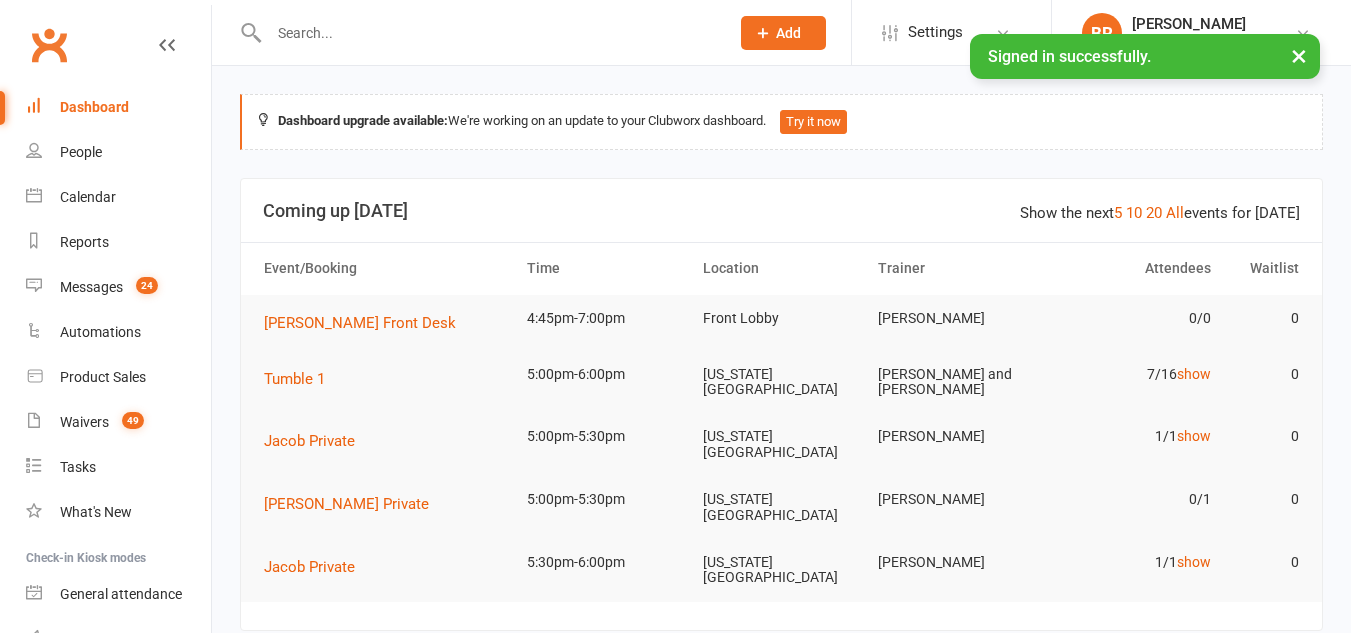 scroll, scrollTop: 0, scrollLeft: 0, axis: both 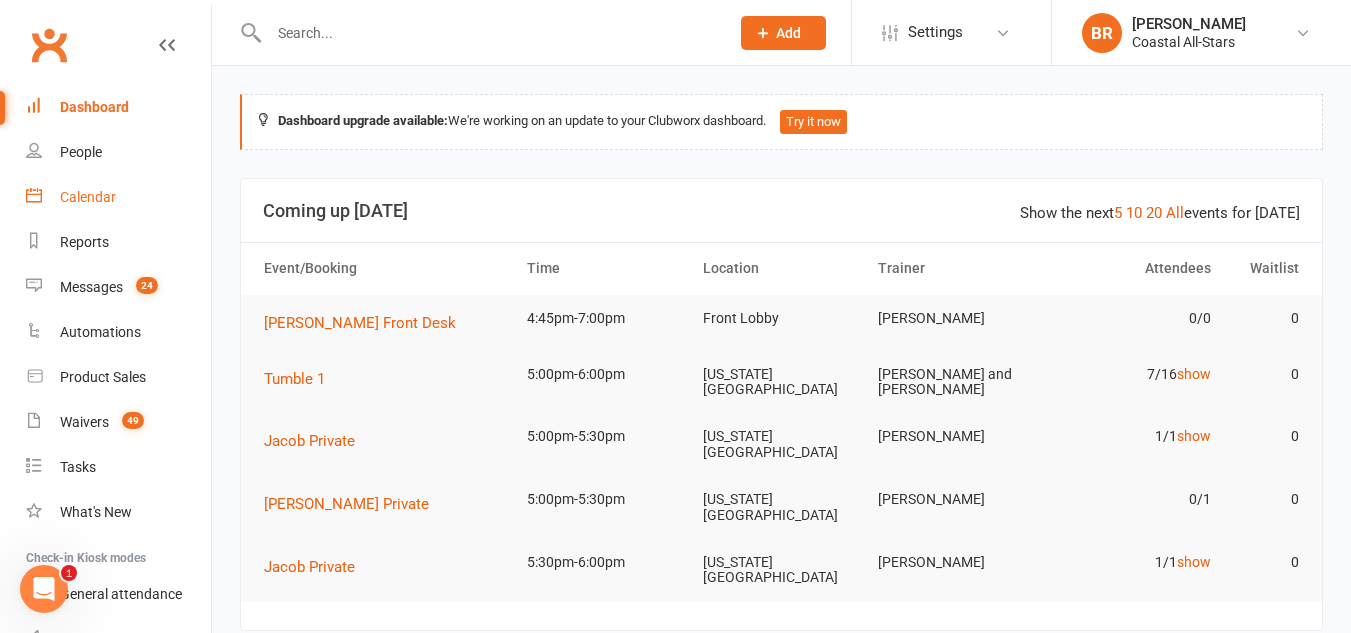 click on "Calendar" at bounding box center (118, 197) 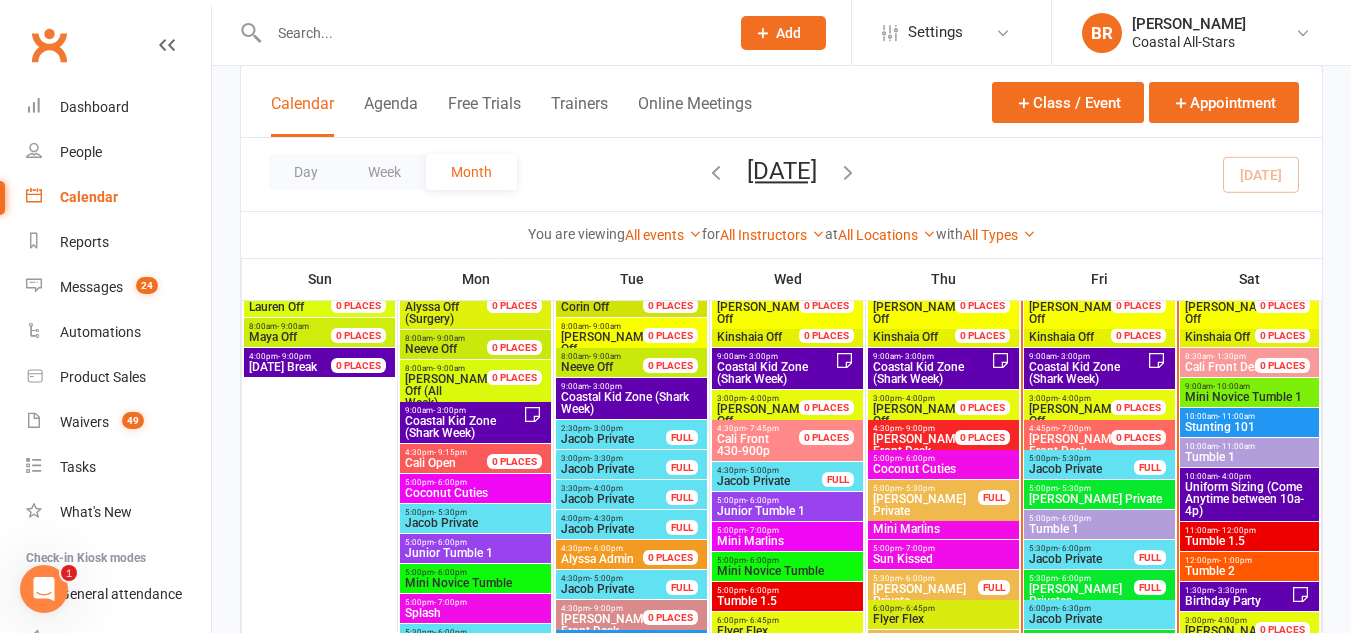 scroll, scrollTop: 977, scrollLeft: 0, axis: vertical 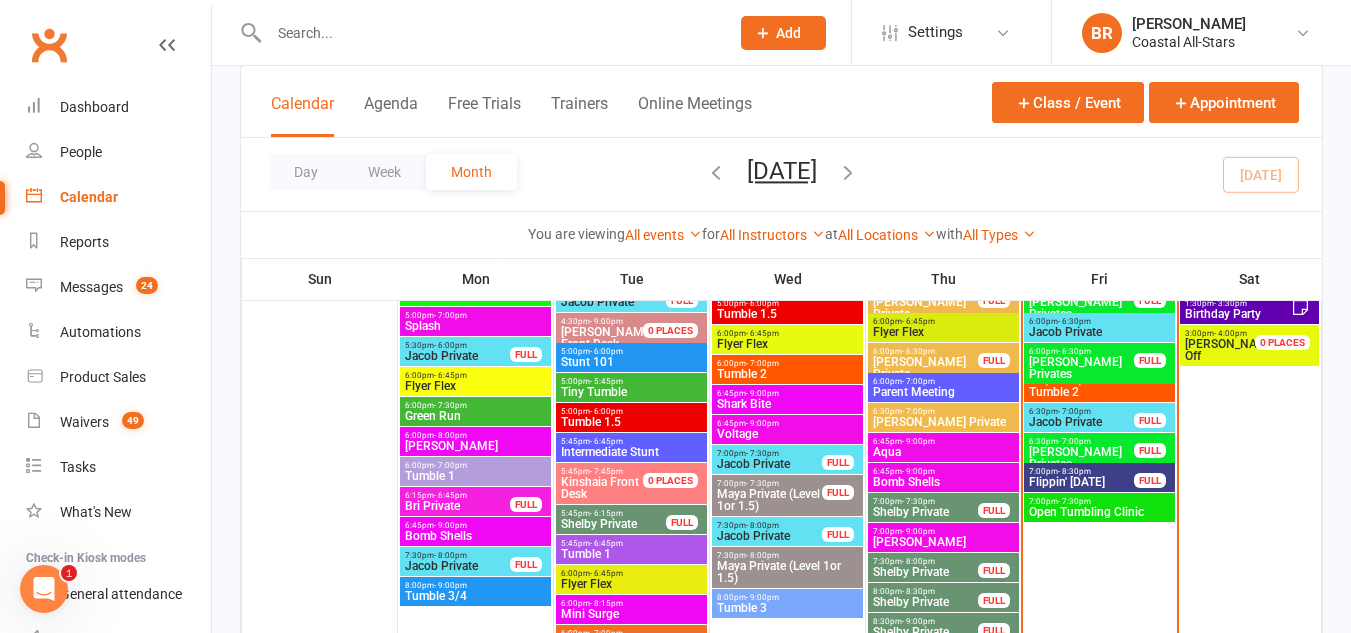 click on "7:00pm  - 7:30pm Open Tumbling Clinic" at bounding box center [1099, 507] 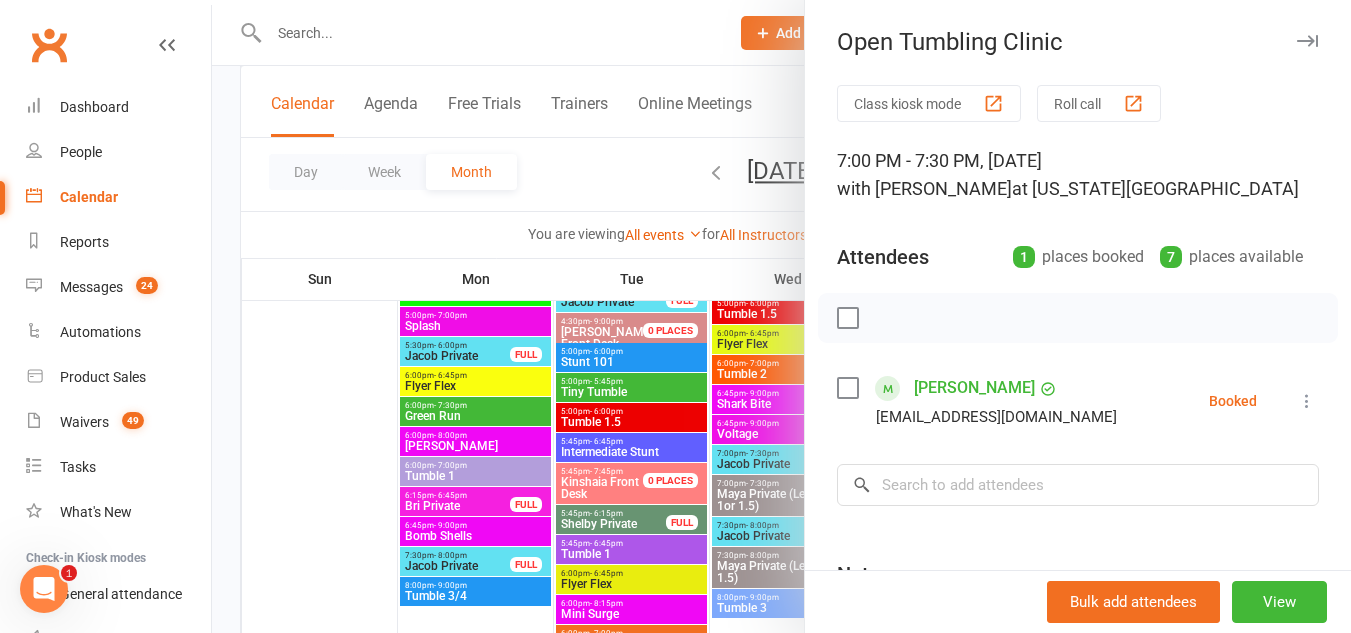 click at bounding box center (781, 316) 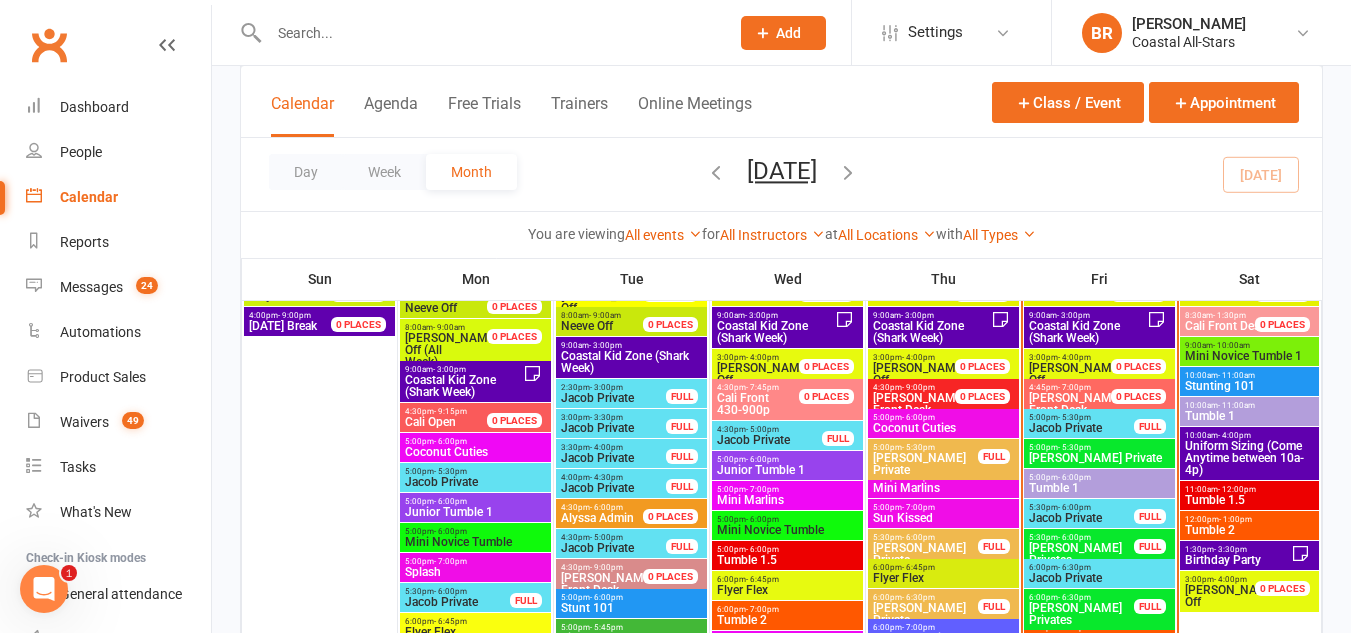 scroll, scrollTop: 1019, scrollLeft: 0, axis: vertical 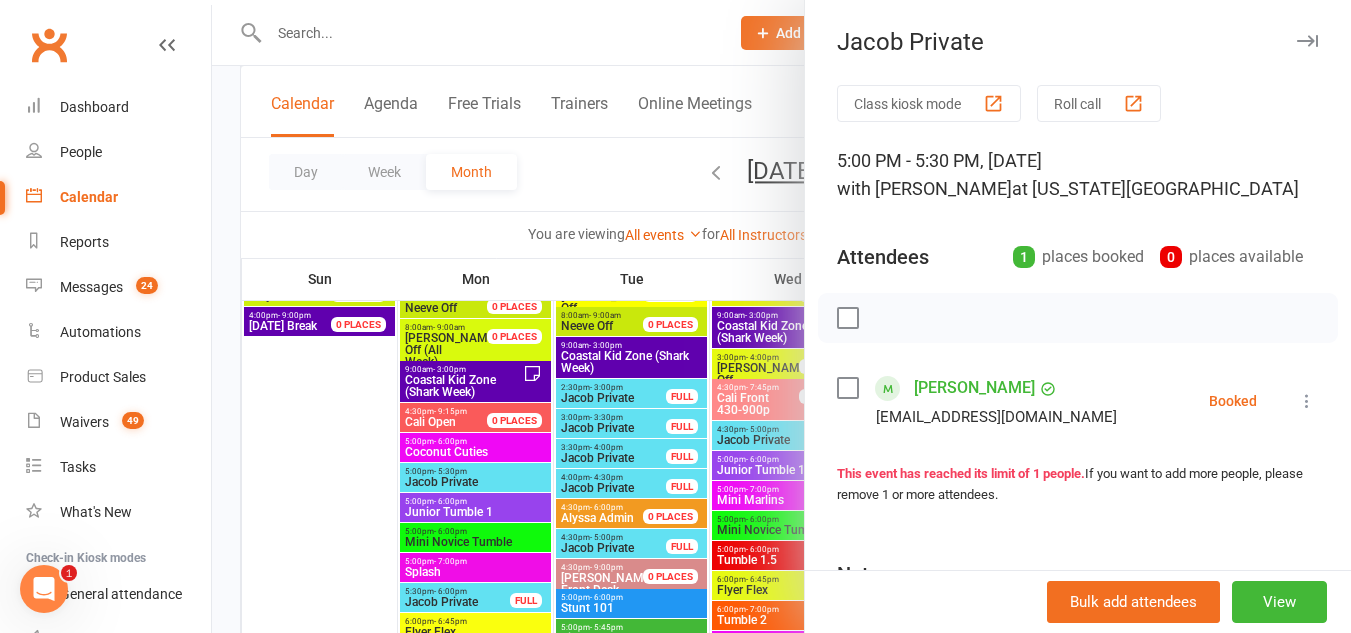 click at bounding box center [781, 316] 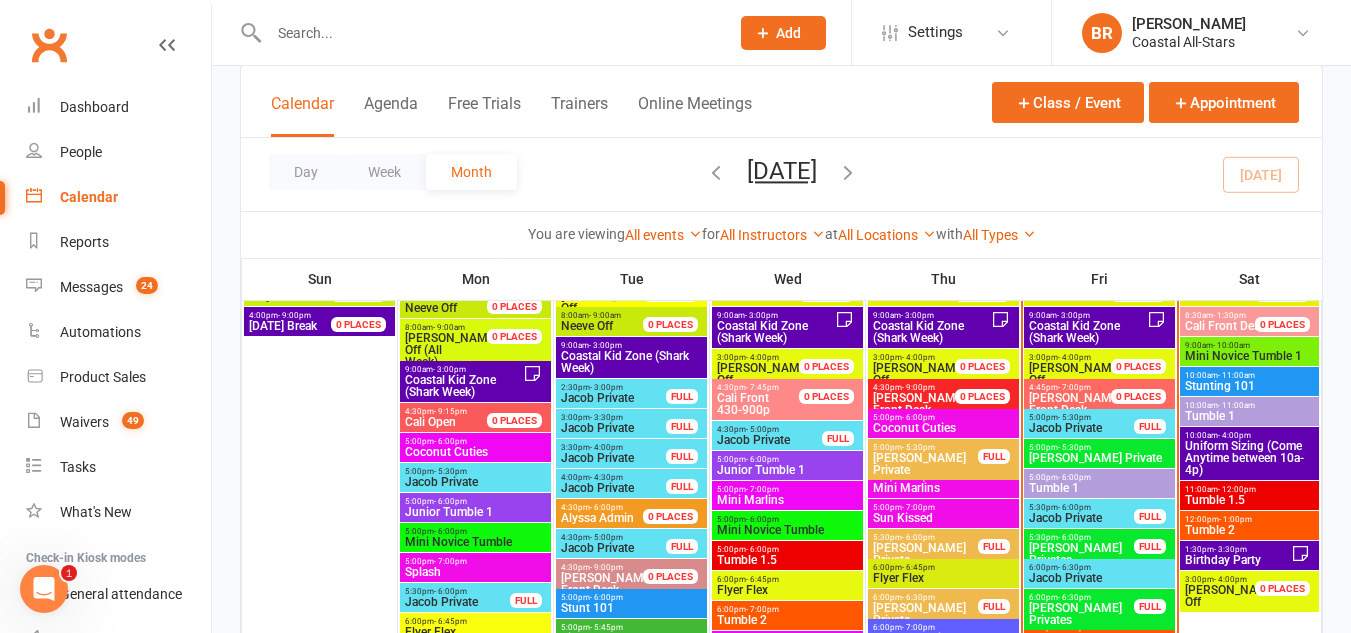 click on "5:00pm  - 6:00pm Tumble 1" at bounding box center [1099, 483] 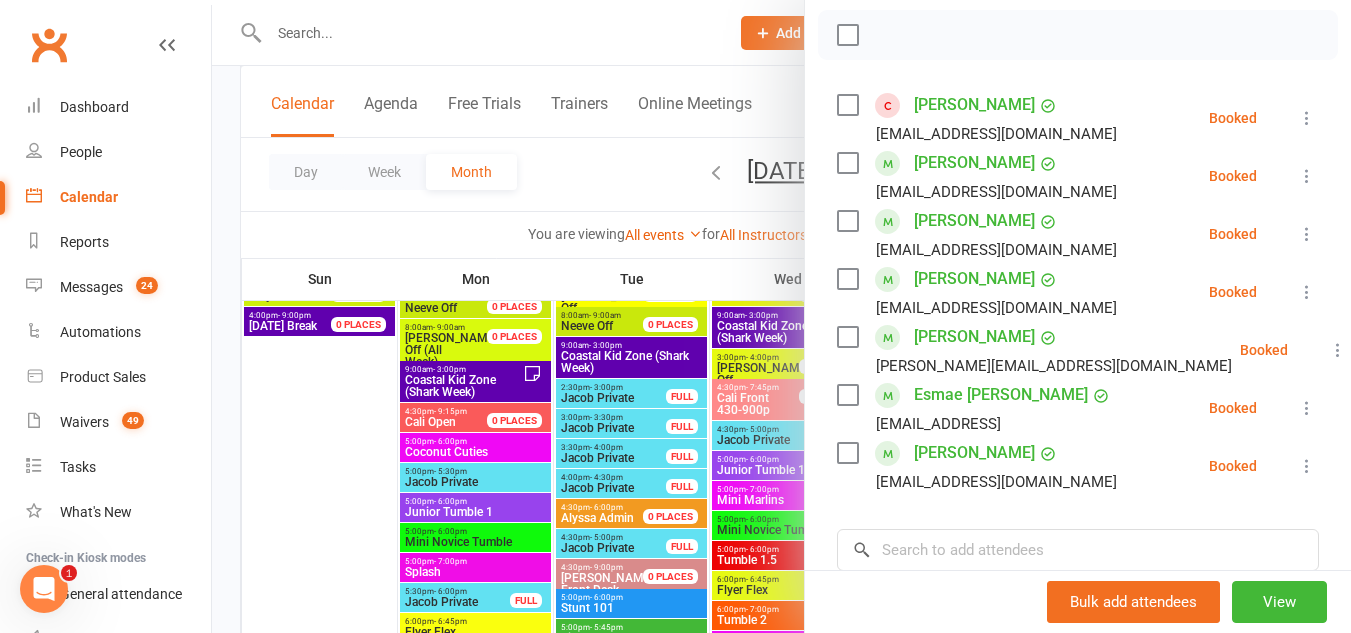 scroll, scrollTop: 296, scrollLeft: 0, axis: vertical 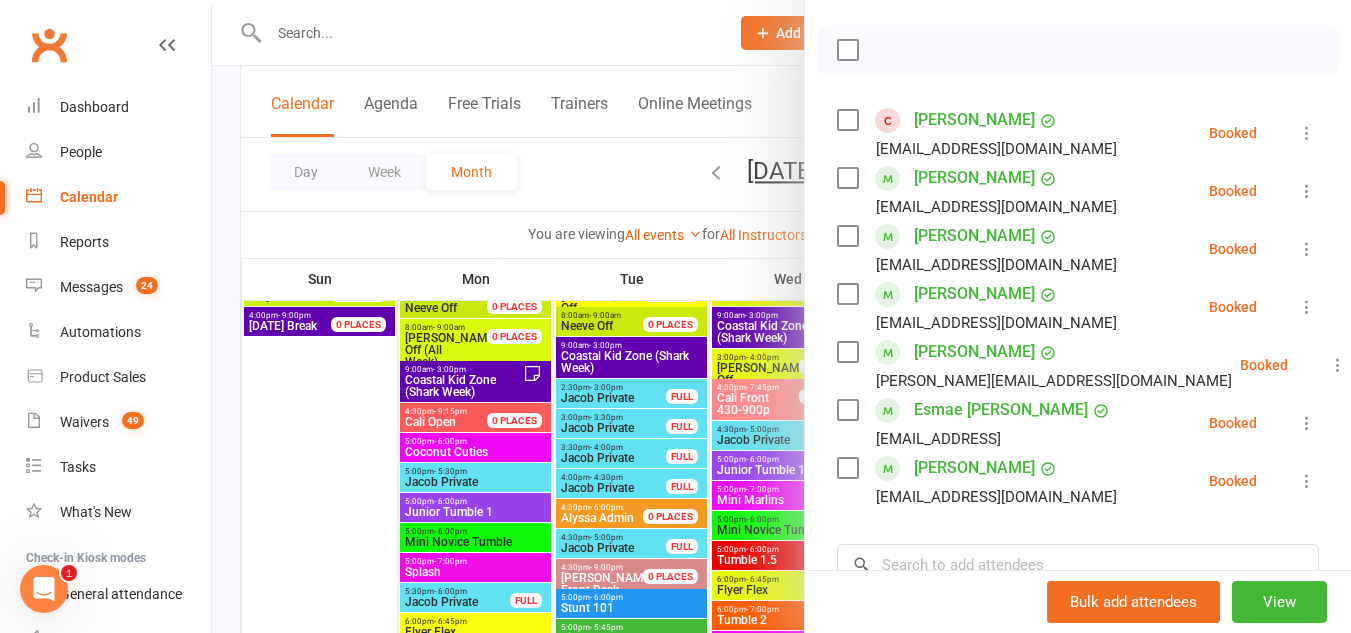 click at bounding box center [847, 410] 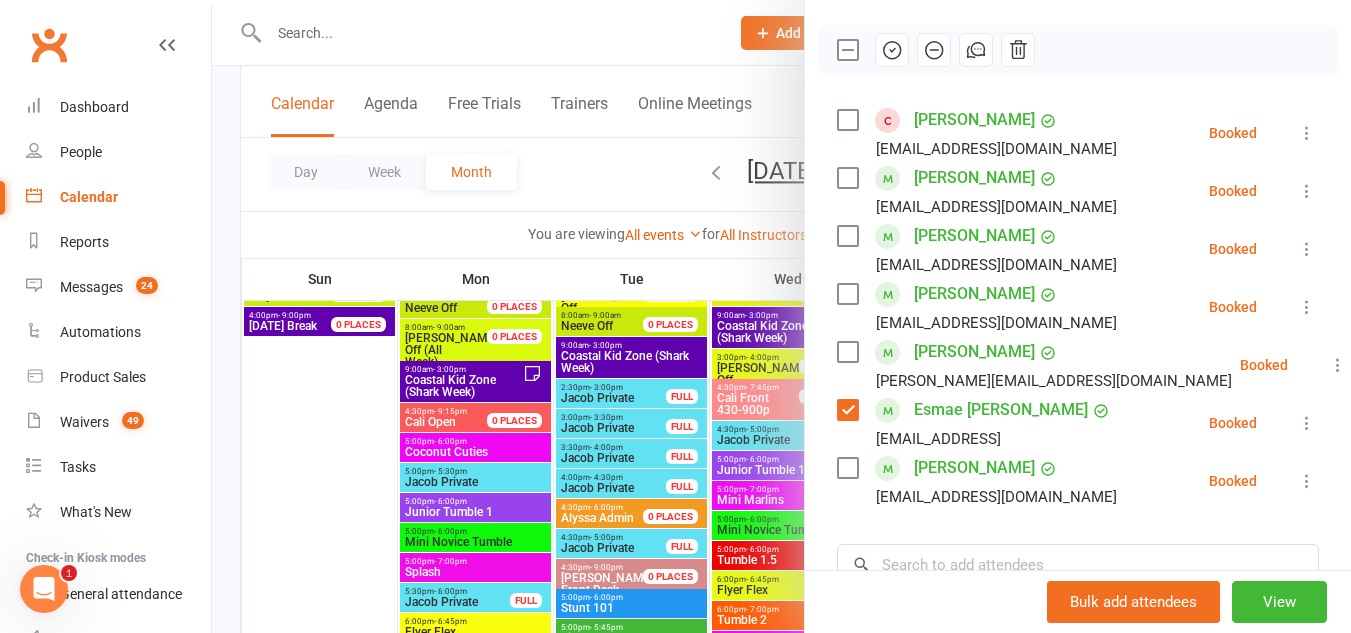 click 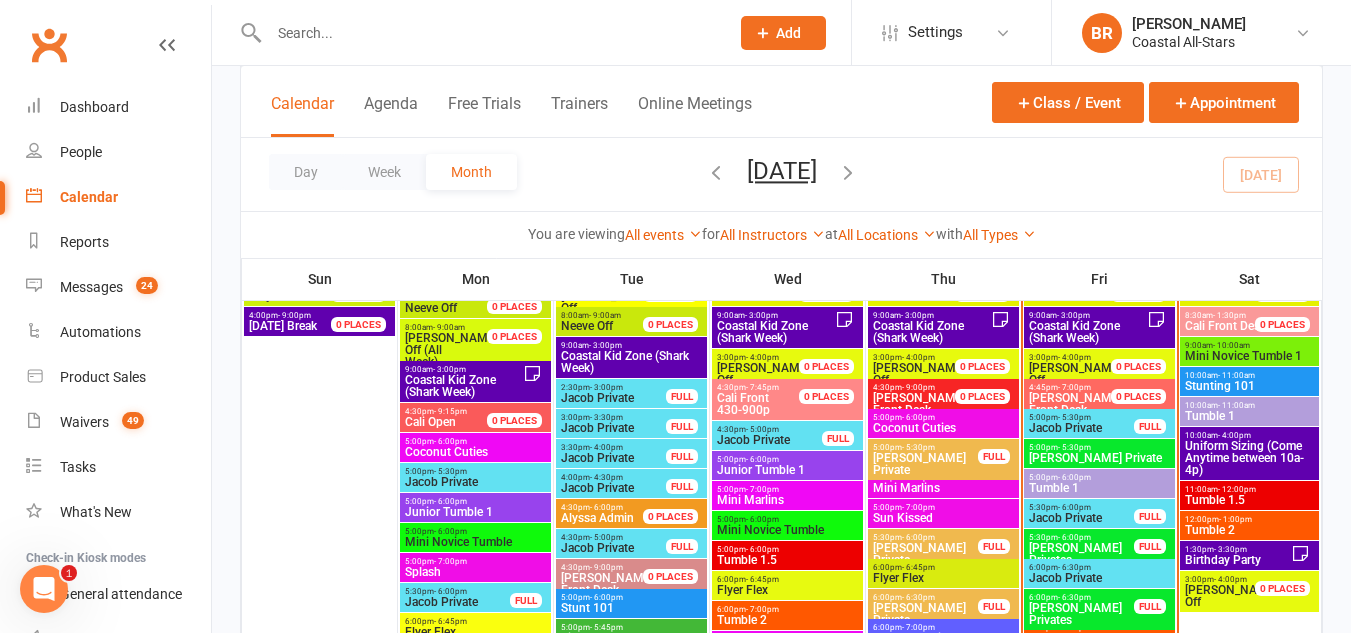 click on "5:00pm  - 6:00pm" at bounding box center [1099, 477] 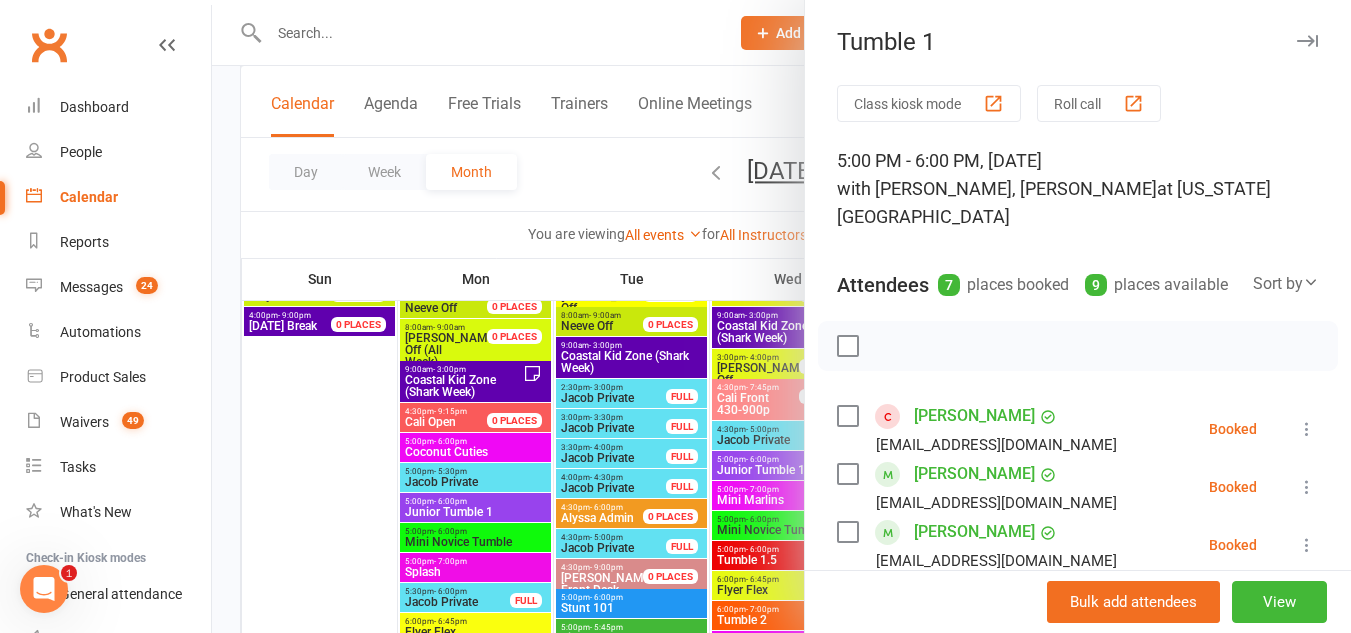 click at bounding box center [781, 316] 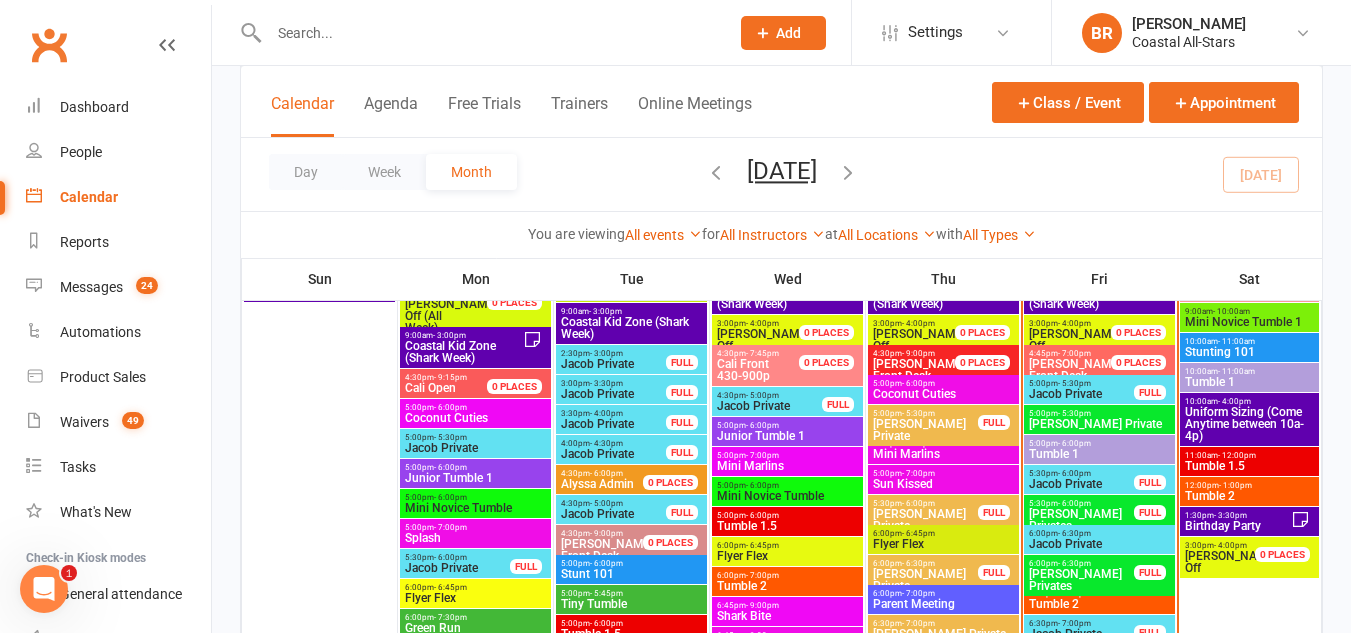 scroll, scrollTop: 1051, scrollLeft: 0, axis: vertical 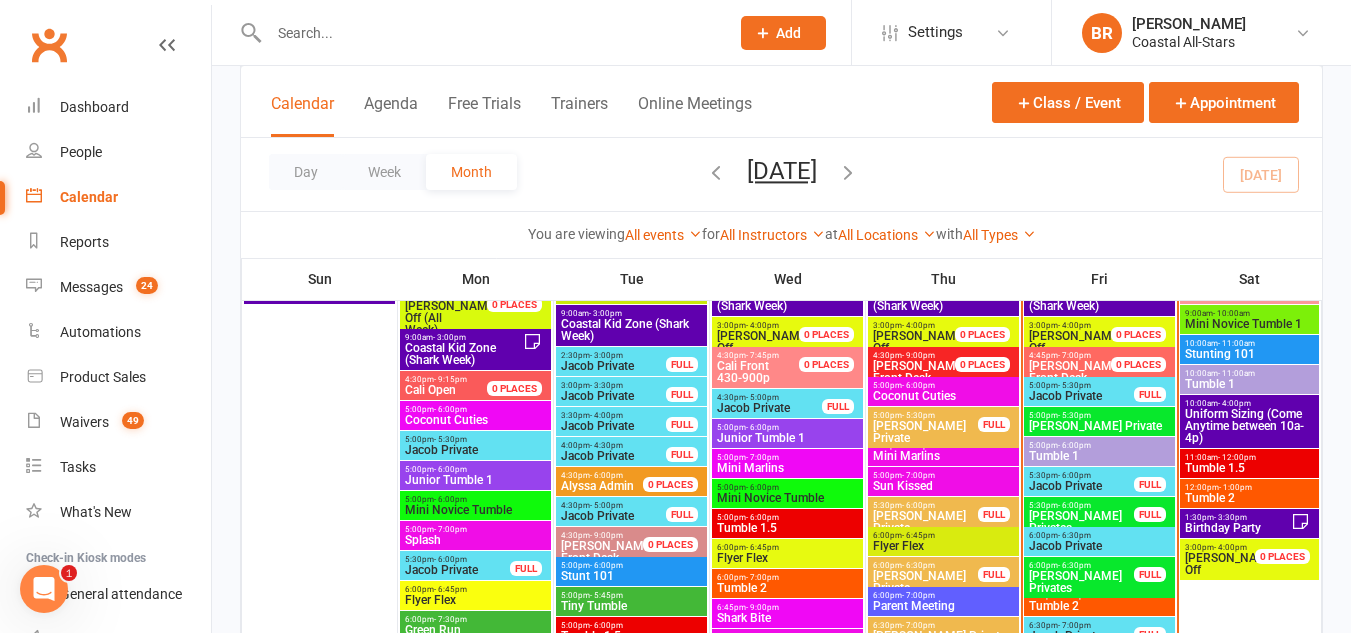 click on "Tumble 1" at bounding box center [1099, 456] 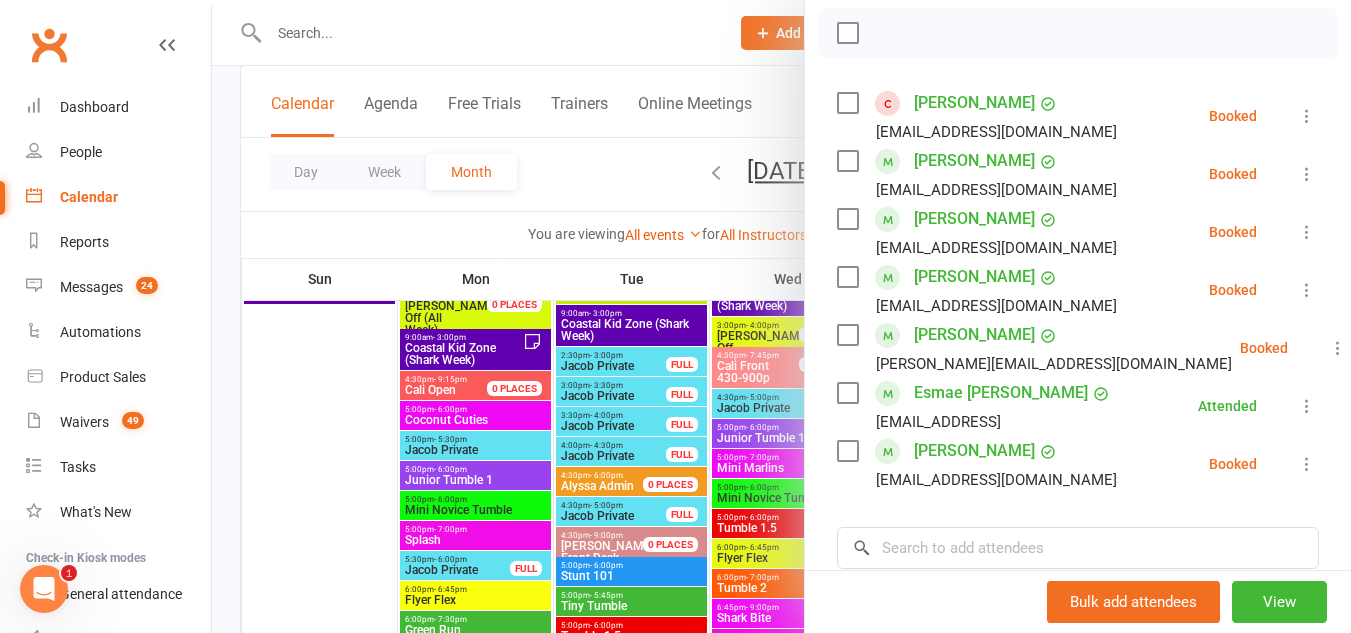 scroll, scrollTop: 314, scrollLeft: 0, axis: vertical 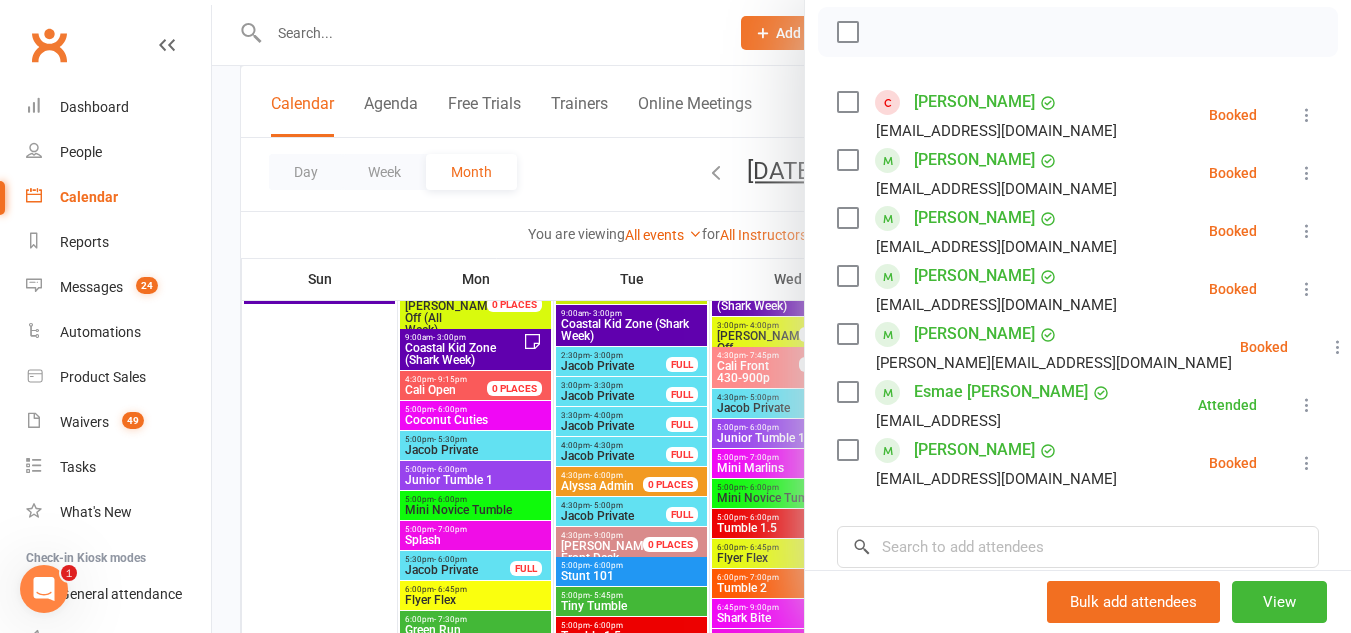 click at bounding box center (847, 334) 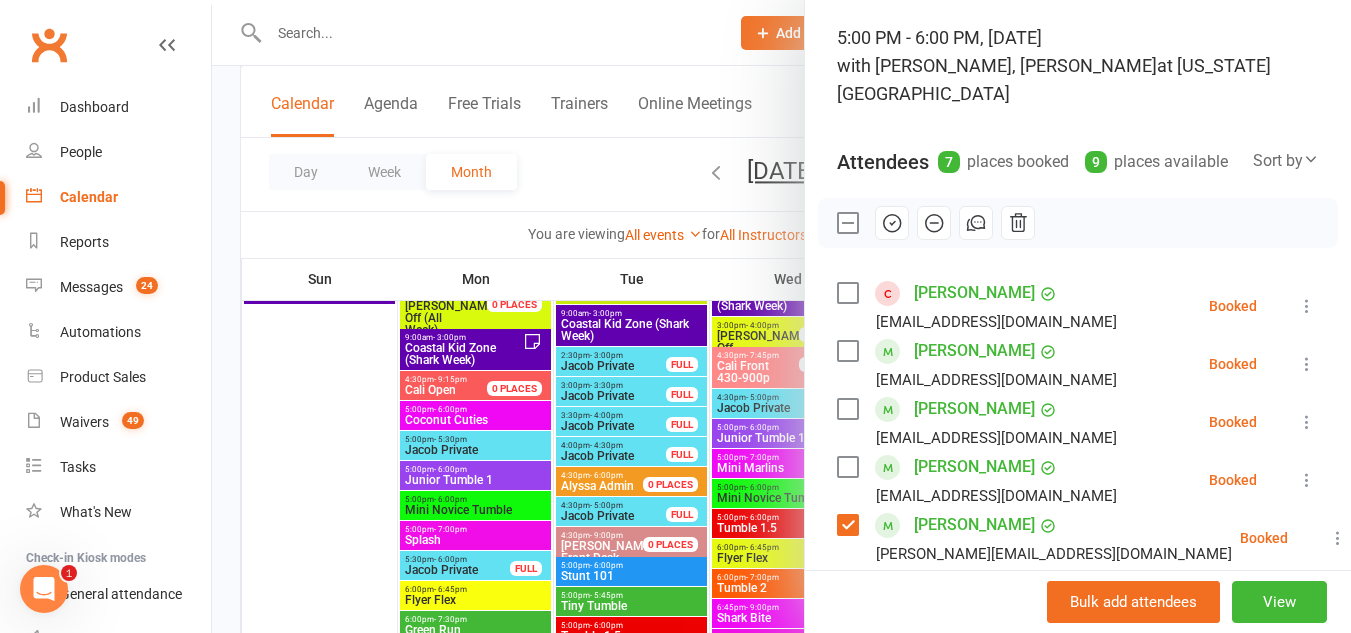 scroll, scrollTop: 119, scrollLeft: 0, axis: vertical 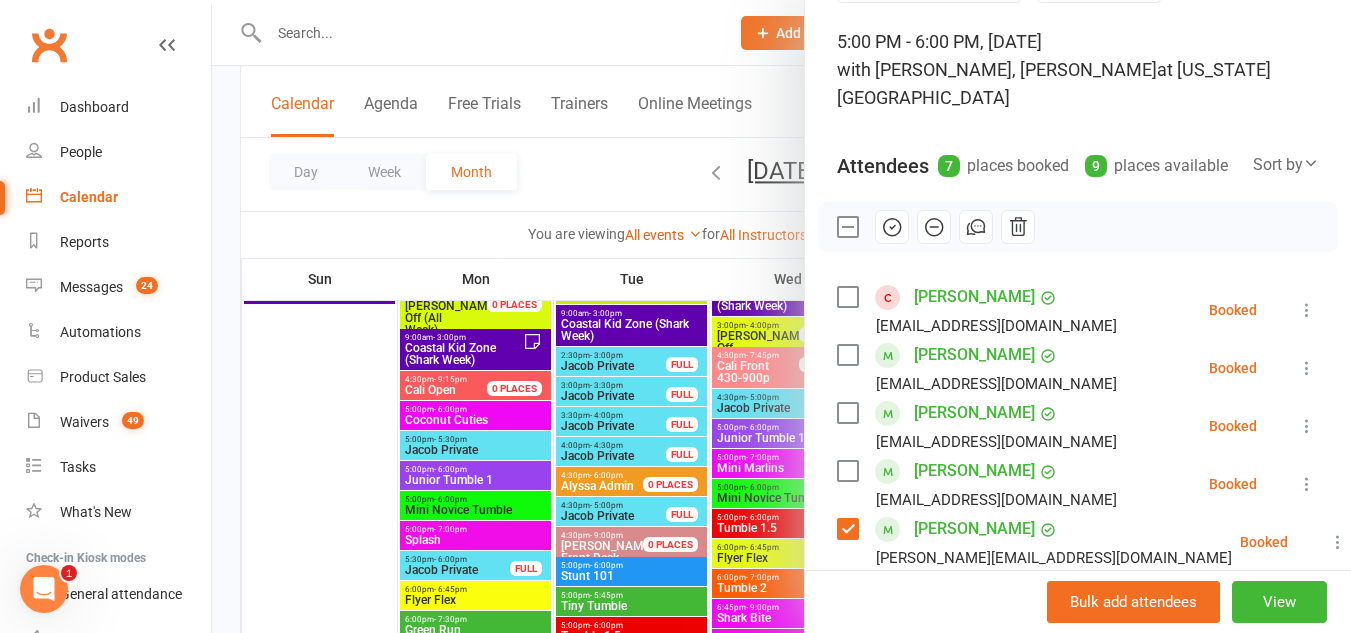 click 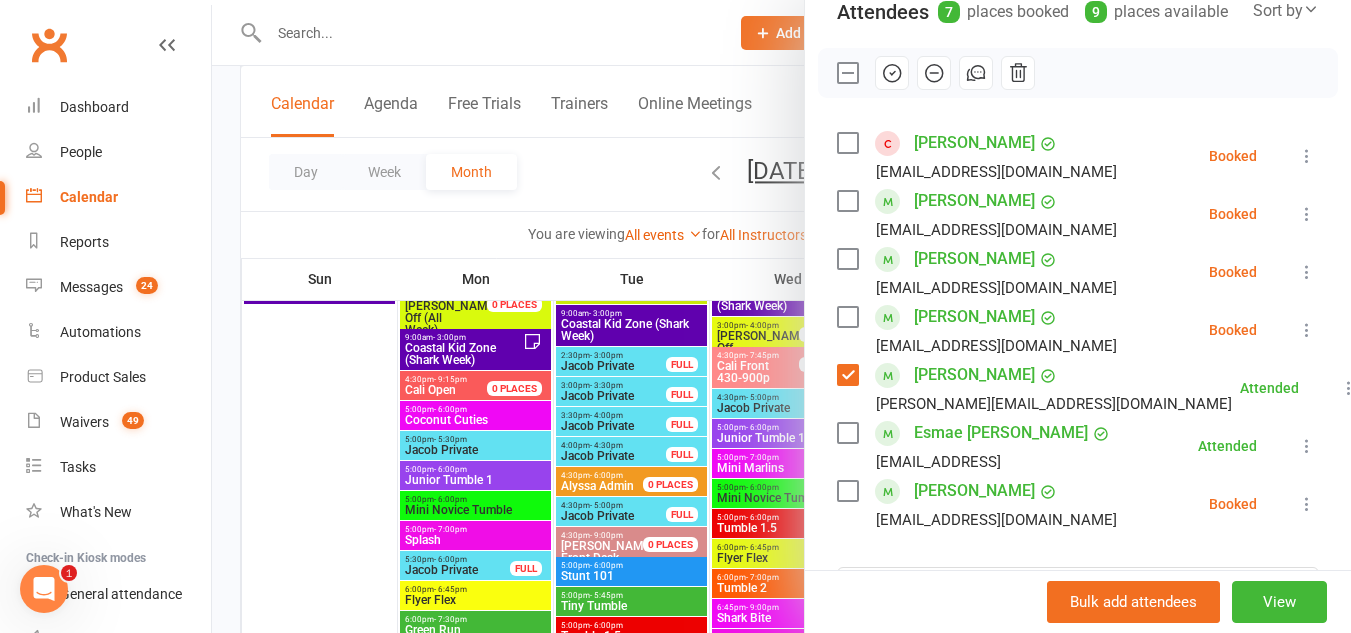 scroll, scrollTop: 274, scrollLeft: 0, axis: vertical 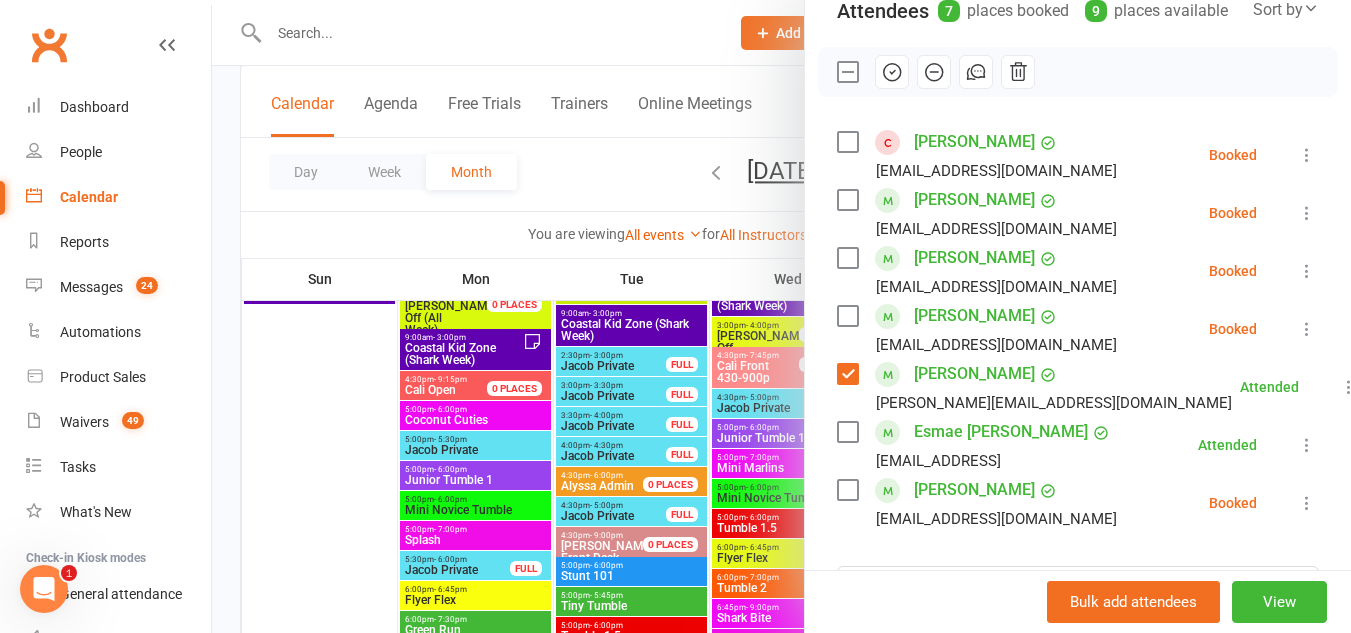 click at bounding box center [781, 316] 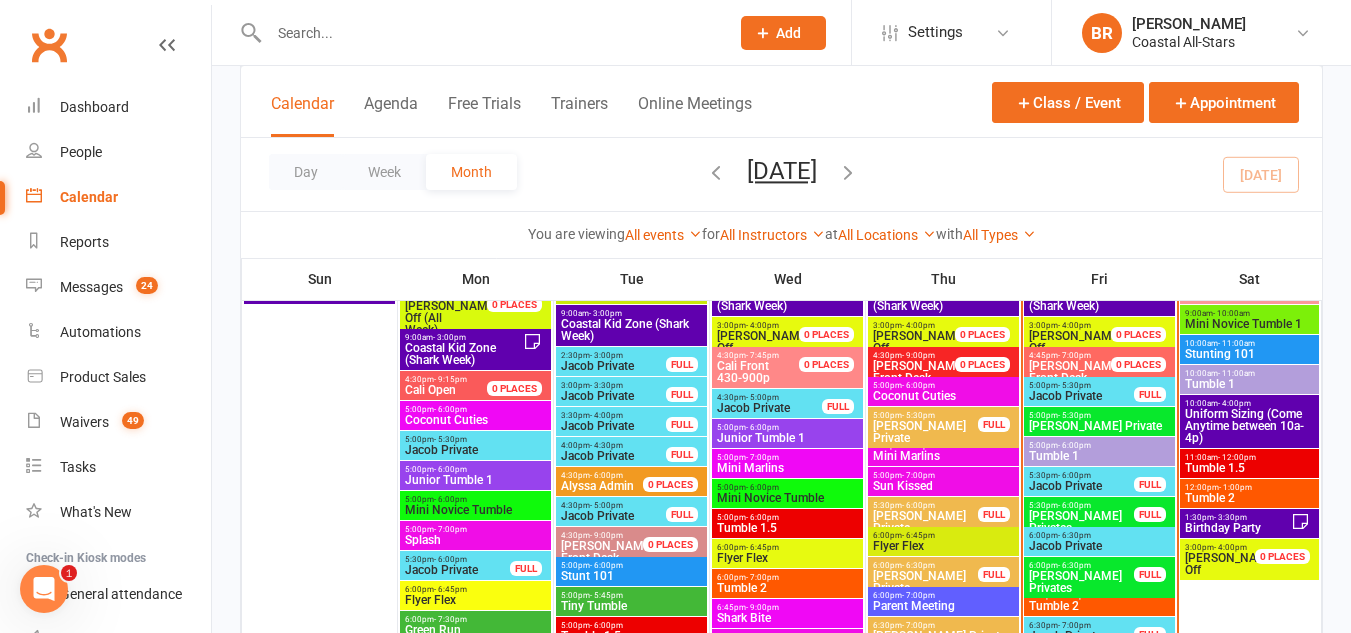 click at bounding box center [489, 33] 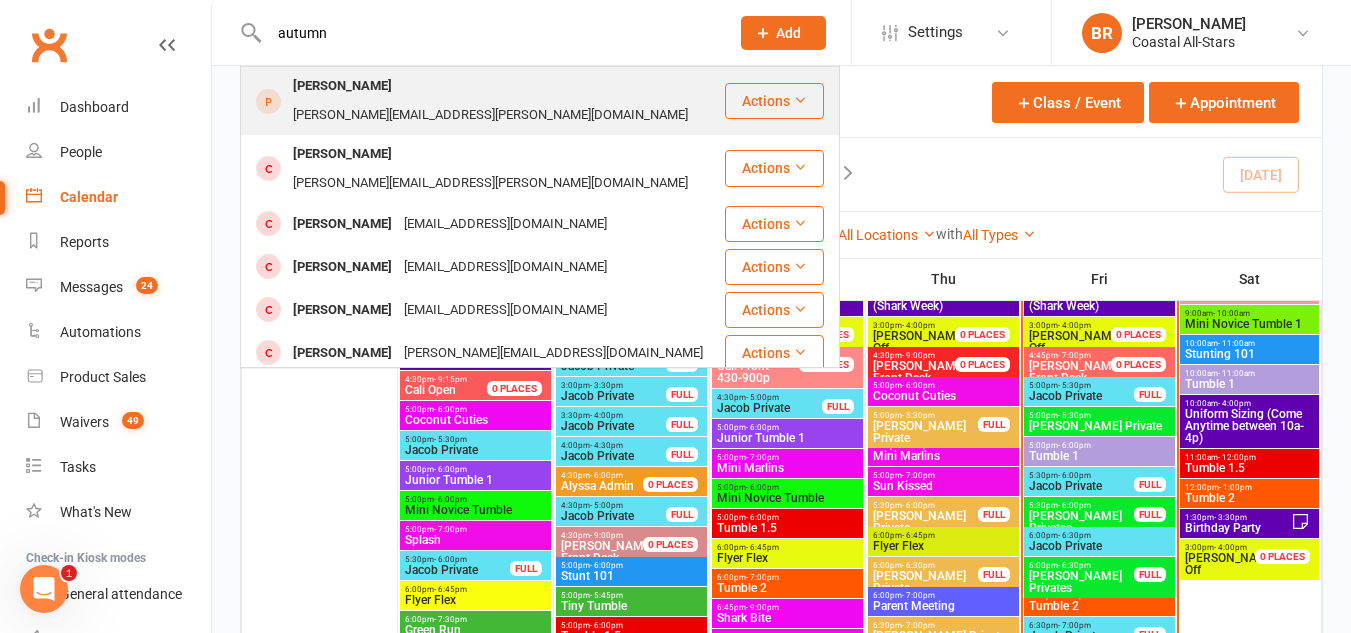 type on "autumn" 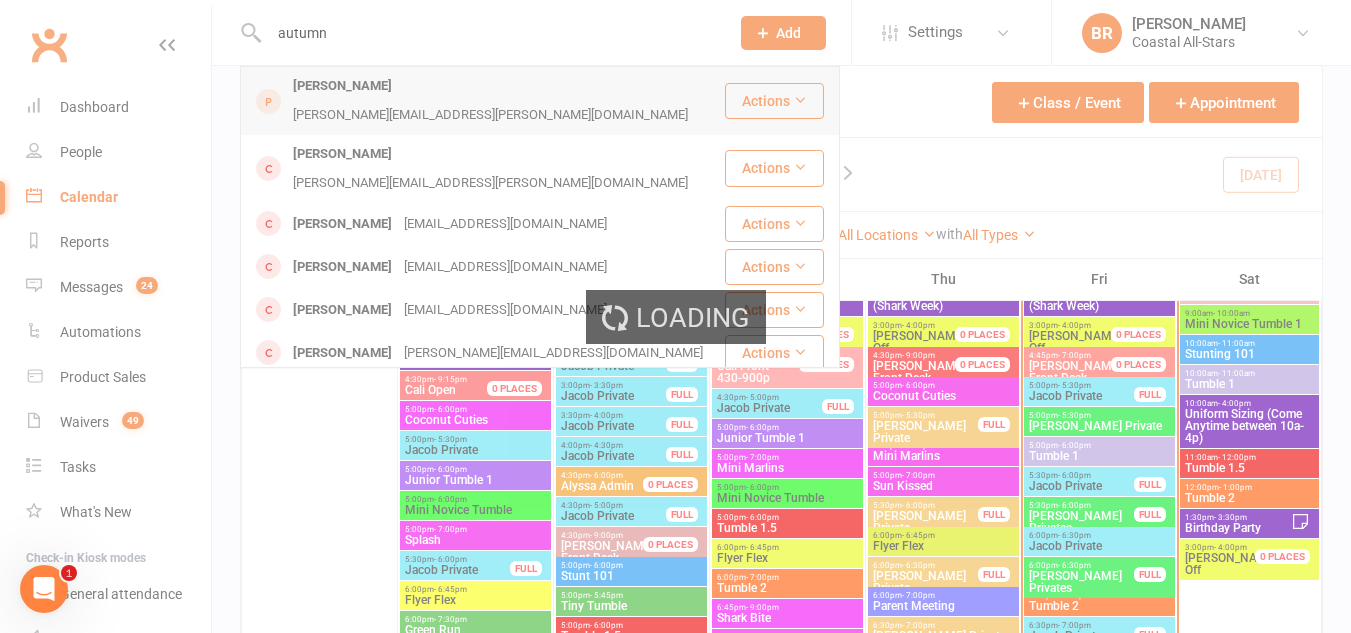 type 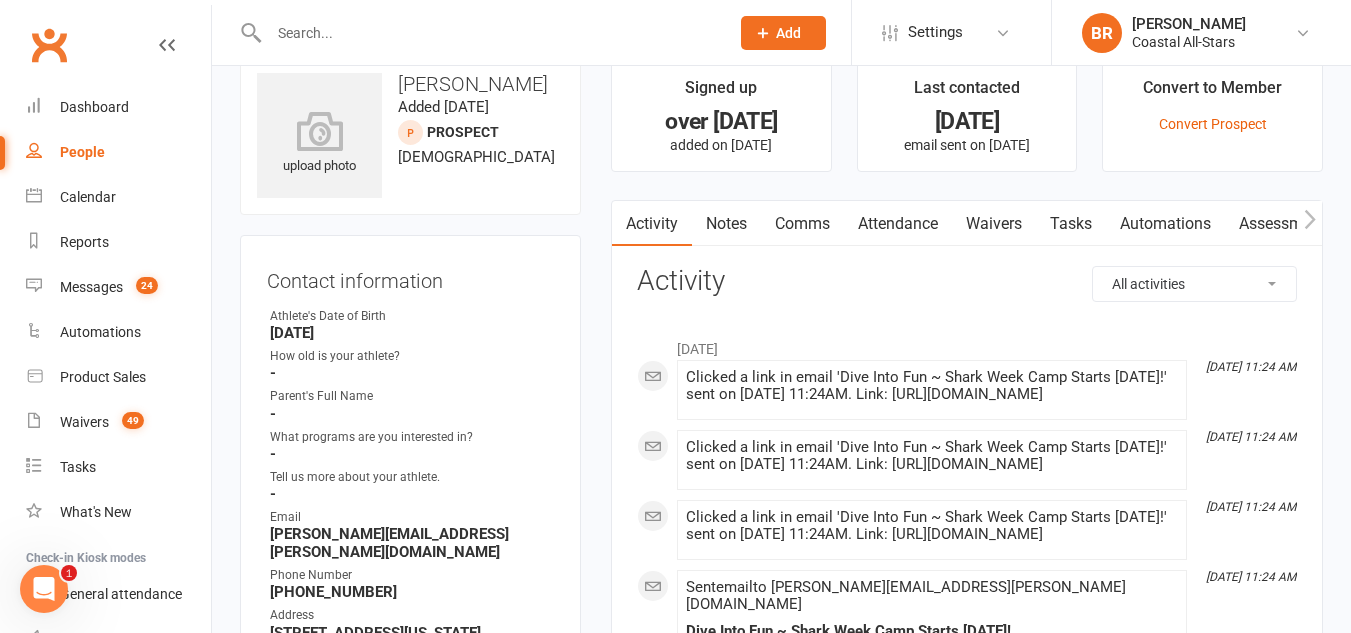 scroll, scrollTop: 39, scrollLeft: 0, axis: vertical 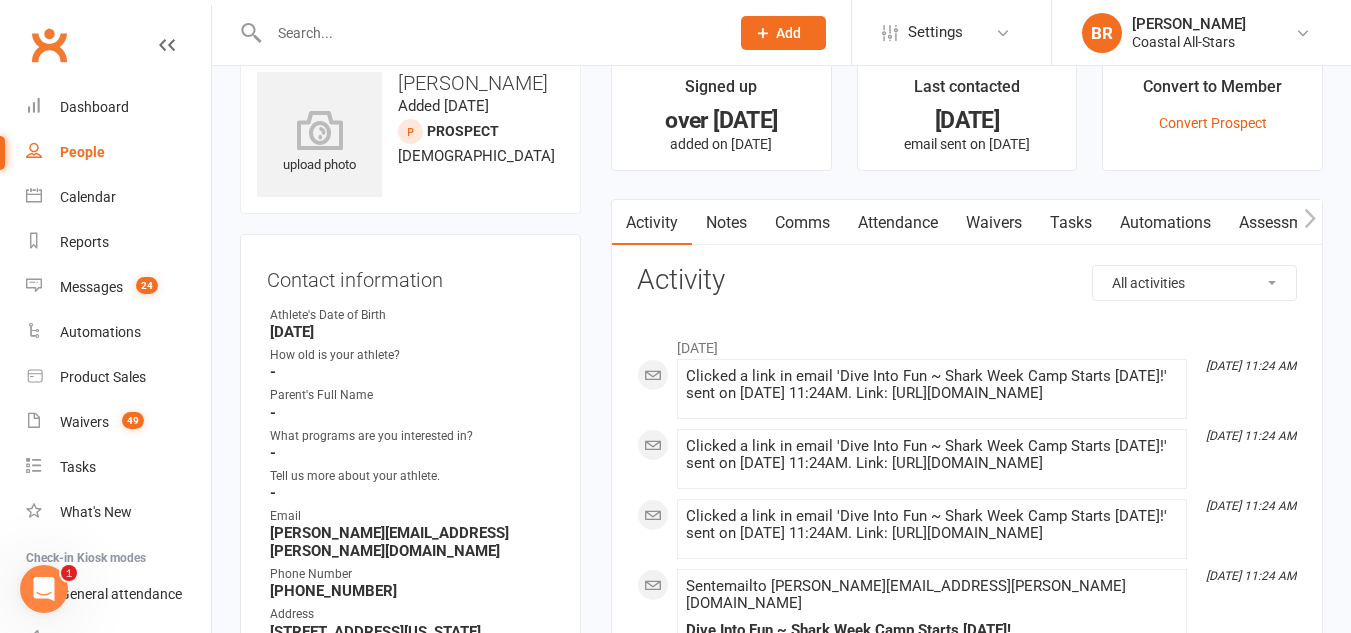 click on "Waivers" at bounding box center (994, 223) 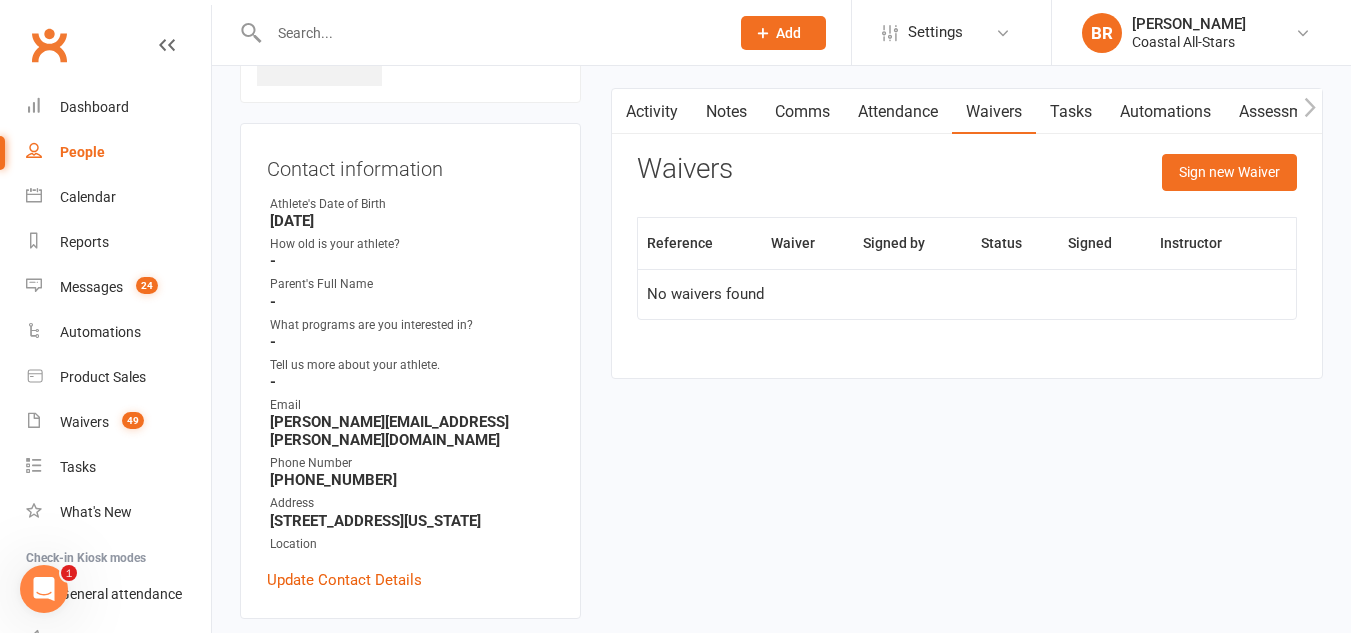 scroll, scrollTop: 111, scrollLeft: 0, axis: vertical 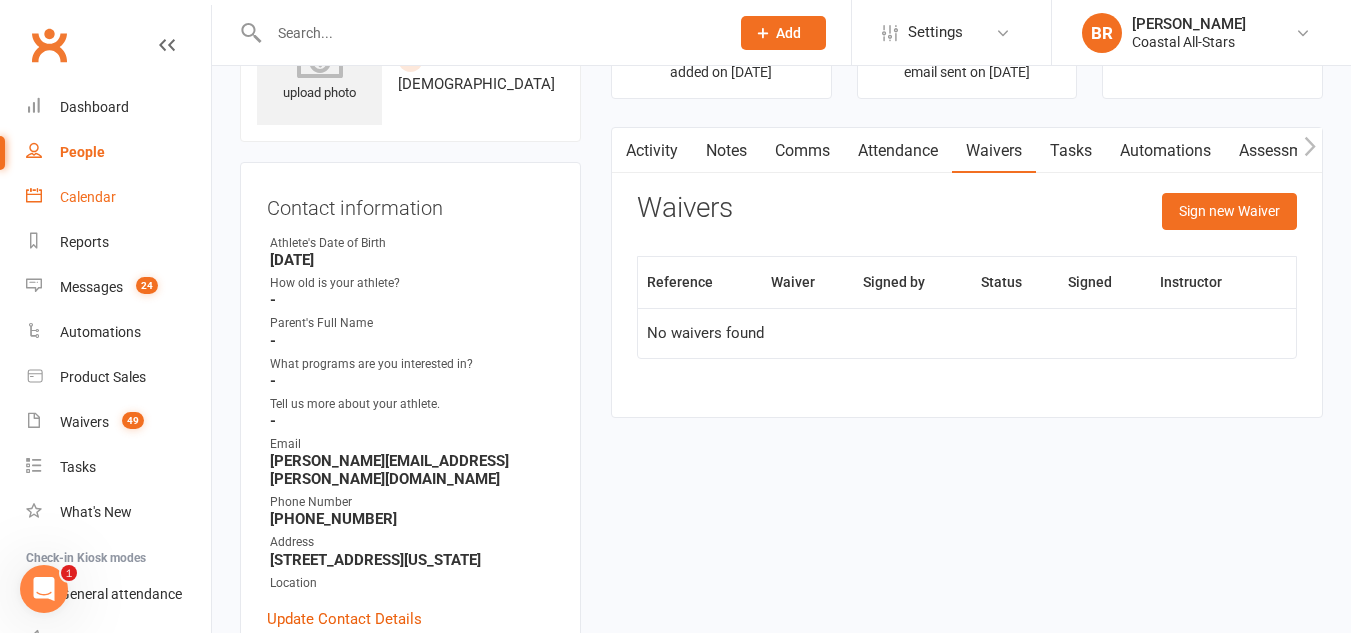 click on "Calendar" at bounding box center (88, 197) 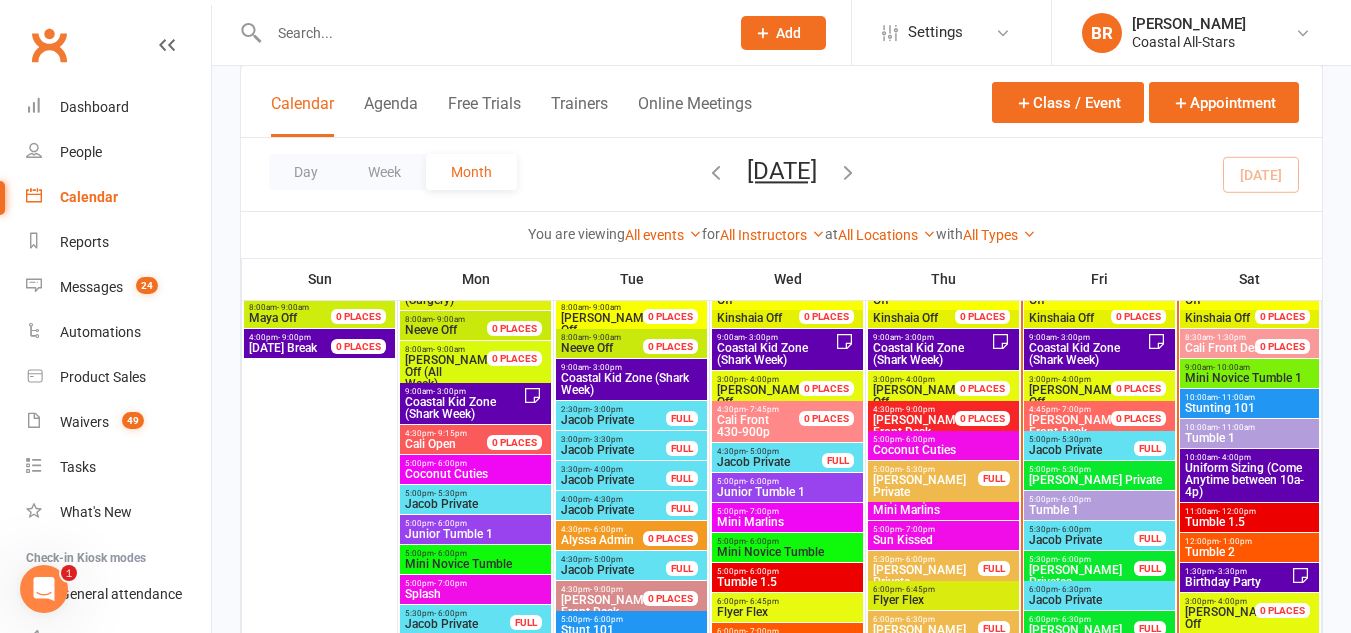 scroll, scrollTop: 996, scrollLeft: 0, axis: vertical 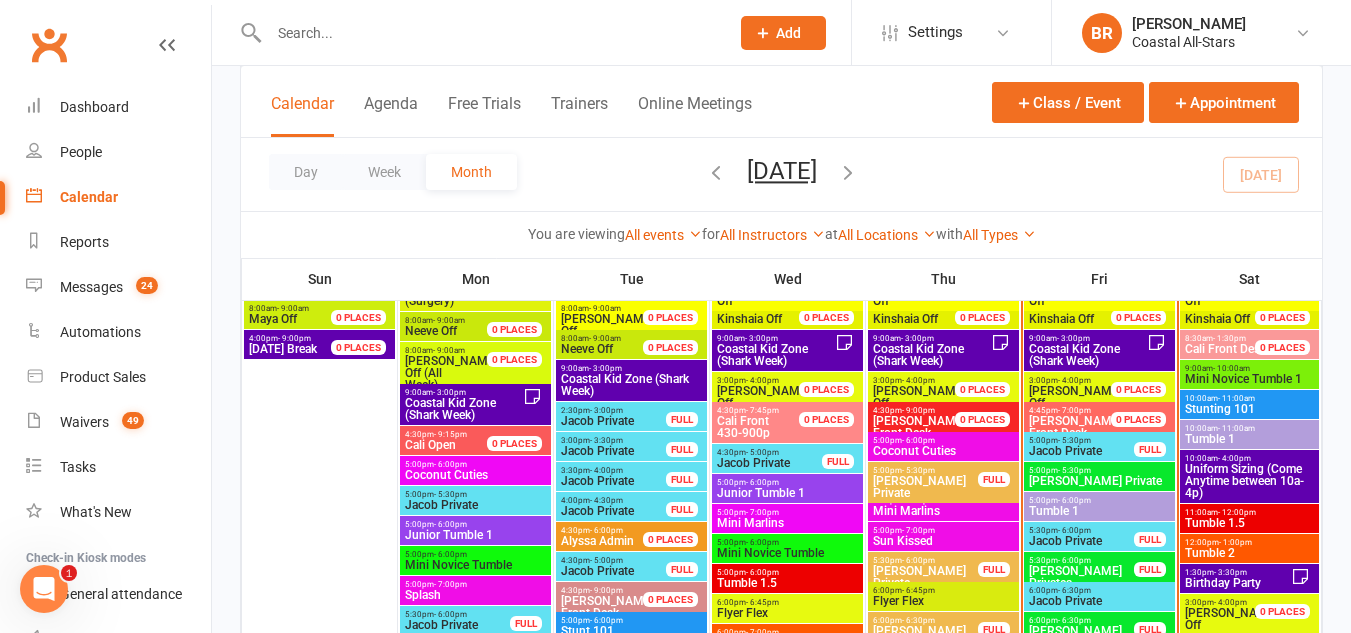 click on "- 6:00pm" at bounding box center (1074, 500) 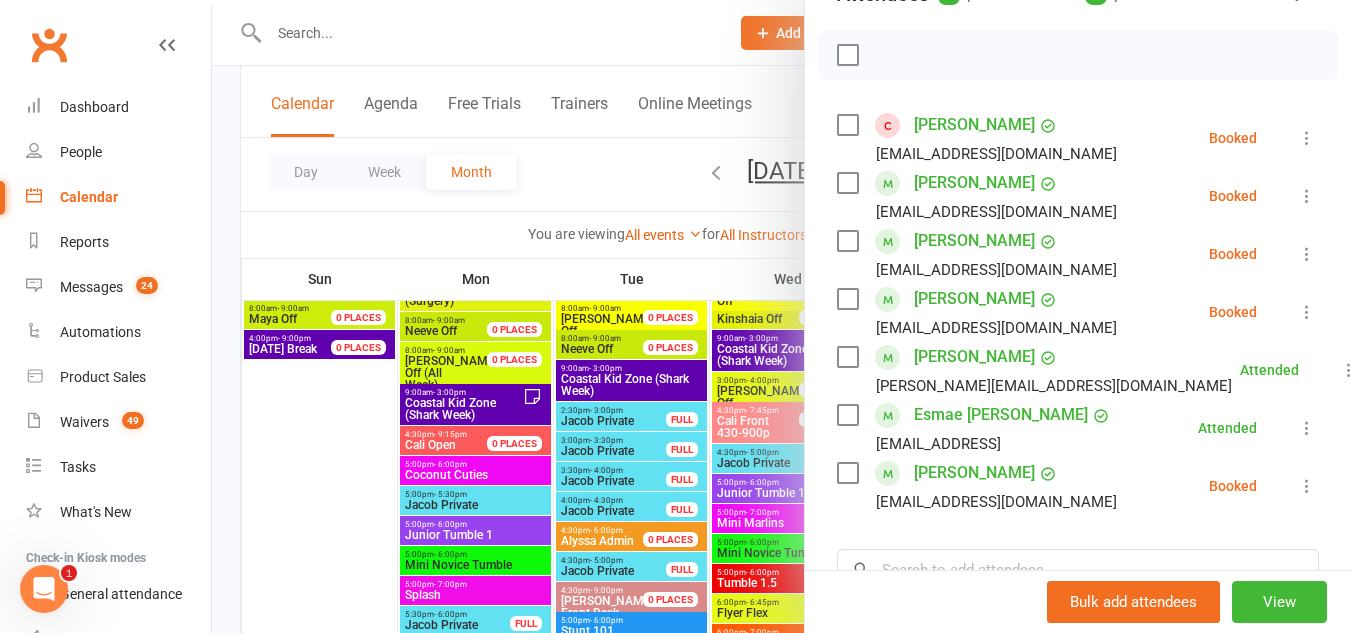 scroll, scrollTop: 292, scrollLeft: 0, axis: vertical 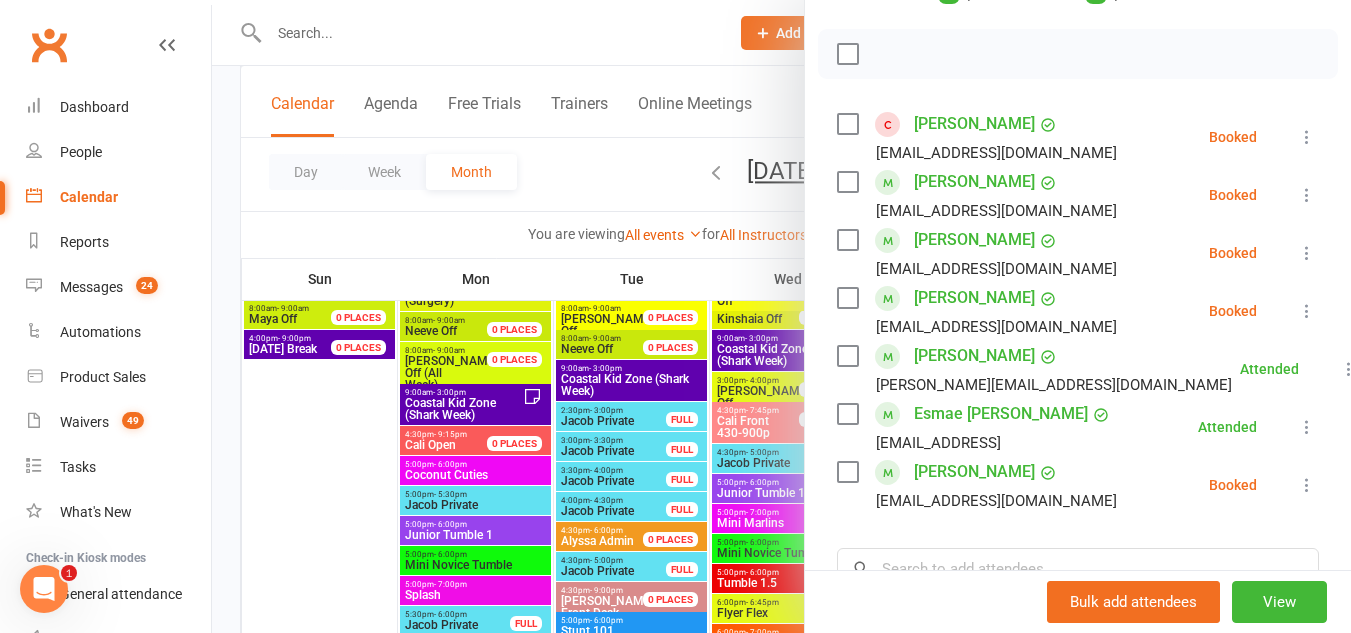 click at bounding box center [847, 124] 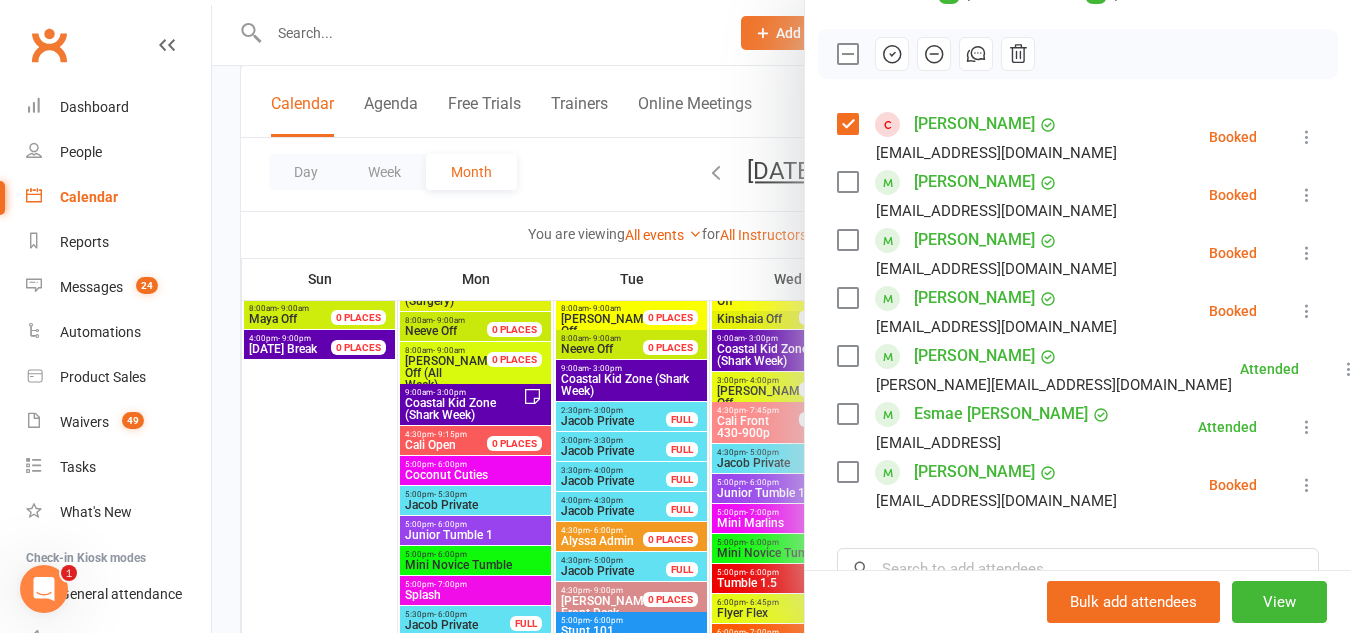 click at bounding box center [847, 240] 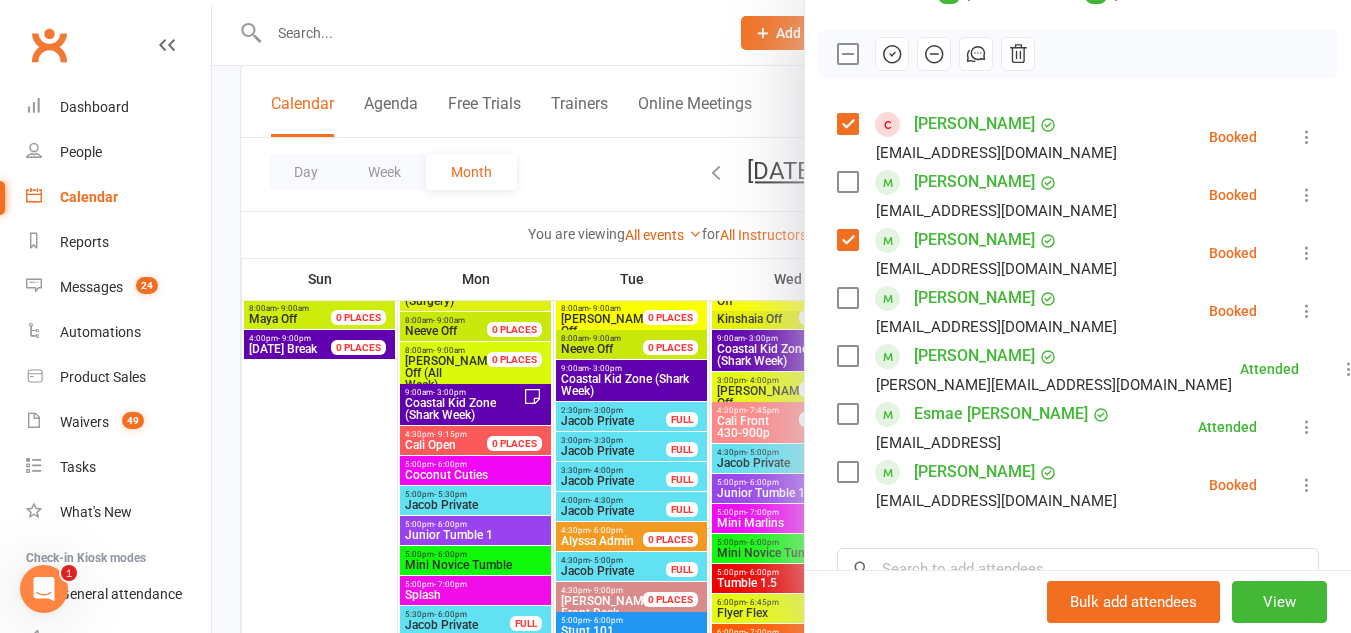 click 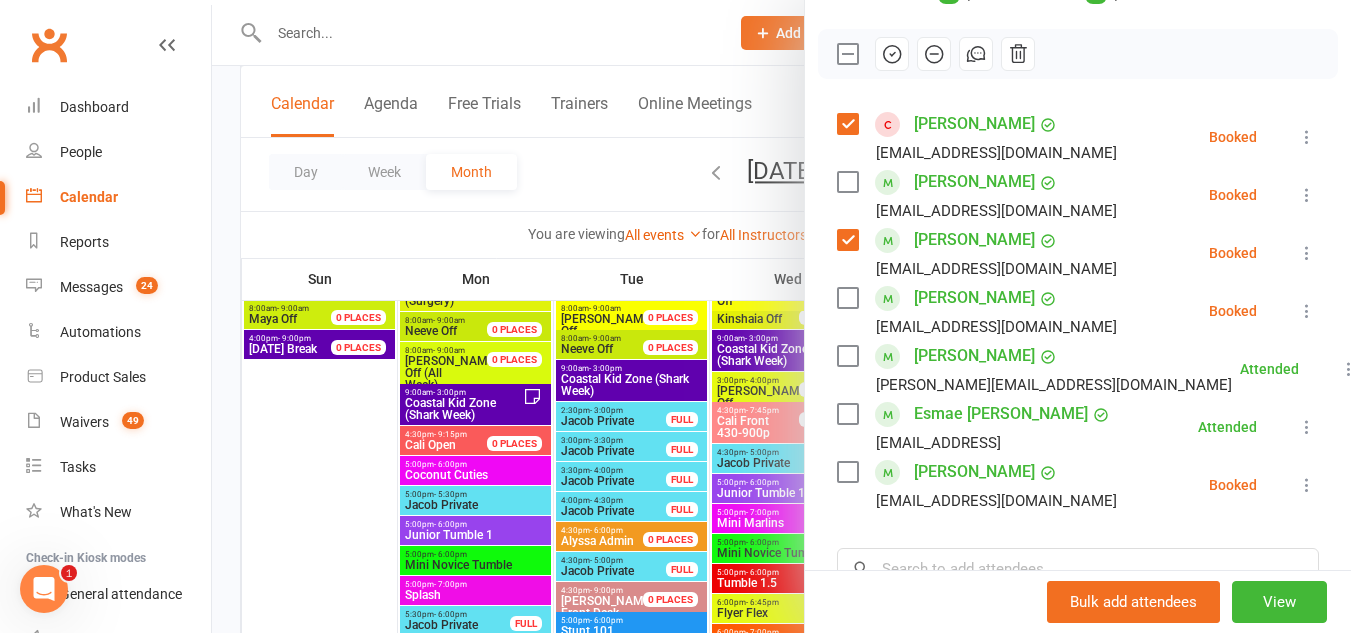 click at bounding box center [887, 124] 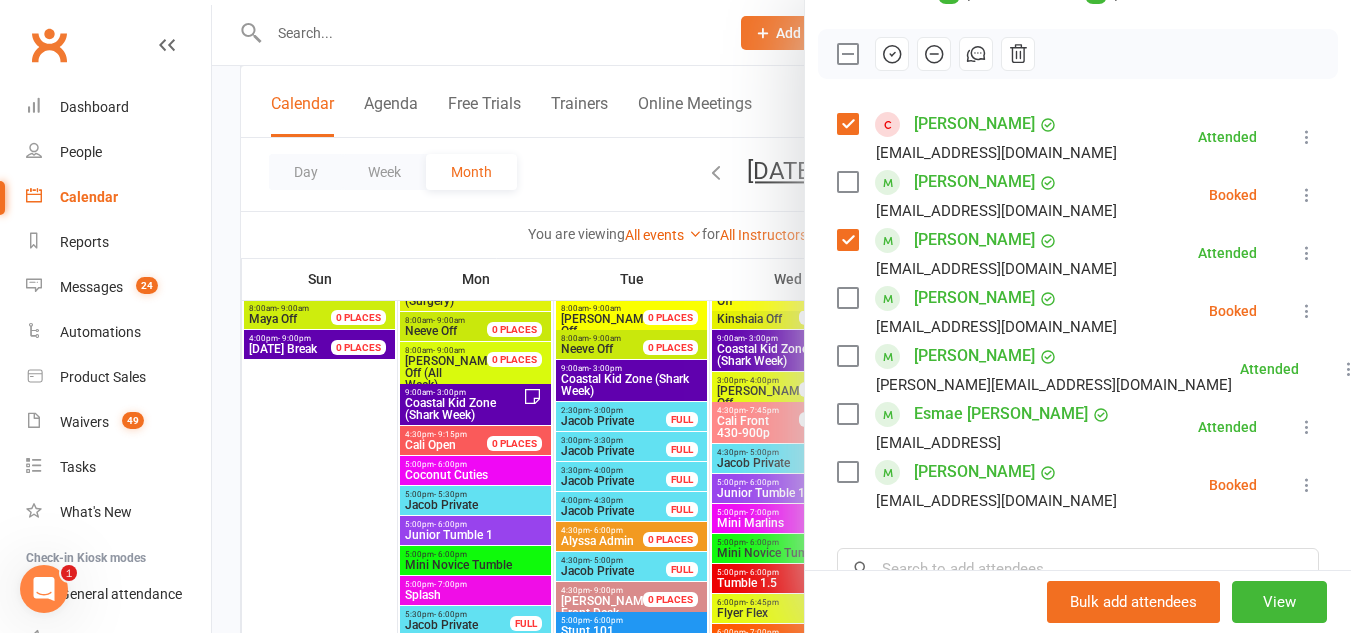 click at bounding box center (887, 124) 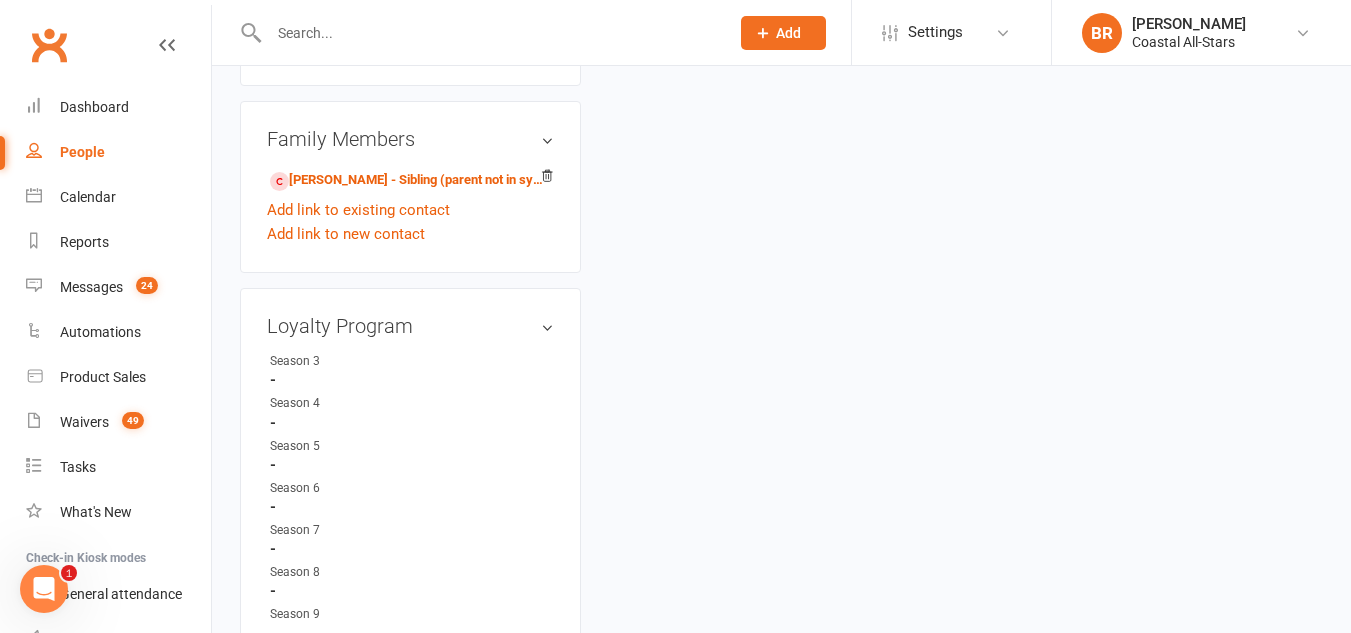 scroll, scrollTop: 0, scrollLeft: 0, axis: both 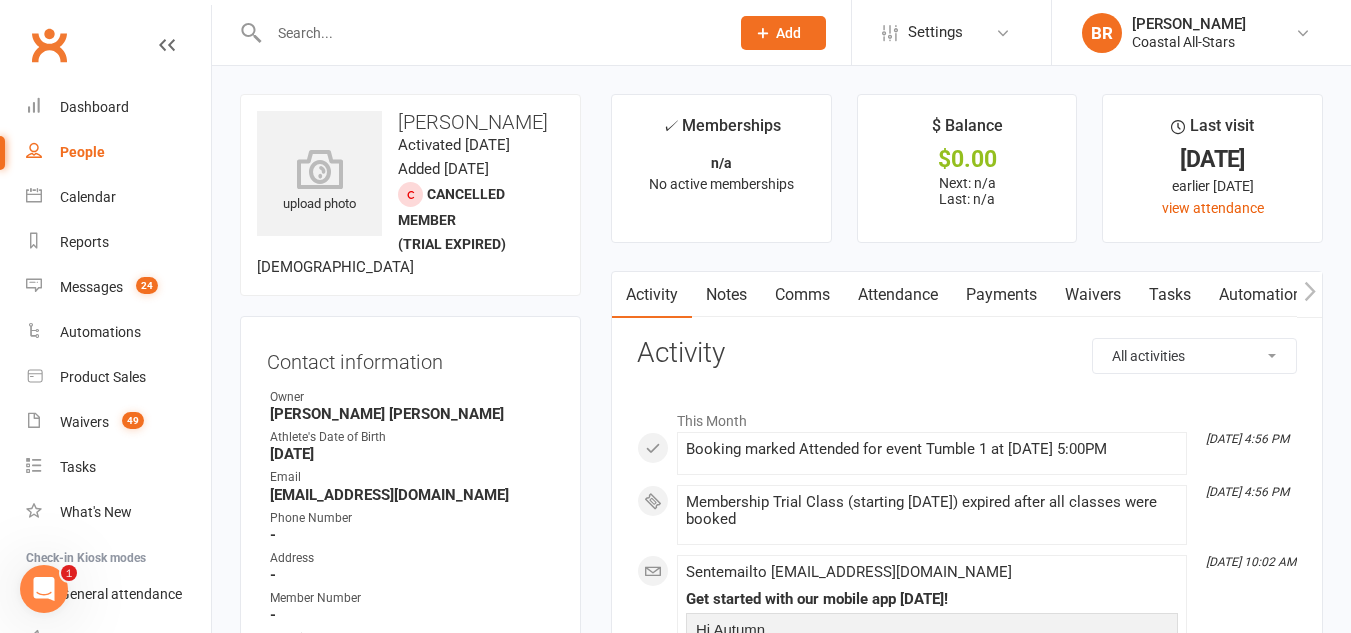 click on "People" at bounding box center [118, 152] 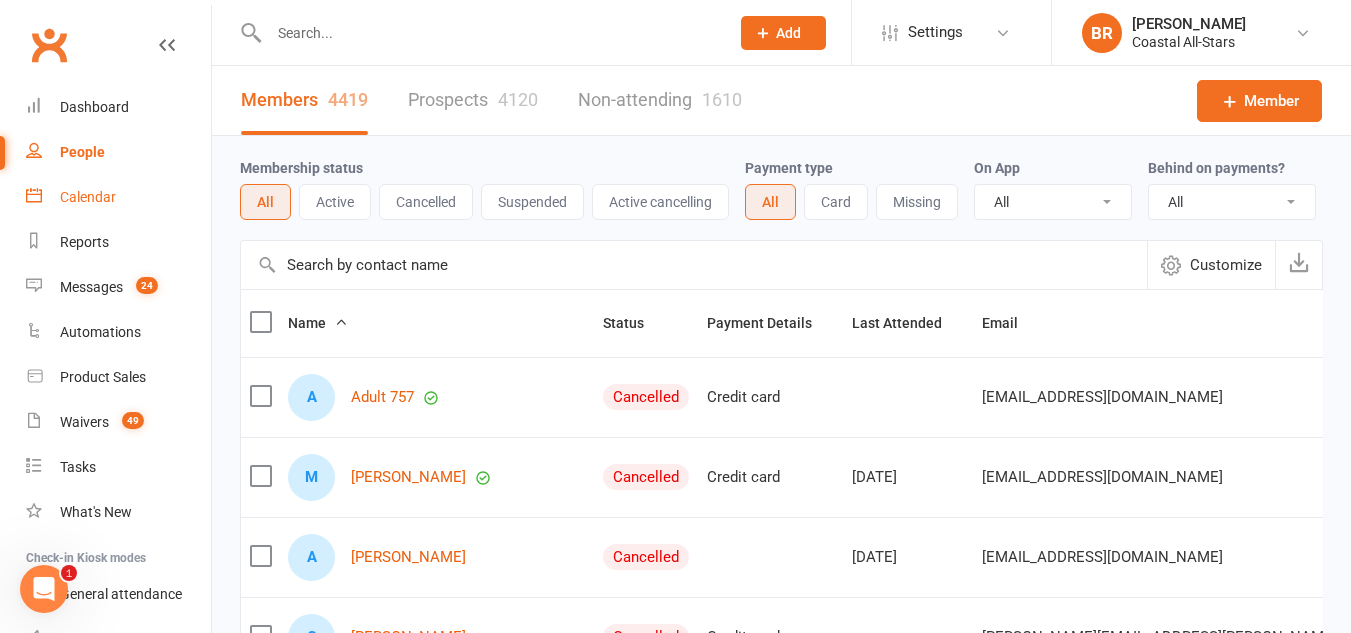 click on "Calendar" at bounding box center [118, 197] 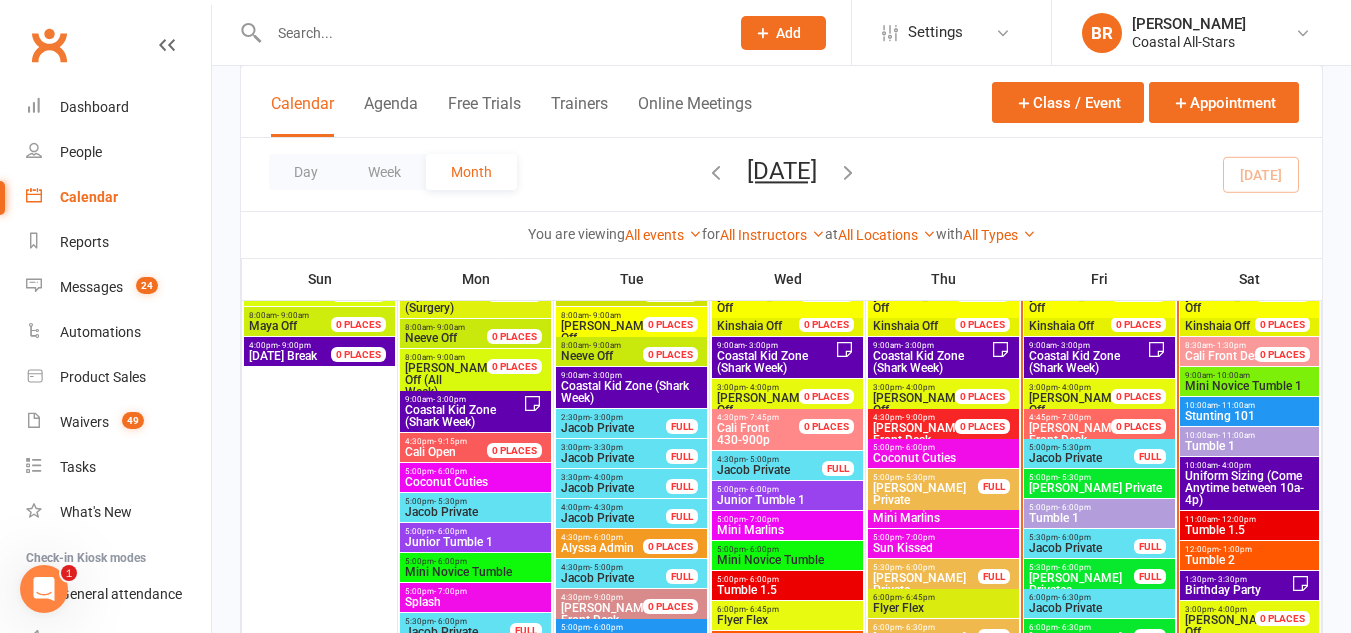 scroll, scrollTop: 990, scrollLeft: 0, axis: vertical 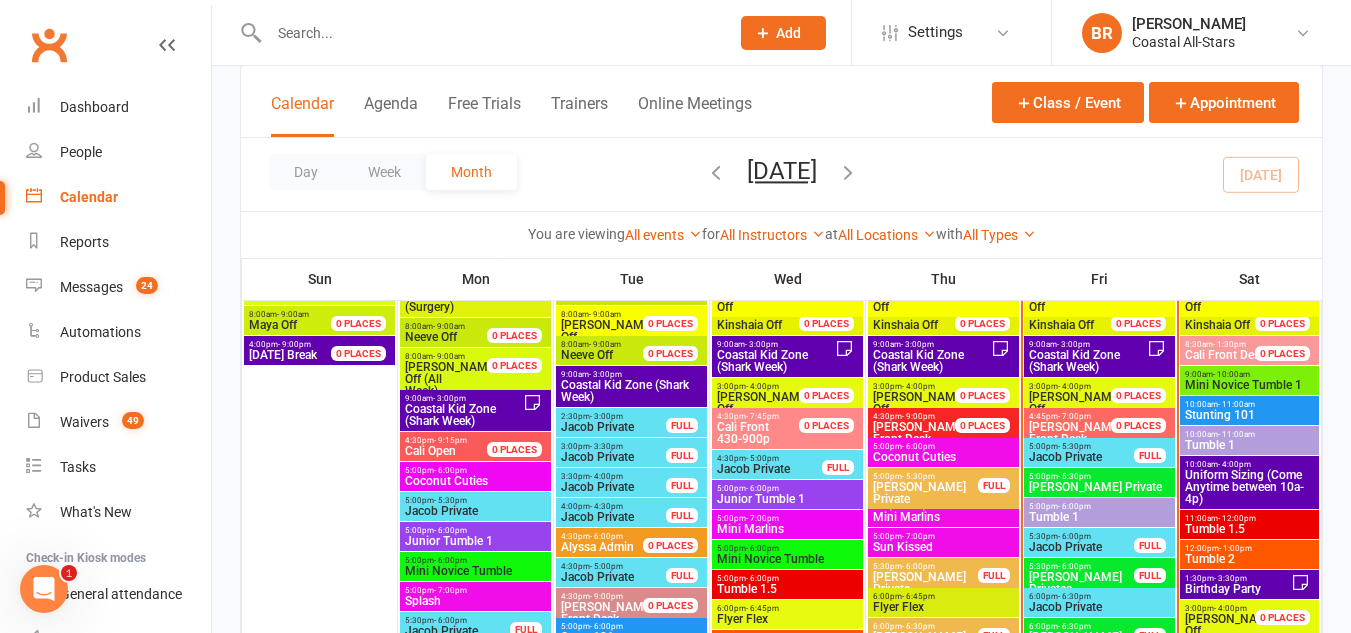 click on "- 6:00pm" at bounding box center [1074, 506] 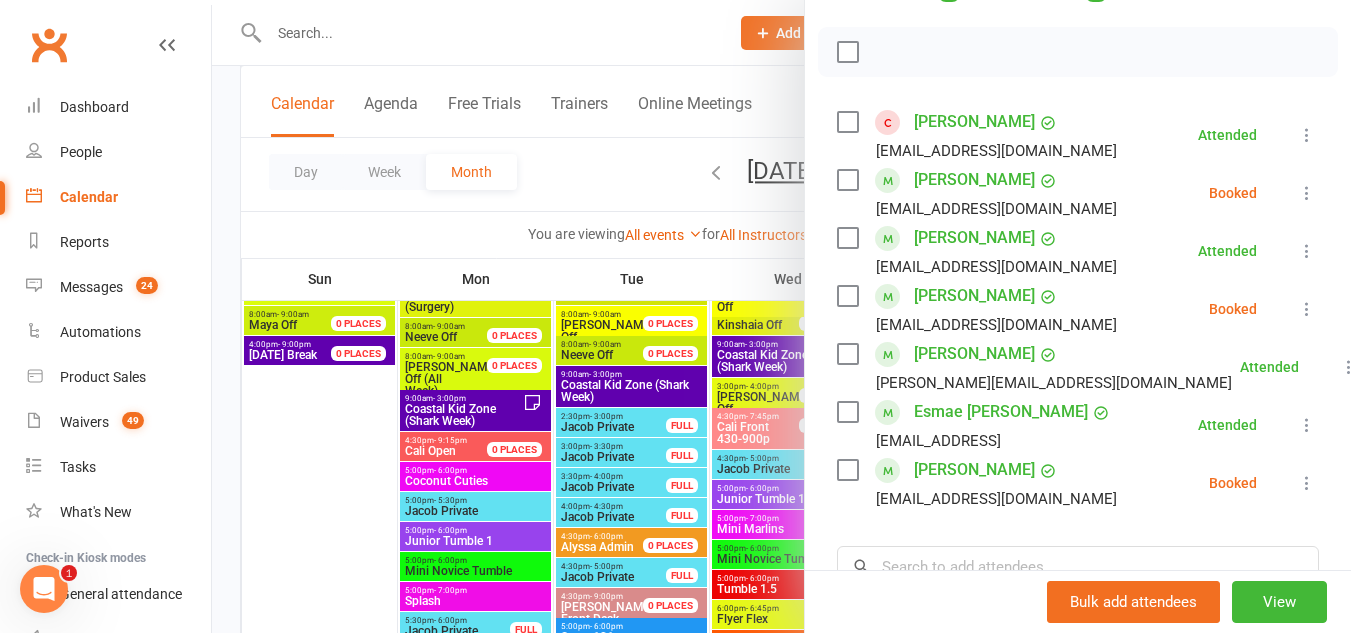 scroll, scrollTop: 296, scrollLeft: 0, axis: vertical 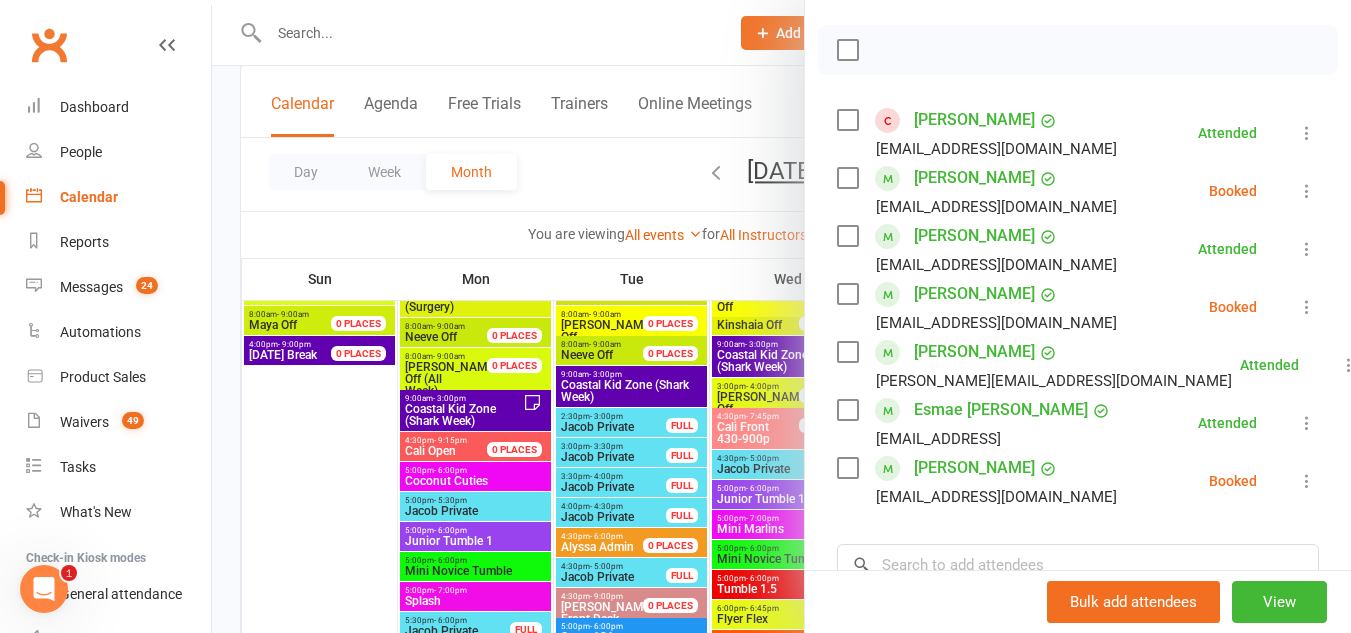 click at bounding box center [847, 178] 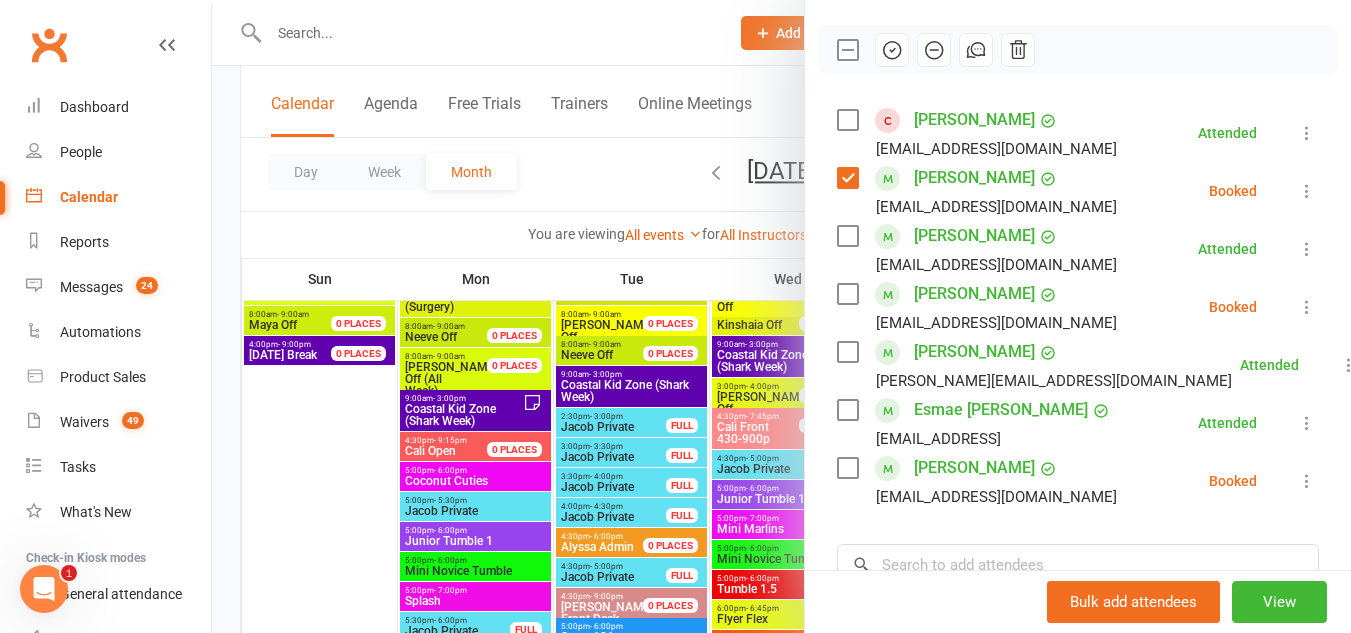 click at bounding box center (847, 468) 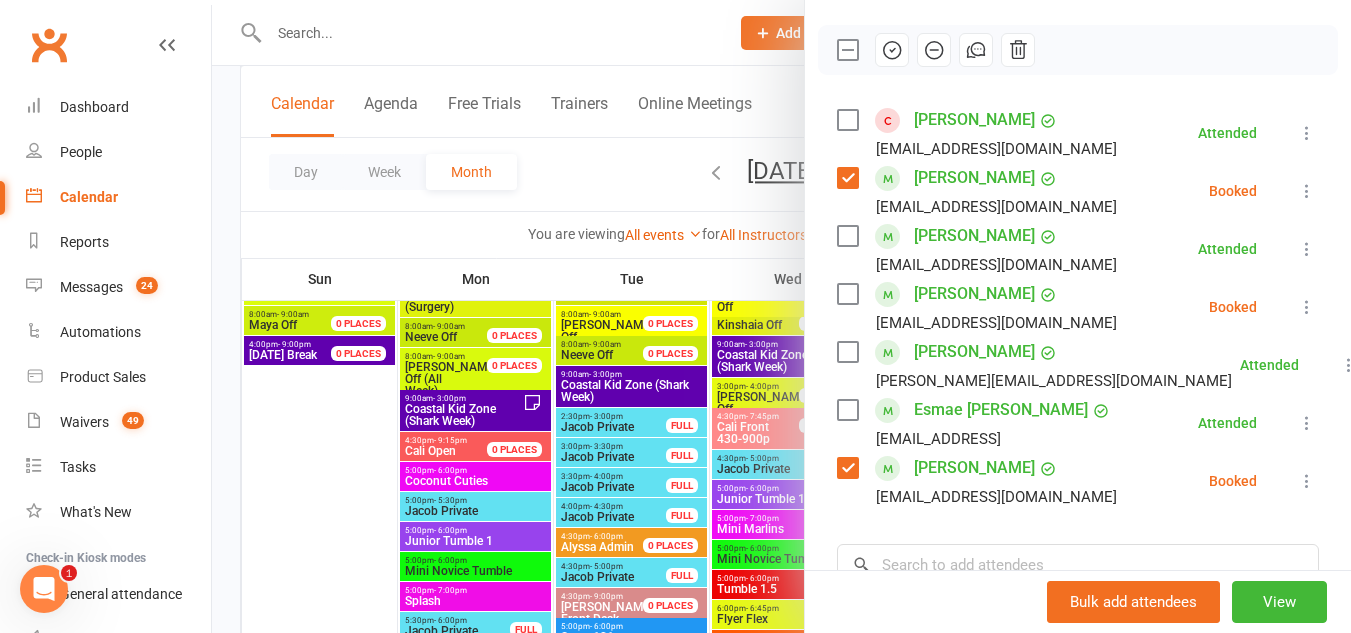 drag, startPoint x: 842, startPoint y: 456, endPoint x: 836, endPoint y: 473, distance: 18.027756 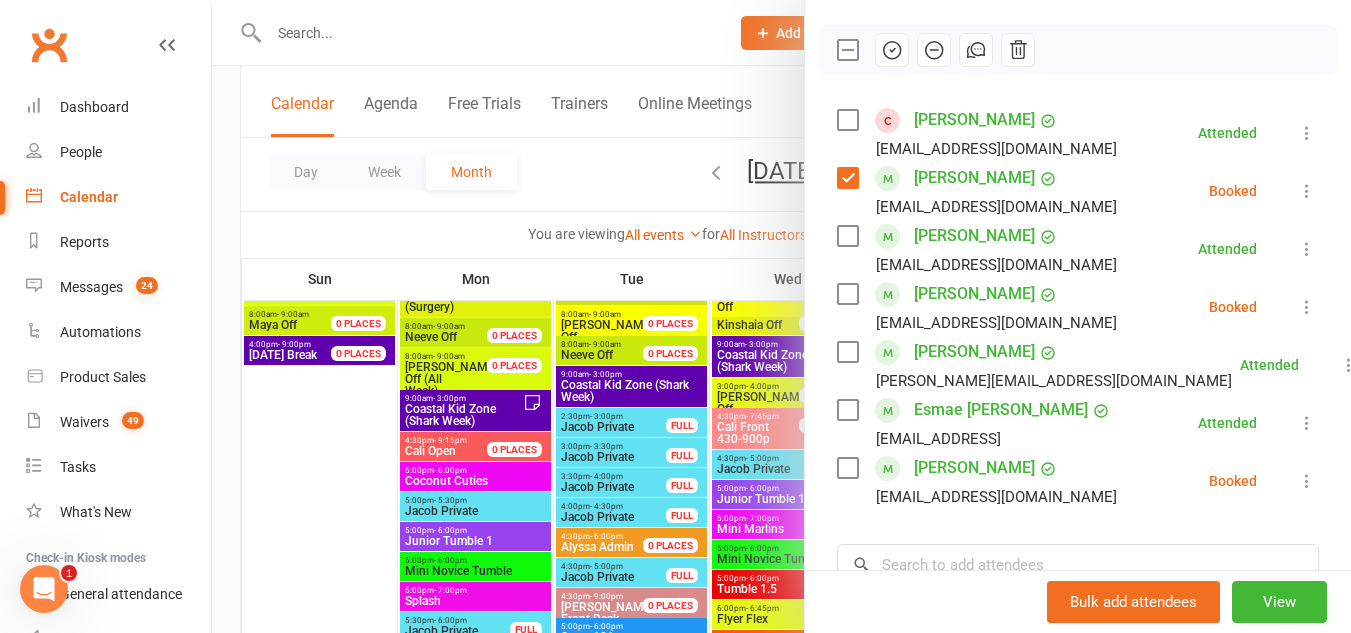 click at bounding box center (847, 468) 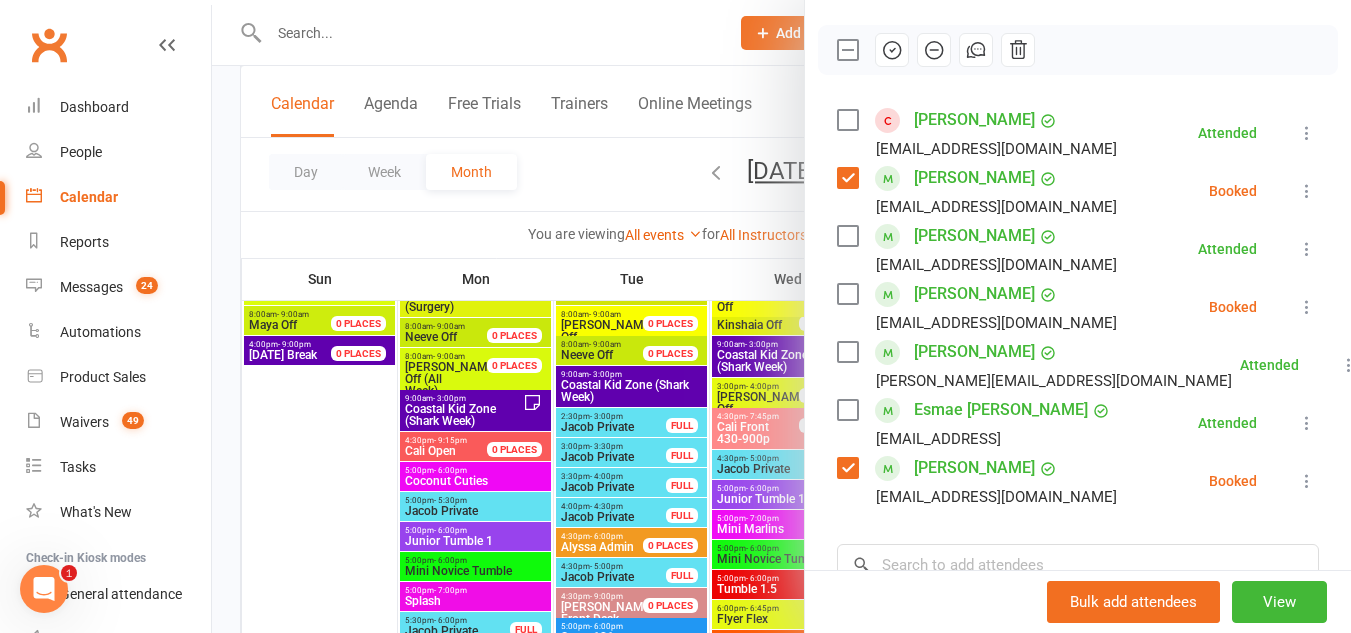 click 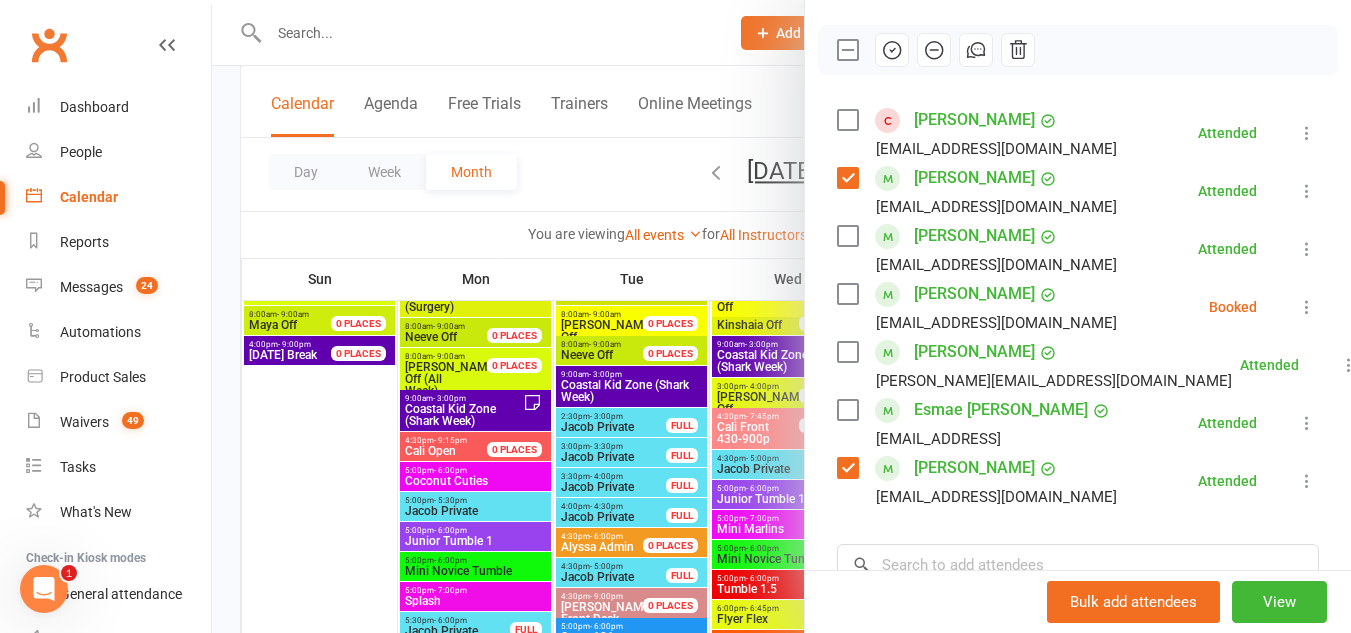 click at bounding box center (847, 178) 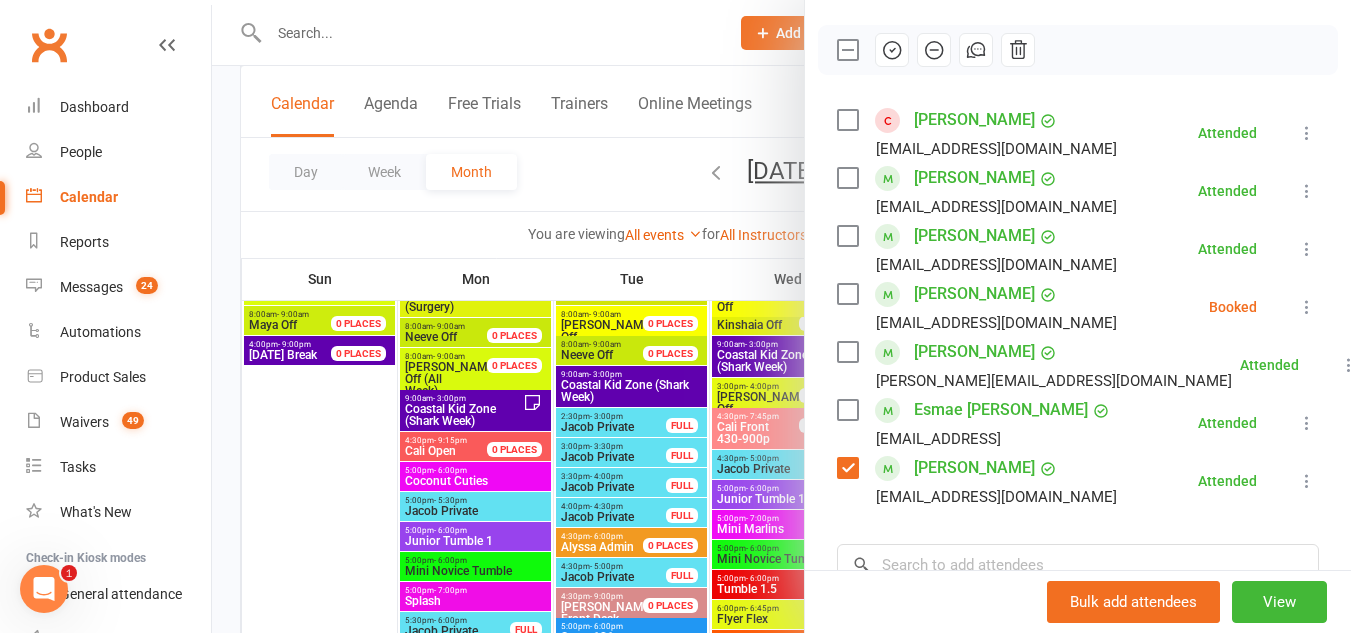 click at bounding box center [847, 468] 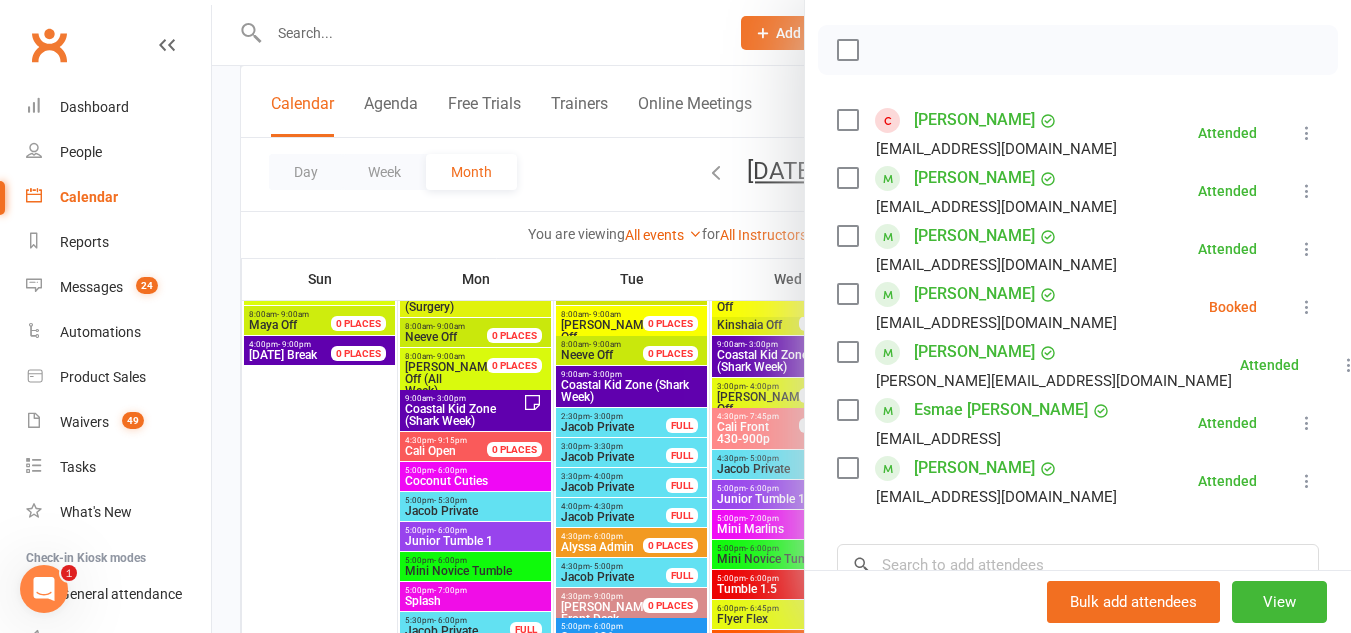 click at bounding box center [781, 316] 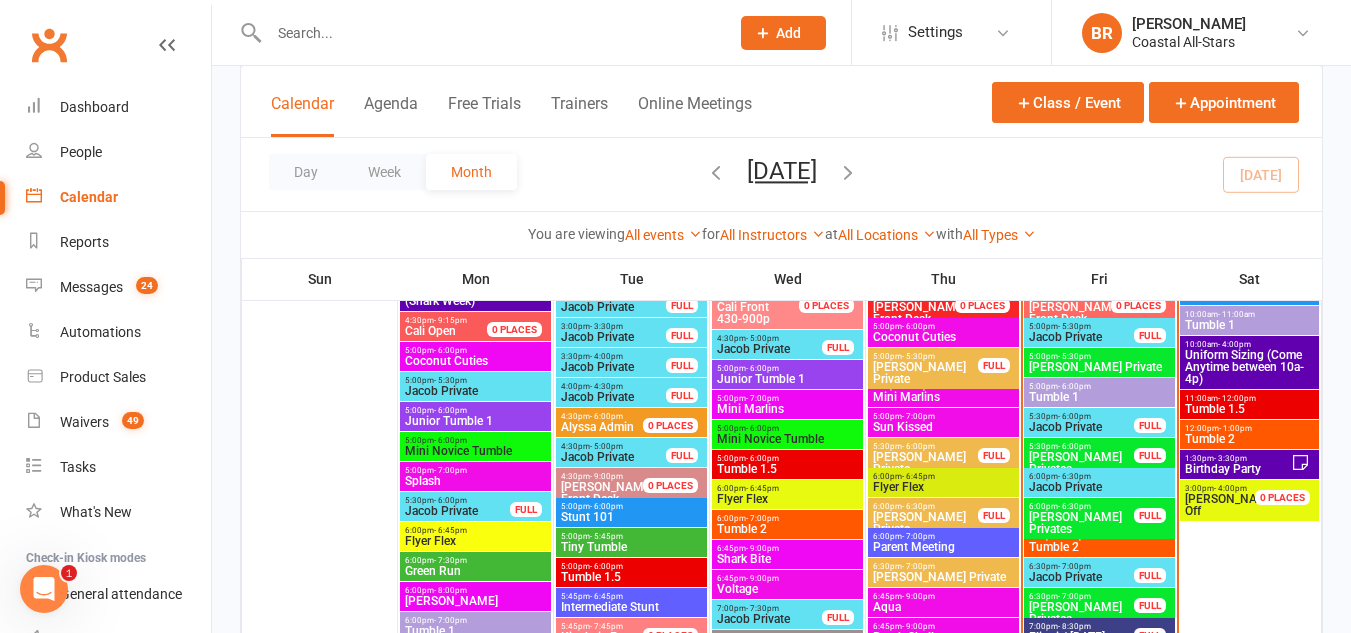 scroll, scrollTop: 1111, scrollLeft: 0, axis: vertical 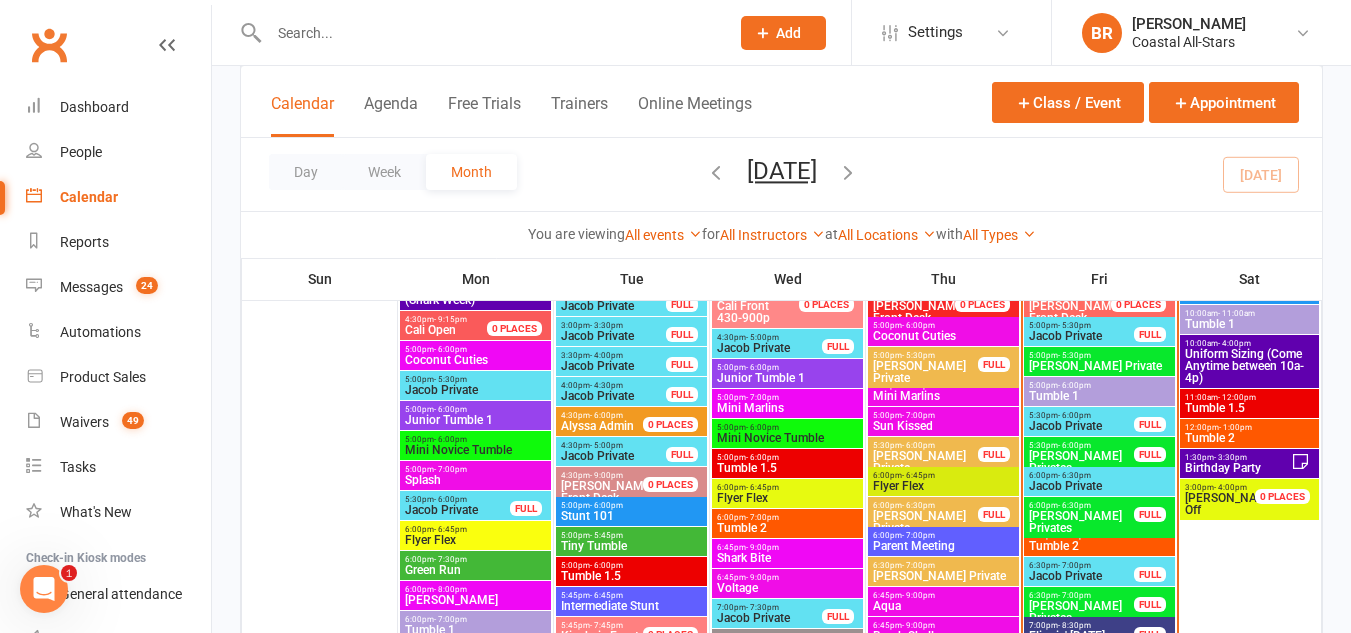click on "- 5:30pm" at bounding box center [1074, 325] 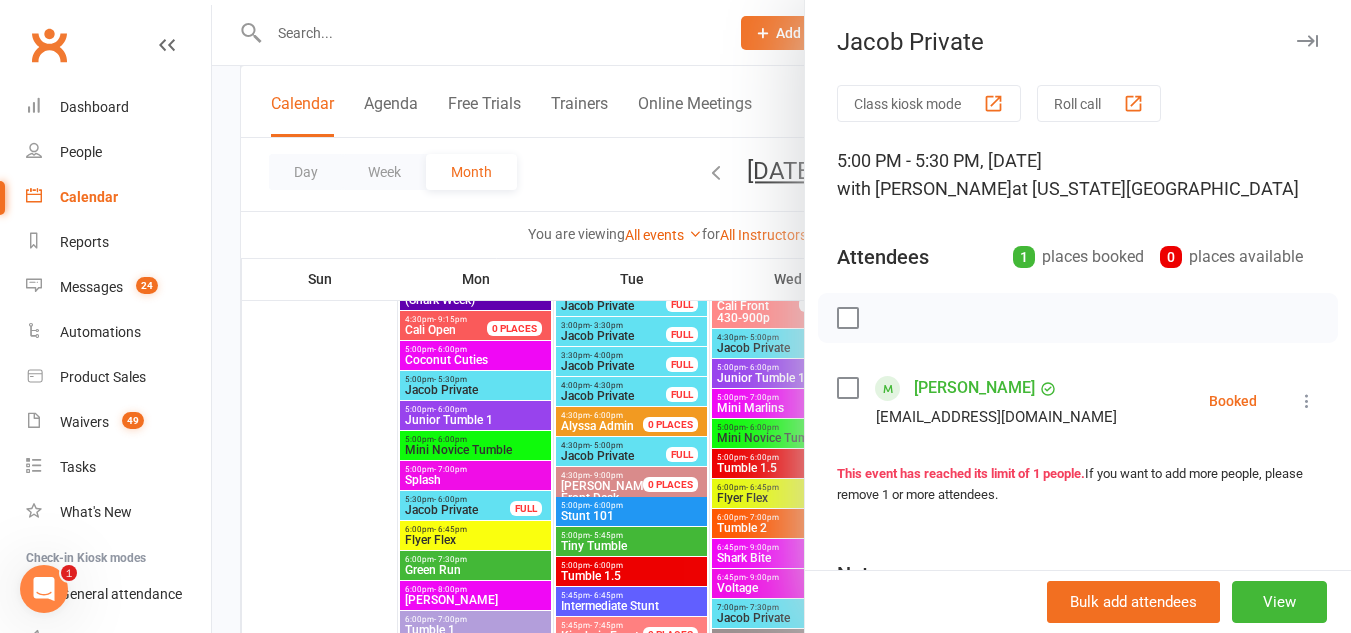click at bounding box center (847, 388) 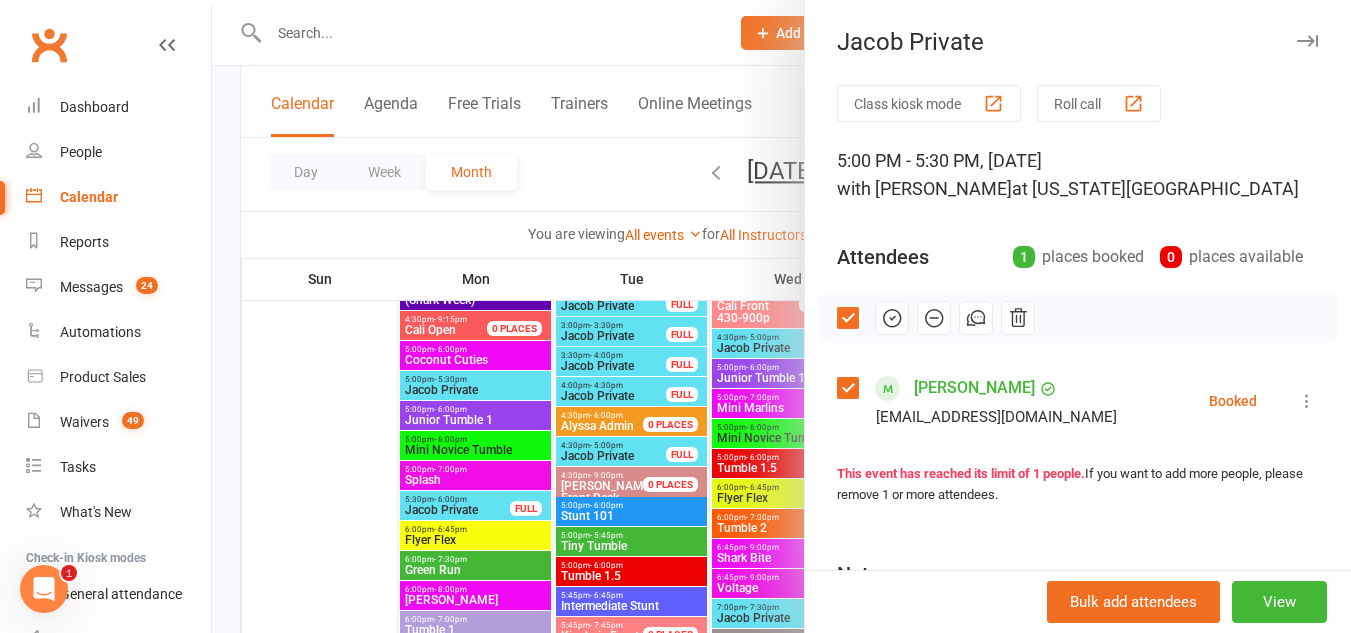 click 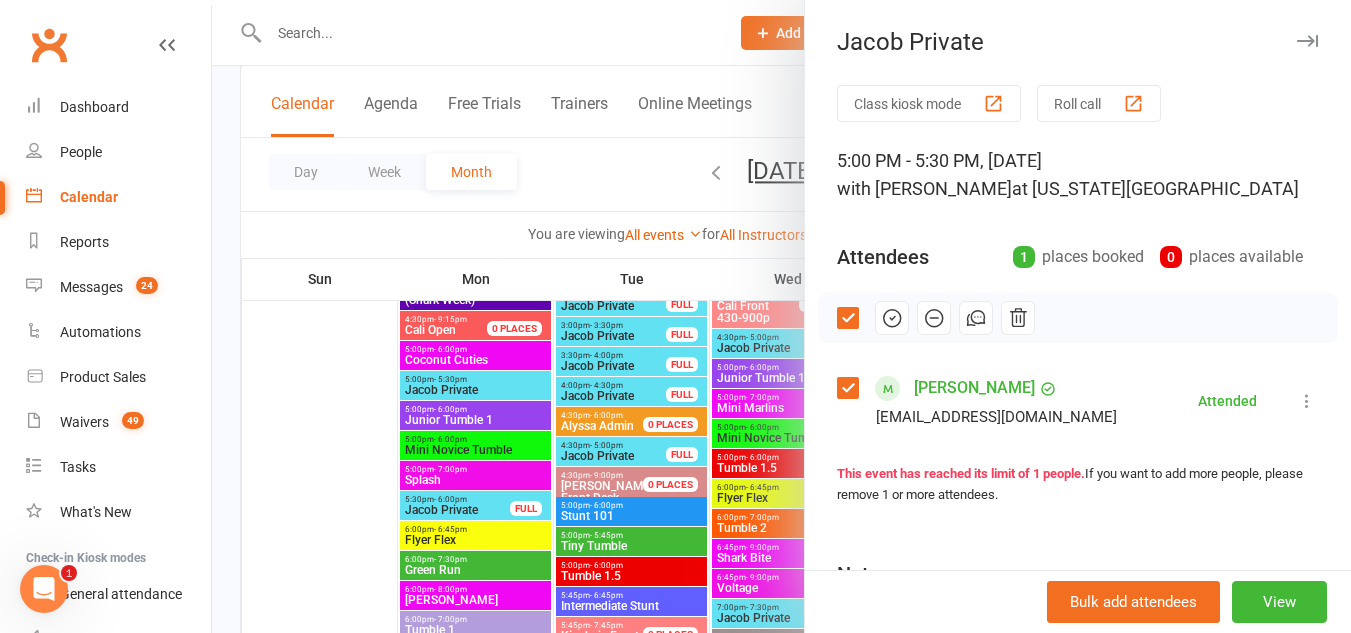 click at bounding box center (847, 388) 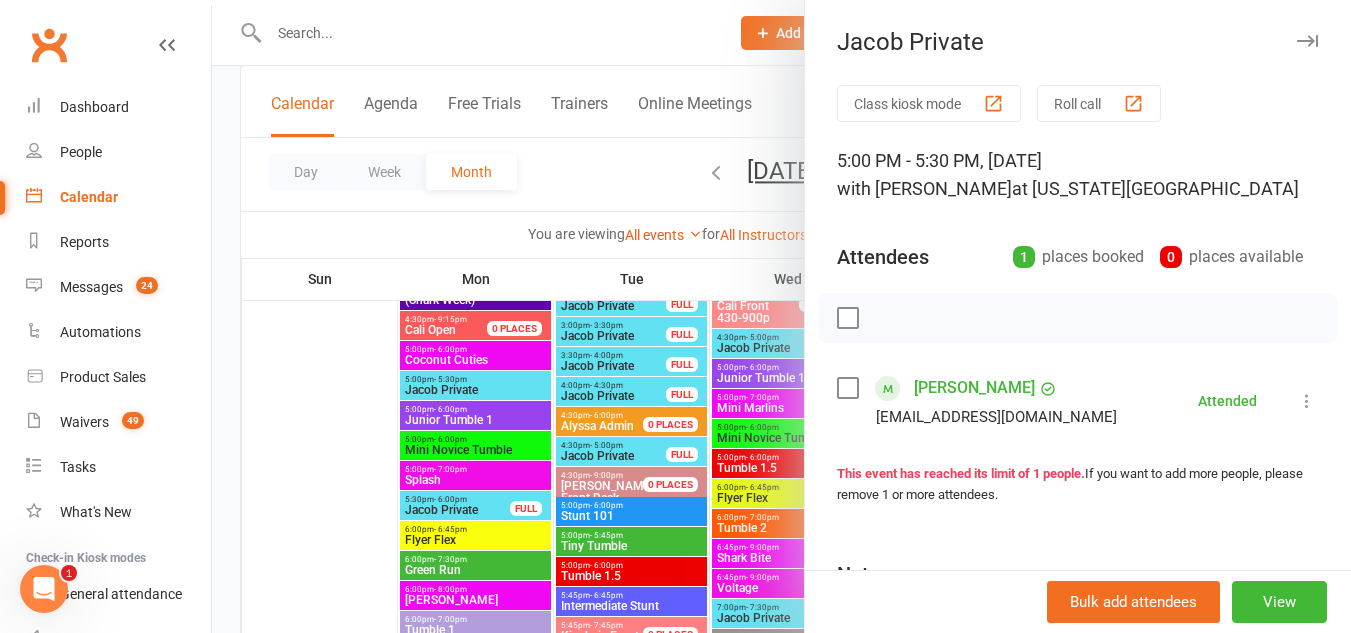 click at bounding box center [781, 316] 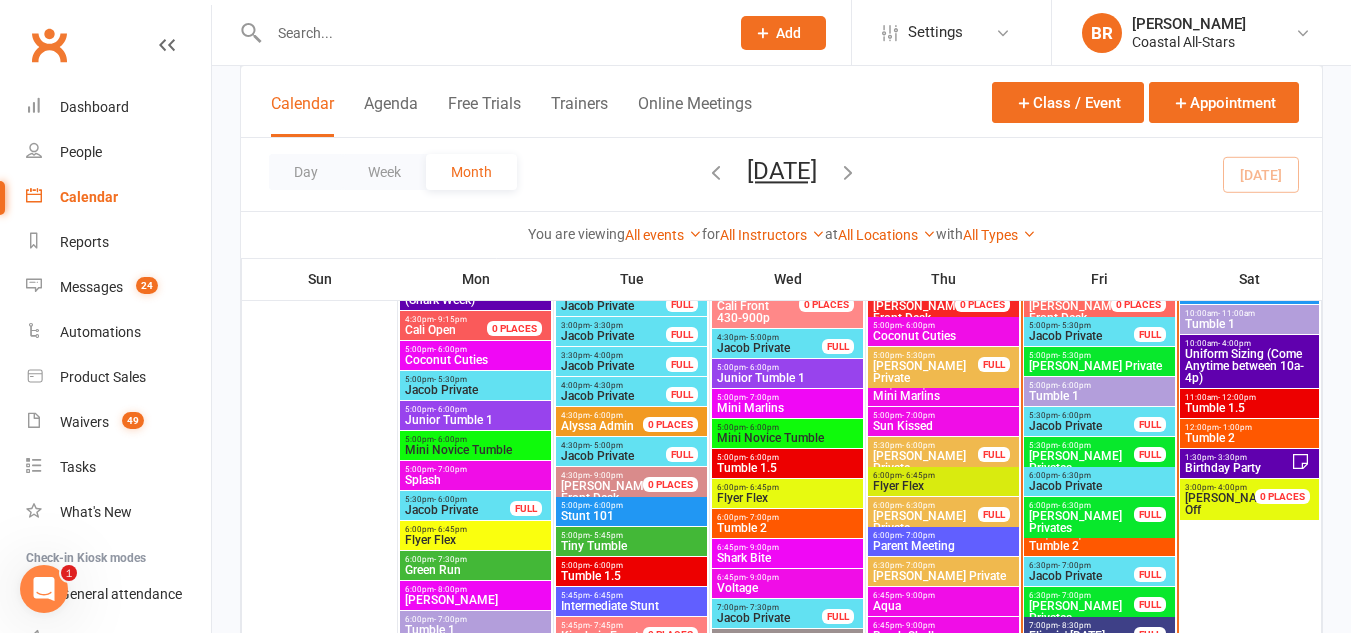 click on "- 6:00pm" at bounding box center (1074, 385) 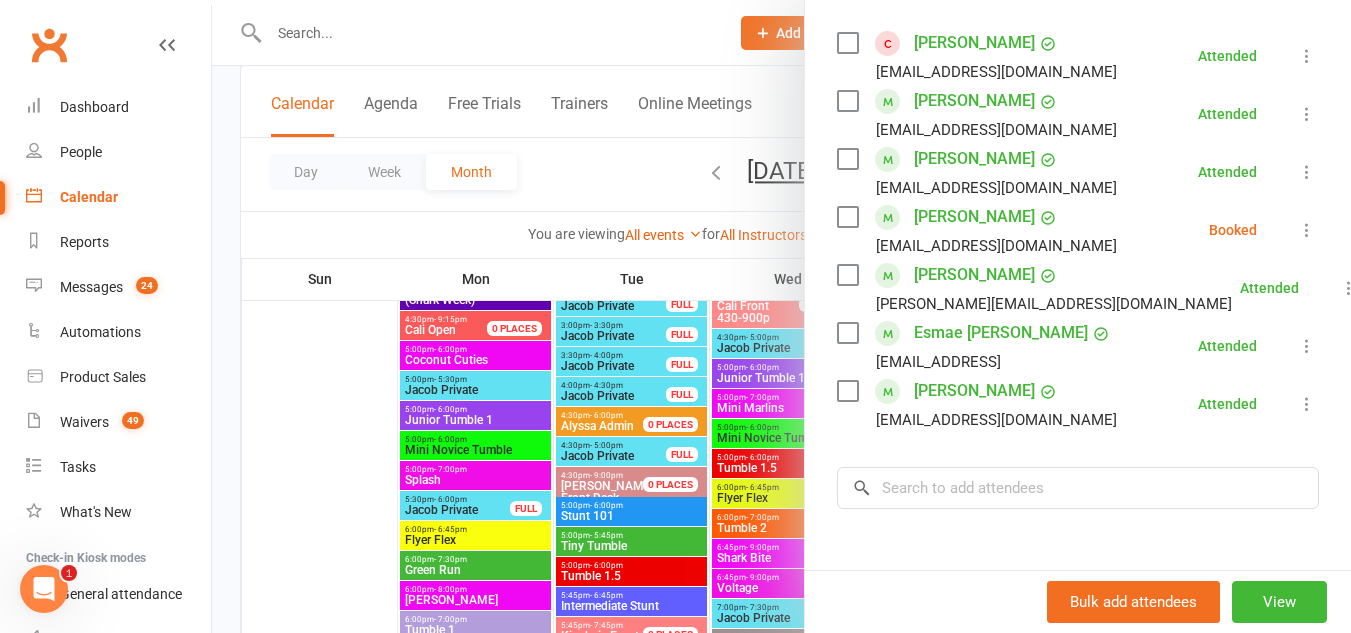 scroll, scrollTop: 397, scrollLeft: 0, axis: vertical 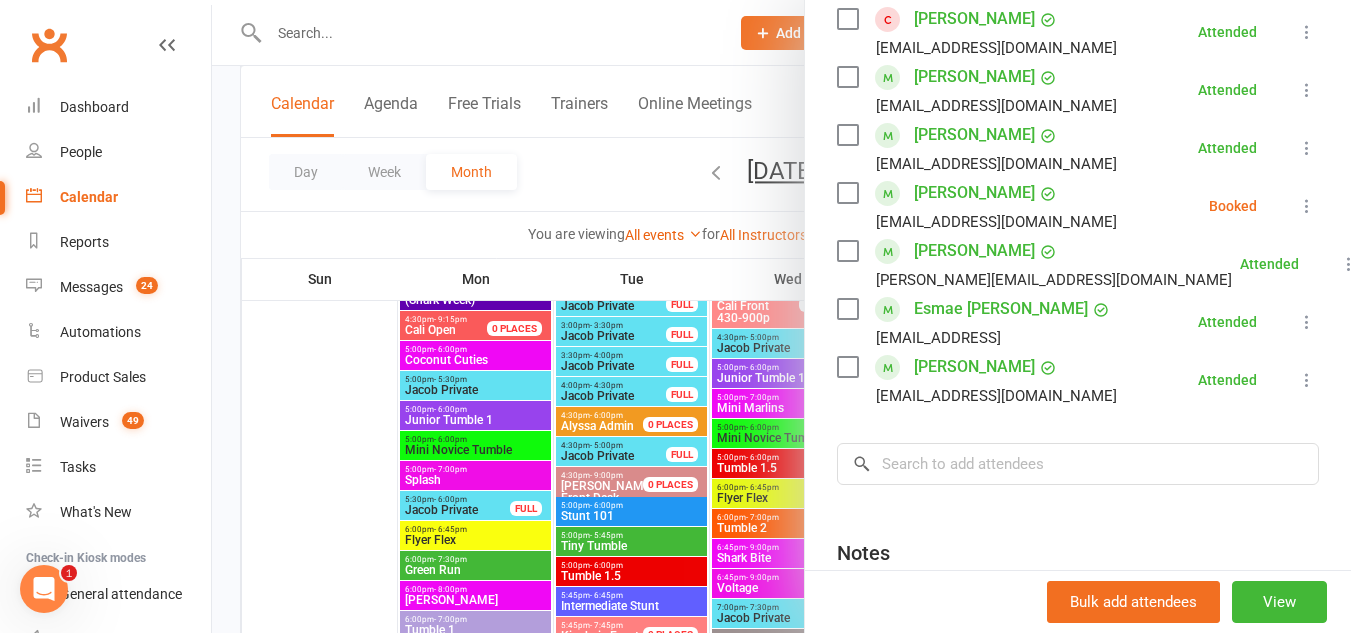 click at bounding box center [781, 316] 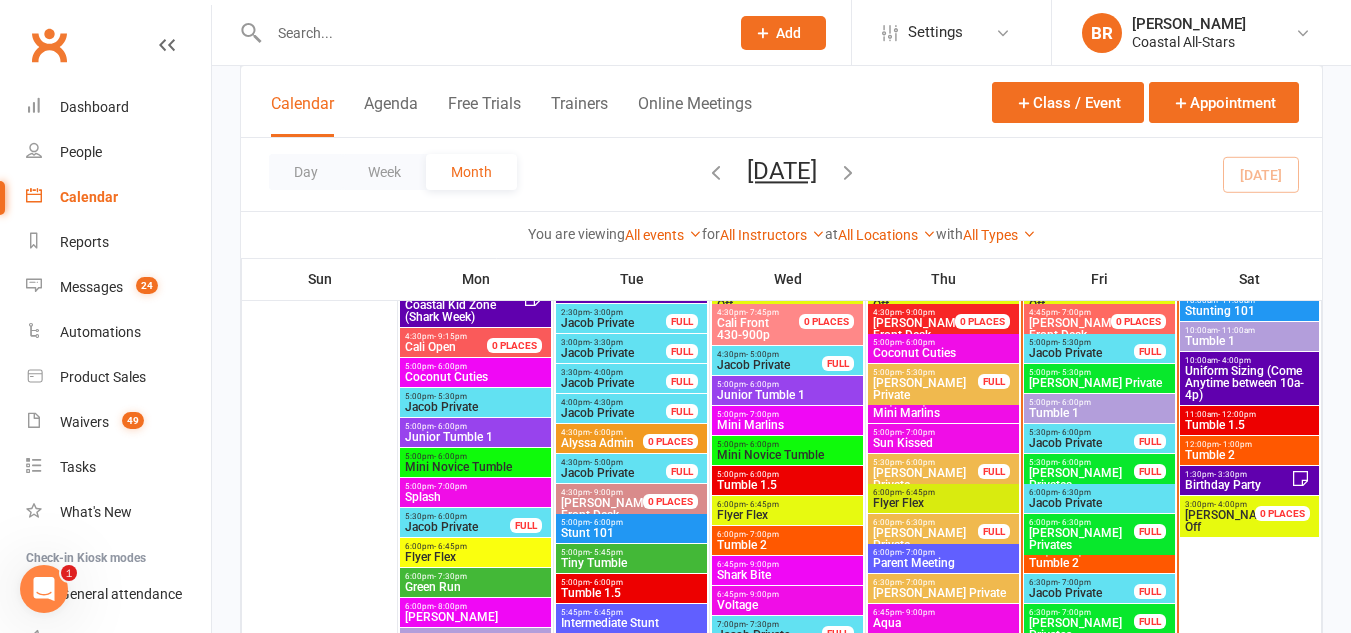 scroll, scrollTop: 1093, scrollLeft: 0, axis: vertical 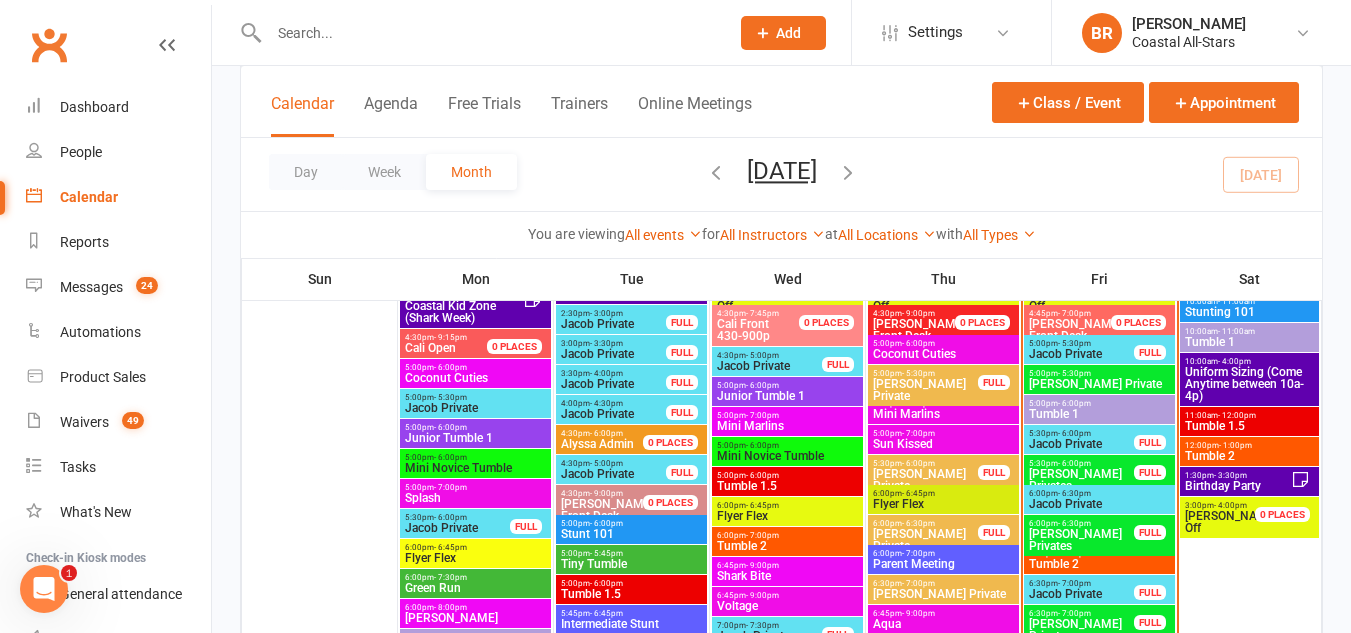 click on "- 6:00pm" at bounding box center [1074, 433] 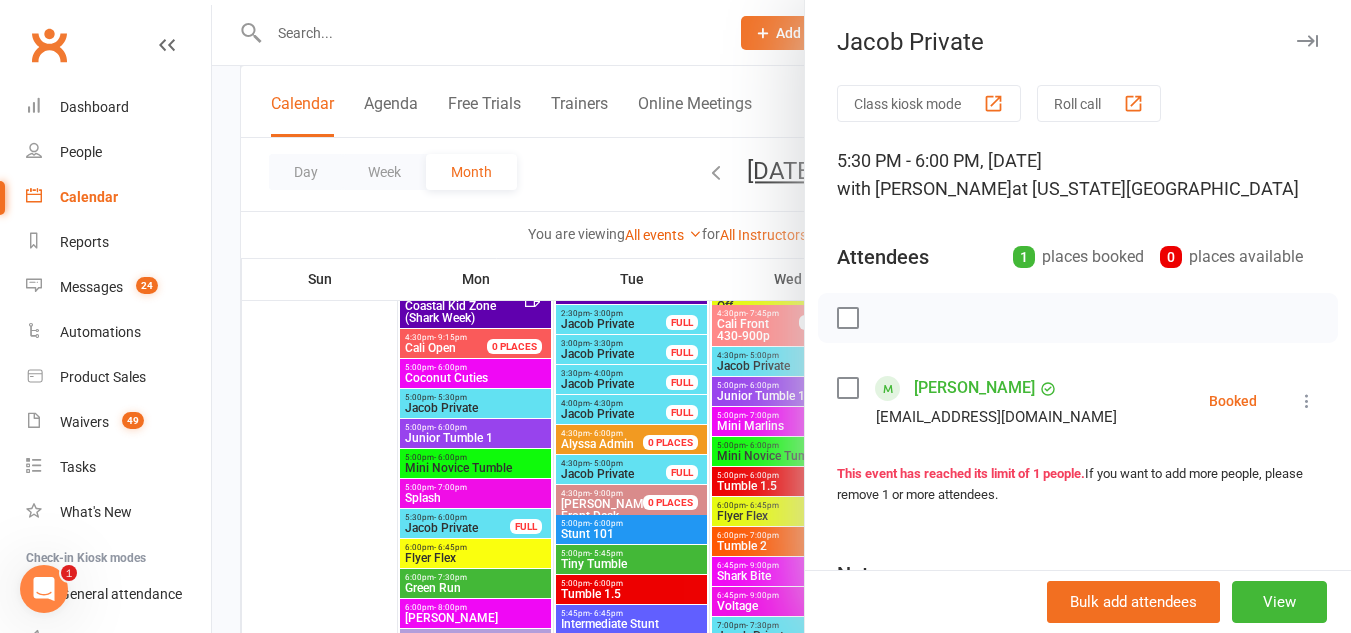 click at bounding box center (781, 316) 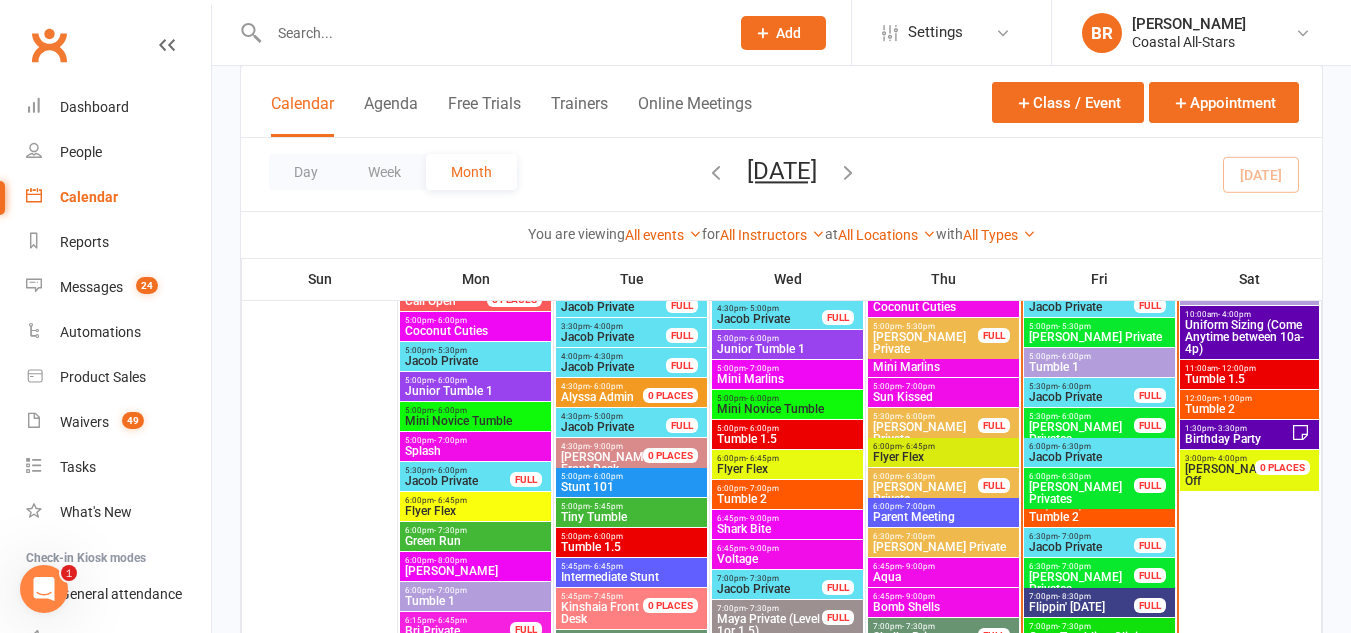 scroll, scrollTop: 1143, scrollLeft: 0, axis: vertical 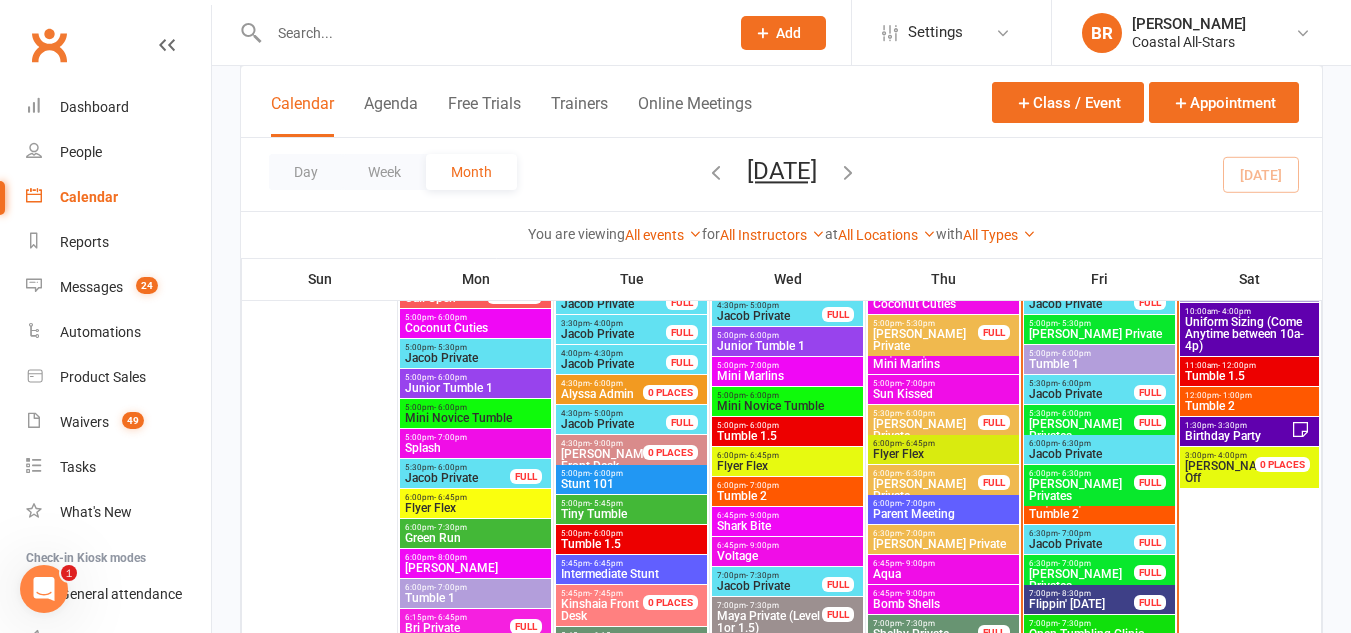 click on "5:30pm  - 6:00pm" at bounding box center [1081, 413] 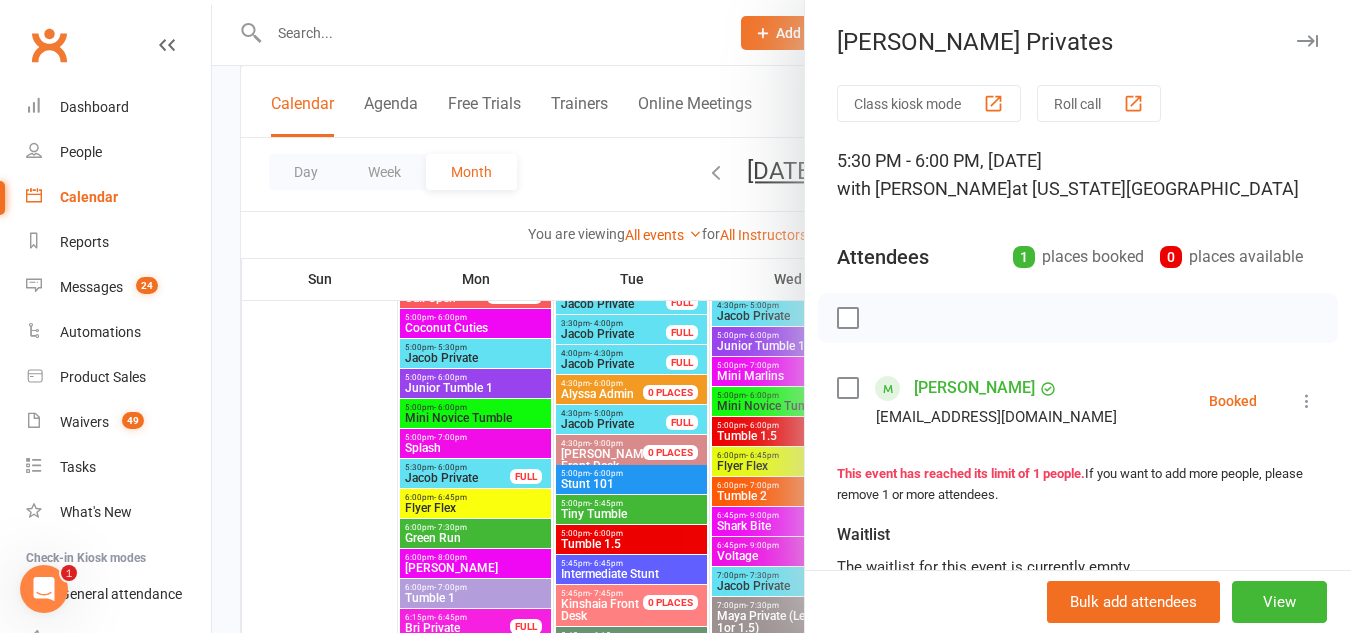click at bounding box center [781, 316] 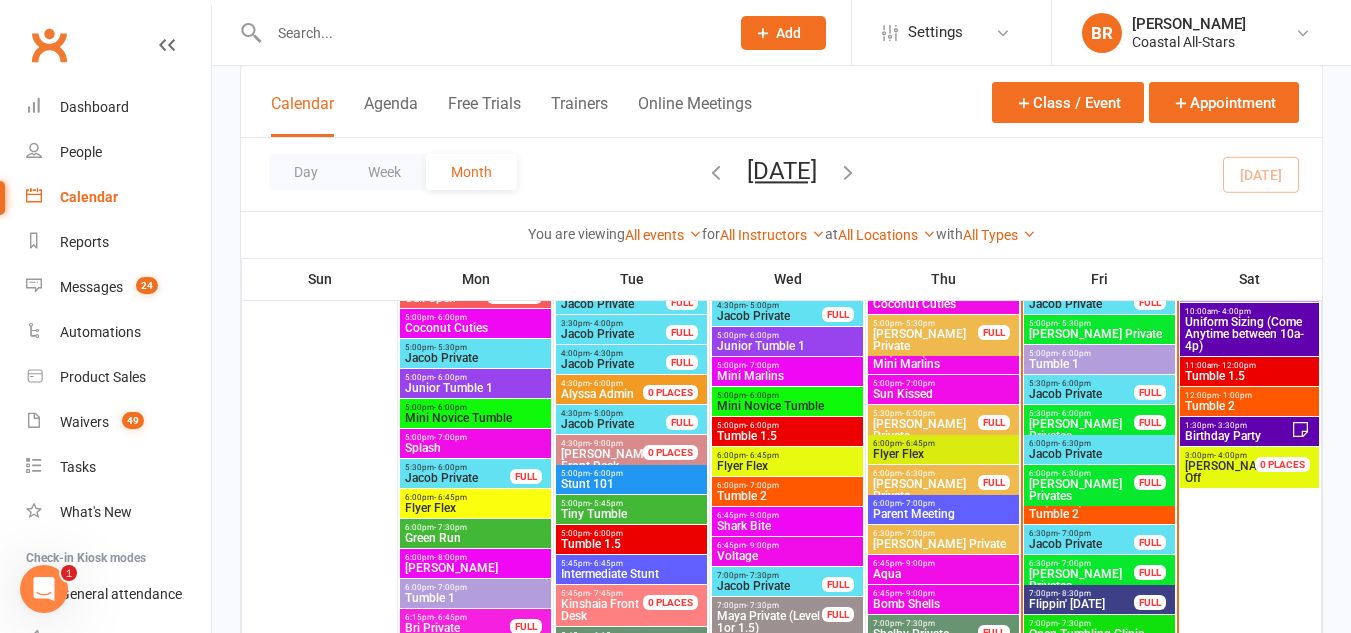 scroll, scrollTop: 1124, scrollLeft: 0, axis: vertical 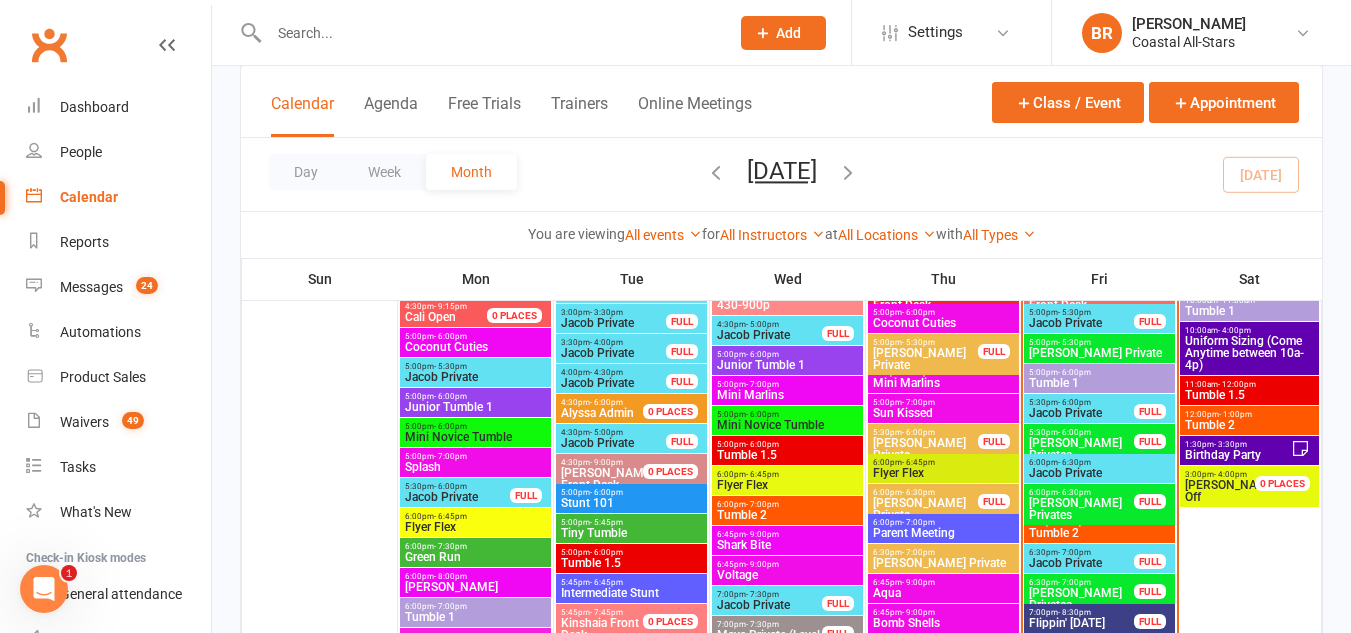 click on "5:30pm  - 6:00pm" at bounding box center [1081, 432] 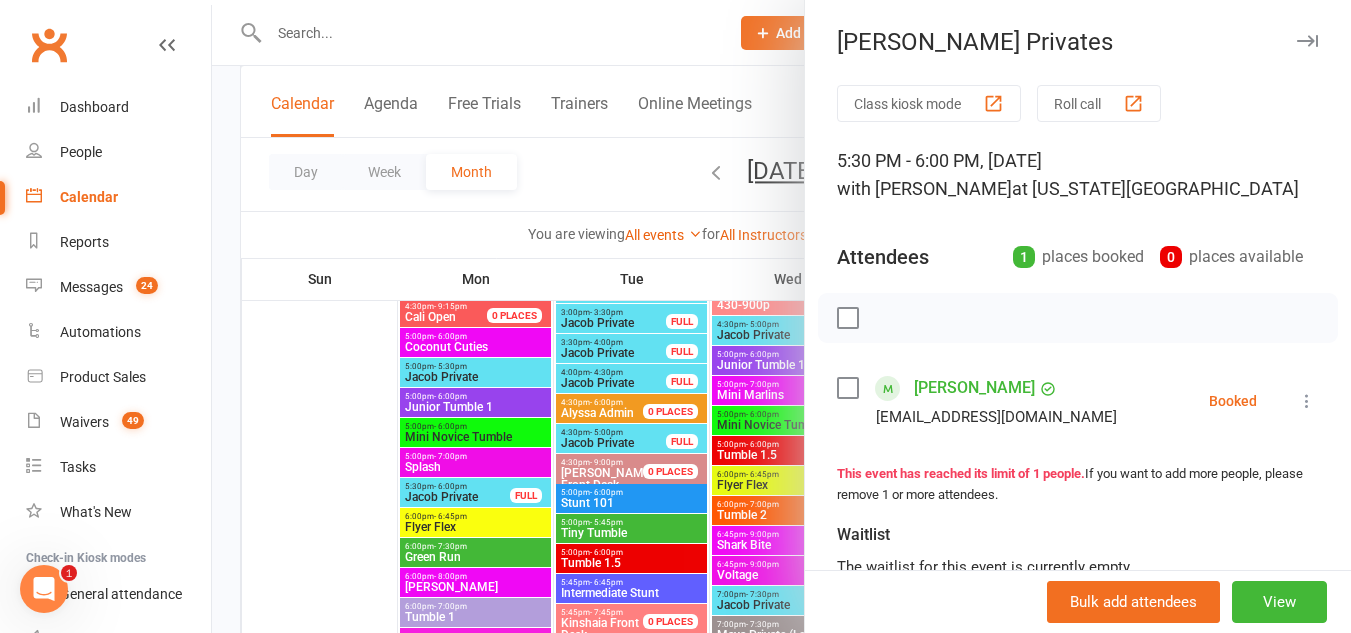 click at bounding box center (847, 388) 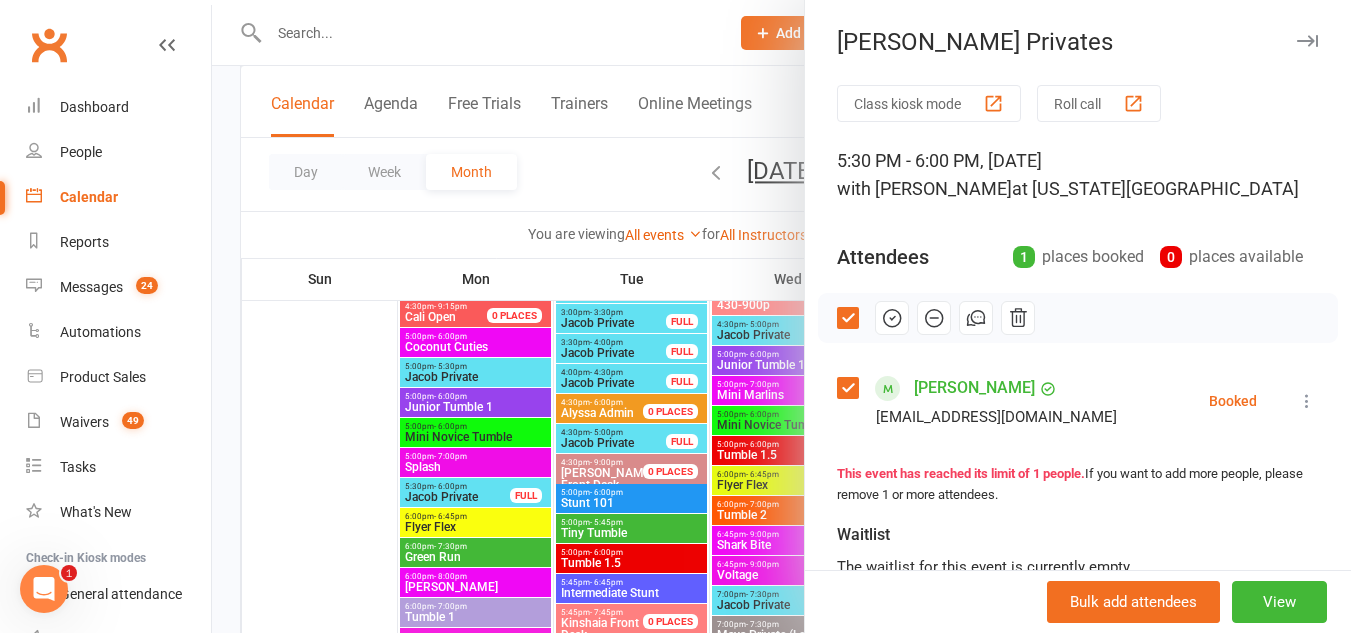click 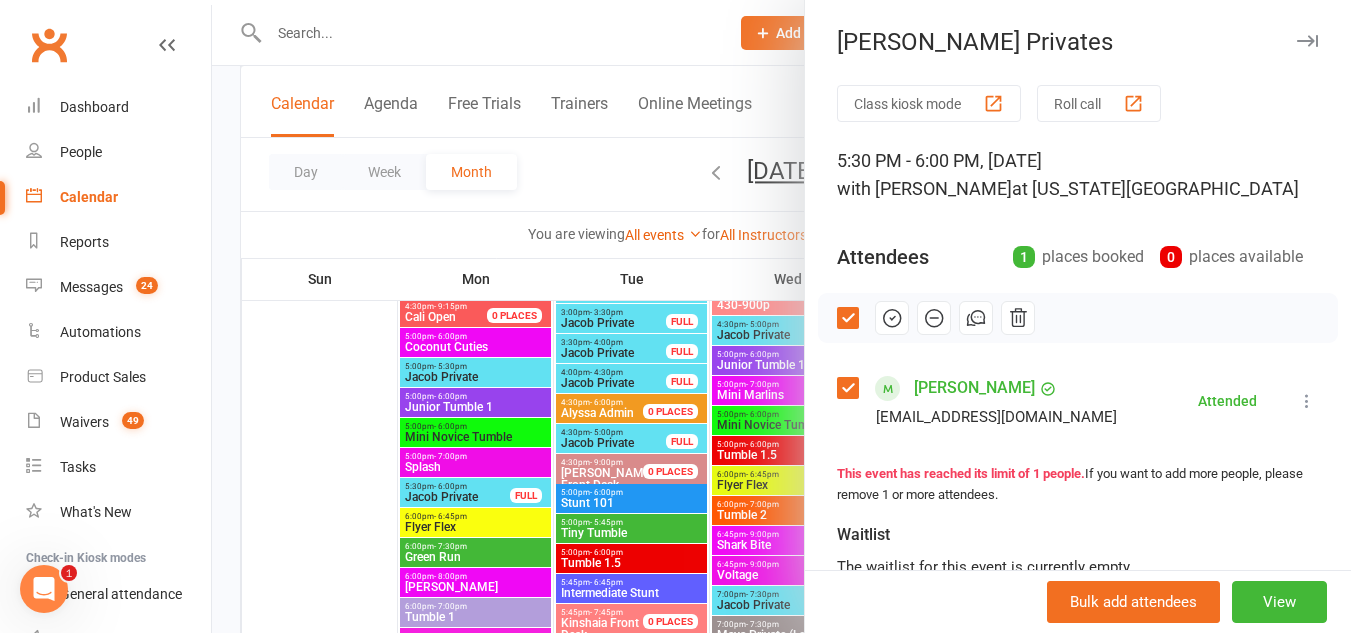 click at bounding box center (781, 316) 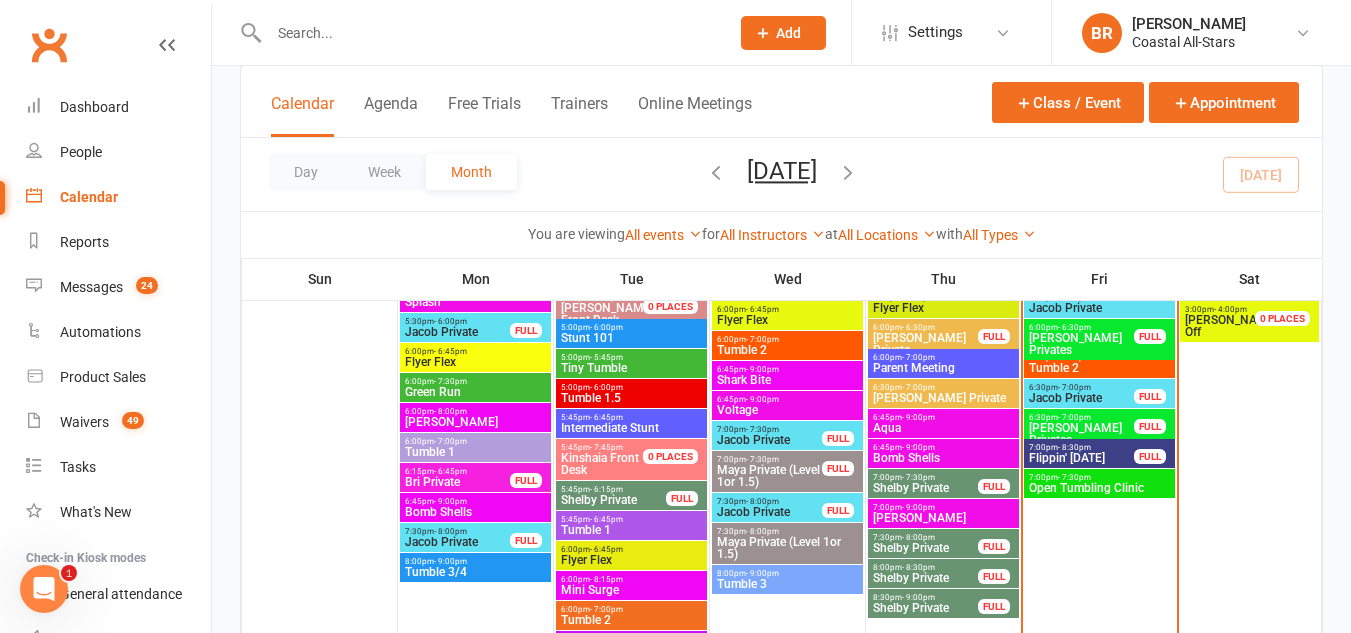 scroll, scrollTop: 1290, scrollLeft: 0, axis: vertical 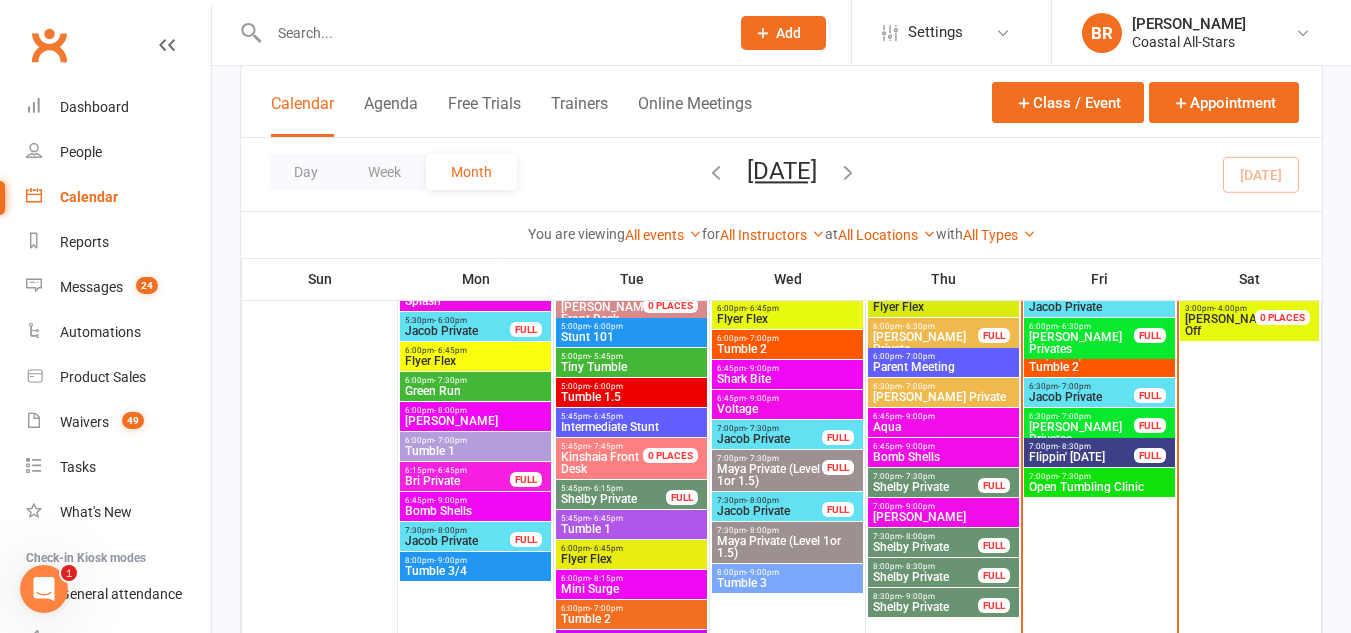 click on "- 7:00pm" at bounding box center [1074, 356] 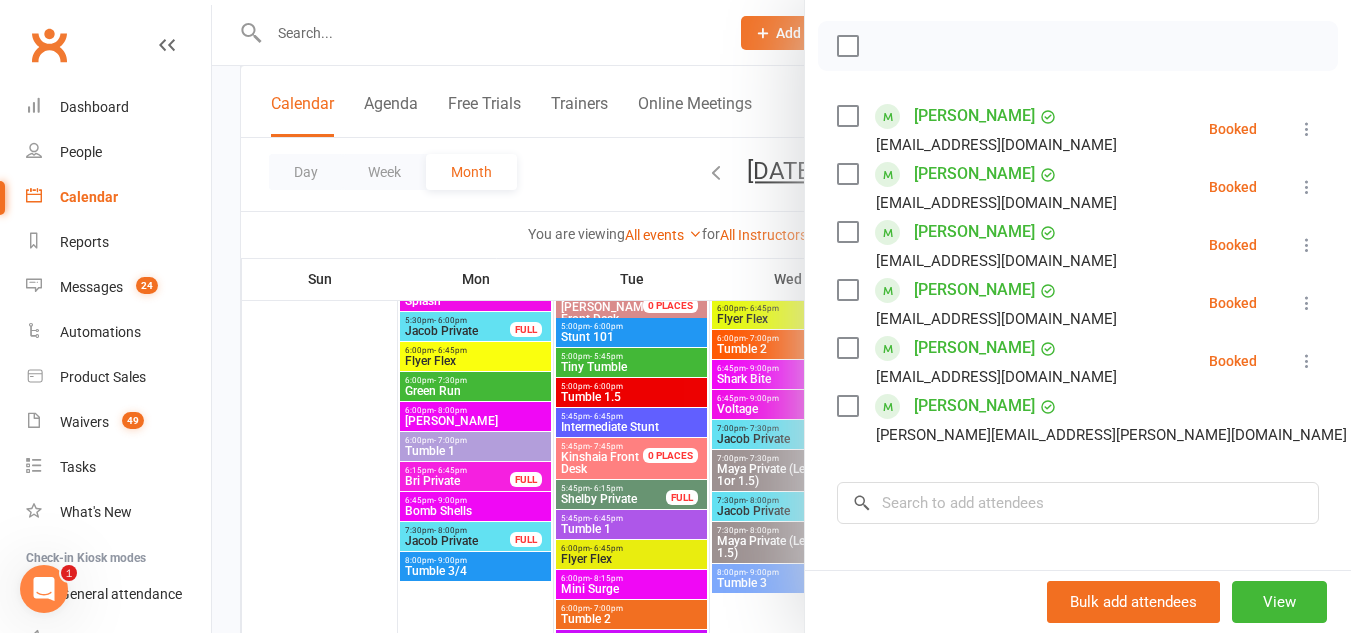 scroll, scrollTop: 316, scrollLeft: 0, axis: vertical 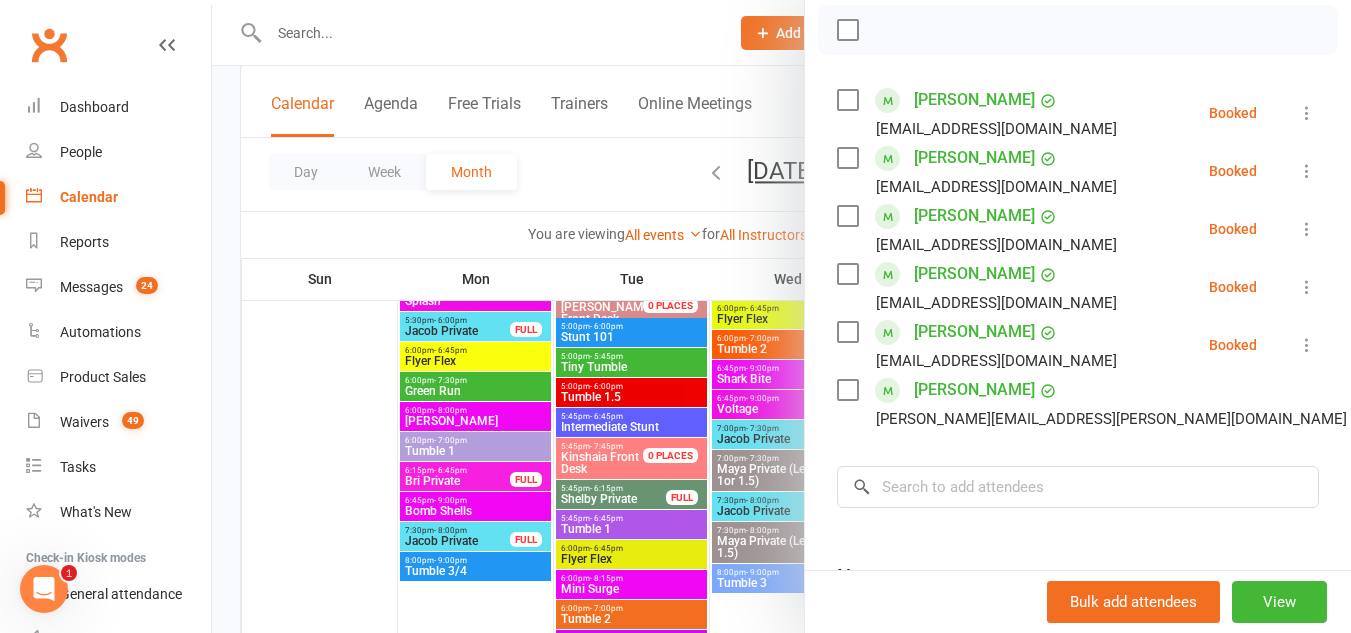 click at bounding box center (847, 158) 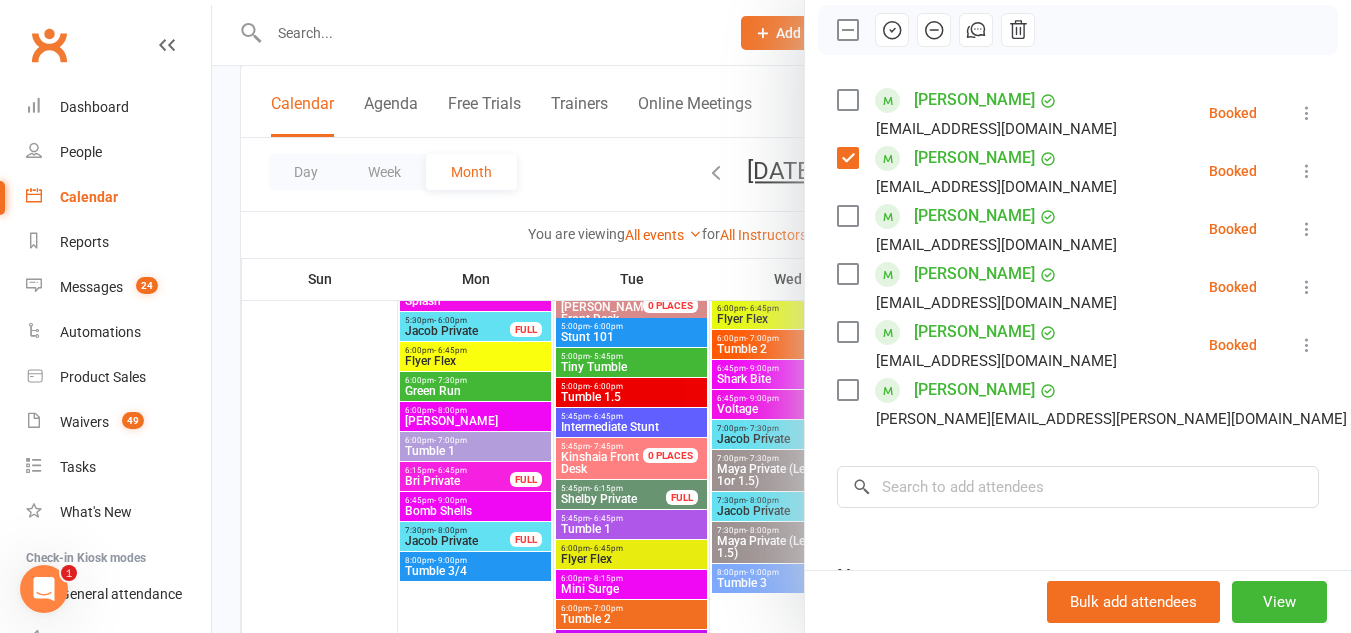click at bounding box center (847, 216) 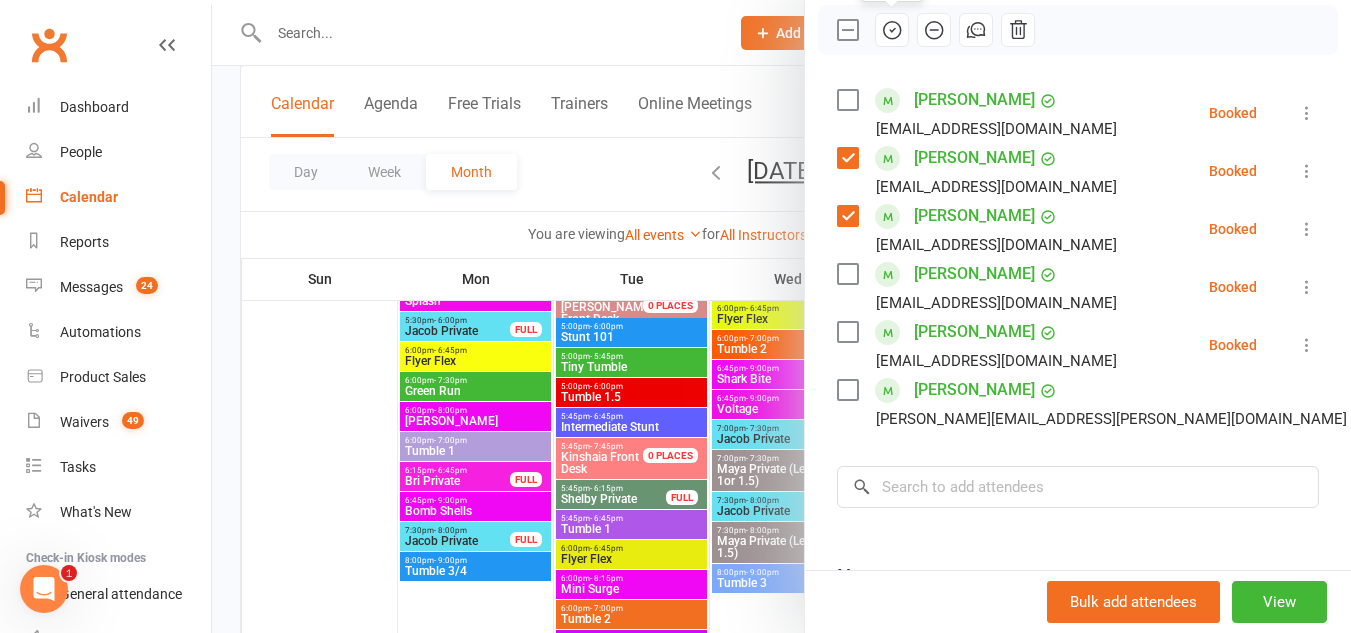 click 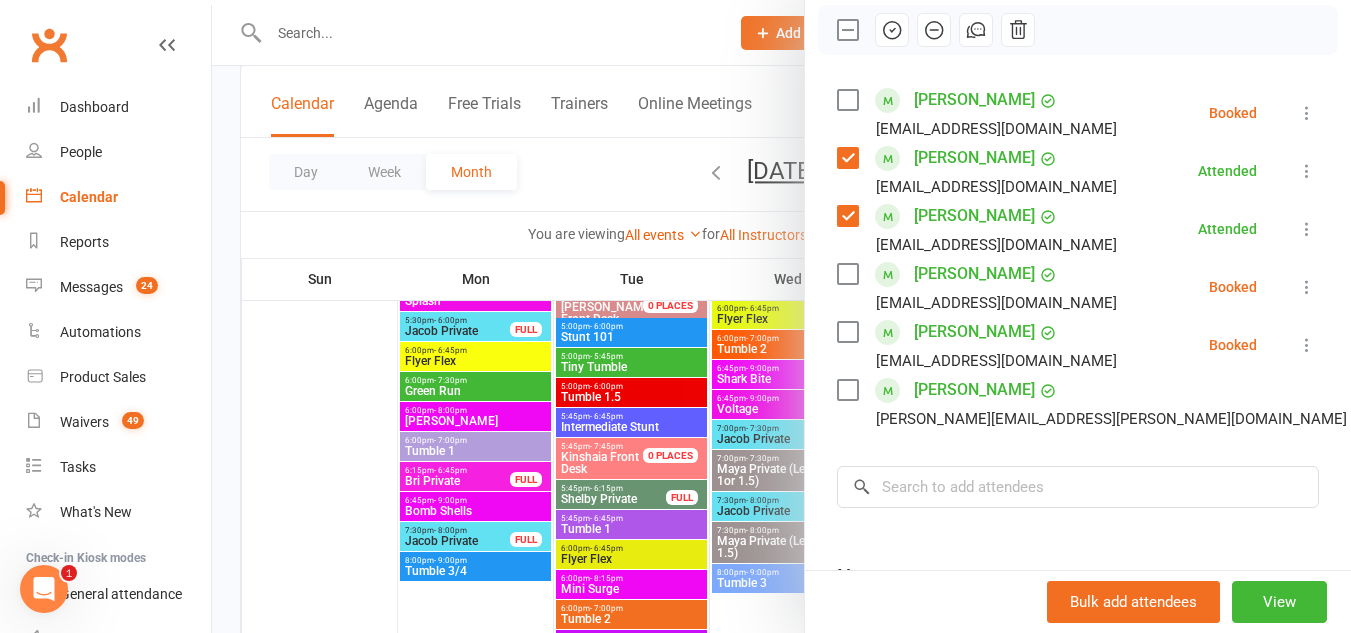 click at bounding box center (781, 316) 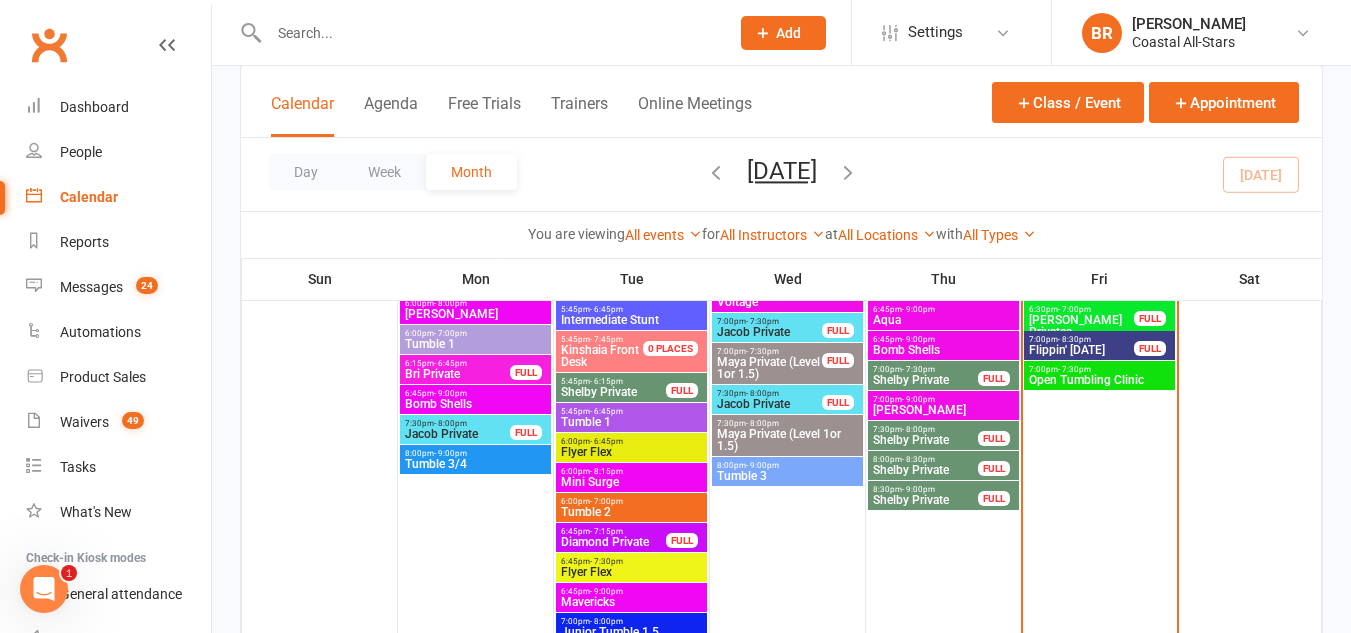 scroll, scrollTop: 1394, scrollLeft: 0, axis: vertical 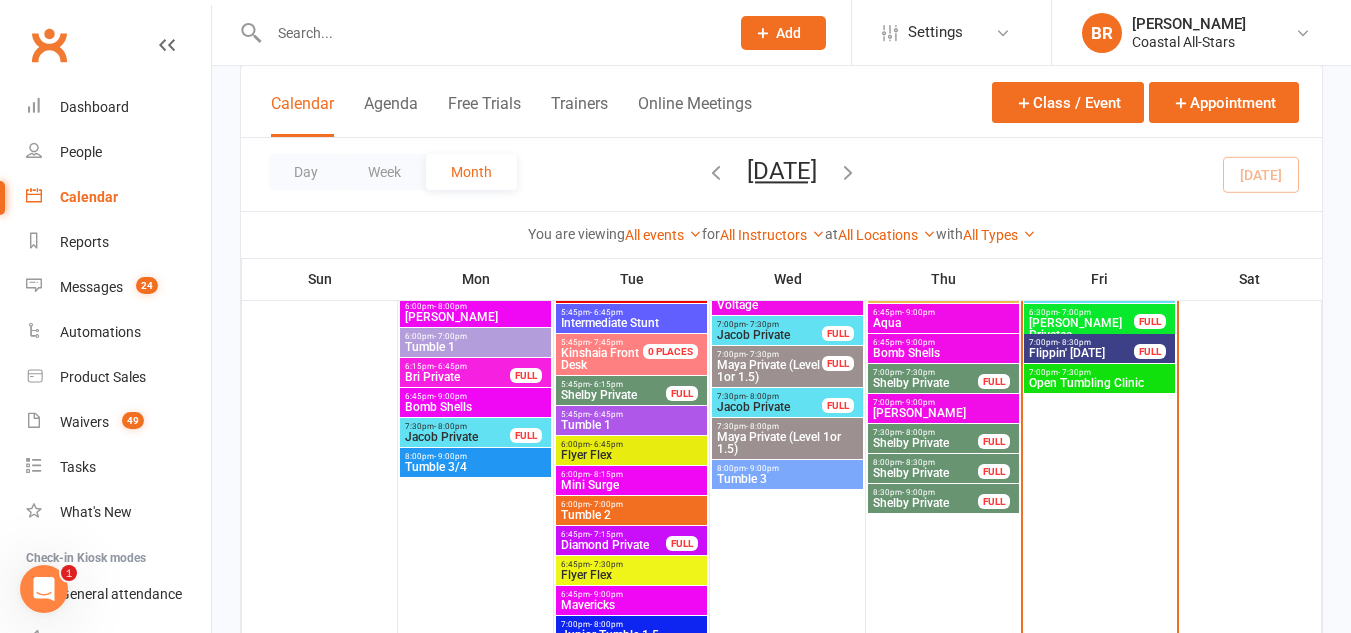 click on "Flippin' Friday" at bounding box center (1081, 353) 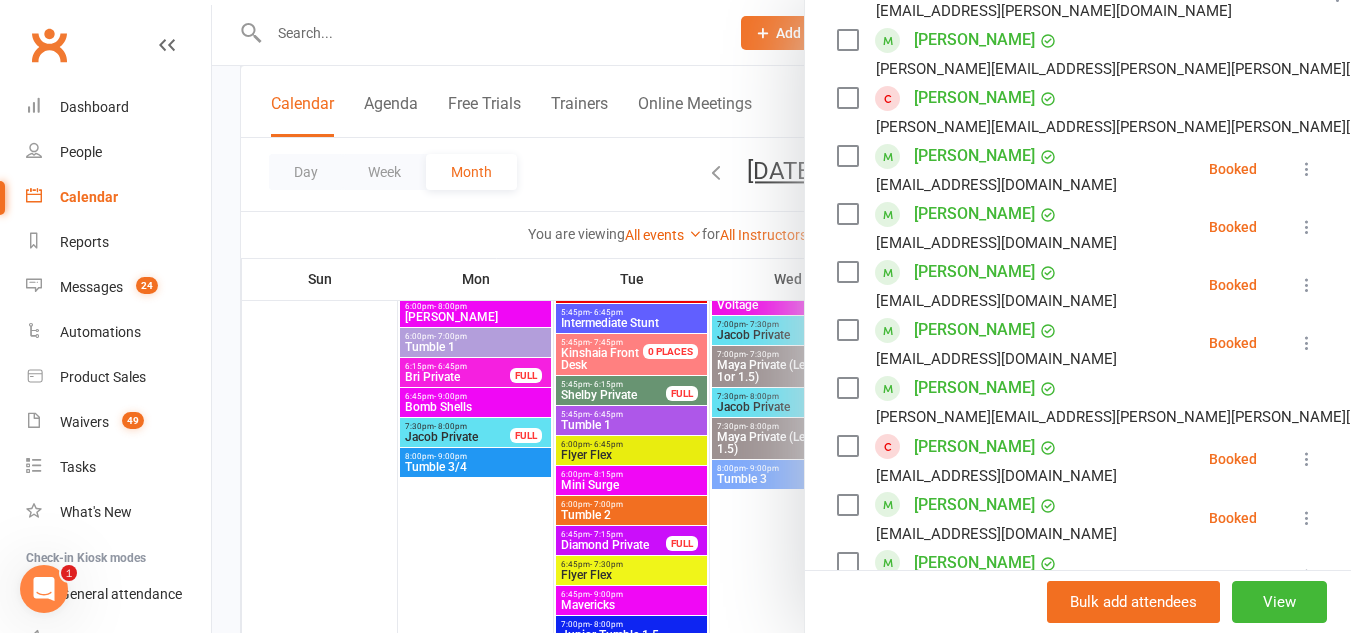 scroll, scrollTop: 841, scrollLeft: 0, axis: vertical 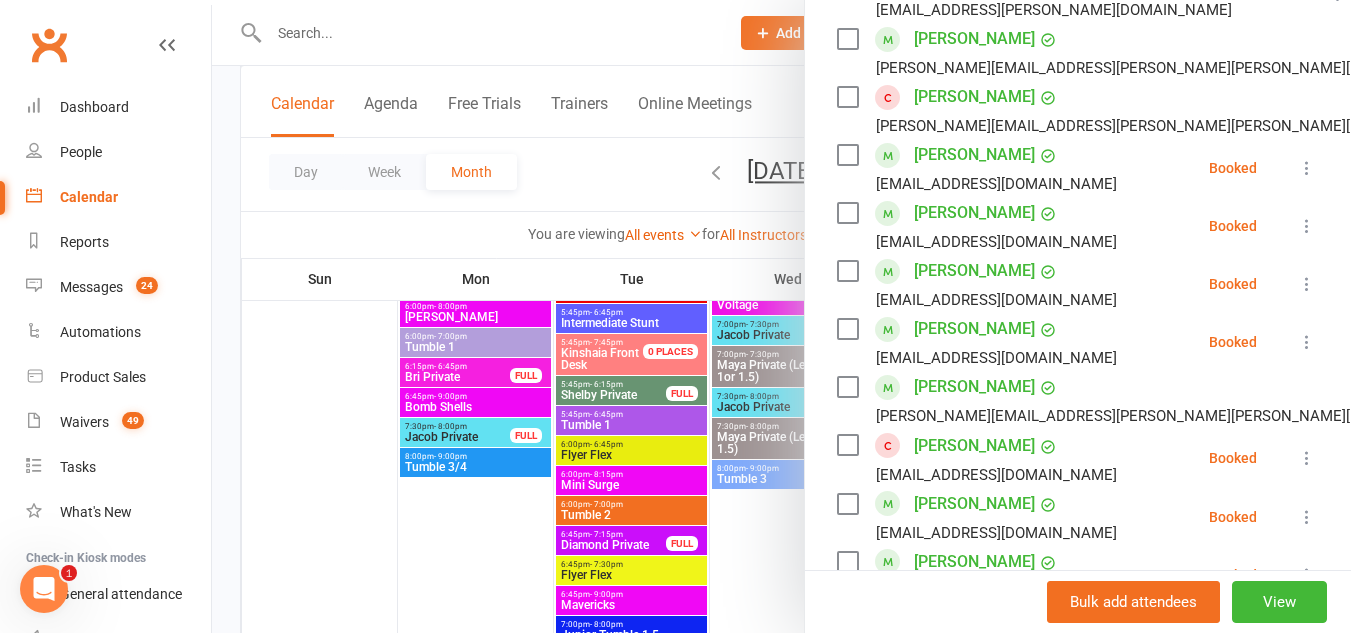 click at bounding box center [847, 155] 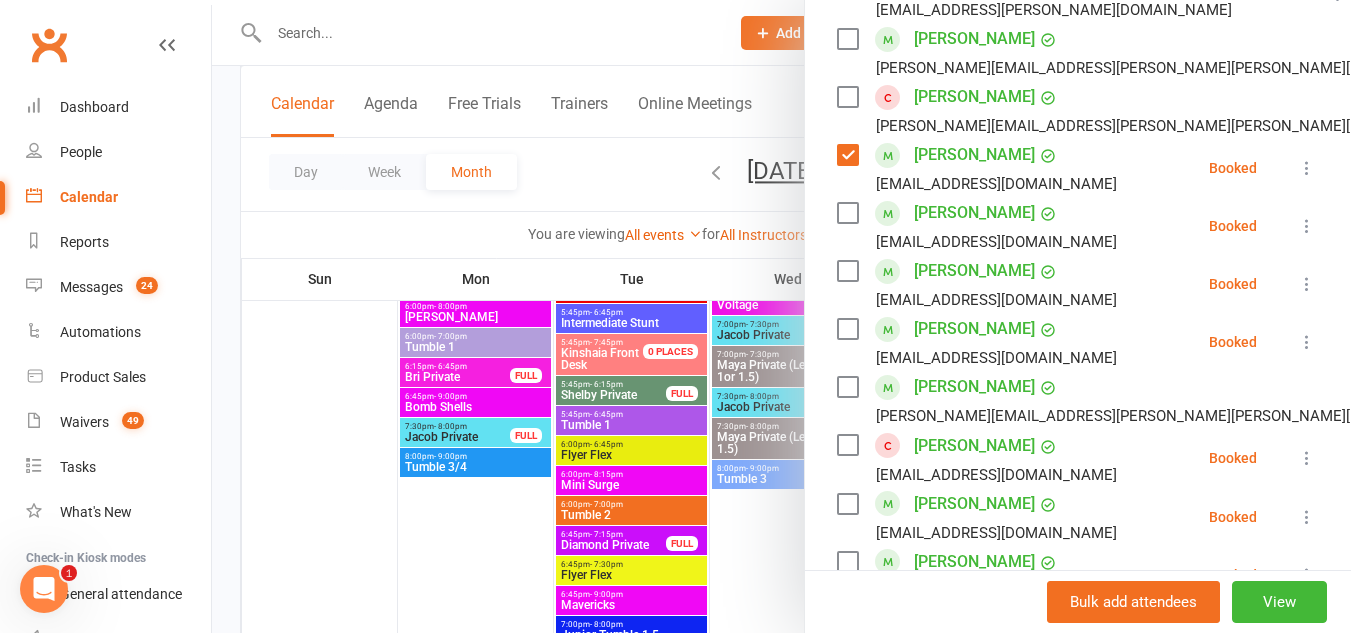 click at bounding box center [847, 213] 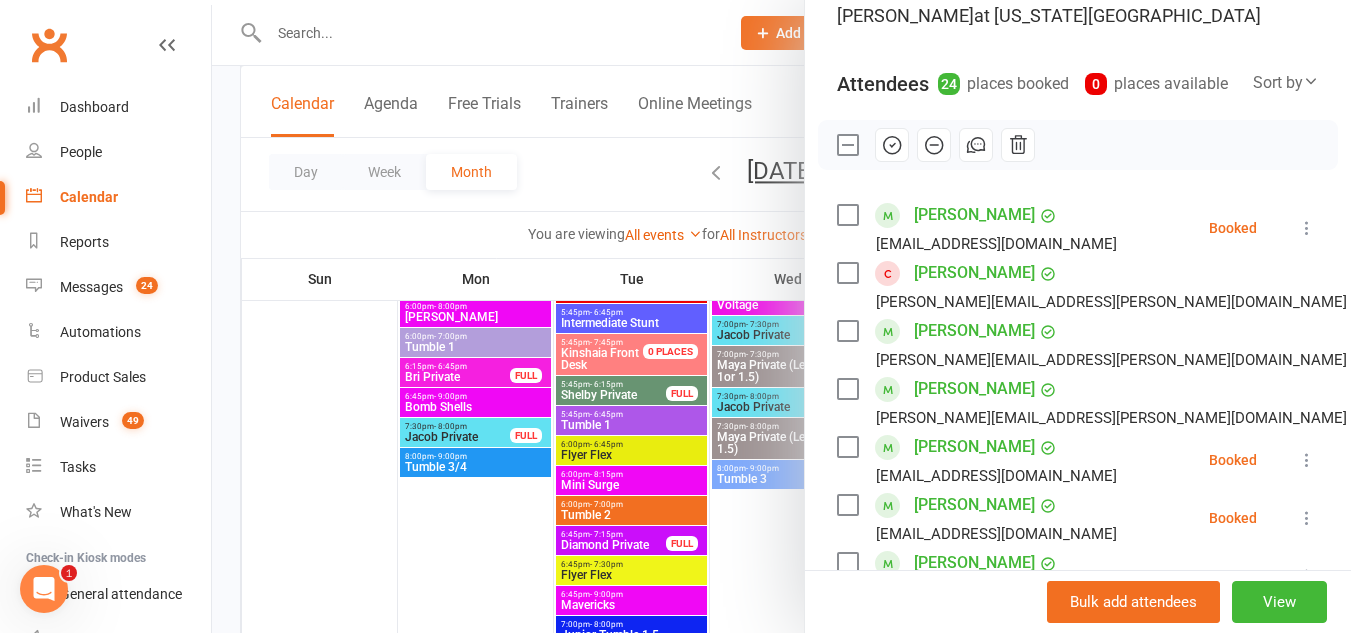 scroll, scrollTop: 200, scrollLeft: 0, axis: vertical 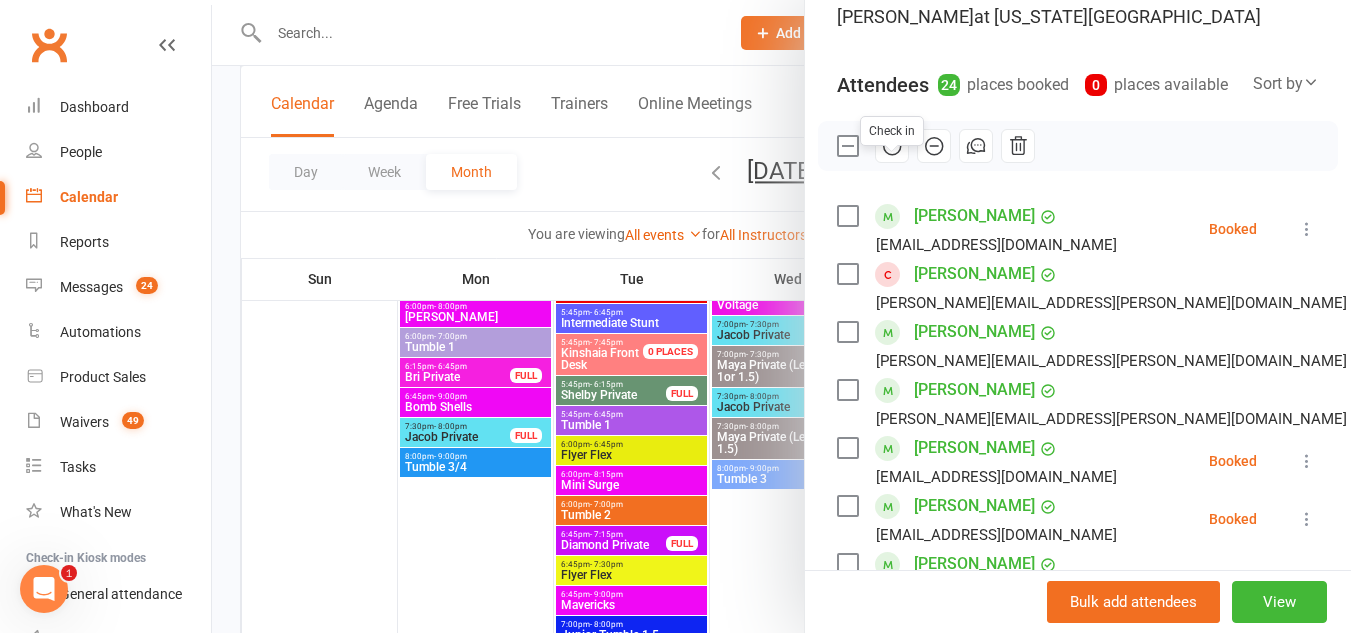 click 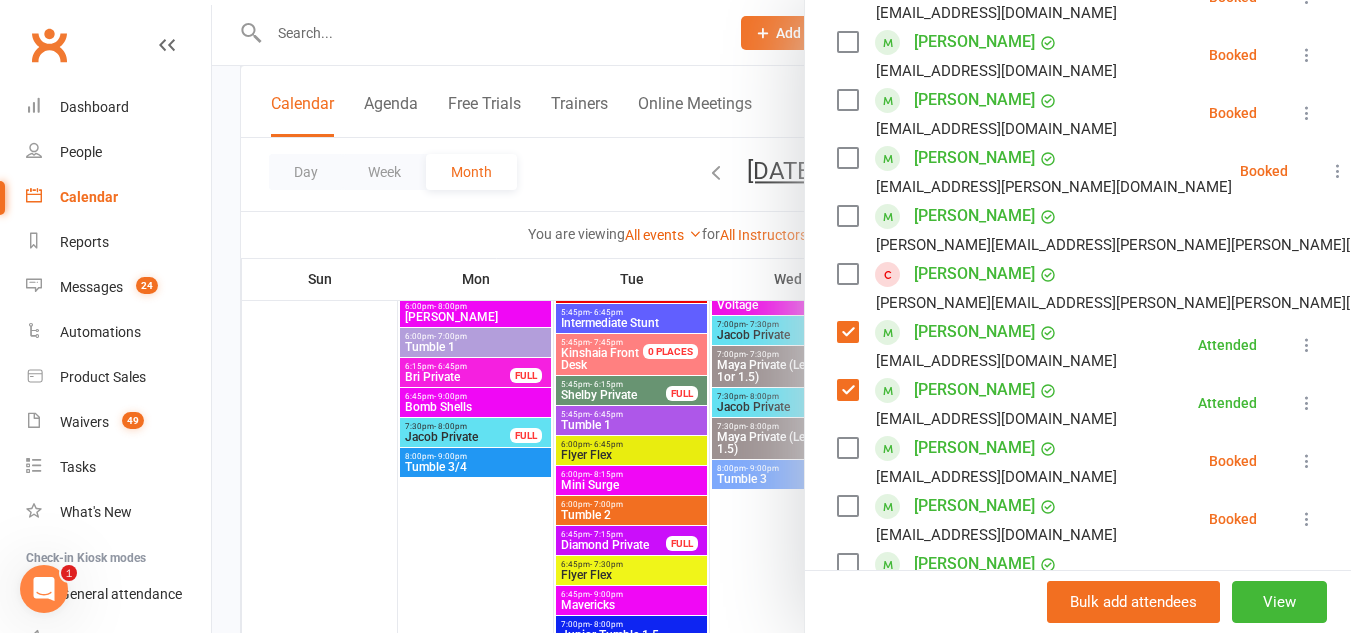 scroll, scrollTop: 676, scrollLeft: 0, axis: vertical 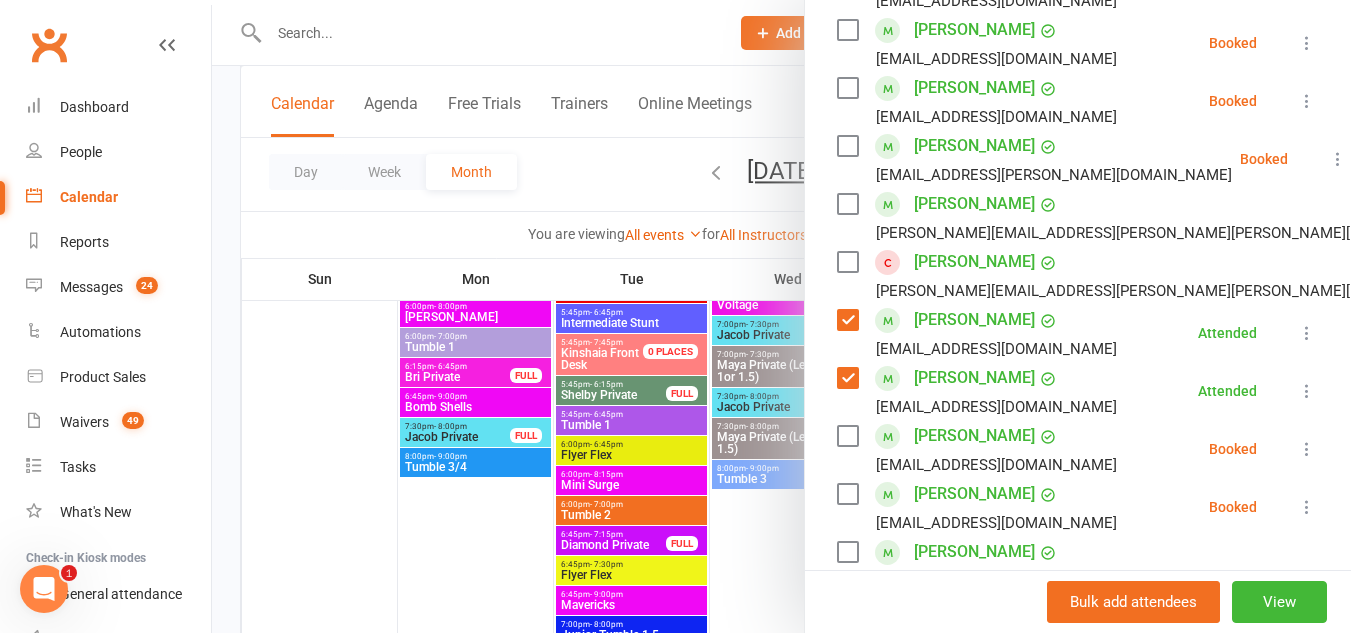 click at bounding box center (781, 316) 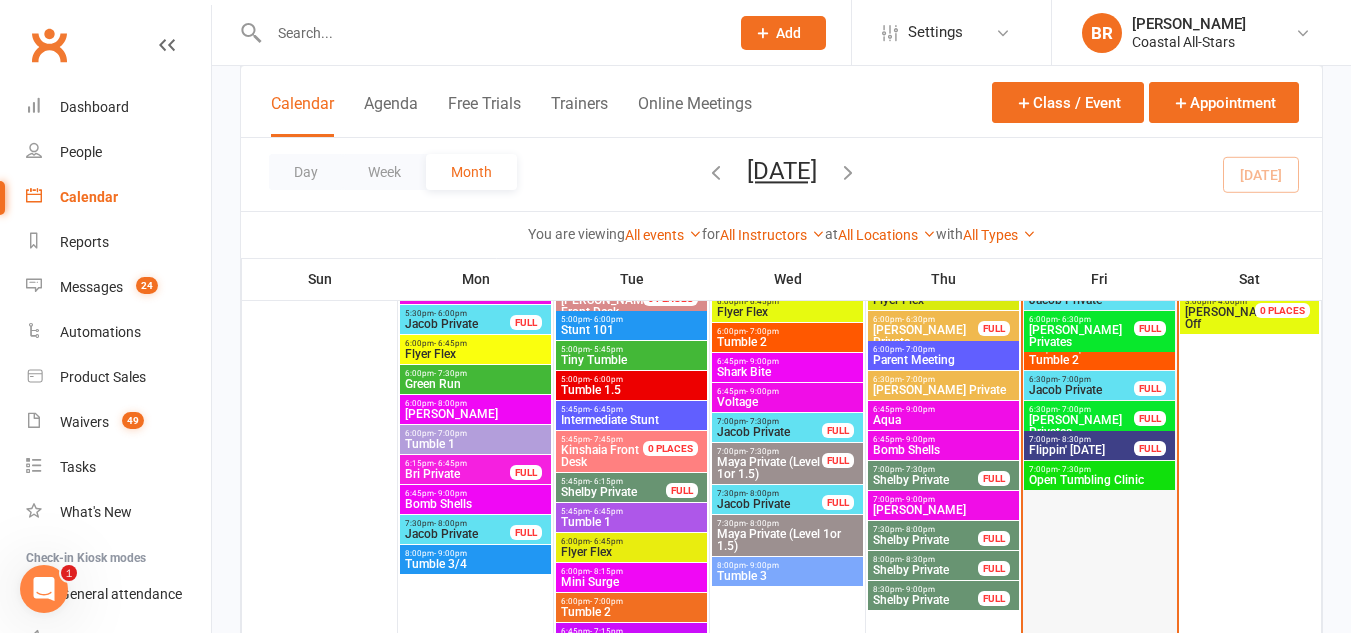 scroll, scrollTop: 1296, scrollLeft: 0, axis: vertical 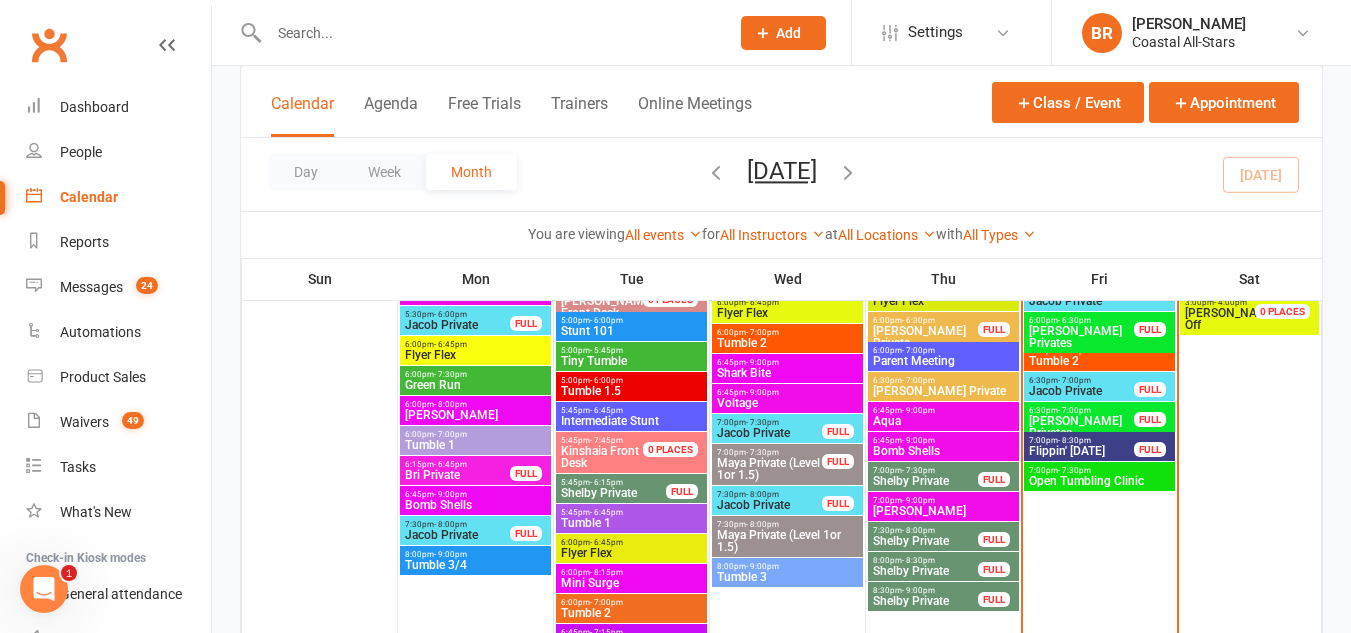 click on "6:00pm  - 6:30pm" at bounding box center (1081, 320) 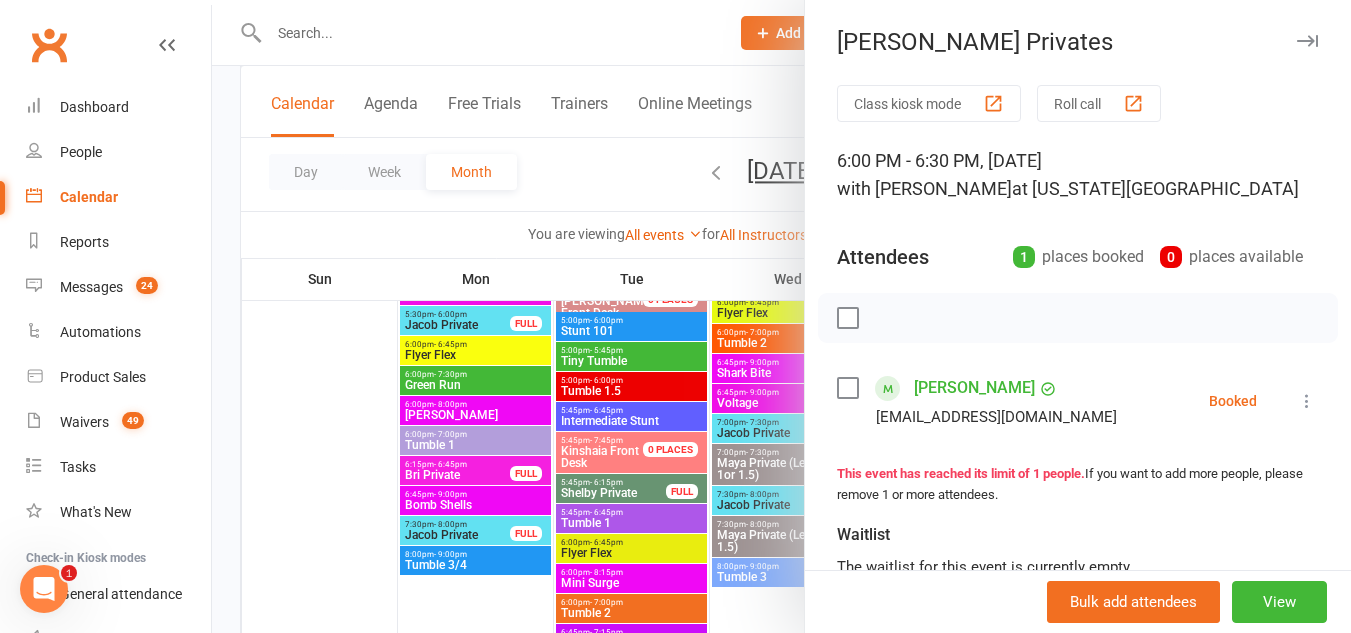 click at bounding box center [781, 316] 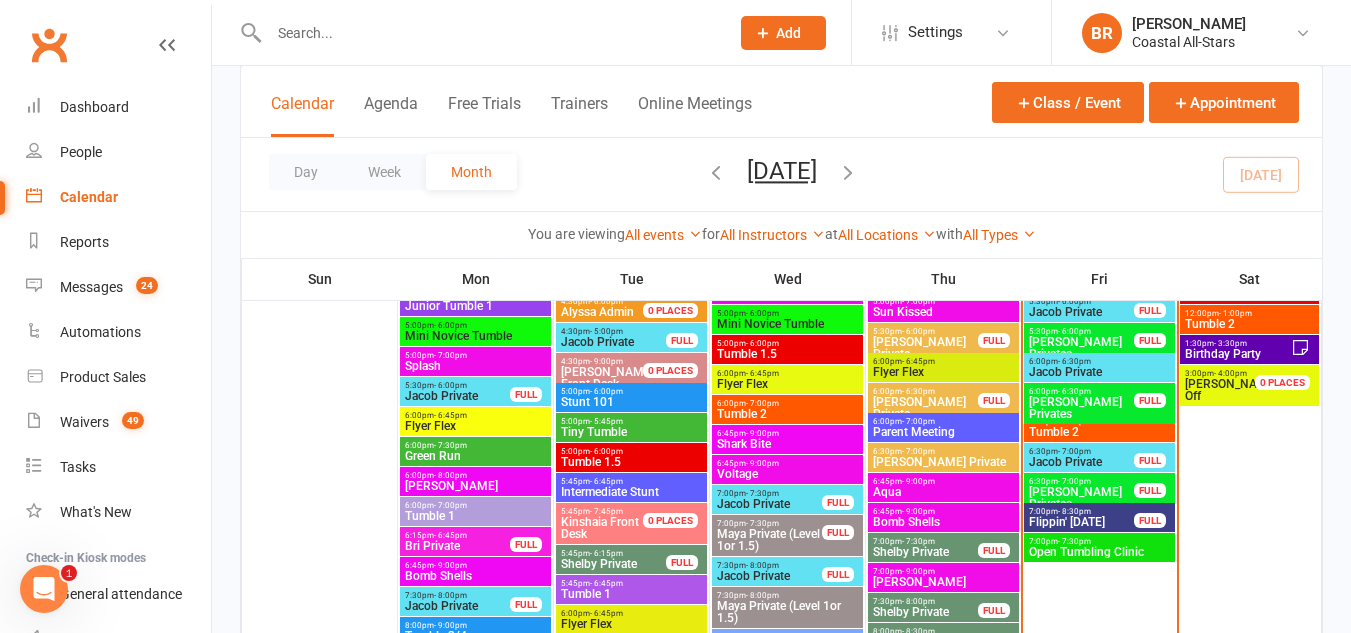 scroll, scrollTop: 1225, scrollLeft: 0, axis: vertical 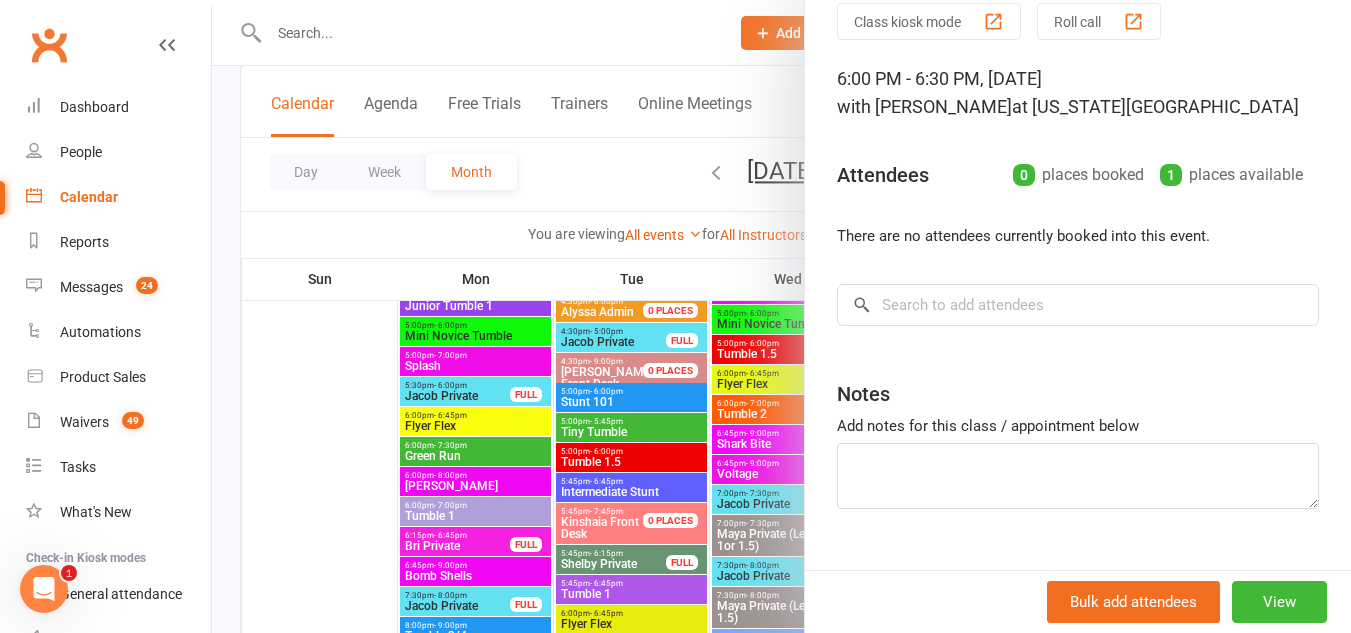 click at bounding box center [781, 316] 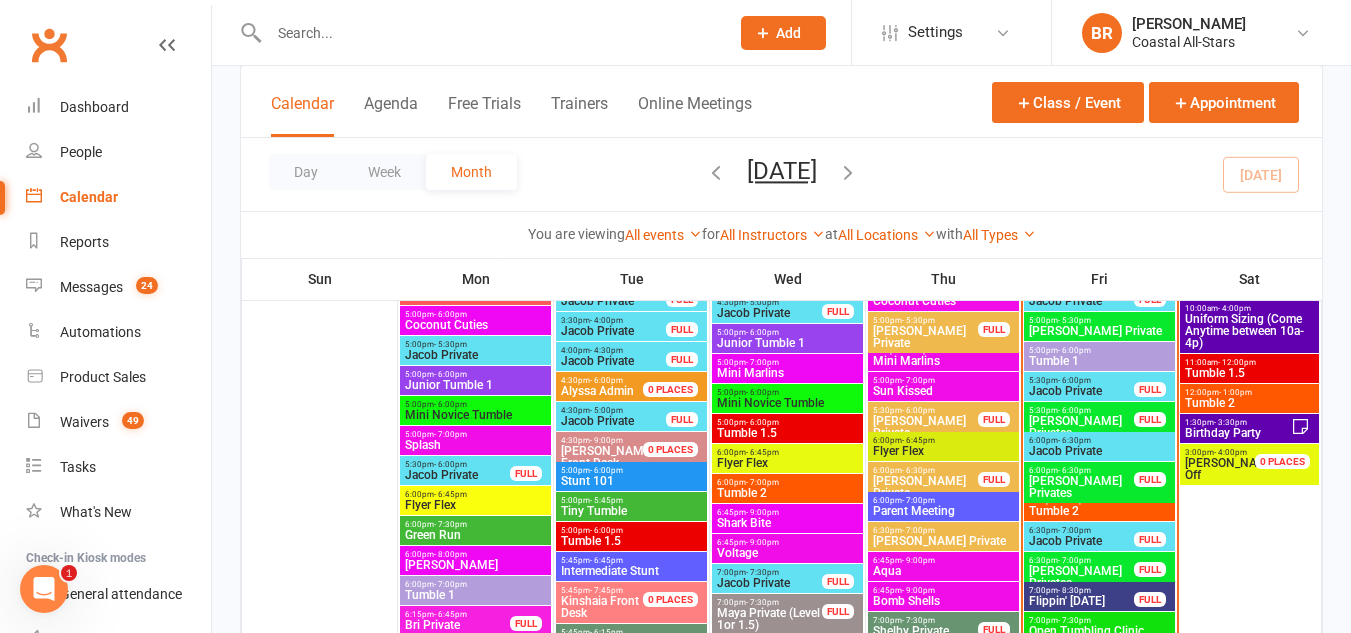 scroll, scrollTop: 1145, scrollLeft: 0, axis: vertical 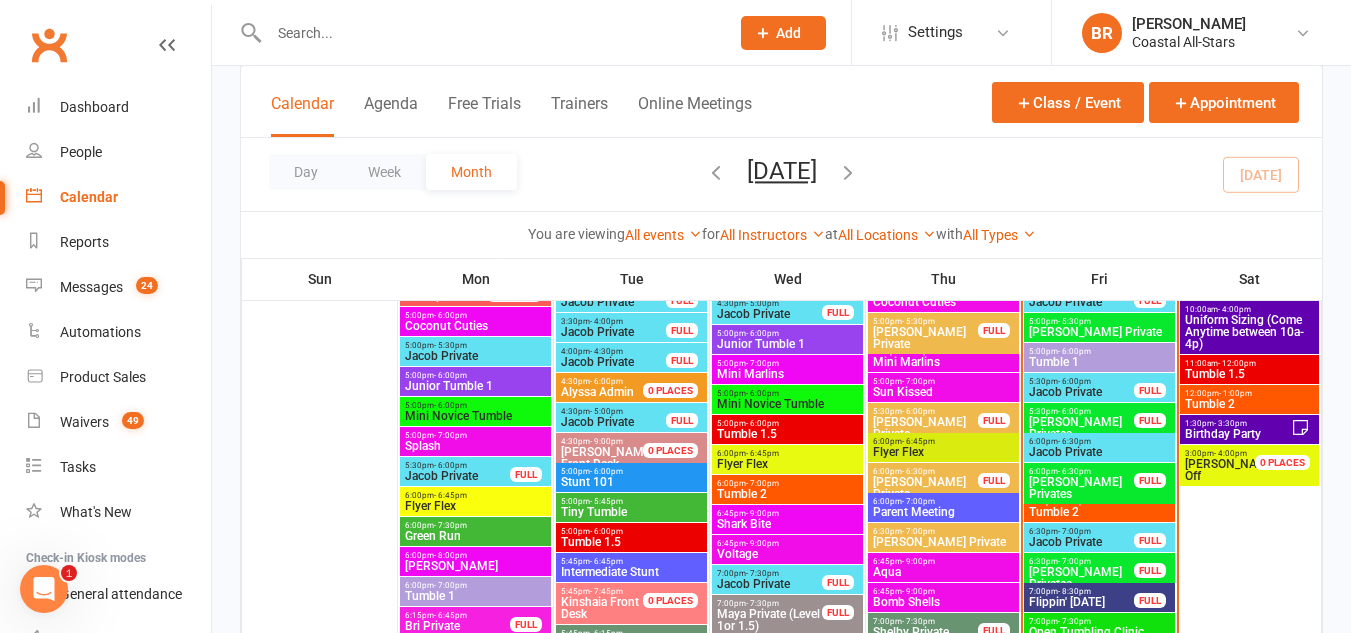 click on "5:30pm  - 6:00pm" at bounding box center [1081, 411] 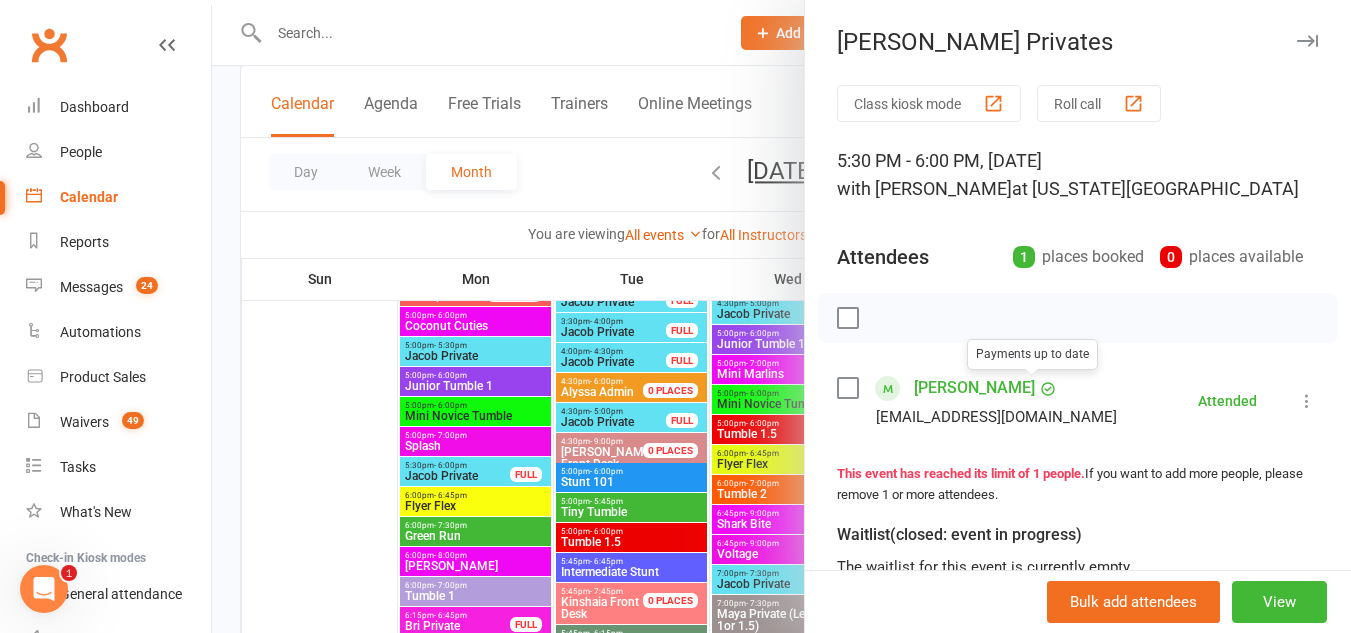 click at bounding box center [781, 316] 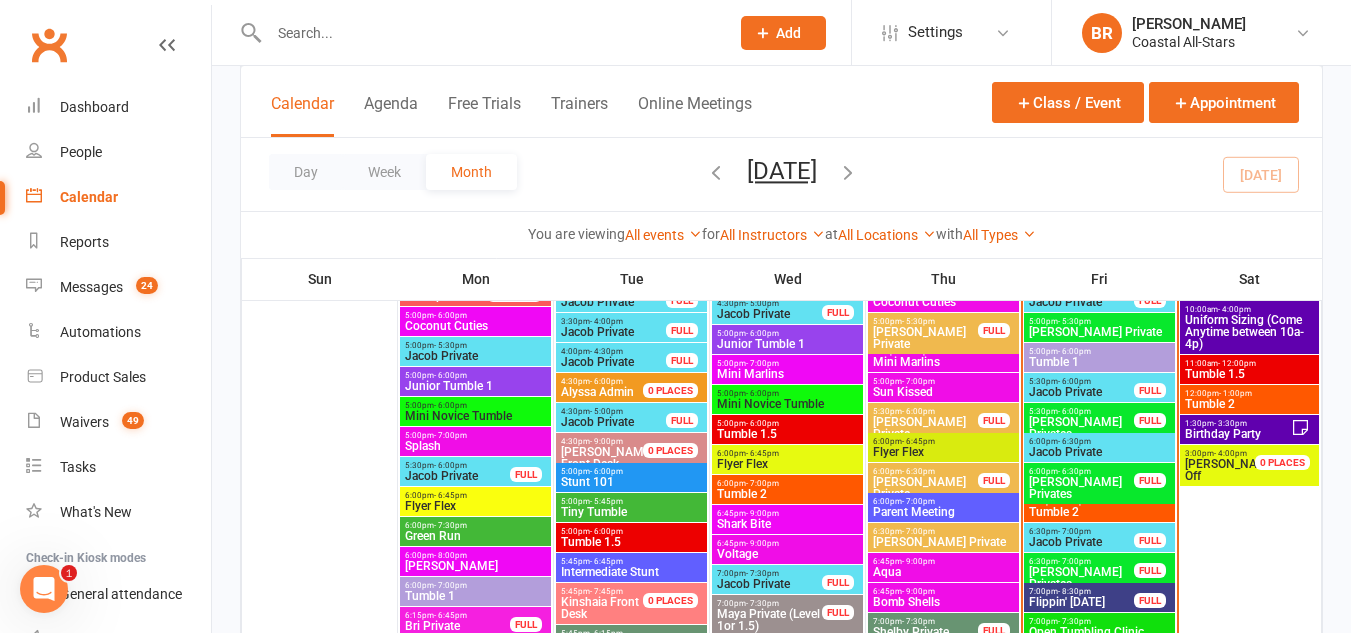 click on "5:30pm  - 6:00pm Jacob Private FULL" at bounding box center [1099, 387] 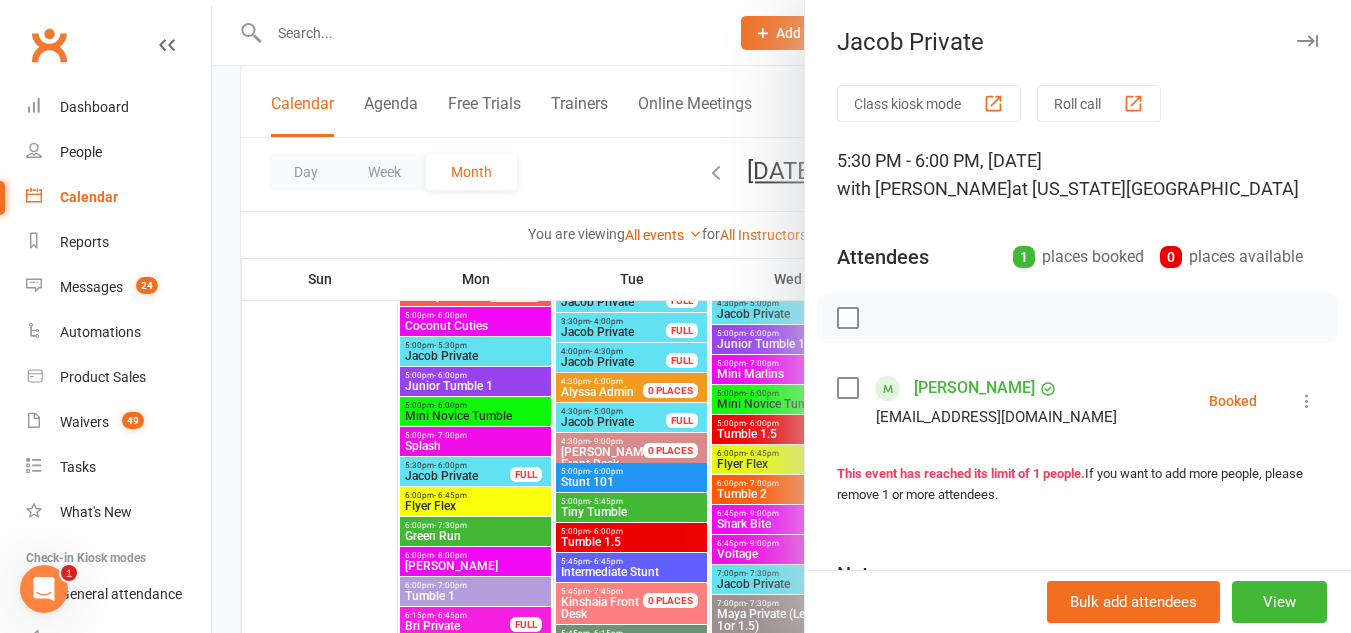 click at bounding box center (847, 388) 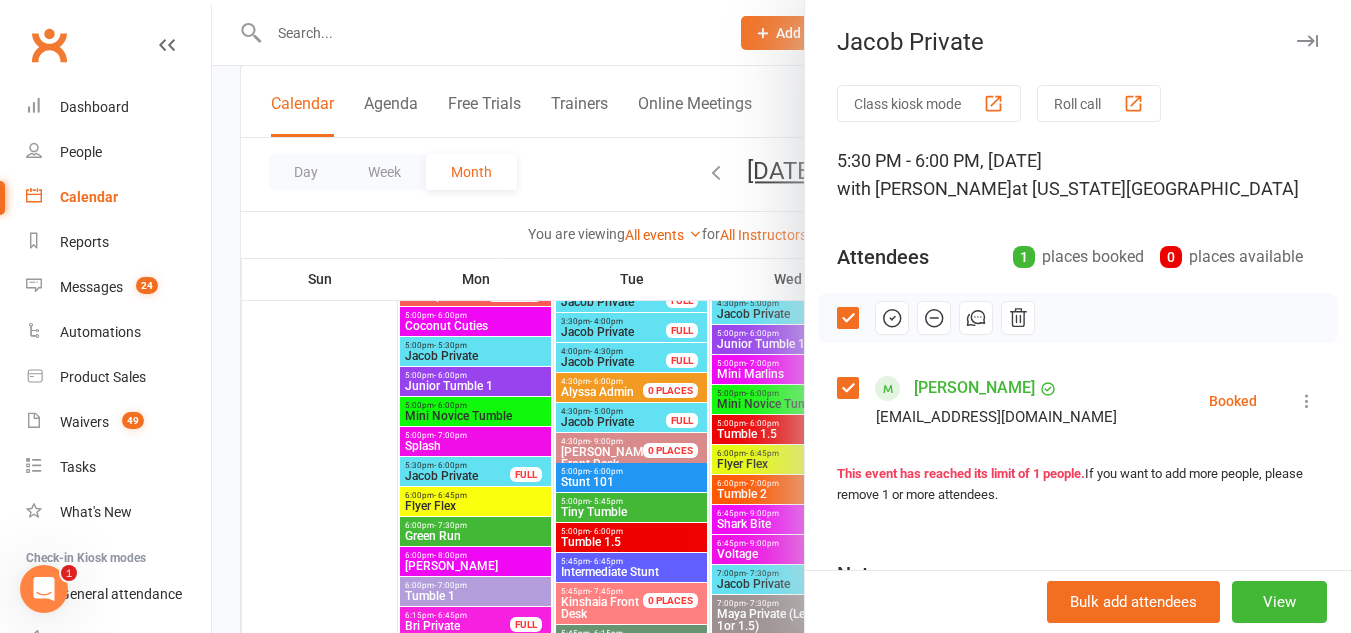 click 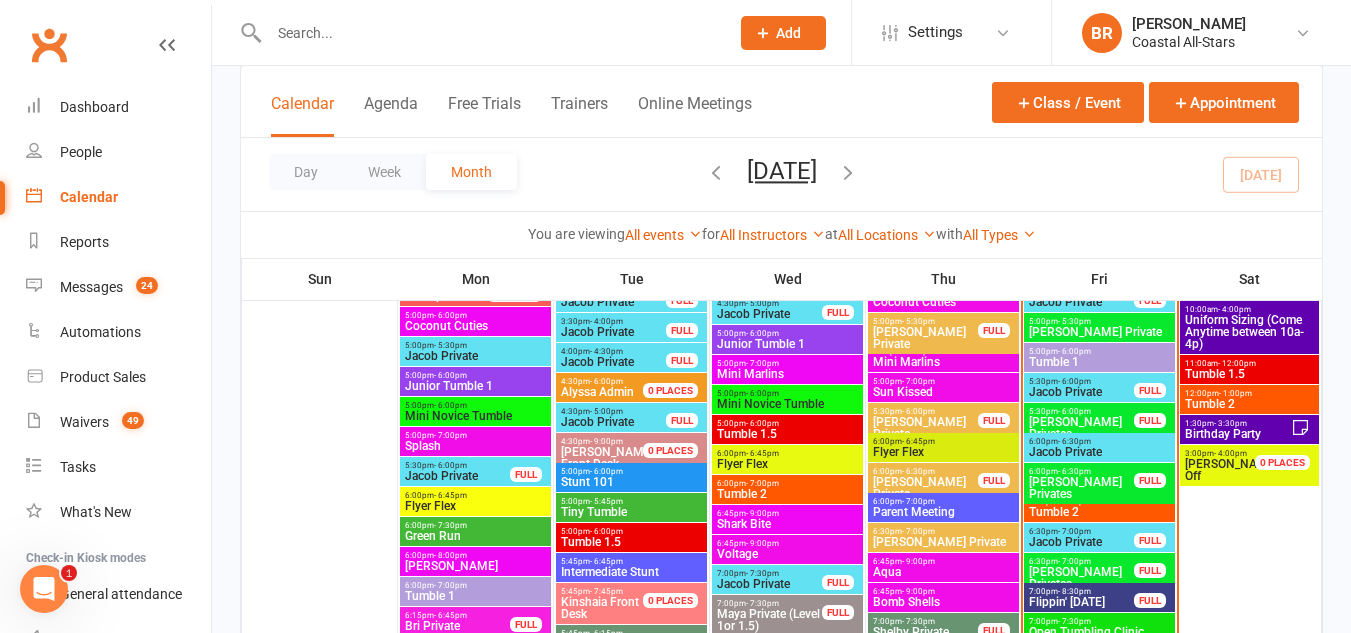 click on "6:00pm  - 6:30pm" at bounding box center [1099, 441] 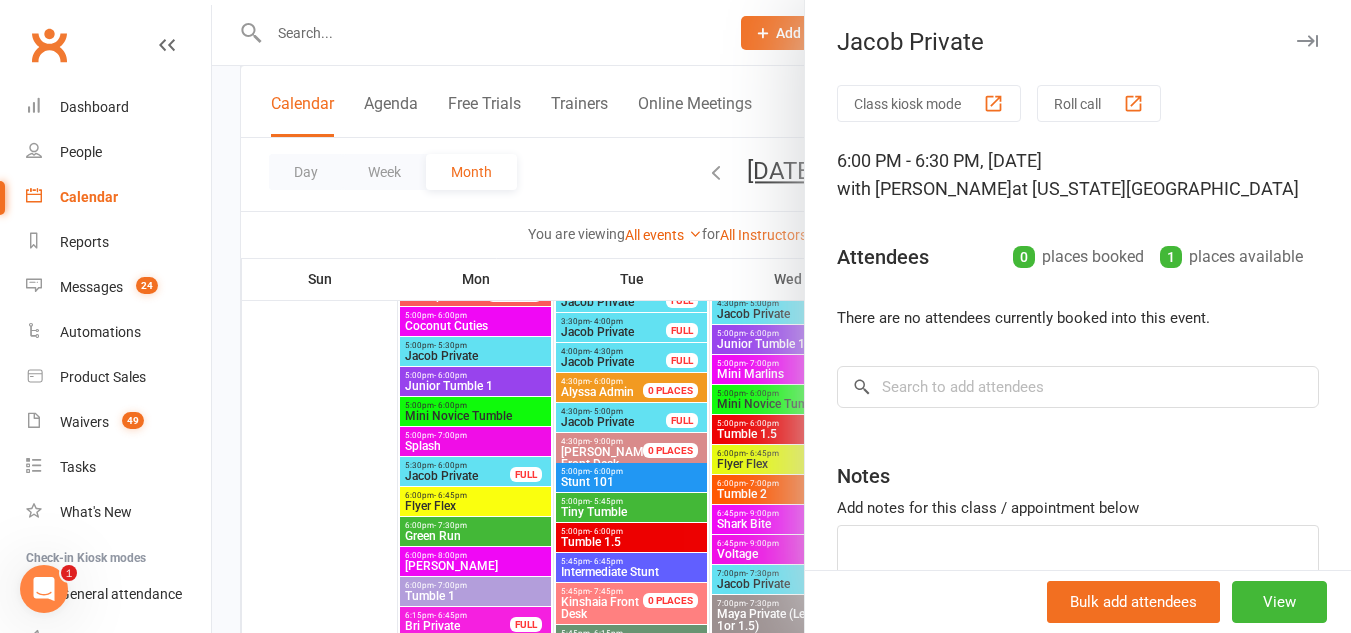 click at bounding box center (781, 316) 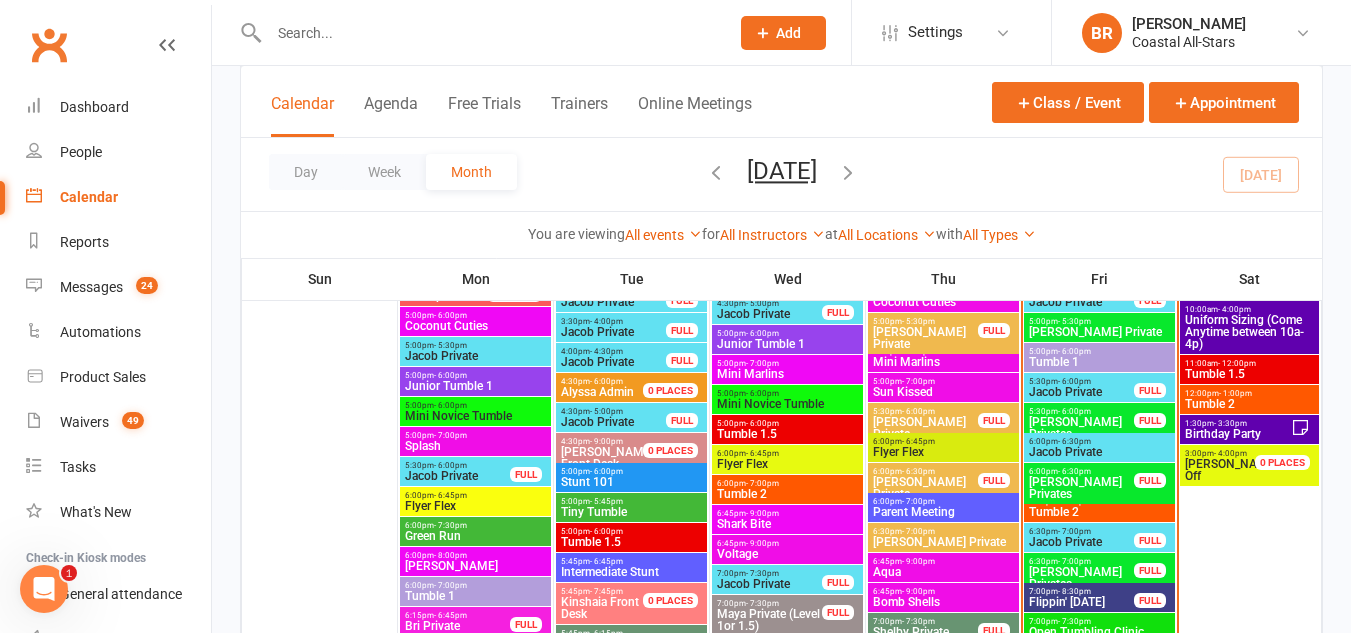 click on "5:30pm  - 6:00pm" at bounding box center [1081, 381] 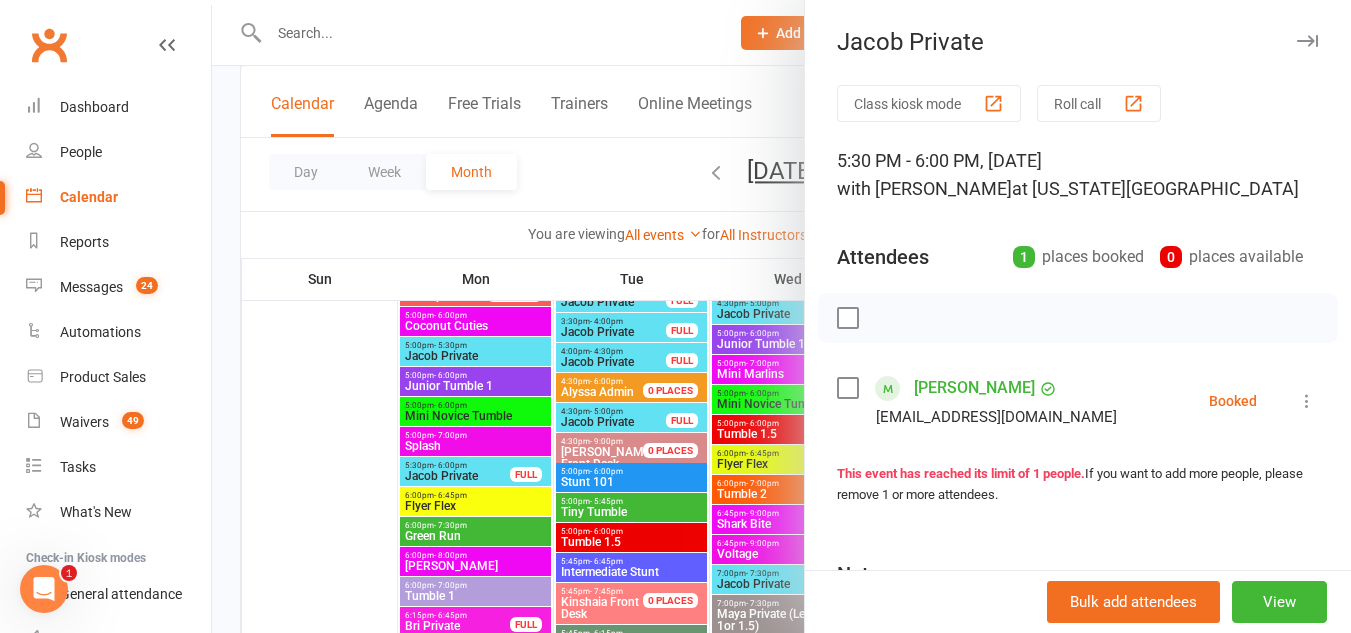 click at bounding box center [781, 316] 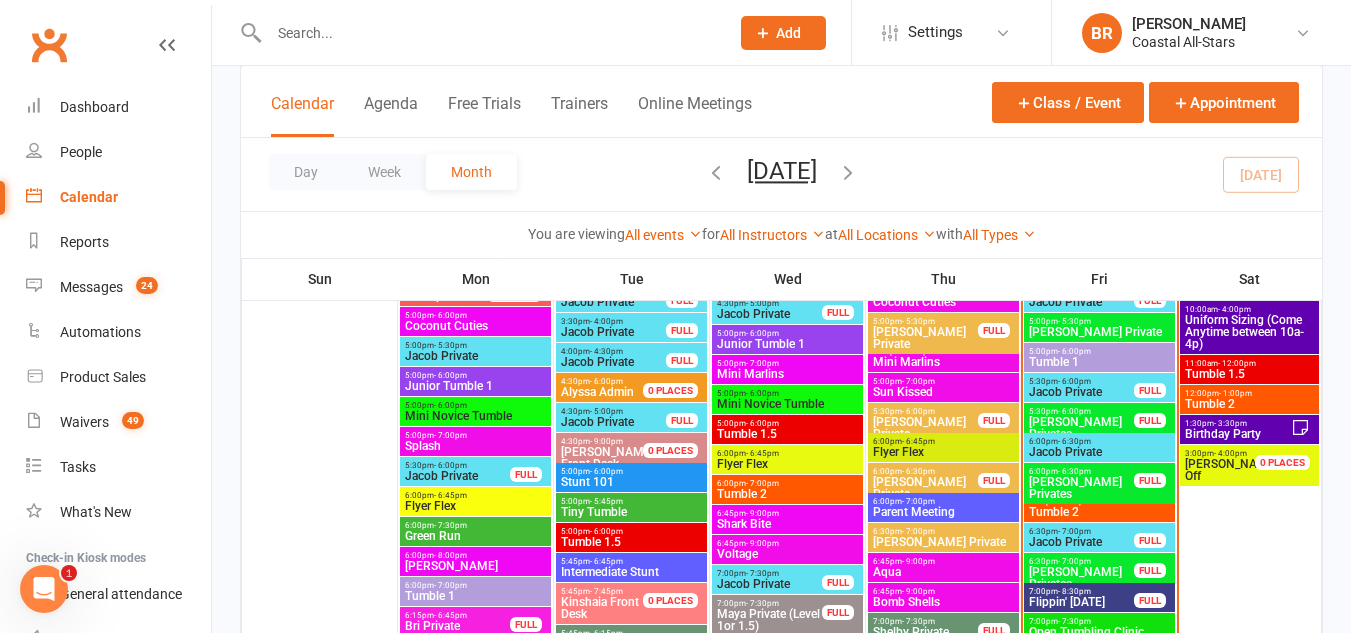 click on "Tumble 2" at bounding box center [1099, 512] 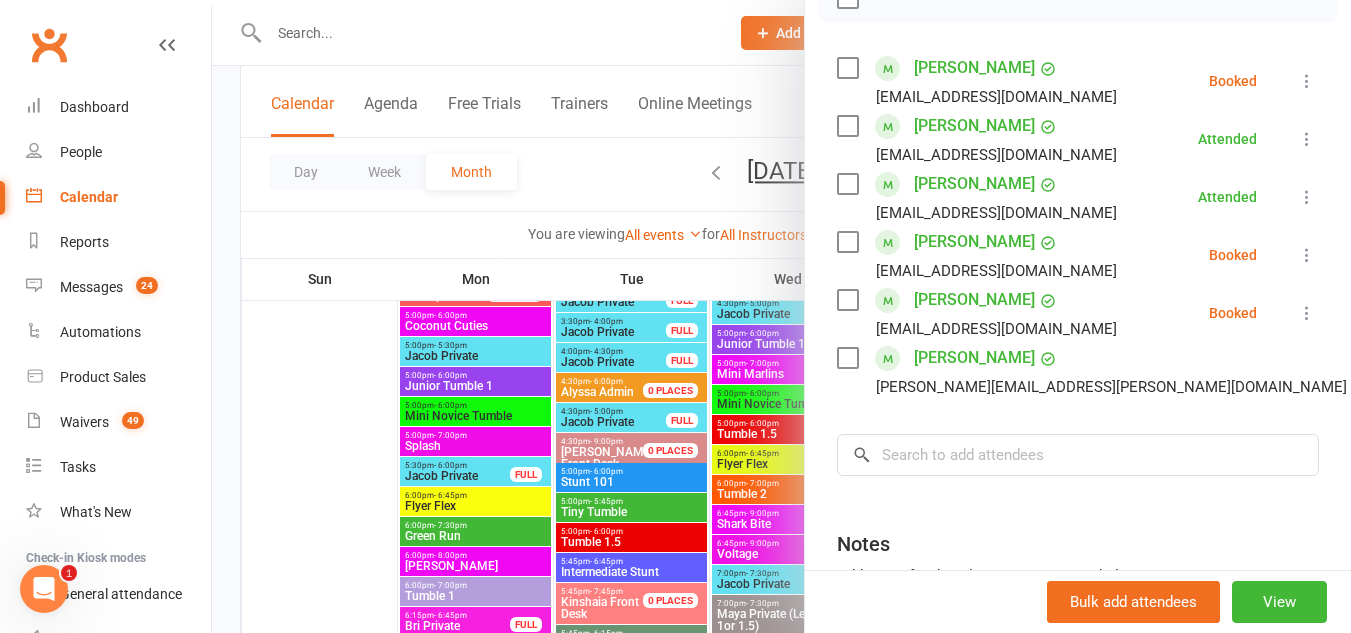 scroll, scrollTop: 371, scrollLeft: 0, axis: vertical 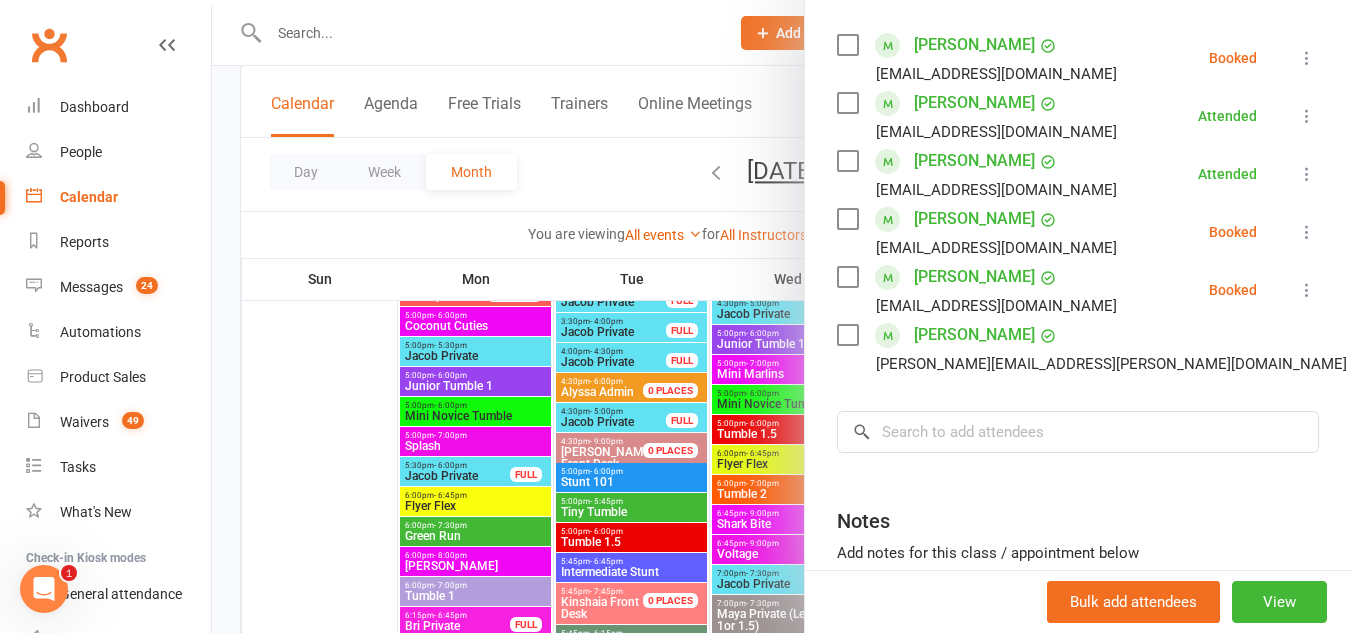 click at bounding box center (847, 45) 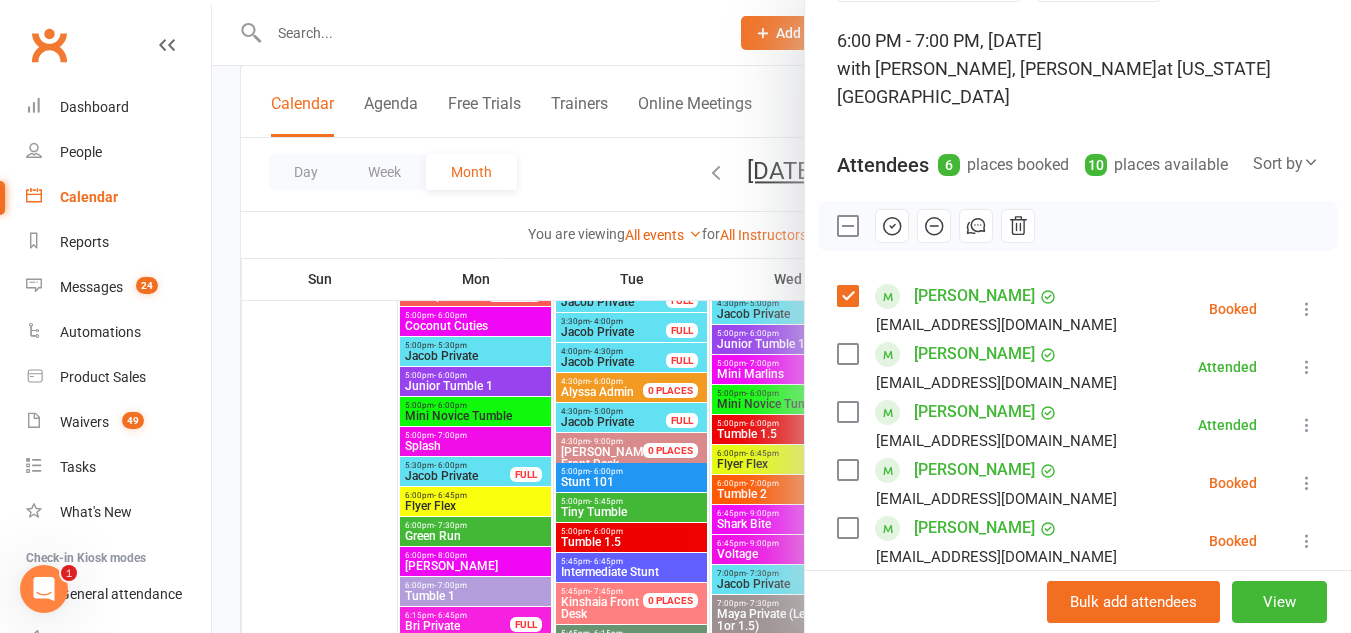 scroll, scrollTop: 116, scrollLeft: 0, axis: vertical 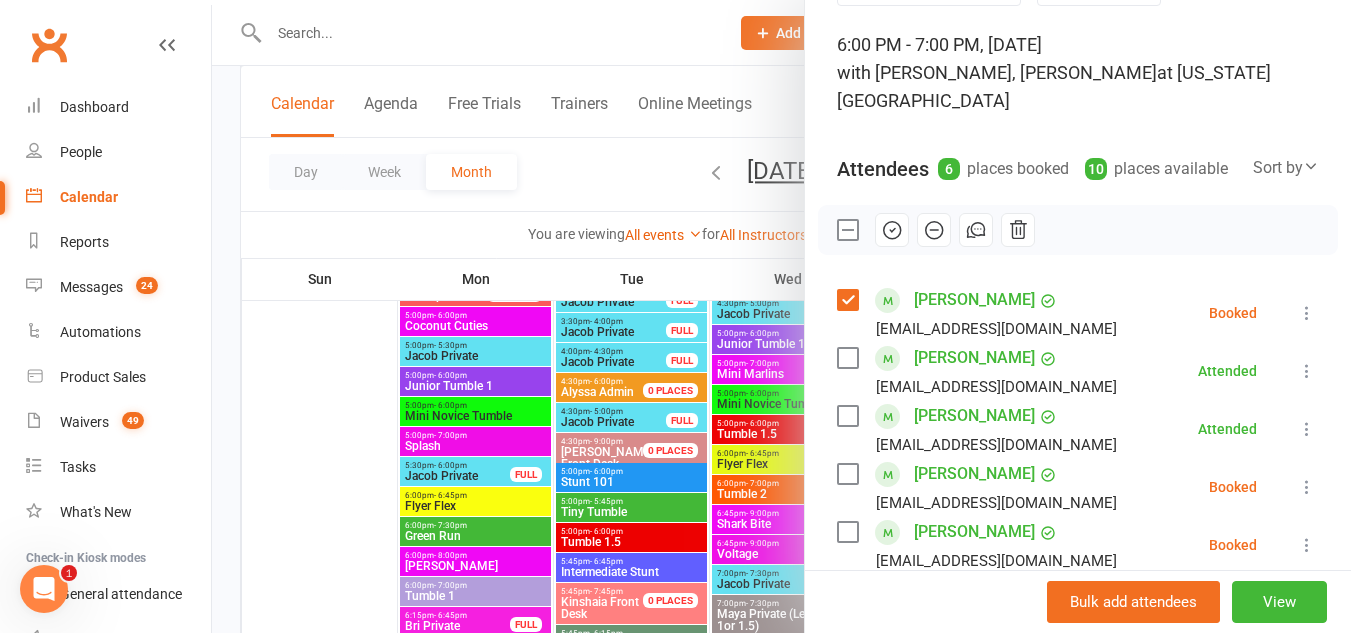 click 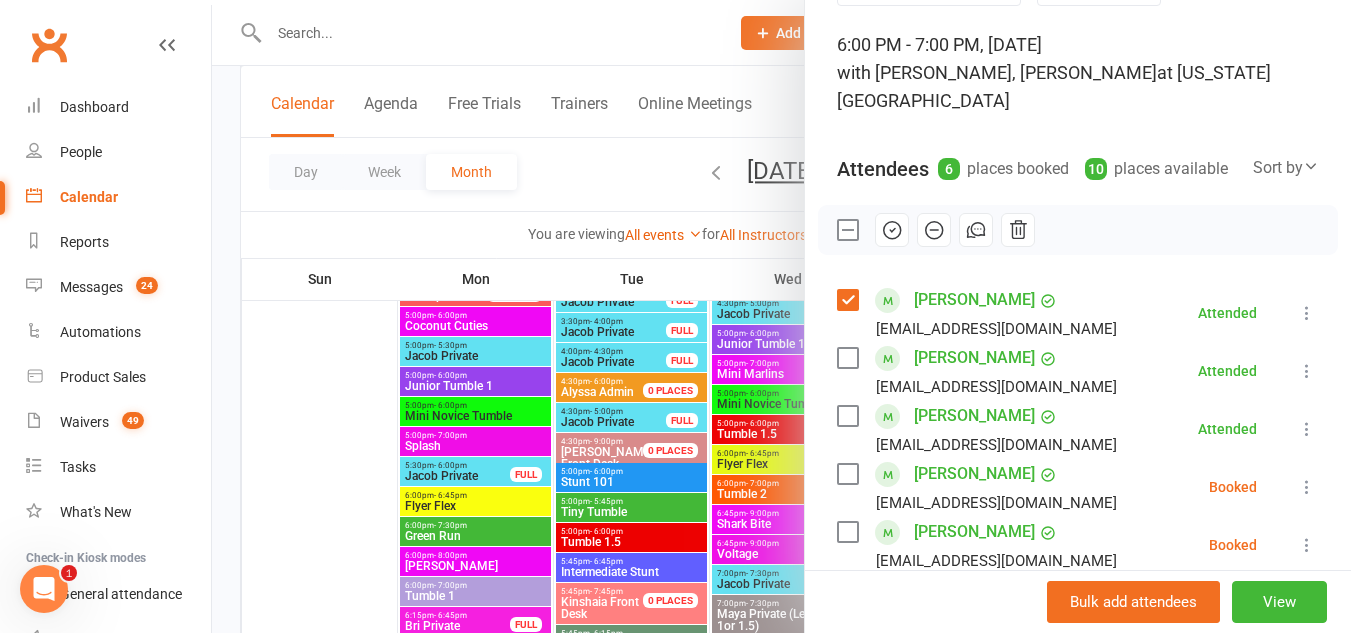 click at bounding box center (781, 316) 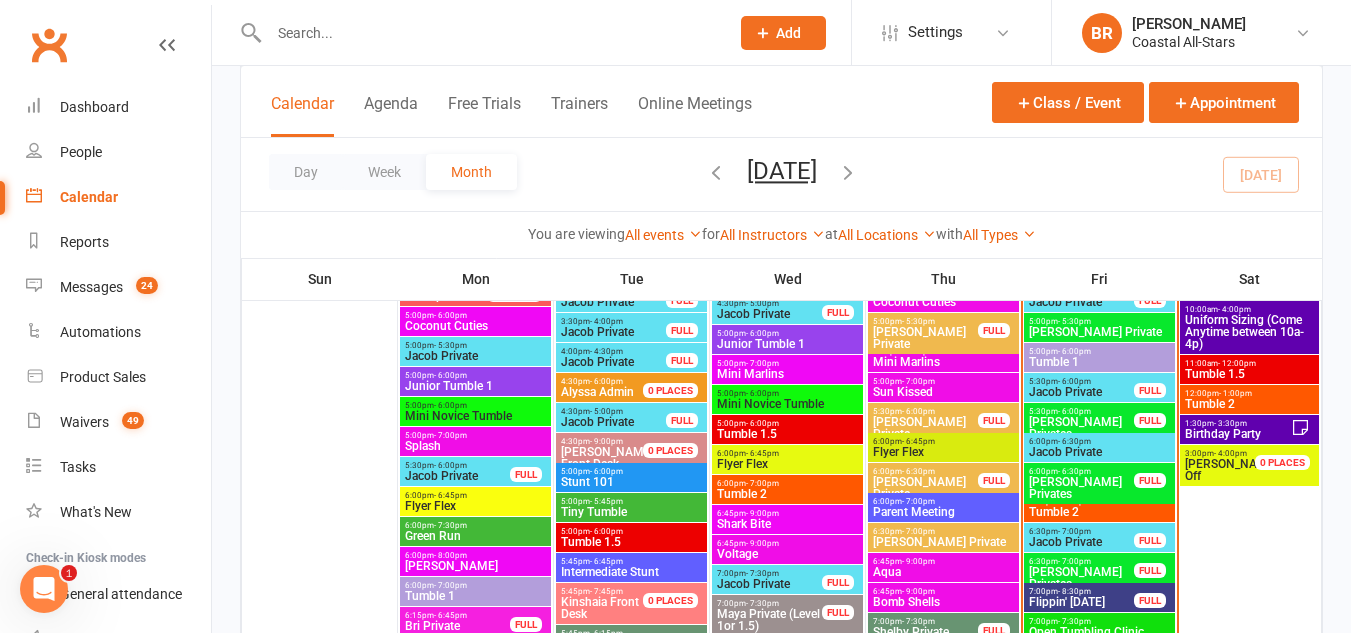 click on "6:00pm  - 6:30pm" at bounding box center [1099, 441] 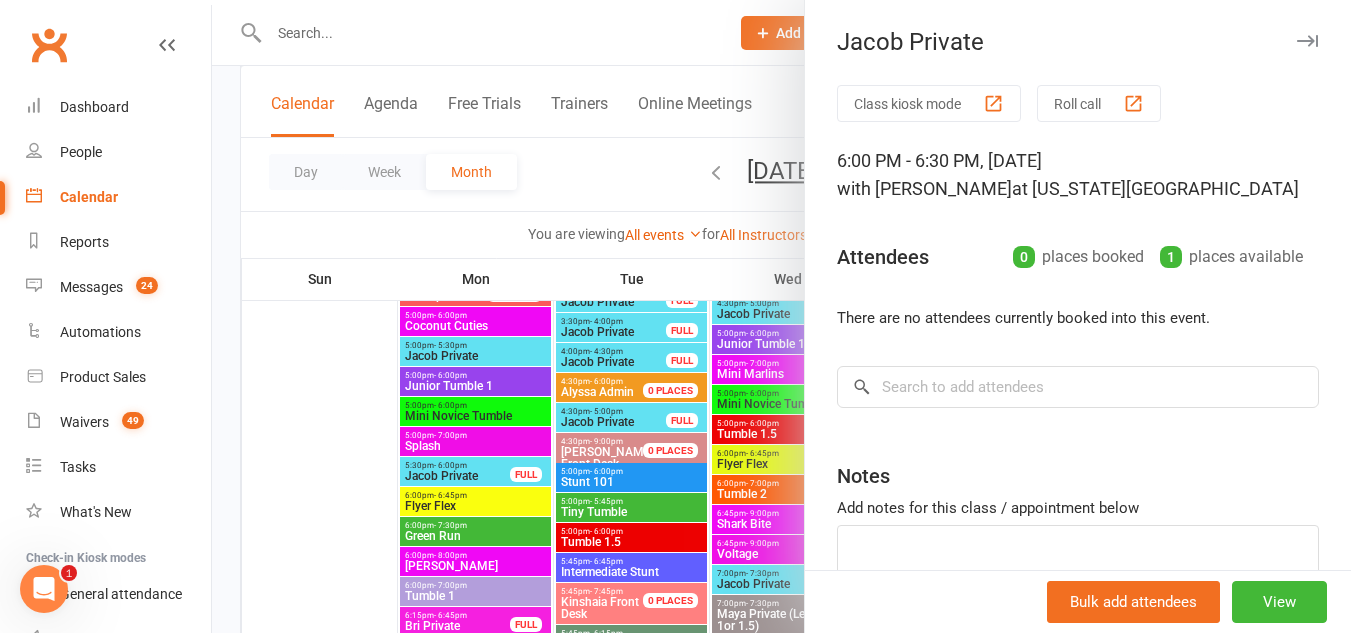 click at bounding box center [781, 316] 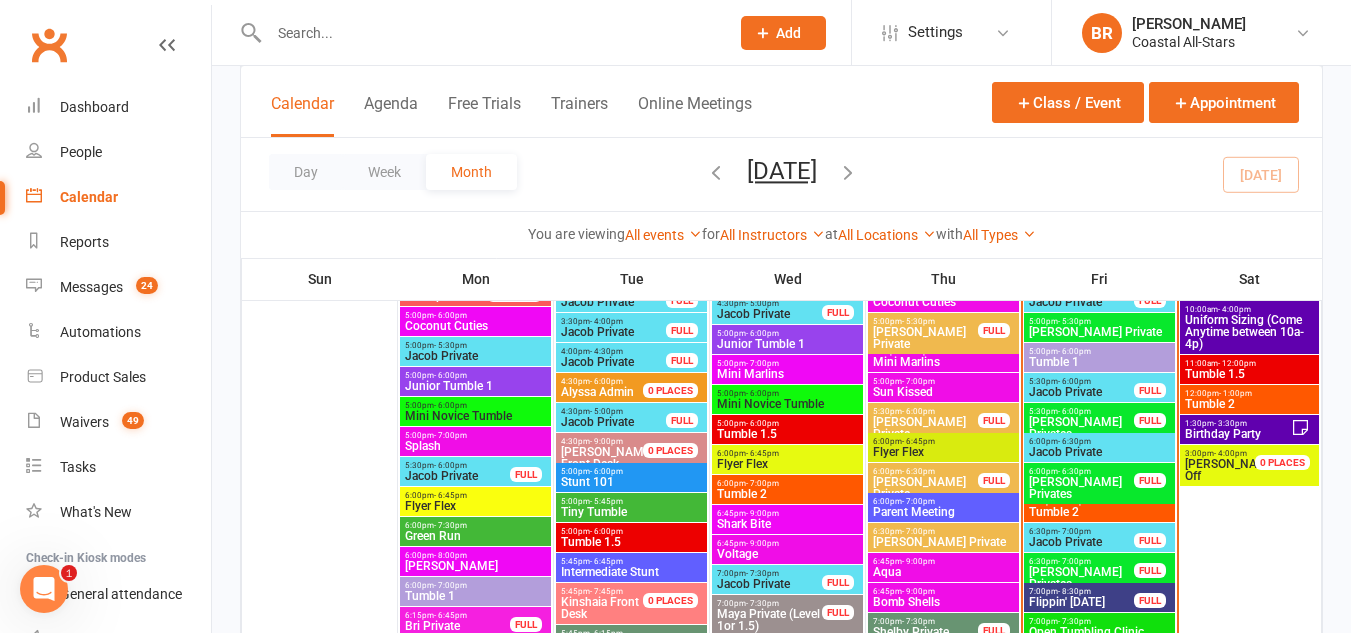 click on "Jacob Private" at bounding box center (1081, 392) 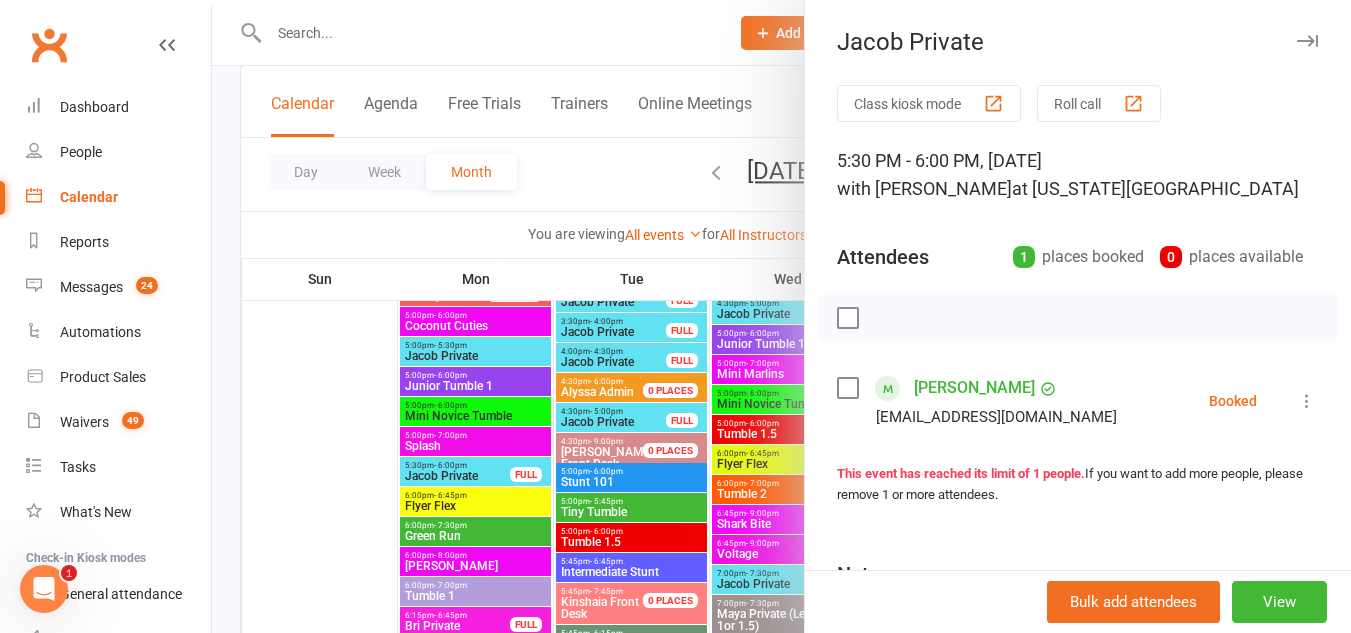 click at bounding box center [847, 388] 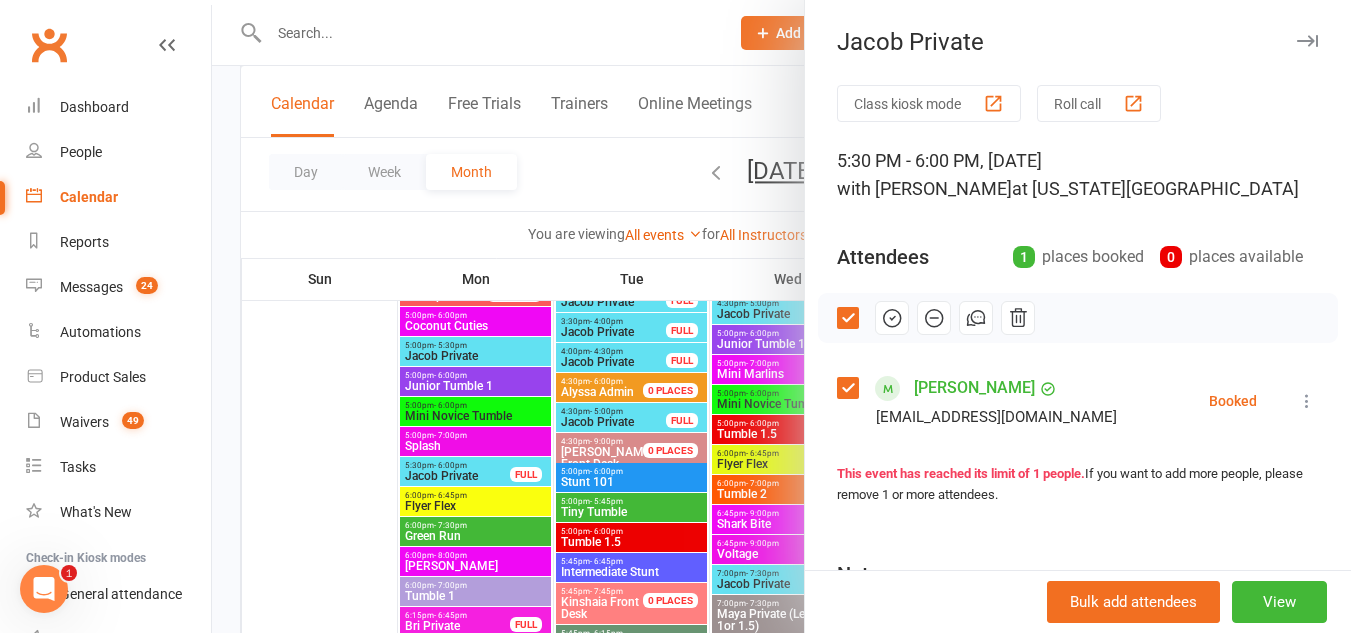 click 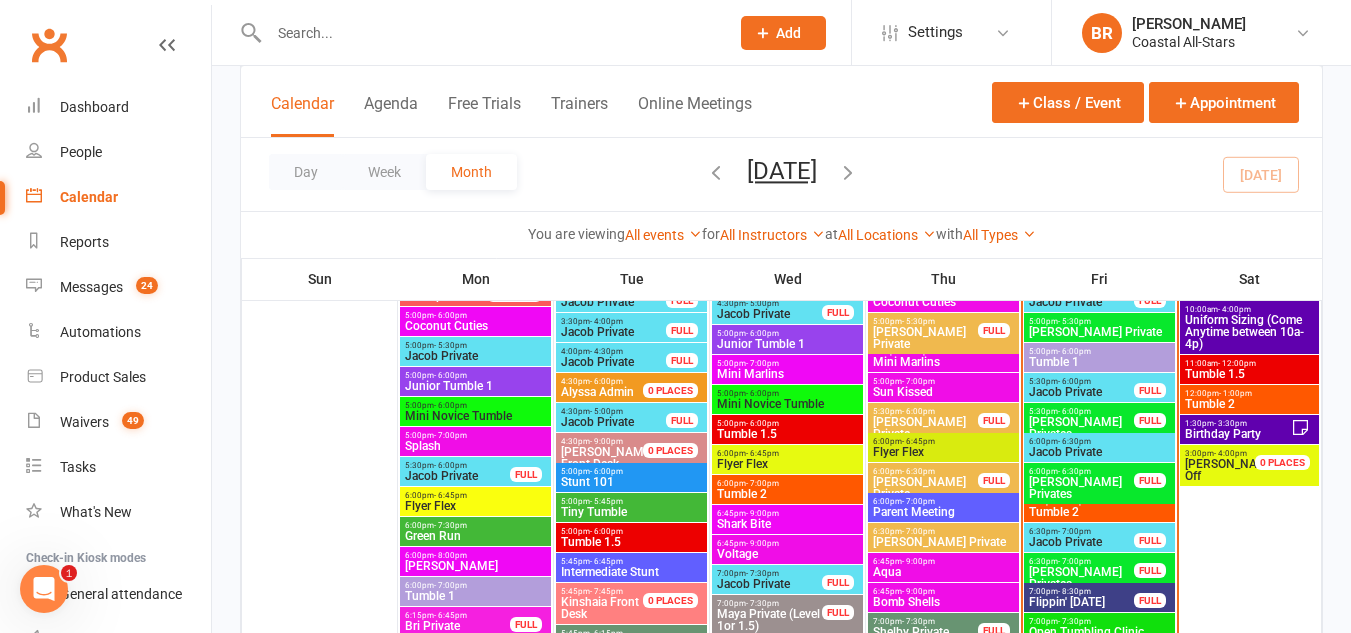 click on "Jenny Privates" at bounding box center (1081, 488) 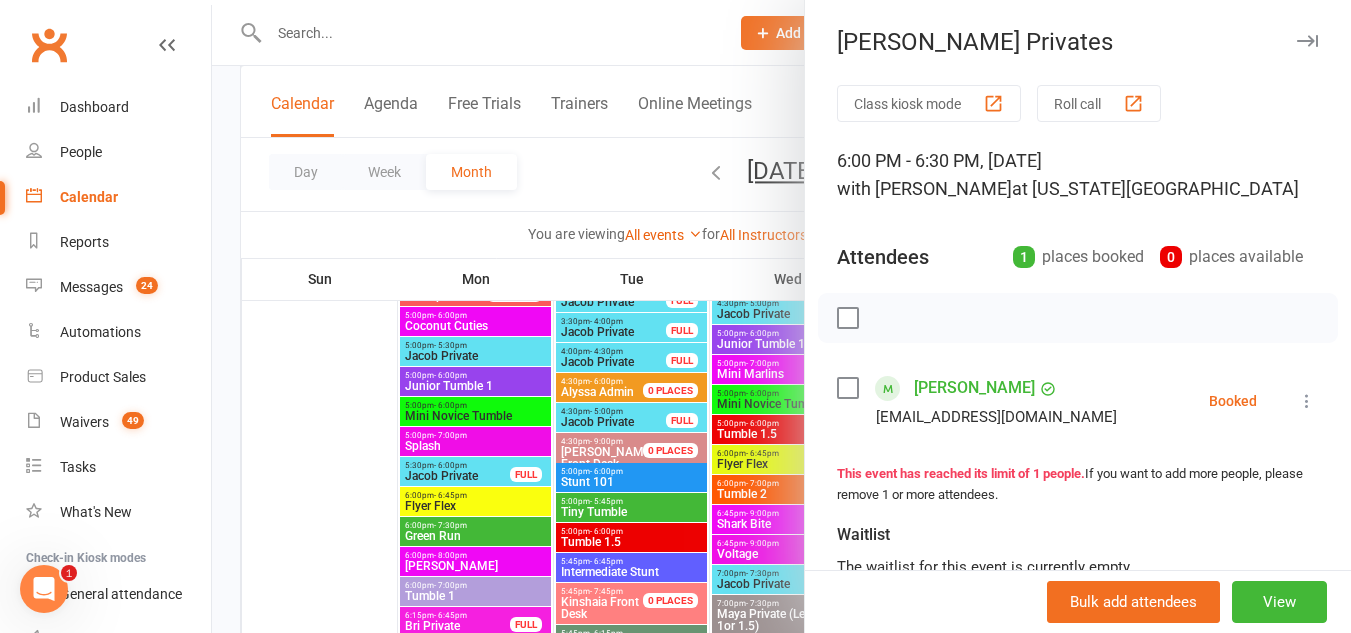 click at bounding box center [847, 388] 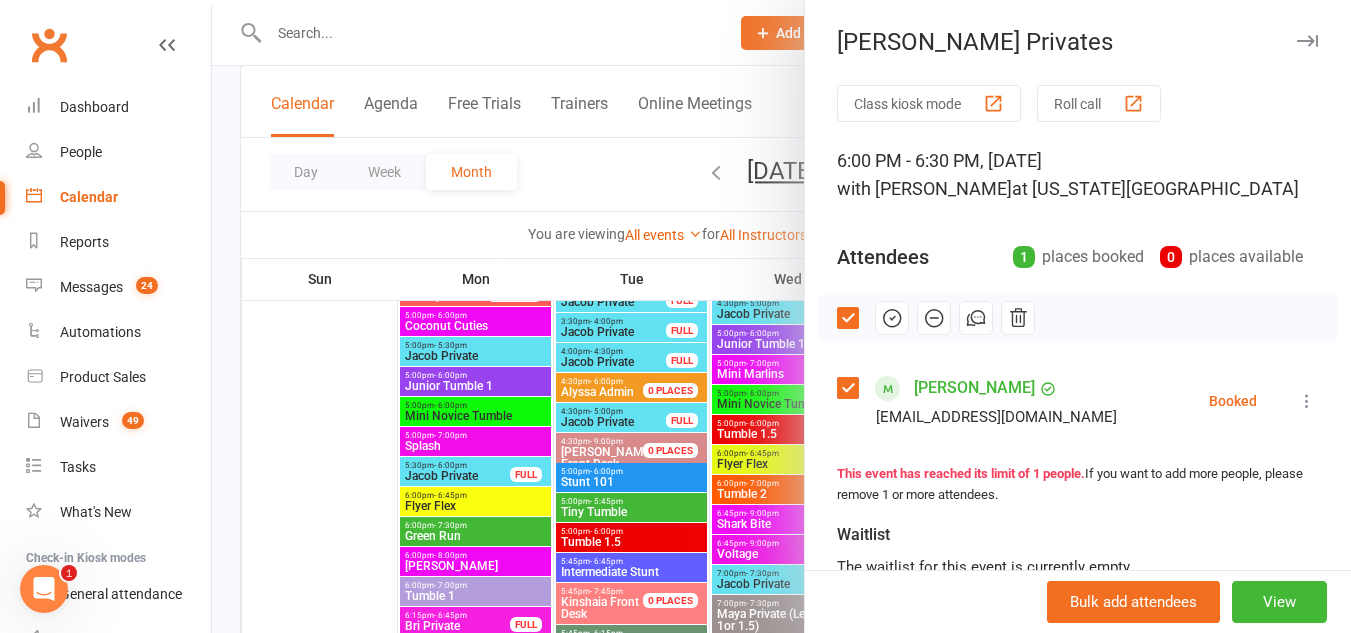 click 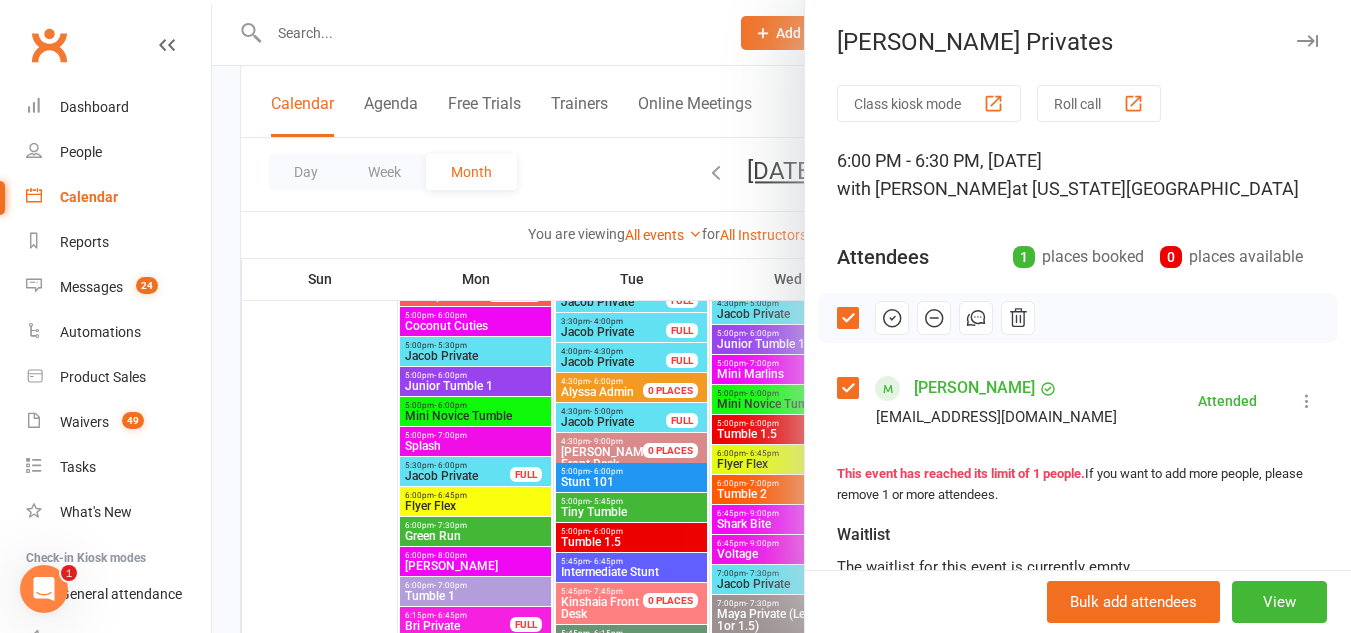 click at bounding box center (781, 316) 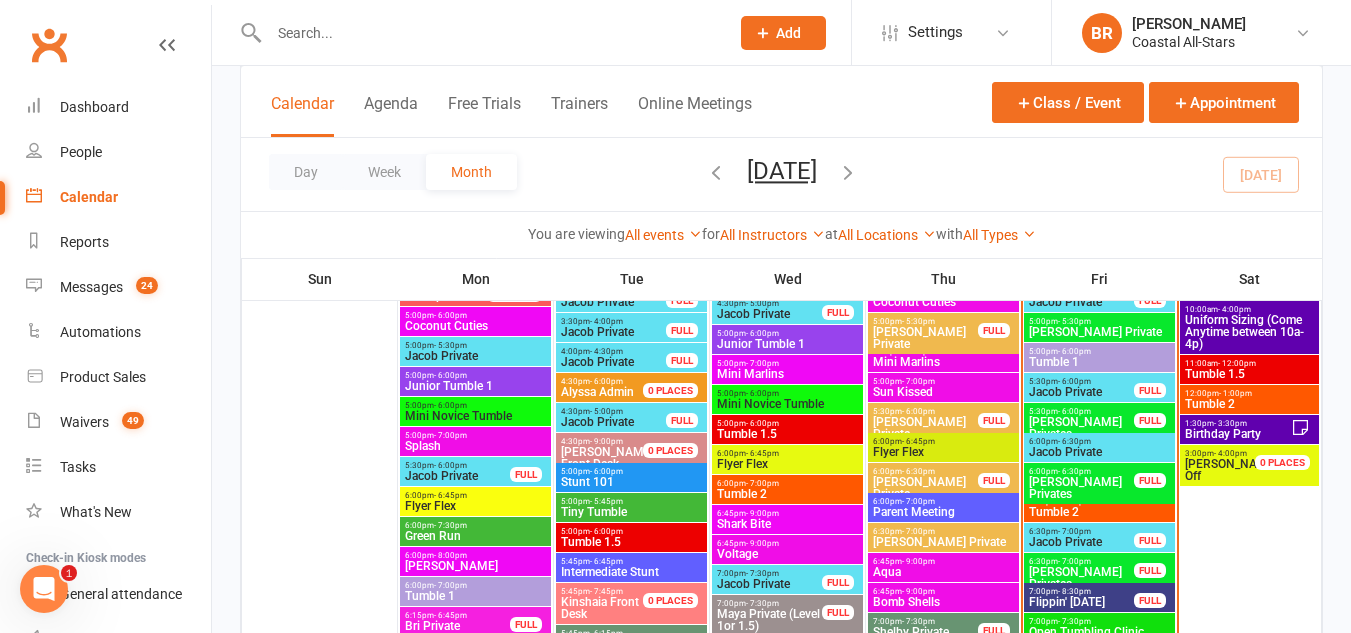 click on "- 7:00pm" at bounding box center (1074, 501) 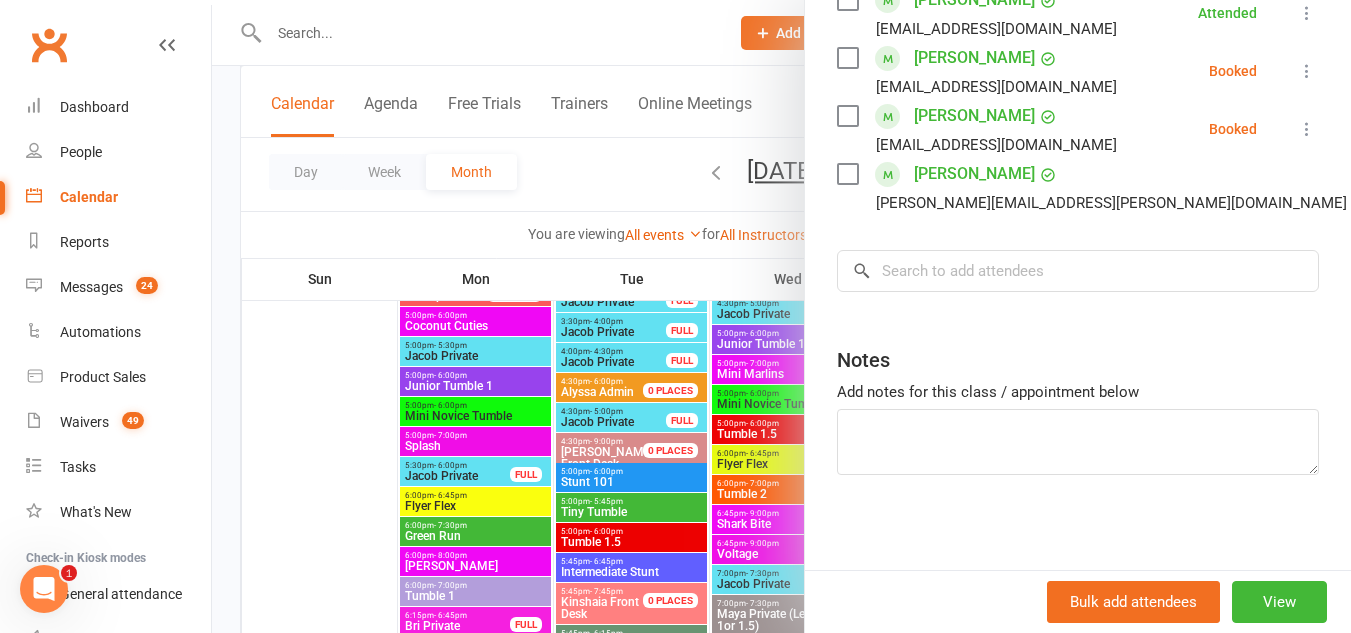 scroll, scrollTop: 535, scrollLeft: 0, axis: vertical 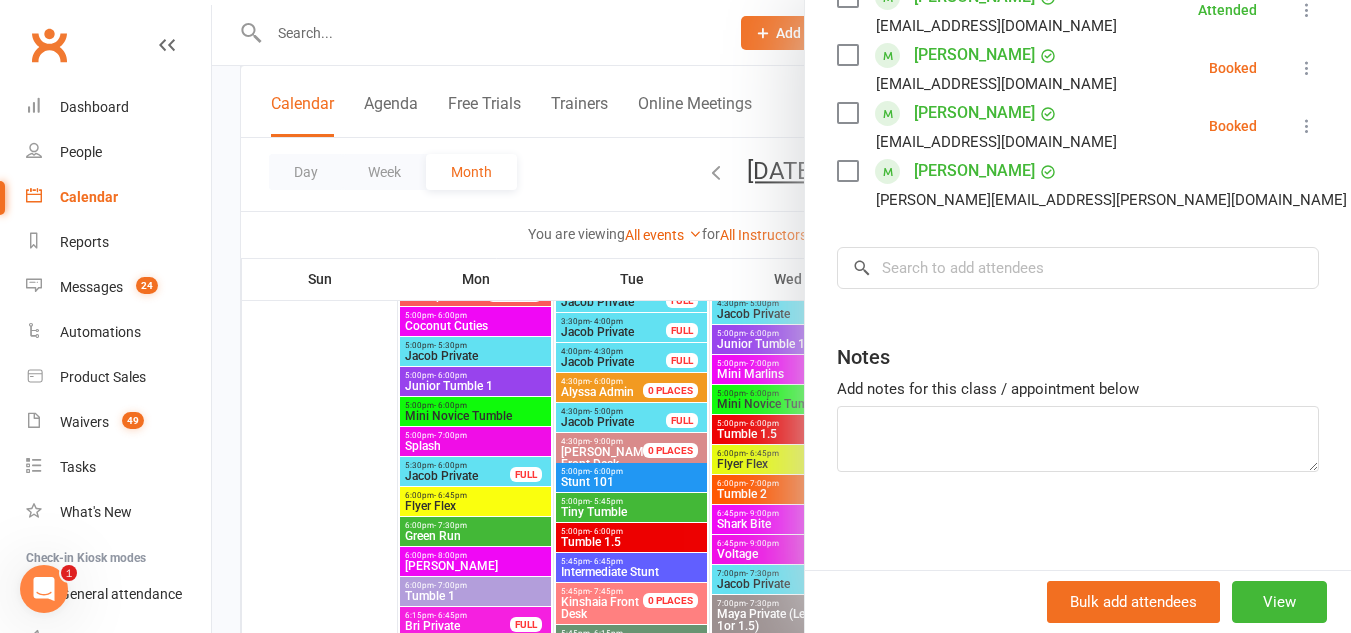 click at bounding box center [847, 55] 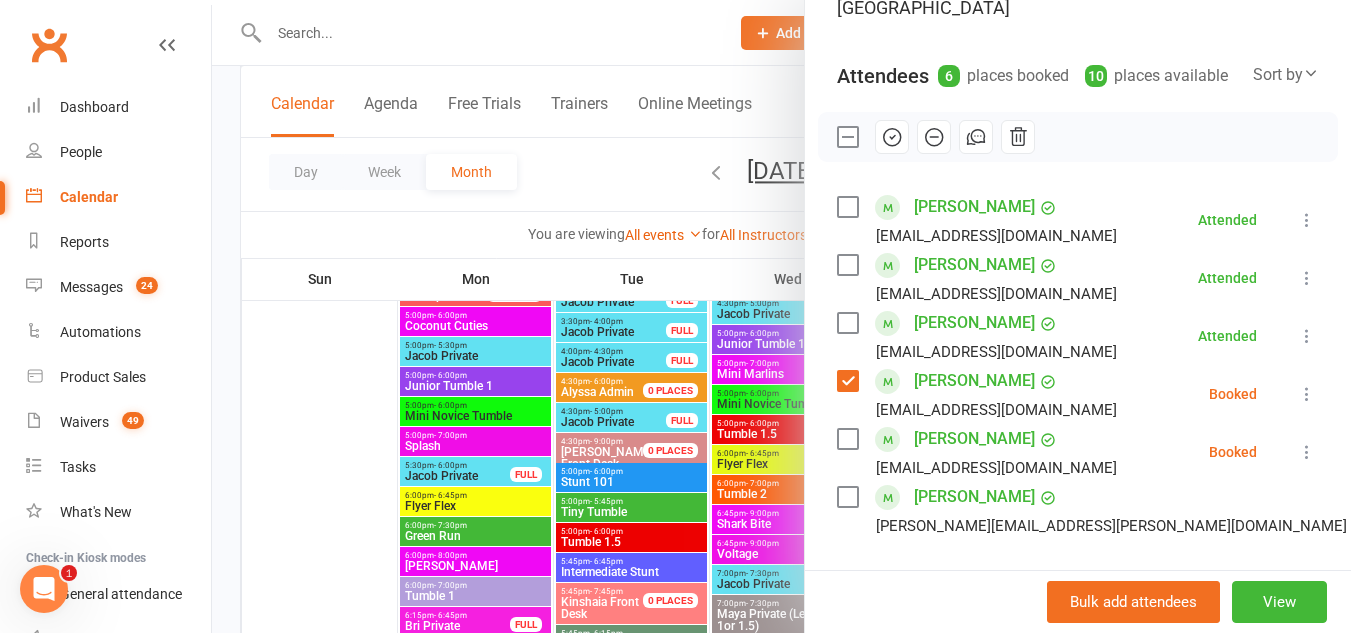 scroll, scrollTop: 213, scrollLeft: 0, axis: vertical 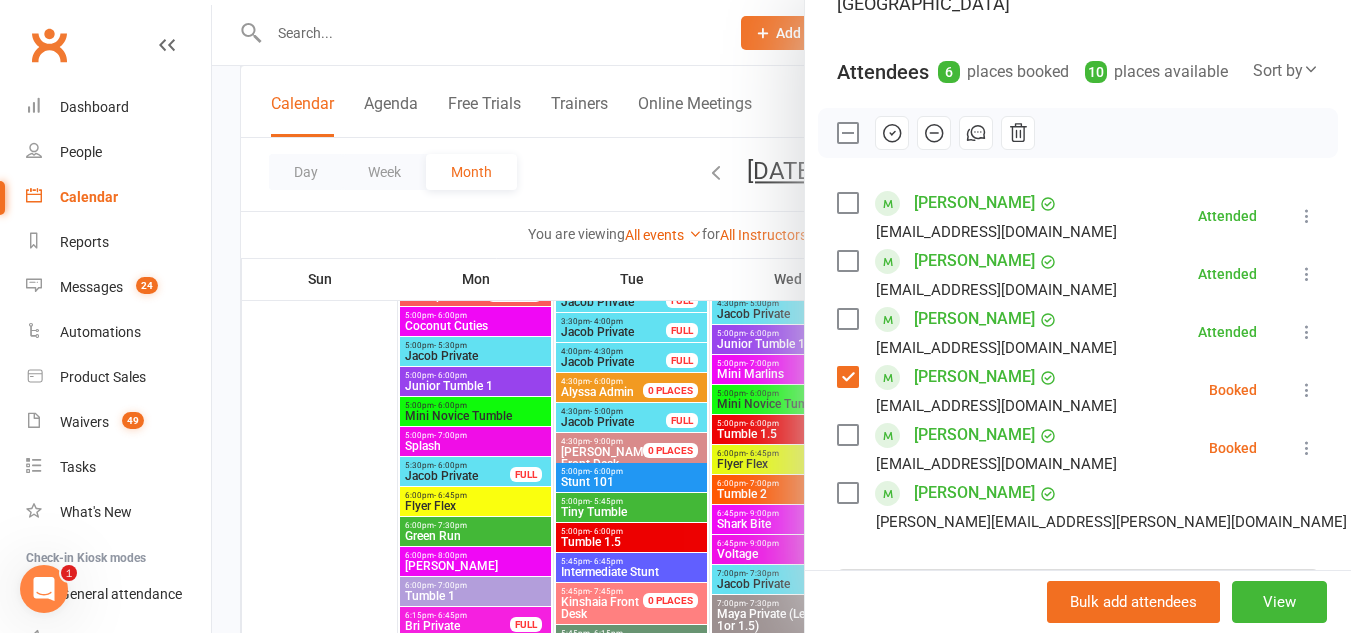 click at bounding box center [847, 377] 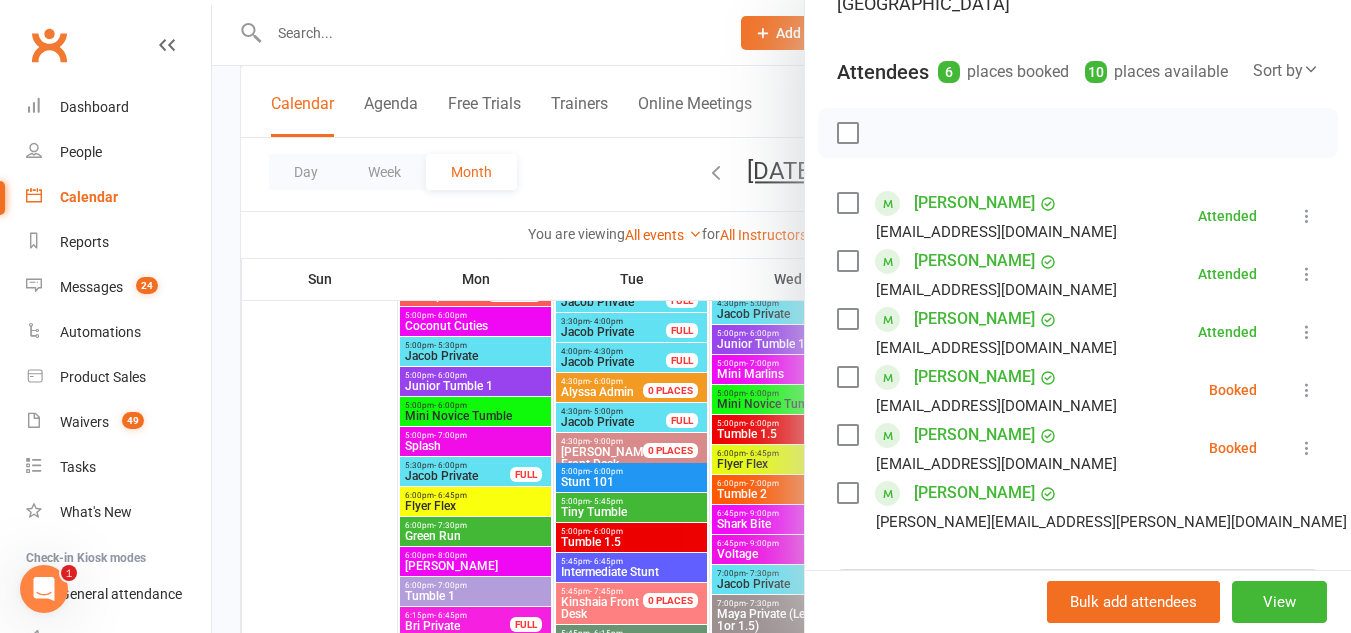 click at bounding box center (781, 316) 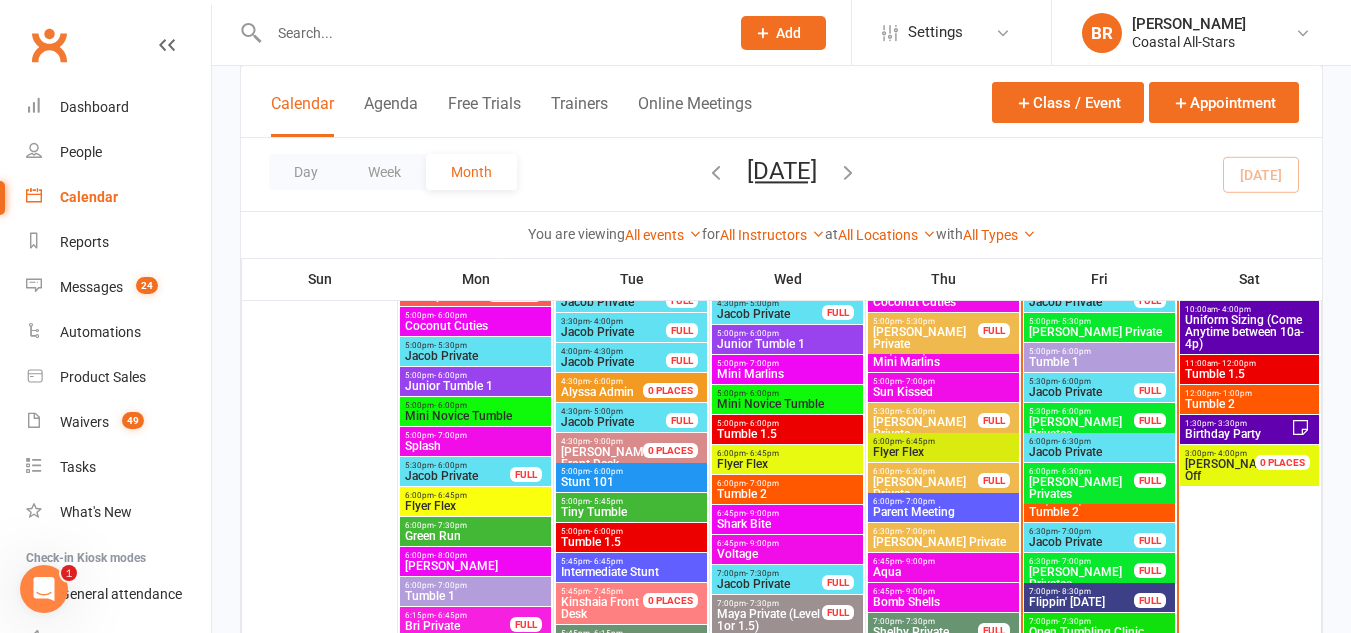 click on "Tumble 2" at bounding box center (1099, 512) 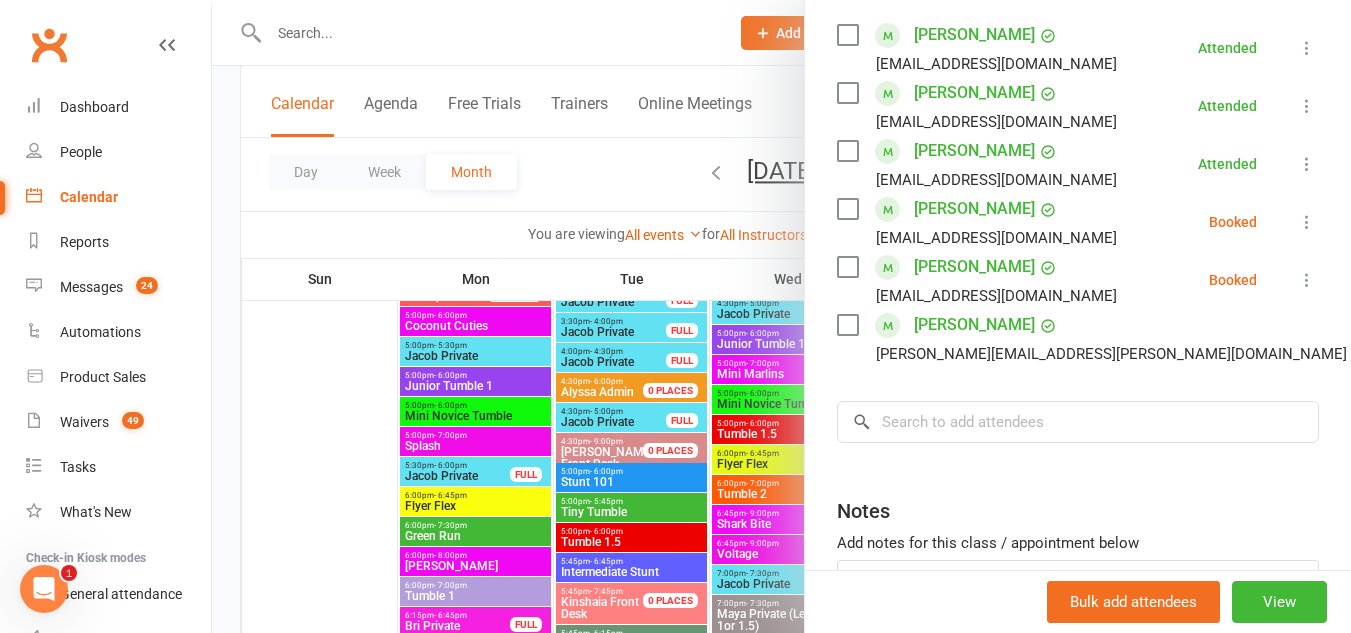 scroll, scrollTop: 382, scrollLeft: 0, axis: vertical 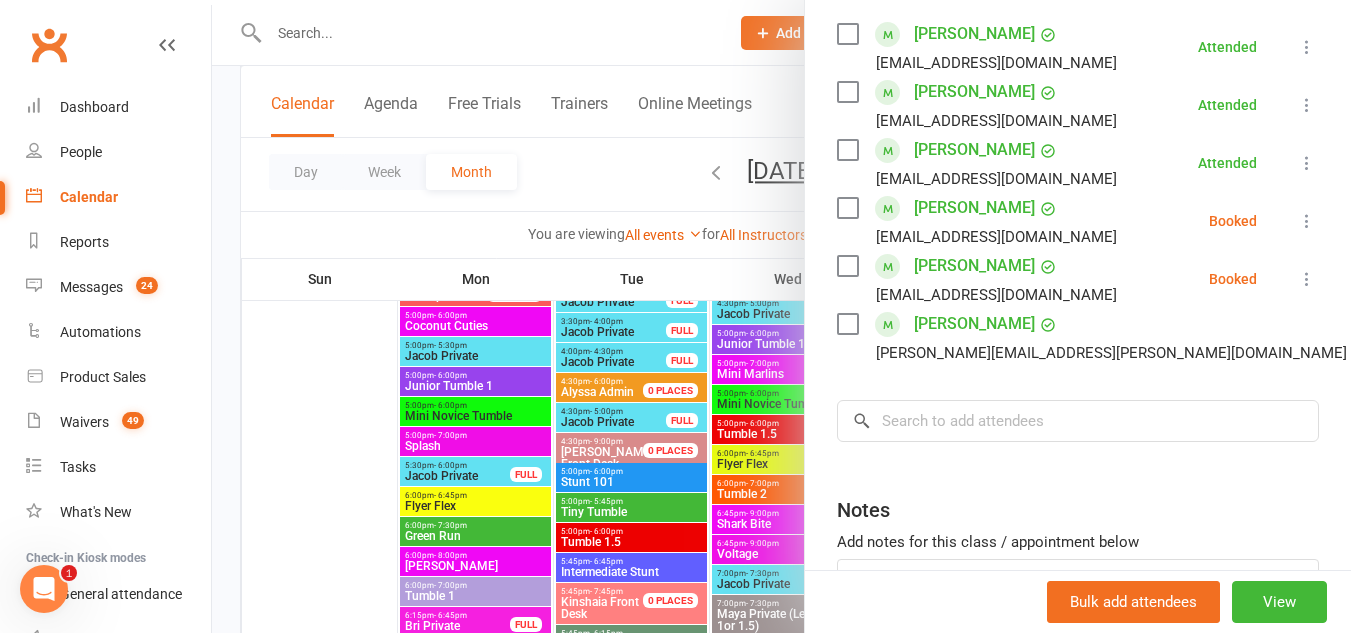 click at bounding box center (781, 316) 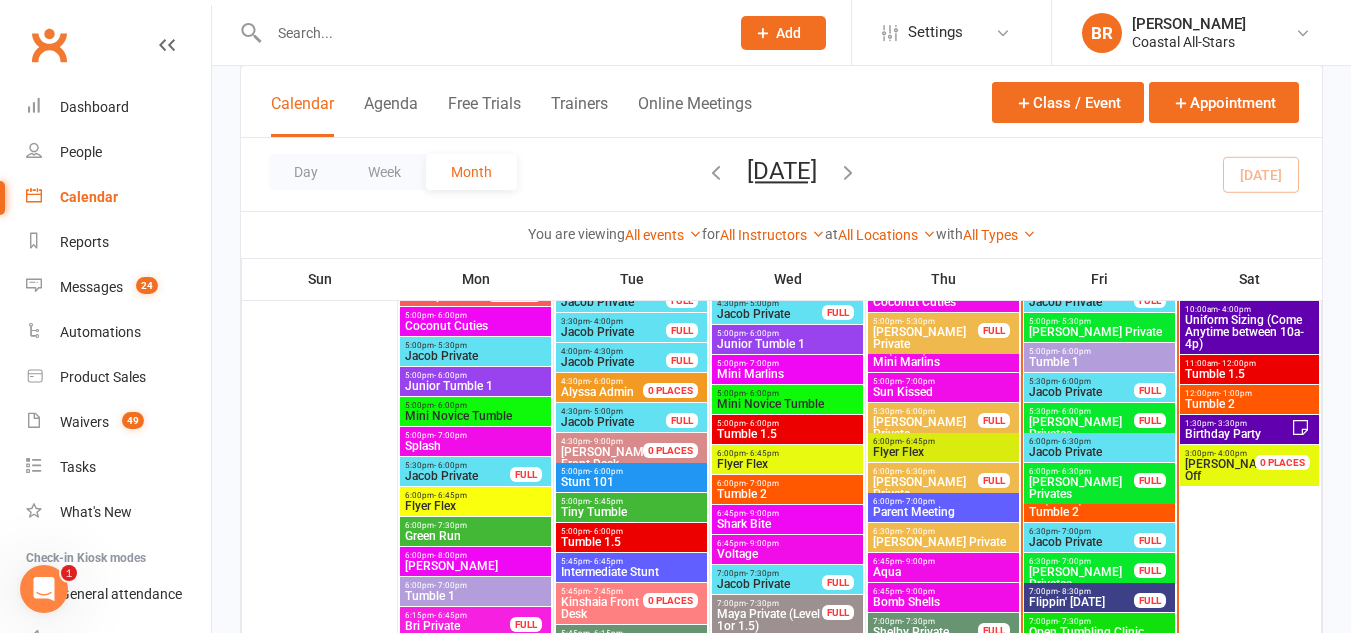 click on "Jacob Private" at bounding box center [1081, 542] 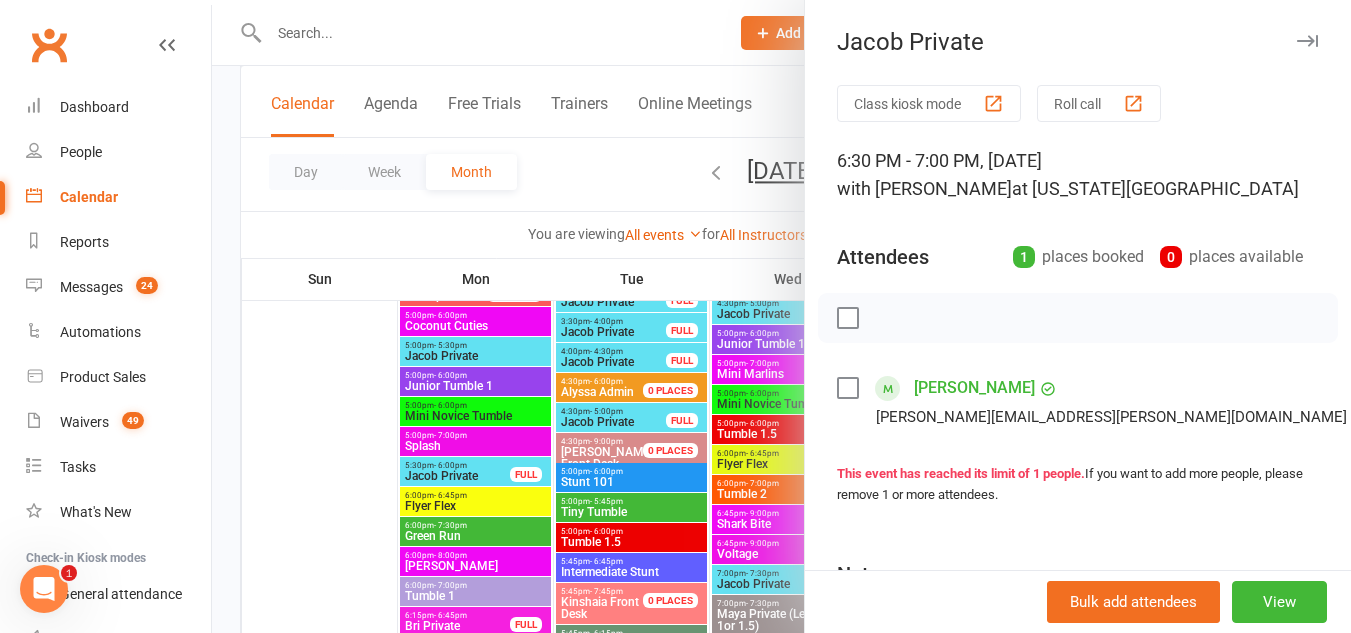 click at bounding box center [781, 316] 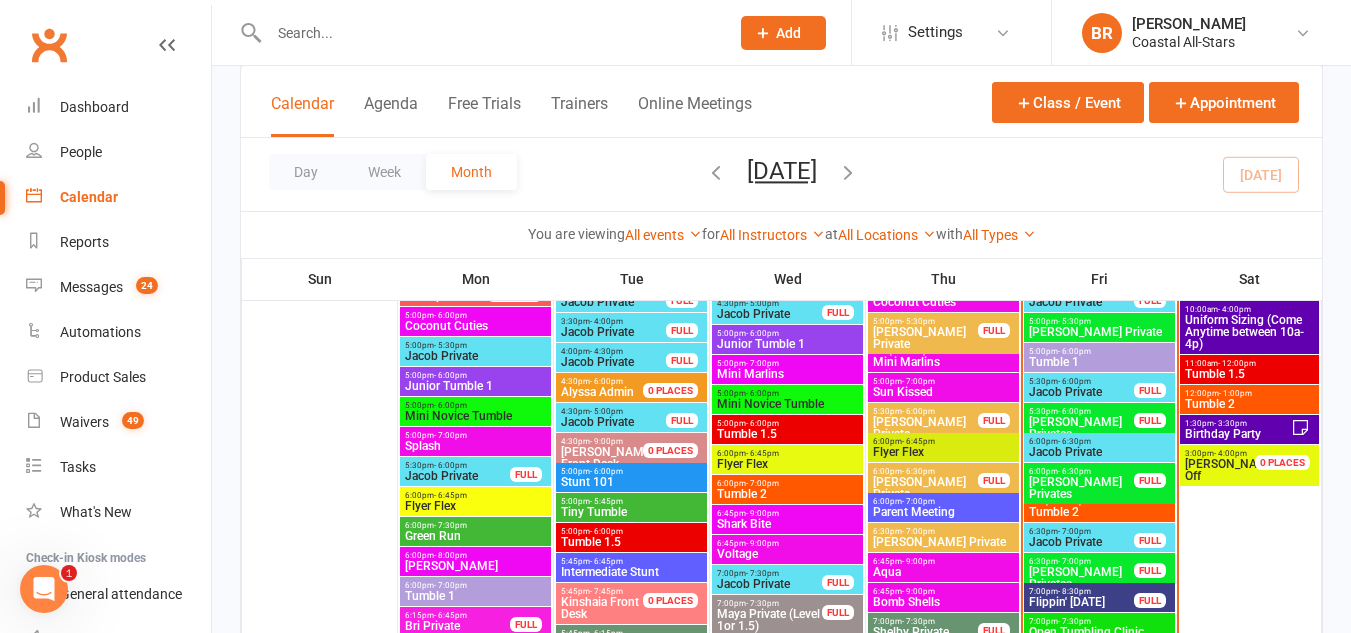 click on "6:00pm  - 7:00pm Tumble 2" at bounding box center (1099, 507) 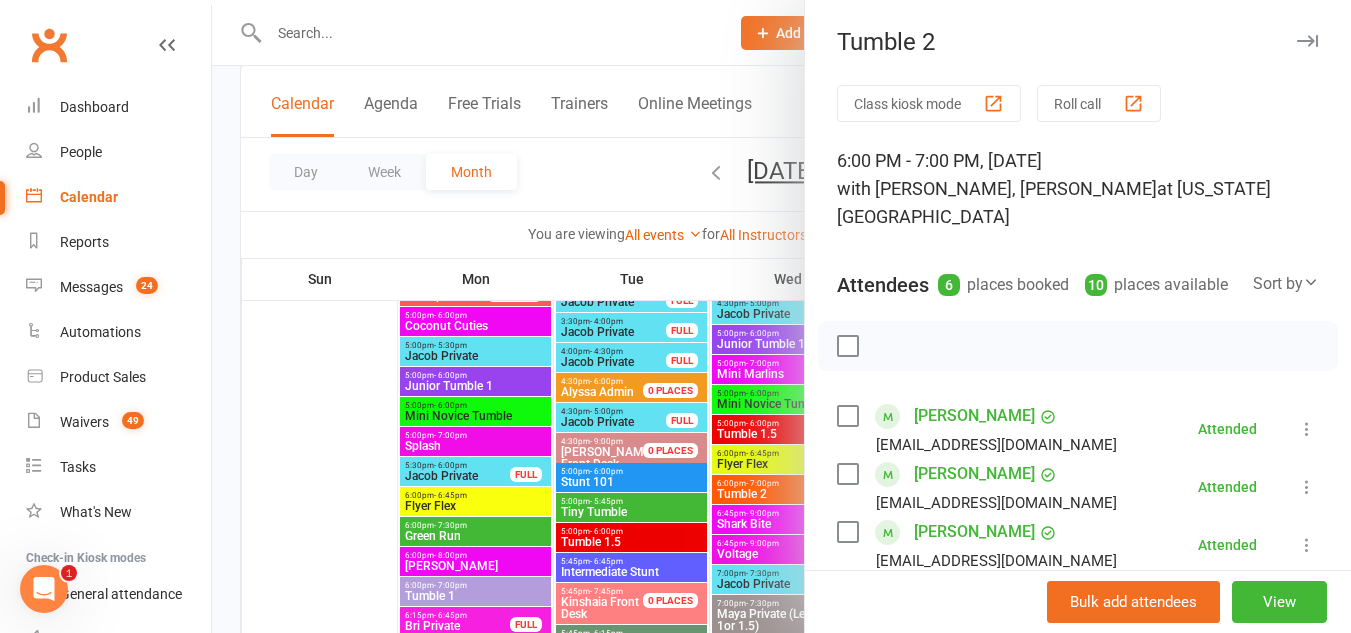 click at bounding box center [781, 316] 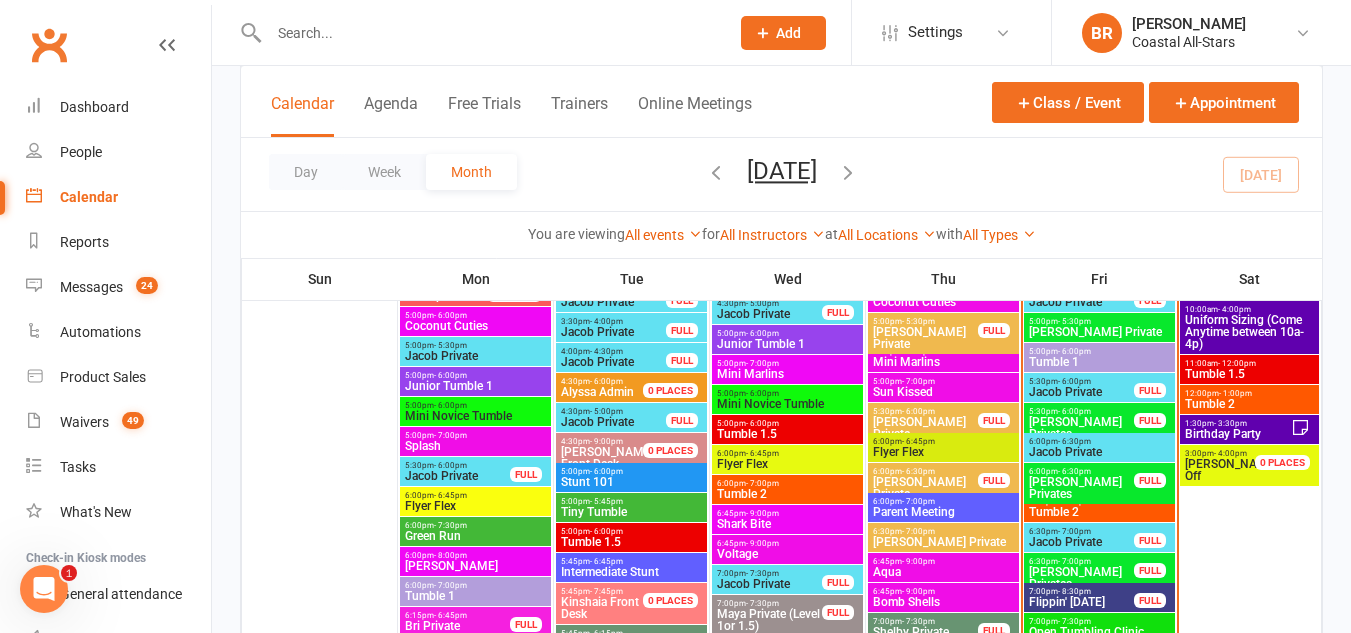 click on "Tumble 2" at bounding box center [1099, 512] 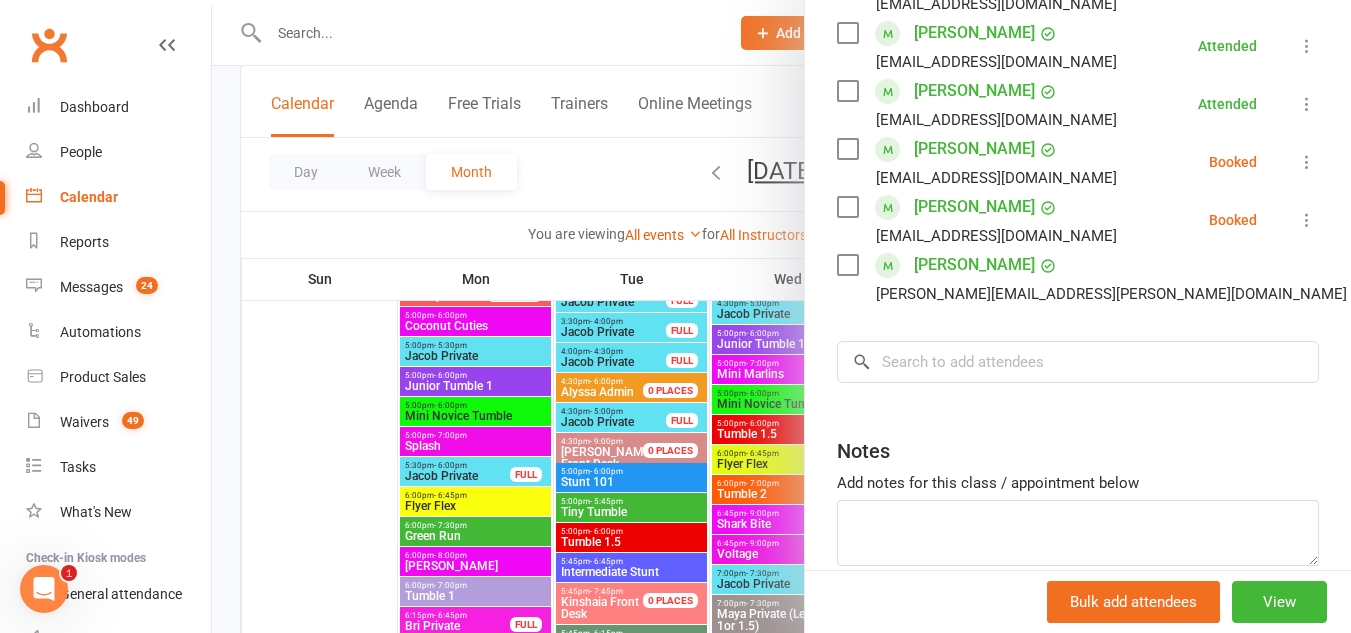 scroll, scrollTop: 442, scrollLeft: 0, axis: vertical 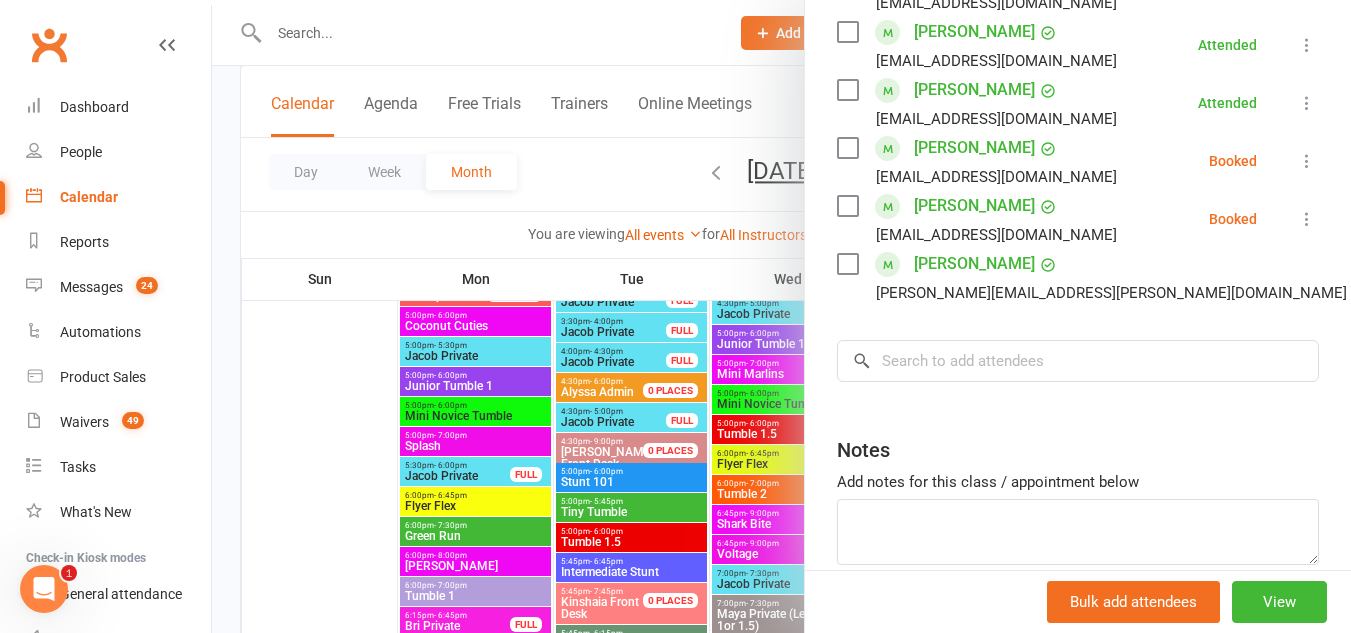 click at bounding box center [847, 264] 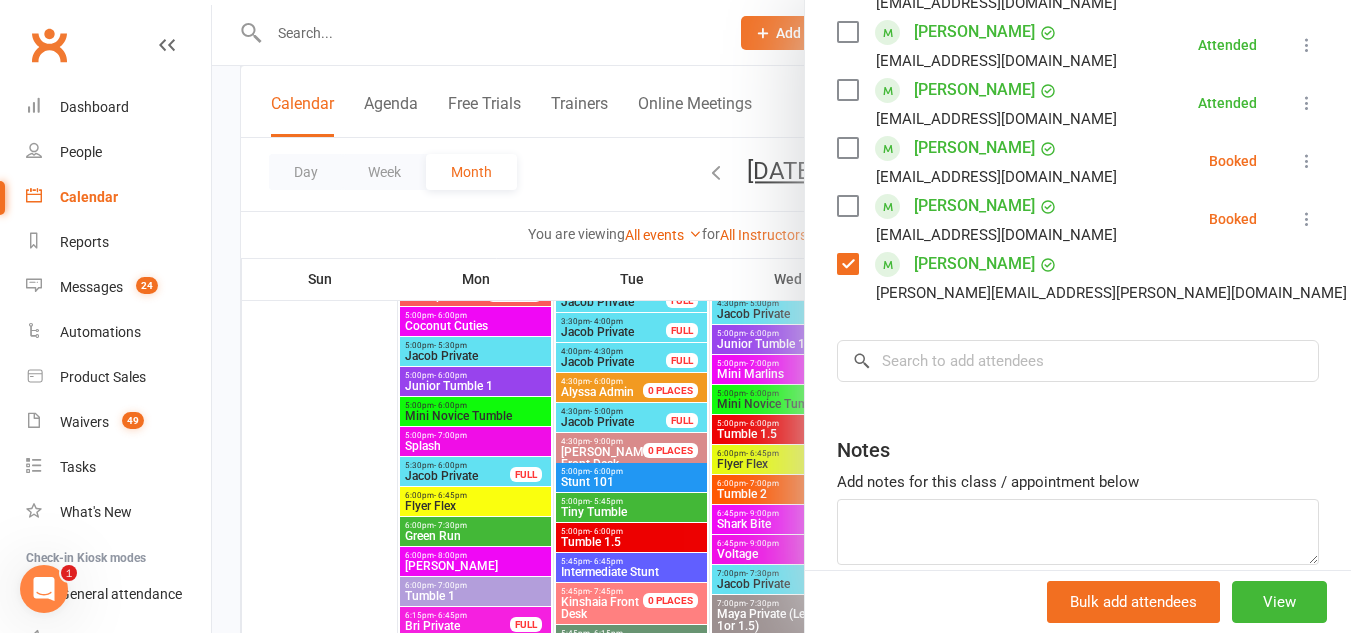 scroll, scrollTop: 0, scrollLeft: 0, axis: both 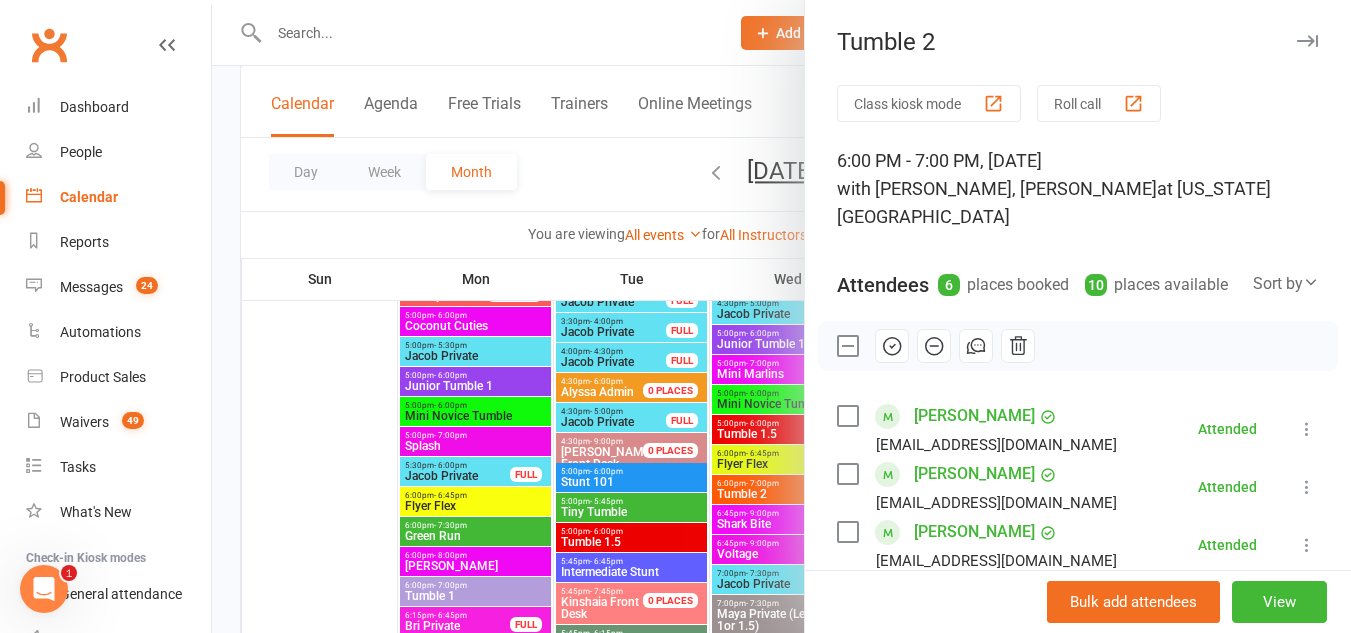 click at bounding box center [1078, 346] 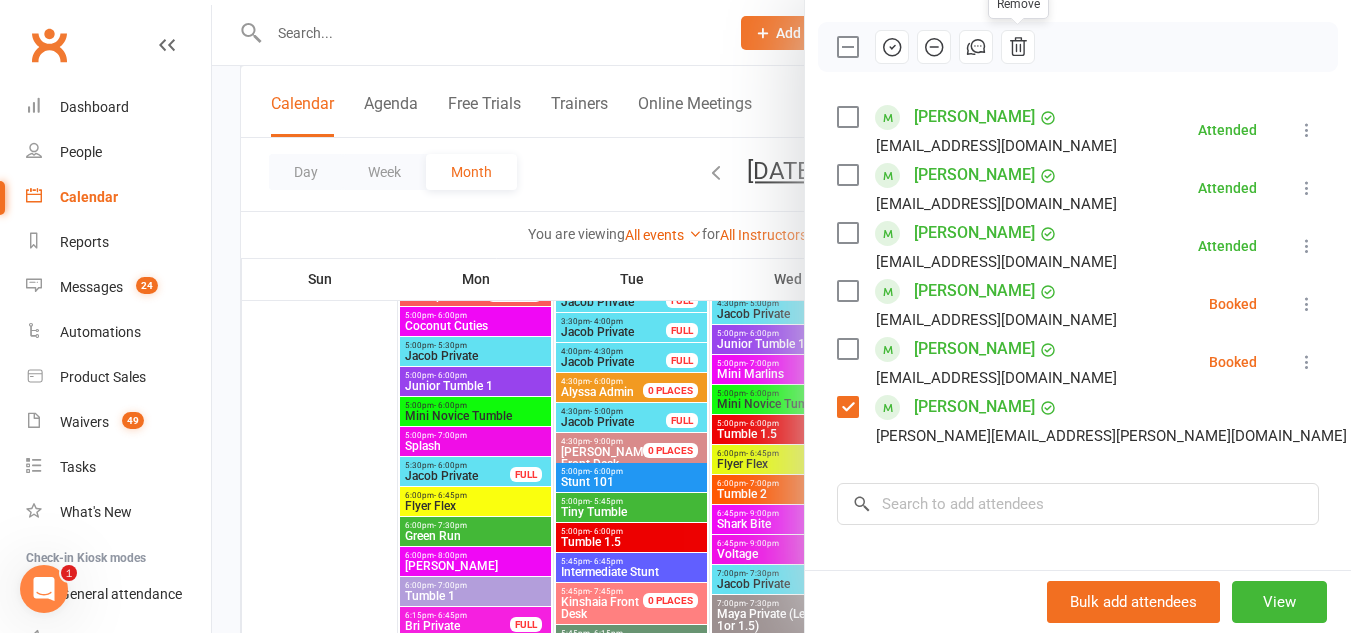 scroll, scrollTop: 300, scrollLeft: 0, axis: vertical 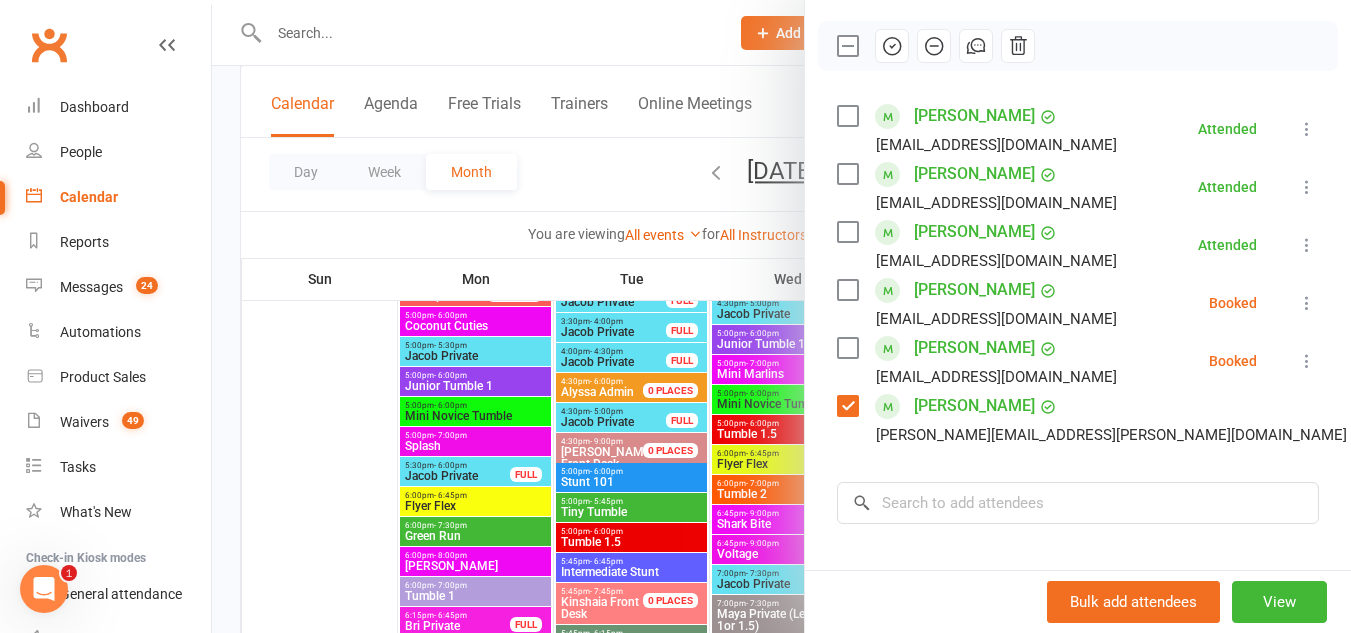 click on "Cassidy Speller  Shawnetta.jackson@yahoo.com" at bounding box center [1096, 419] 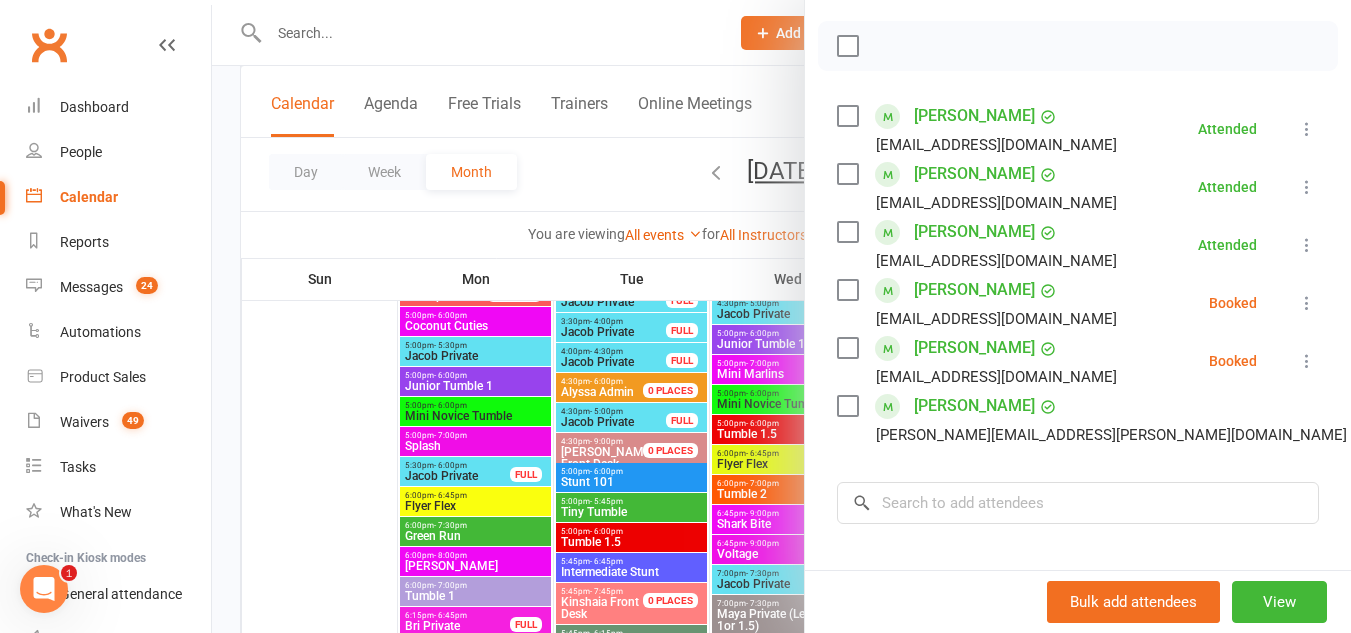 click at bounding box center [781, 316] 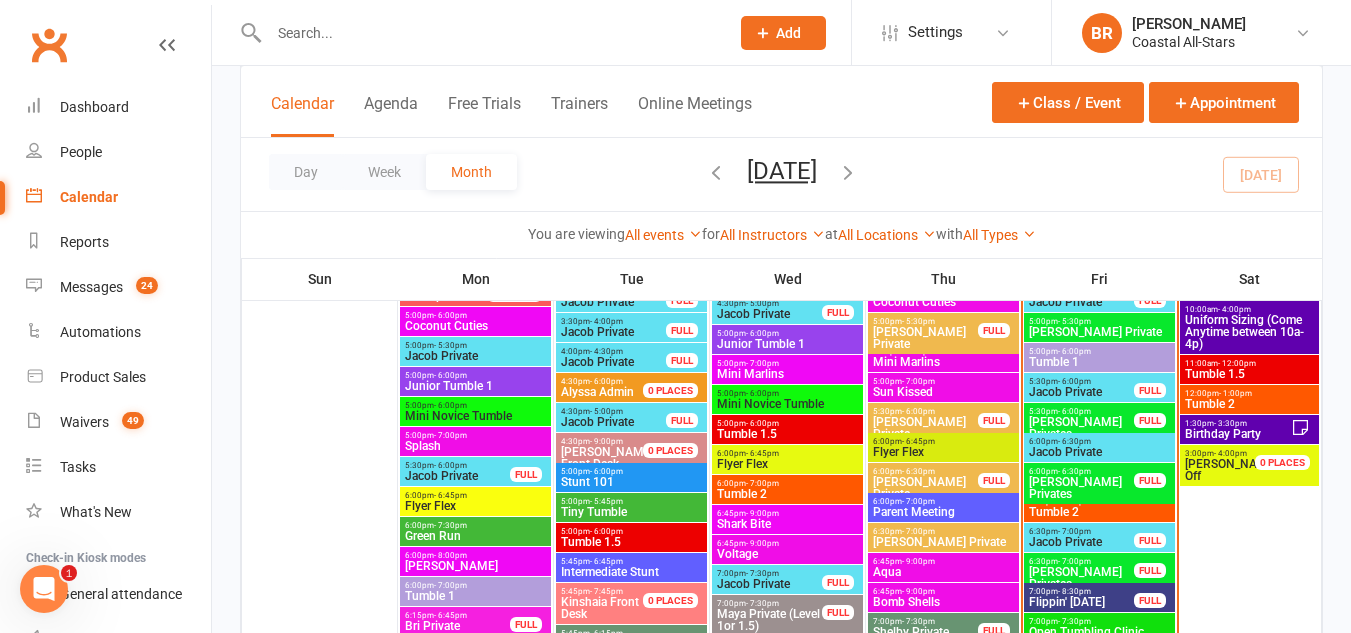 click on "Jacob Private" at bounding box center (1081, 542) 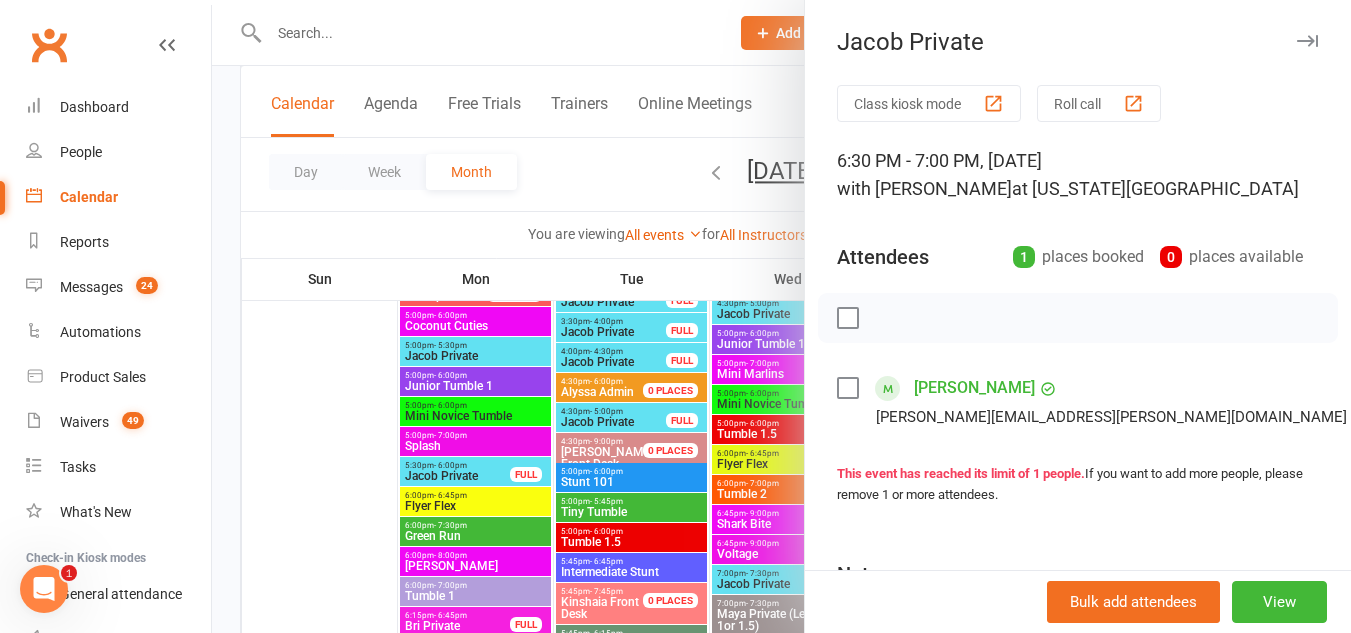 click at bounding box center (847, 388) 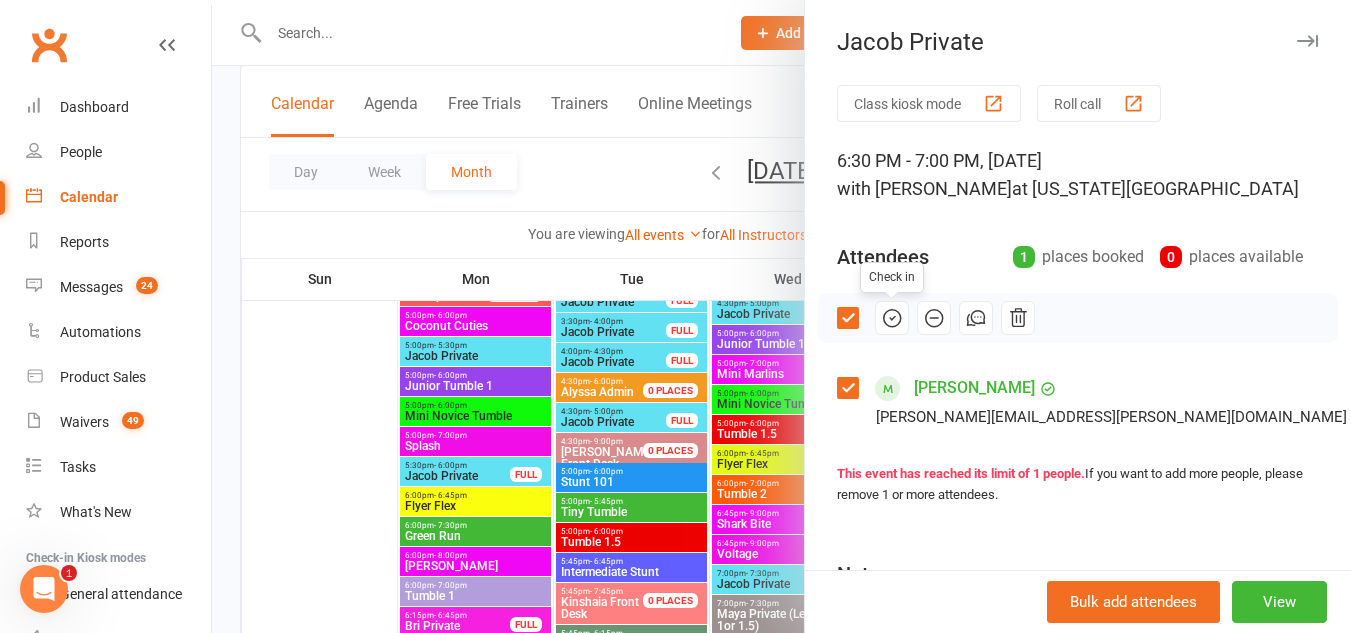 click at bounding box center [847, 388] 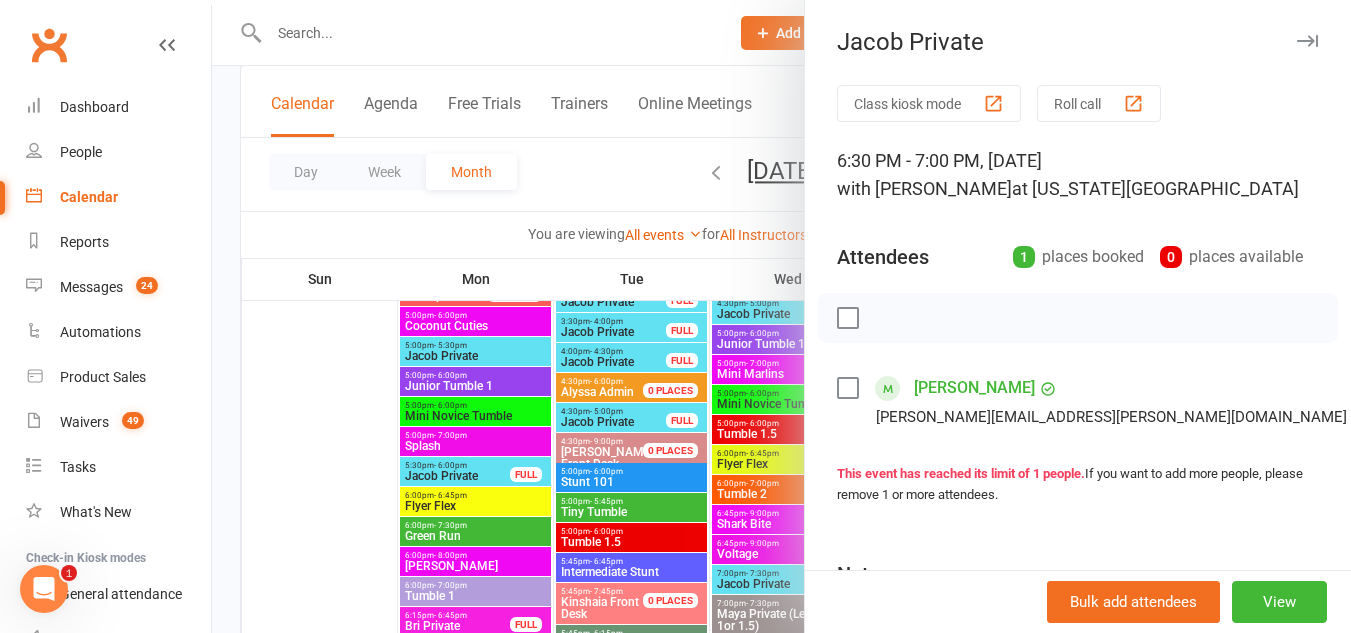 click at bounding box center (781, 316) 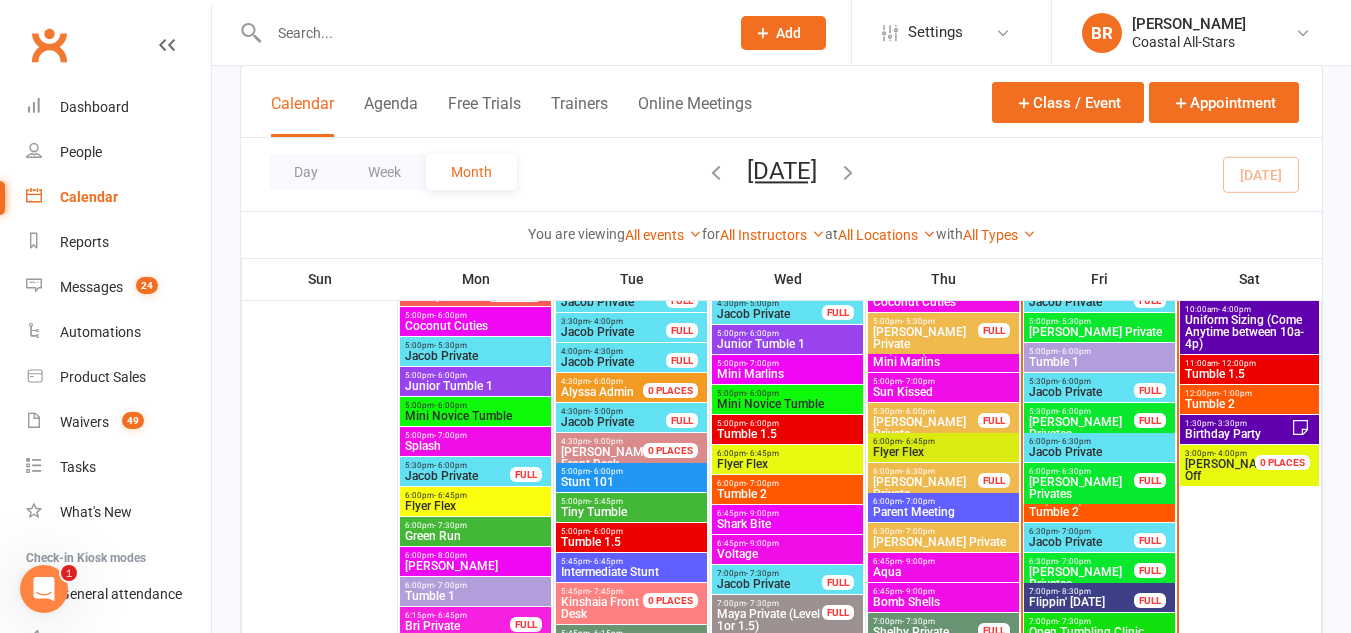 click on "Day Week Month July 2025
July 2025
Sun Mon Tue Wed Thu Fri Sat
29
30
01
02
03
04
05
06
07
08
09
10
11
12
13
14
15
16
17
18
19
20
21
22
23
24
25
26
27
28
29
30
31
01
02
03" at bounding box center (781, 174) 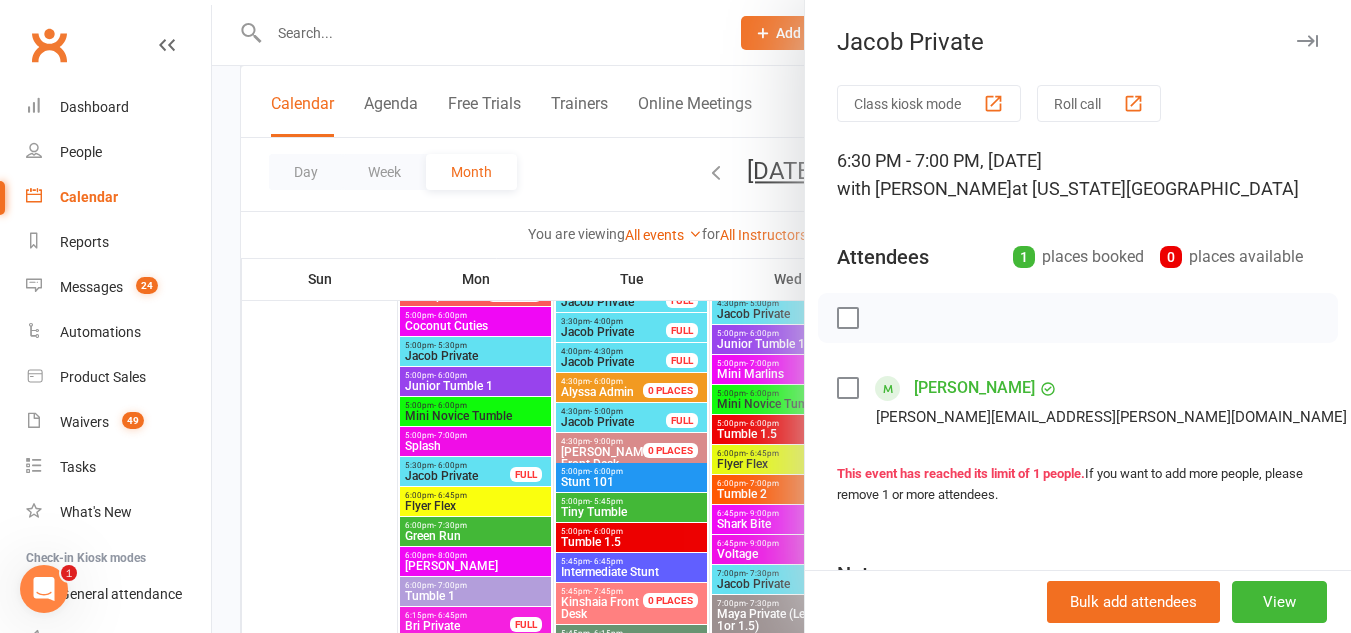 click at bounding box center (781, 316) 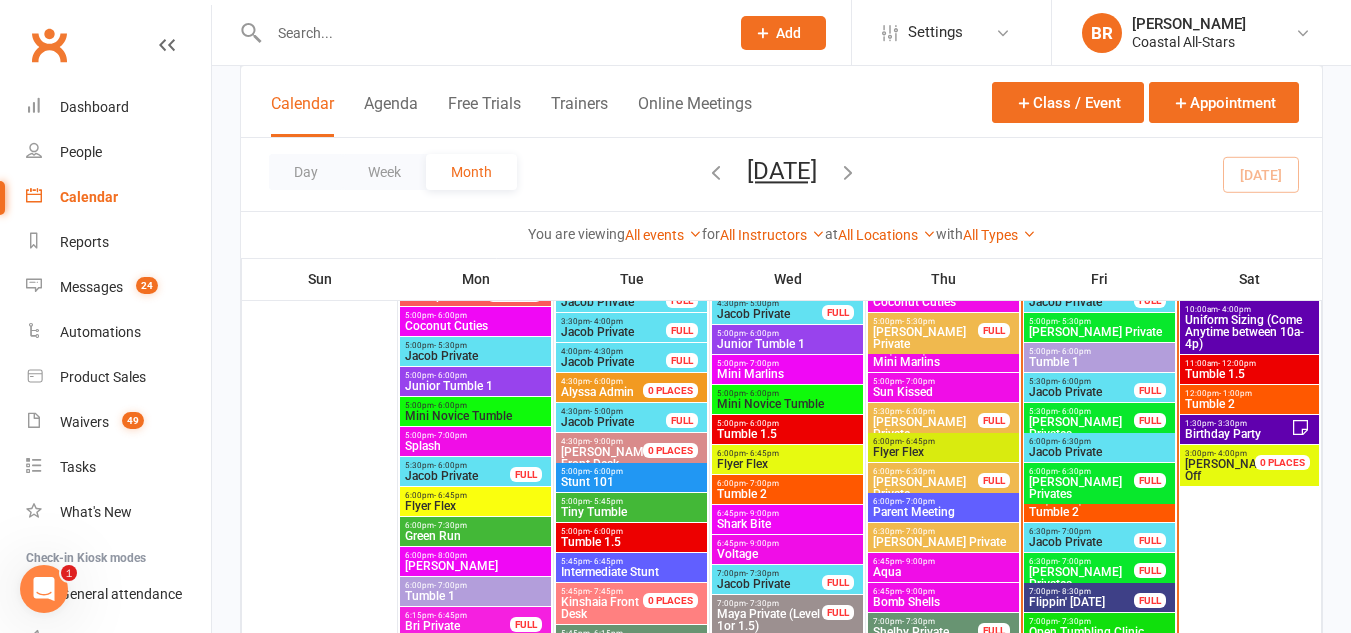 click on "Jacob Private" at bounding box center (1081, 542) 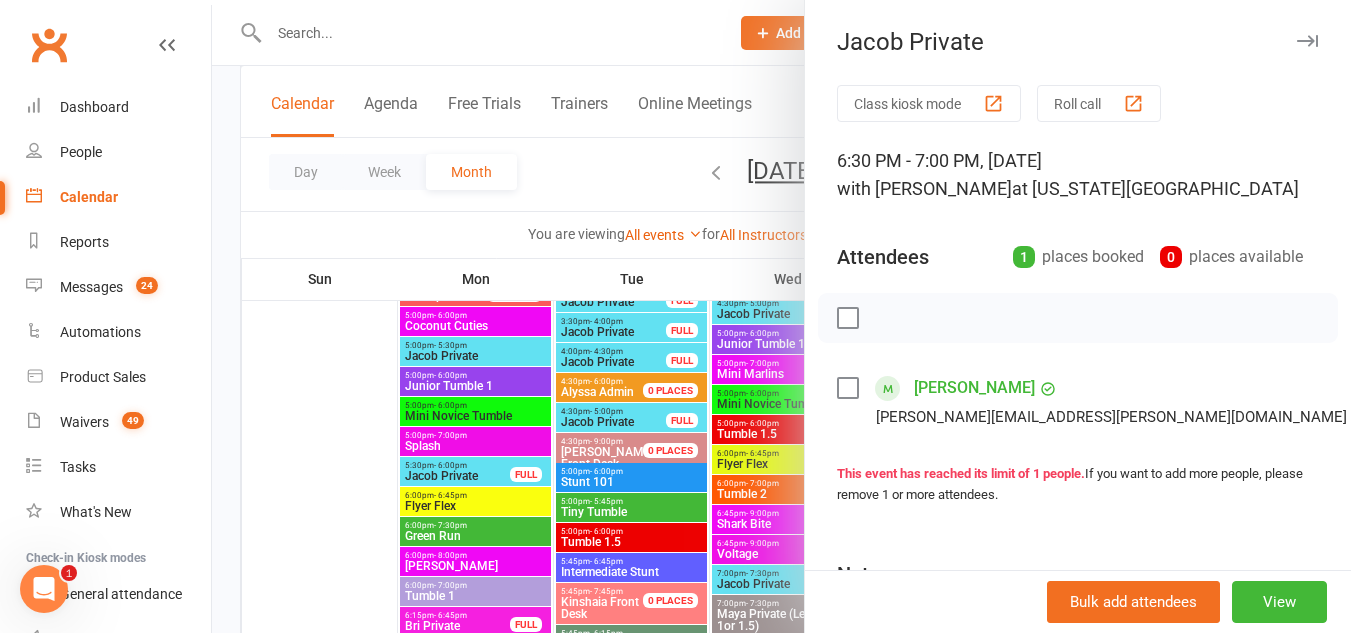 click at bounding box center [781, 316] 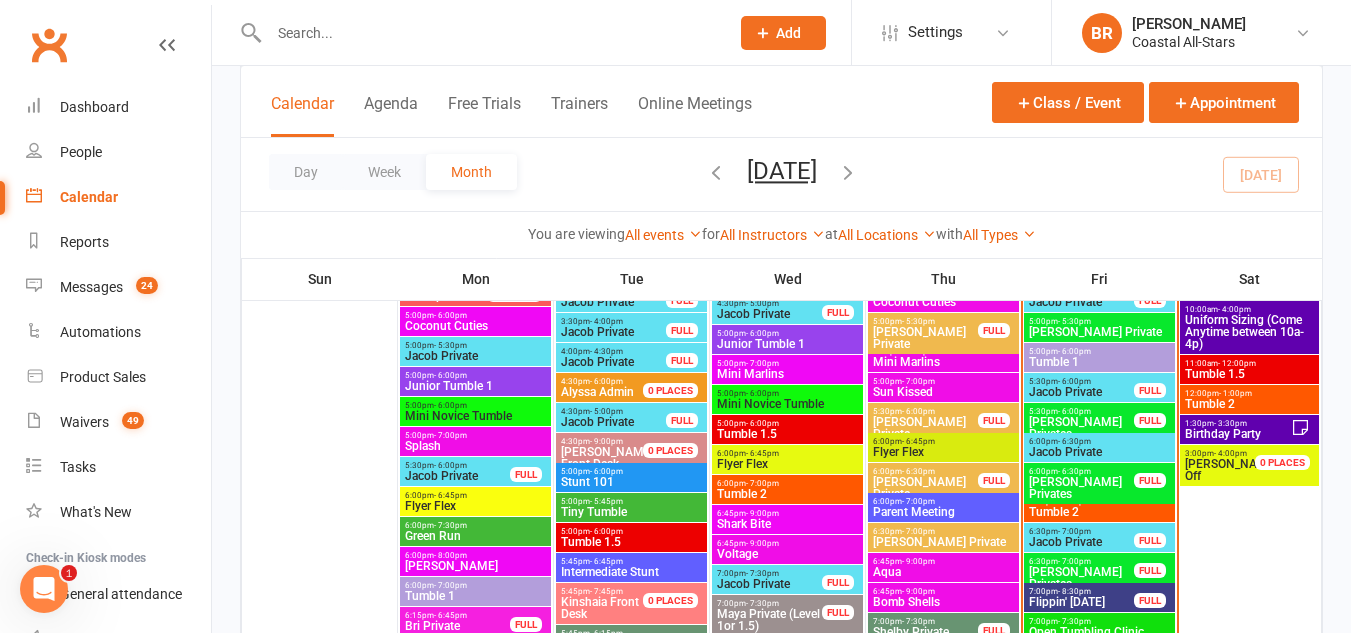 click on "6:30pm  - 7:00pm" at bounding box center (1081, 561) 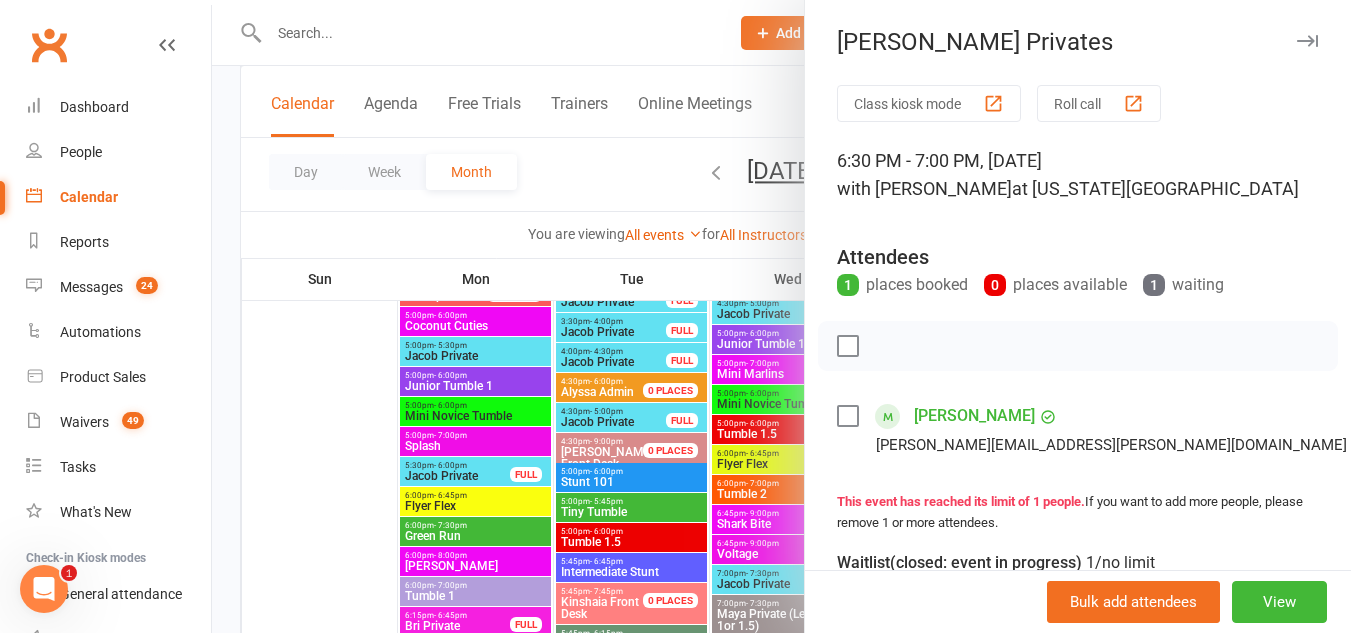 click at bounding box center (781, 316) 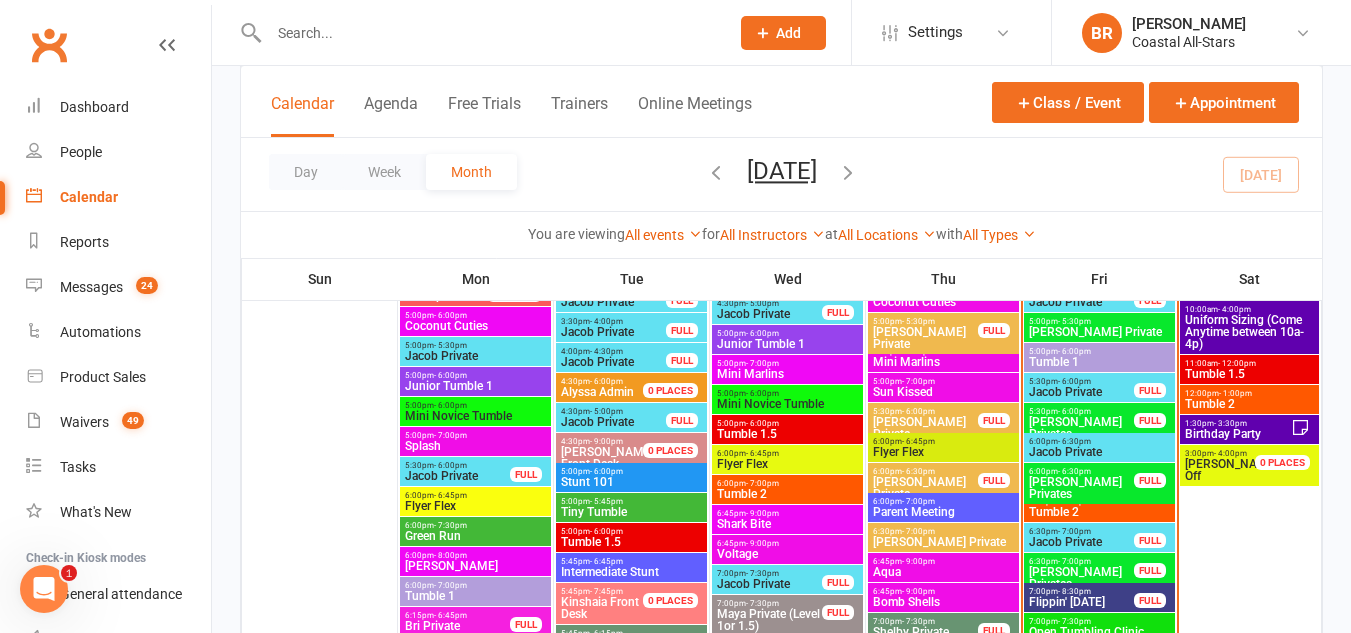 click on "Jacob Private" at bounding box center [1081, 542] 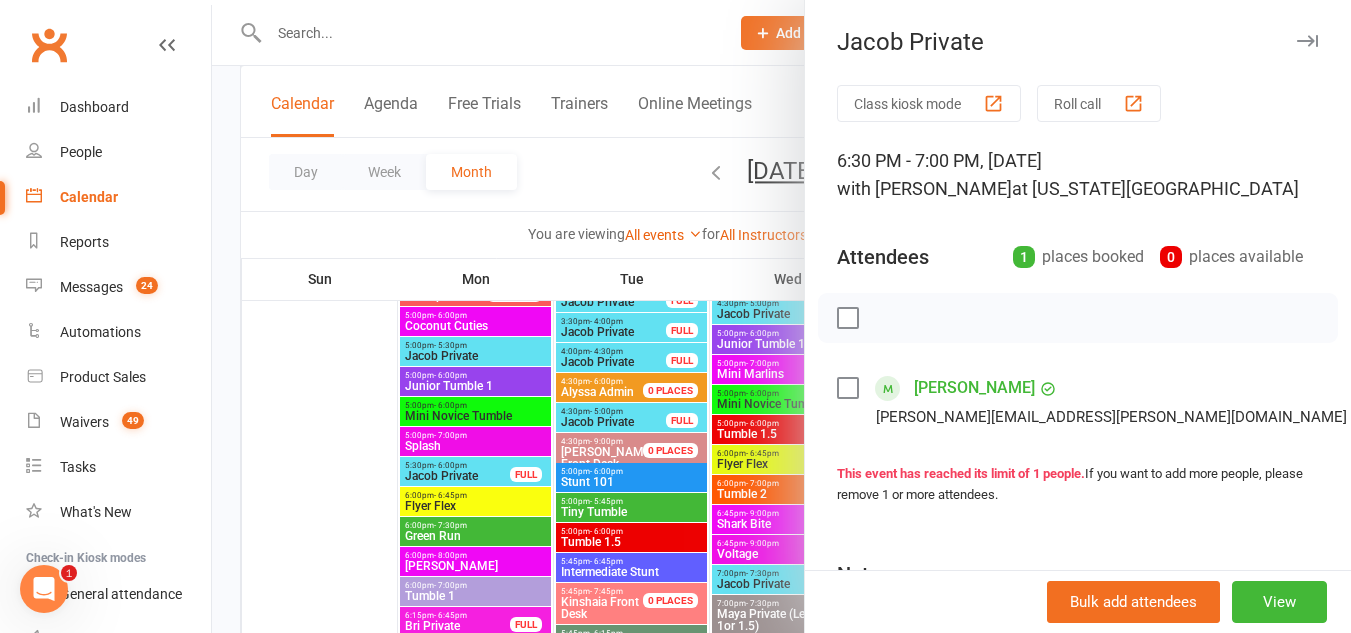 click at bounding box center [781, 316] 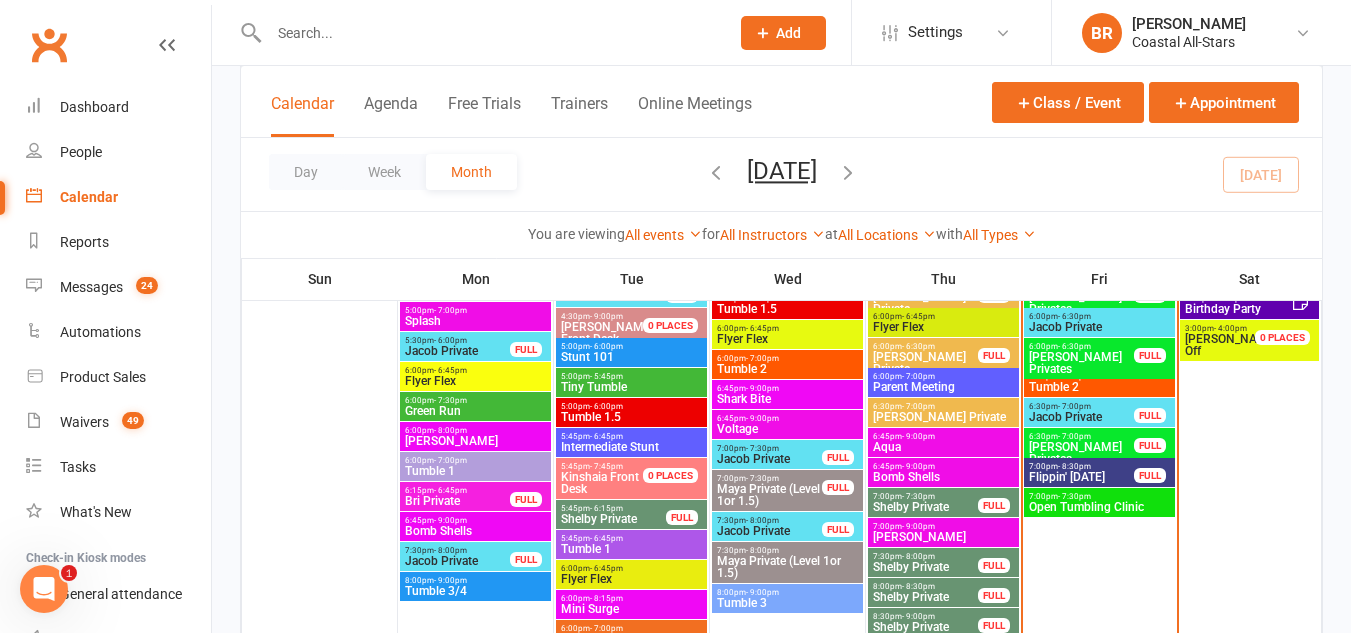 scroll, scrollTop: 1271, scrollLeft: 0, axis: vertical 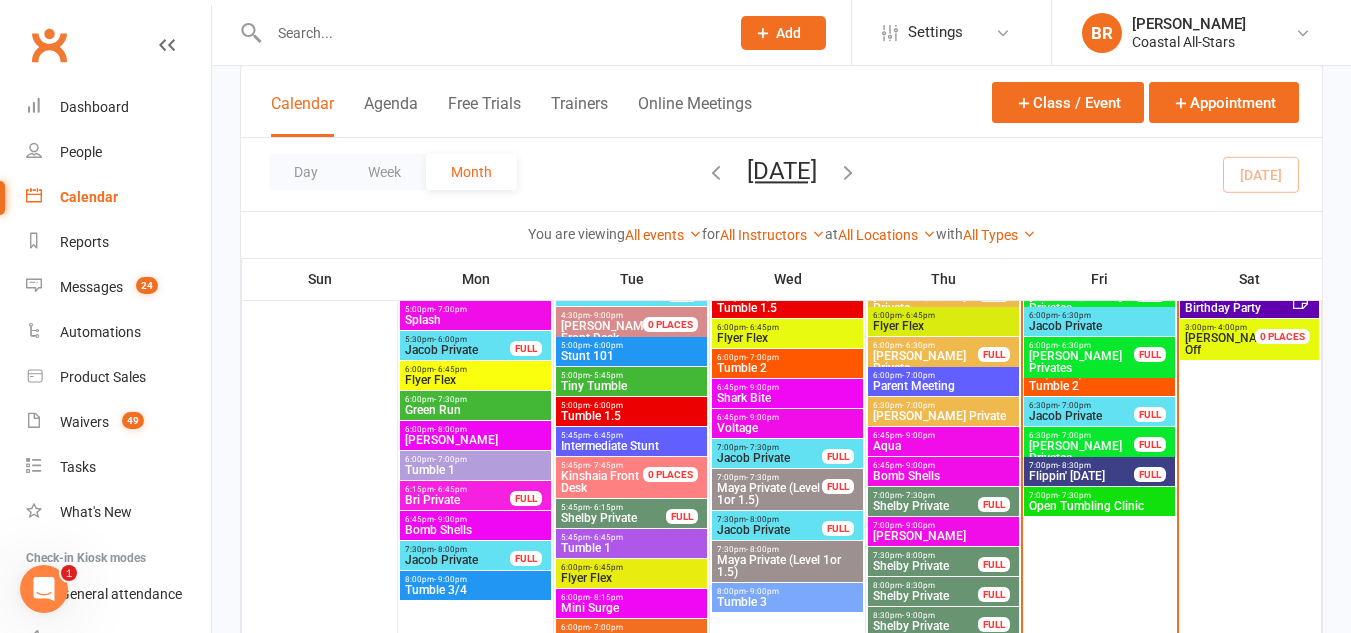 click on "7:00pm  - 8:30pm" at bounding box center [1081, 465] 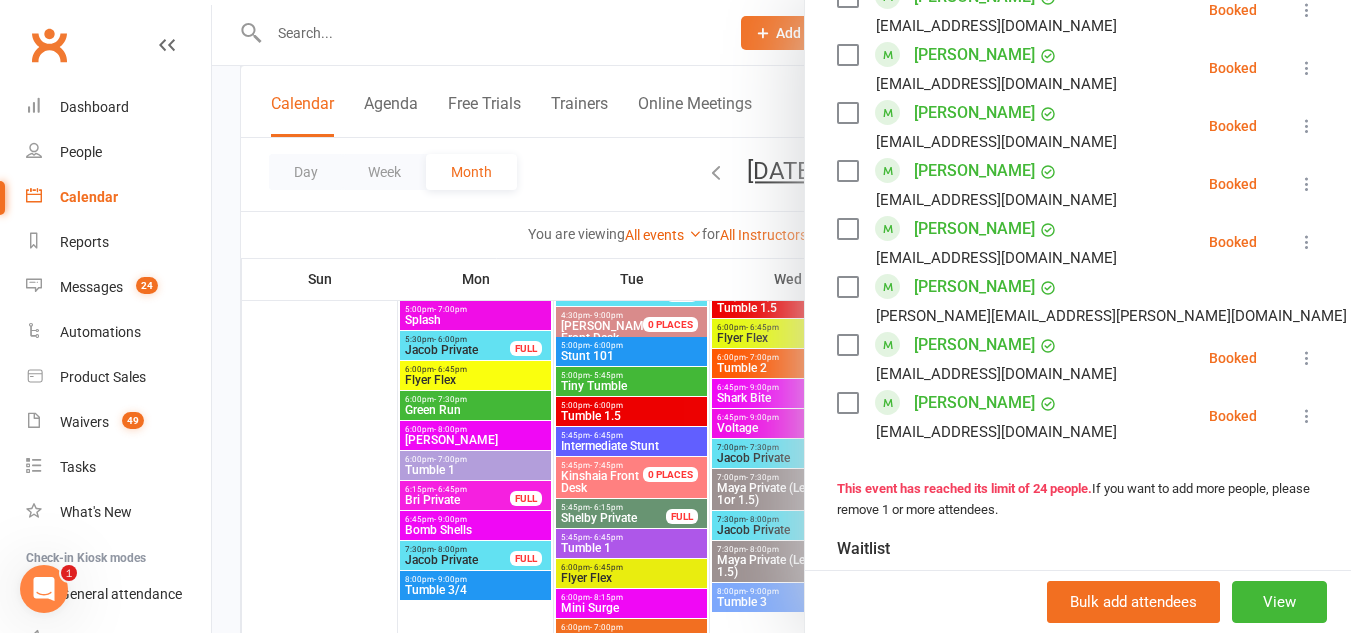 scroll, scrollTop: 1349, scrollLeft: 0, axis: vertical 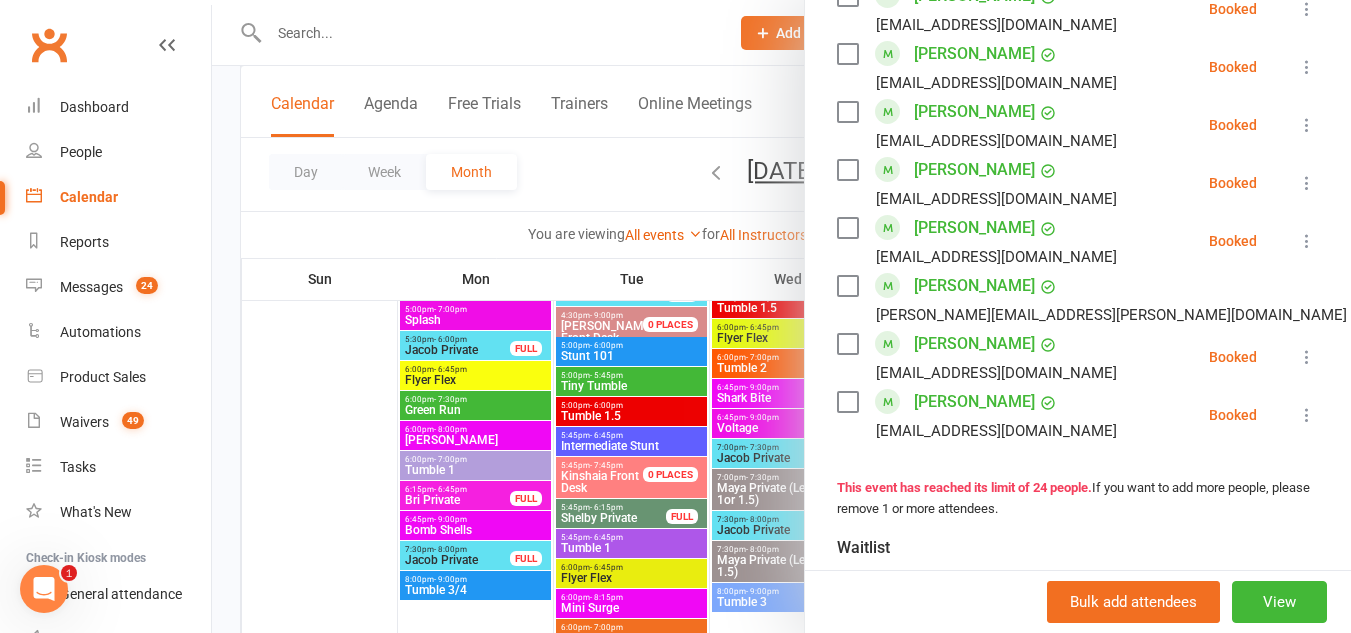 click at bounding box center [847, 286] 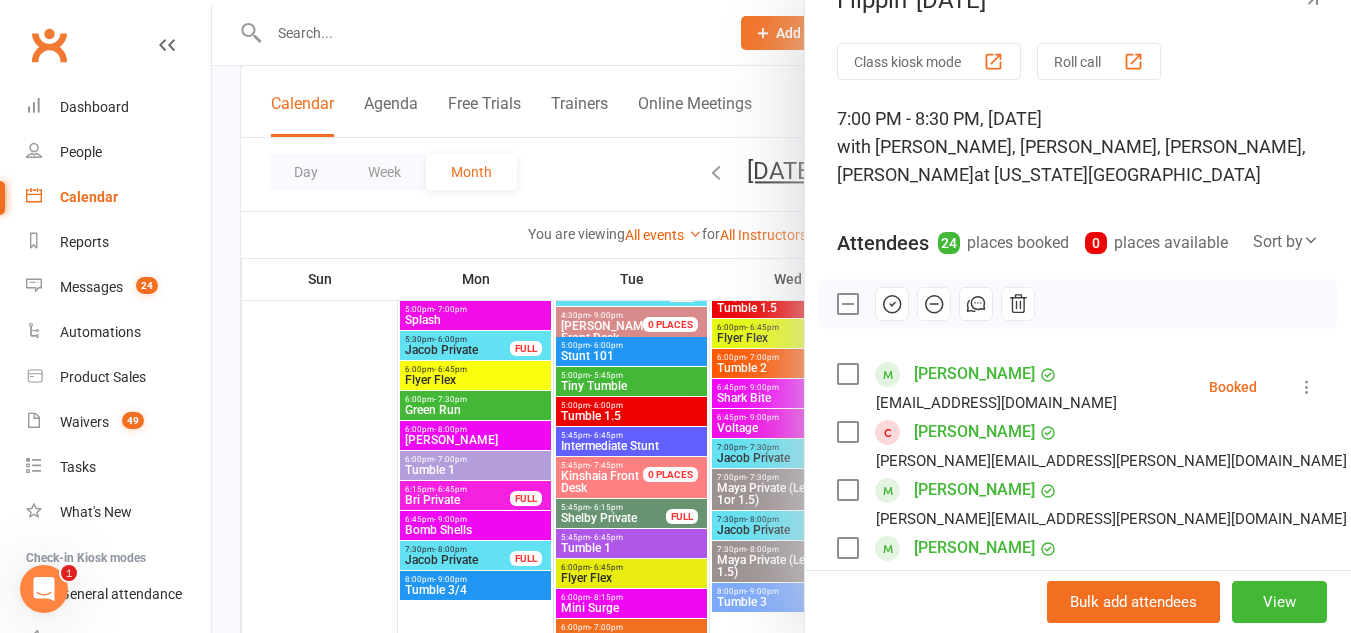 scroll, scrollTop: 35, scrollLeft: 0, axis: vertical 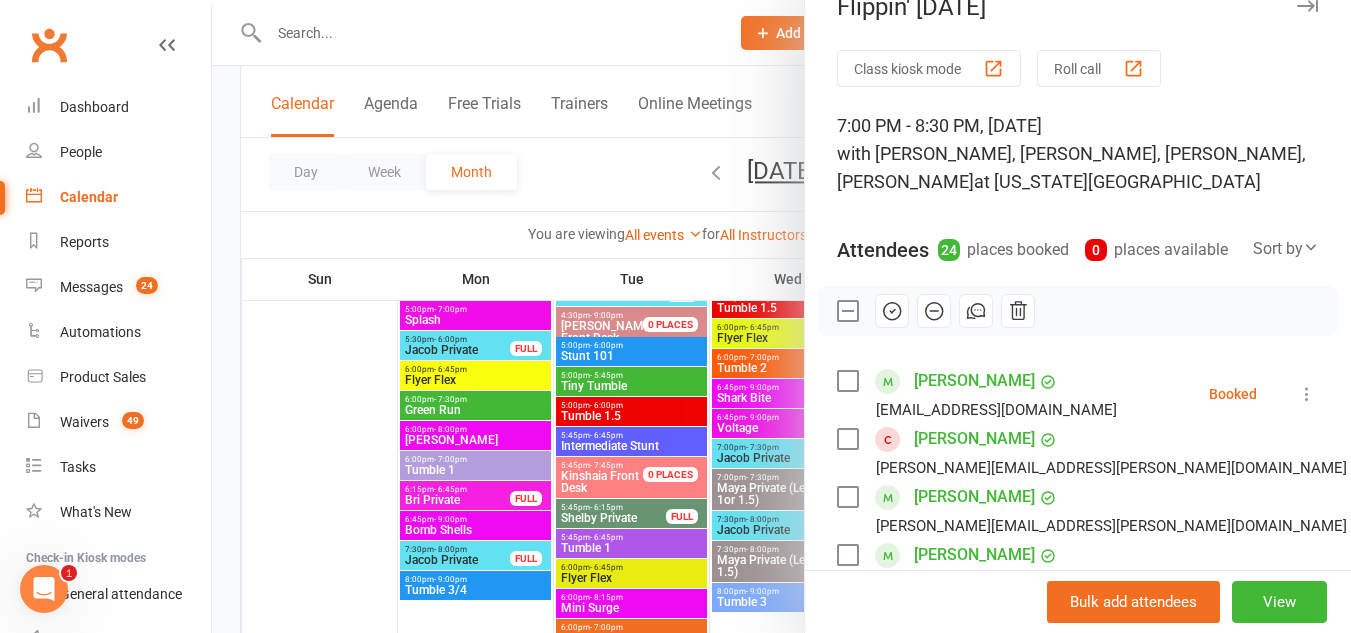 click 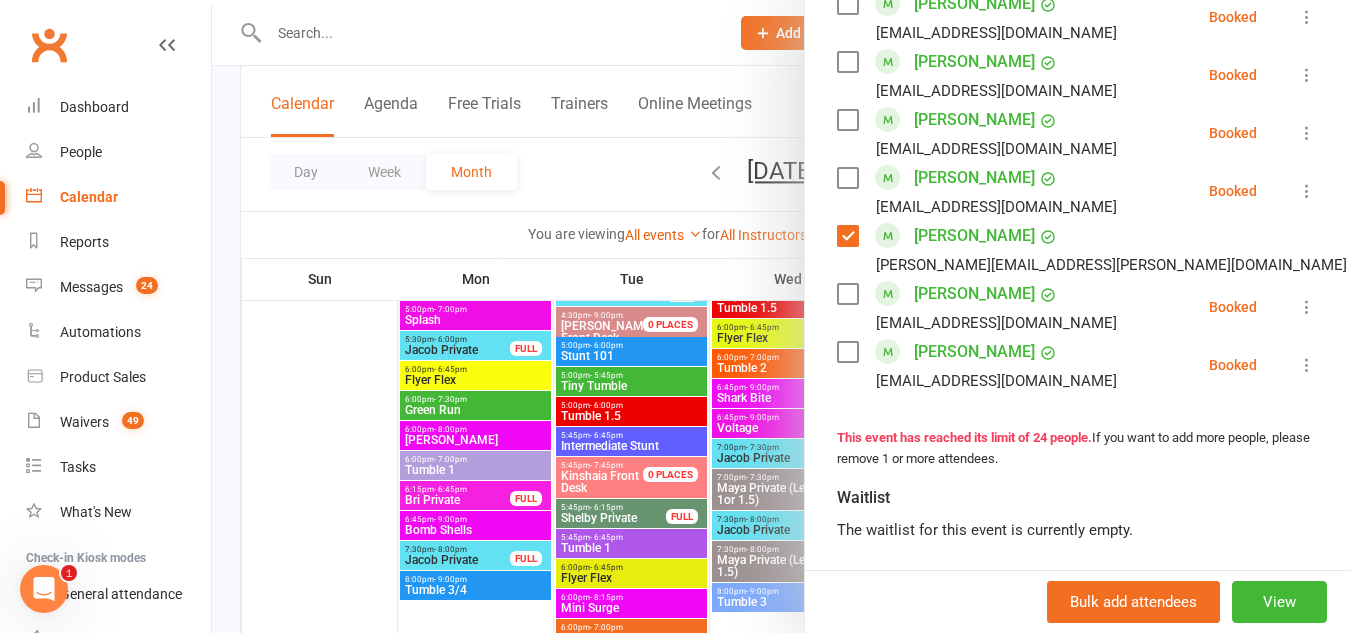 scroll, scrollTop: 1400, scrollLeft: 0, axis: vertical 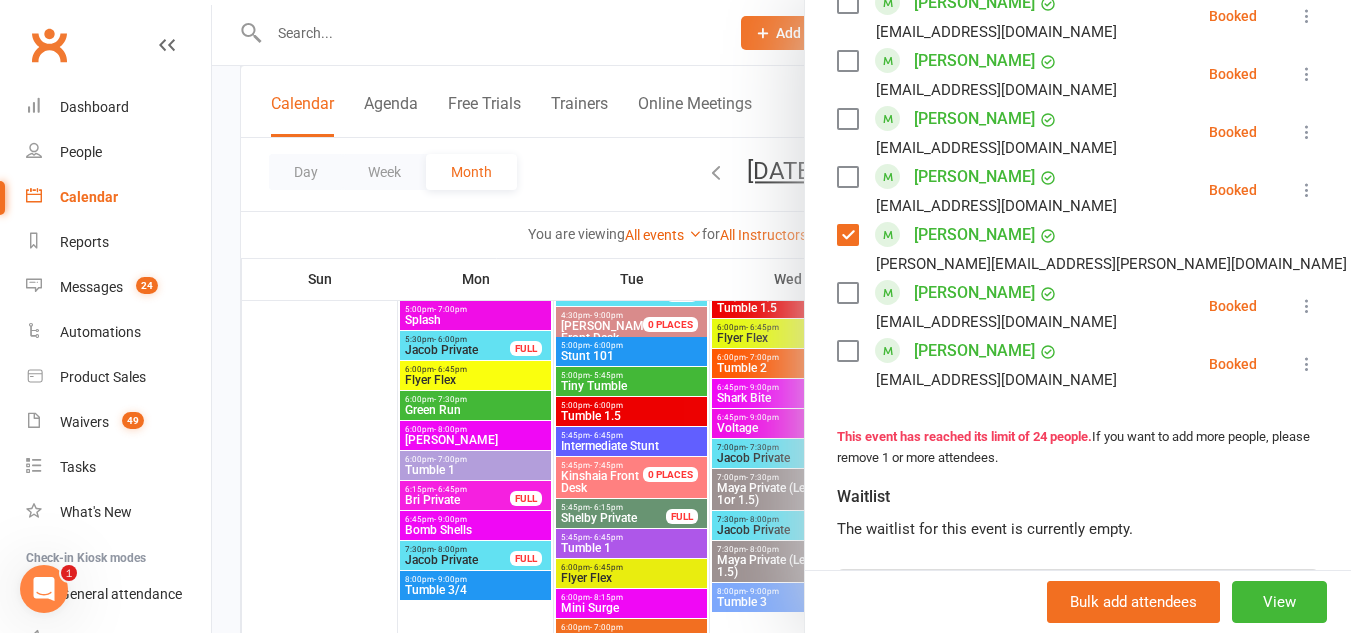 click at bounding box center (847, 293) 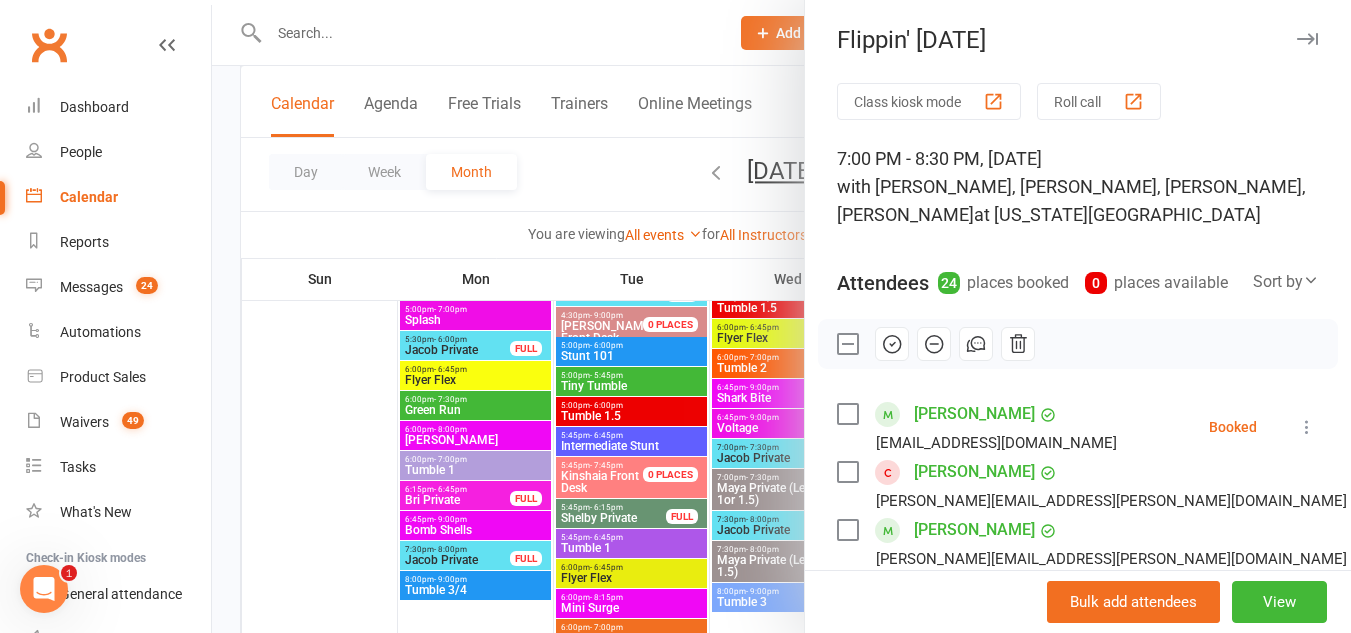 scroll, scrollTop: 0, scrollLeft: 0, axis: both 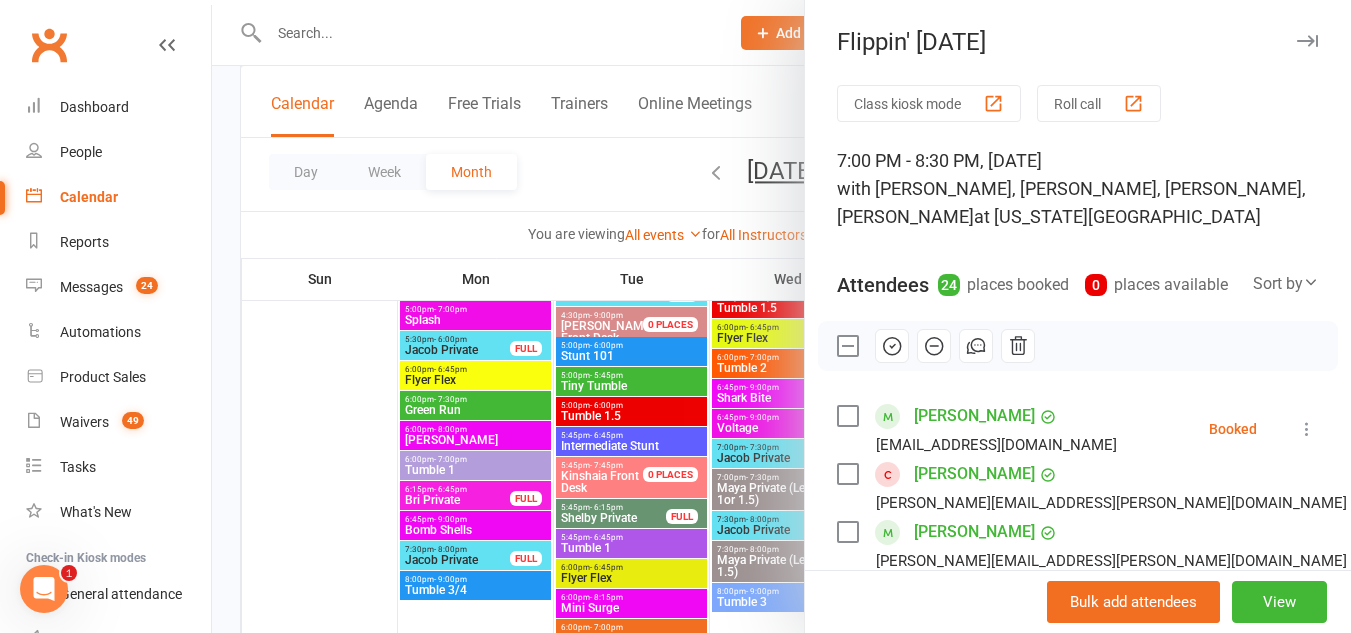 click 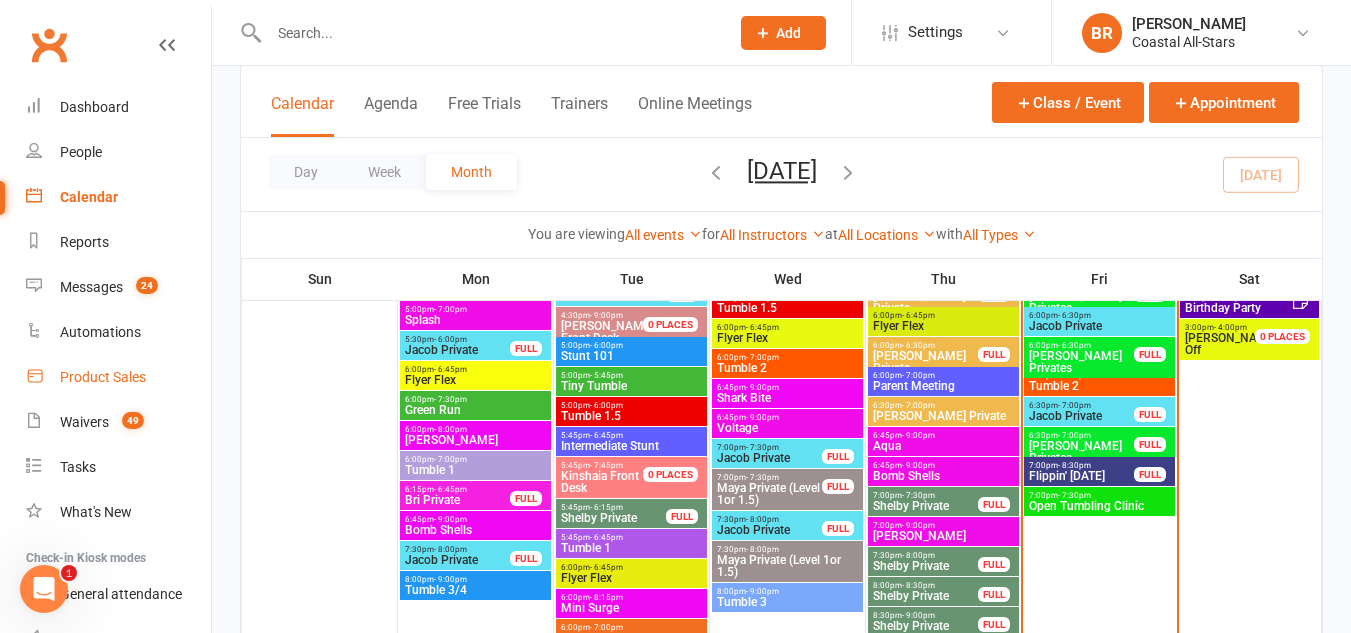 click on "Product Sales" at bounding box center [103, 377] 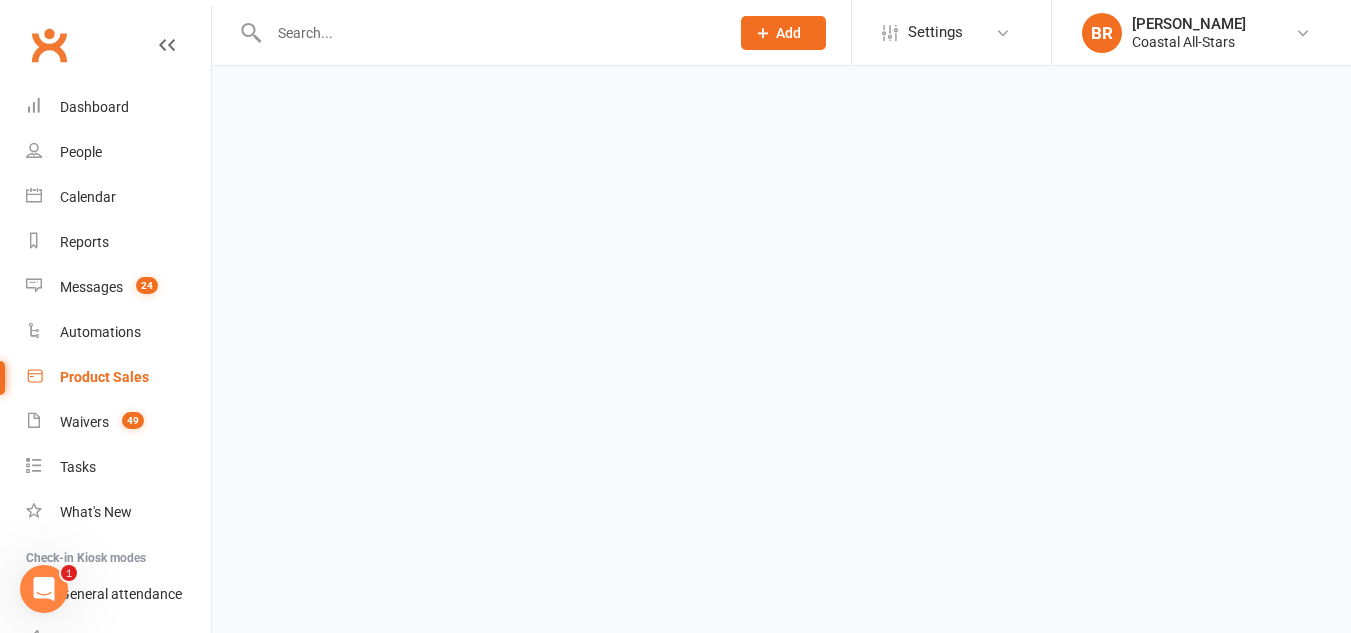 scroll, scrollTop: 0, scrollLeft: 0, axis: both 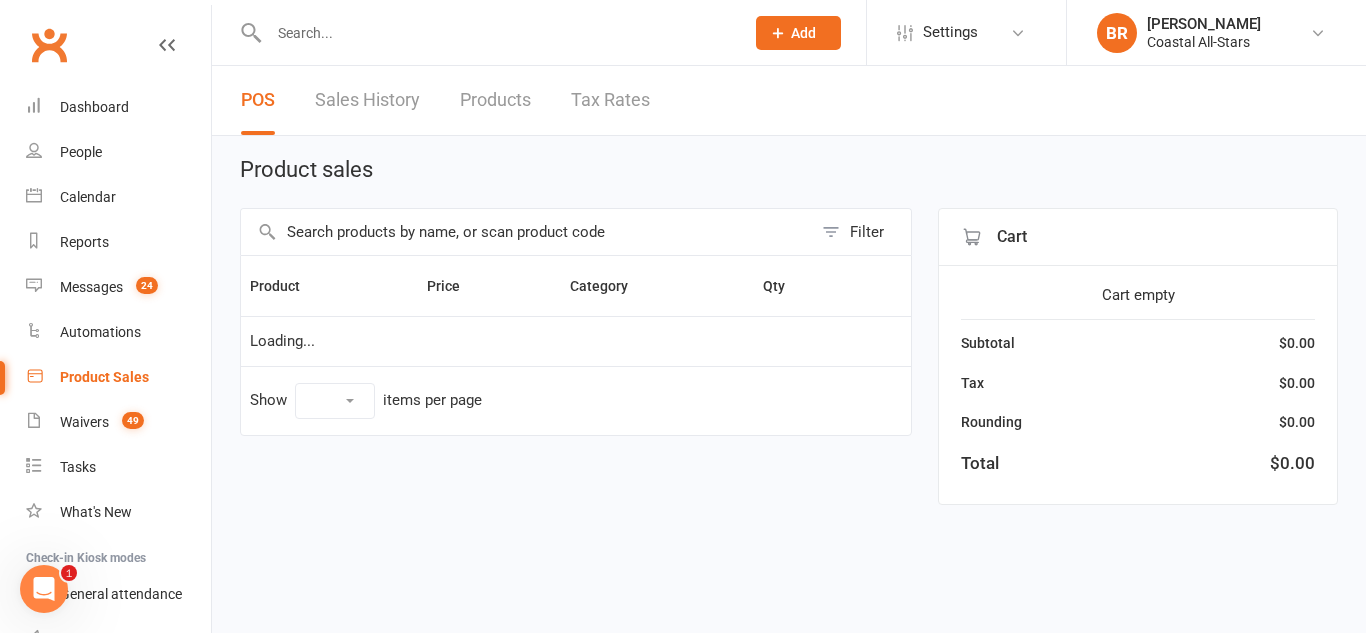 select on "10" 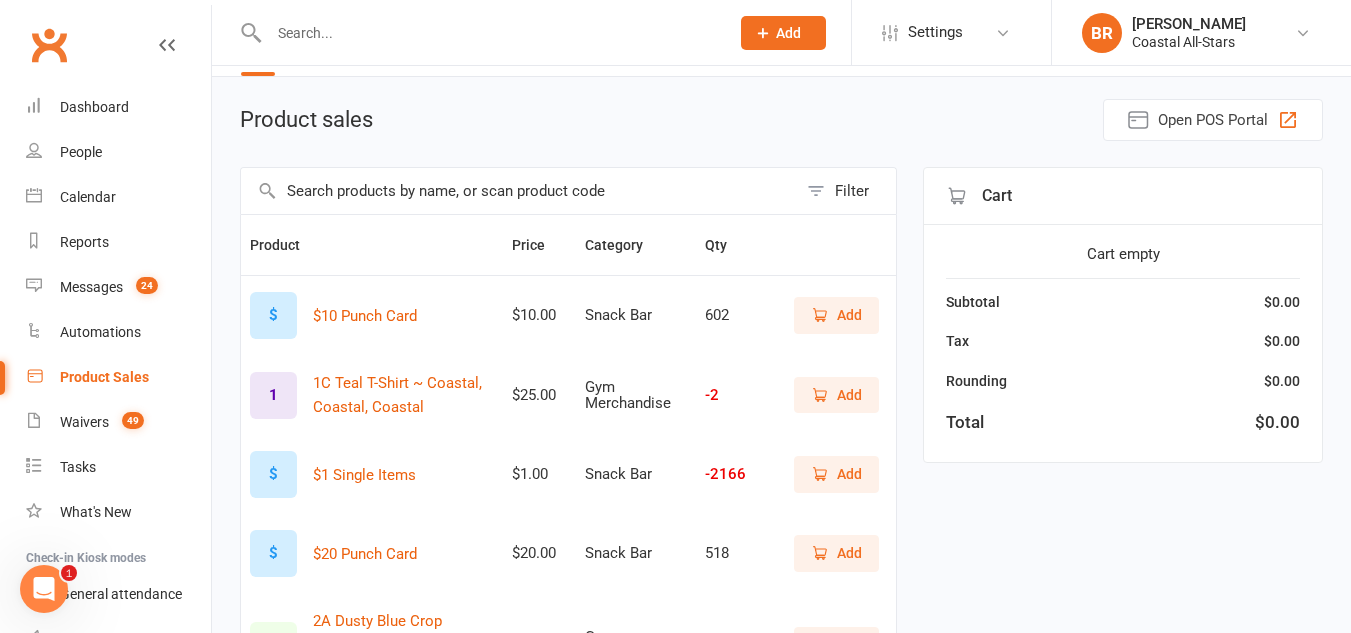 scroll, scrollTop: 61, scrollLeft: 0, axis: vertical 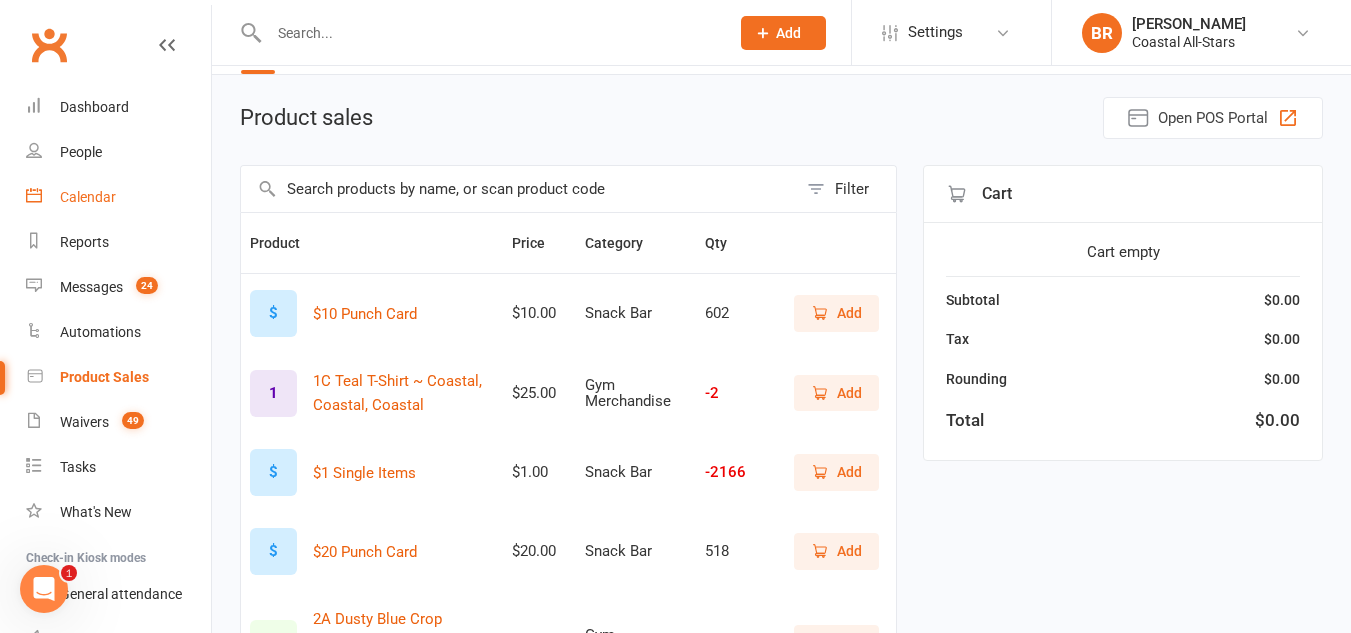 click on "Calendar" at bounding box center [88, 197] 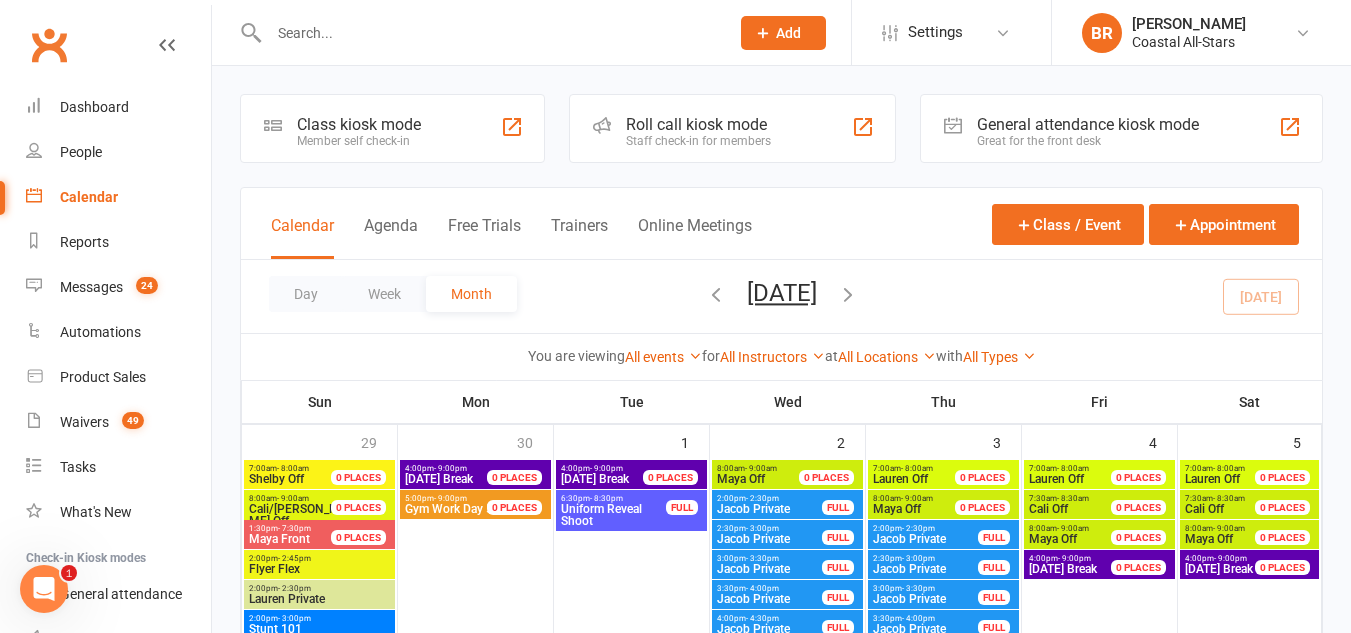 scroll, scrollTop: 1223, scrollLeft: 0, axis: vertical 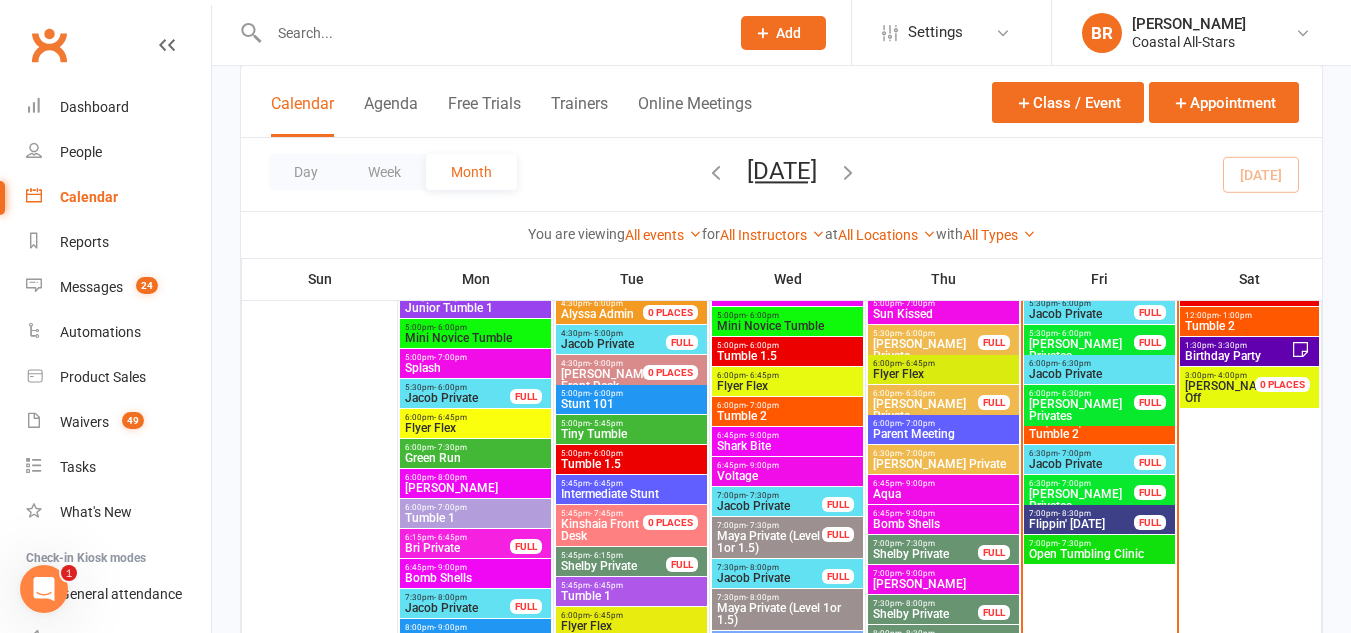 click on "Flippin' Friday" at bounding box center [1081, 524] 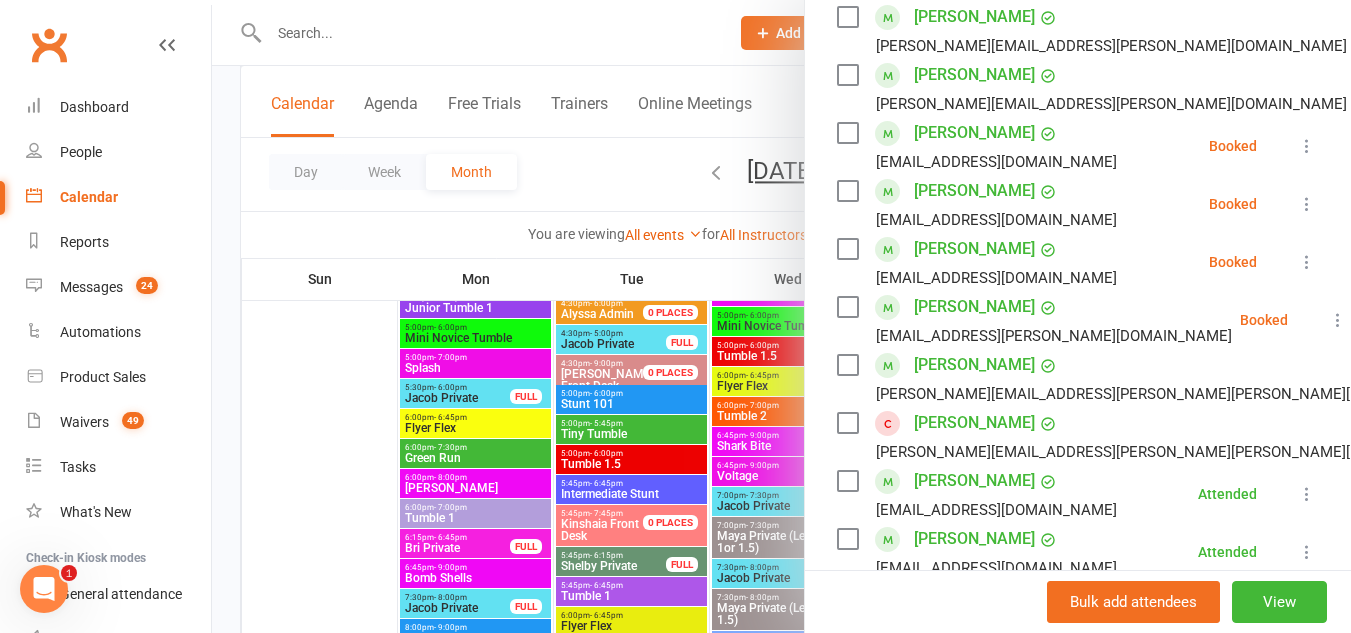 scroll, scrollTop: 545, scrollLeft: 0, axis: vertical 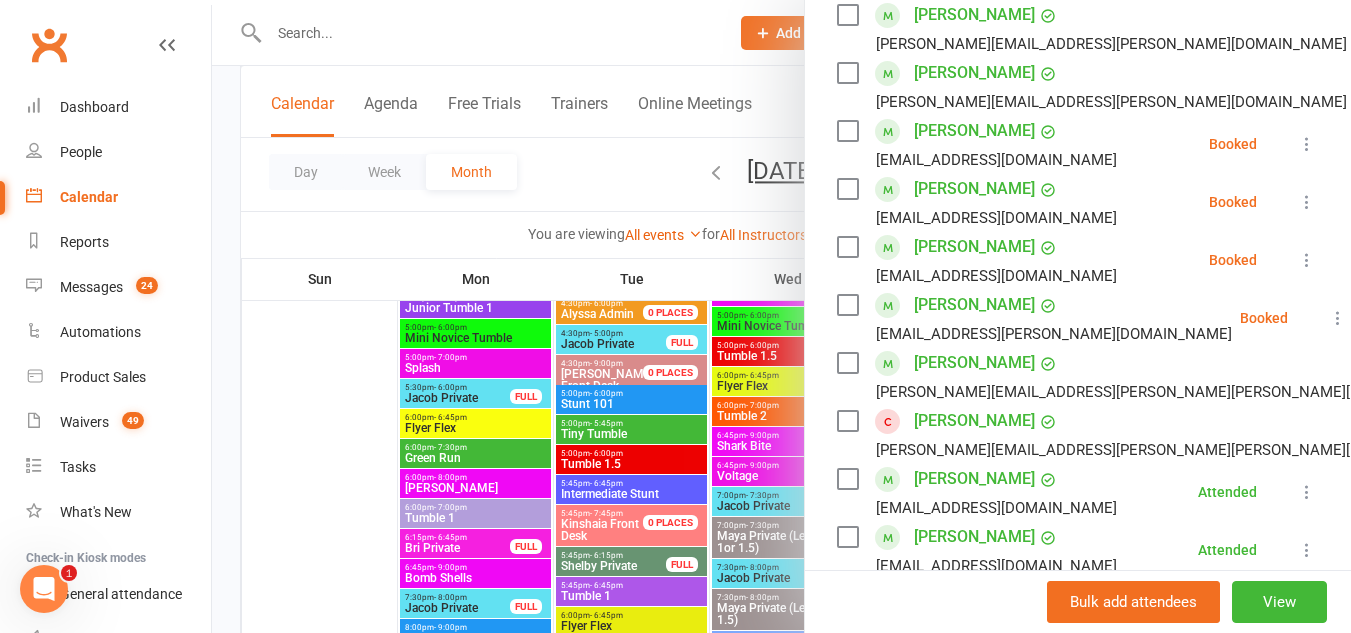 click at bounding box center [847, 363] 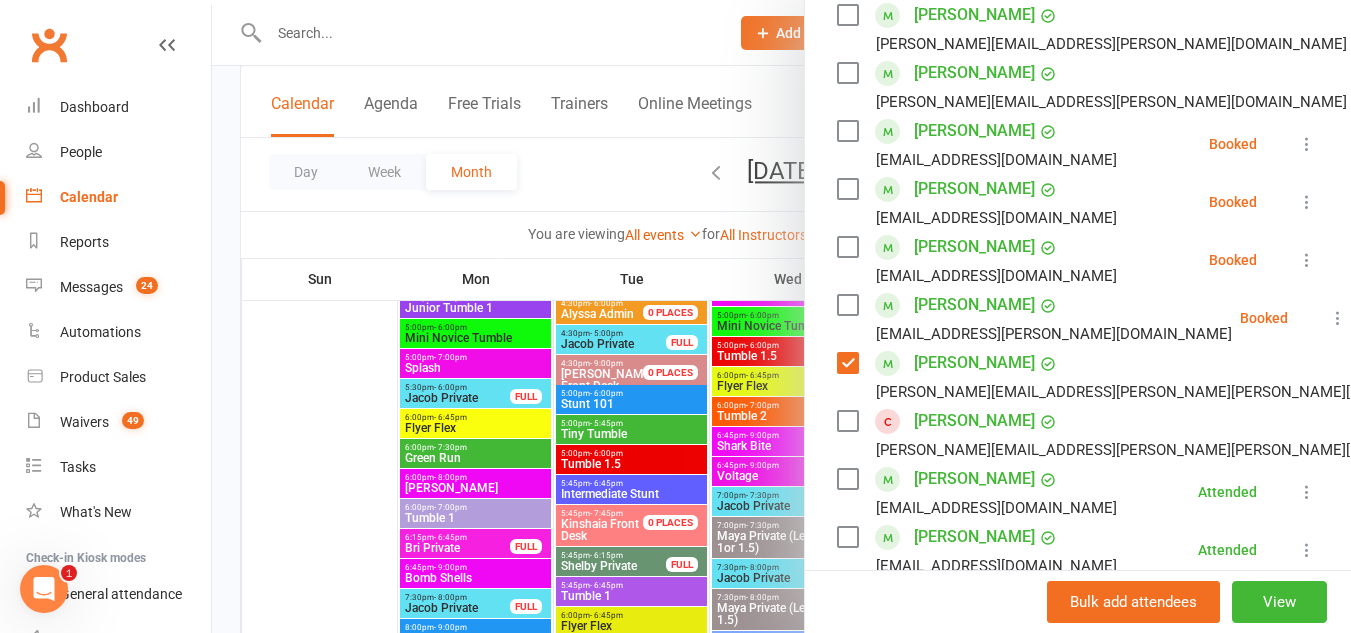 click at bounding box center [847, 421] 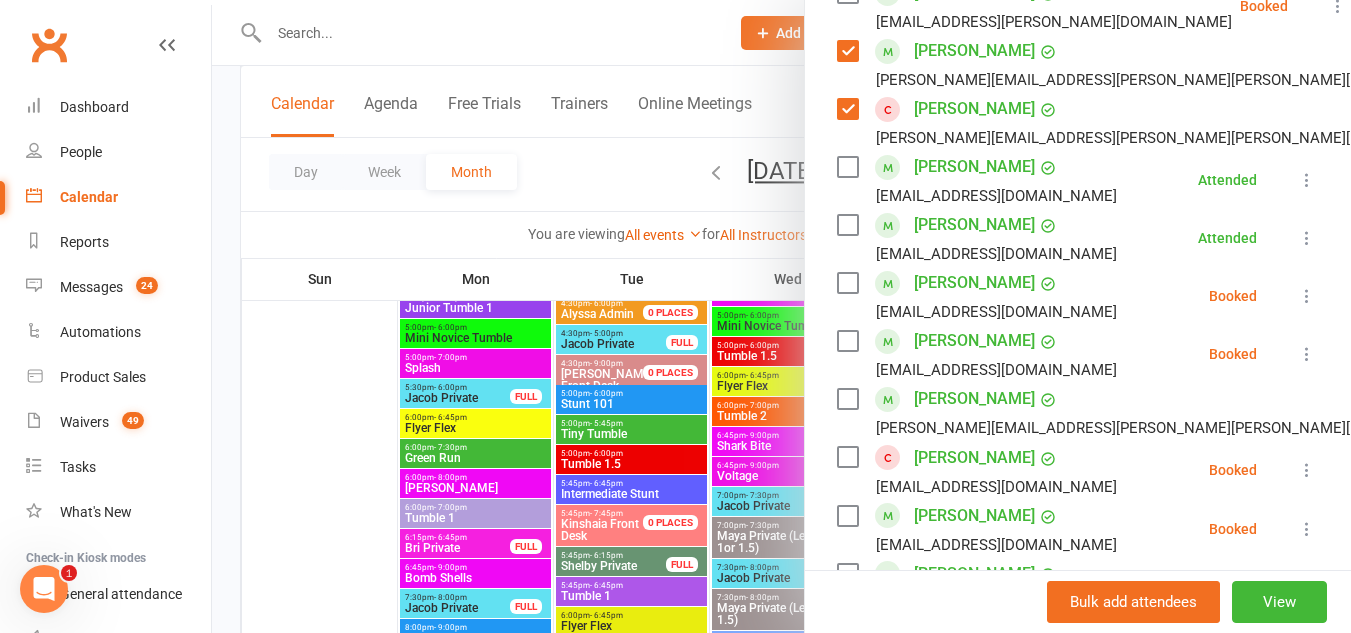 scroll, scrollTop: 858, scrollLeft: 0, axis: vertical 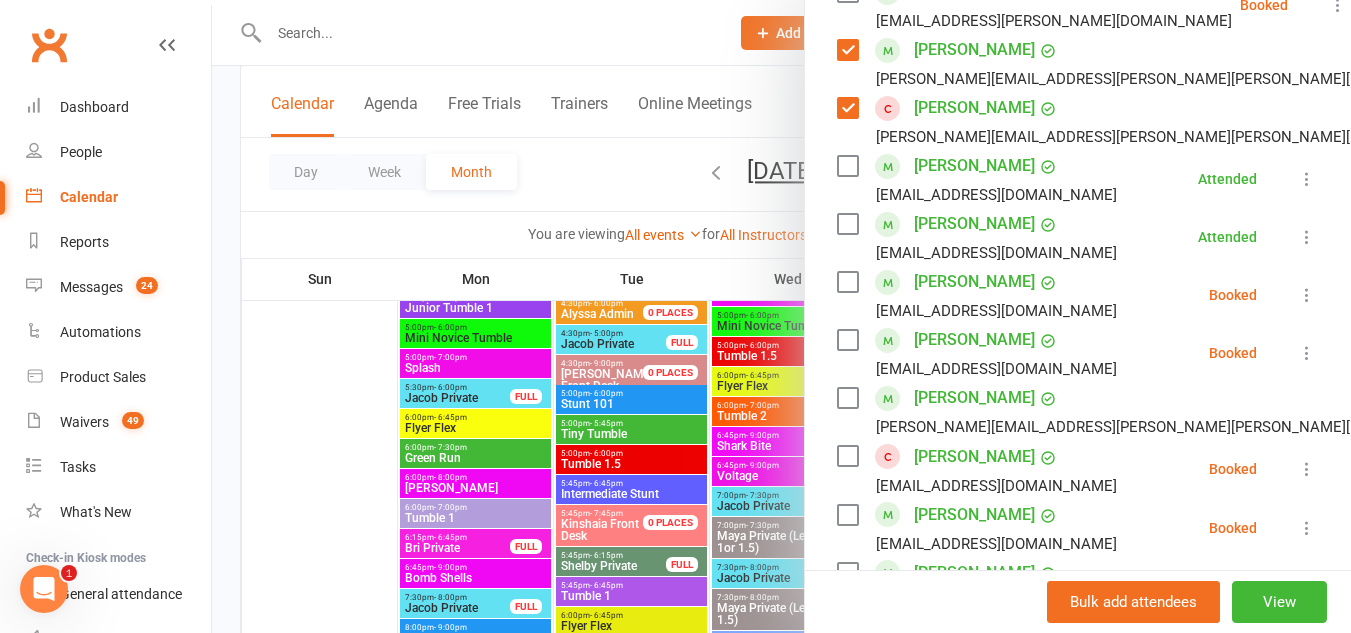 click at bounding box center [847, 398] 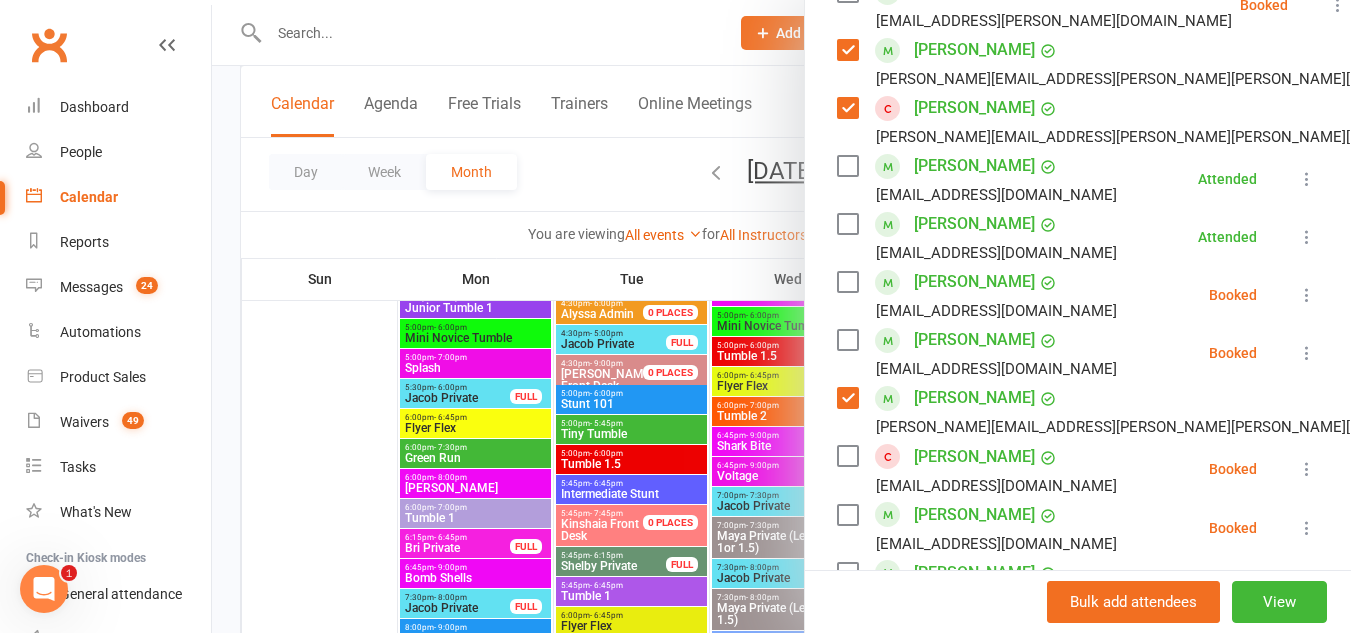 scroll, scrollTop: 0, scrollLeft: 0, axis: both 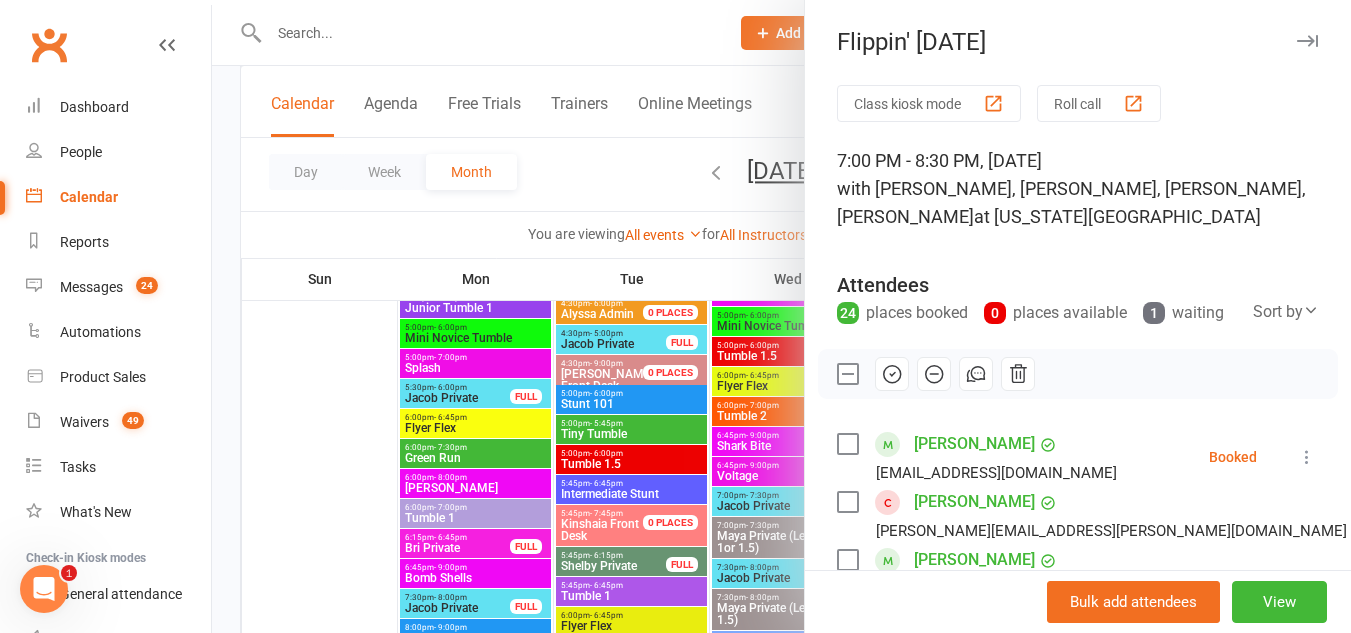 click 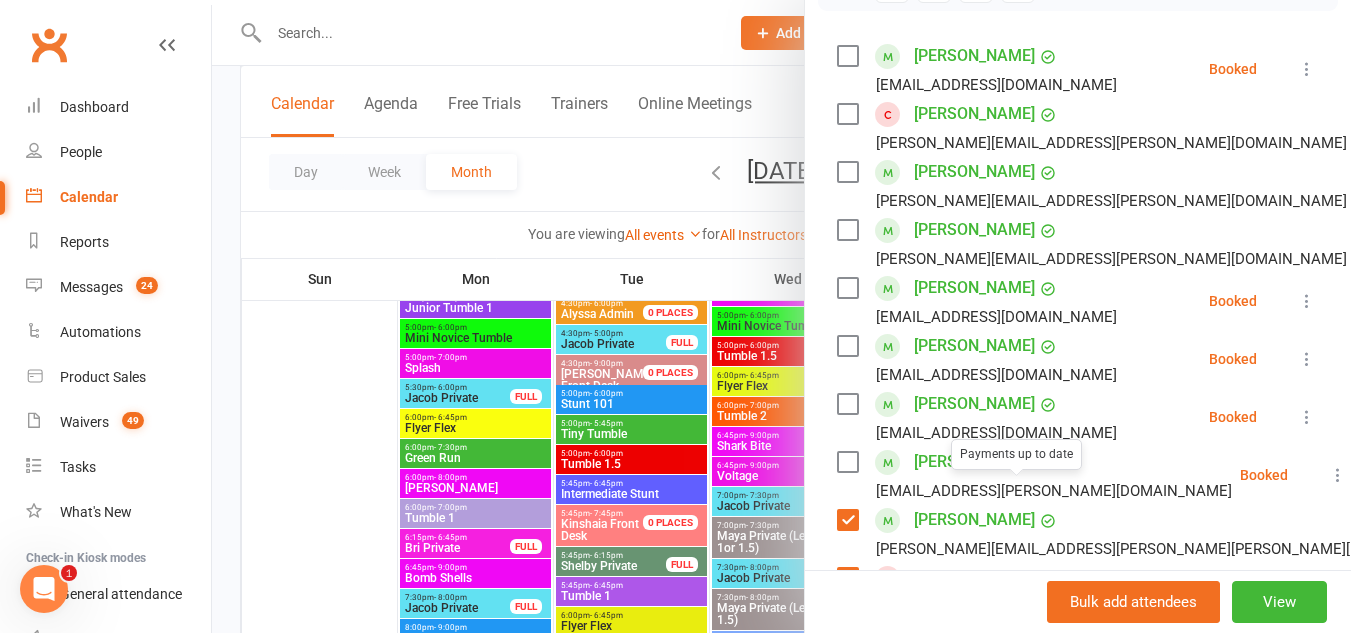 scroll, scrollTop: 389, scrollLeft: 0, axis: vertical 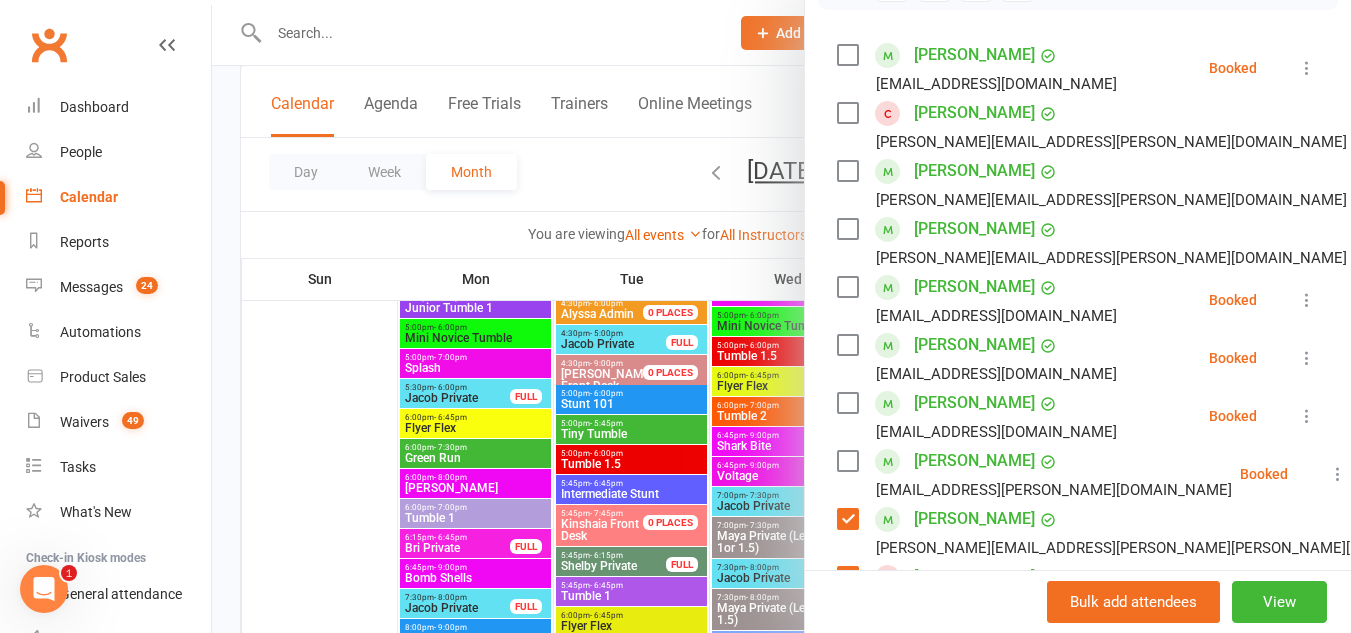 click at bounding box center (847, 287) 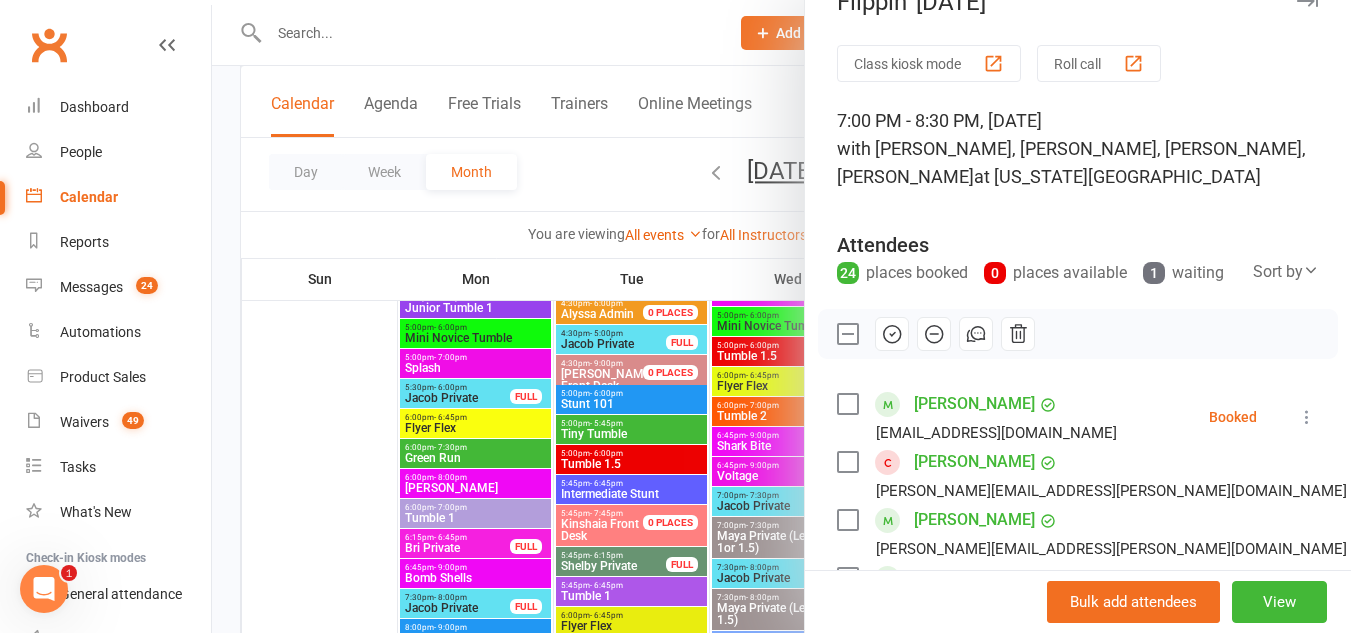 scroll, scrollTop: 39, scrollLeft: 0, axis: vertical 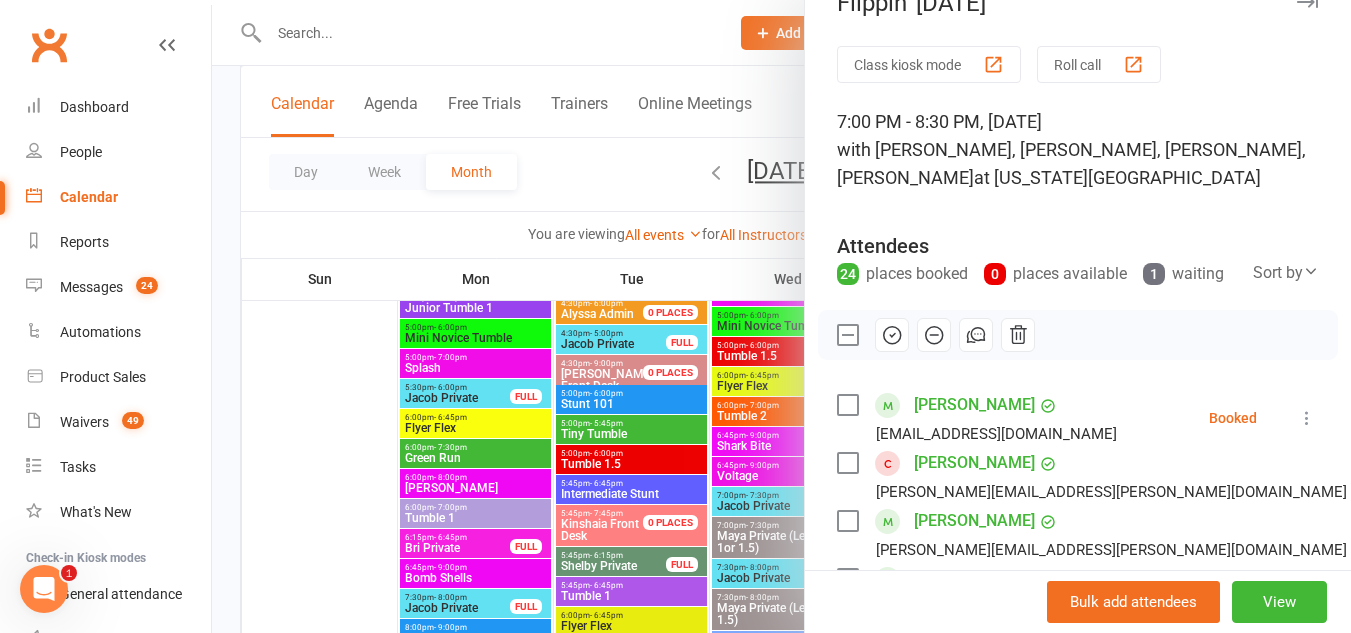 click at bounding box center [892, 335] 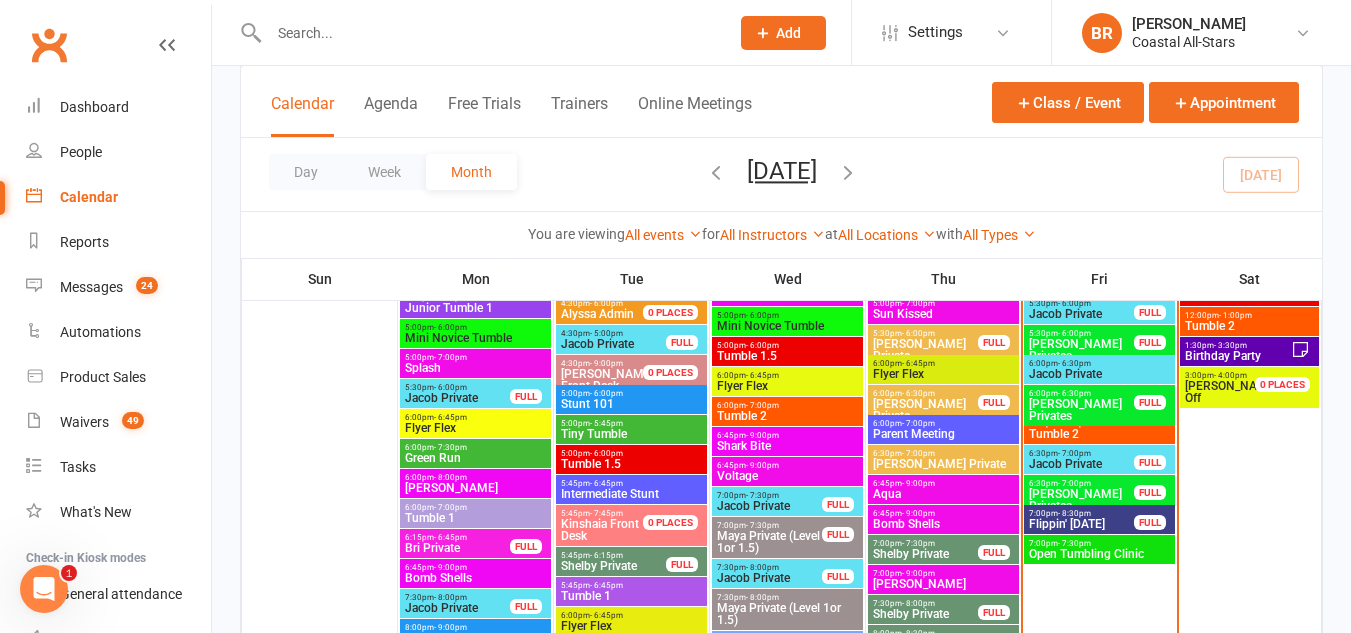 click on "Open Tumbling Clinic" at bounding box center [1099, 554] 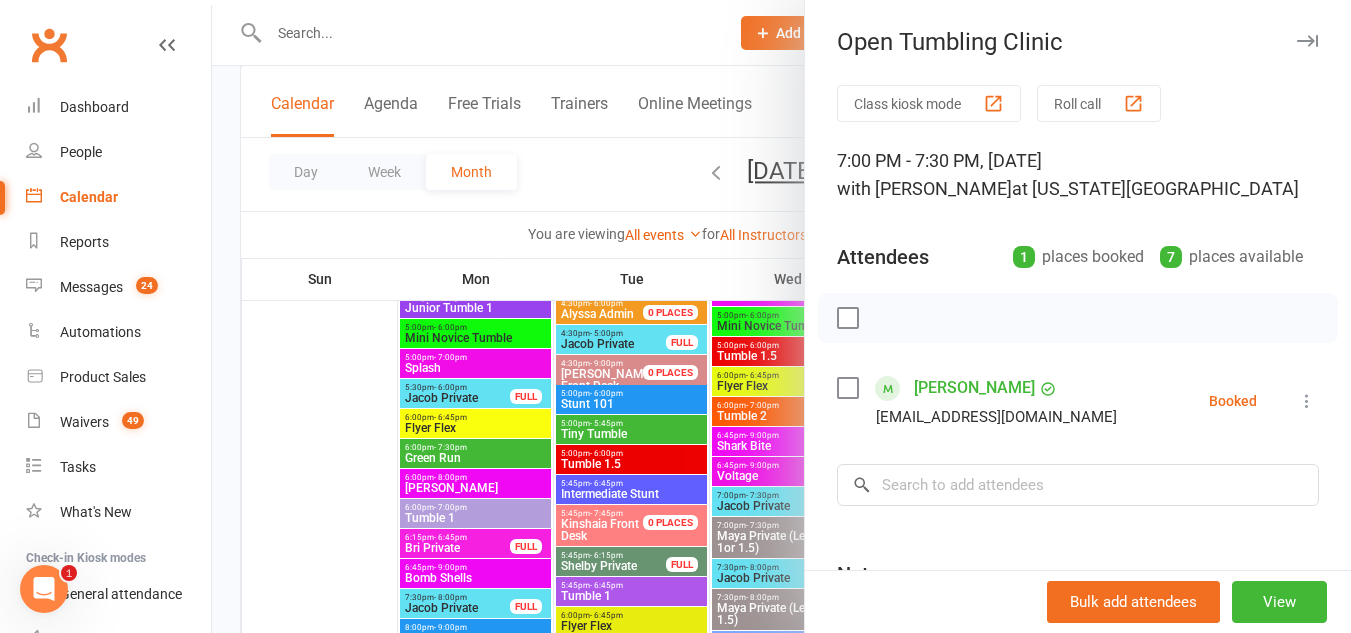 click at bounding box center (847, 388) 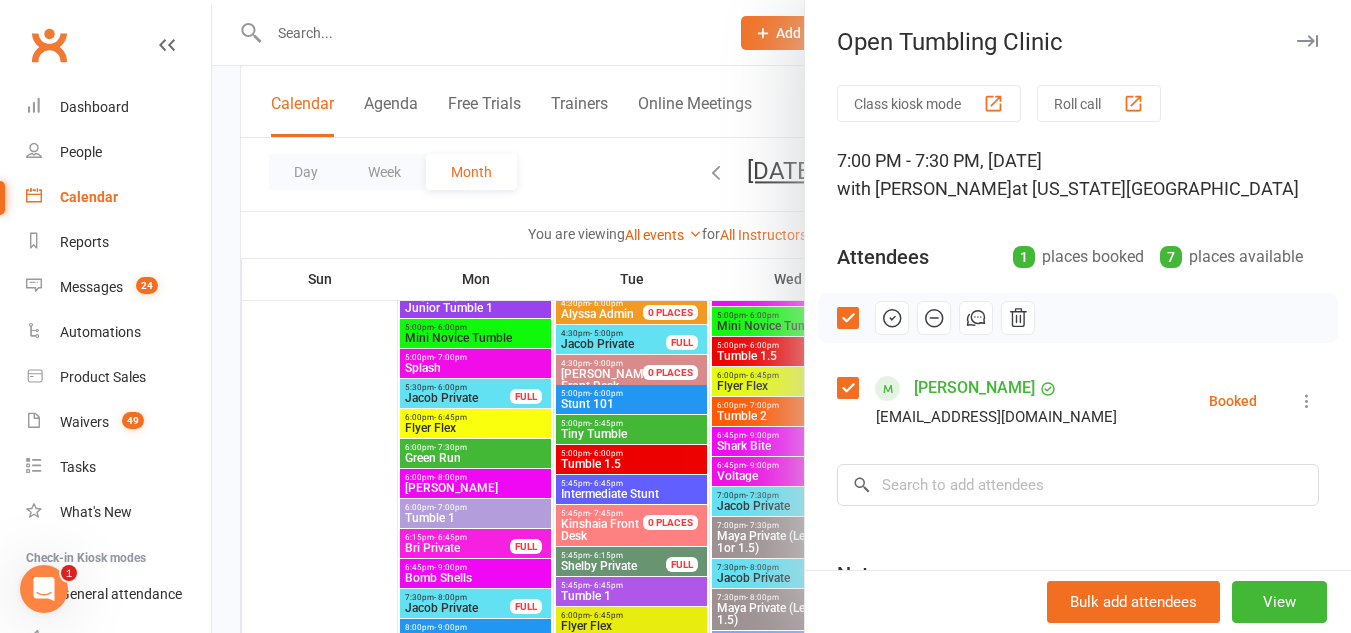 click 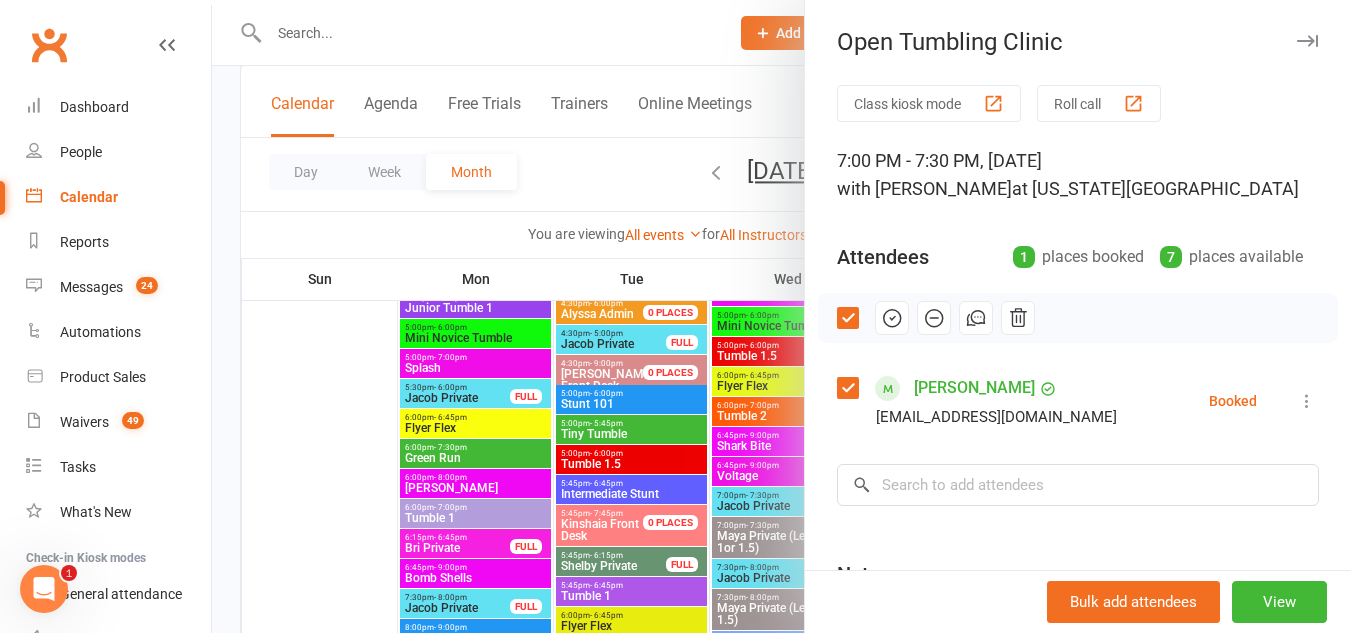 click at bounding box center [781, 316] 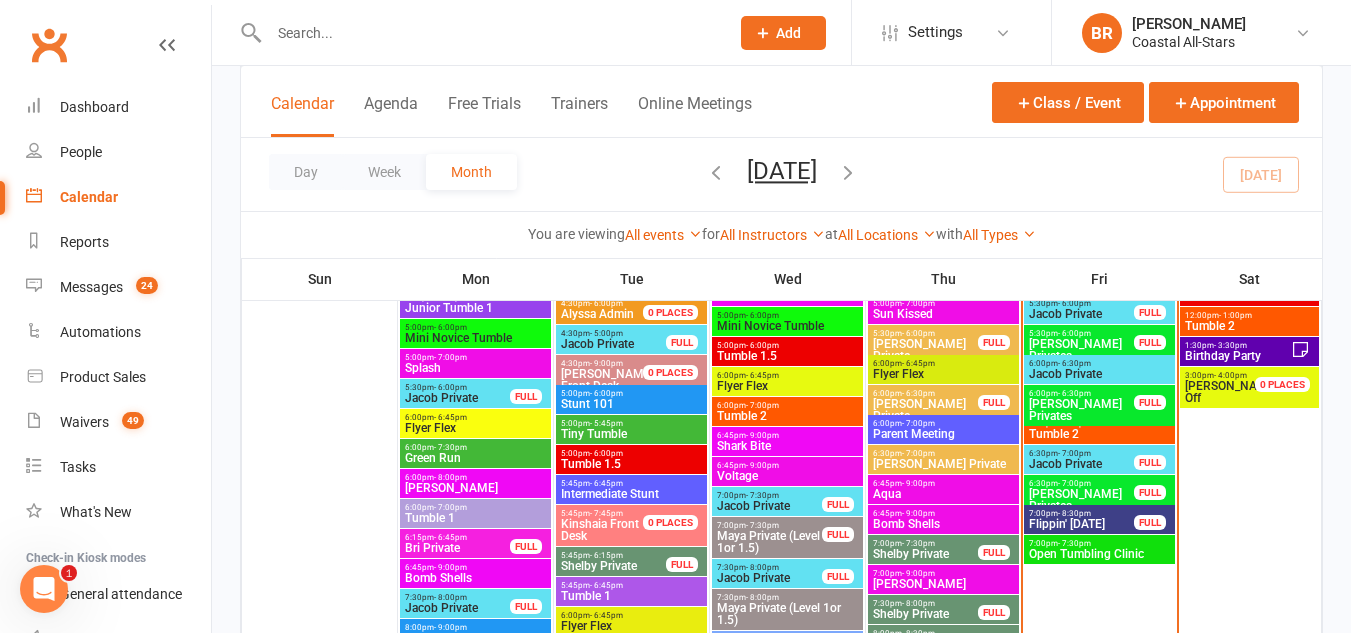 click on "Product Sales" at bounding box center (105, 377) 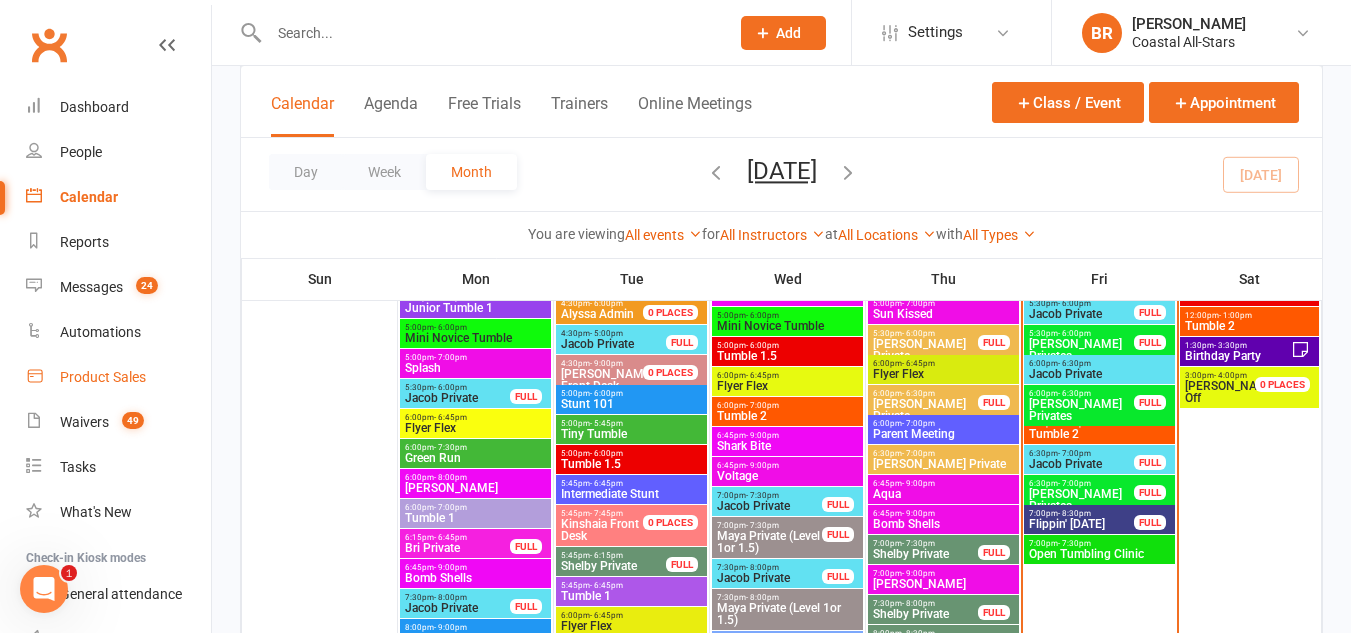 click on "Product Sales" at bounding box center (118, 377) 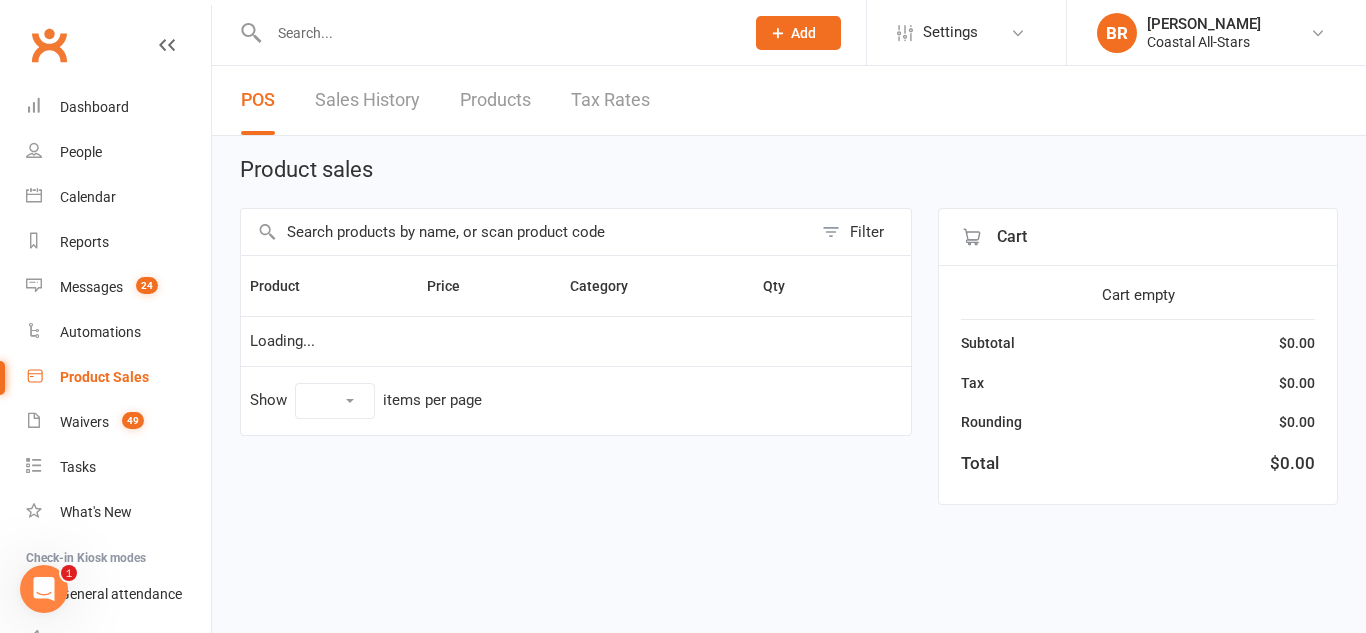 select on "10" 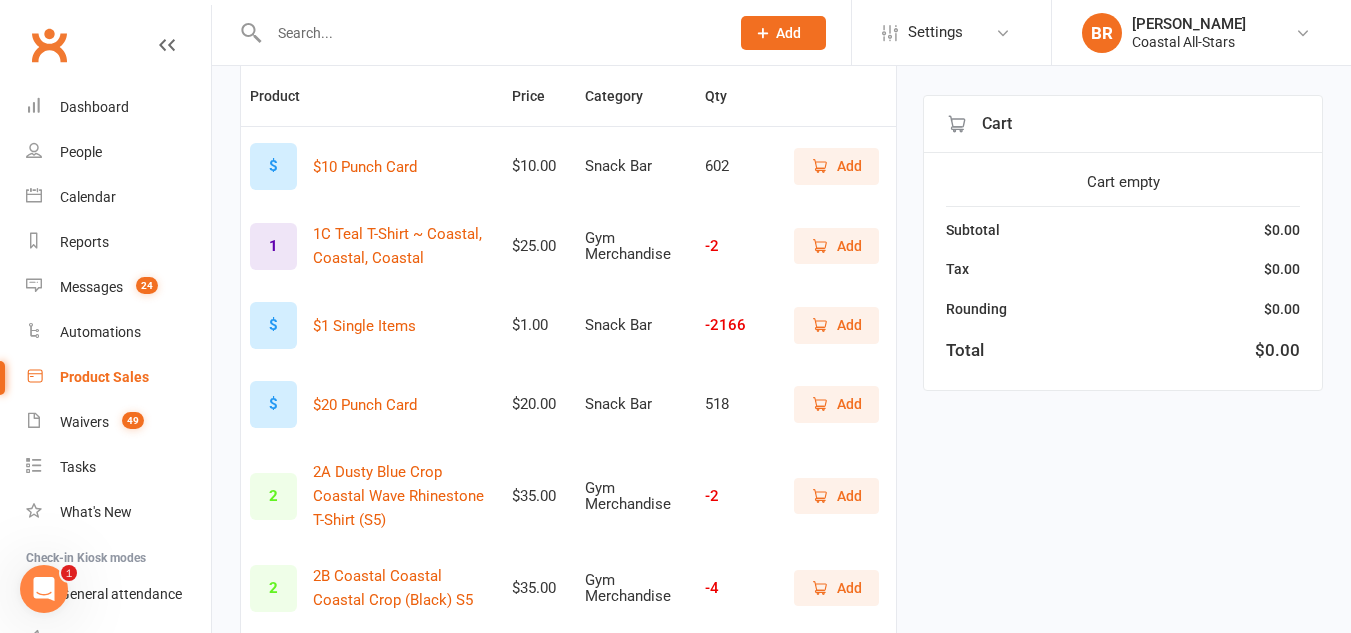 scroll, scrollTop: 209, scrollLeft: 0, axis: vertical 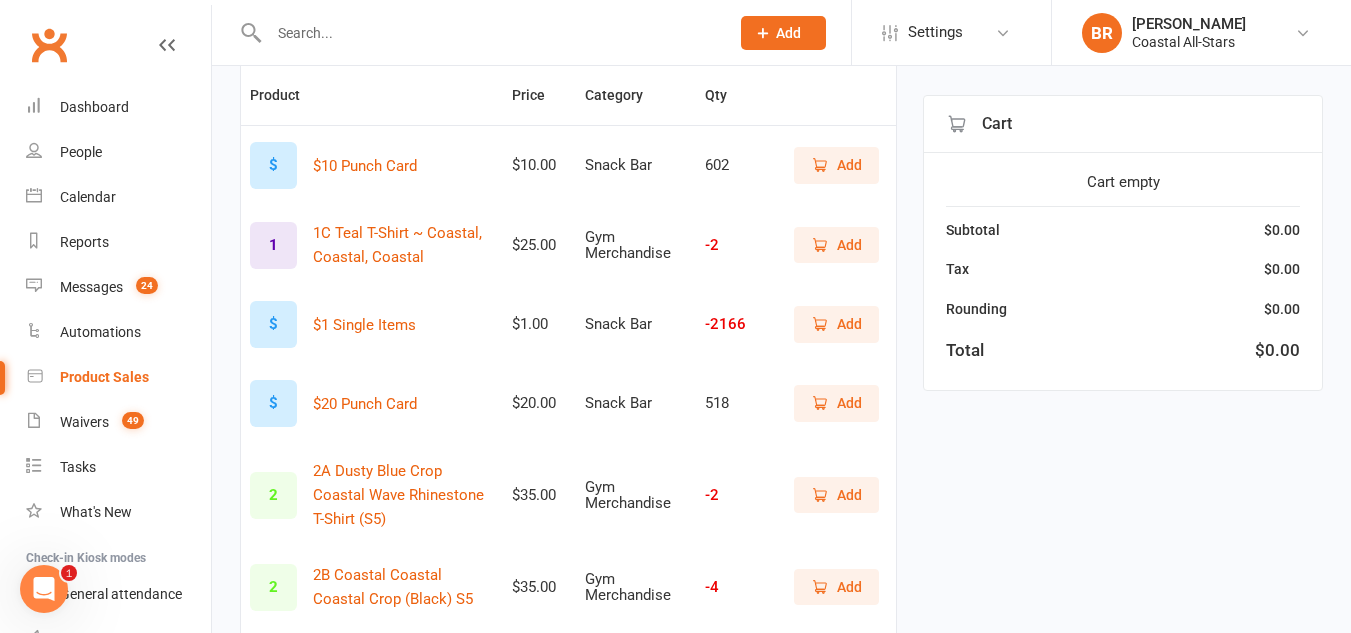 click on "Add" at bounding box center [836, 403] 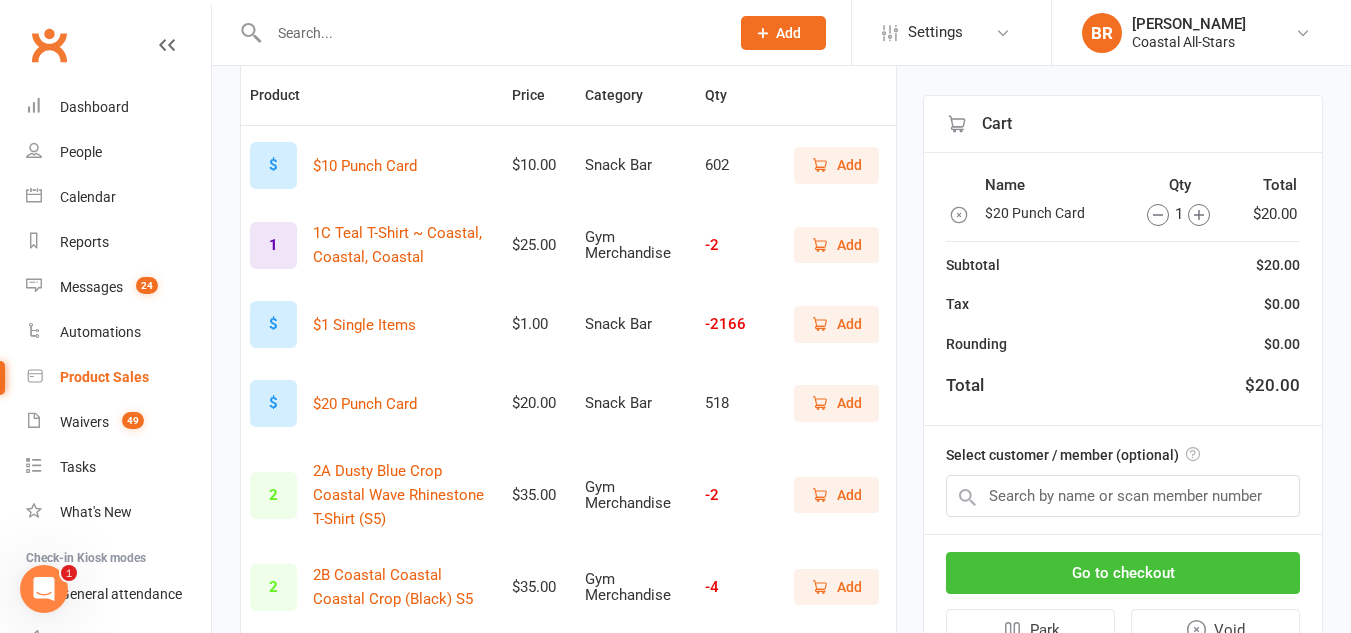 click on "Go to checkout" at bounding box center [1123, 573] 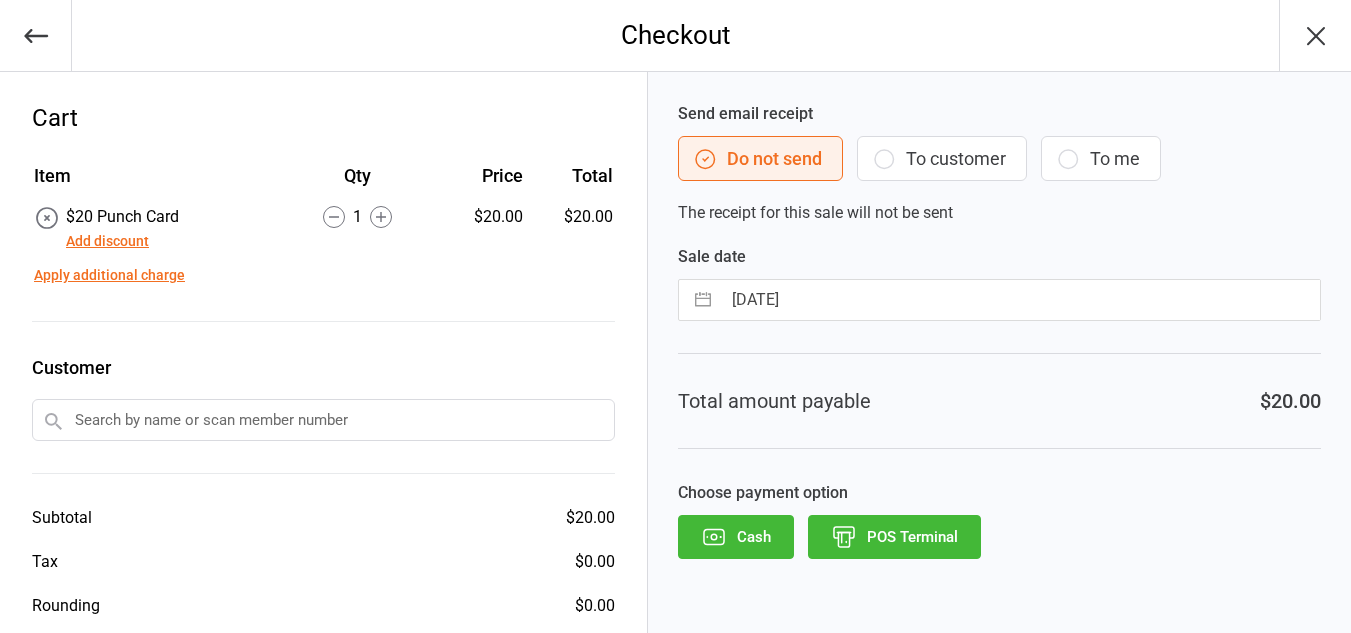 scroll, scrollTop: 0, scrollLeft: 0, axis: both 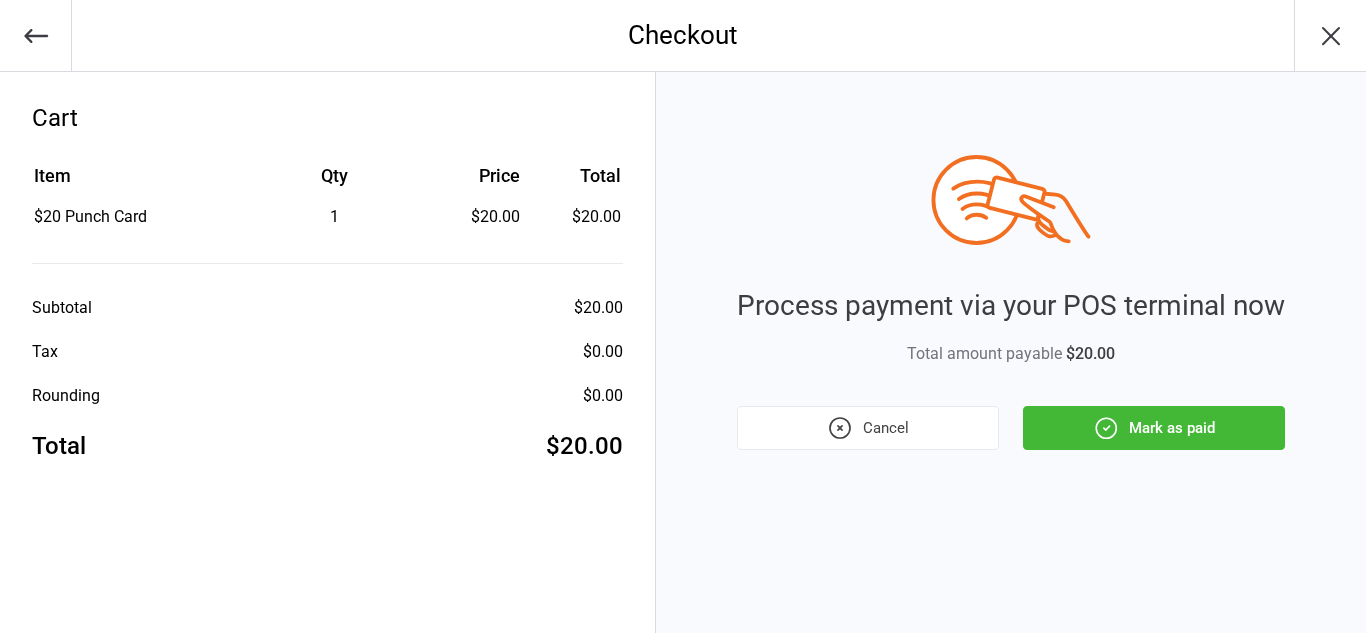 click on "Mark as paid" at bounding box center [1154, 428] 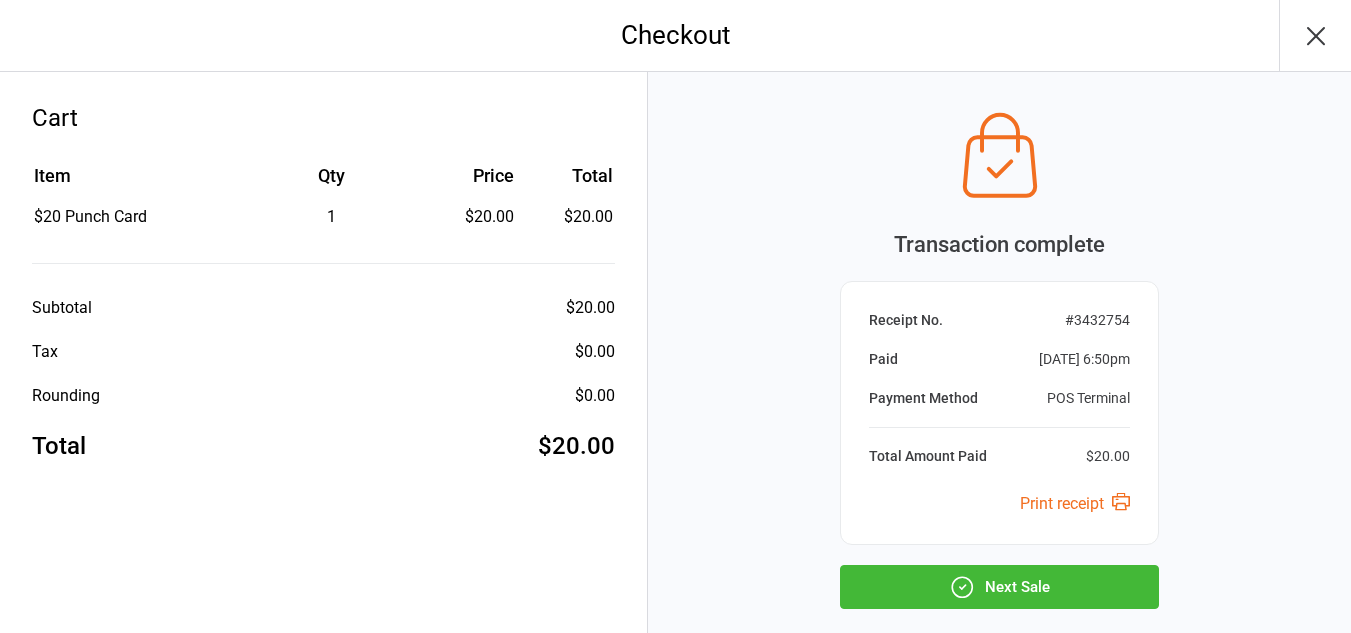 click on "Transaction complete Receipt No. # 3432754 Paid Jul 11, 2025 6:50pm Payment Method POS Terminal Total Amount Paid $20.00 Print receipt  Next Sale" at bounding box center [999, 355] 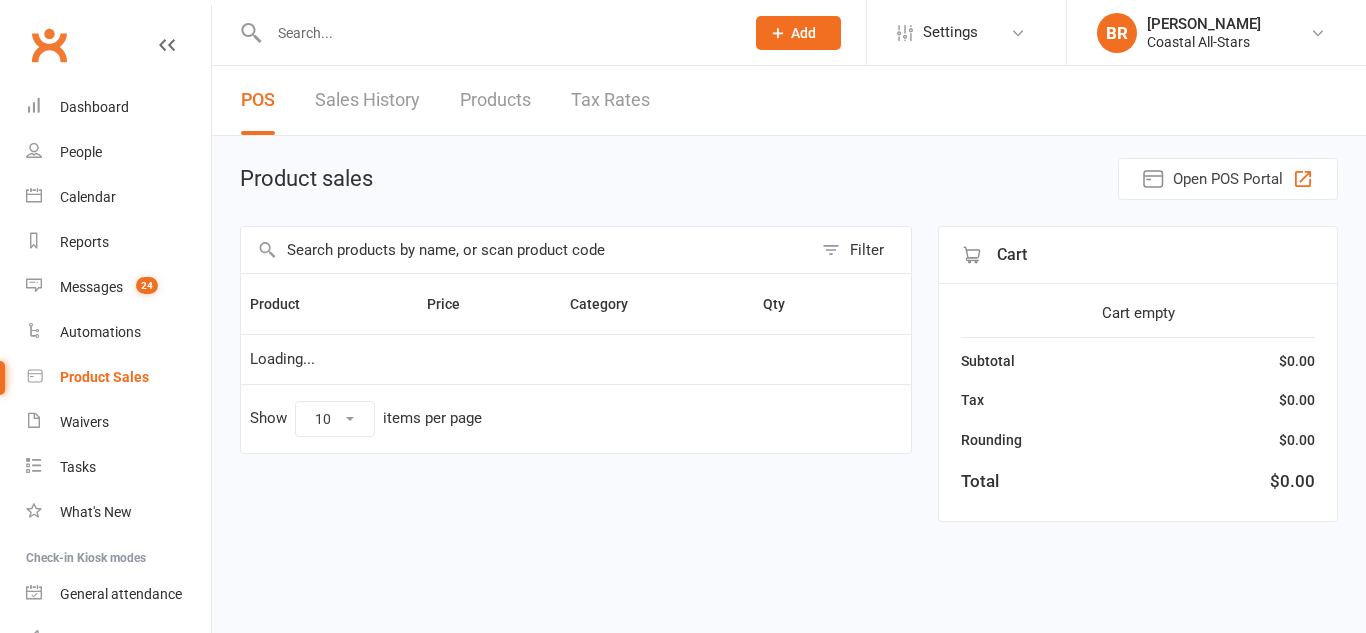 scroll, scrollTop: 0, scrollLeft: 0, axis: both 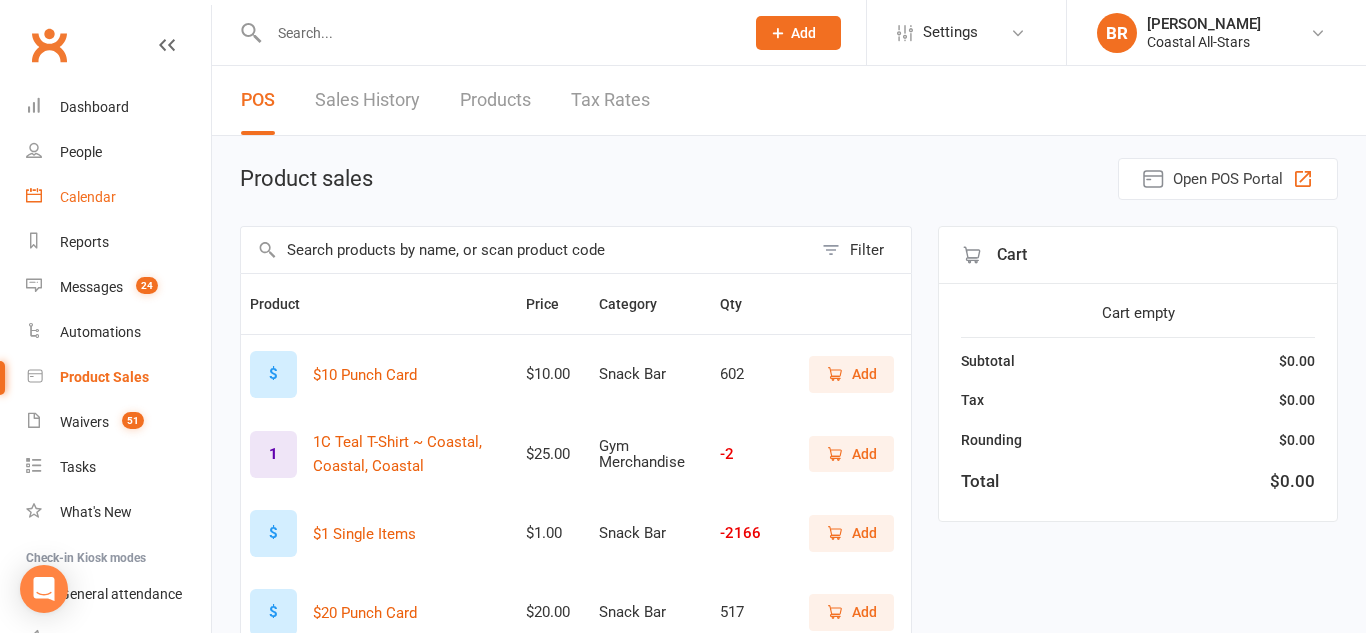 click on "Calendar" at bounding box center [88, 197] 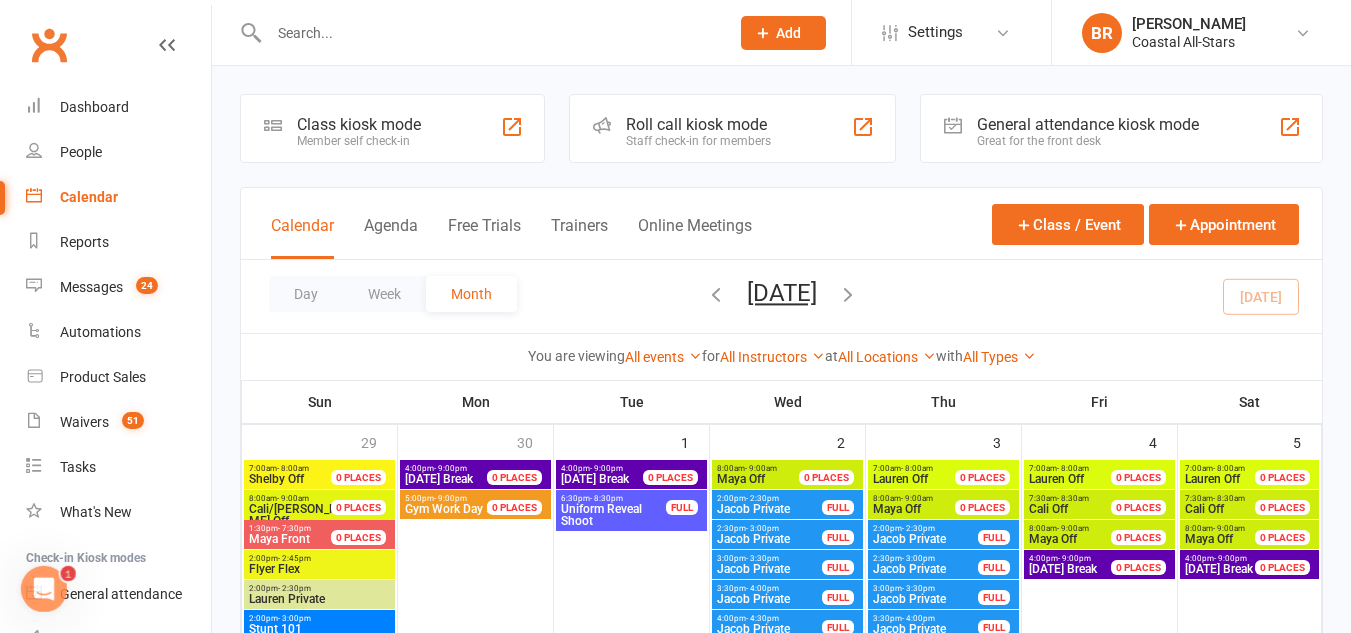 scroll, scrollTop: 0, scrollLeft: 0, axis: both 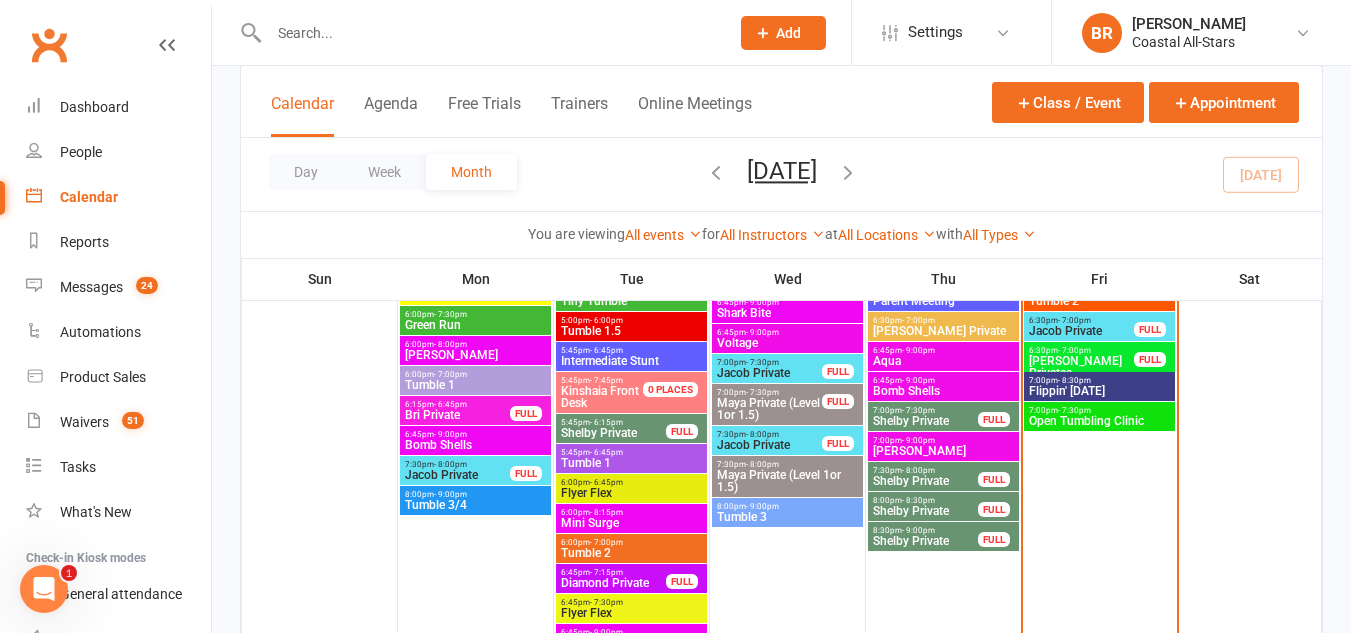 click on "7:00pm  - 7:30pm Open Tumbling Clinic" at bounding box center [1099, 416] 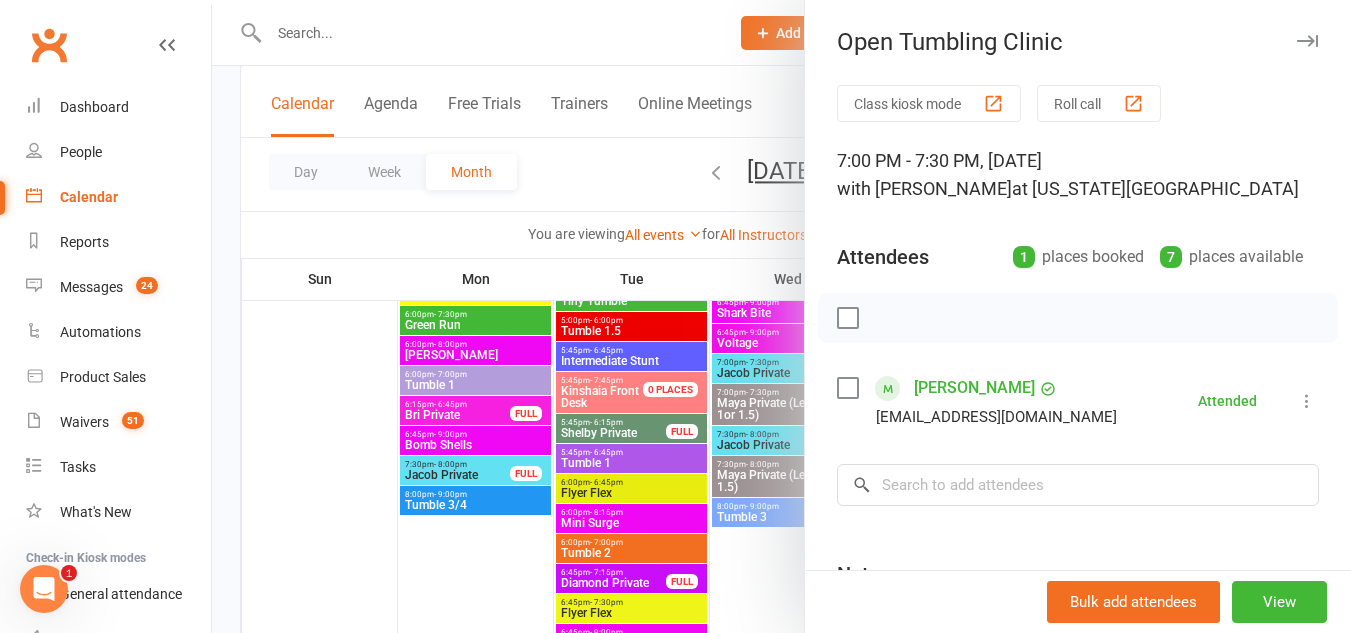 click at bounding box center [781, 316] 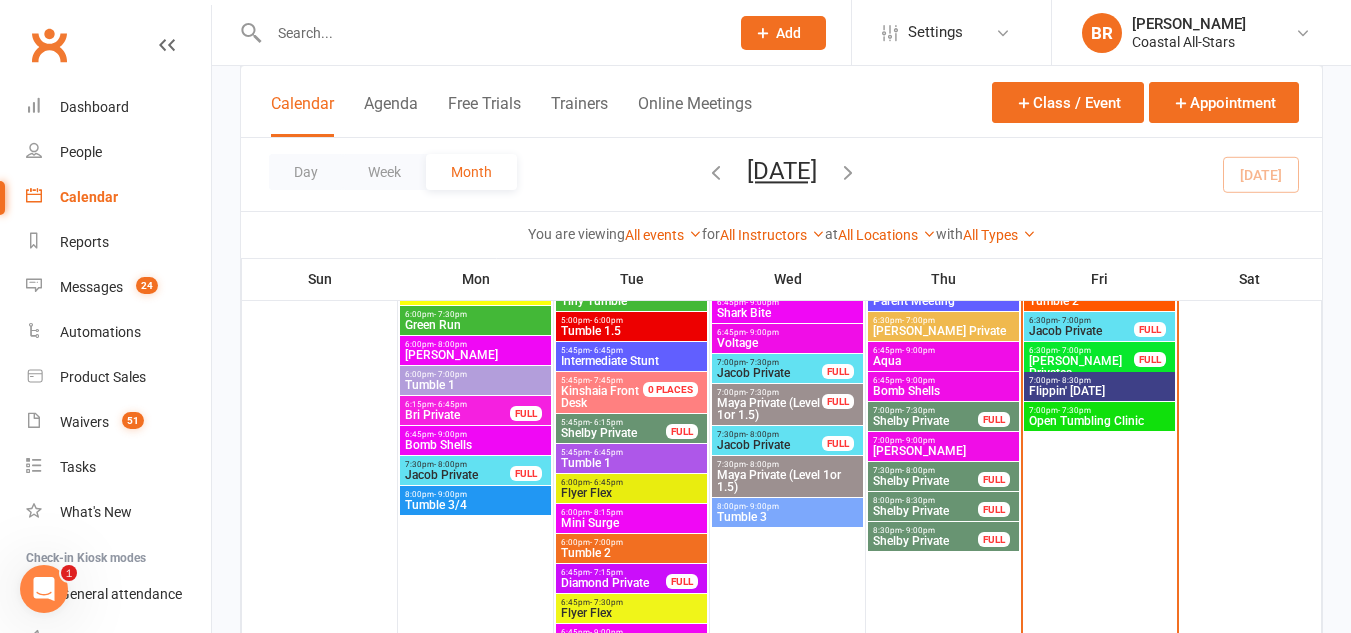 click on "7:00pm  - 8:30pm Flippin' Friday" at bounding box center (1099, 386) 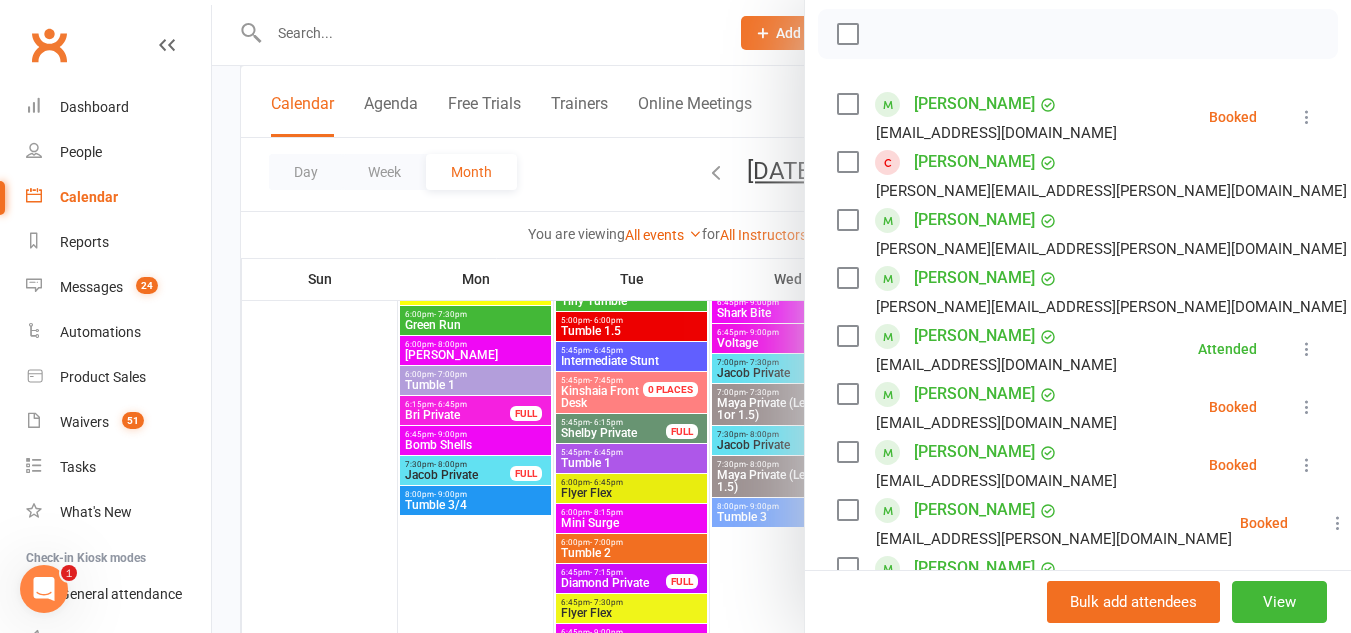 scroll, scrollTop: 0, scrollLeft: 0, axis: both 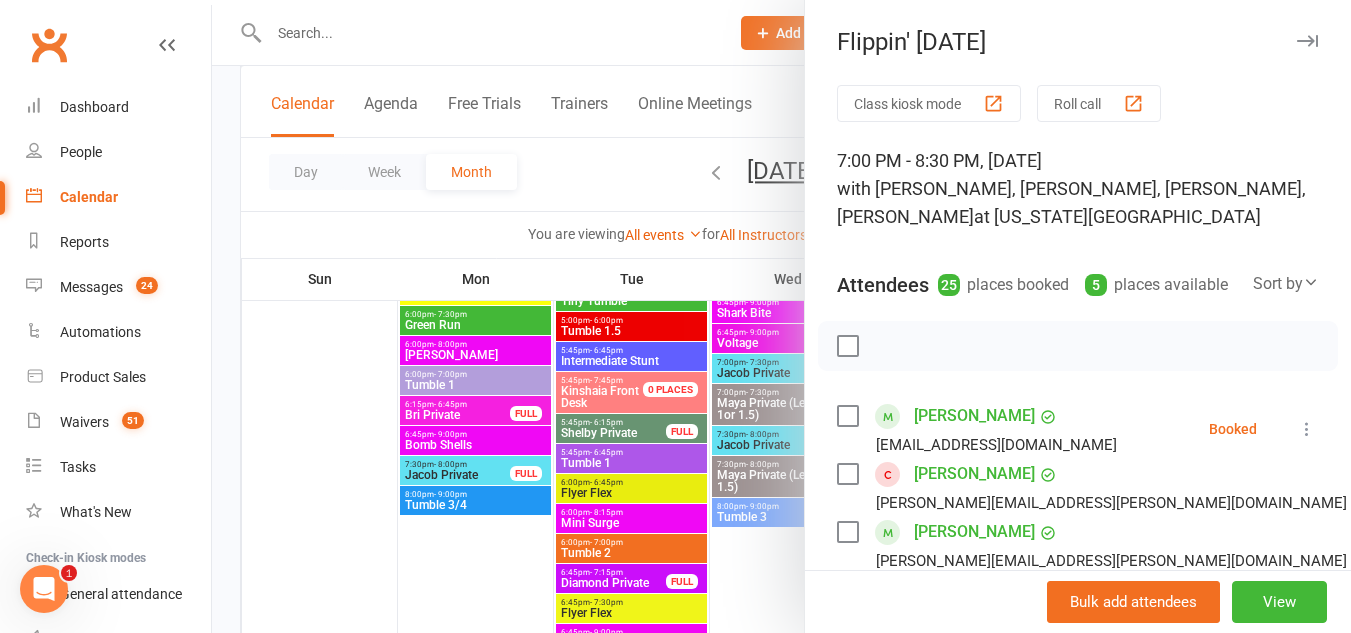 click on "Class kiosk mode" at bounding box center [929, 103] 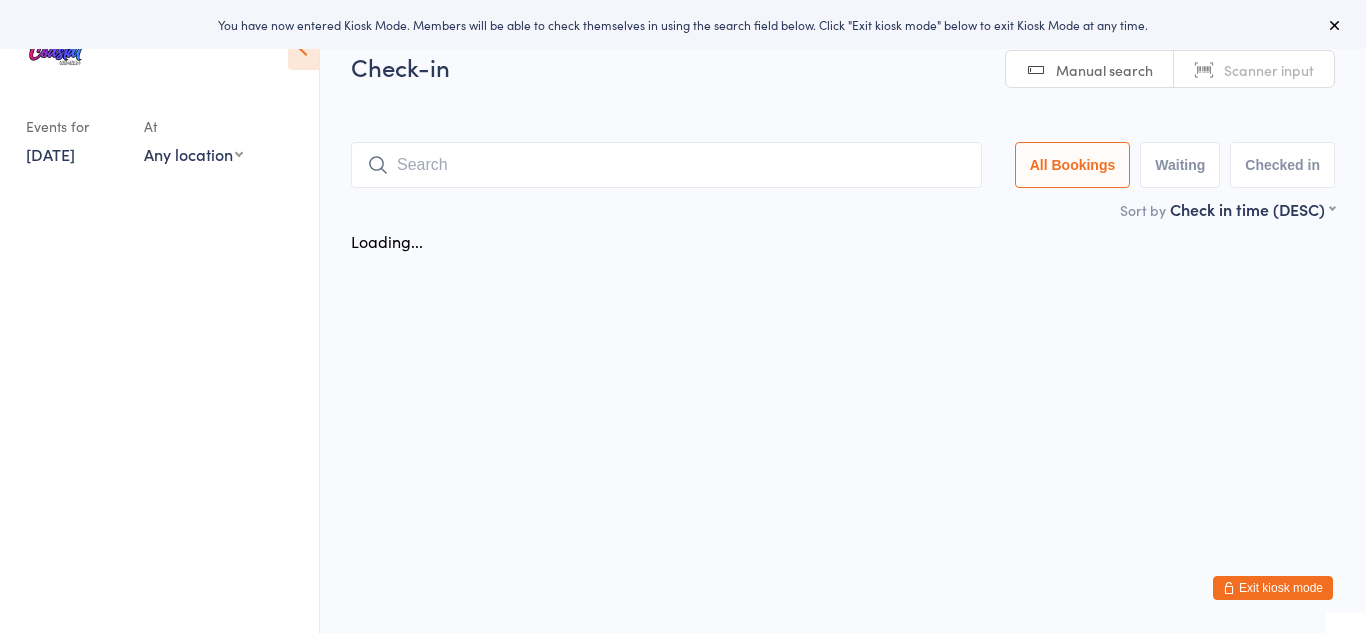 scroll, scrollTop: 0, scrollLeft: 0, axis: both 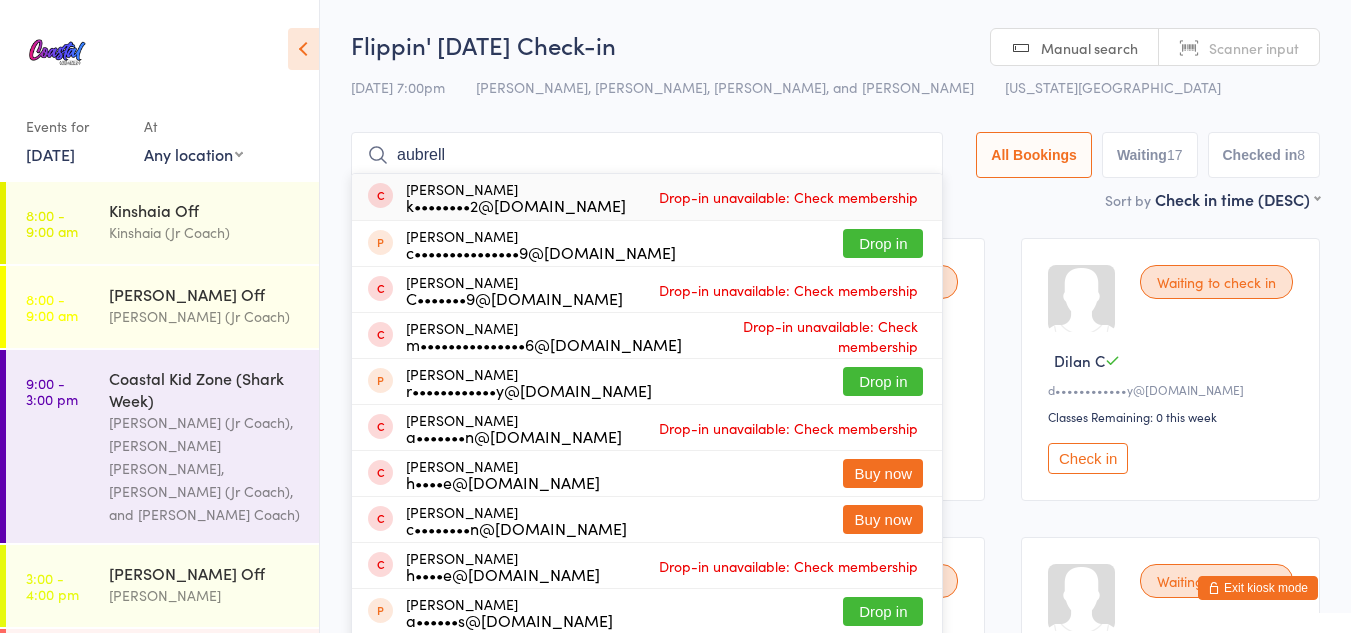 click on "aubrell" at bounding box center (647, 155) 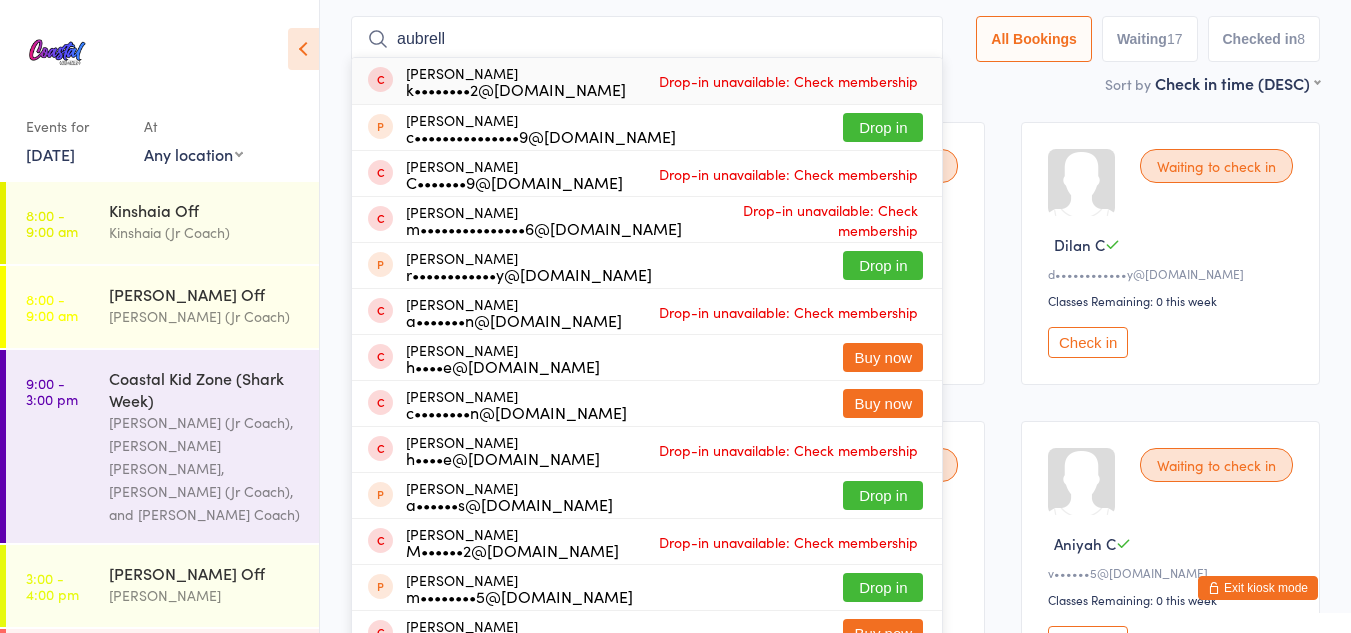 scroll, scrollTop: 132, scrollLeft: 0, axis: vertical 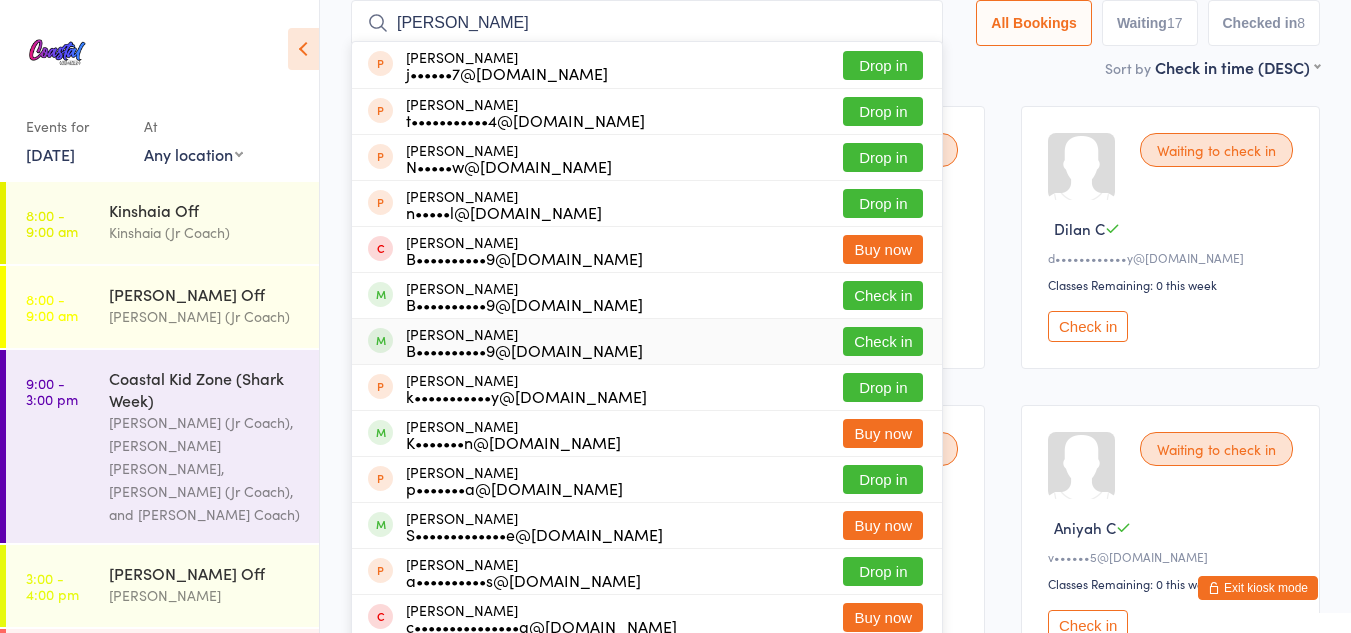 type on "[PERSON_NAME]" 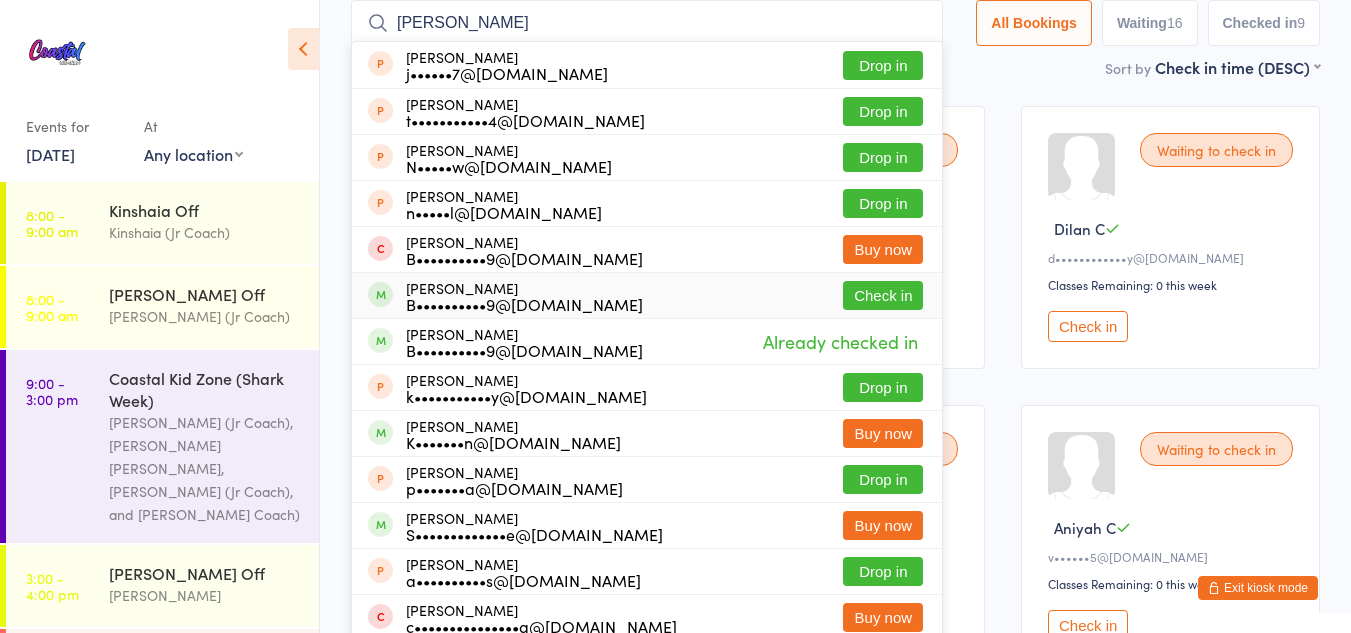 type on "perkins" 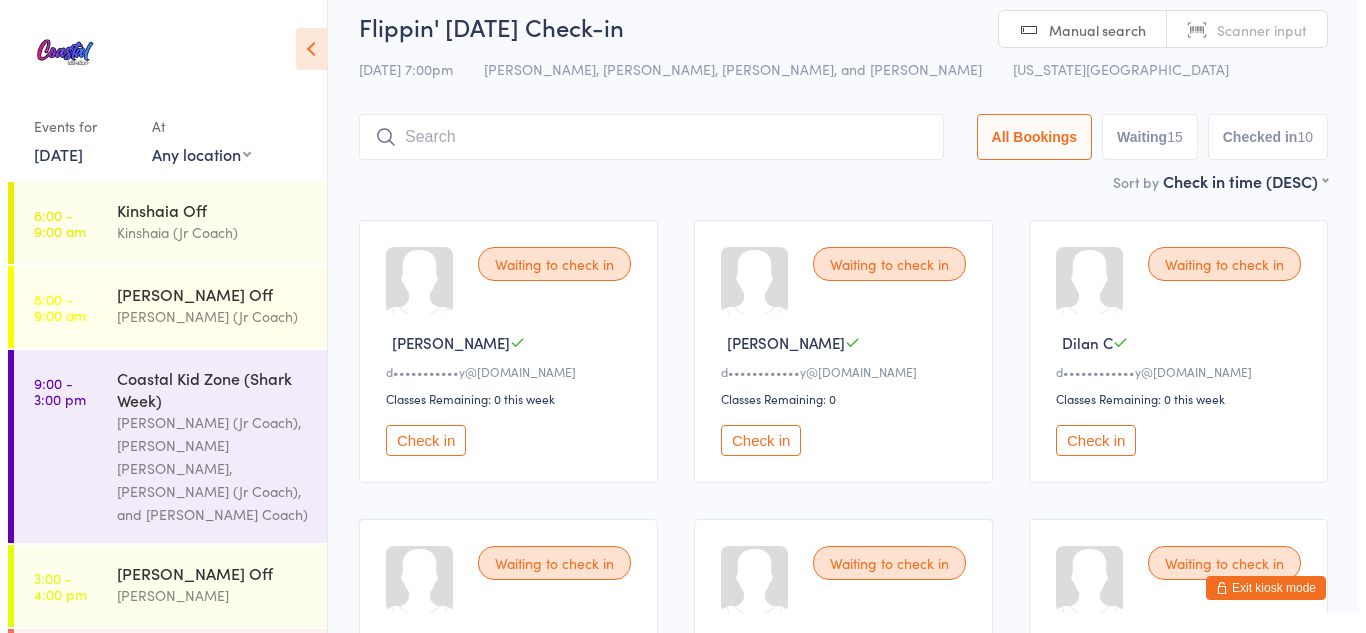 scroll, scrollTop: 0, scrollLeft: 0, axis: both 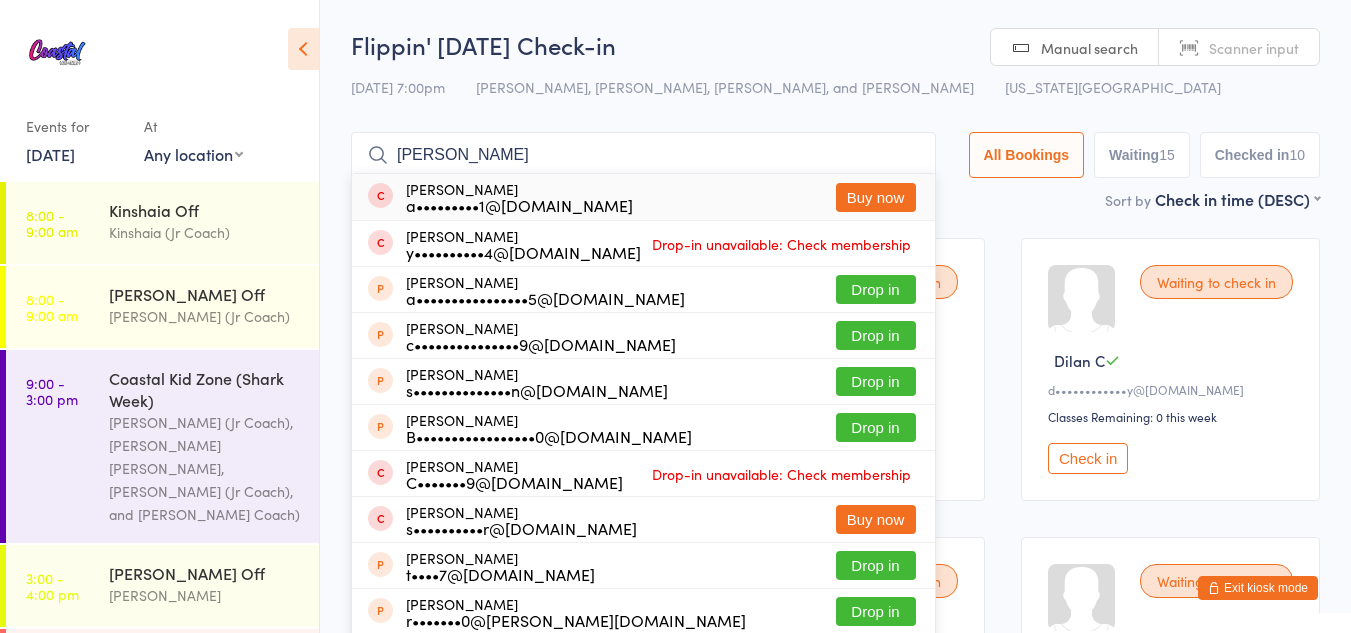 type on "aubrey smith" 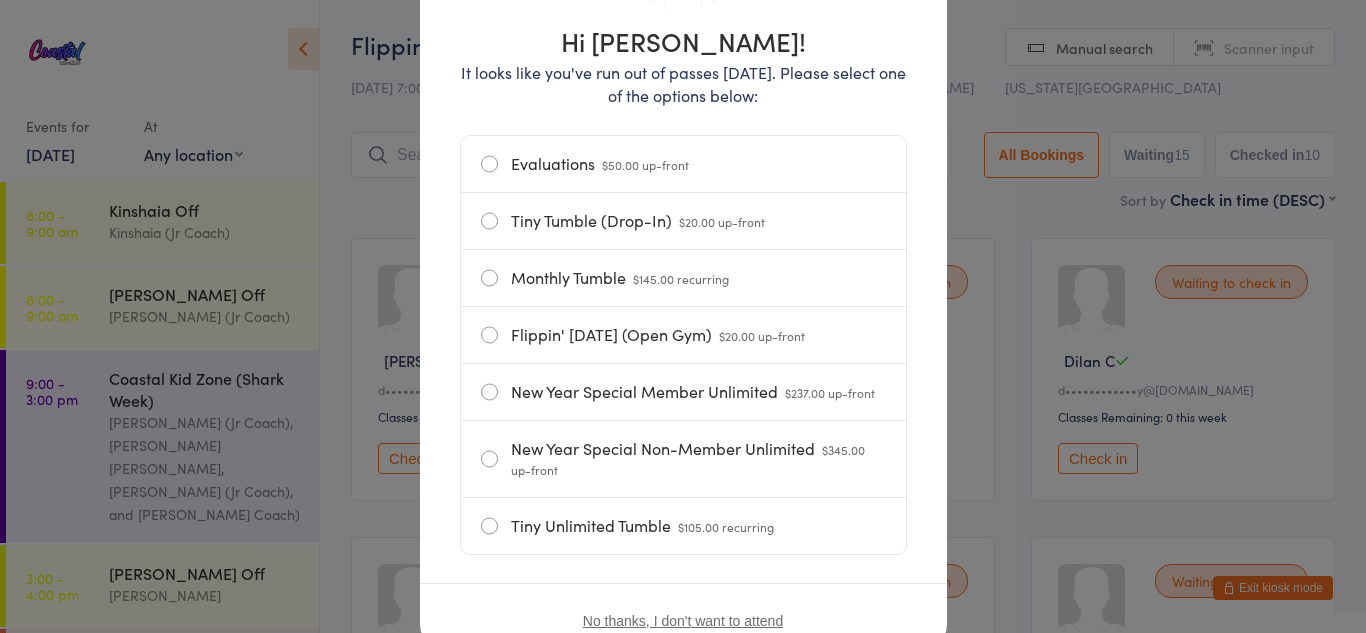 scroll, scrollTop: 249, scrollLeft: 0, axis: vertical 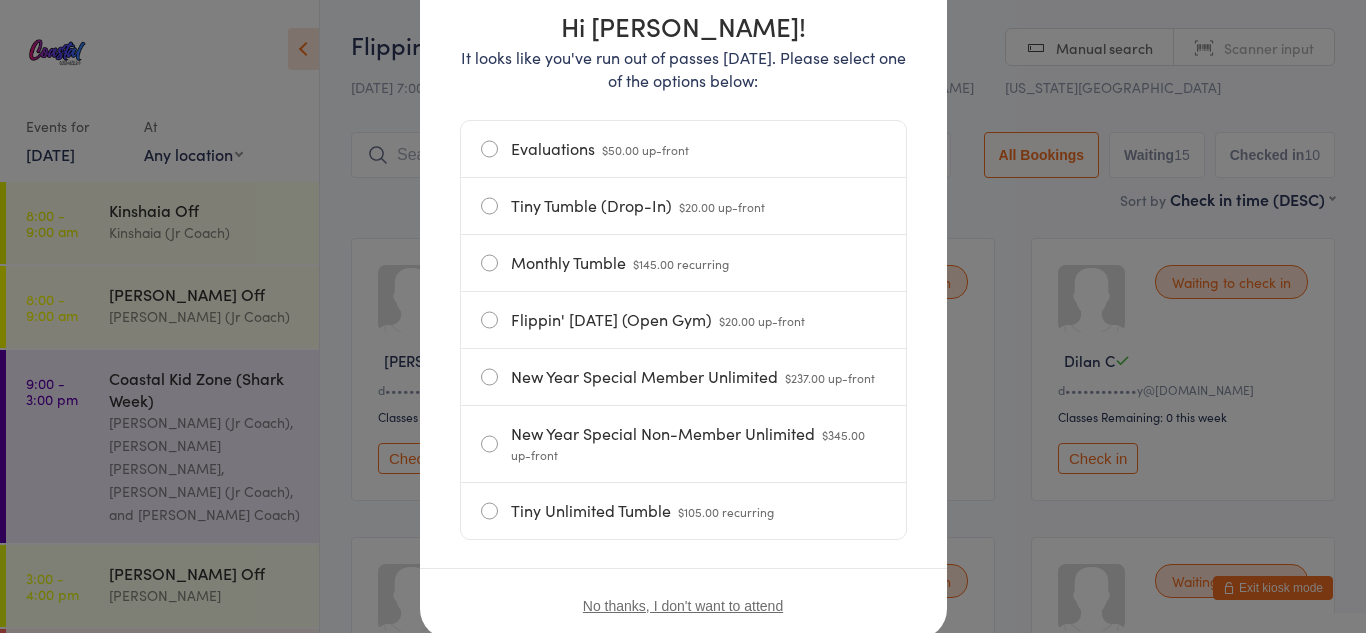 click on "Flippin' Friday (Open Gym)  $20.00 up-front" at bounding box center (683, 320) 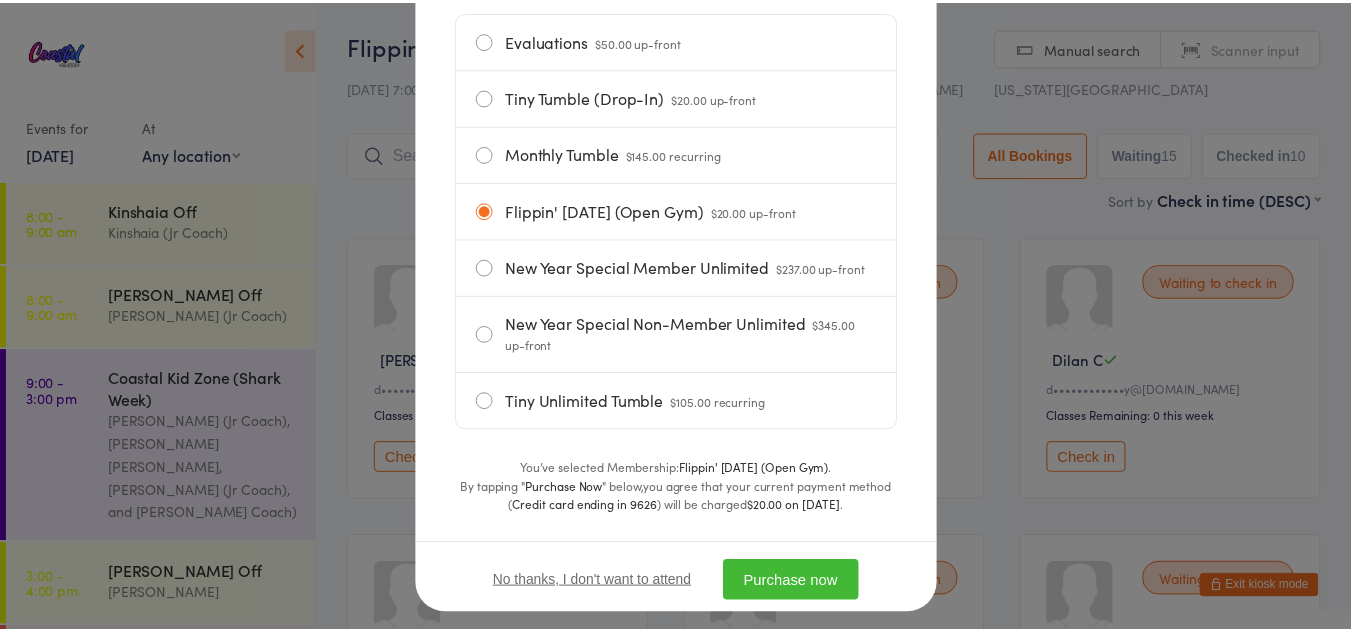 scroll, scrollTop: 0, scrollLeft: 0, axis: both 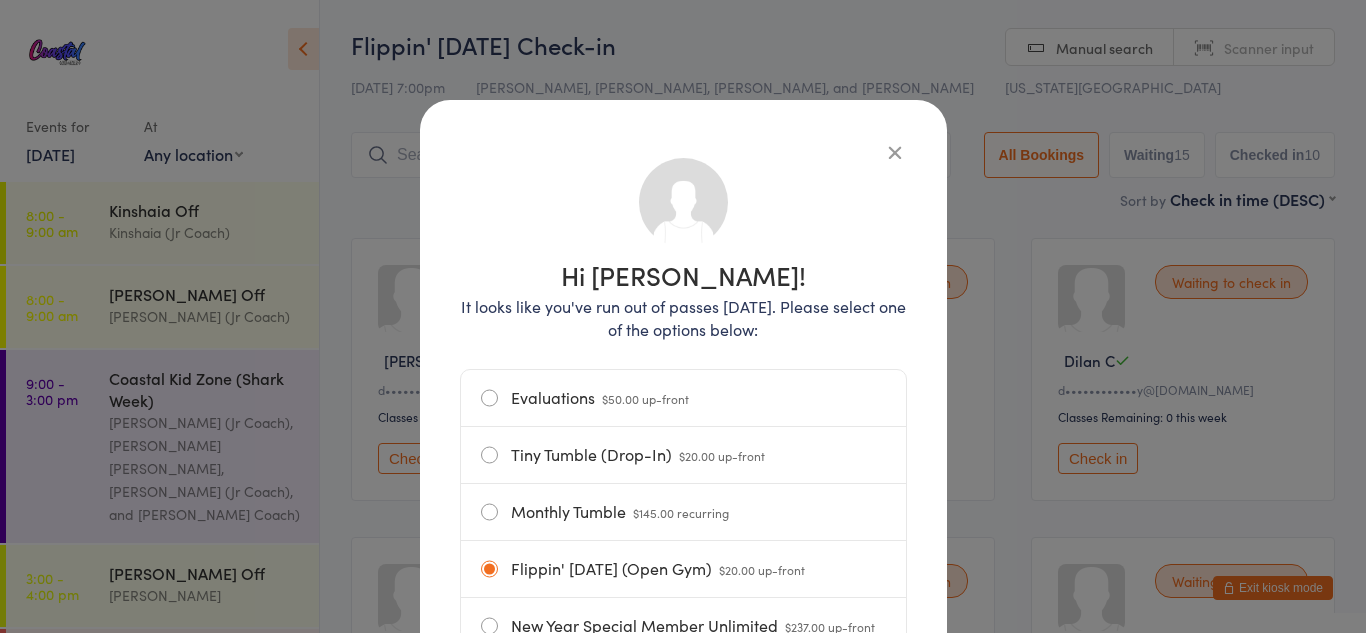 click at bounding box center [895, 152] 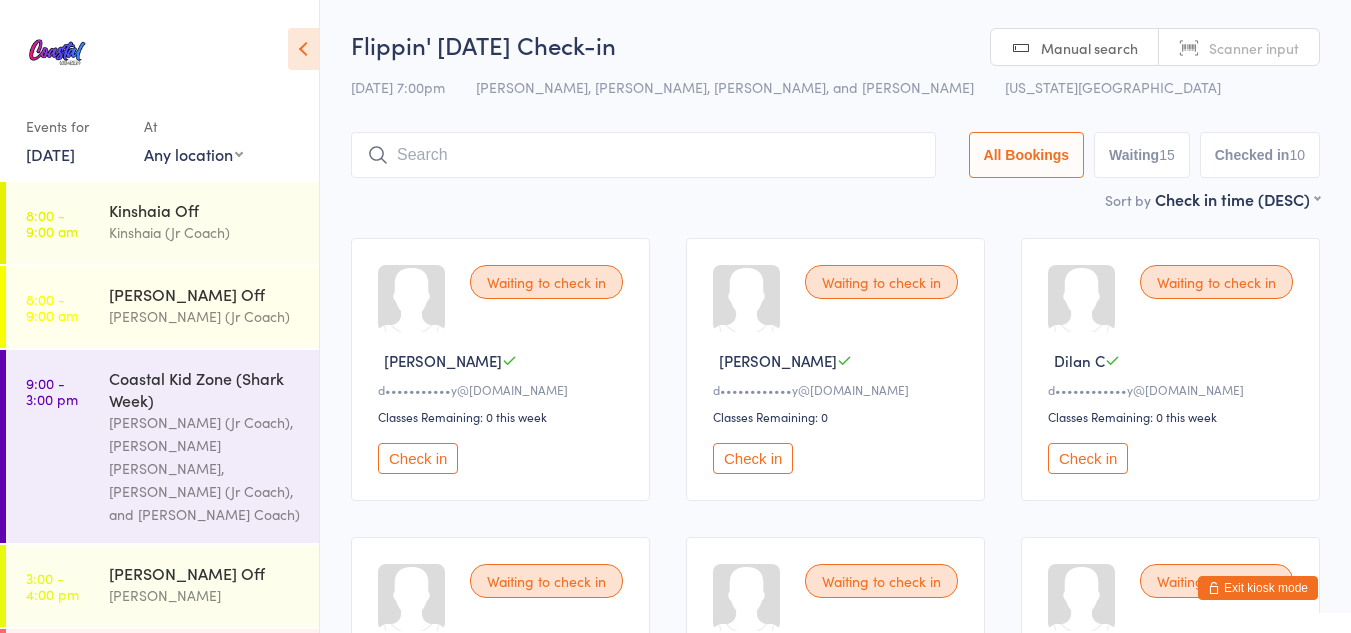 click at bounding box center (643, 155) 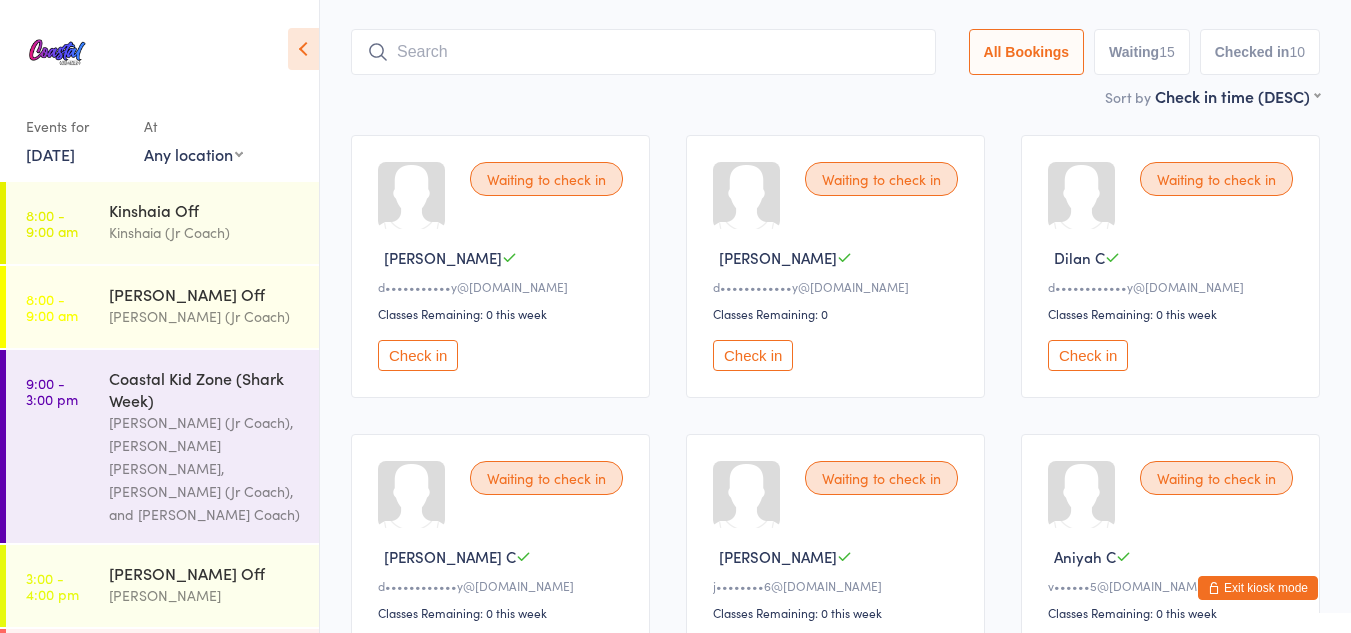 scroll, scrollTop: 132, scrollLeft: 0, axis: vertical 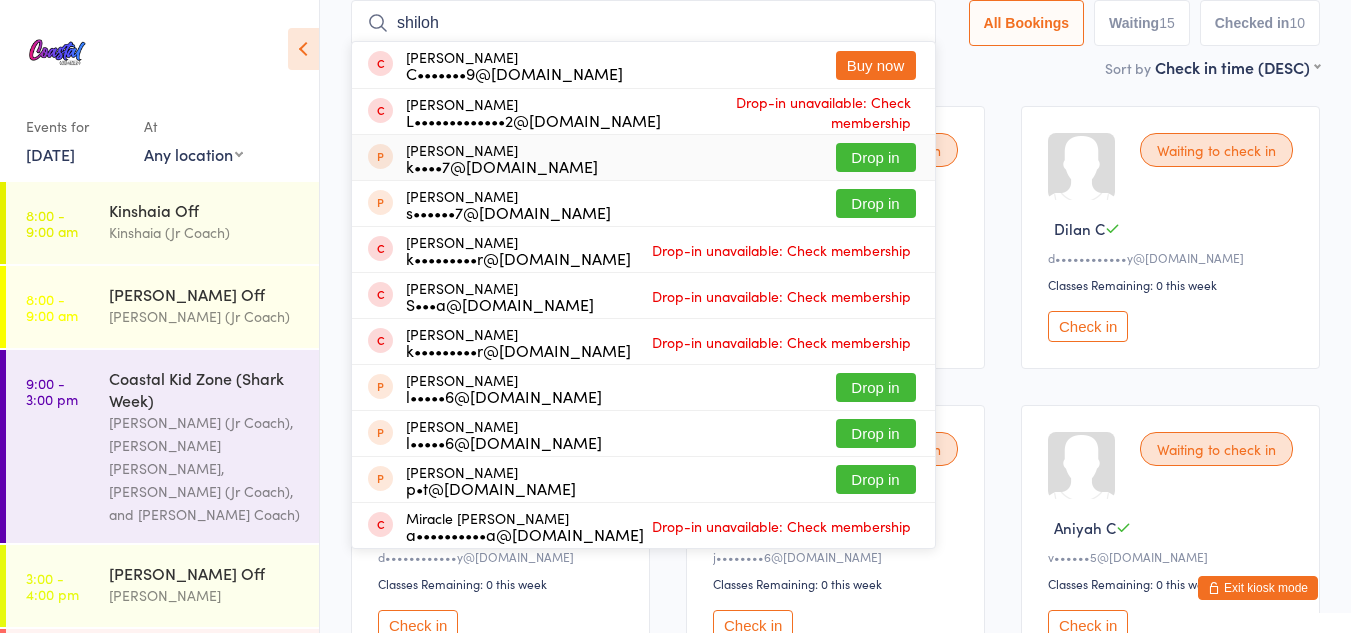 type on "shiloh" 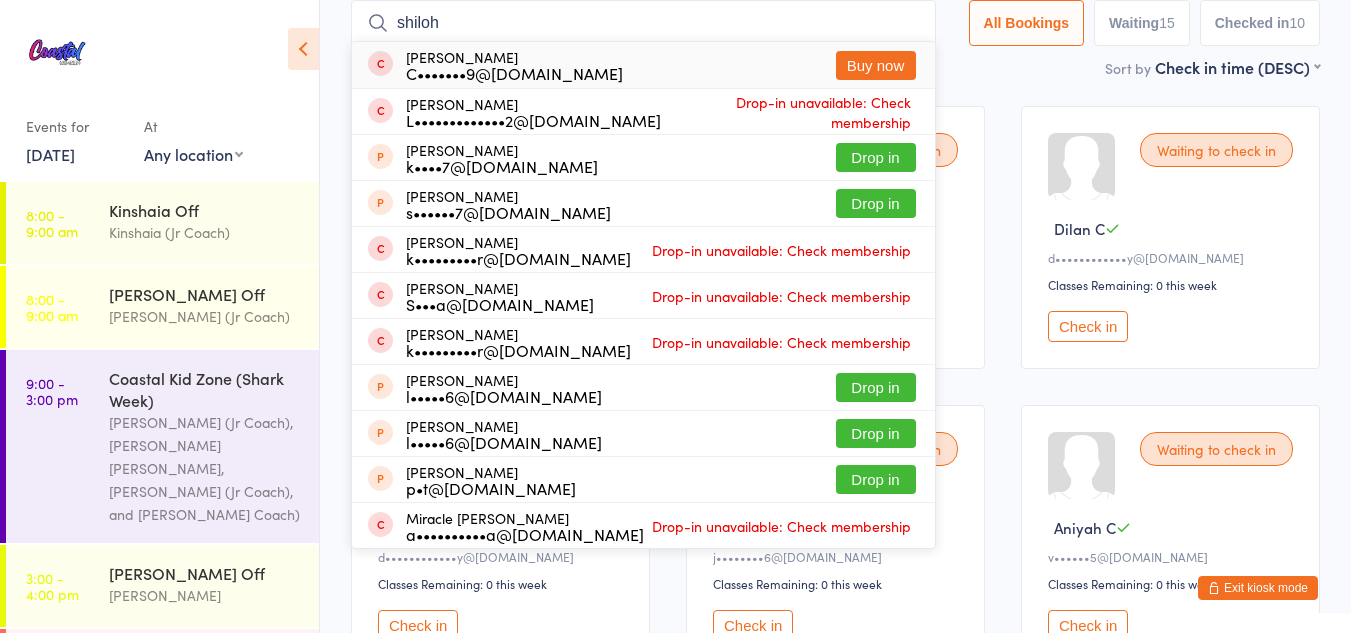click on "shiloh" at bounding box center (643, 23) 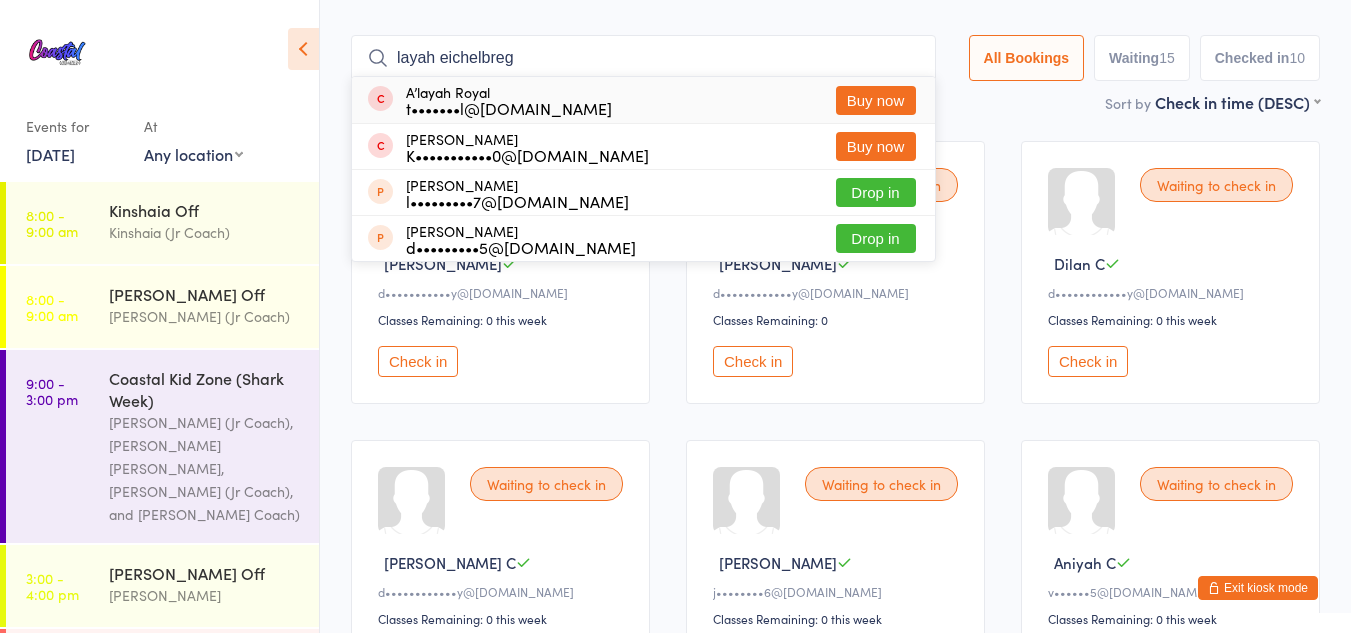 scroll, scrollTop: 96, scrollLeft: 0, axis: vertical 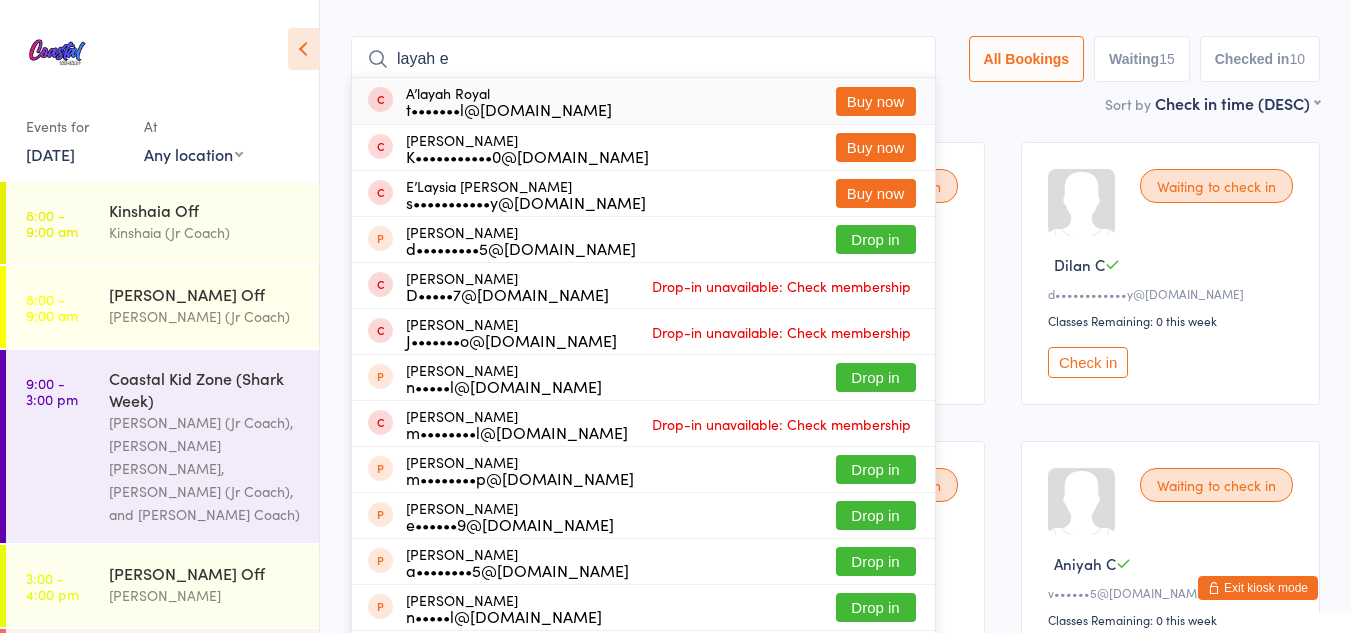 click on "layah e" at bounding box center [643, 59] 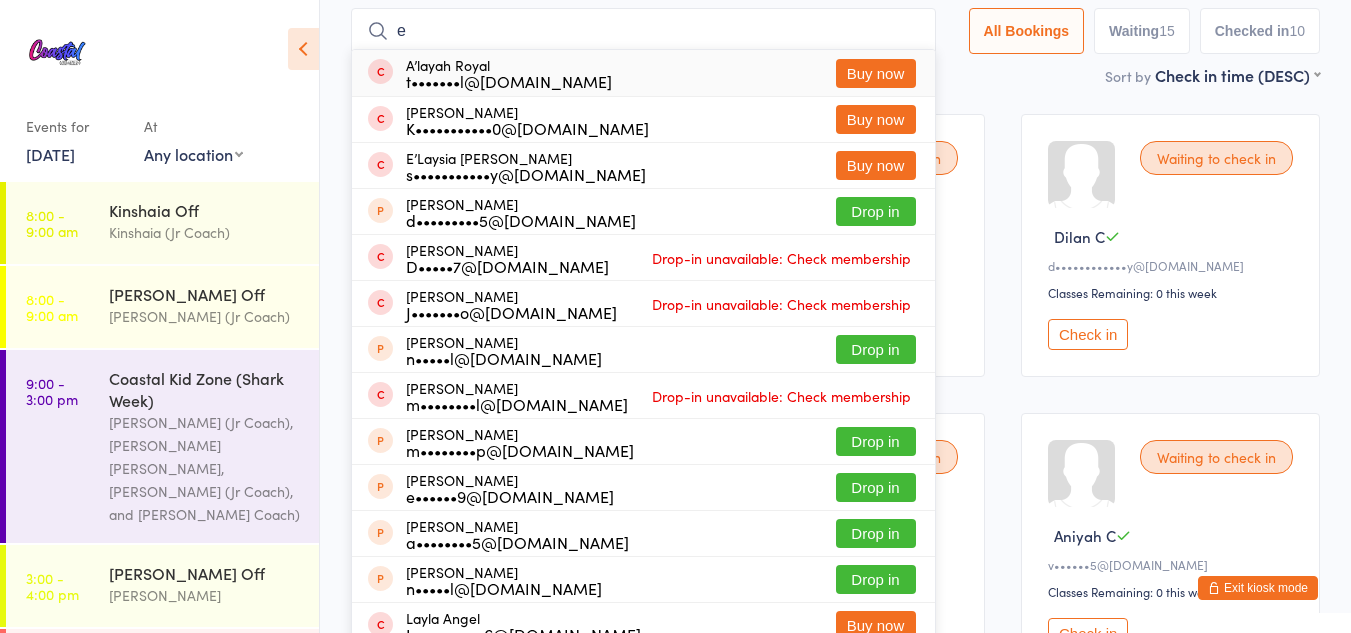 scroll, scrollTop: 132, scrollLeft: 0, axis: vertical 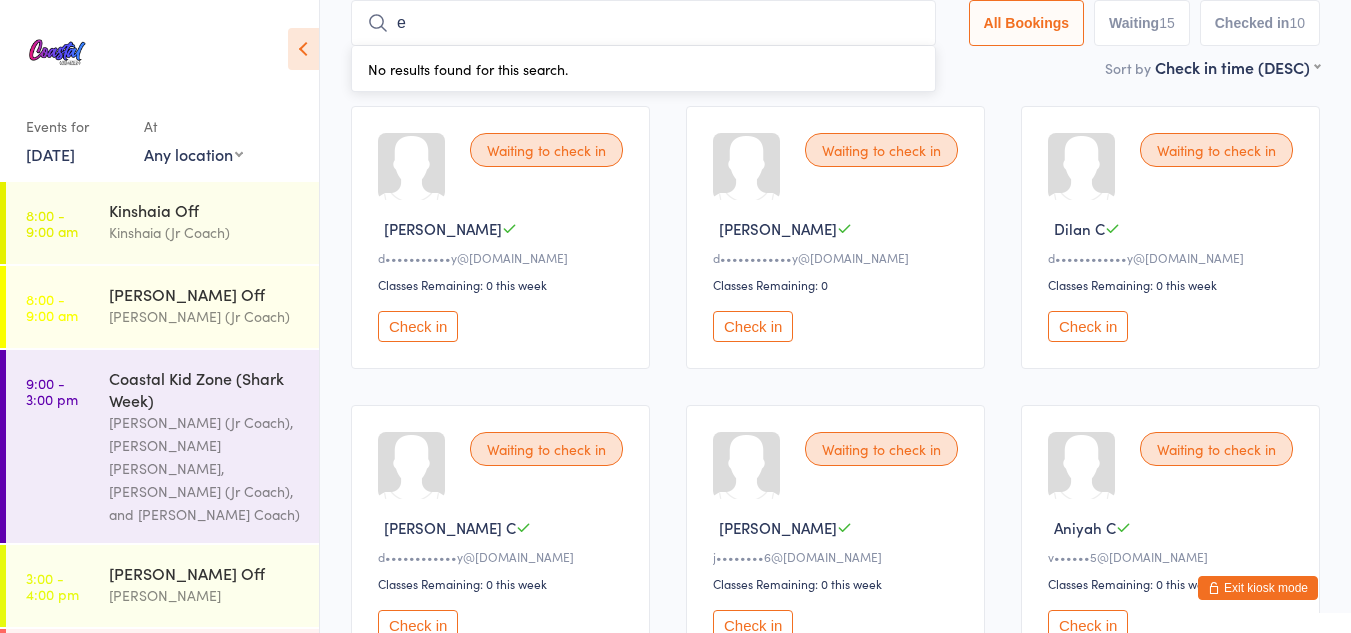 click on "e" at bounding box center (643, 23) 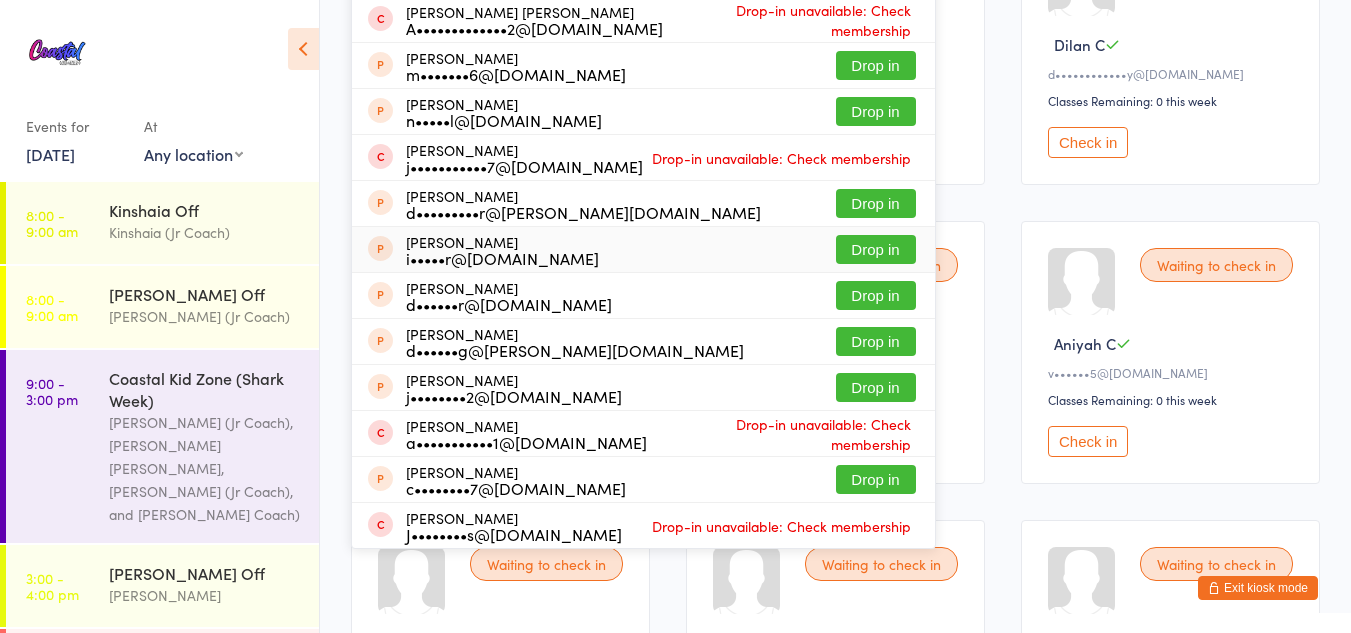 scroll, scrollTop: 0, scrollLeft: 0, axis: both 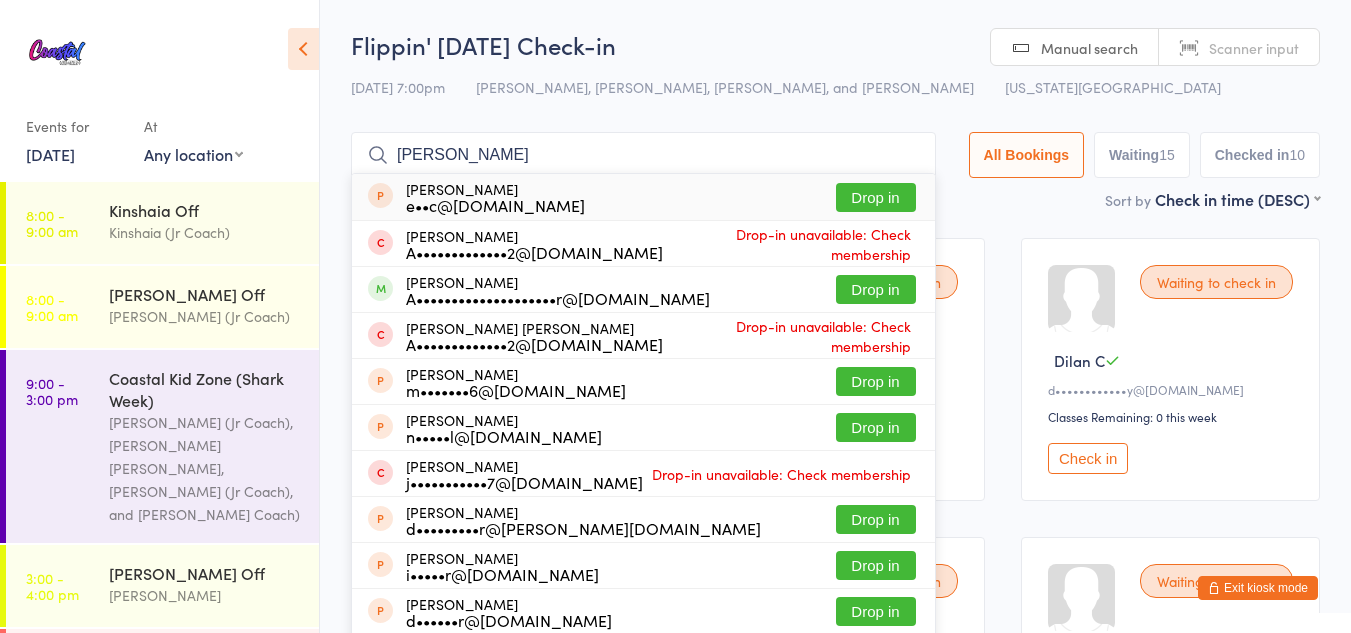 click on "eichelberger" at bounding box center (643, 155) 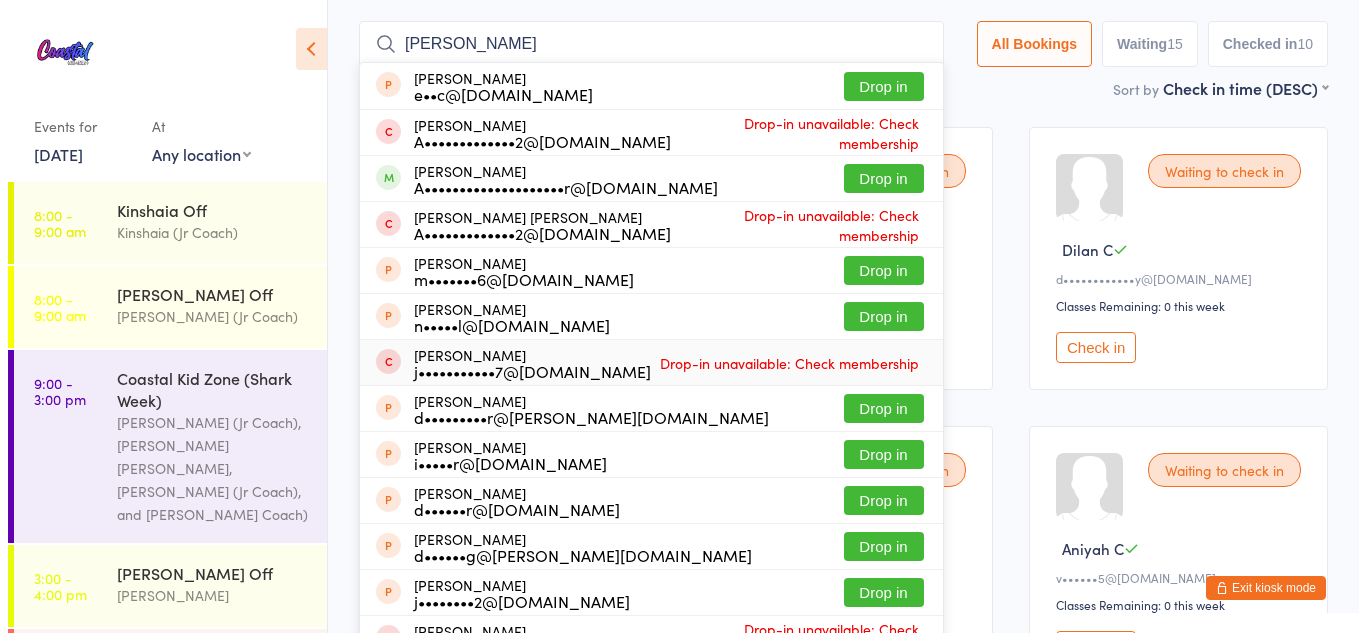 scroll, scrollTop: 132, scrollLeft: 0, axis: vertical 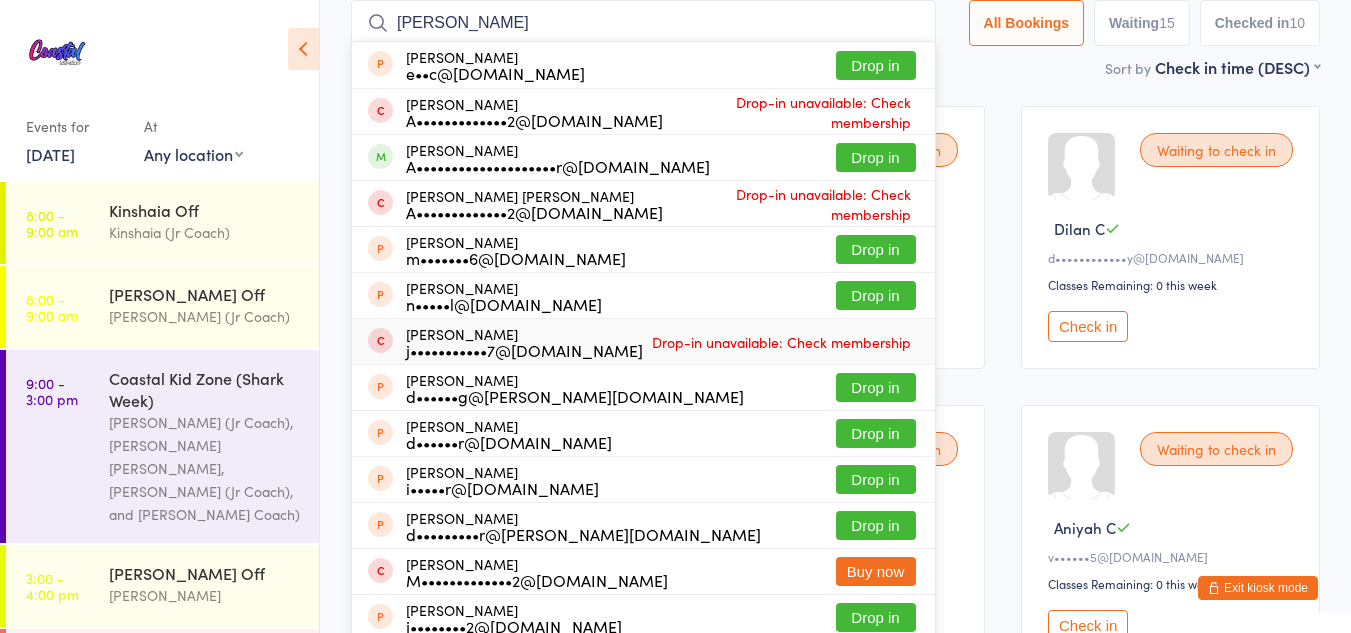 type on "lay eichelberger" 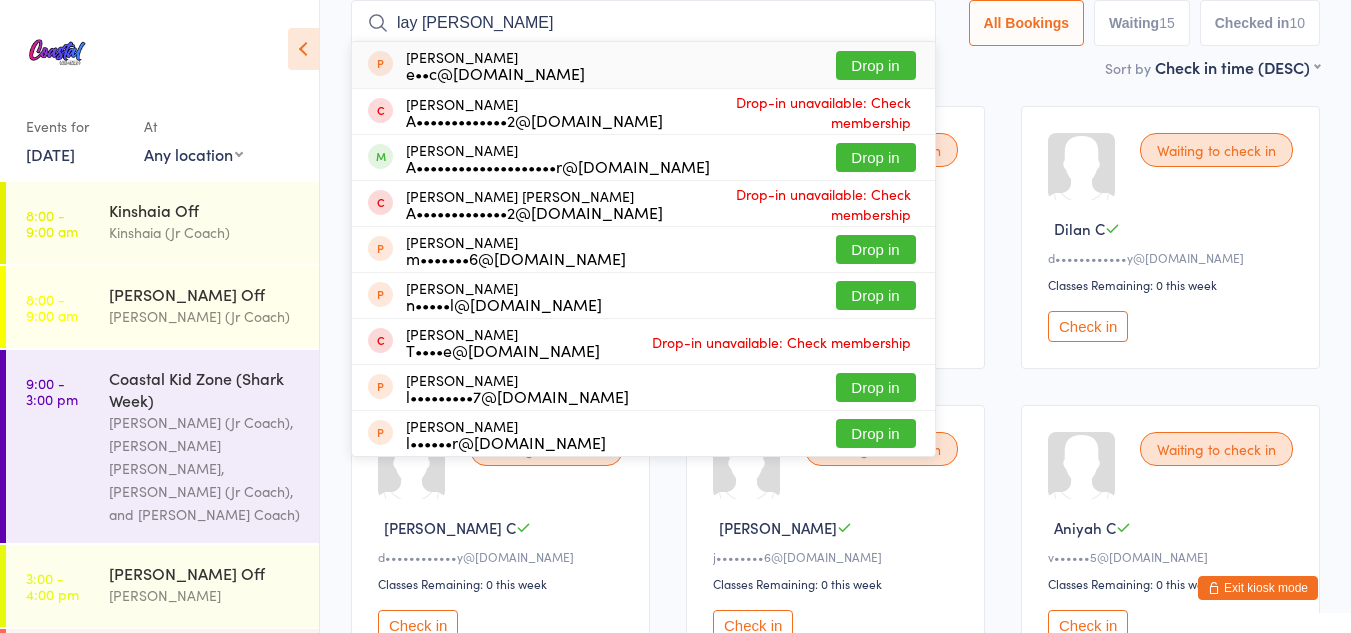 click on "lay eichelberger" at bounding box center (643, 23) 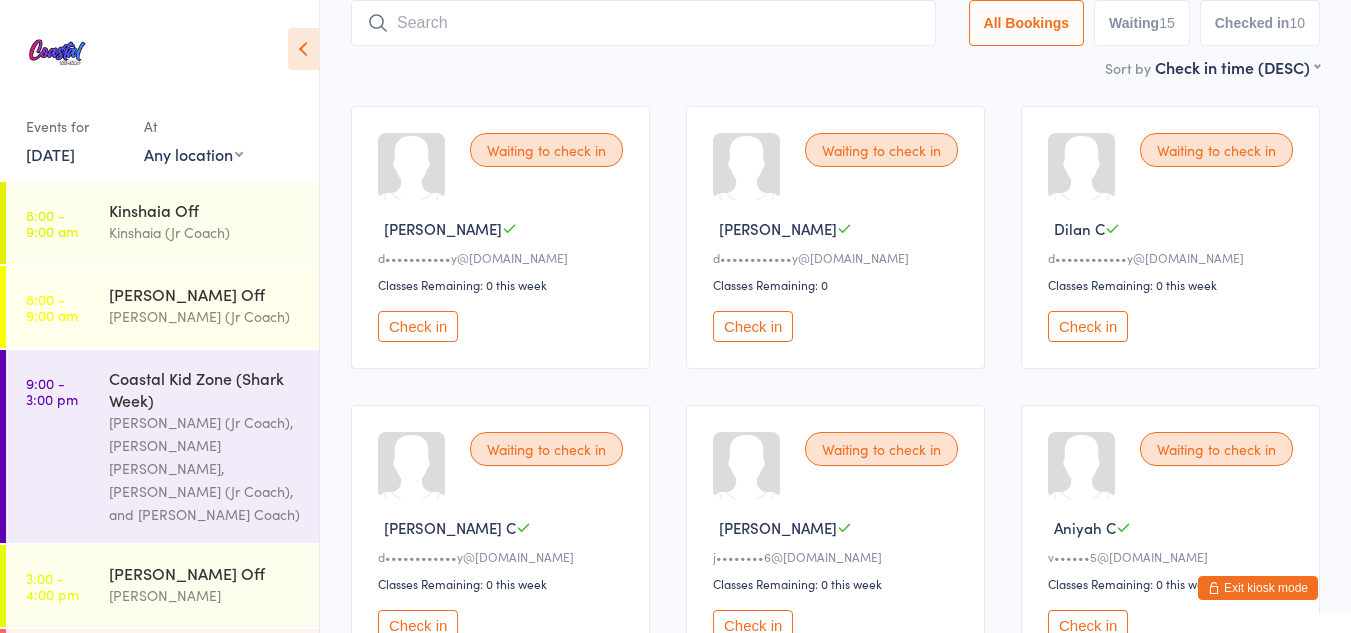 click at bounding box center [643, 23] 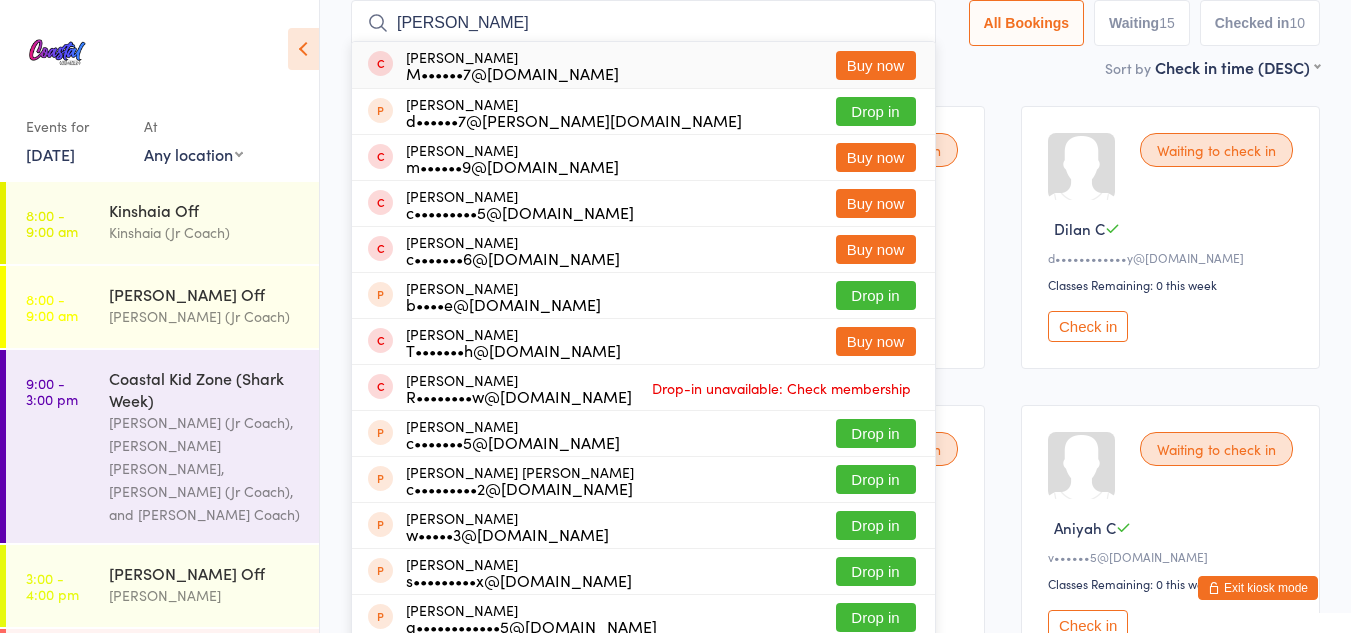 type on "cora carritthors" 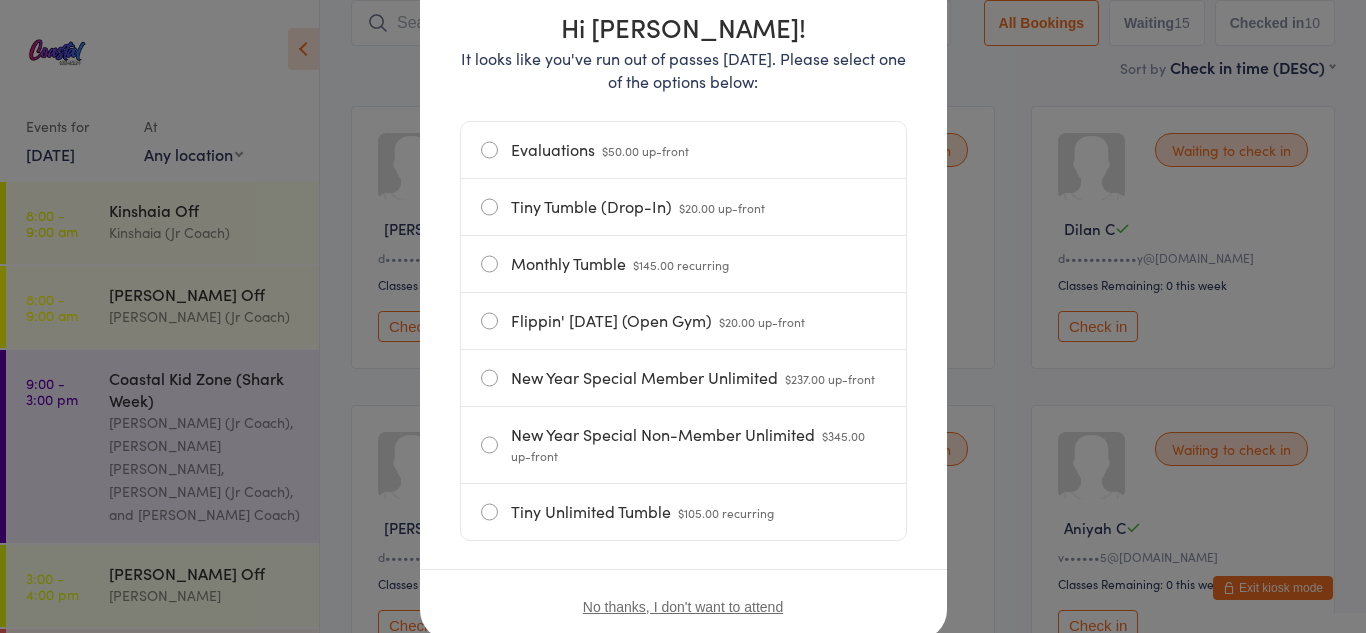 scroll, scrollTop: 249, scrollLeft: 0, axis: vertical 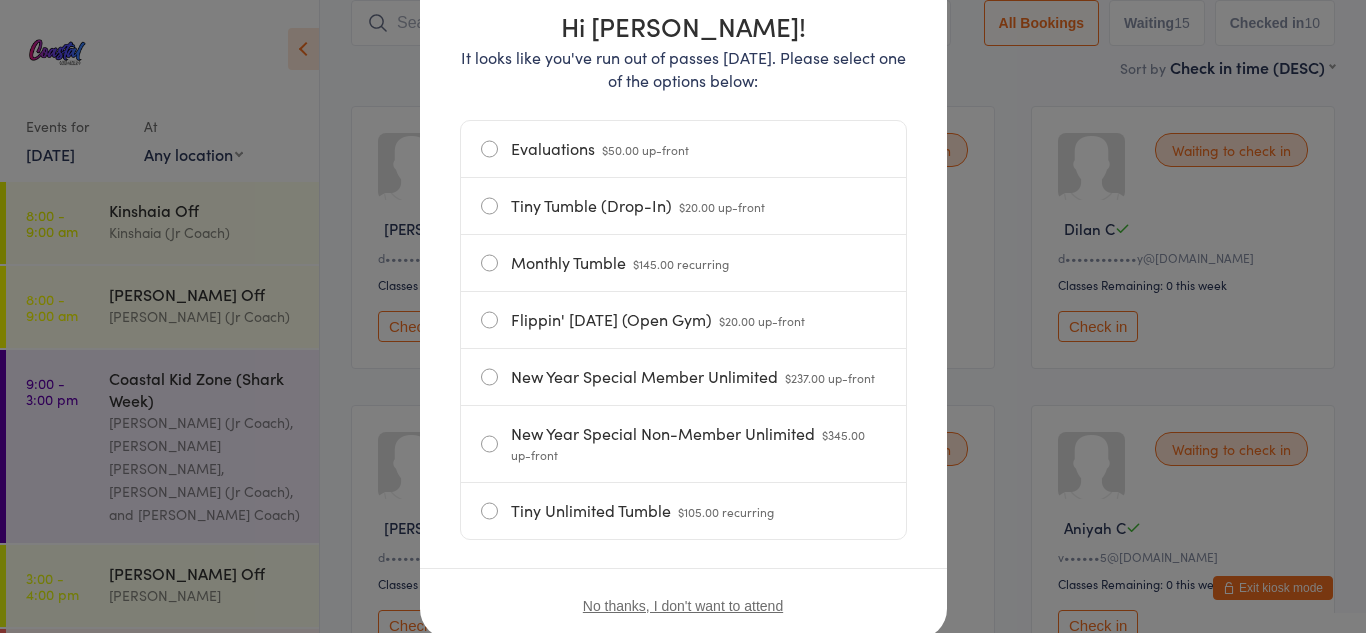 click on "Flippin' Friday (Open Gym)  $20.00 up-front" at bounding box center [683, 320] 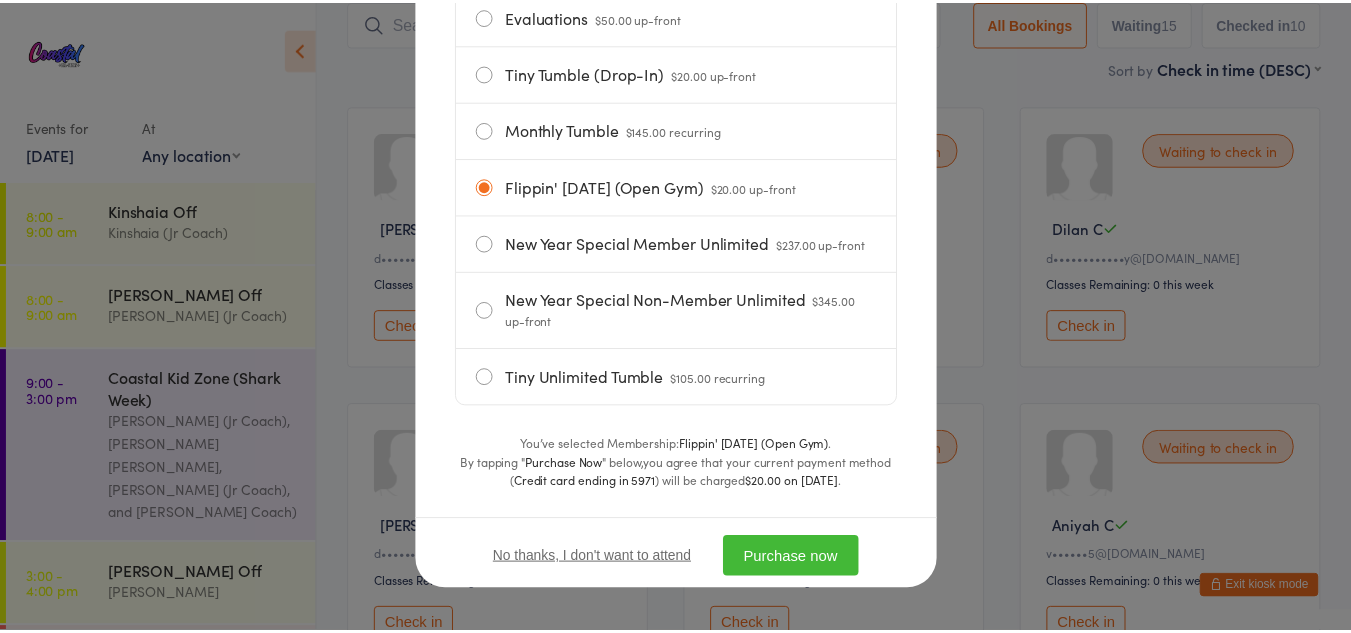 scroll, scrollTop: 390, scrollLeft: 0, axis: vertical 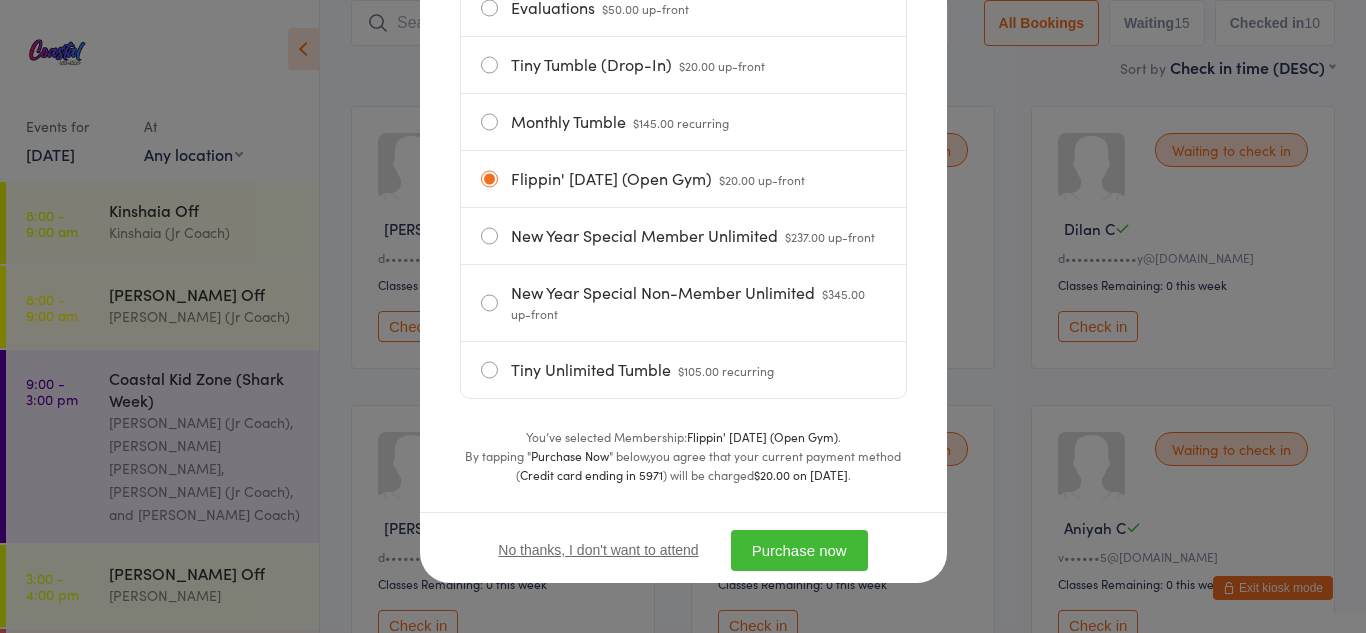 click on "Purchase now" at bounding box center (799, 550) 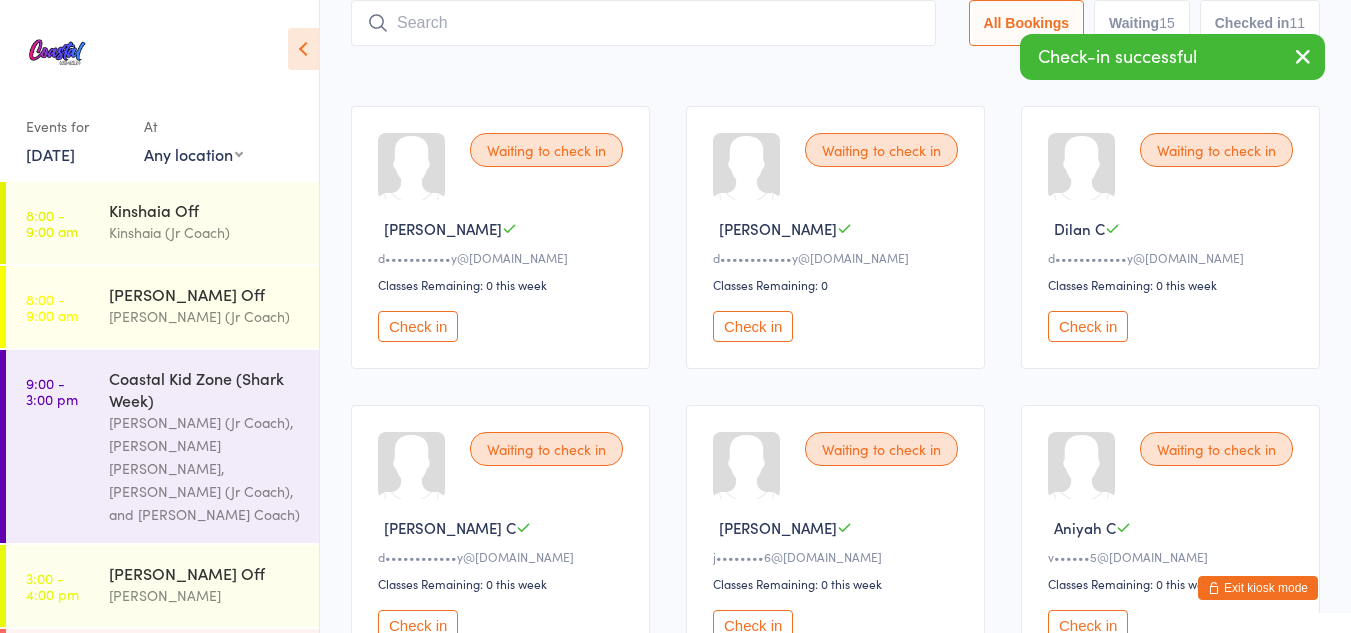 scroll, scrollTop: 0, scrollLeft: 0, axis: both 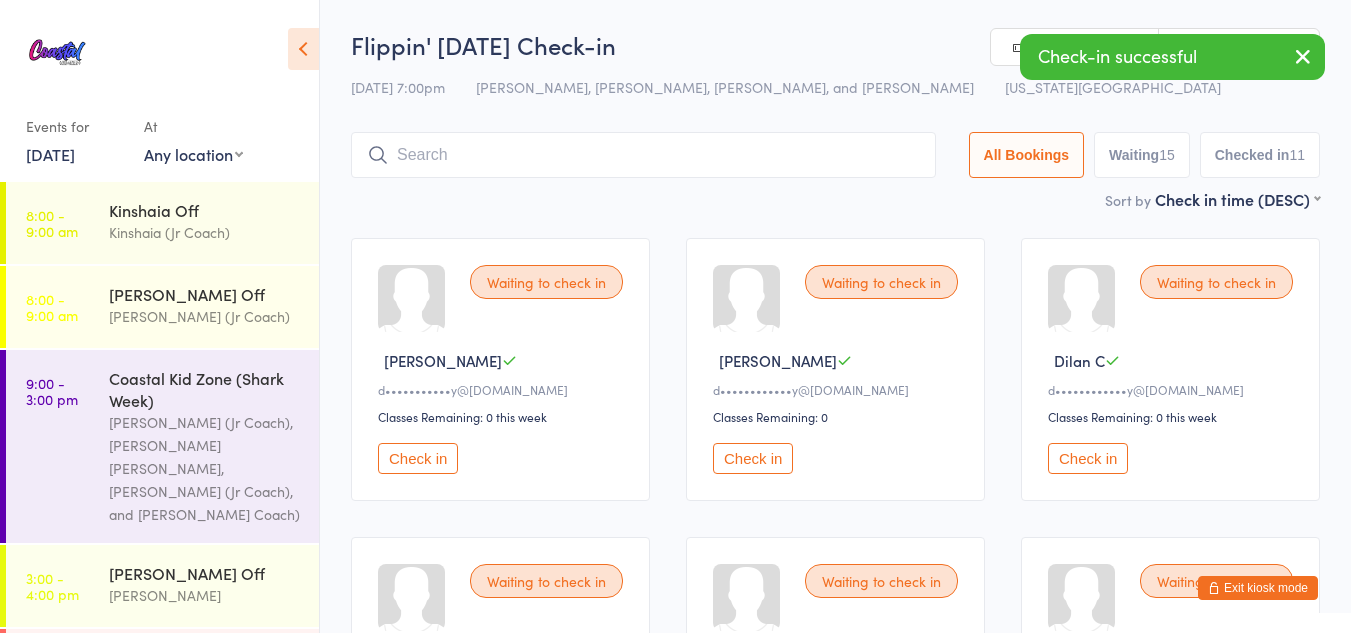 click at bounding box center (643, 155) 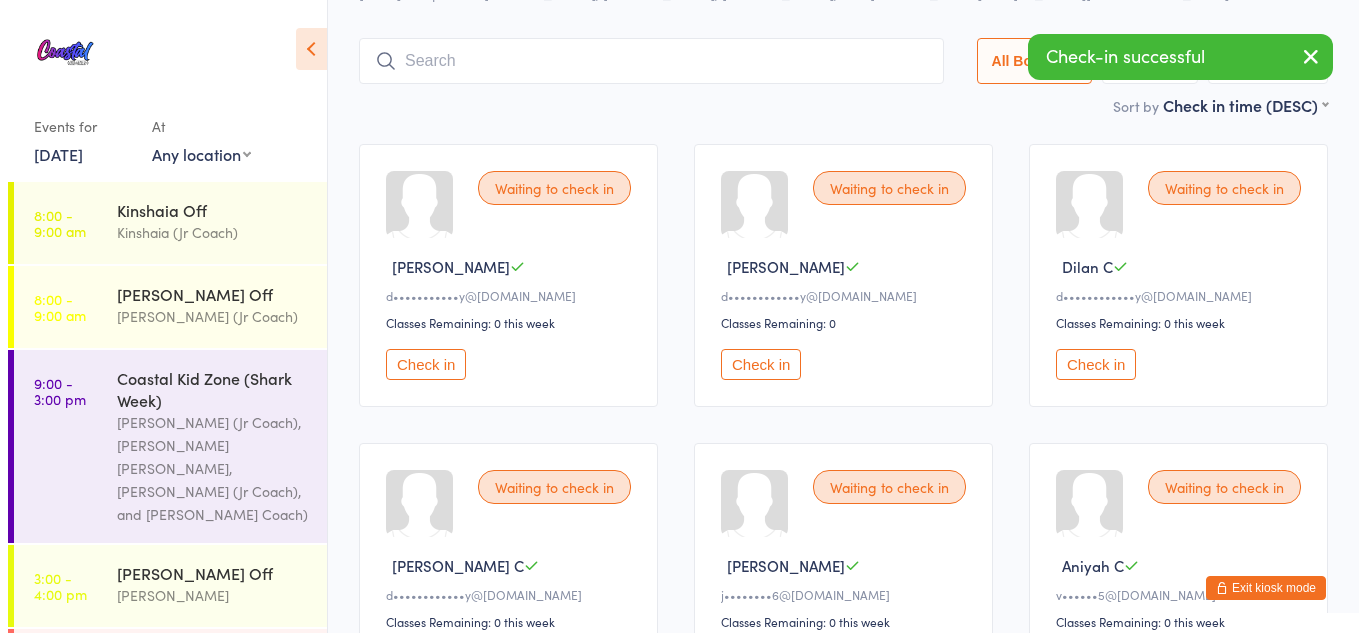 scroll, scrollTop: 132, scrollLeft: 0, axis: vertical 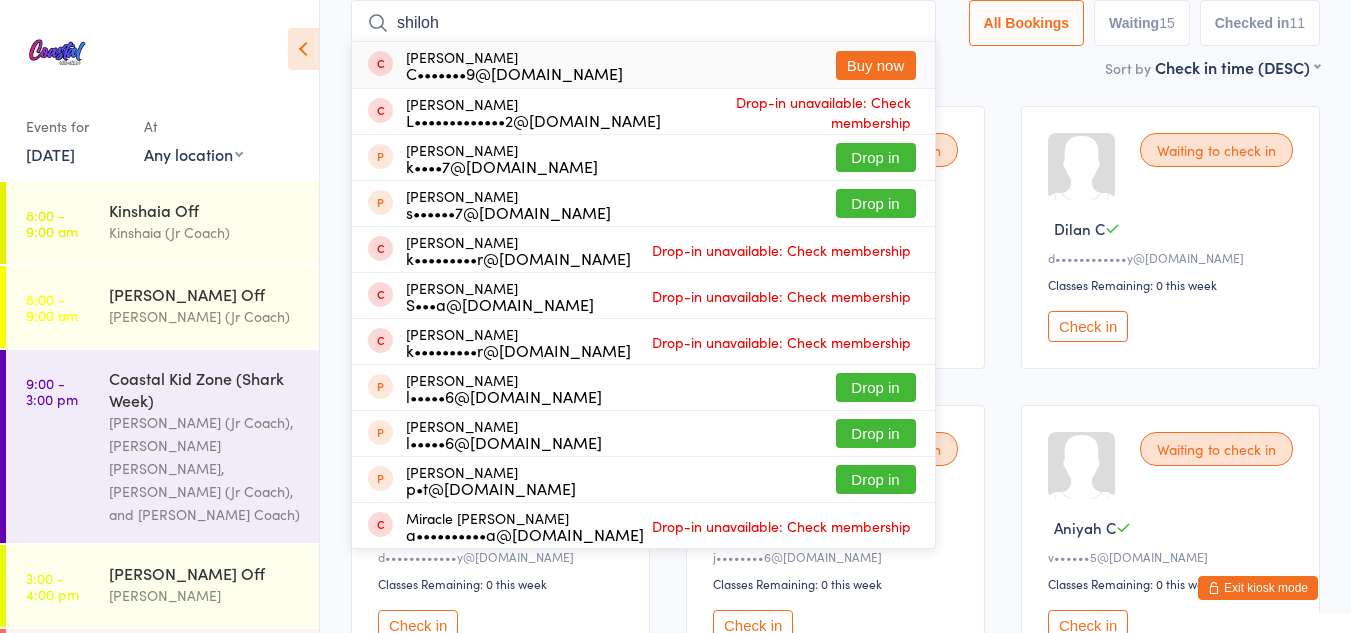 type on "shiloh" 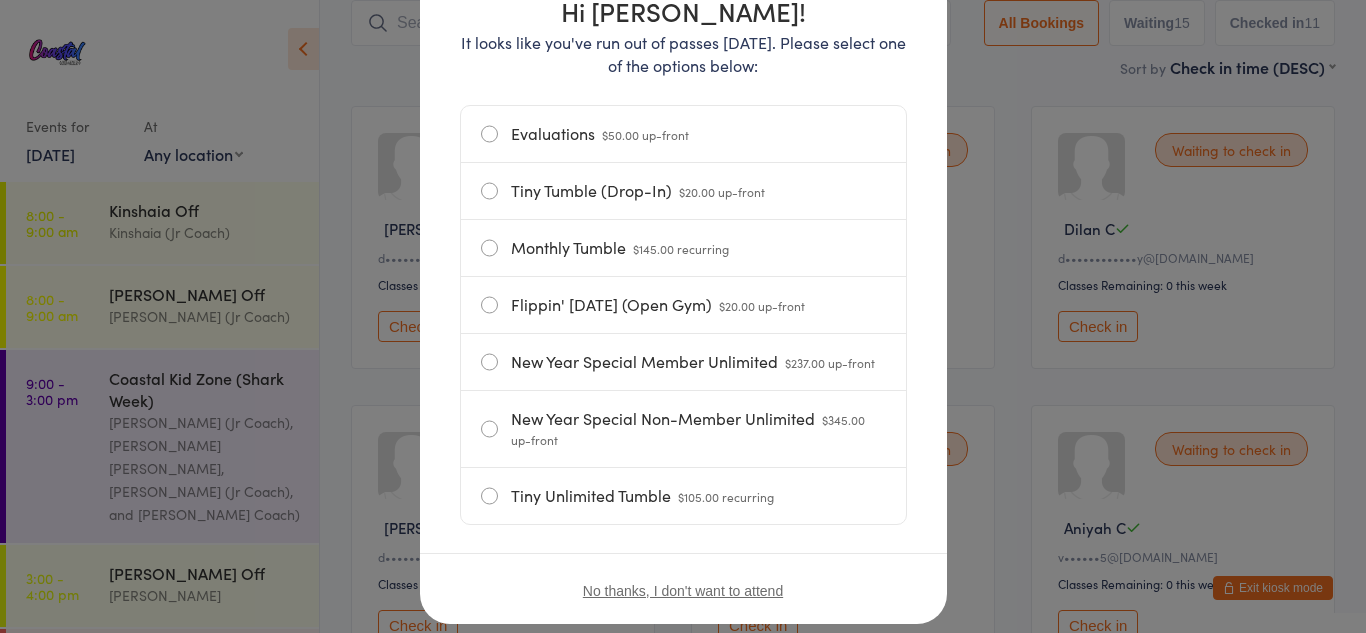 scroll, scrollTop: 265, scrollLeft: 0, axis: vertical 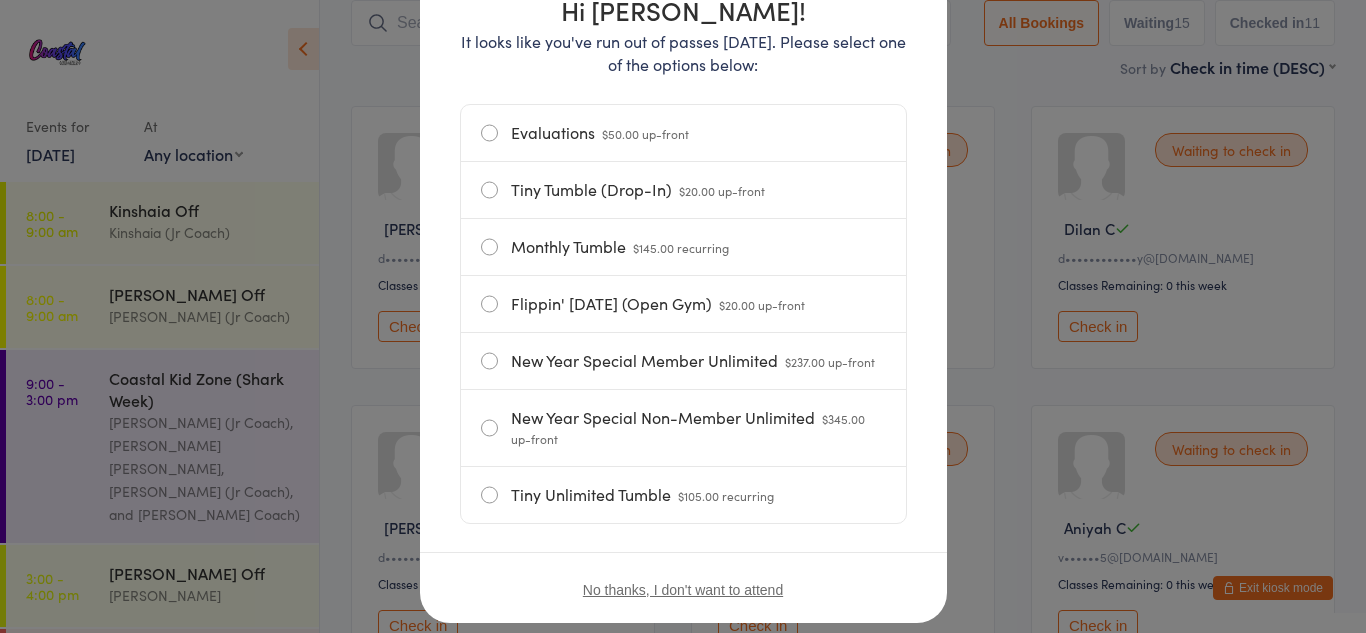 click on "Flippin' Friday (Open Gym)  $20.00 up-front" at bounding box center [683, 304] 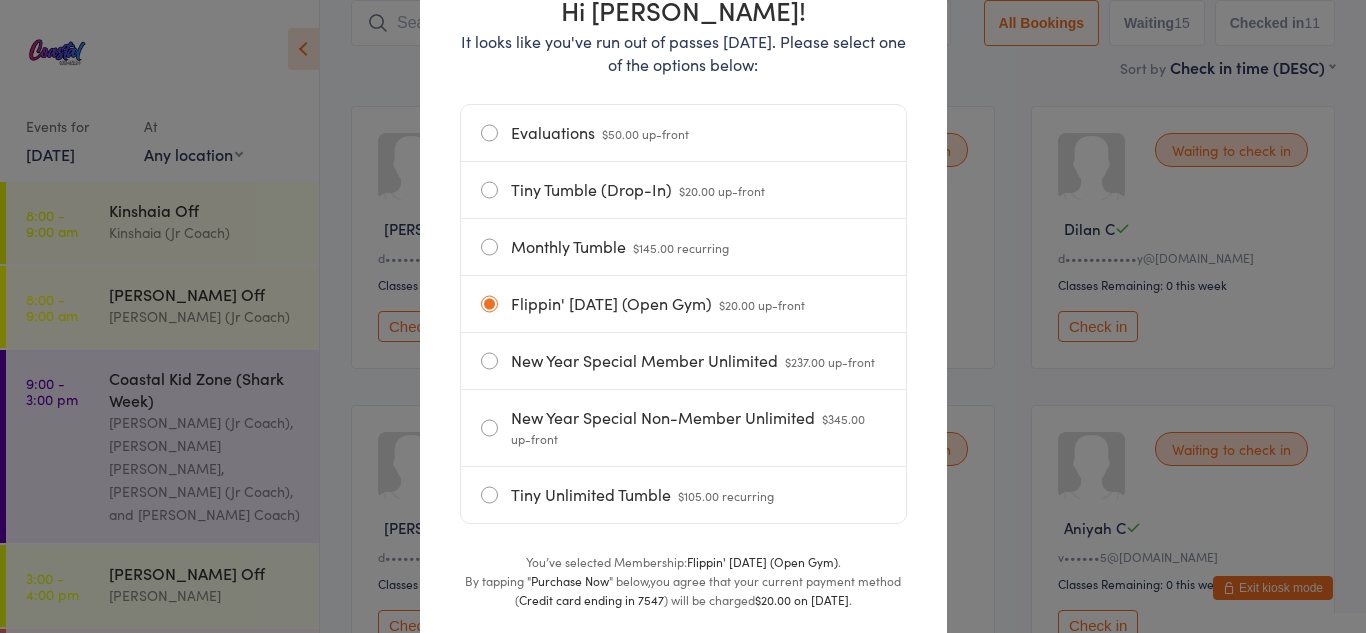 scroll, scrollTop: 390, scrollLeft: 0, axis: vertical 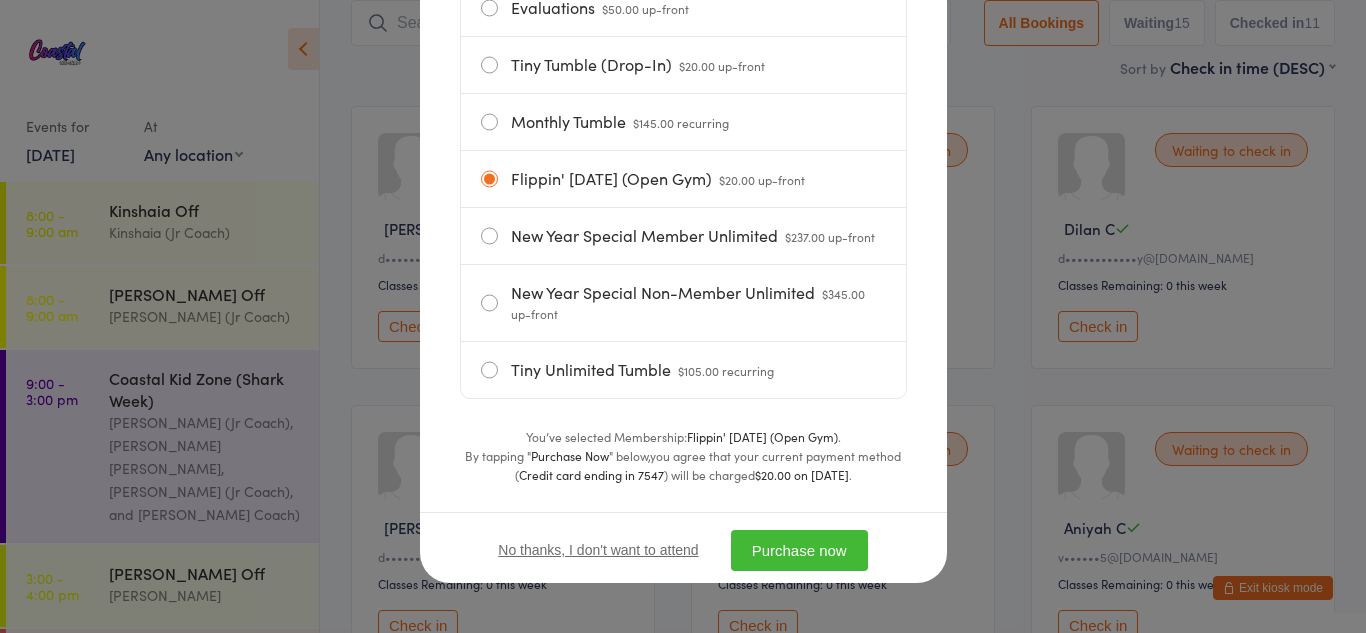click on "Purchase now" at bounding box center (799, 550) 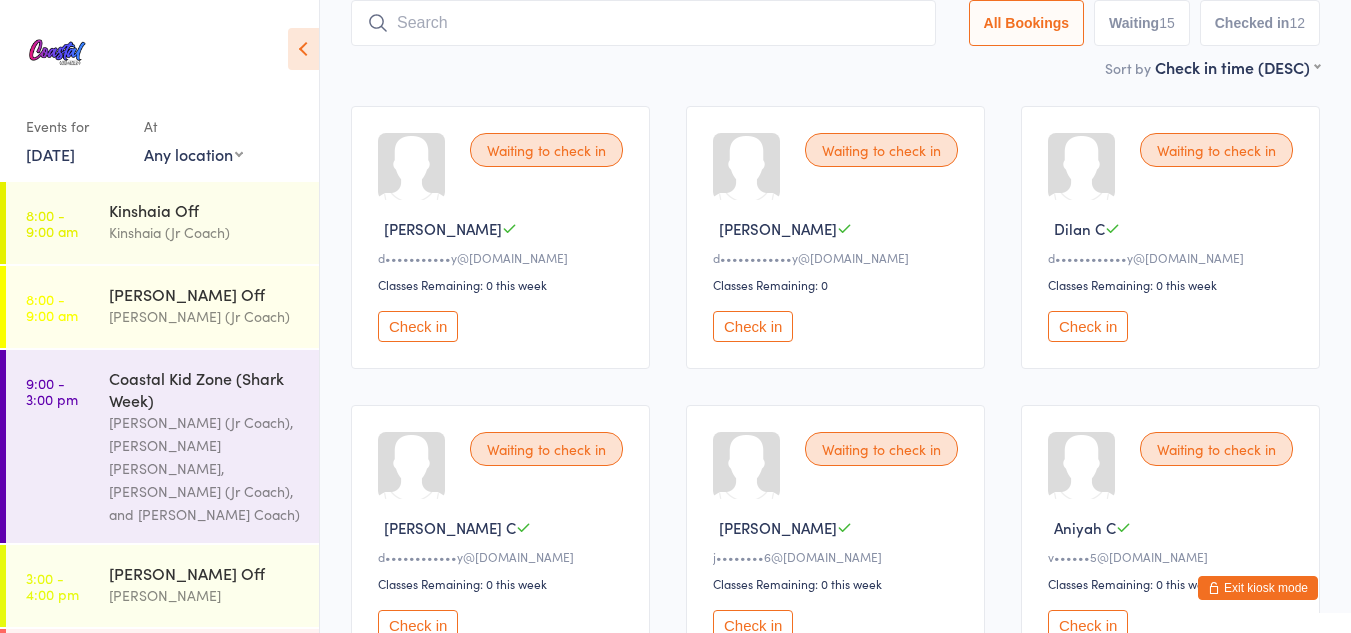 click at bounding box center (643, 23) 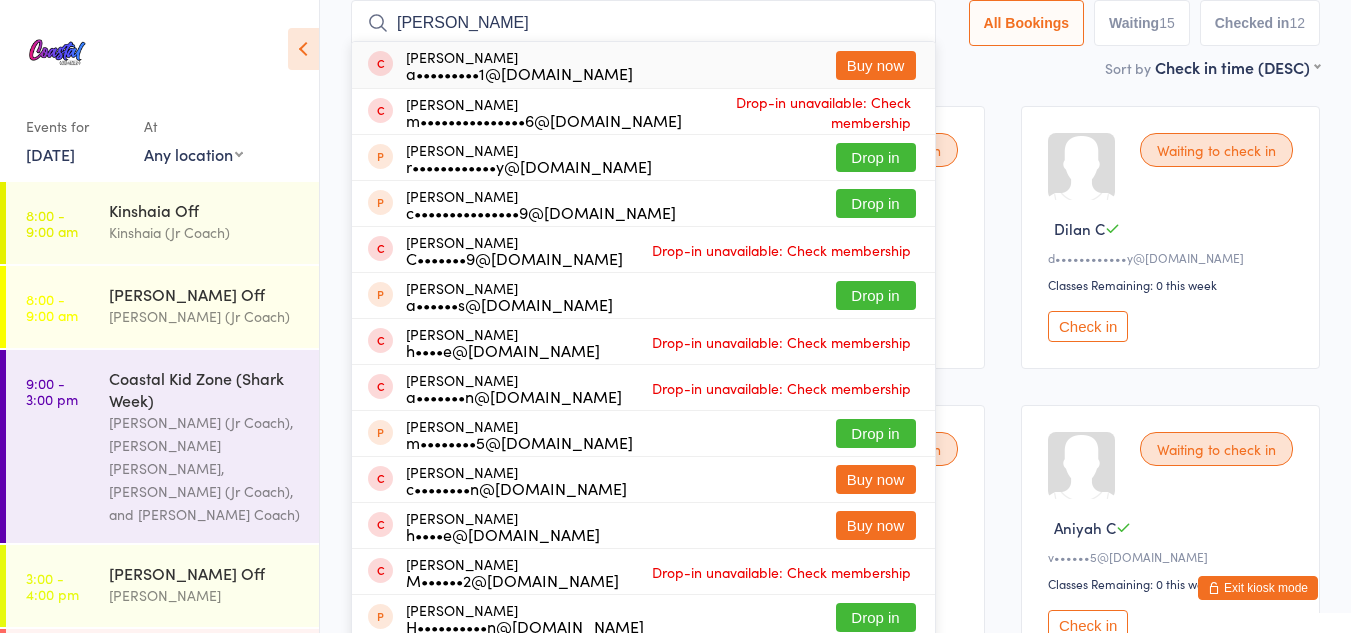 type on "aubrey mith" 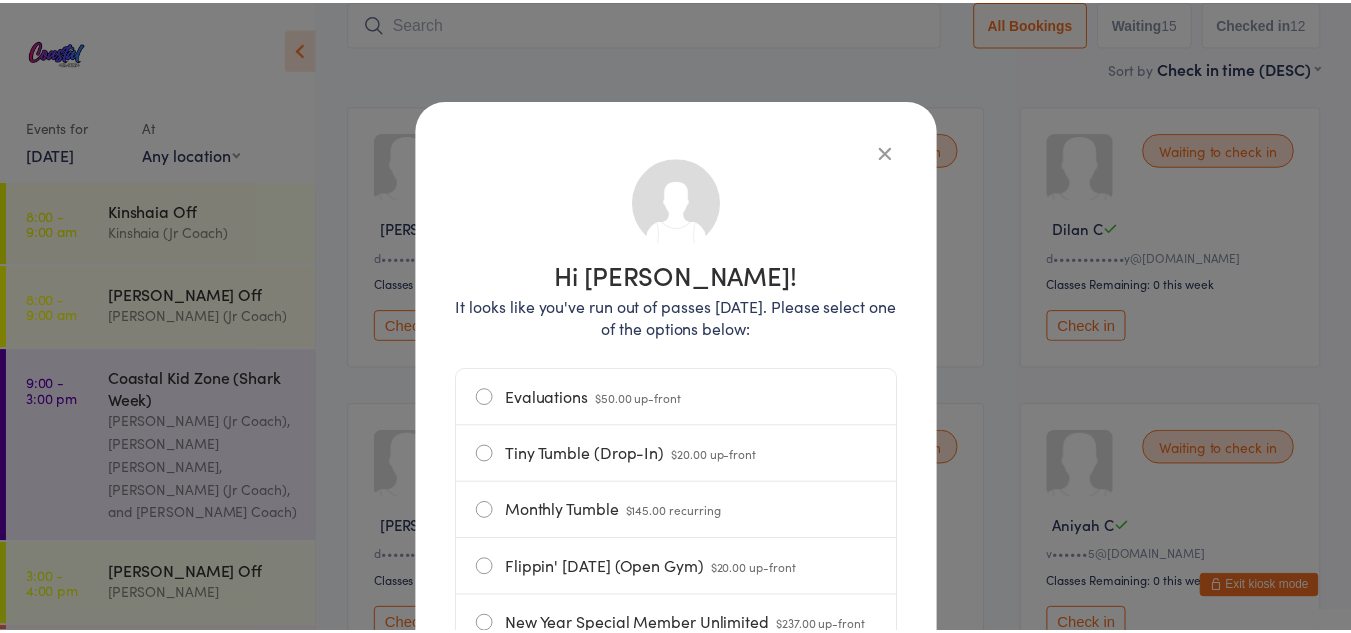 scroll, scrollTop: 305, scrollLeft: 0, axis: vertical 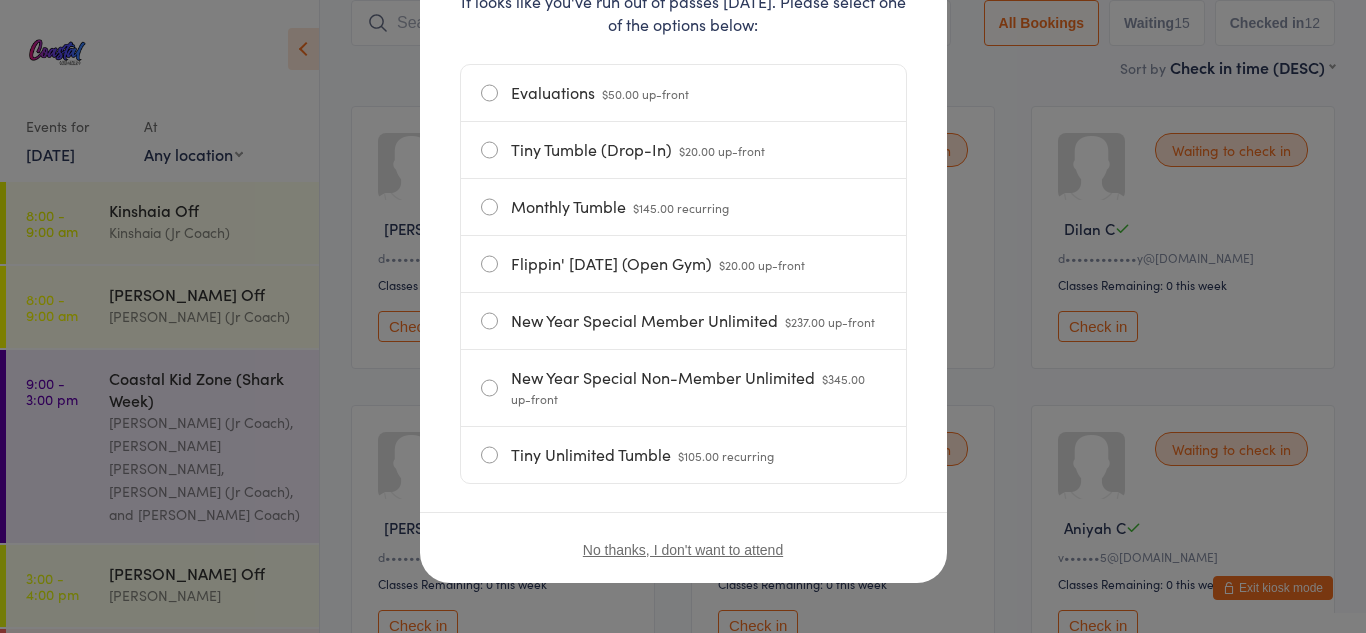 click on "Flippin' Friday (Open Gym)  $20.00 up-front" at bounding box center (683, 264) 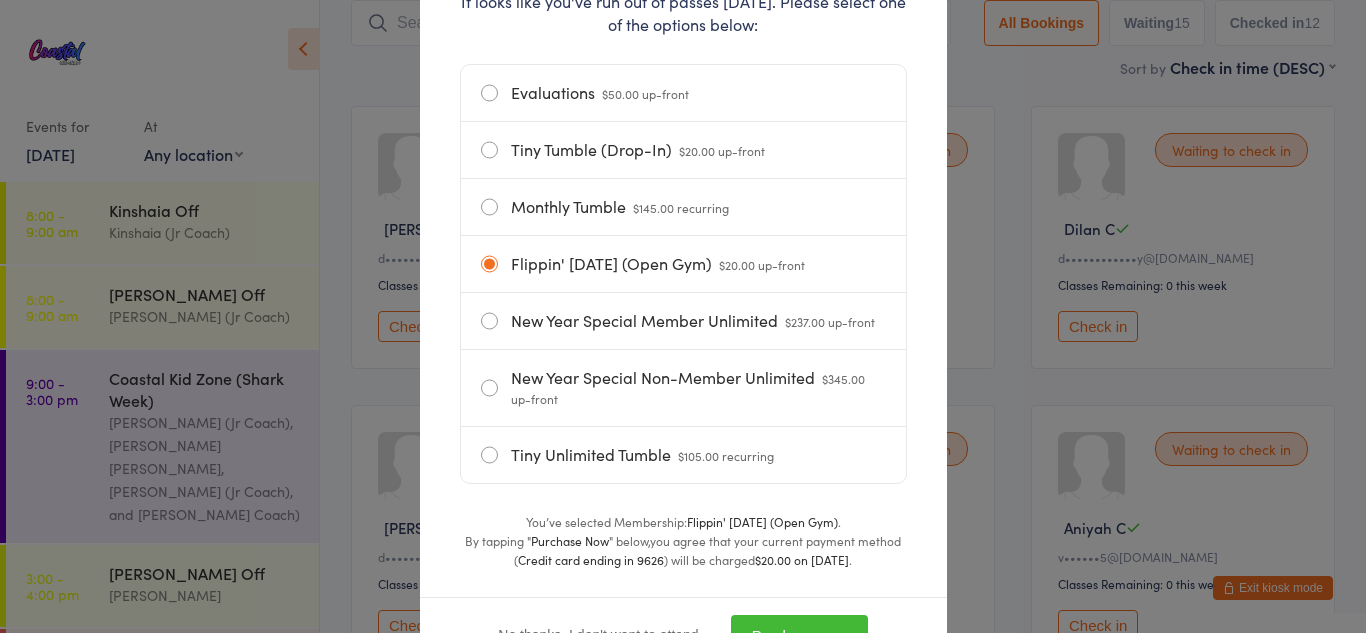 click on "Purchase now" at bounding box center [799, 635] 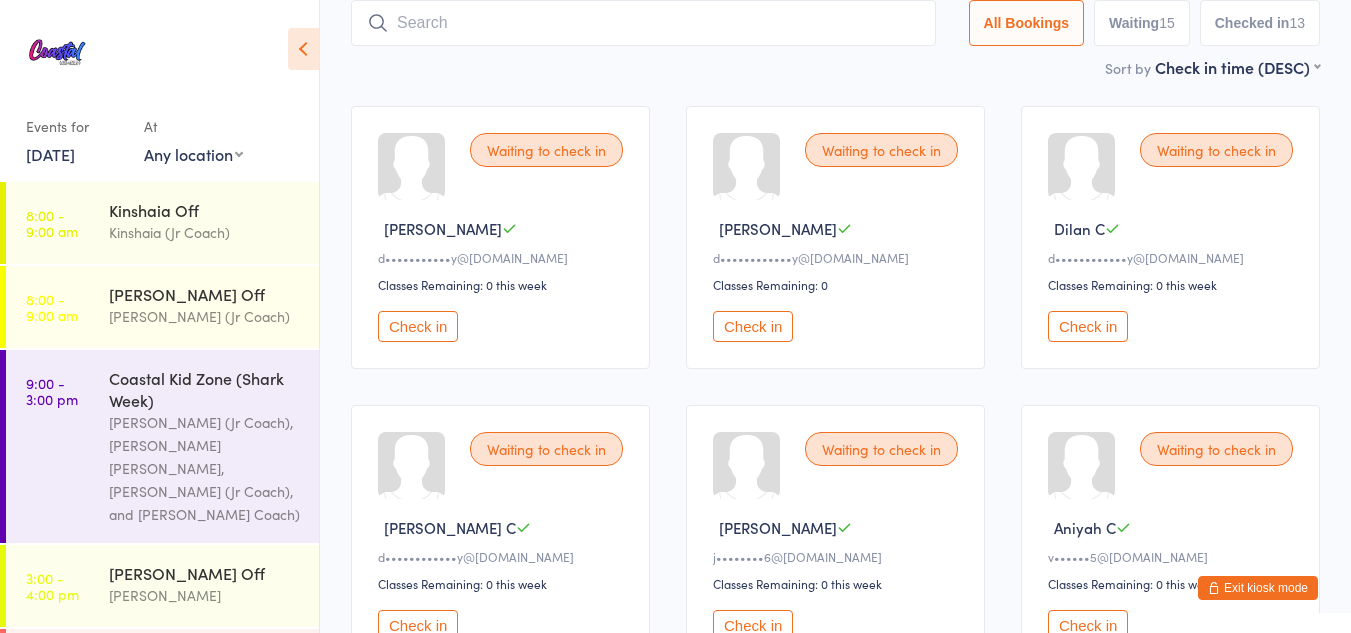 click at bounding box center [643, 23] 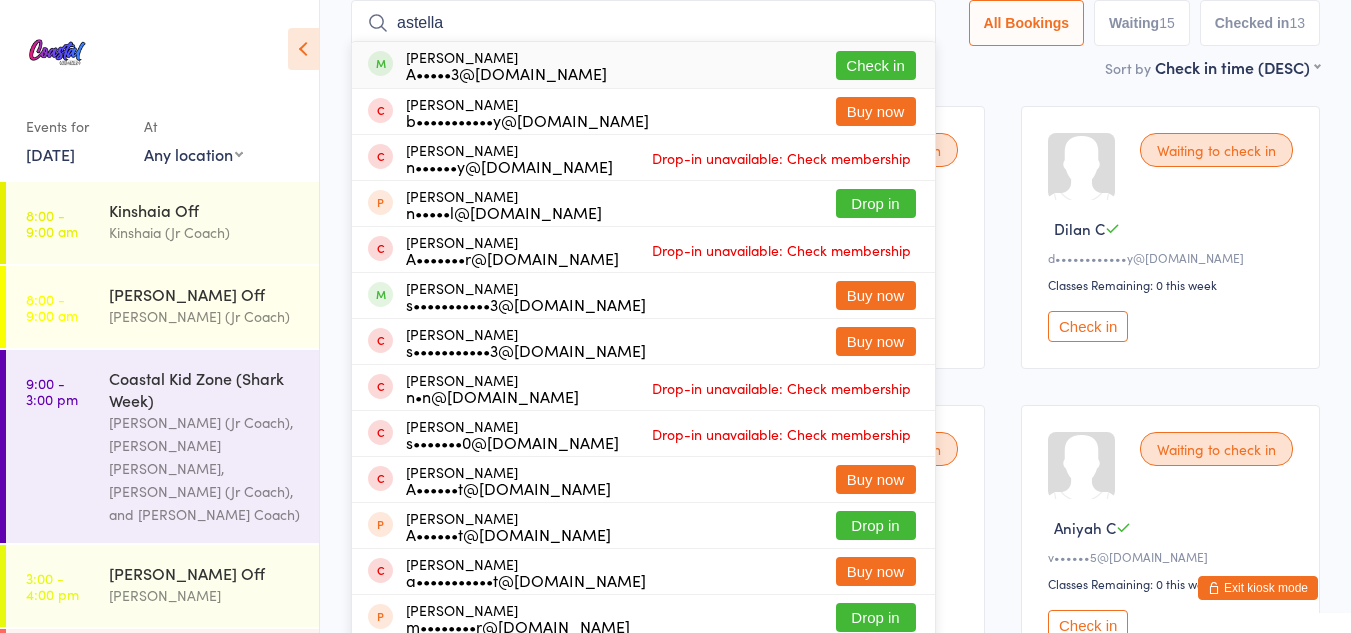 type on "astella" 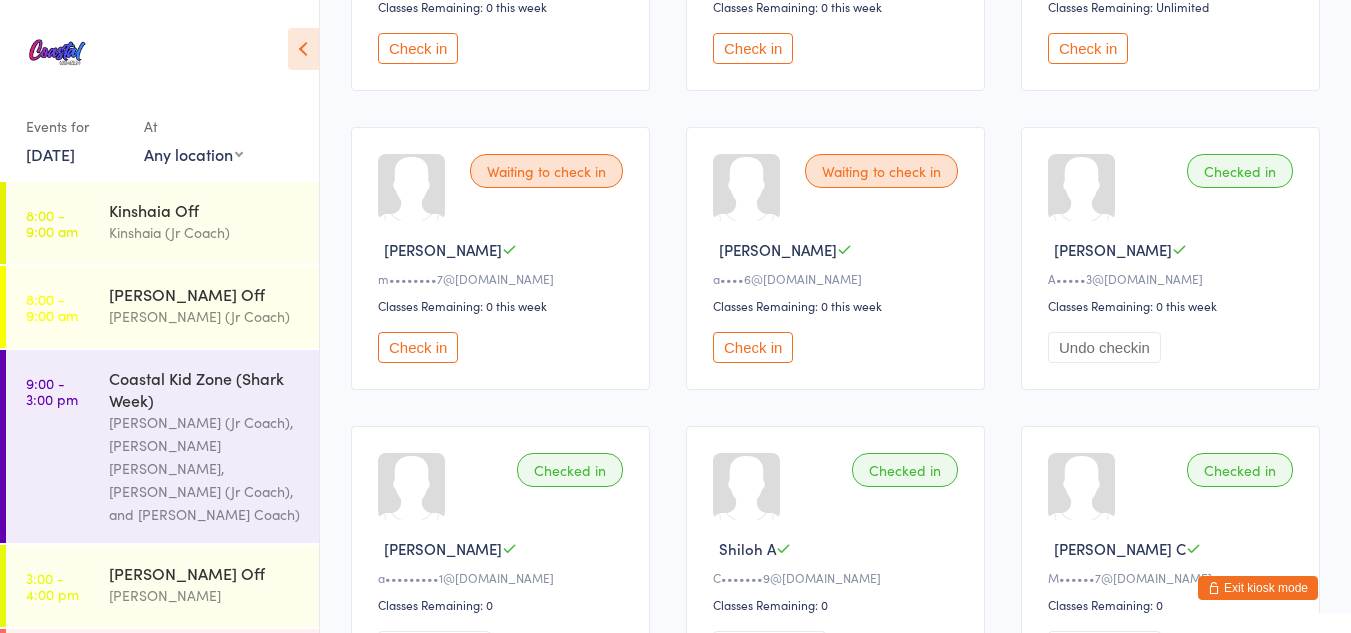 scroll, scrollTop: 1317, scrollLeft: 0, axis: vertical 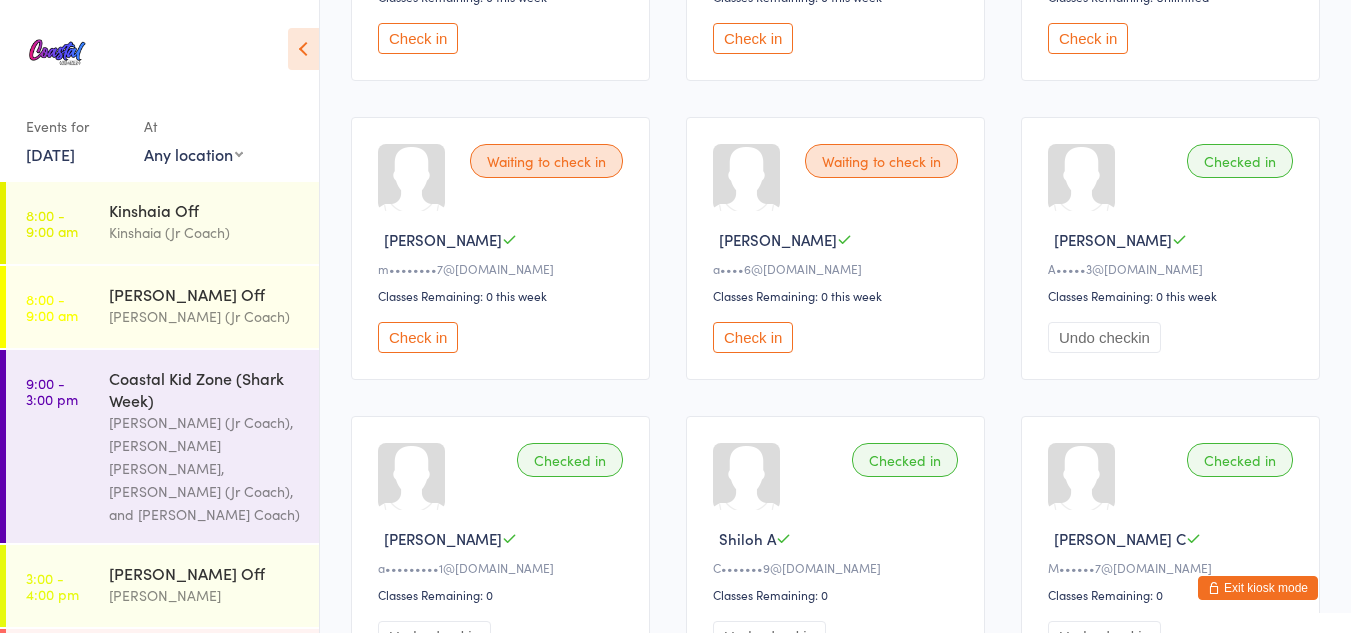 click on "Check in" at bounding box center [418, 337] 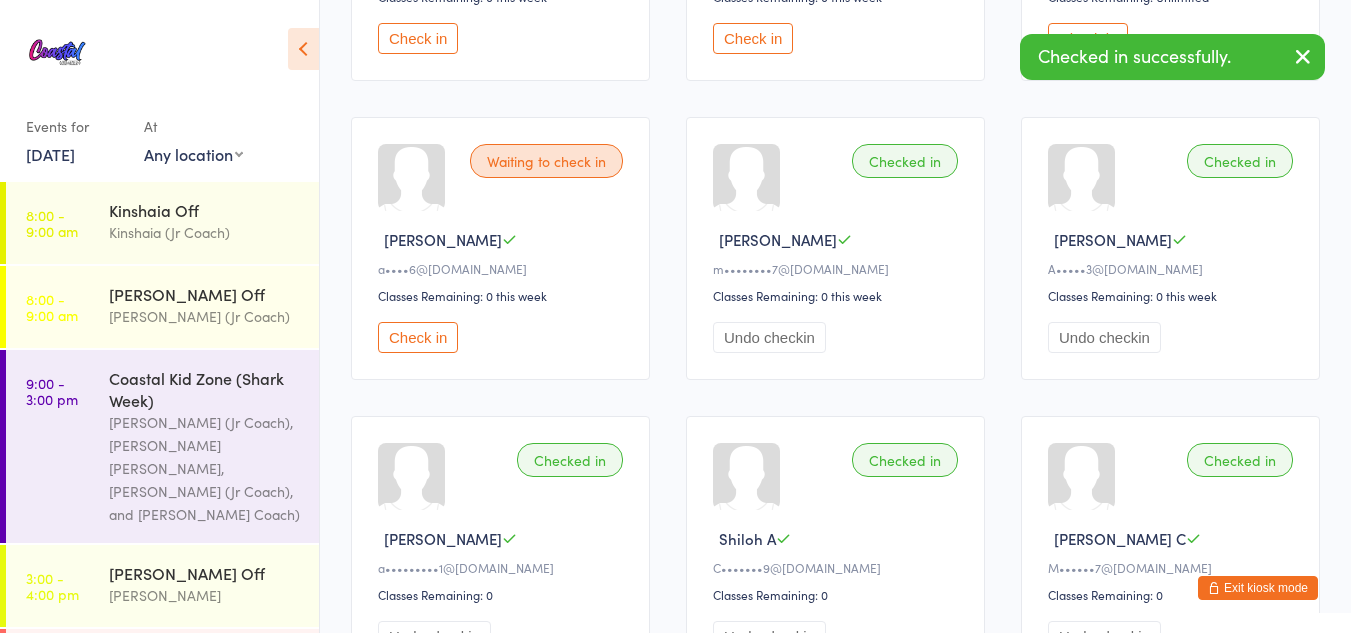 click on "Check in" at bounding box center (418, 337) 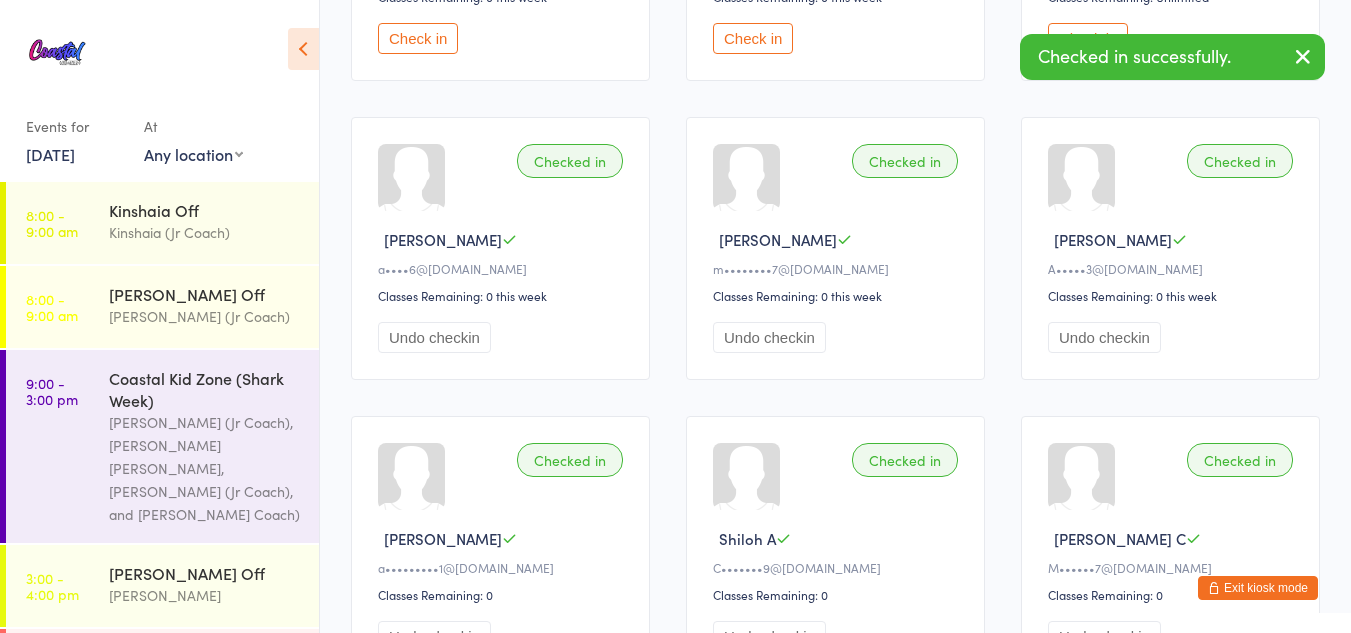 click on "Exit kiosk mode" at bounding box center (1258, 588) 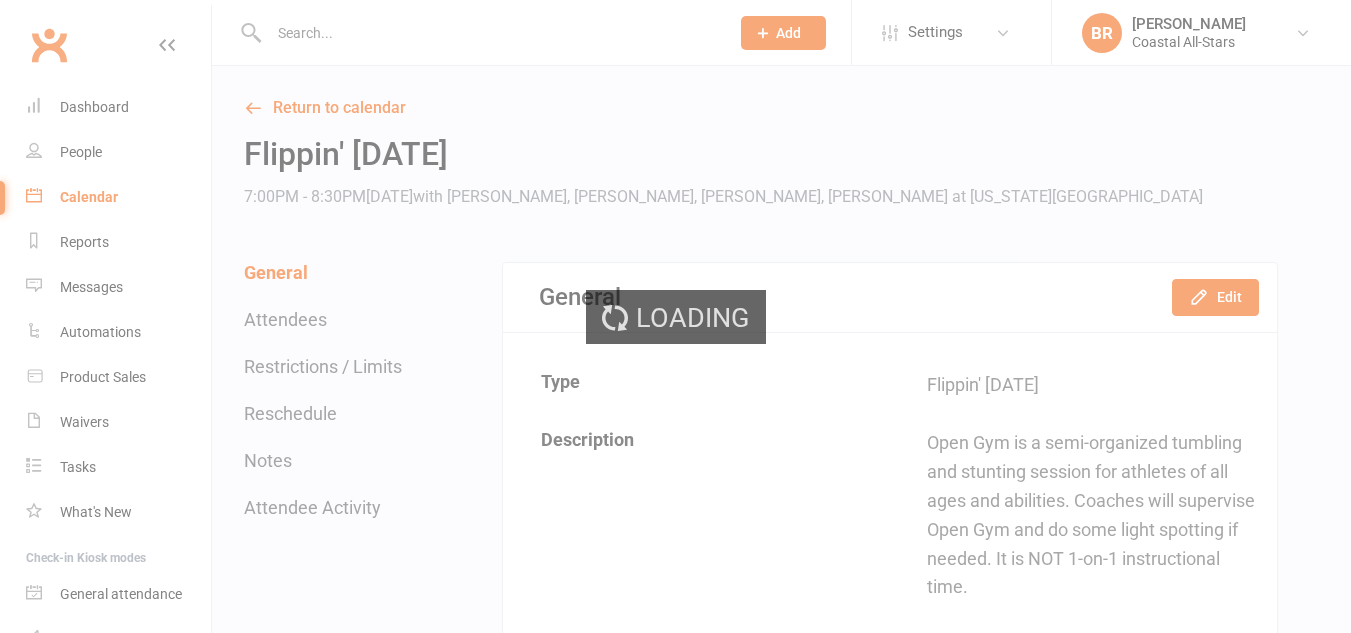 scroll, scrollTop: 0, scrollLeft: 0, axis: both 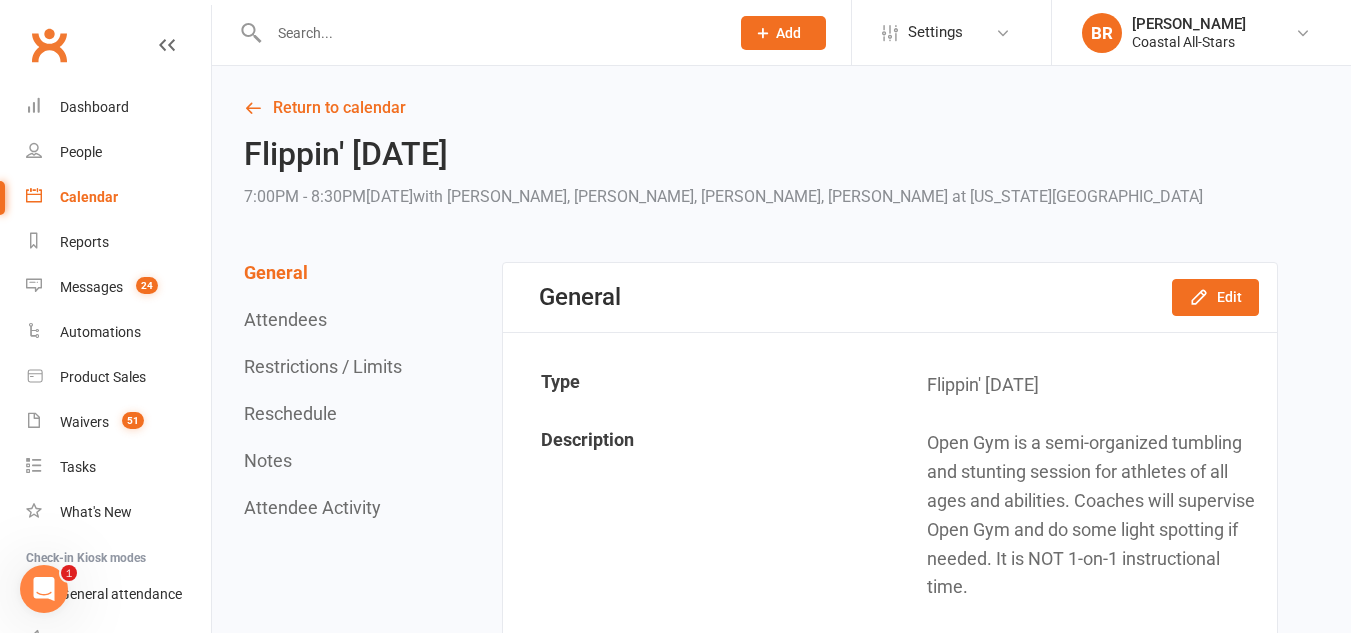 click on "Add" 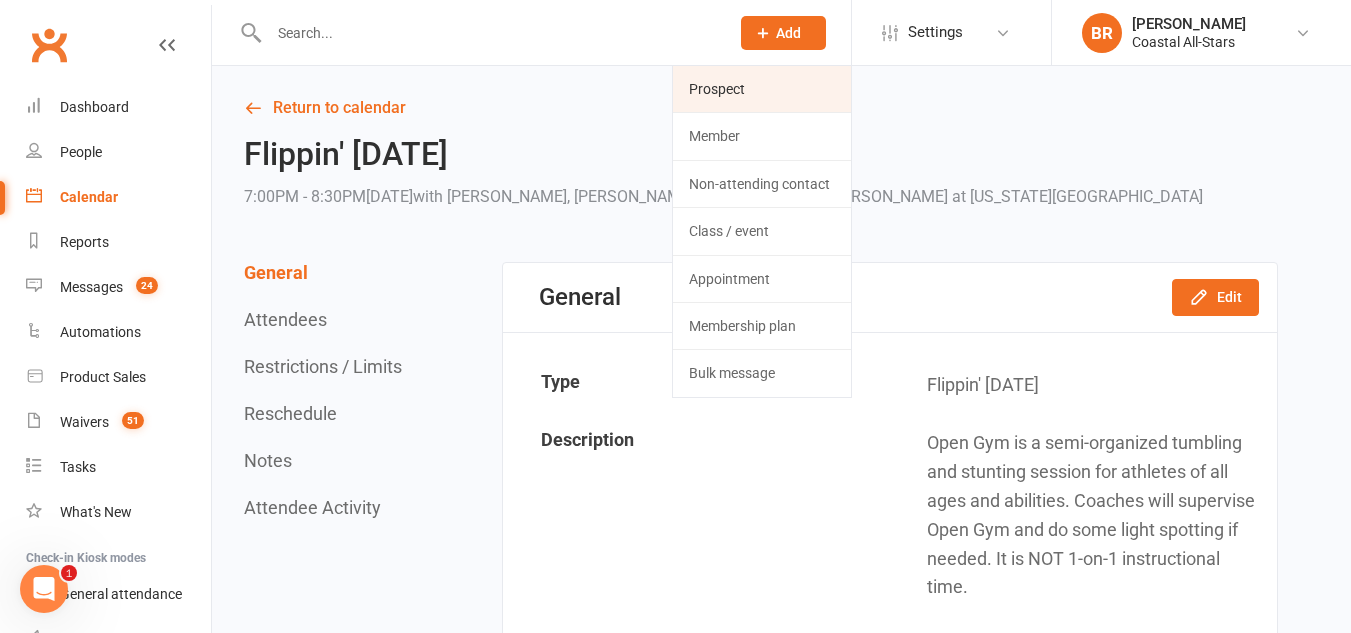 click on "Prospect" 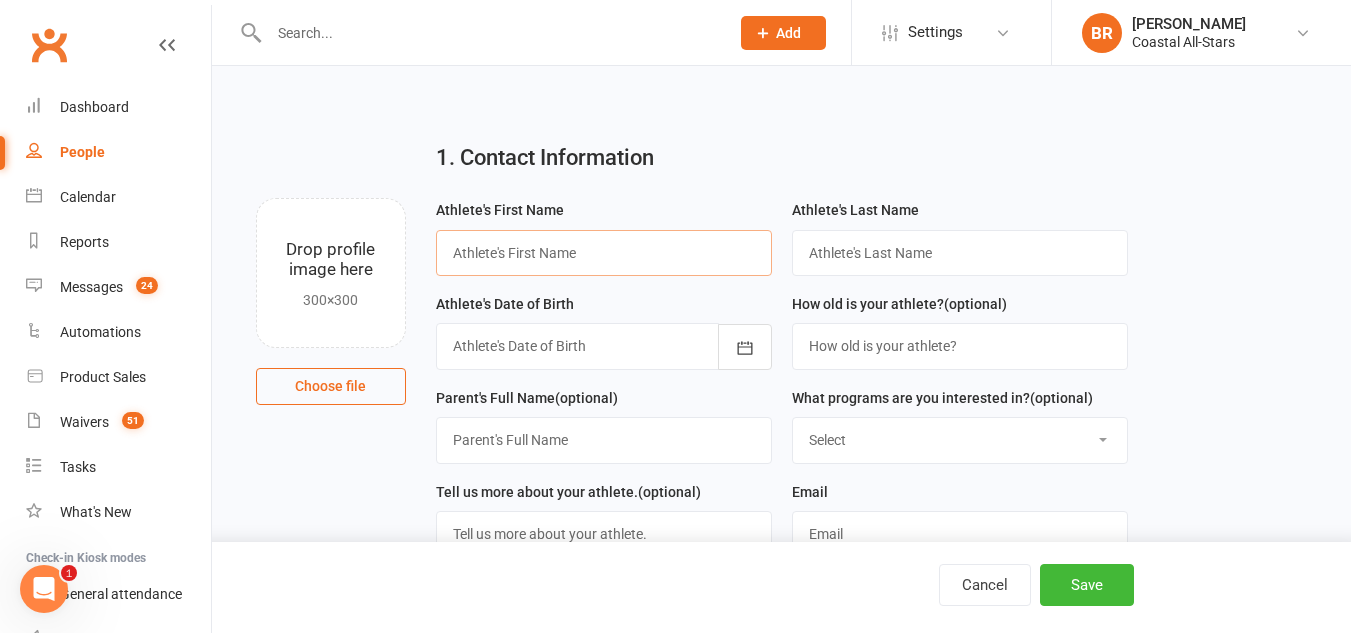 click at bounding box center (604, 253) 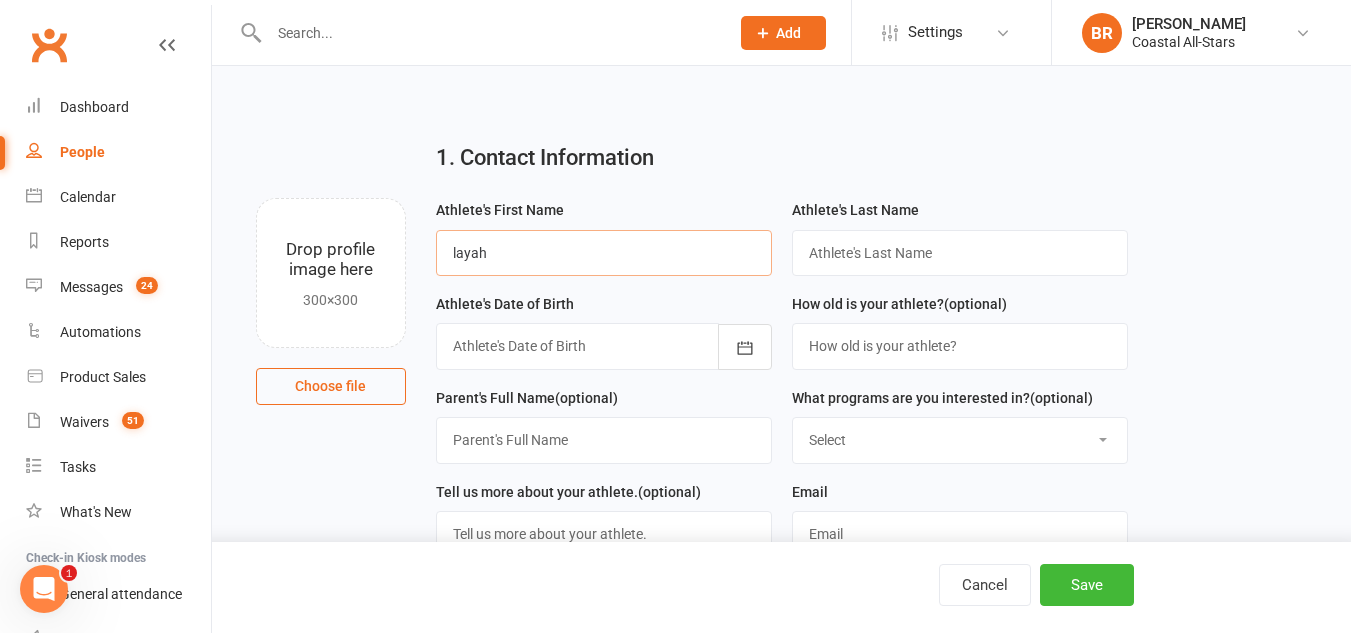 type on "layah" 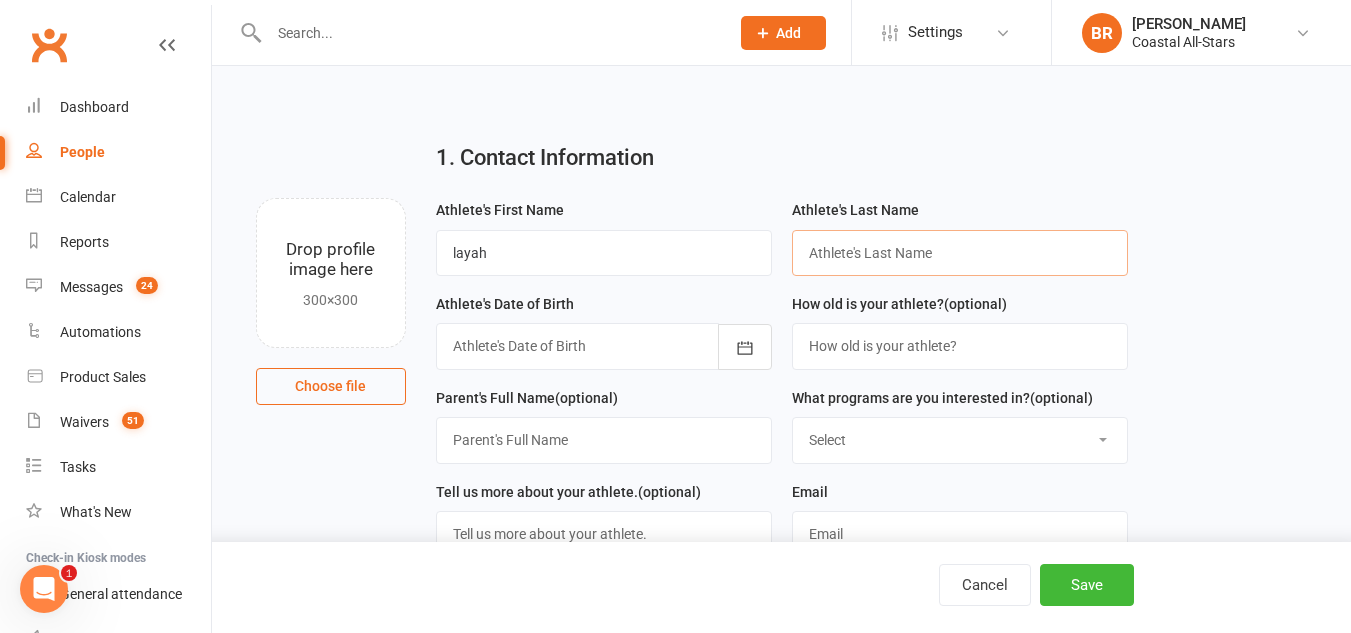 click at bounding box center (960, 253) 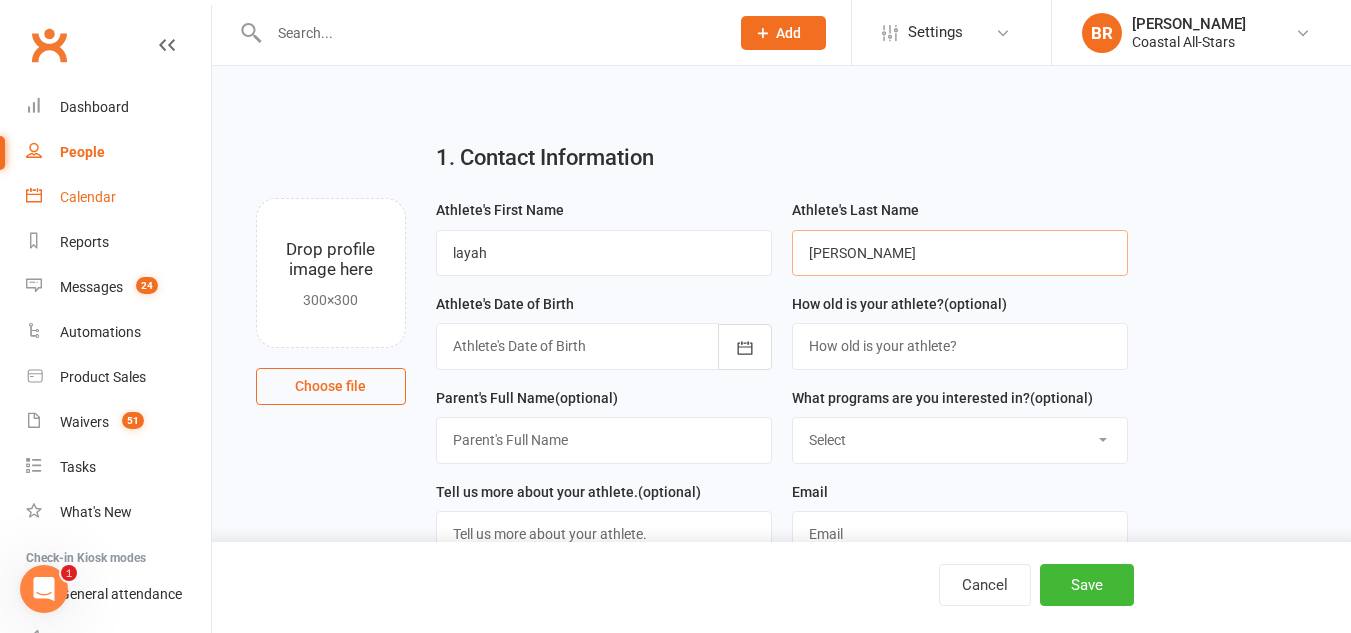type on "[PERSON_NAME]" 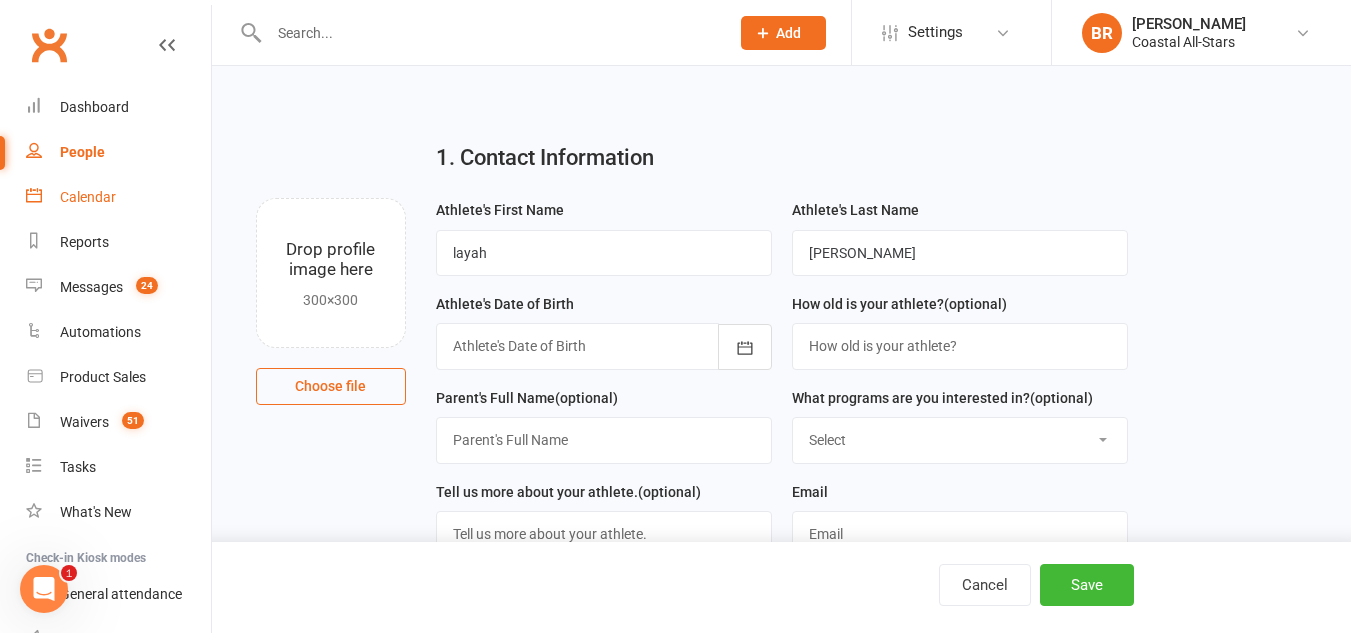 click on "Calendar" at bounding box center (88, 197) 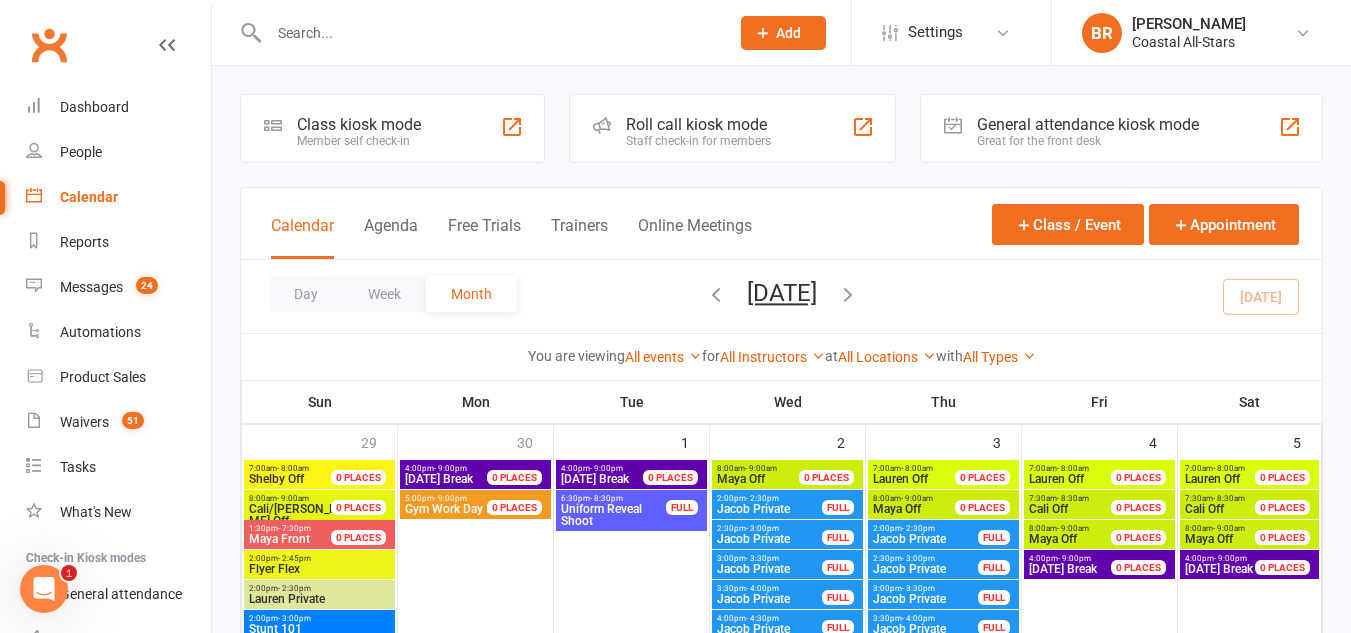 scroll, scrollTop: 1335, scrollLeft: 0, axis: vertical 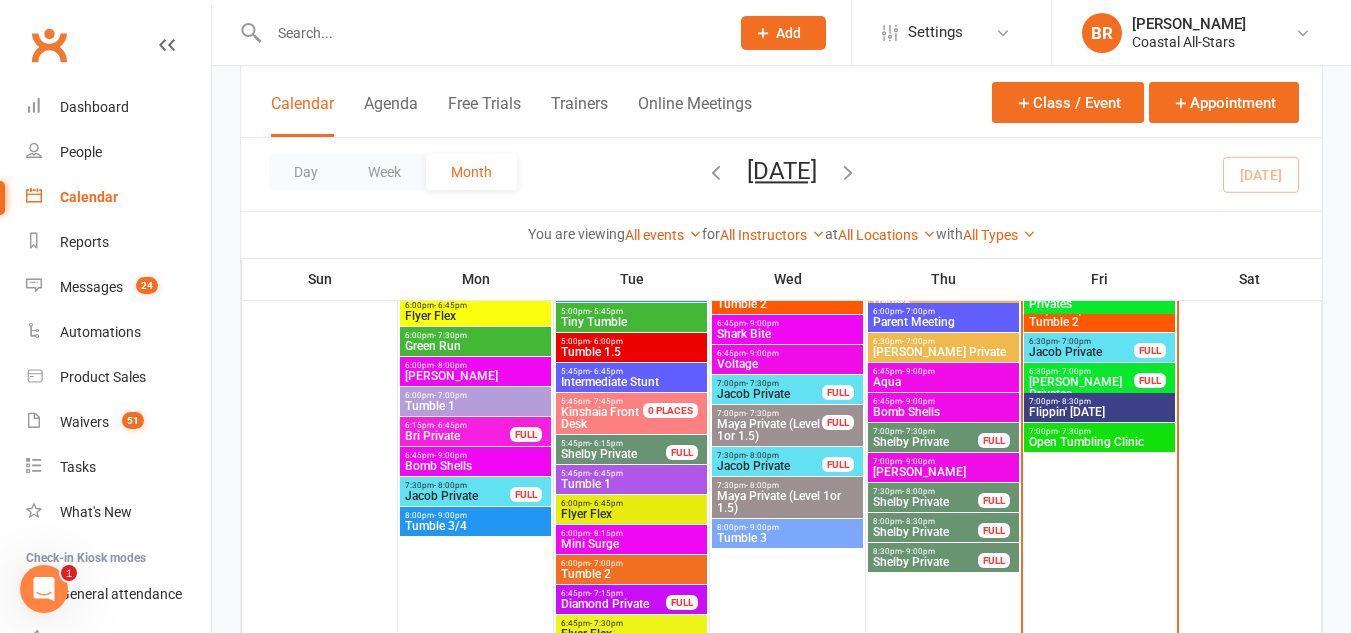click on "Flippin' [DATE]" at bounding box center [1099, 412] 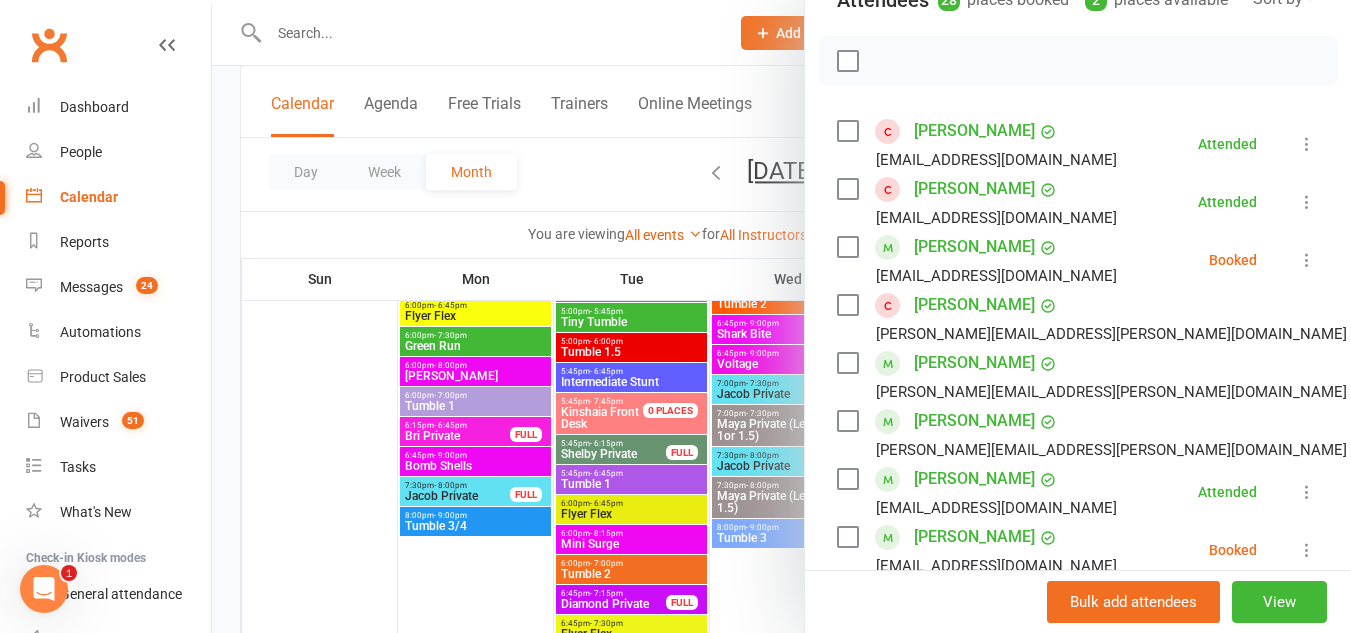 scroll, scrollTop: 39, scrollLeft: 0, axis: vertical 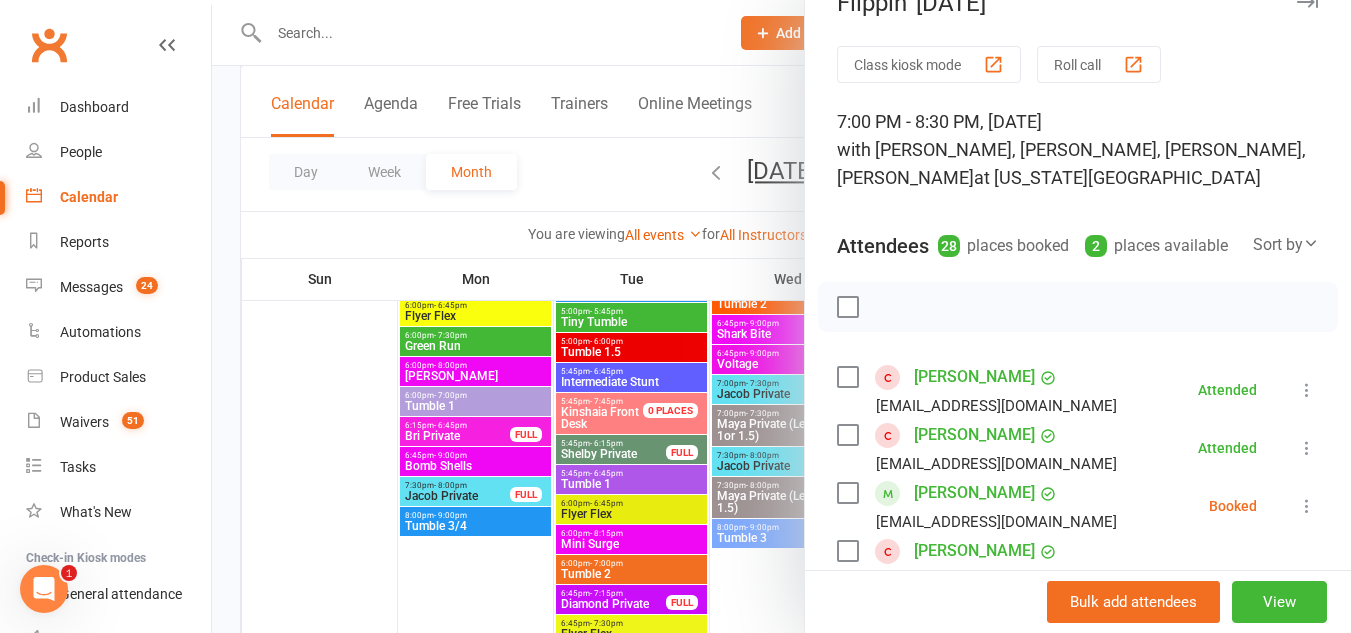 click on "Class kiosk mode" at bounding box center [929, 64] 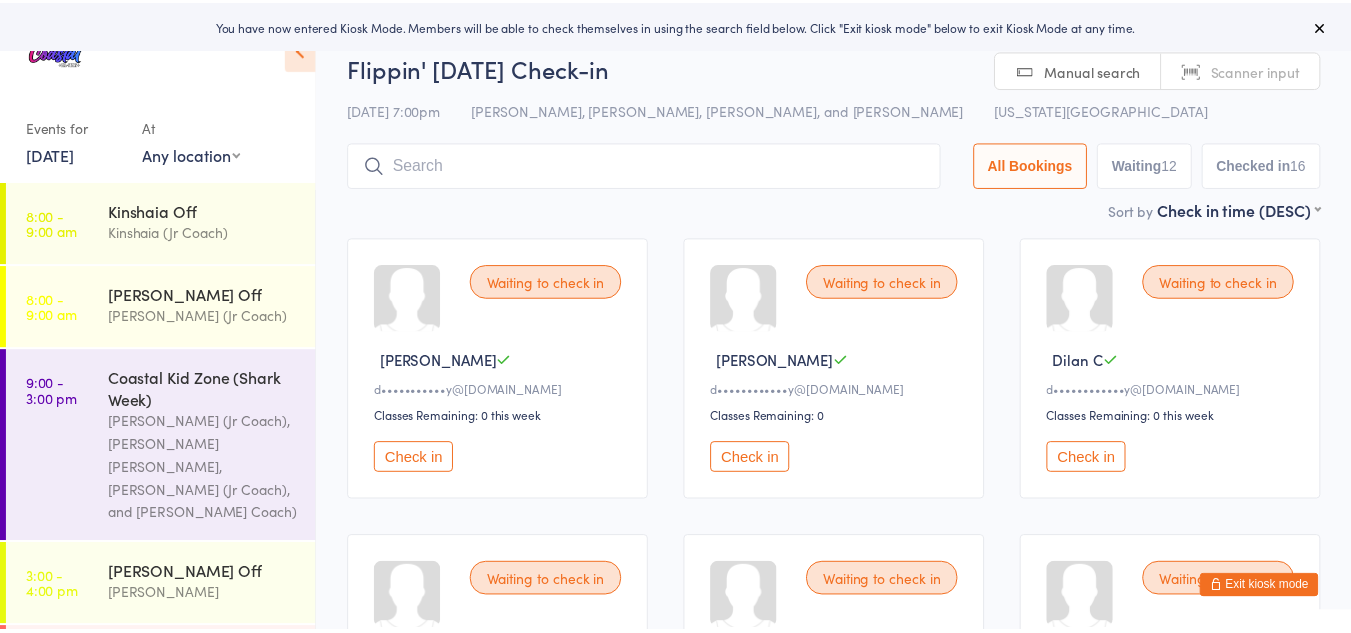 scroll, scrollTop: 0, scrollLeft: 0, axis: both 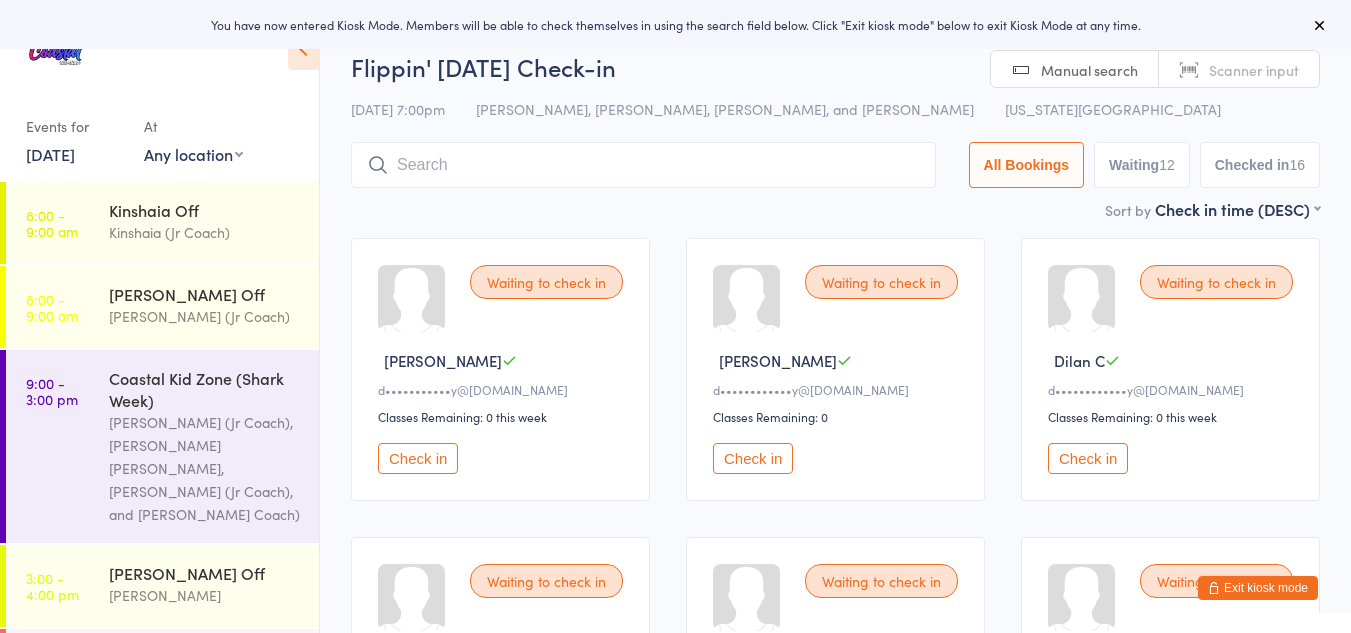 click at bounding box center (643, 165) 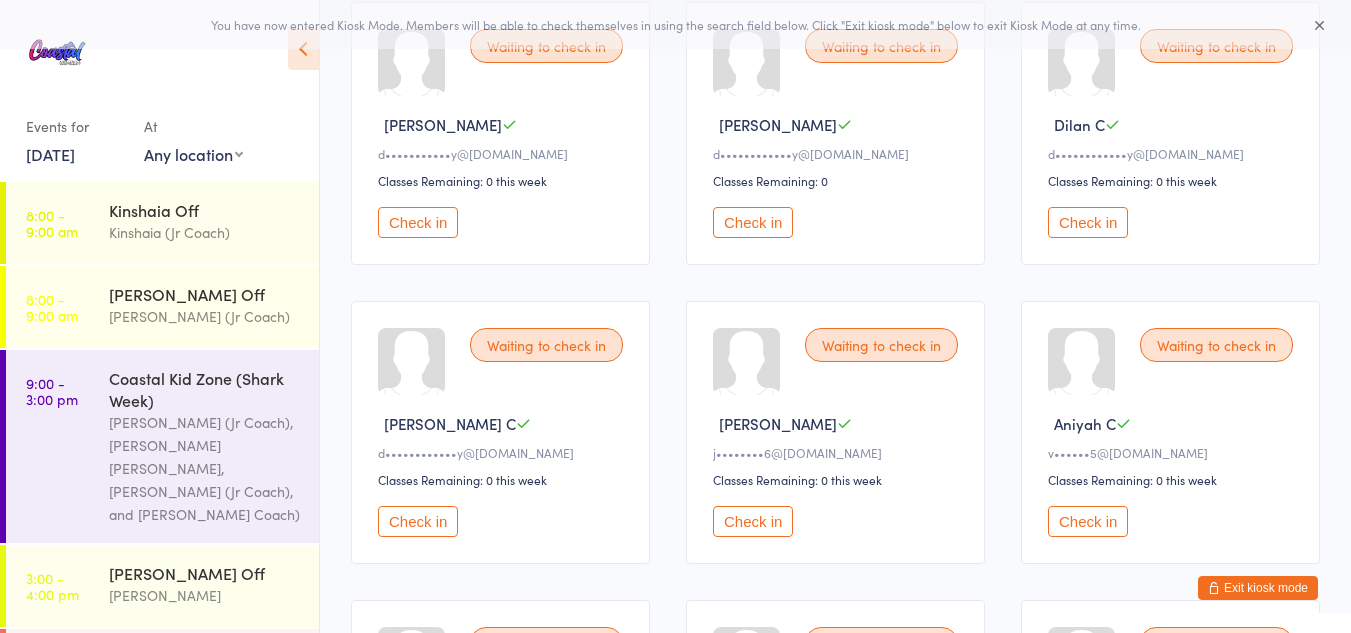 scroll, scrollTop: 0, scrollLeft: 0, axis: both 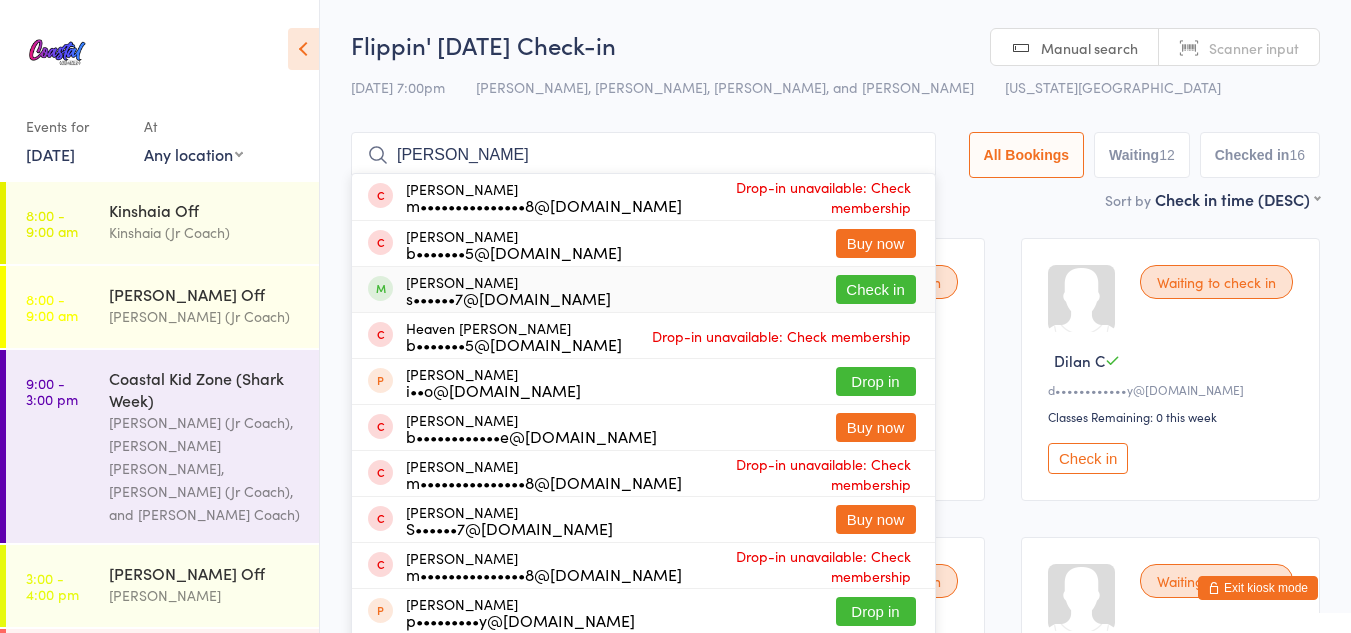 type on "[PERSON_NAME]" 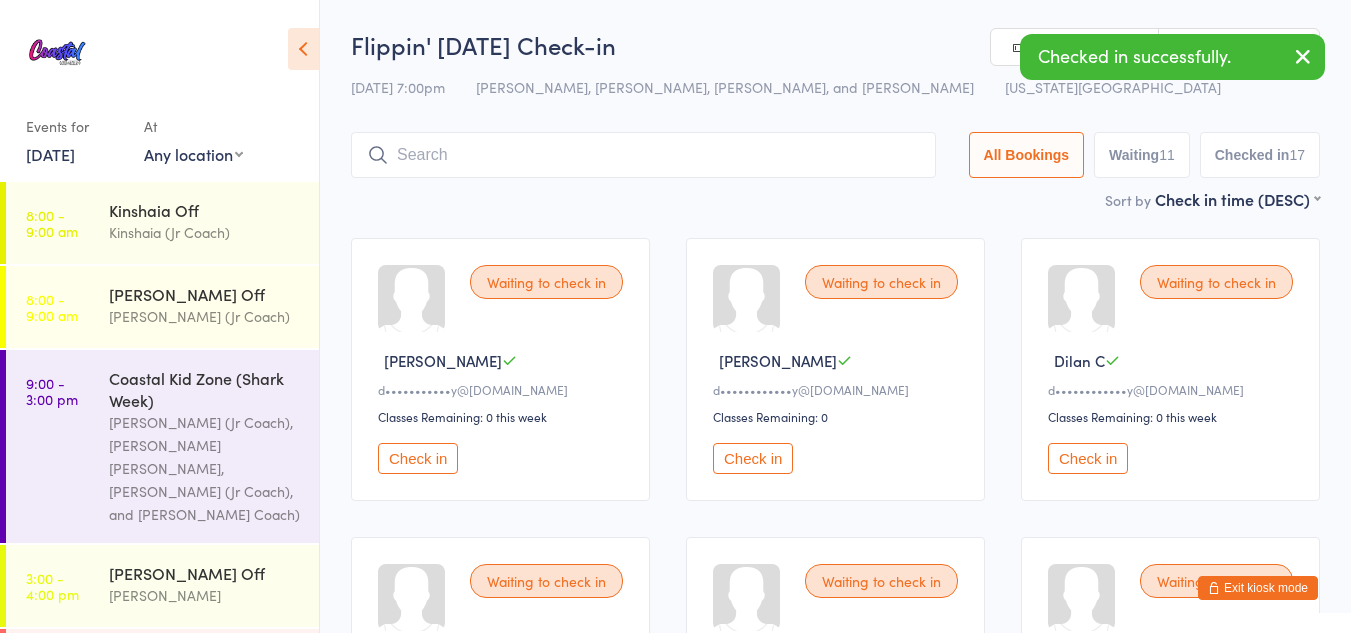click on "Exit kiosk mode" at bounding box center [1258, 588] 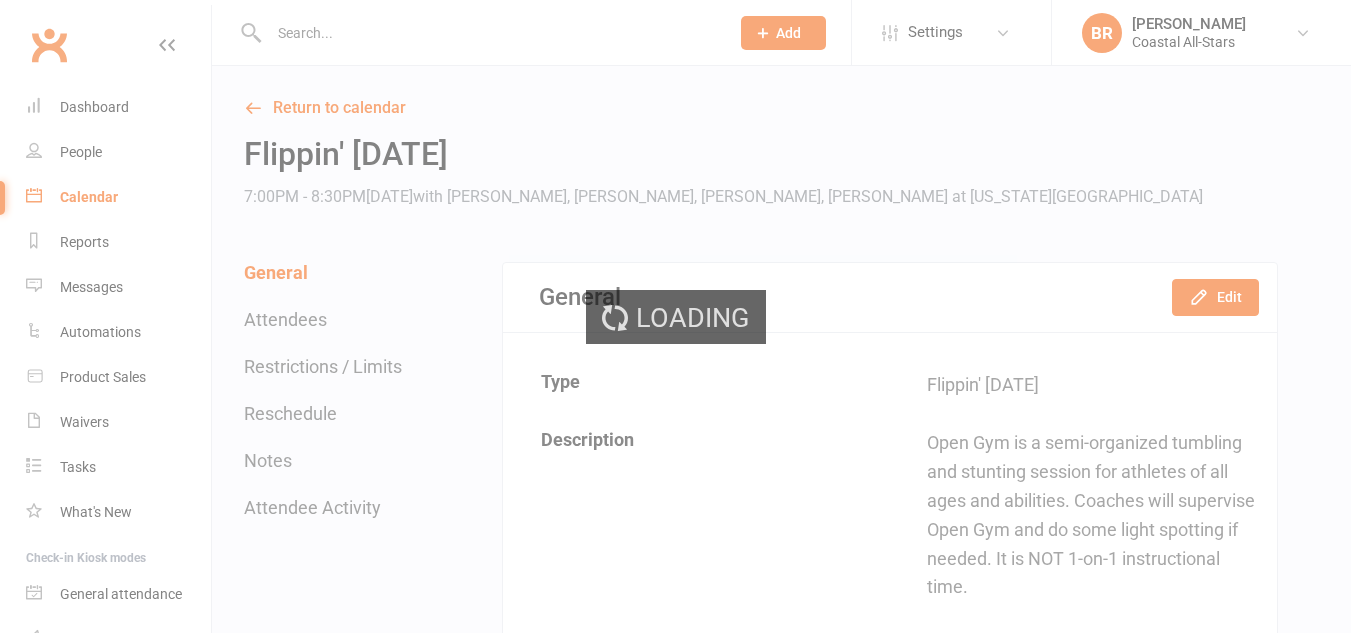 scroll, scrollTop: 0, scrollLeft: 0, axis: both 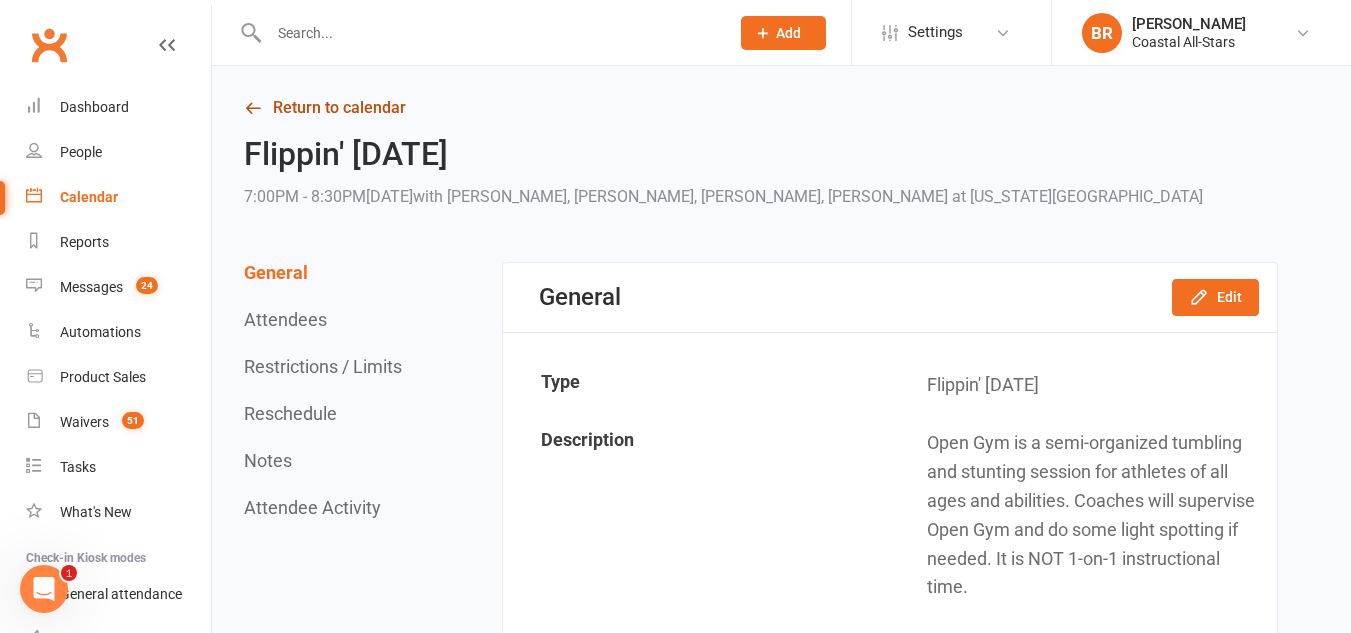 click on "Return to calendar" at bounding box center [761, 108] 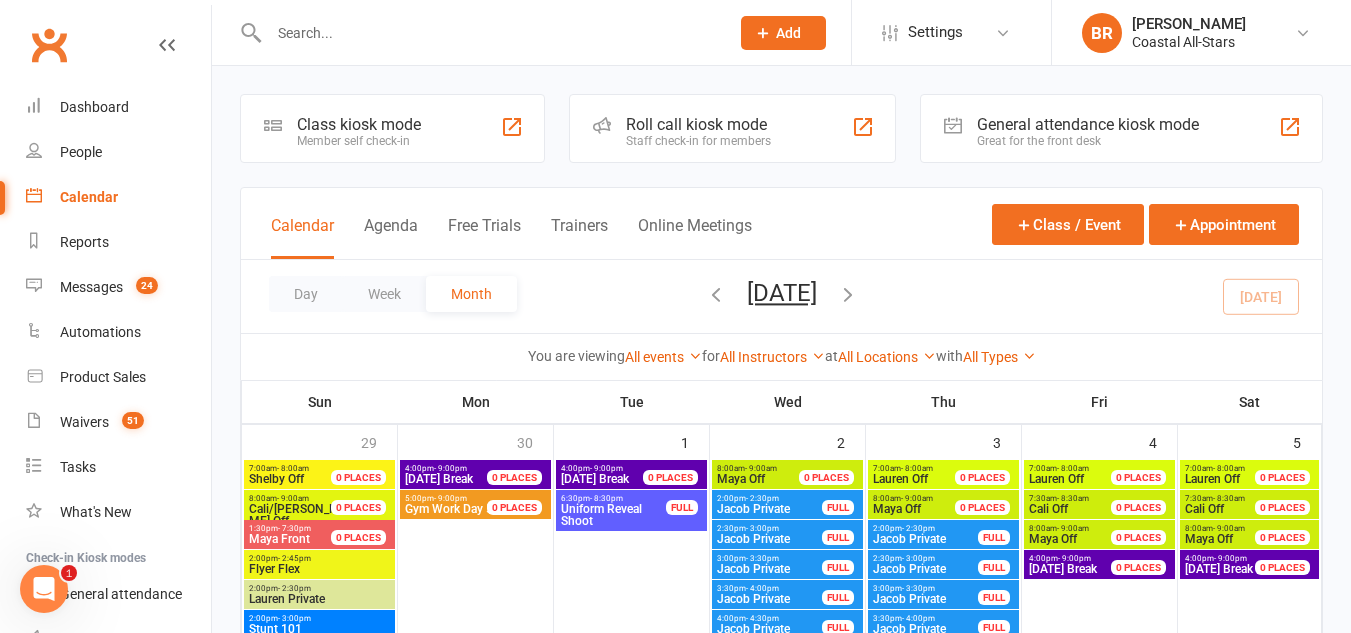 scroll, scrollTop: 1263, scrollLeft: 0, axis: vertical 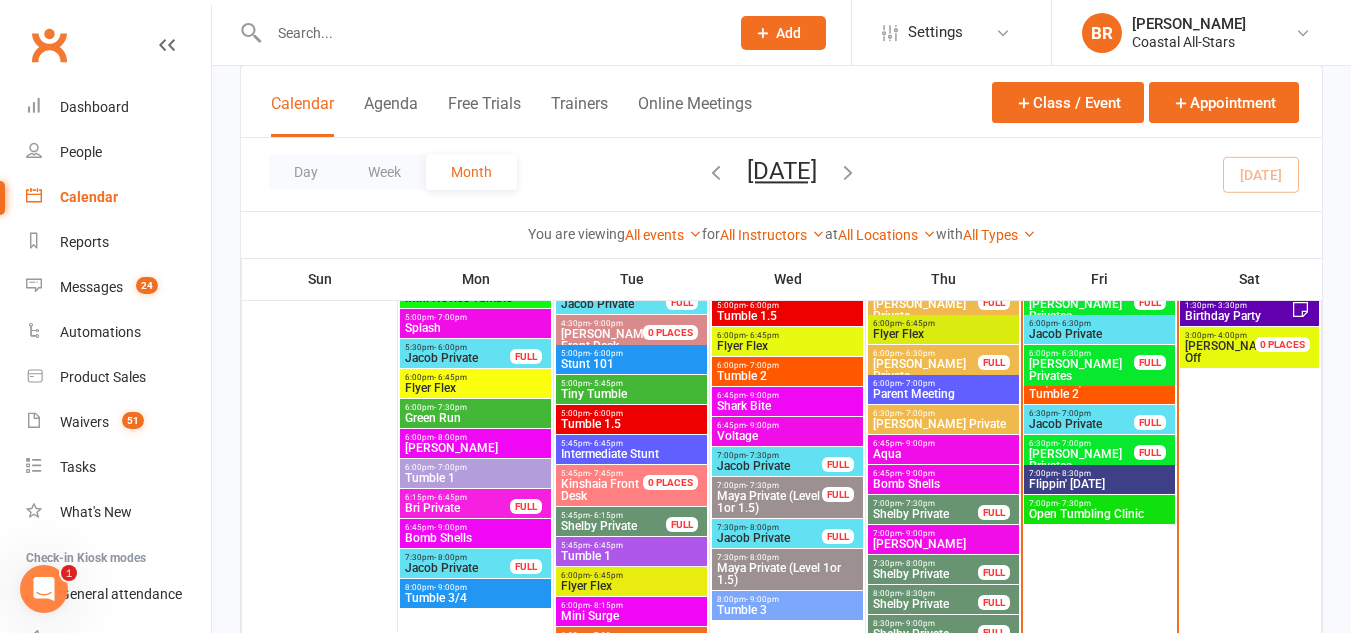 click on "Flippin' [DATE]" at bounding box center (1099, 484) 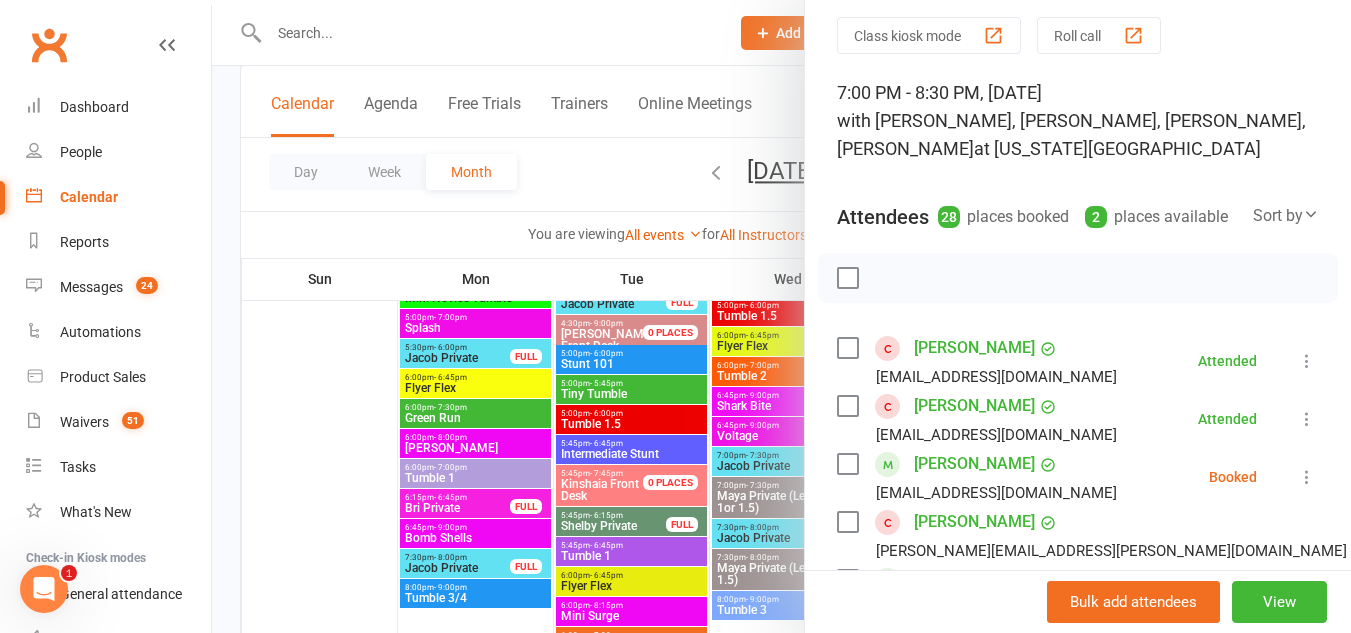 scroll, scrollTop: 0, scrollLeft: 0, axis: both 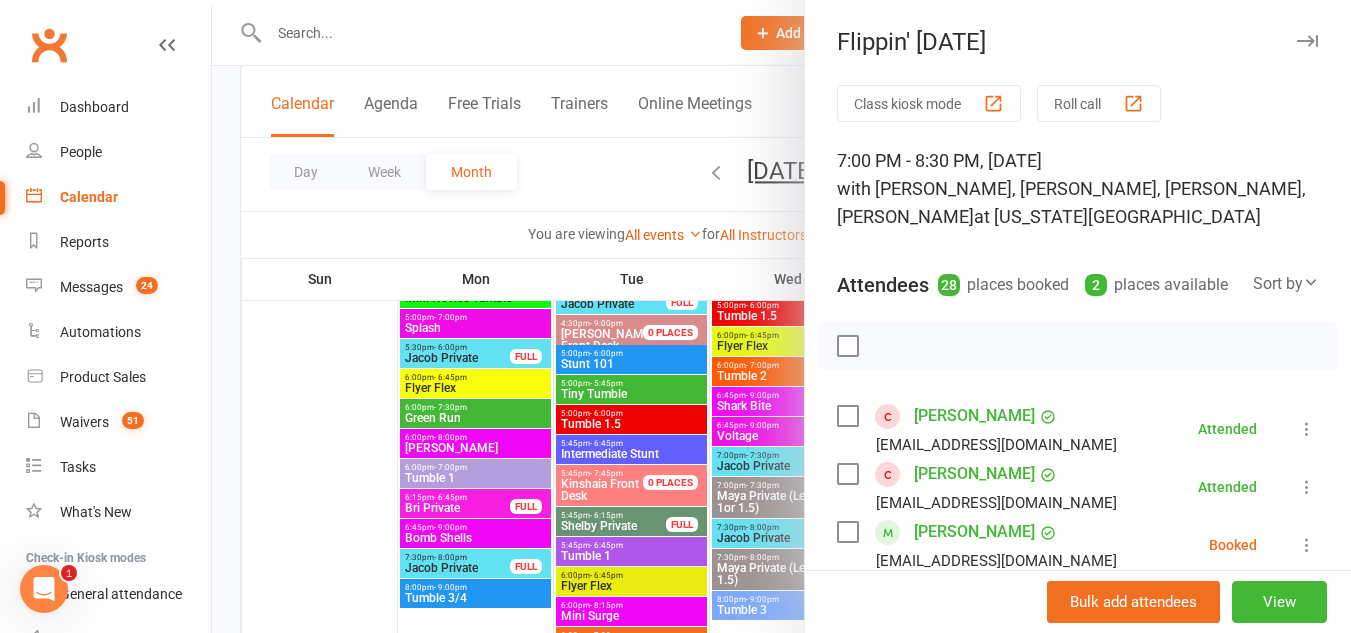 click on "Class kiosk mode" at bounding box center (929, 103) 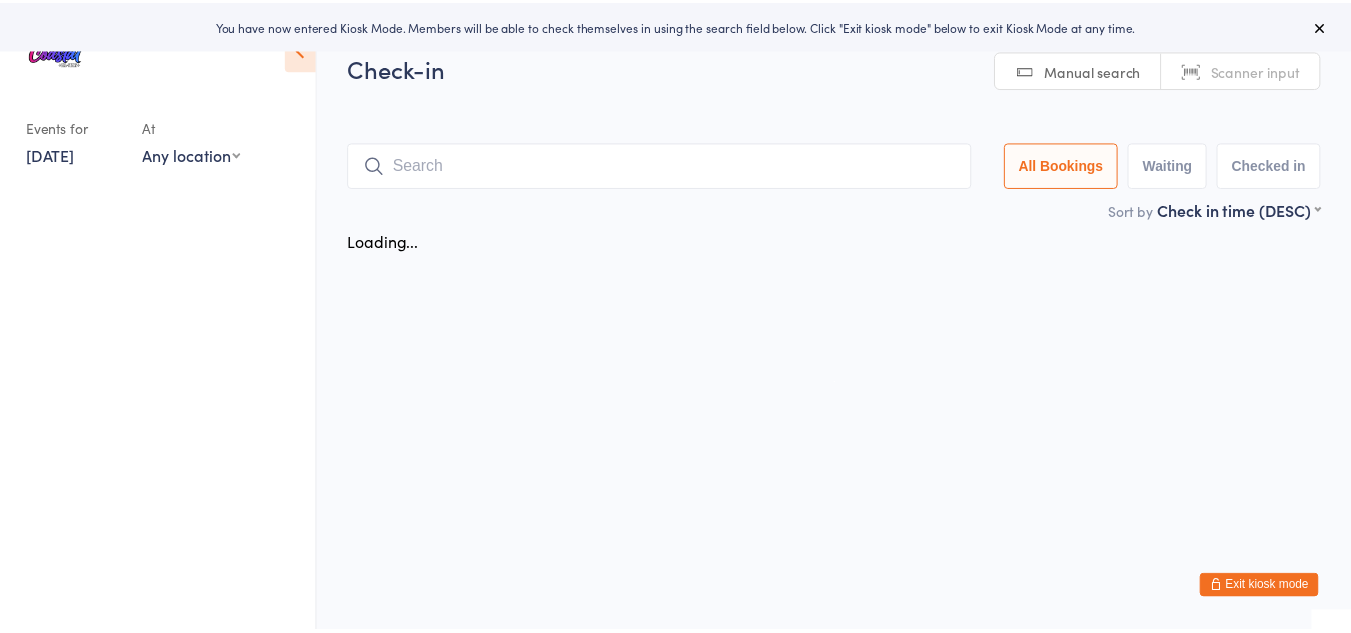 scroll, scrollTop: 0, scrollLeft: 0, axis: both 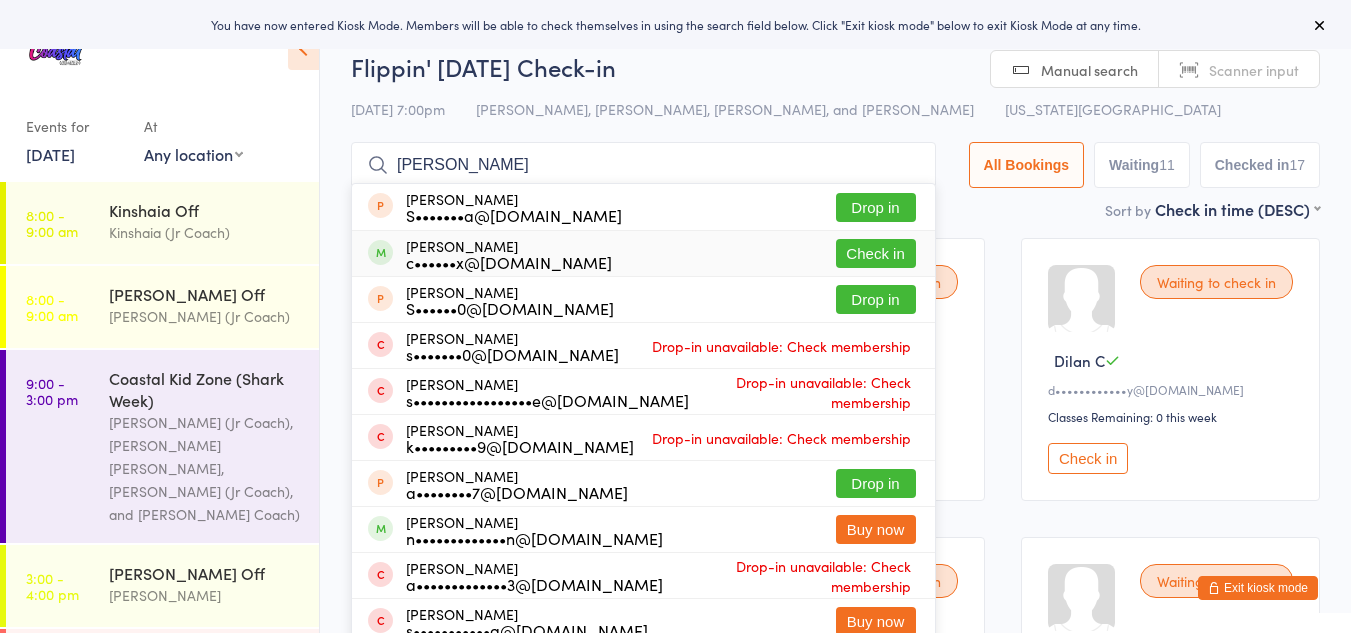 type on "[PERSON_NAME]" 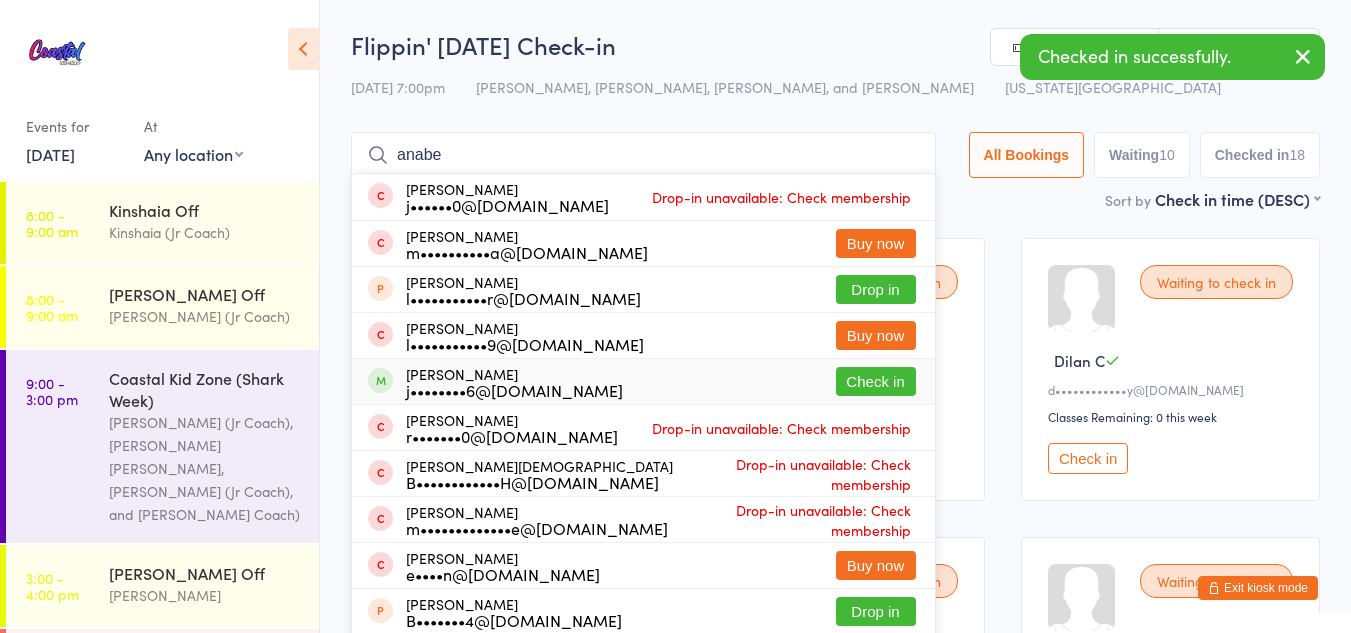 type on "anabe" 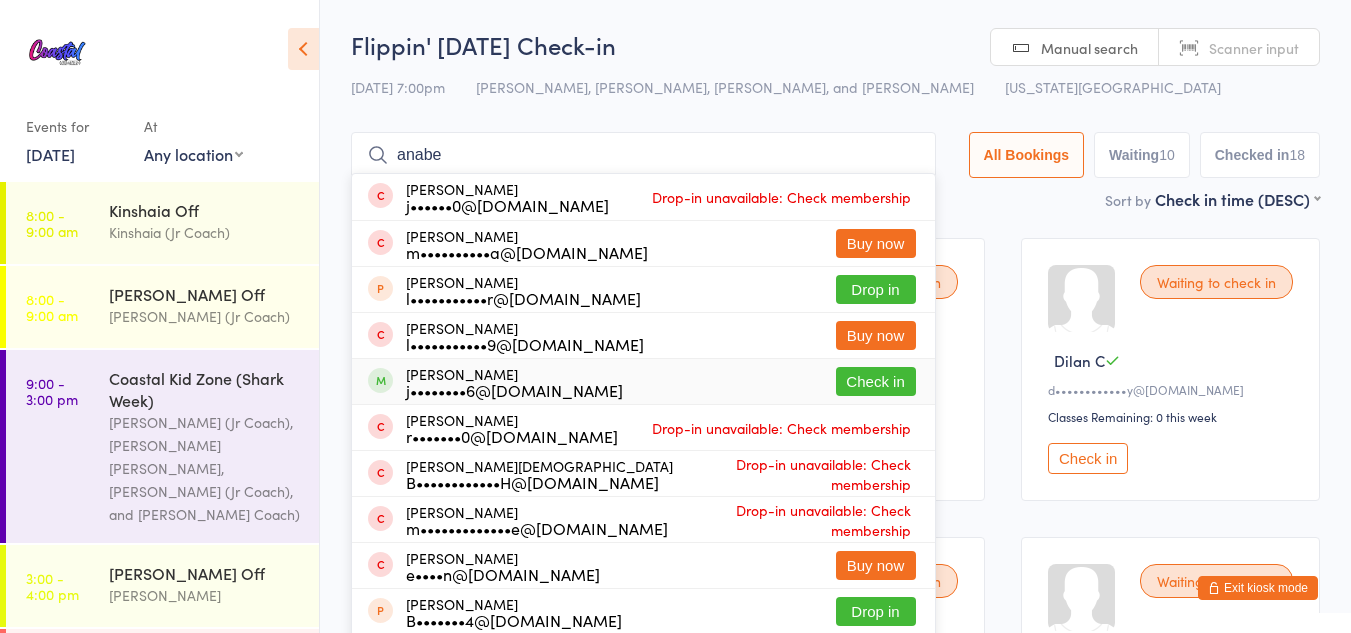 click on "Check in" at bounding box center [876, 381] 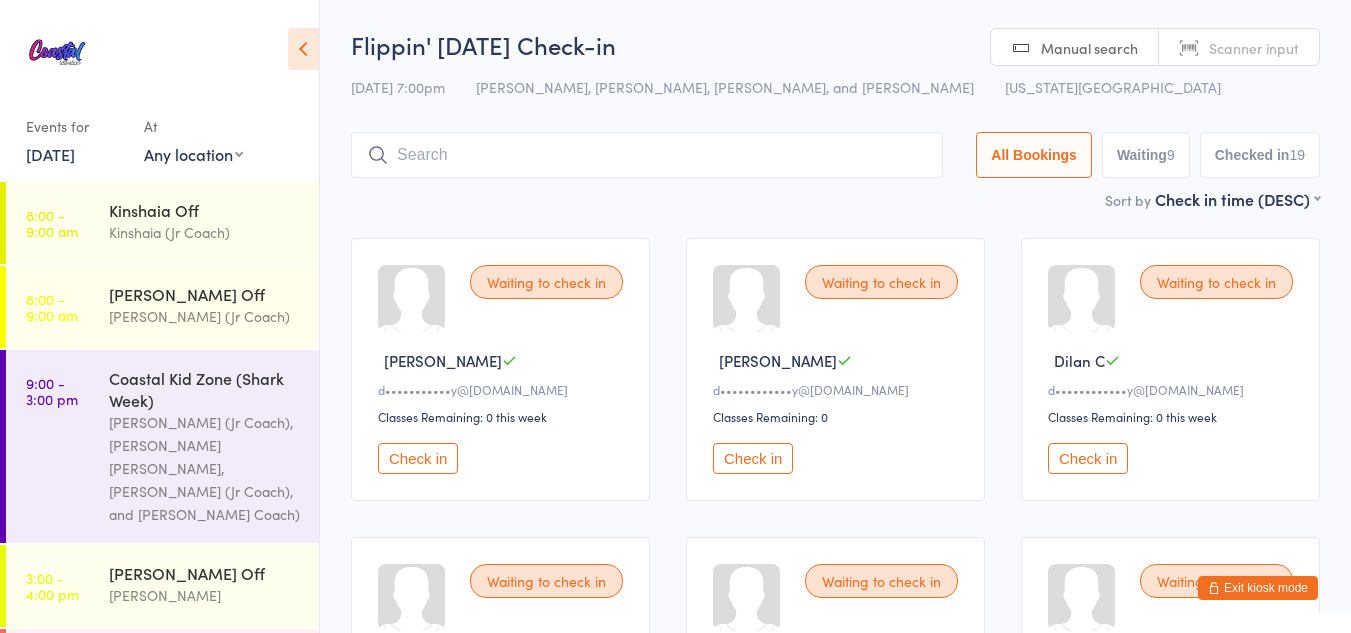 click on "Exit kiosk mode" at bounding box center [1258, 588] 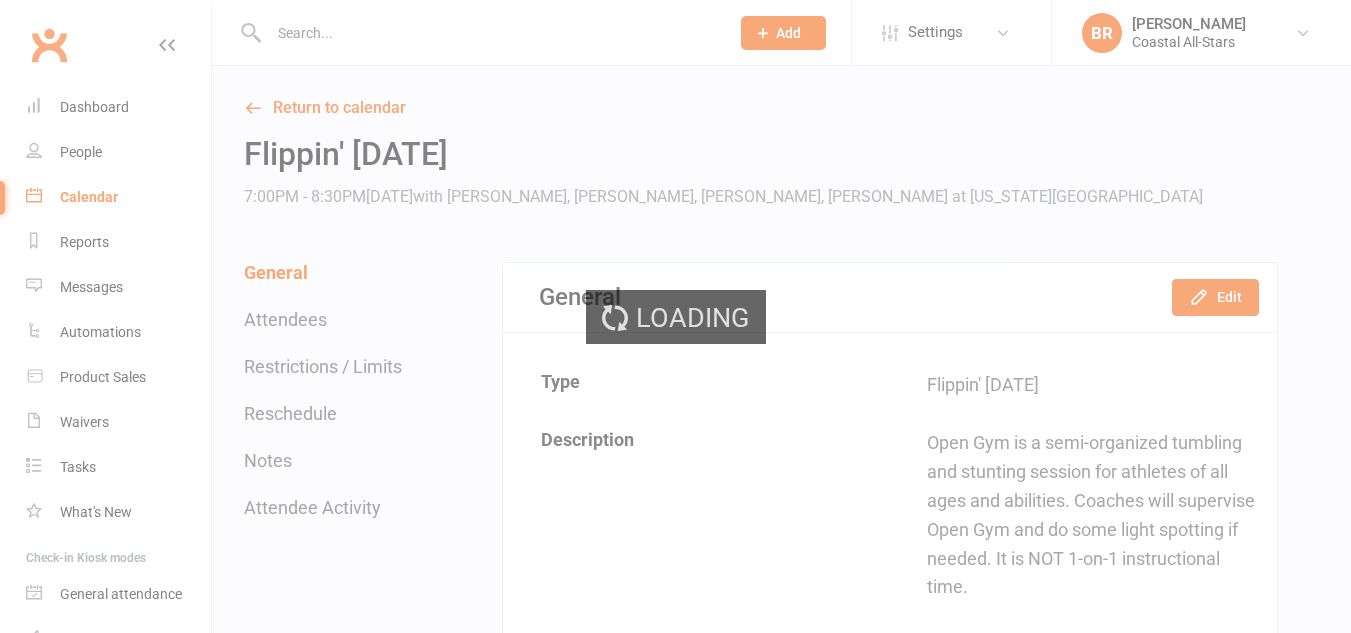 scroll, scrollTop: 0, scrollLeft: 0, axis: both 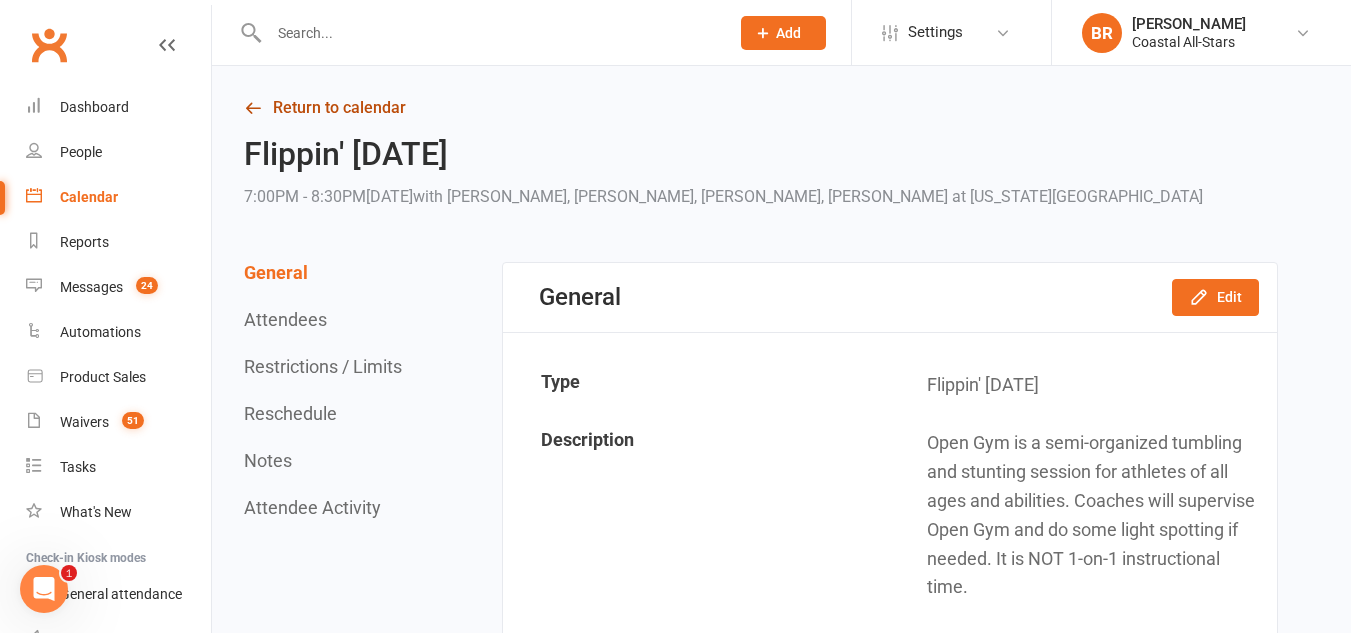 click on "Return to calendar" at bounding box center (761, 108) 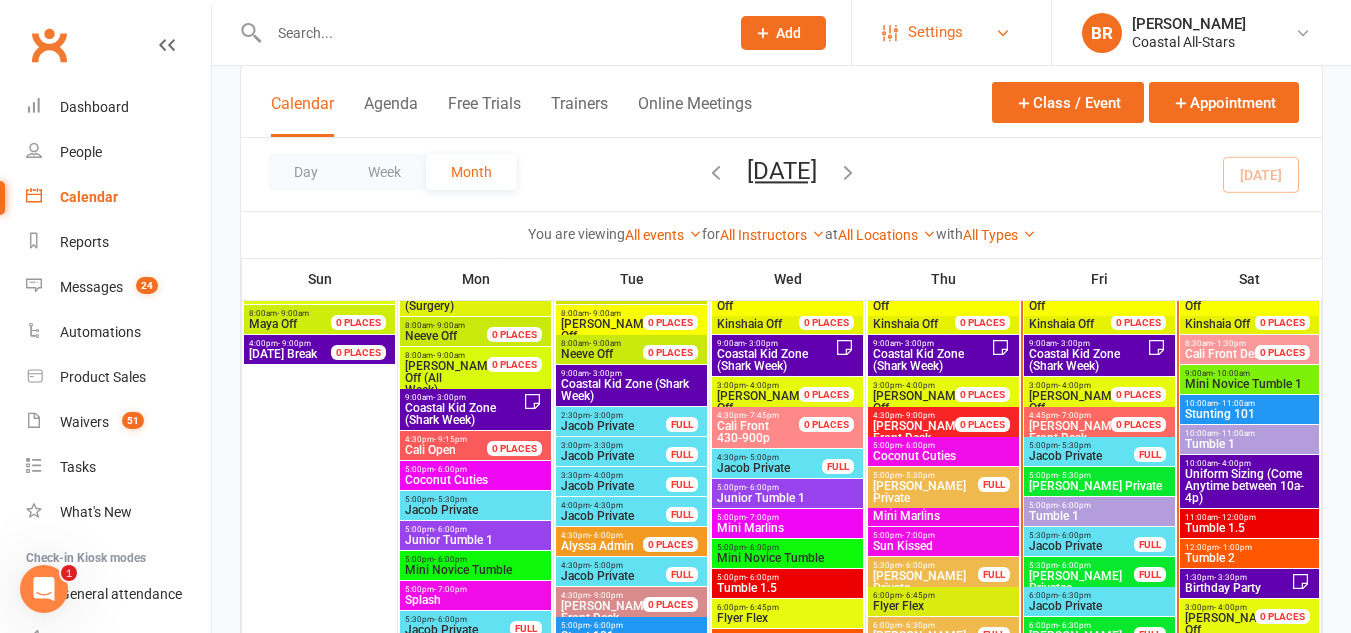 scroll, scrollTop: 993, scrollLeft: 0, axis: vertical 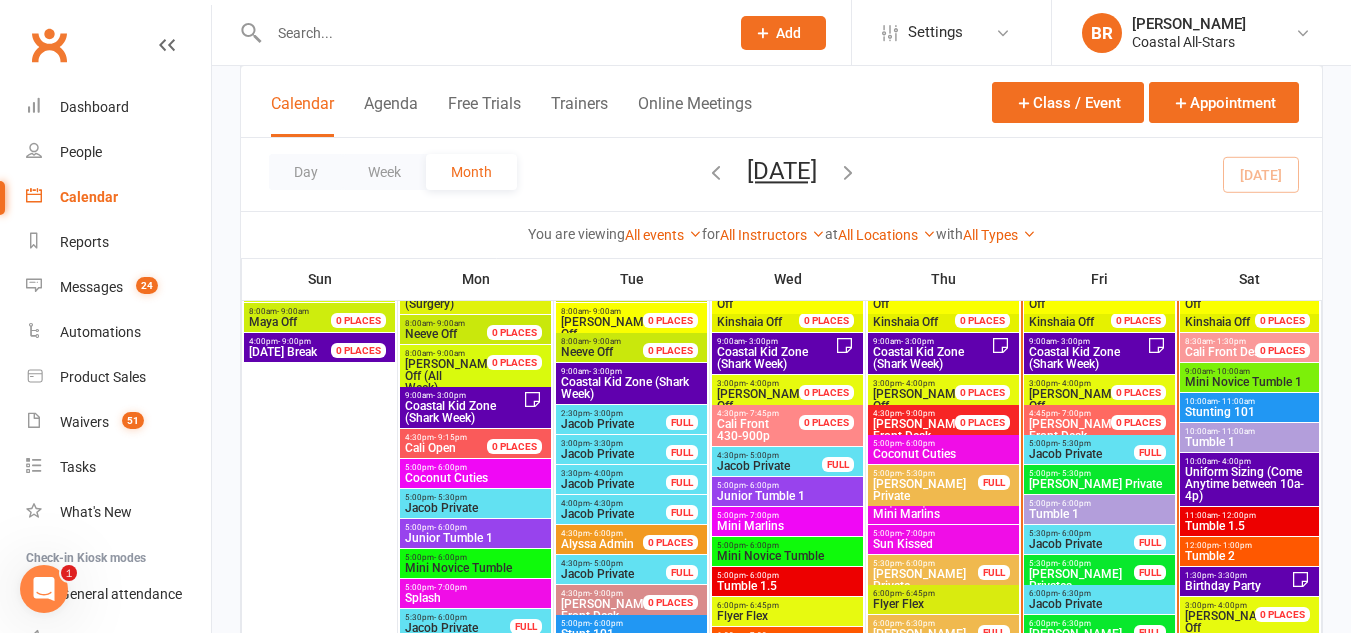 click 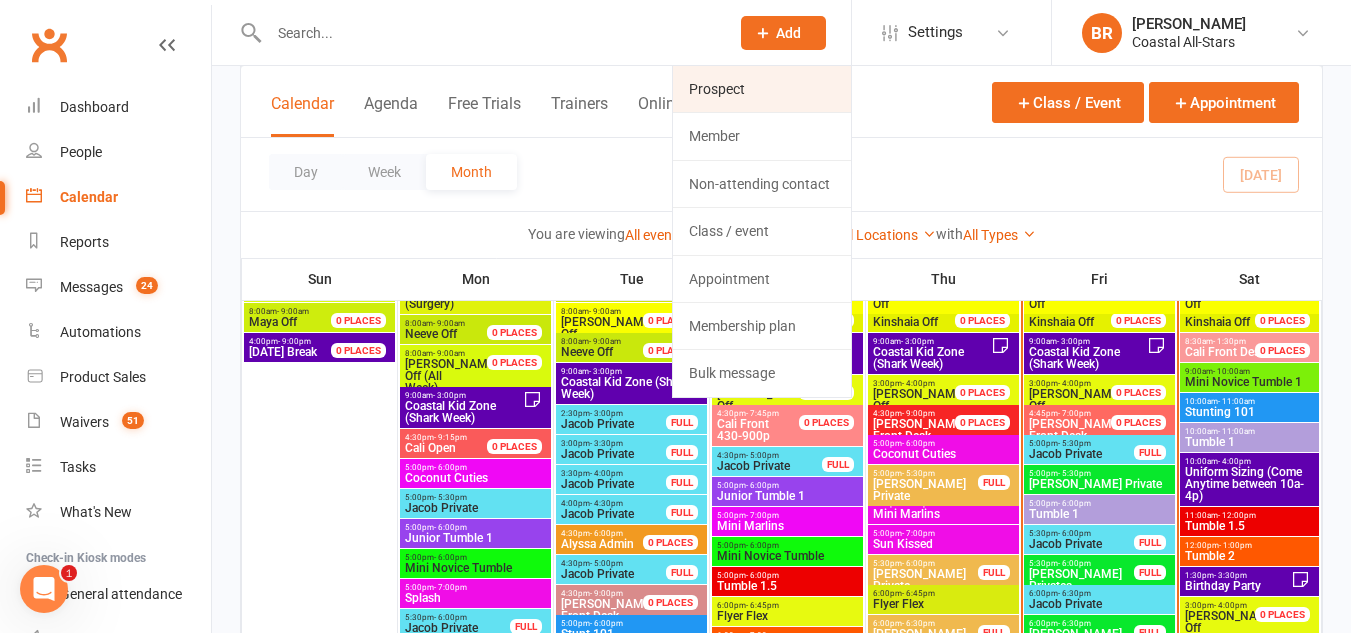 click on "Prospect" 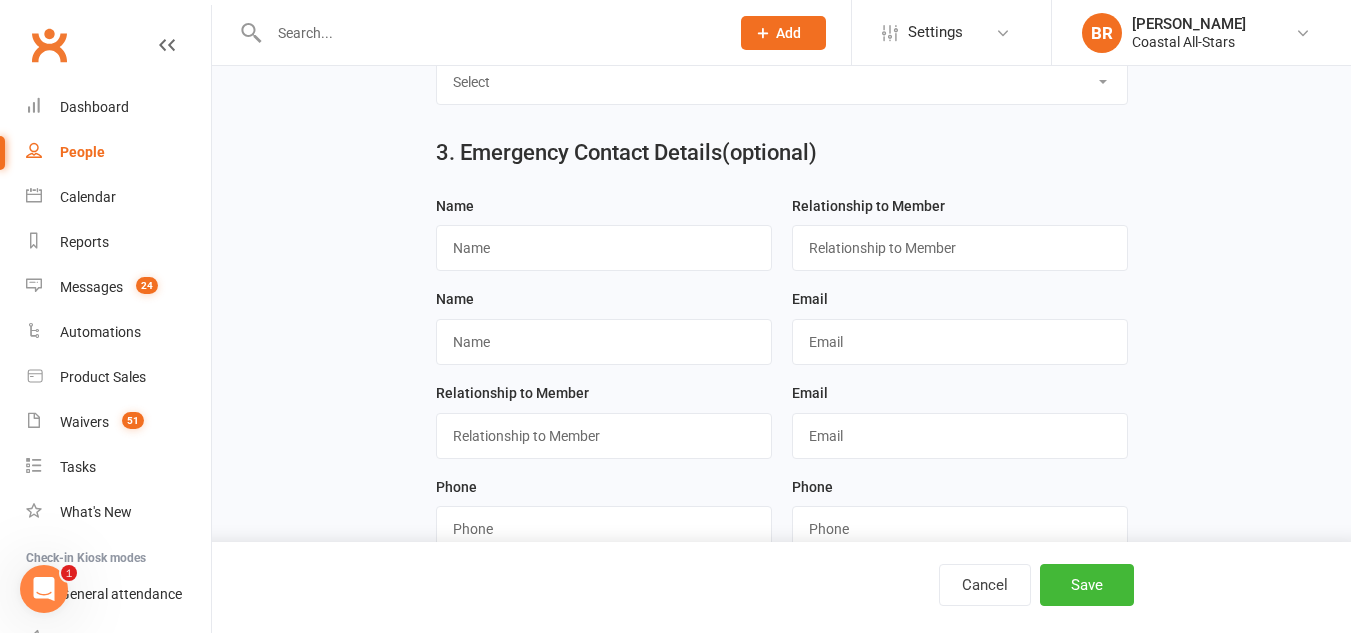 scroll, scrollTop: 0, scrollLeft: 0, axis: both 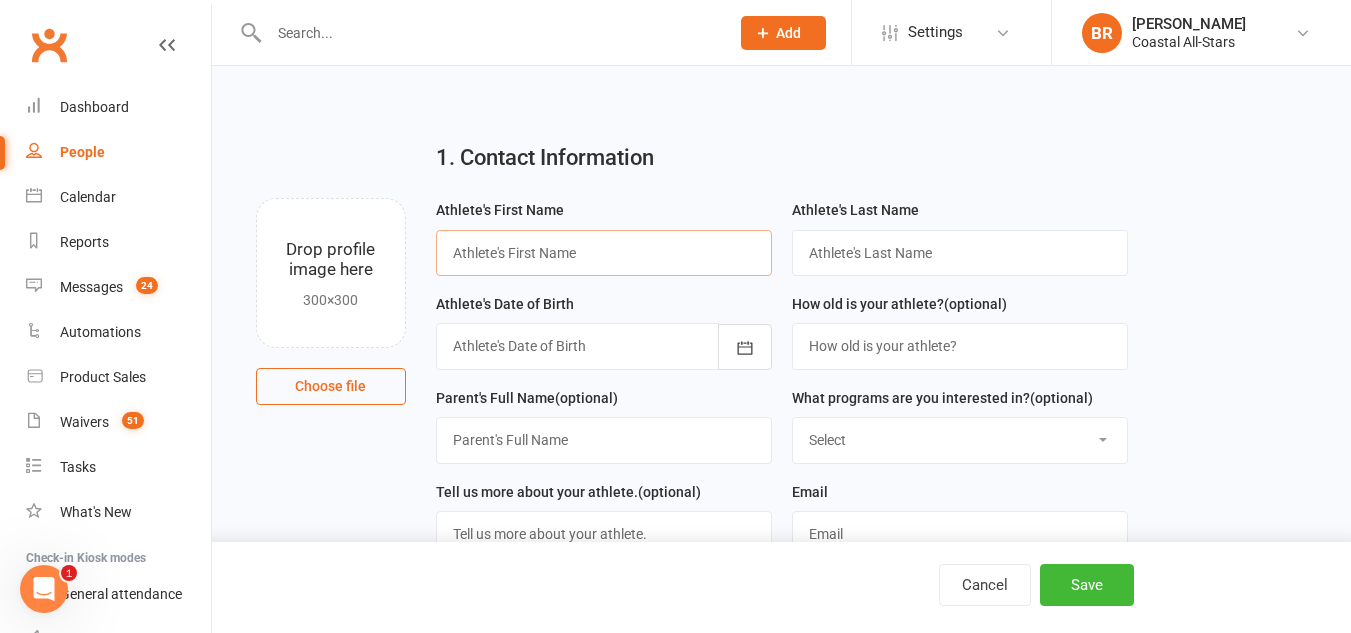 click at bounding box center [604, 253] 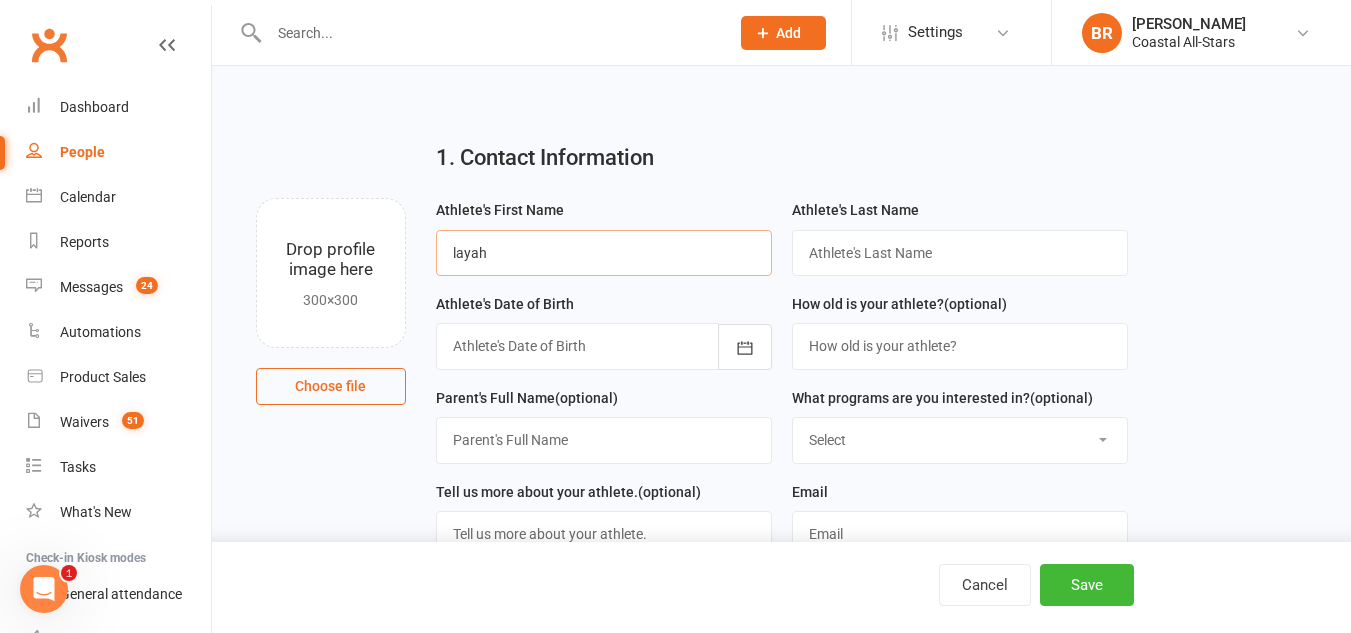 type on "layah" 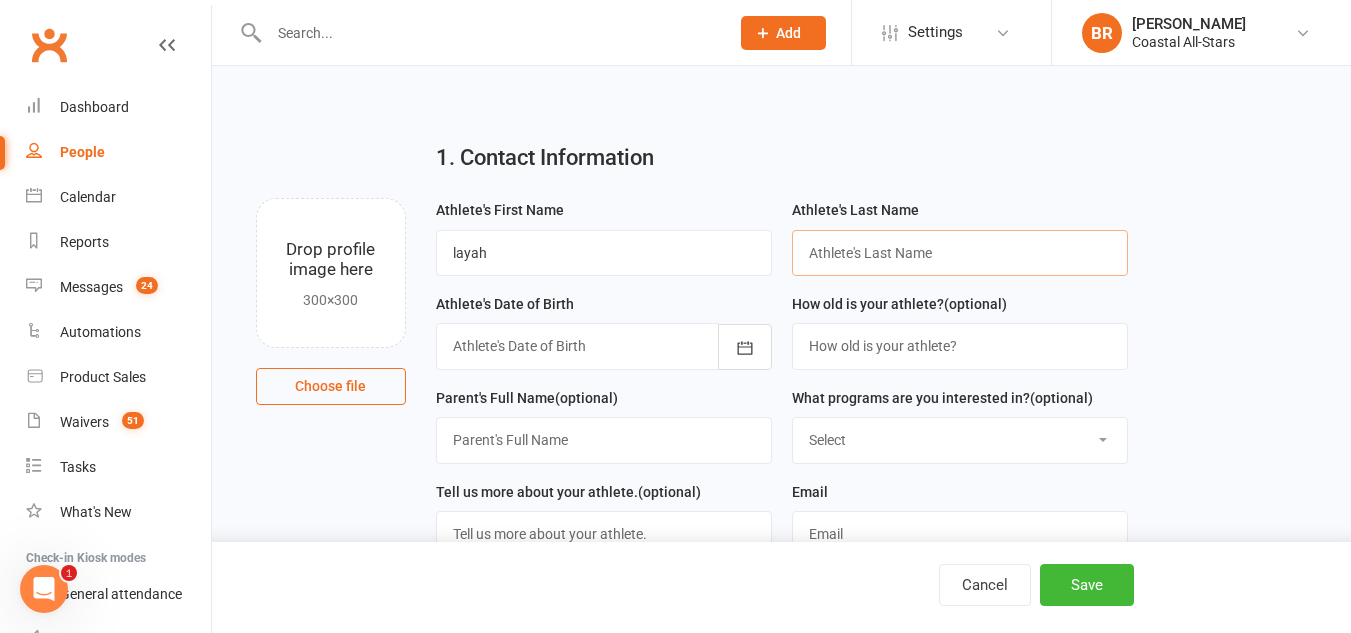 click at bounding box center [960, 253] 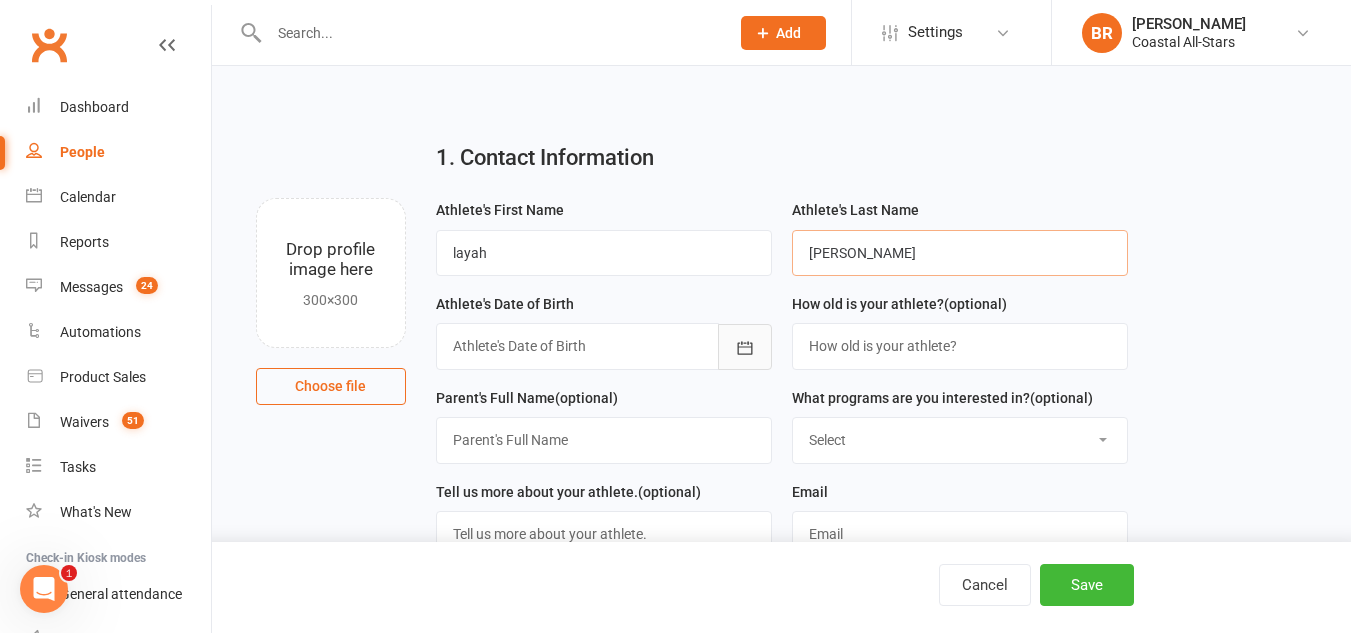type on "eichelberger" 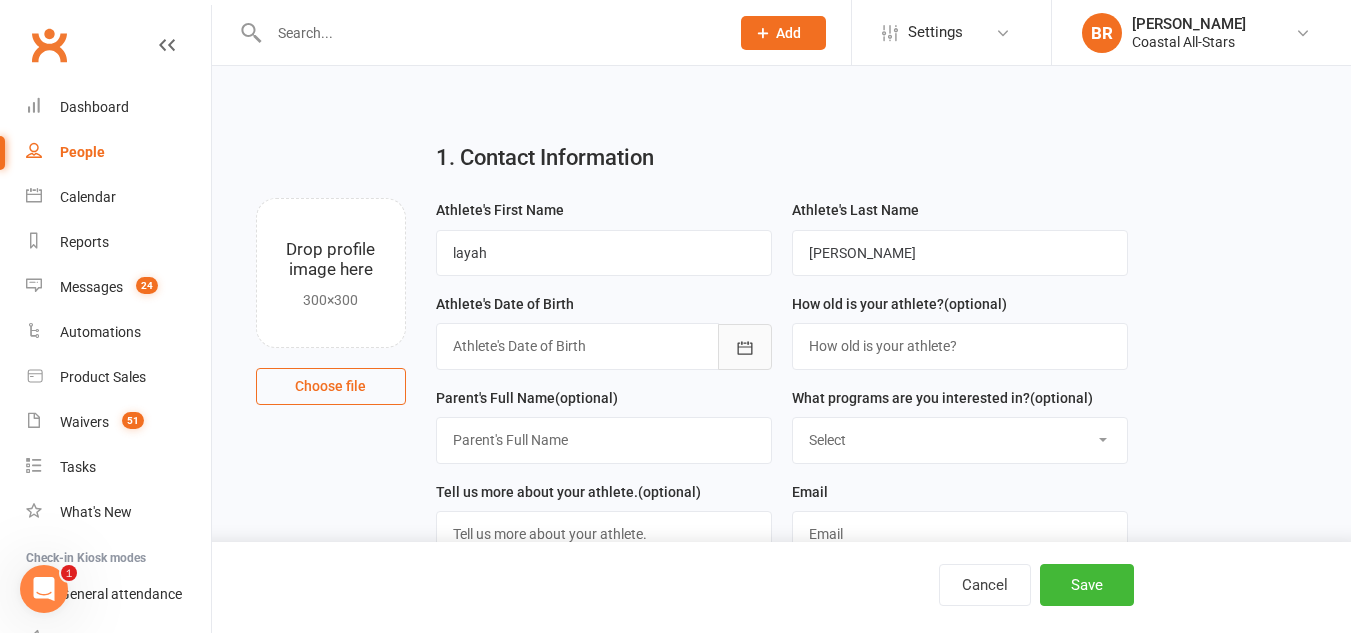 click at bounding box center (745, 347) 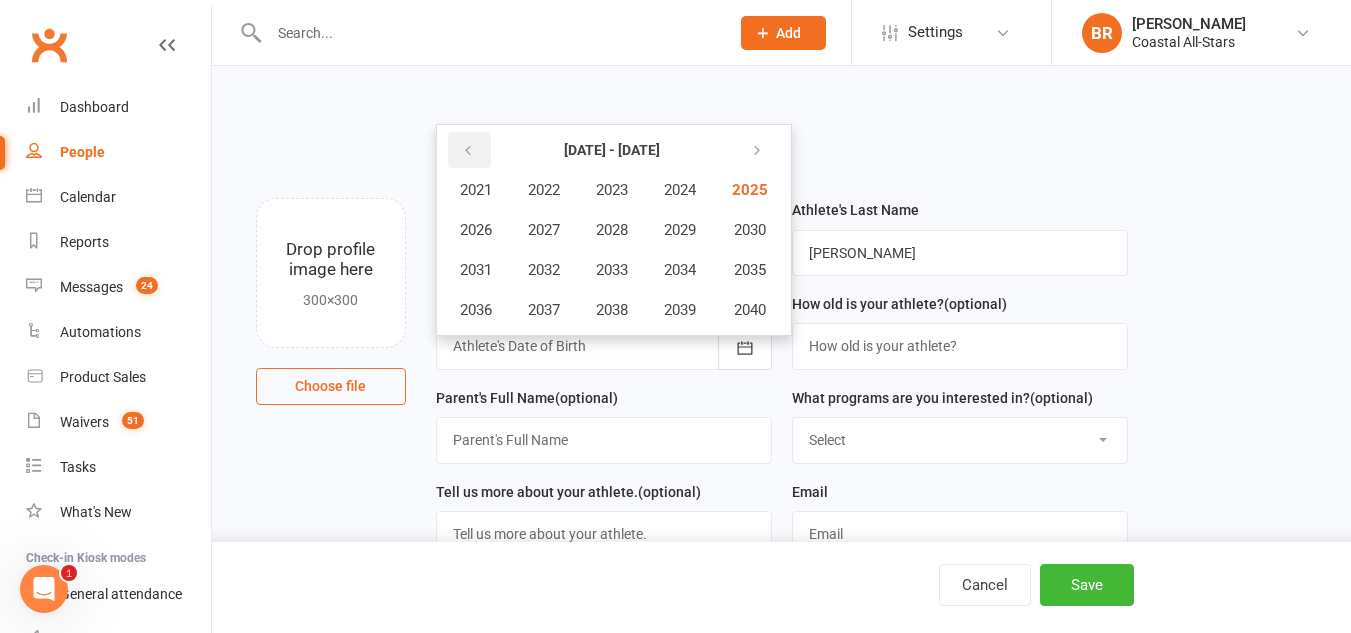 click at bounding box center [469, 150] 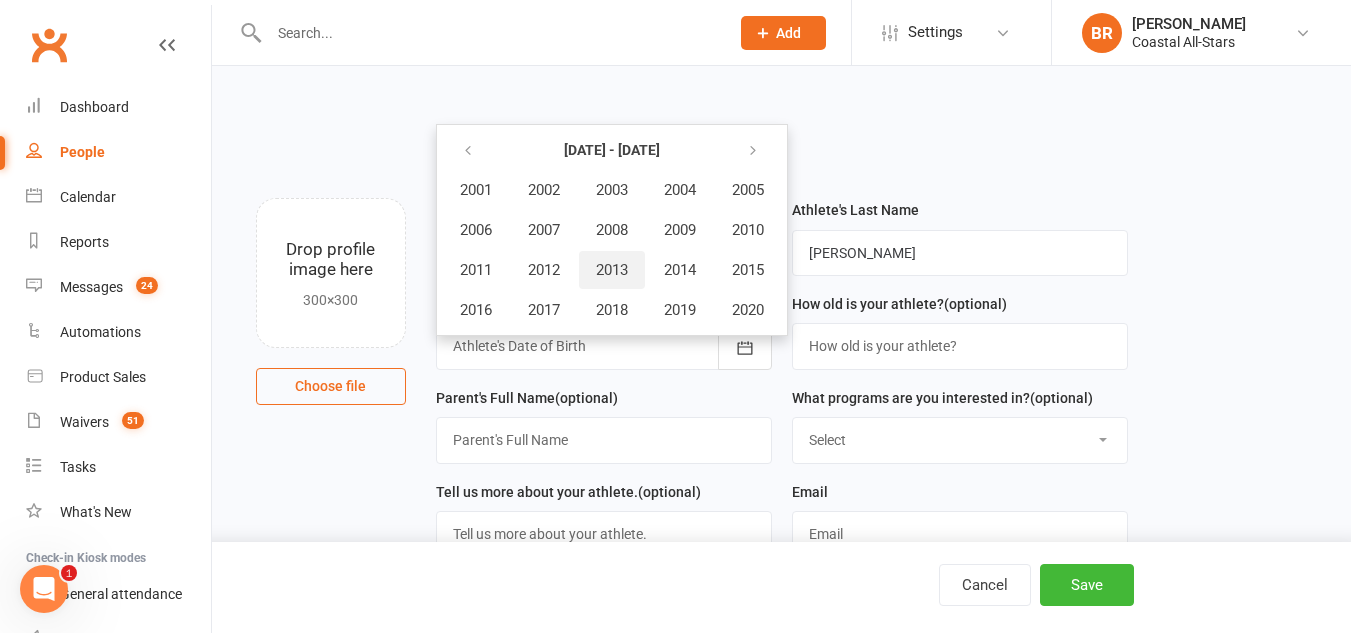 click on "2013" at bounding box center [612, 270] 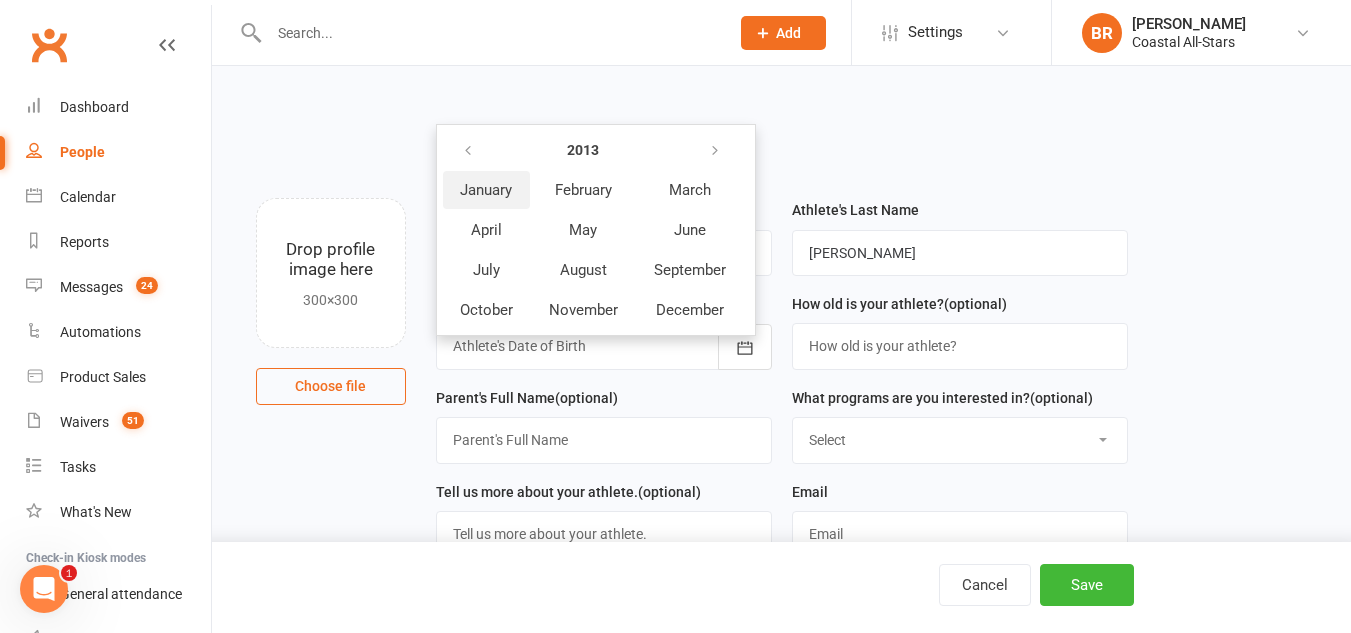 click on "January" at bounding box center [486, 190] 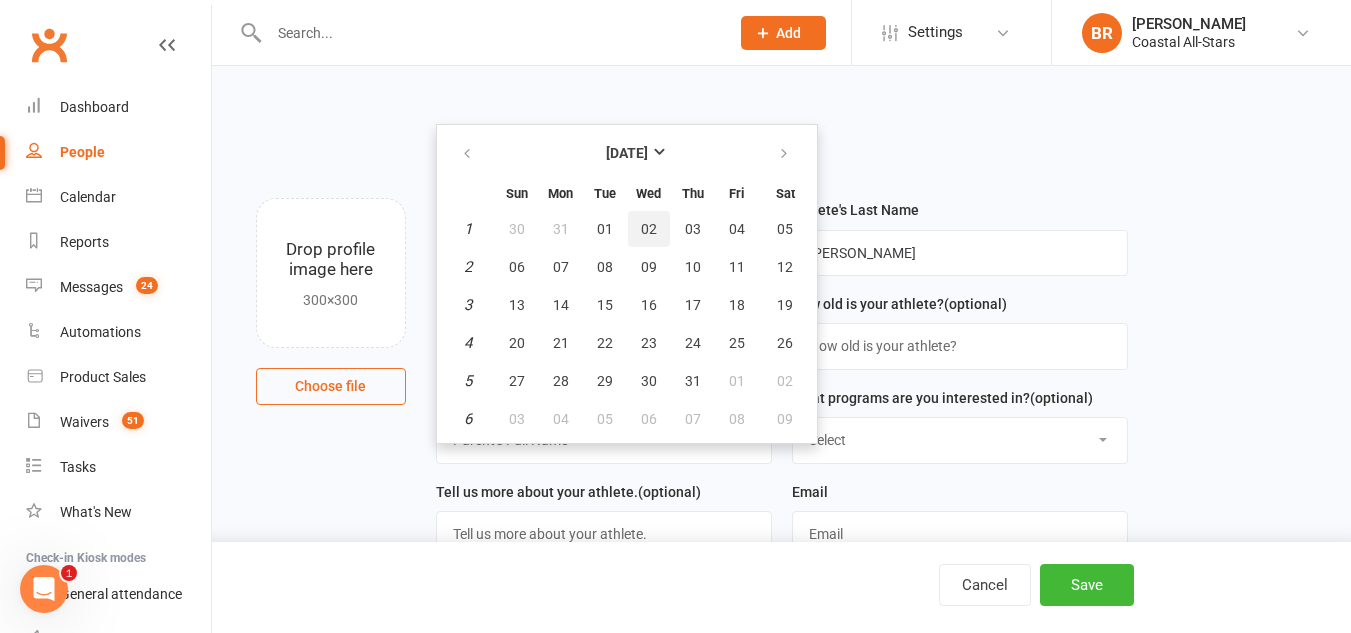 click on "02" at bounding box center (649, 229) 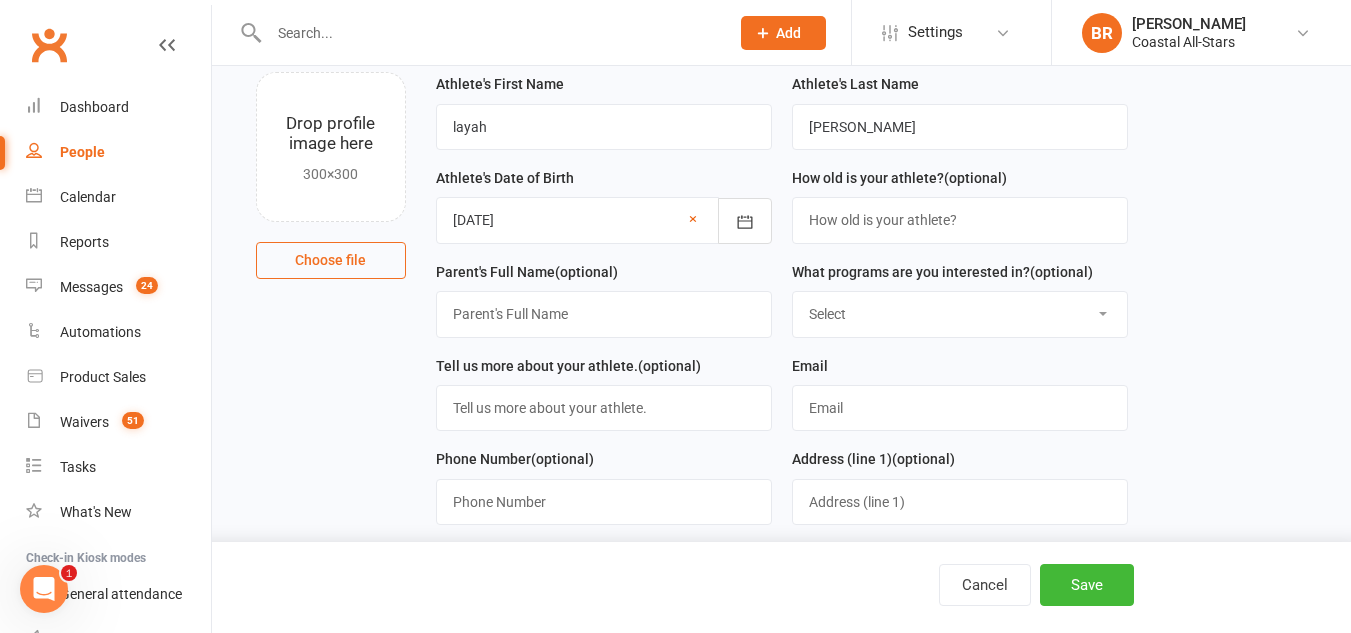 scroll, scrollTop: 129, scrollLeft: 0, axis: vertical 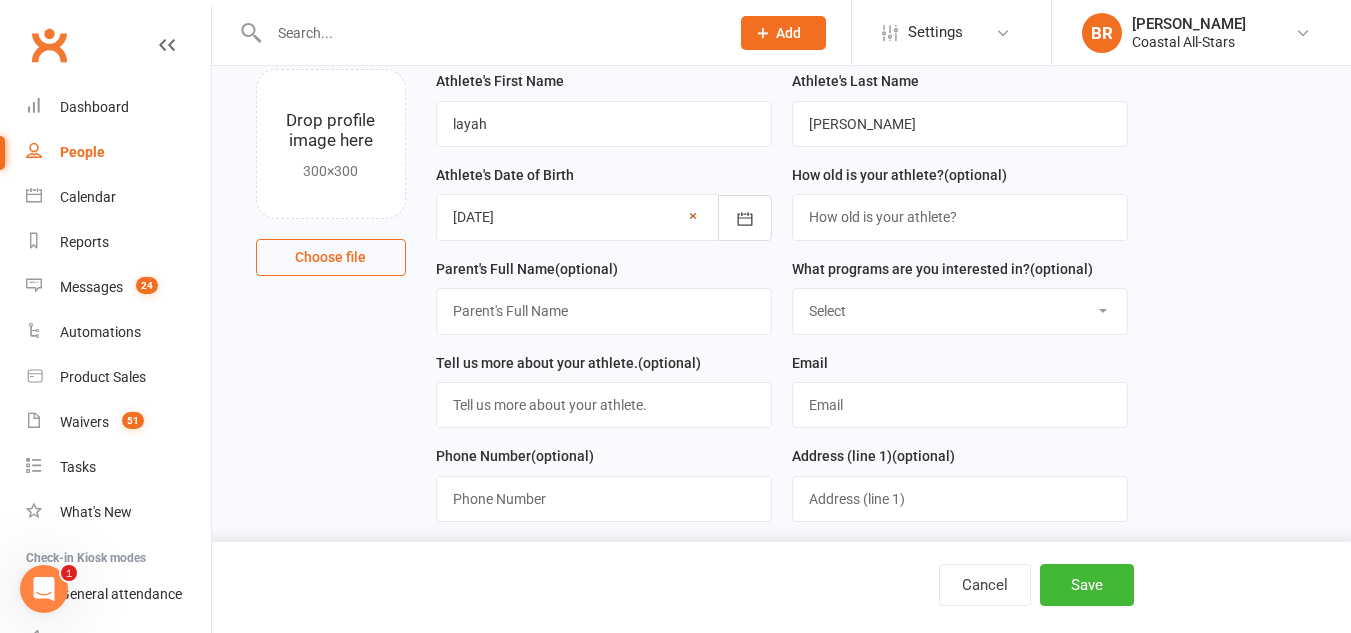 click on "×" at bounding box center [693, 216] 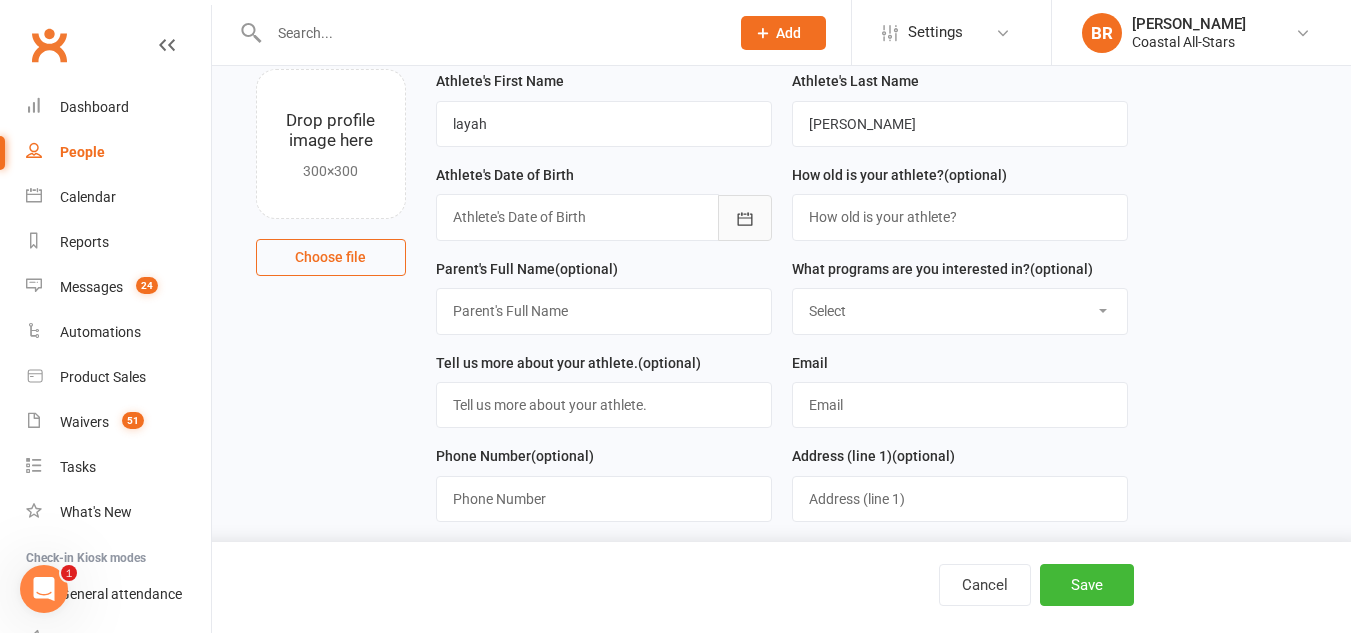 click at bounding box center (745, 218) 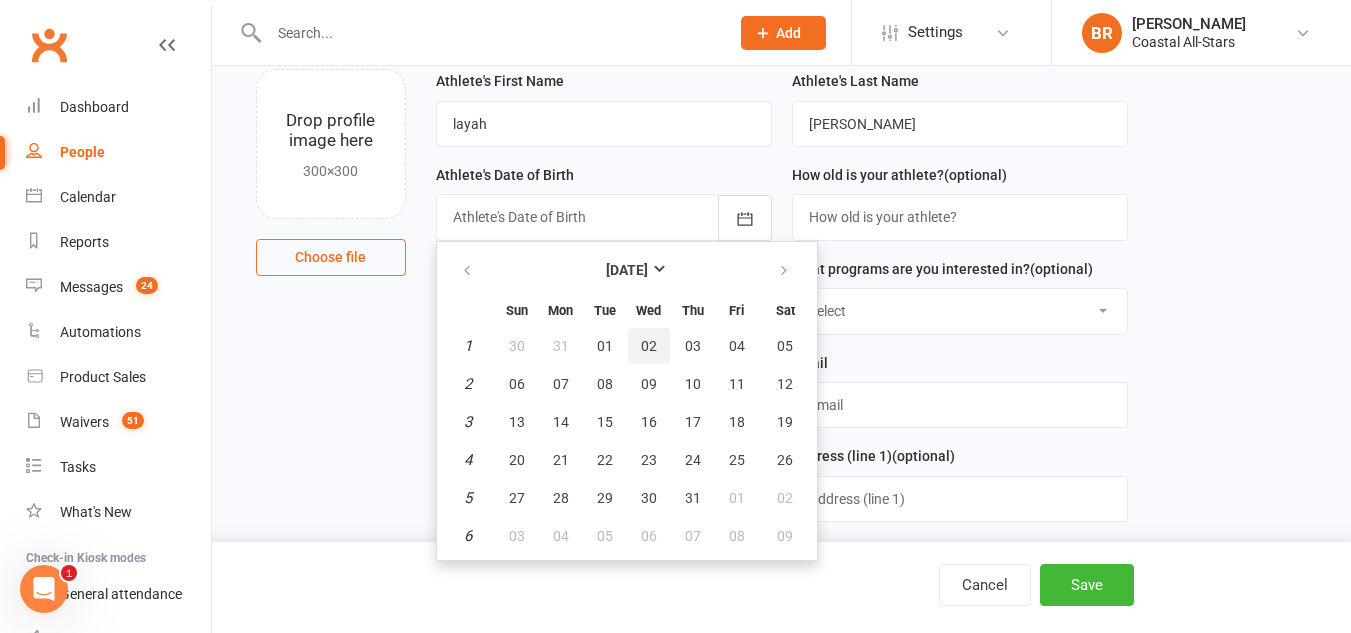 click on "02" at bounding box center (649, 346) 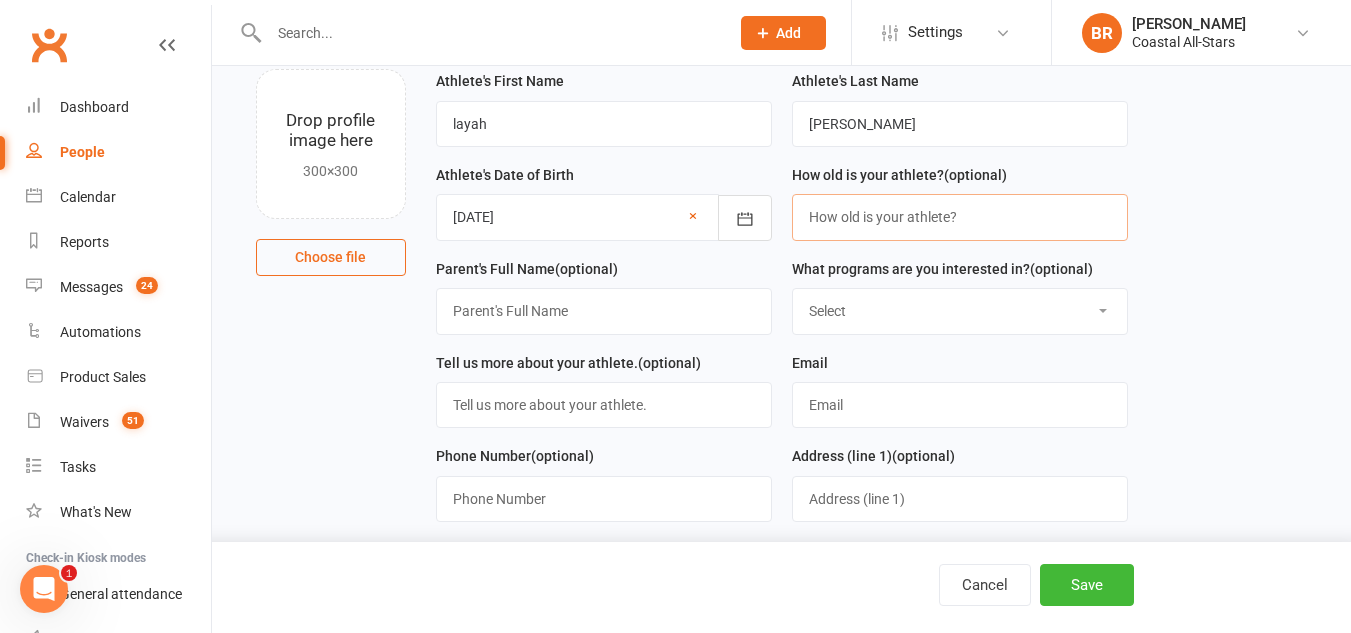 click at bounding box center (960, 217) 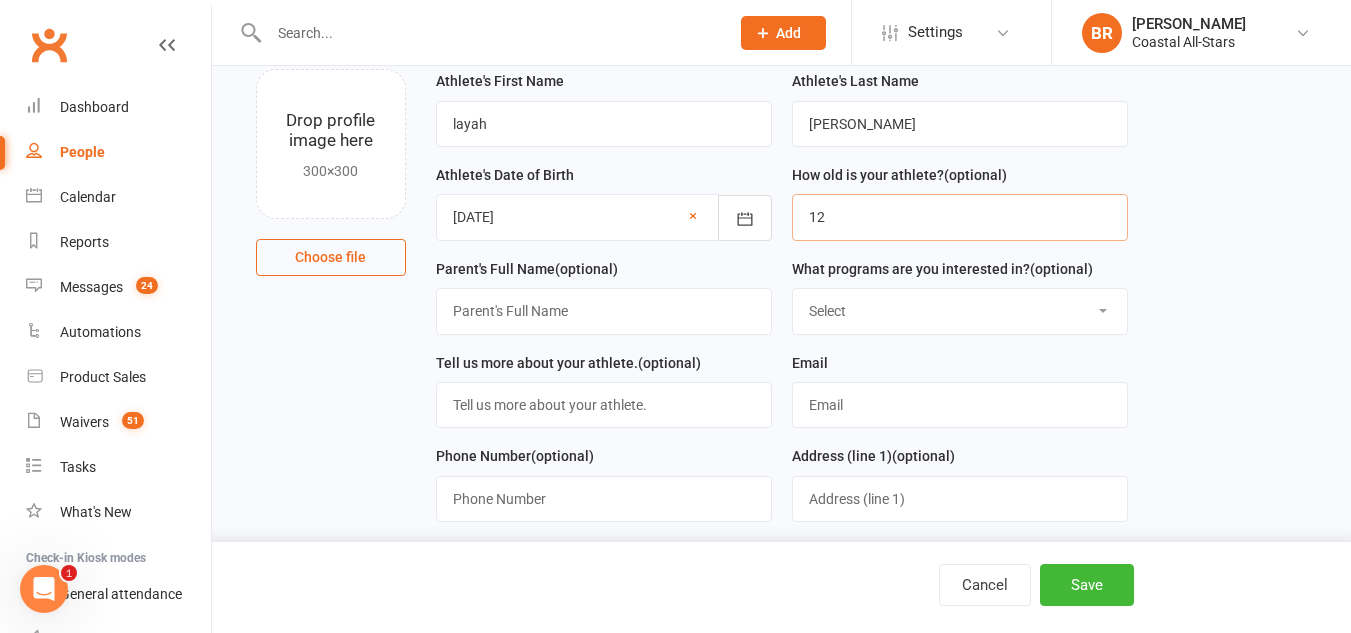 type on "12" 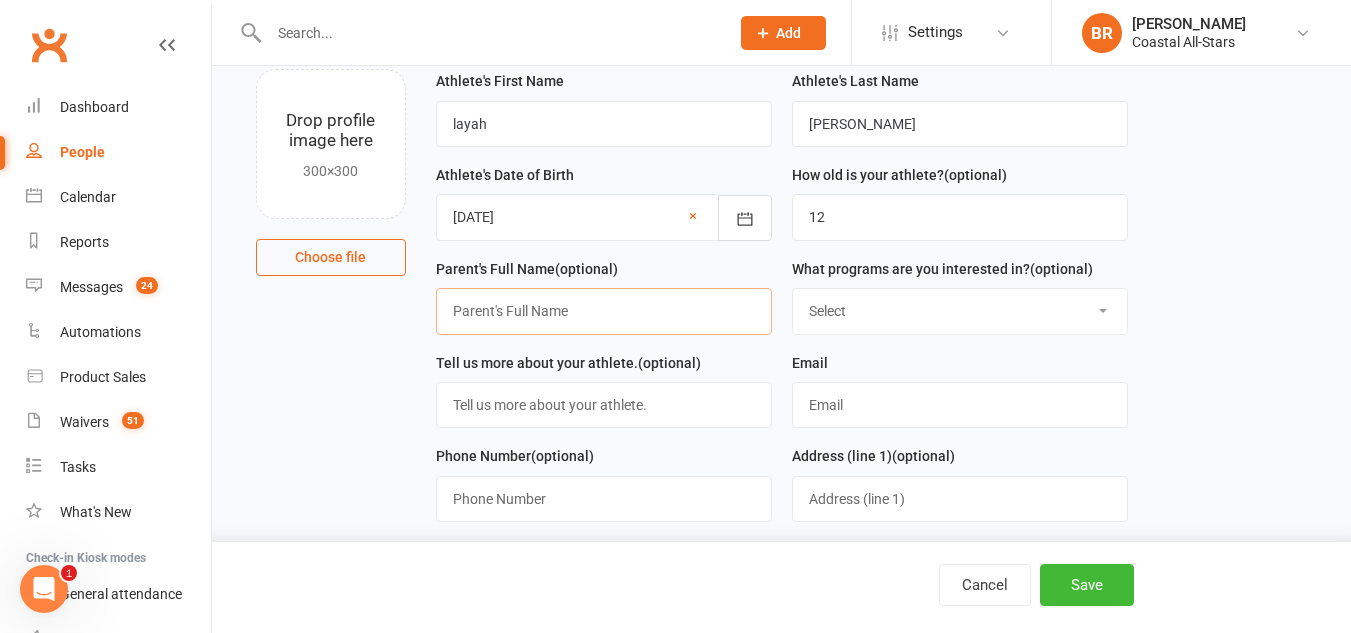 click at bounding box center (604, 311) 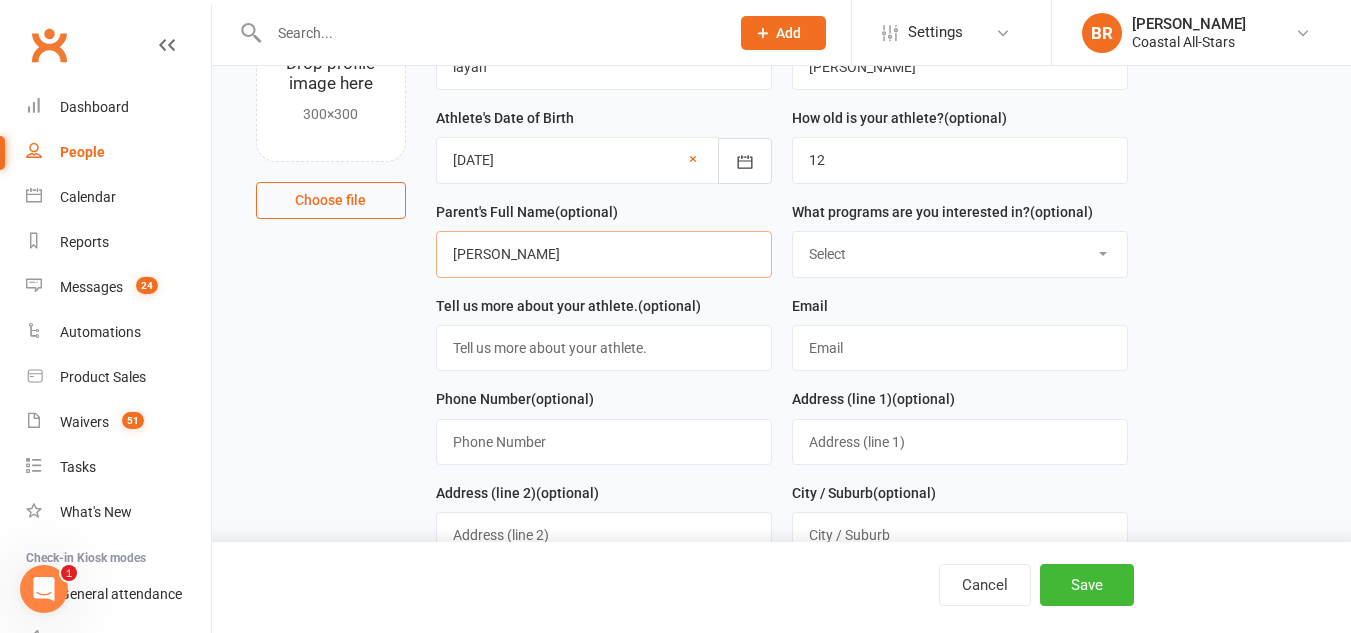 scroll, scrollTop: 187, scrollLeft: 0, axis: vertical 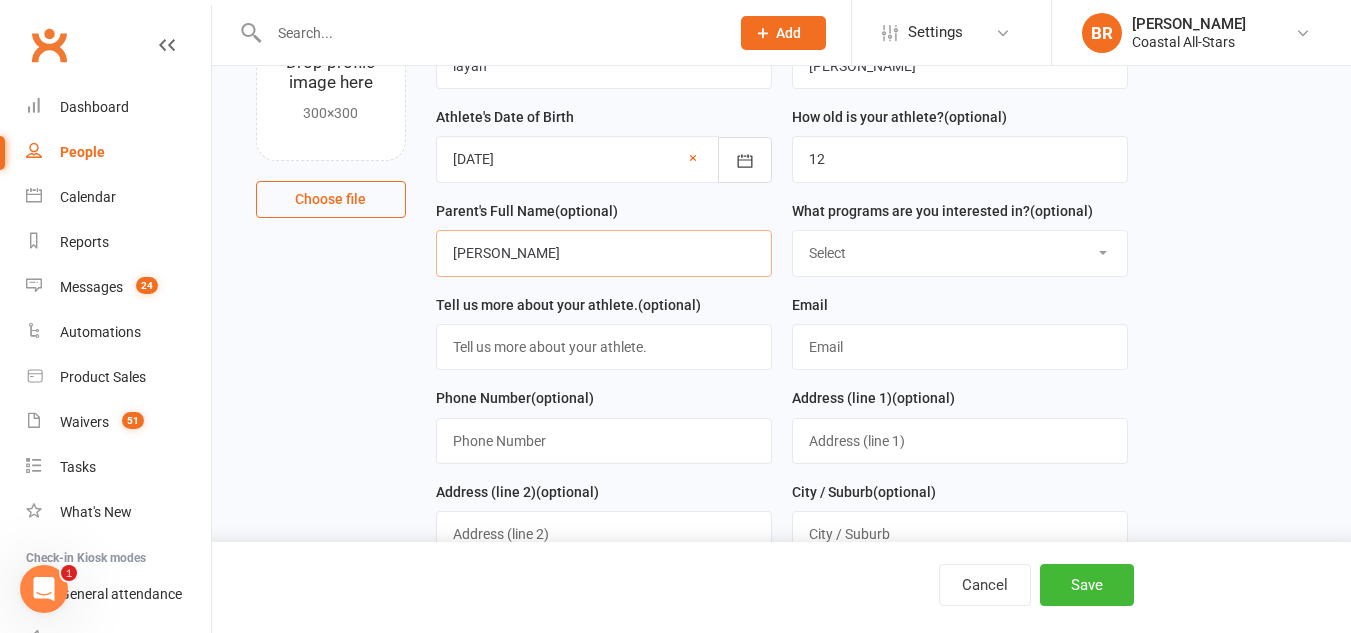 type on "Jamiria  Green" 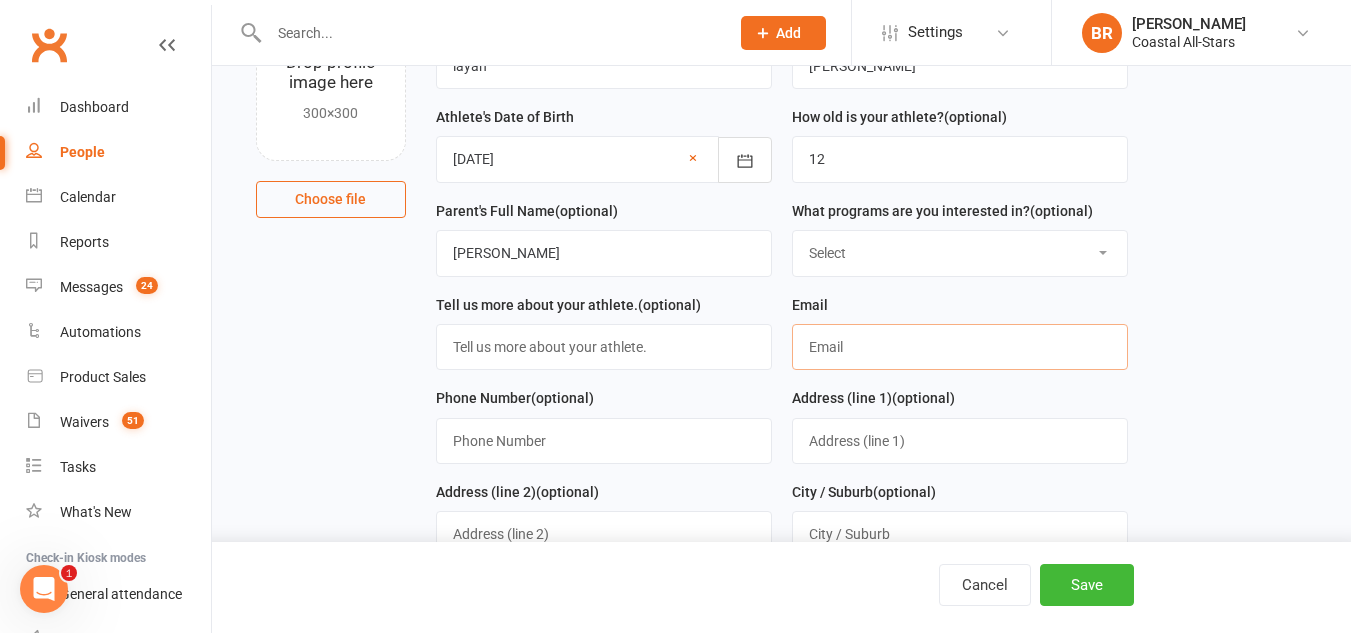 click at bounding box center (960, 347) 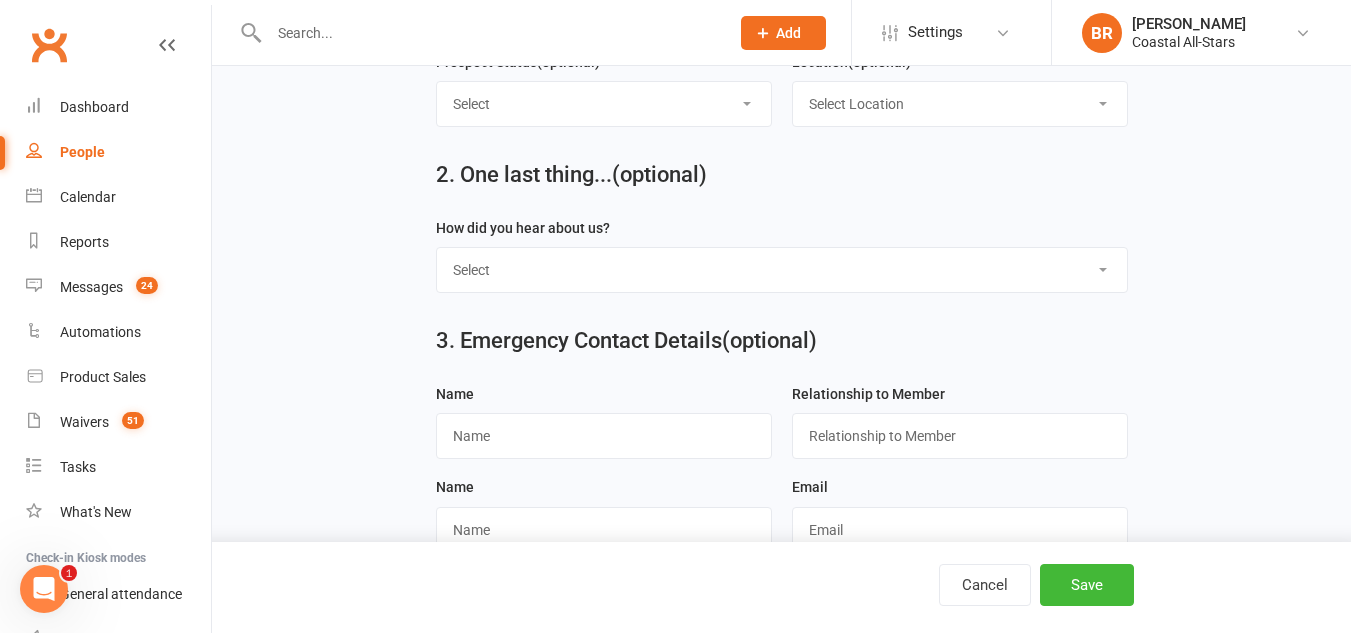 scroll, scrollTop: 809, scrollLeft: 0, axis: vertical 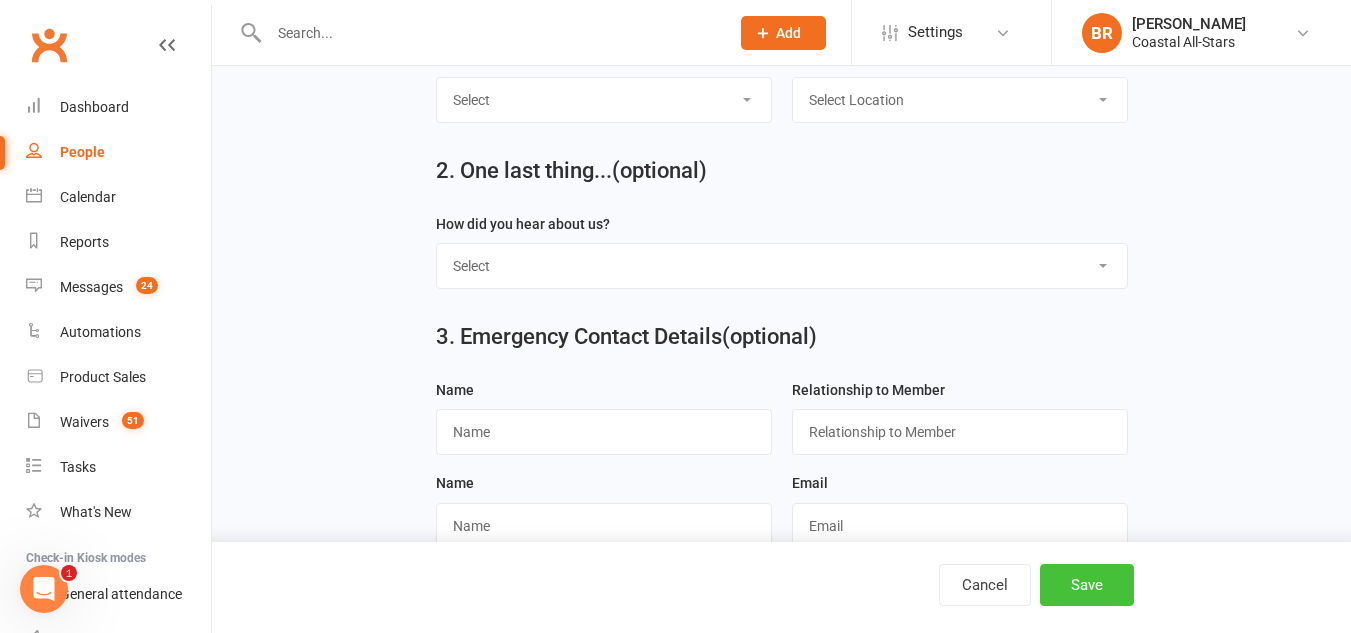 type on "[EMAIL_ADDRESS][DOMAIN_NAME]" 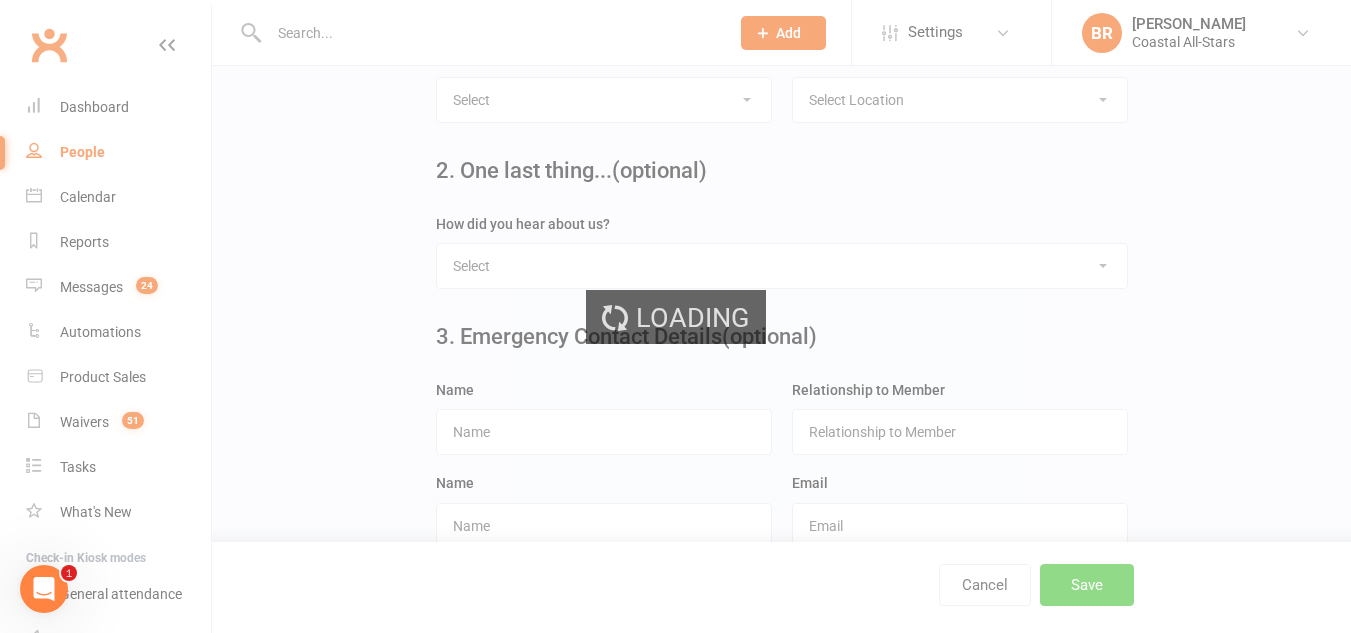 scroll, scrollTop: 0, scrollLeft: 0, axis: both 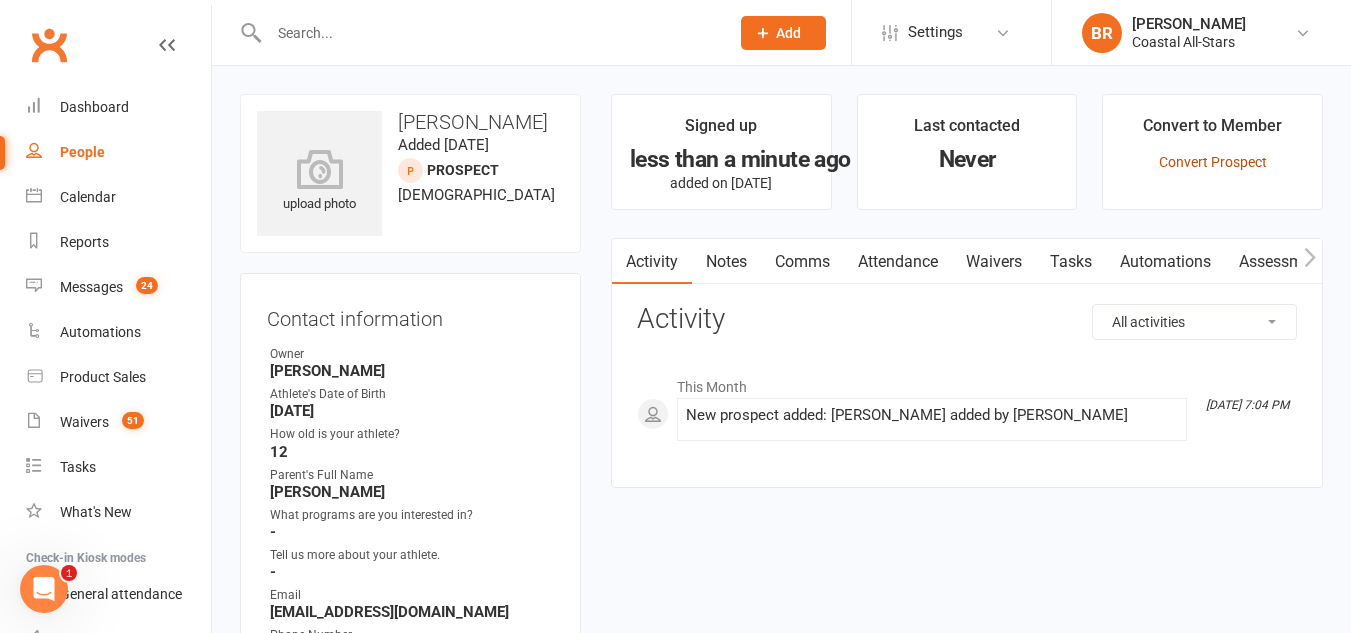 click on "Convert Prospect" at bounding box center [1213, 162] 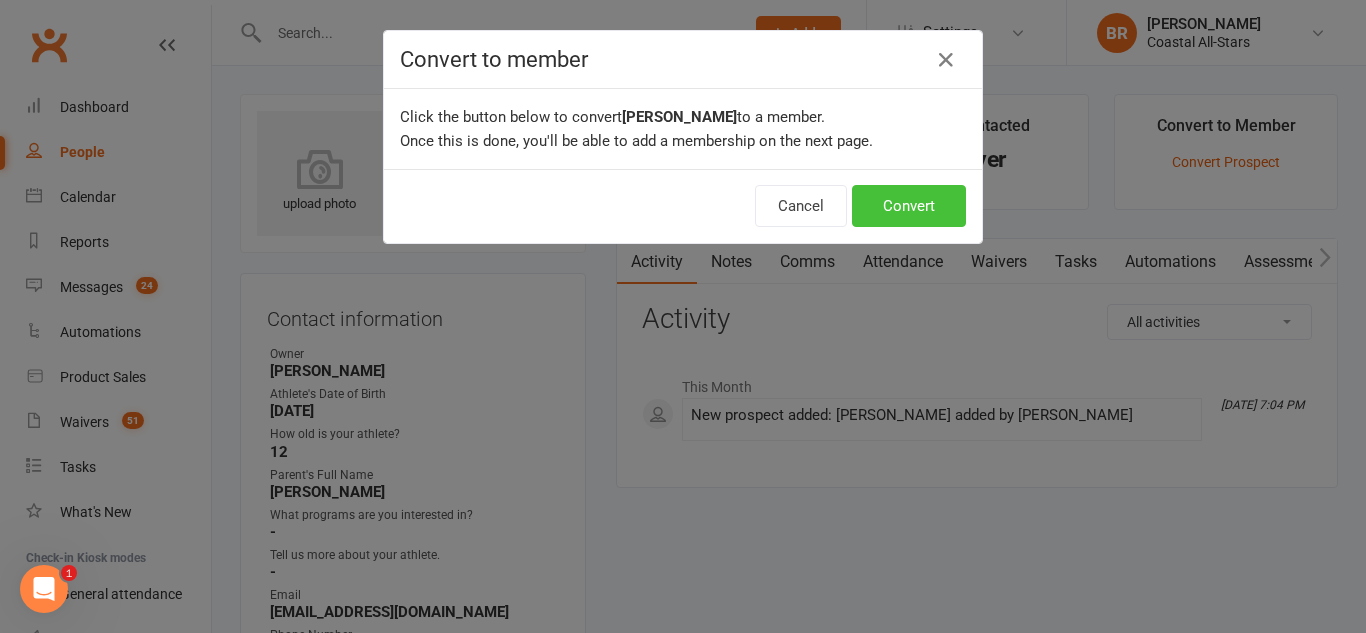 click on "Convert" at bounding box center (909, 206) 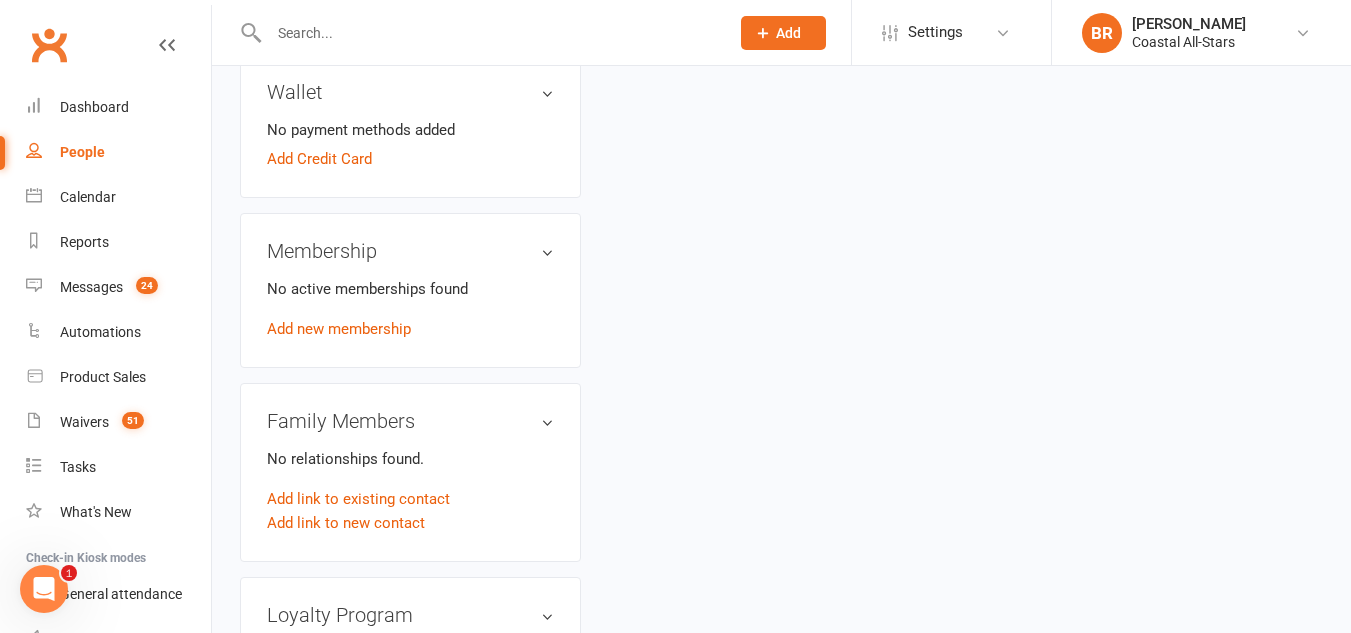 scroll, scrollTop: 632, scrollLeft: 0, axis: vertical 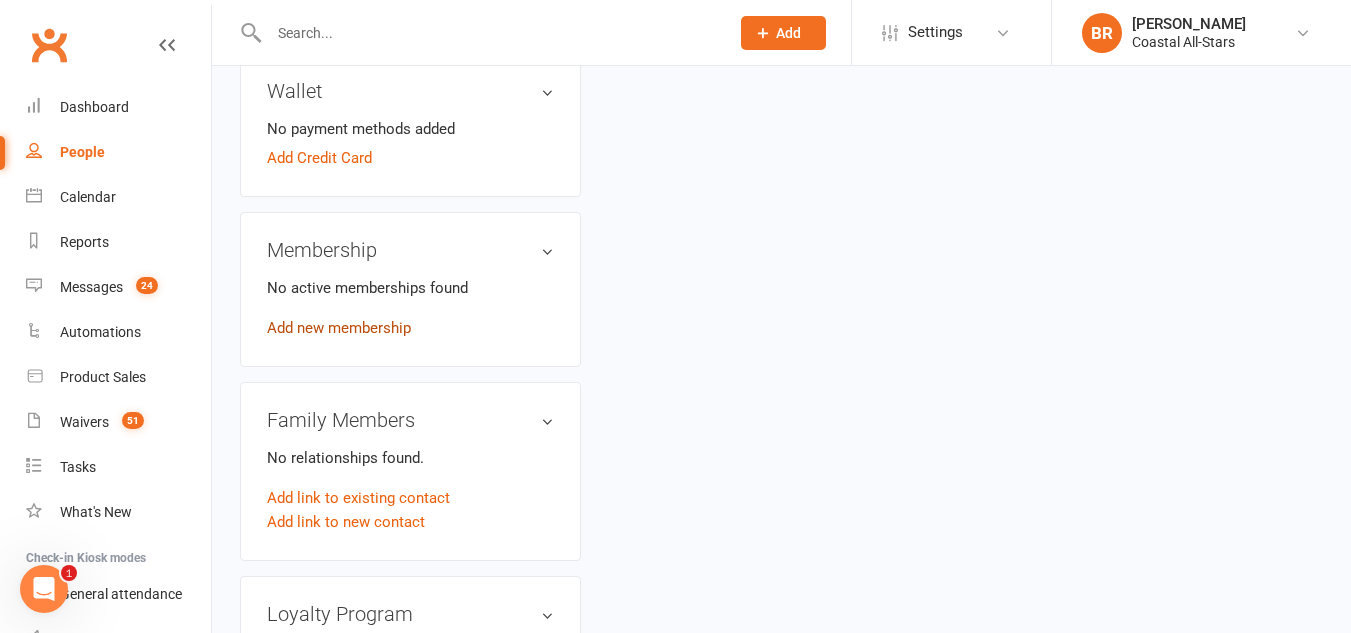 click on "Add new membership" at bounding box center [339, 328] 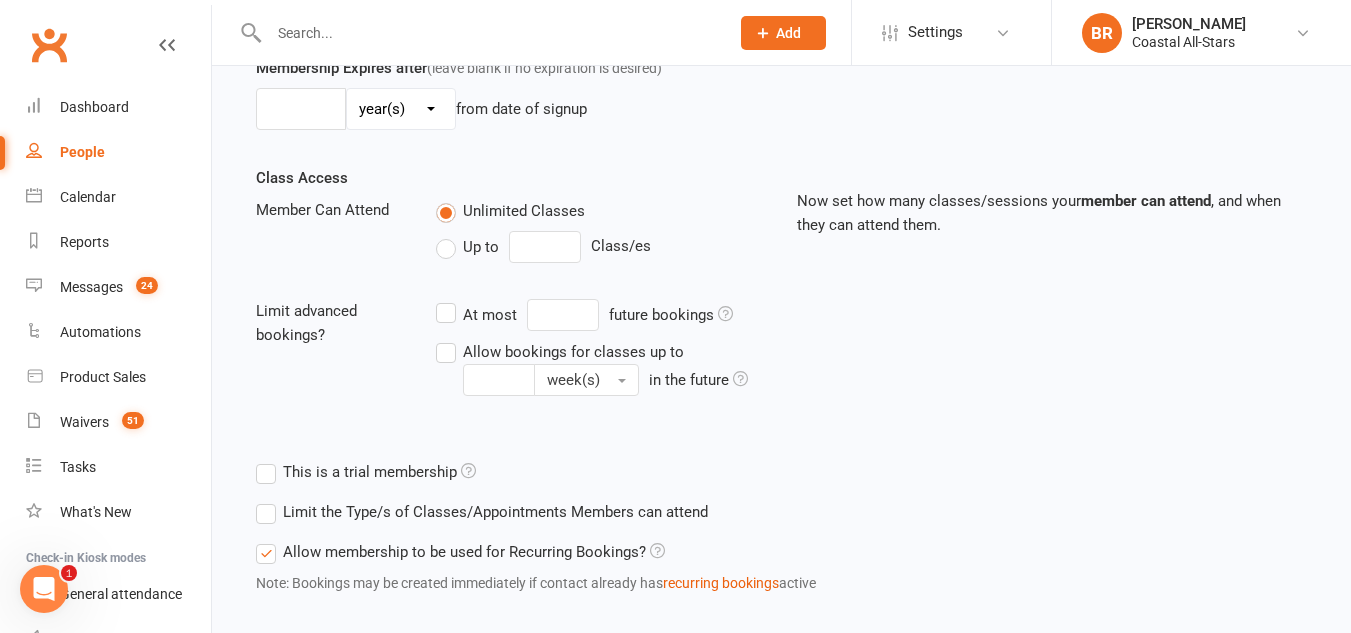 scroll, scrollTop: 0, scrollLeft: 0, axis: both 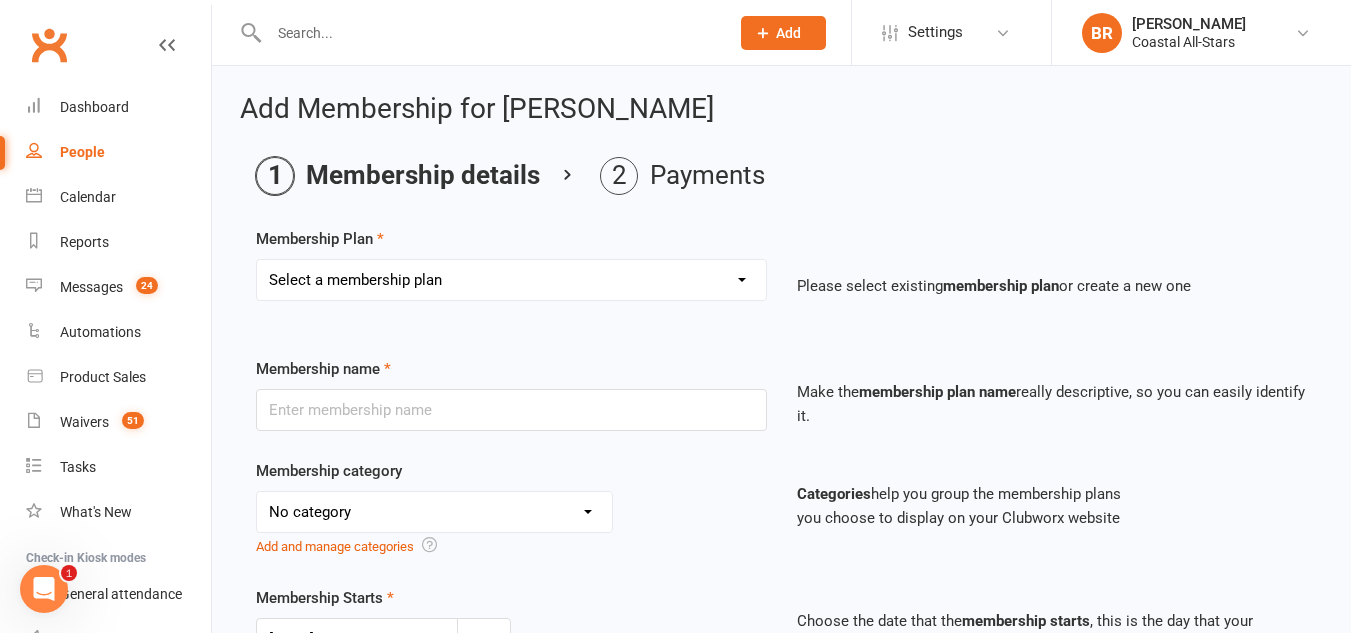 click on "Select a membership plan Create new Membership Plan Trial Class Coastal Membership Fee Annual Registration Evaluations Fitness Class (Drop-In) Flexibility Class (Drop-In) Jump Class (Drop-in) Stunt Class (Drop-In) Stunt Class (4 Pack) Tiny Tumble (Drop-In) Tumble (Drop-In) Weekly Tumble Monthly Tumble Tiny Tumble Flippin' [DATE] (Open Gym) TEAM Member Tumble (Drop-In) TEAM Member Flexibility Class TEAM Mandatory Flexibility Class TEAM Member Fitness Class TEAM Member Group Stunt Class (Drop-In) TEAM Member Group Stunt Class (4 Pack) TEAM Member Group Stunt Class (8 Pack) TEAM Member Jump Class (Drop-In) Partner Stunt Class (8 Pack) TEAM Member Weekly Tumble TEAM Member Monthly Tumble Team Member Any 3 Classes Member Flippin' [DATE] (Open Gym) Annual Private Membership Walkover Tumbling Clinic Summer Camp (Day Pass) Summer Camp (3-day Pass) Summer Camp (5-day Pass) Pay in Full - Tiny Tiny Tuition Tiny Tuition (1yr Loyalty) Tiny Tuition (2yr Loyalty) Tiny Comp, Choreo, Music, & Travel Fees Novice Tuition Pearls" at bounding box center [511, 280] 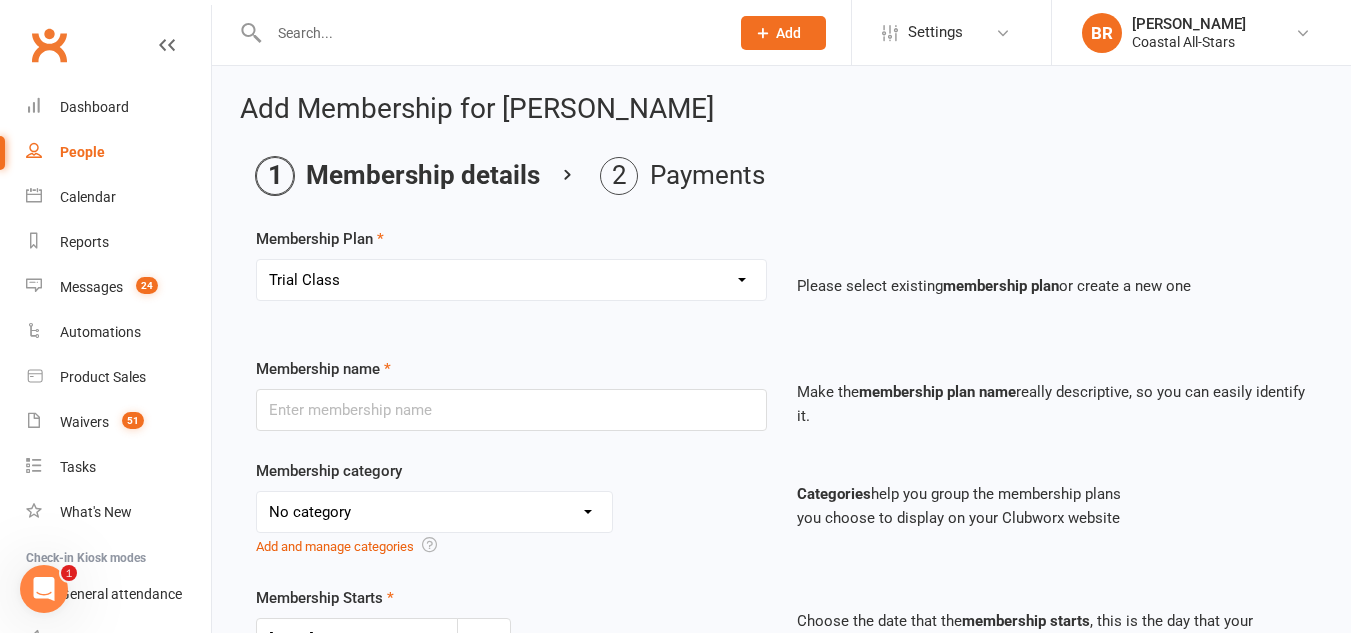 click on "Select a membership plan Create new Membership Plan Trial Class Coastal Membership Fee Annual Registration Evaluations Fitness Class (Drop-In) Flexibility Class (Drop-In) Jump Class (Drop-in) Stunt Class (Drop-In) Stunt Class (4 Pack) Tiny Tumble (Drop-In) Tumble (Drop-In) Weekly Tumble Monthly Tumble Tiny Tumble Flippin' [DATE] (Open Gym) TEAM Member Tumble (Drop-In) TEAM Member Flexibility Class TEAM Mandatory Flexibility Class TEAM Member Fitness Class TEAM Member Group Stunt Class (Drop-In) TEAM Member Group Stunt Class (4 Pack) TEAM Member Group Stunt Class (8 Pack) TEAM Member Jump Class (Drop-In) Partner Stunt Class (8 Pack) TEAM Member Weekly Tumble TEAM Member Monthly Tumble Team Member Any 3 Classes Member Flippin' [DATE] (Open Gym) Annual Private Membership Walkover Tumbling Clinic Summer Camp (Day Pass) Summer Camp (3-day Pass) Summer Camp (5-day Pass) Pay in Full - Tiny Tiny Tuition Tiny Tuition (1yr Loyalty) Tiny Tuition (2yr Loyalty) Tiny Comp, Choreo, Music, & Travel Fees Novice Tuition Pearls" at bounding box center [511, 280] 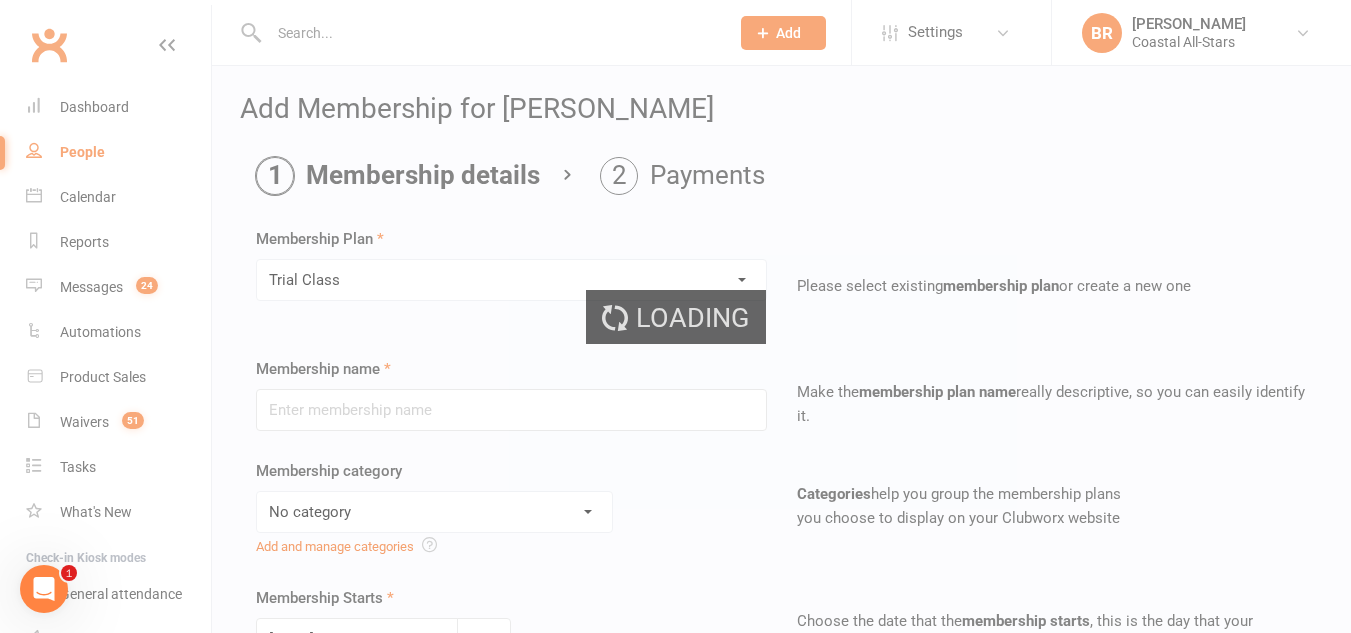 type on "Trial Class" 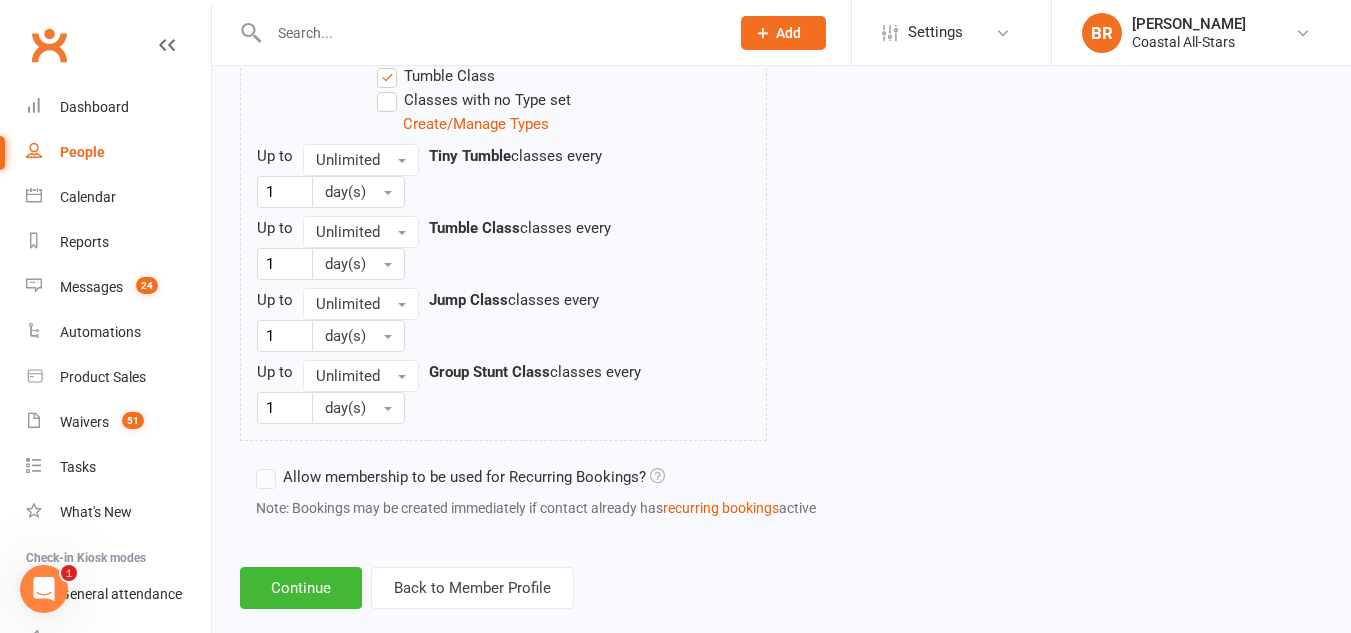 scroll, scrollTop: 2287, scrollLeft: 0, axis: vertical 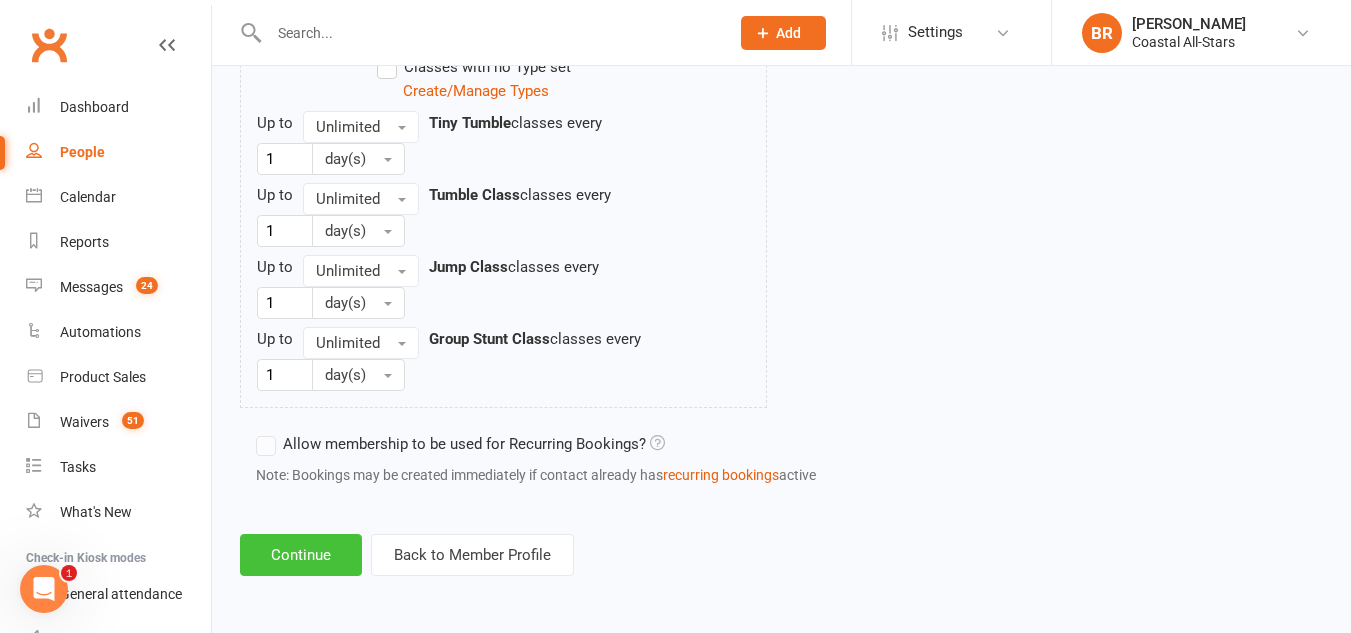 click on "Continue" at bounding box center (301, 555) 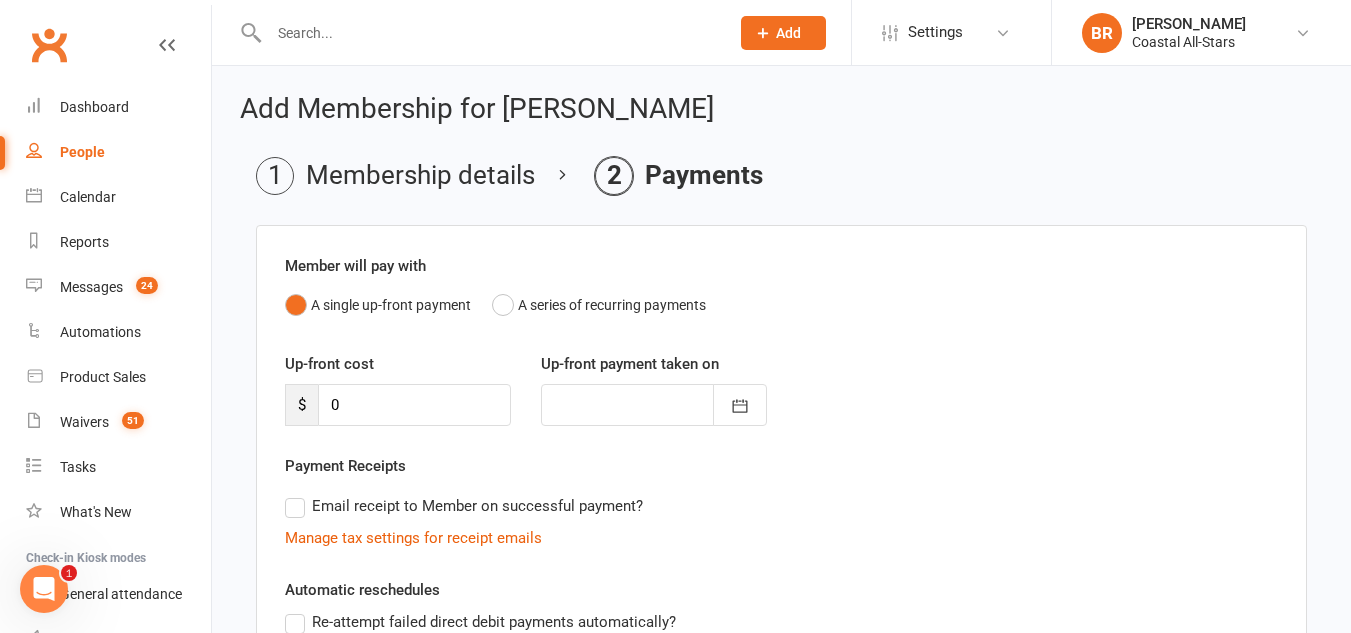 scroll, scrollTop: 376, scrollLeft: 0, axis: vertical 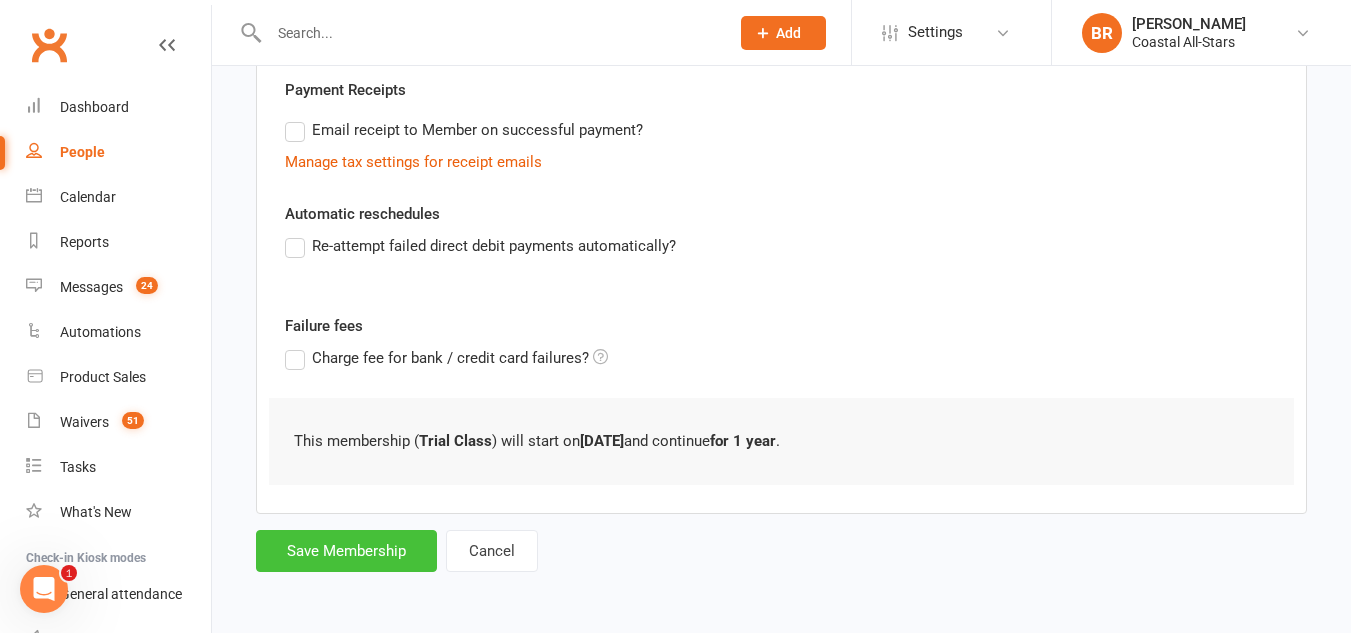 click on "Save Membership" at bounding box center (346, 551) 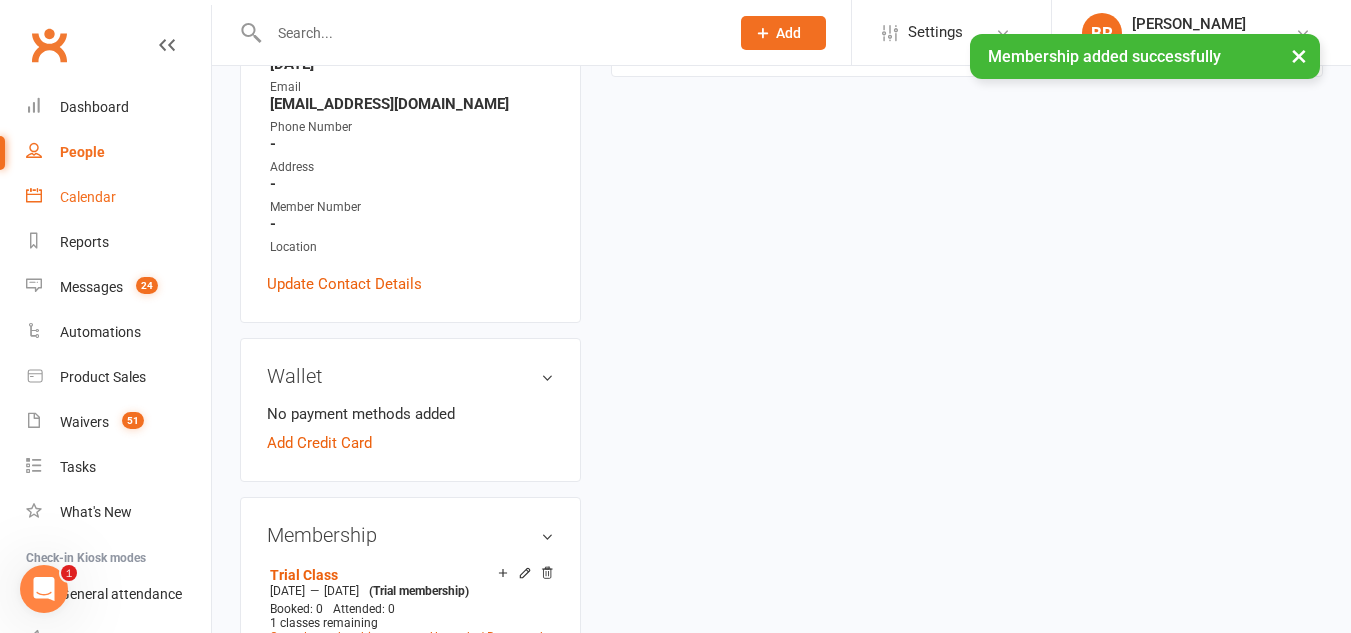 scroll, scrollTop: 0, scrollLeft: 0, axis: both 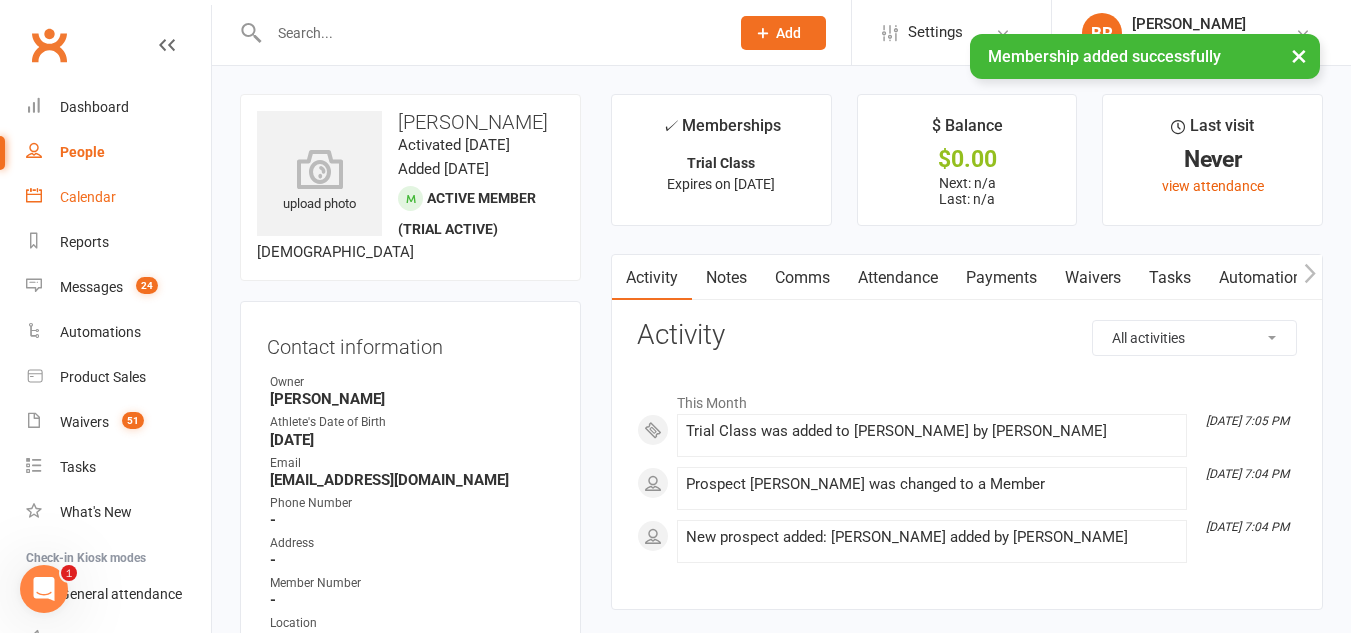 click on "Calendar" at bounding box center (88, 197) 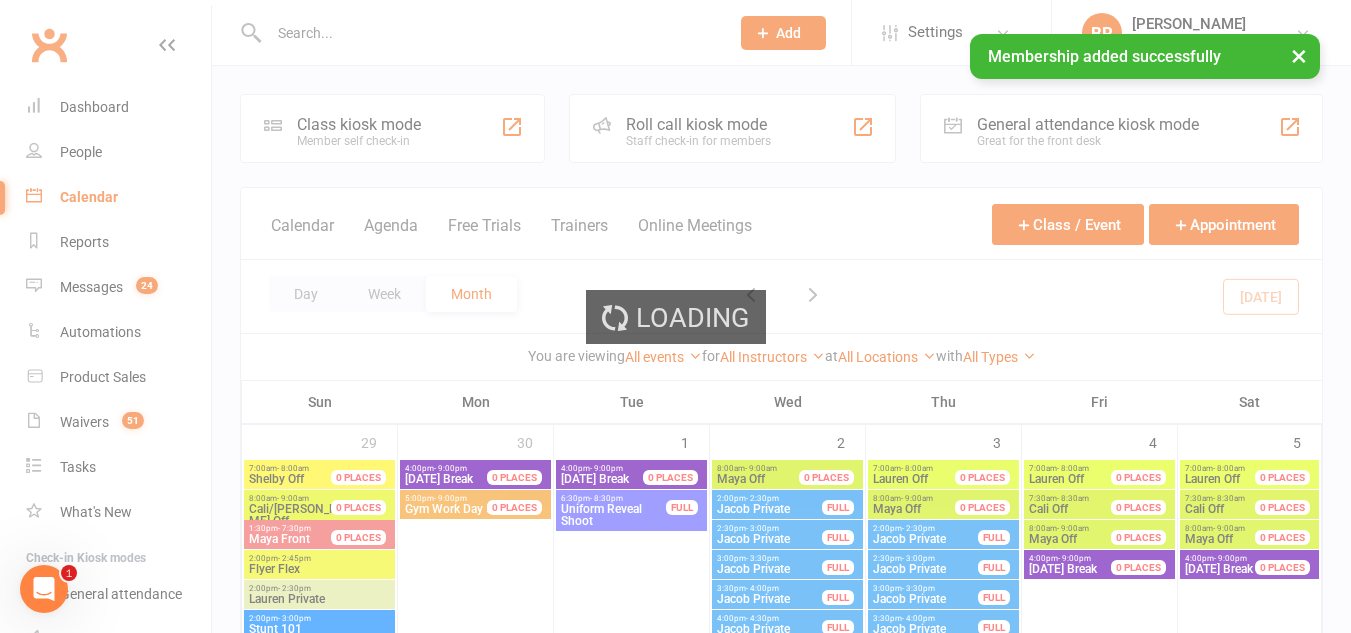 click on "Prospect
Member
Non-attending contact
Class / event
Appointment
Membership plan
Bulk message
Add
Settings Membership Plans Event Templates Appointment Types BR Bailey Raifaisen Coastal All-Stars My profile Help Terms & conditions  Privacy policy  Sign out Clubworx Dashboard People Calendar Reports Messages   24 Automations   Product Sales Waivers   51 Tasks   What's New Check-in Kiosk modes General attendance Roll call Class check-in × Membership added successfully × × Class kiosk mode Member self check-in Roll call kiosk mode Staff check-in for members General attendance kiosk mode Great for the front desk Kiosk modes:  General attendance  General attendance Class Roll call
Calendar Agenda Free Trials Trainers Online Meetings
Class / Event  Appointment Day Week Month
29" at bounding box center [675, 2738] 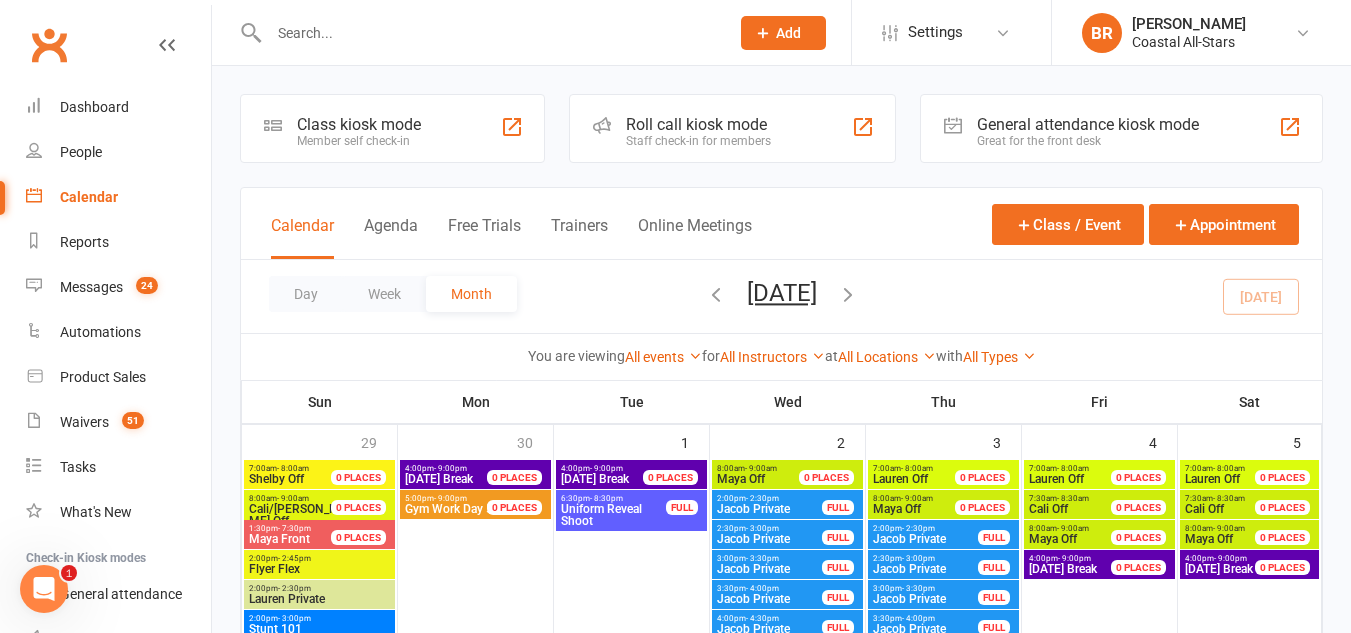 scroll, scrollTop: 1229, scrollLeft: 0, axis: vertical 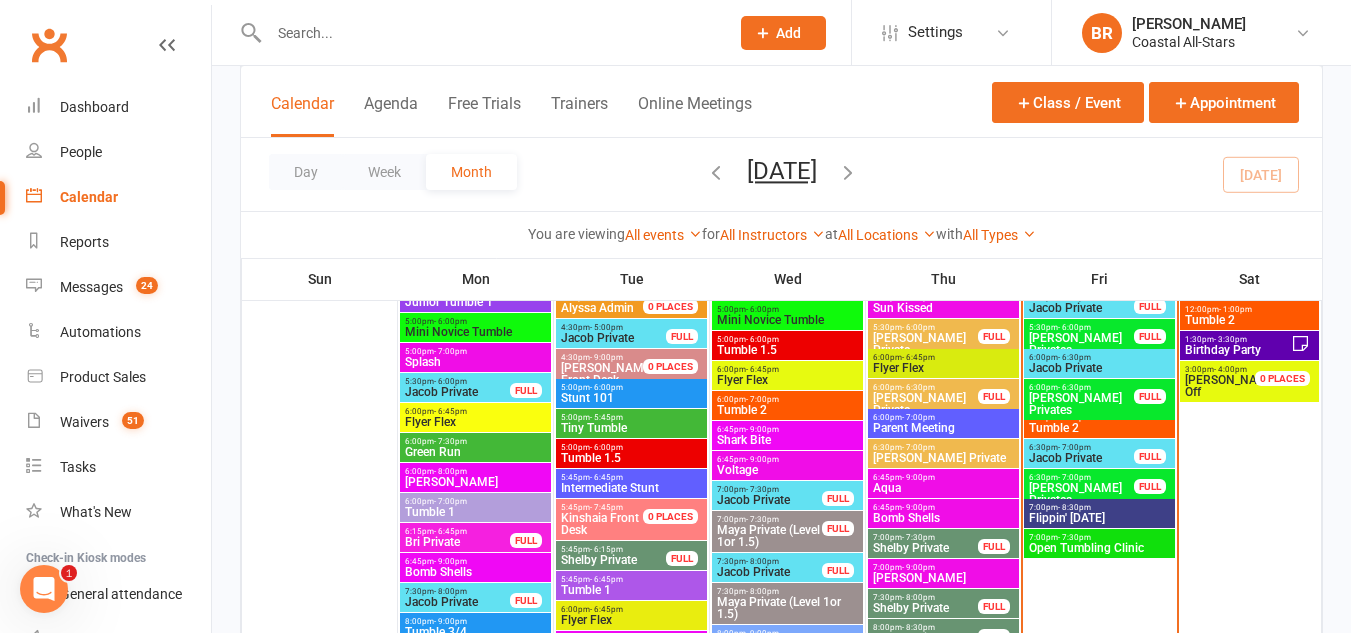 click on "Flippin' [DATE]" at bounding box center (1099, 518) 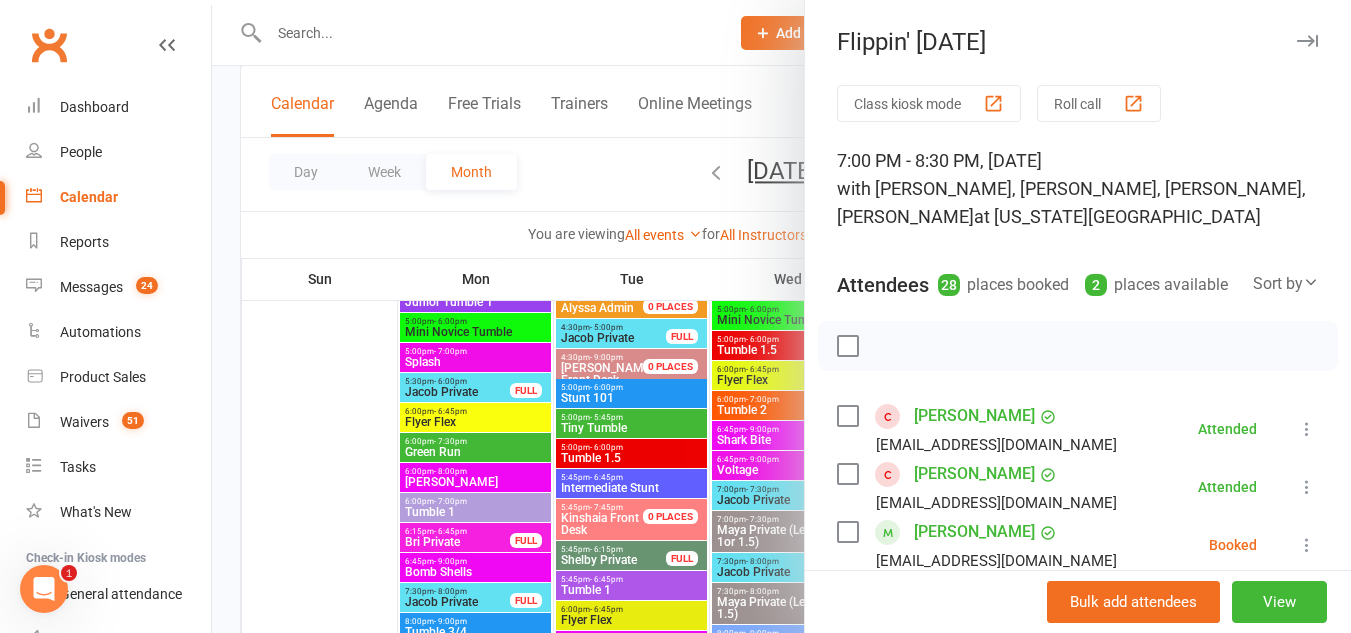 click on "Class kiosk mode" at bounding box center (929, 103) 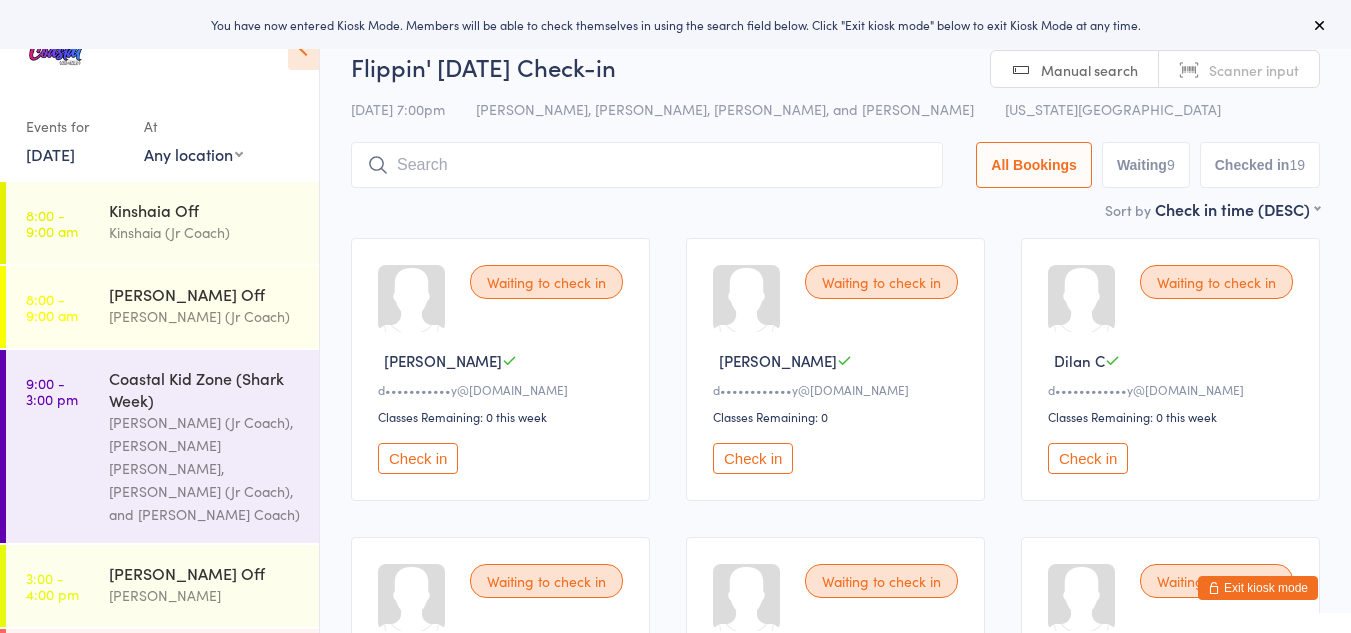 scroll, scrollTop: 0, scrollLeft: 0, axis: both 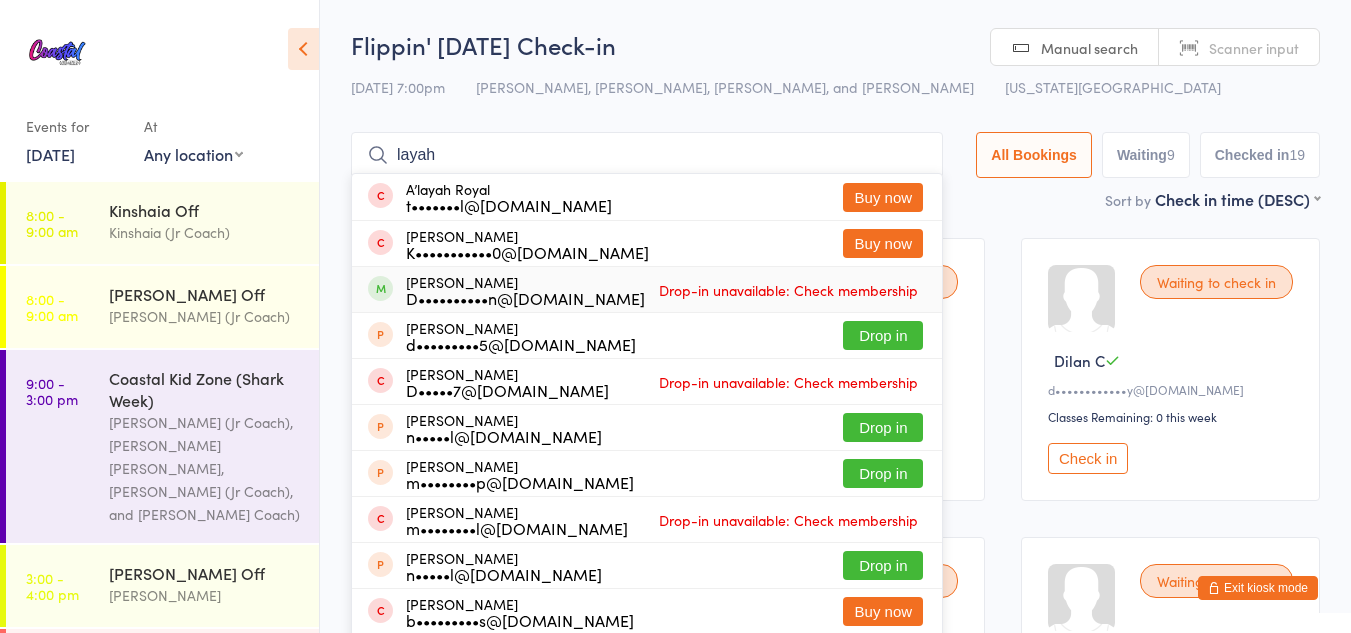 type on "layah" 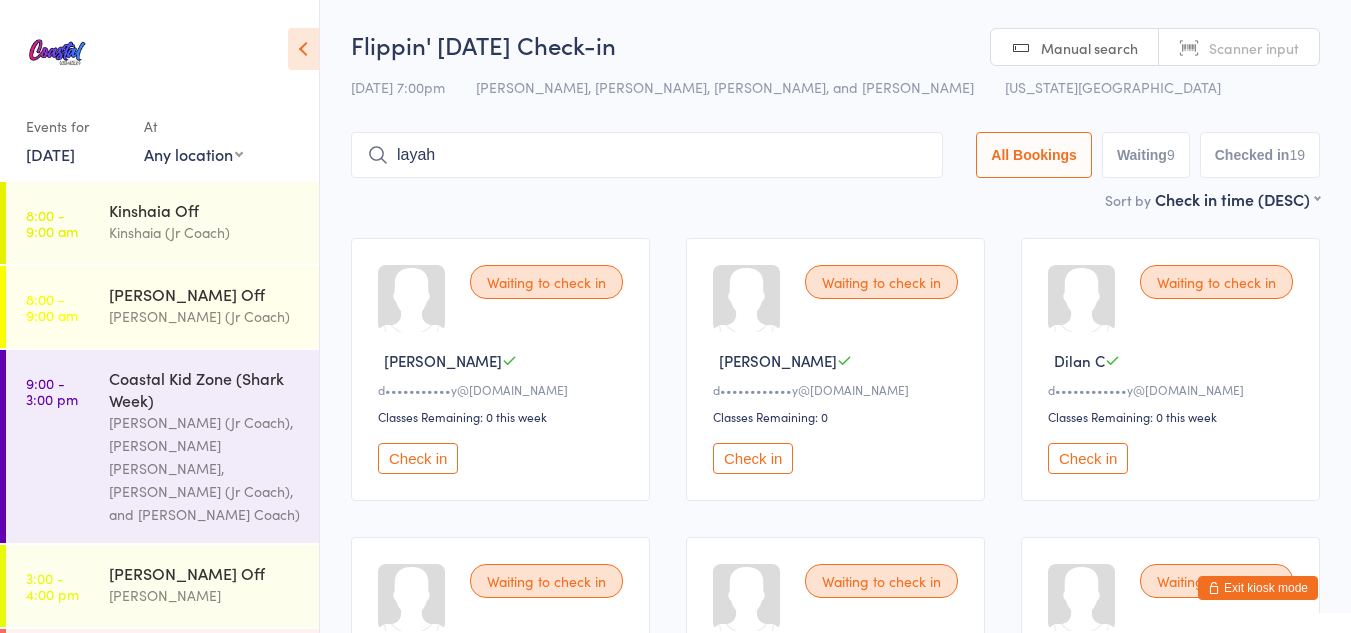 click on "Exit kiosk mode" at bounding box center (1258, 588) 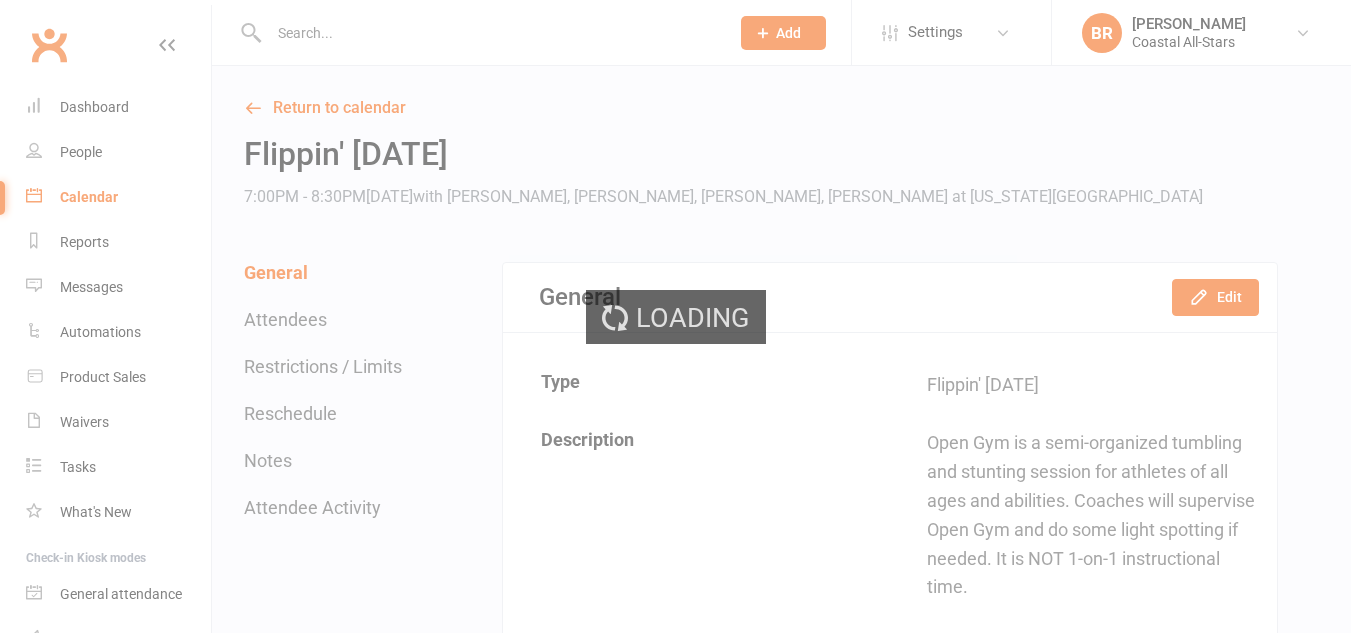 scroll, scrollTop: 0, scrollLeft: 0, axis: both 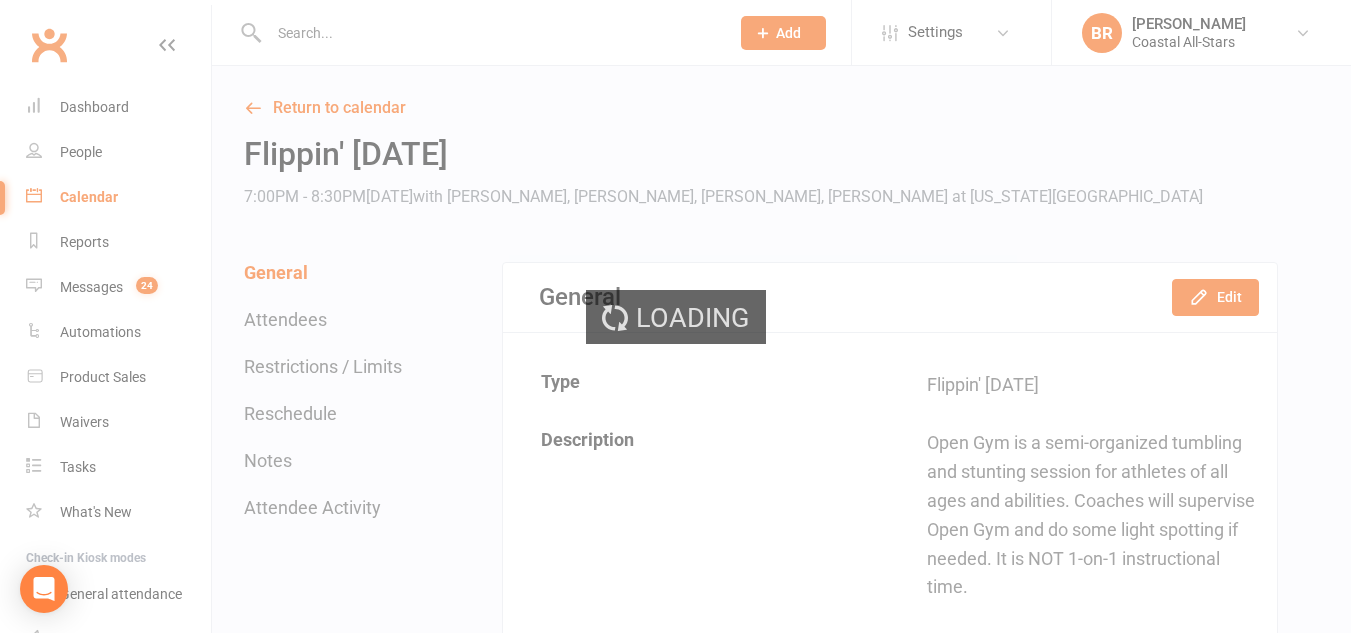 click at bounding box center (489, 33) 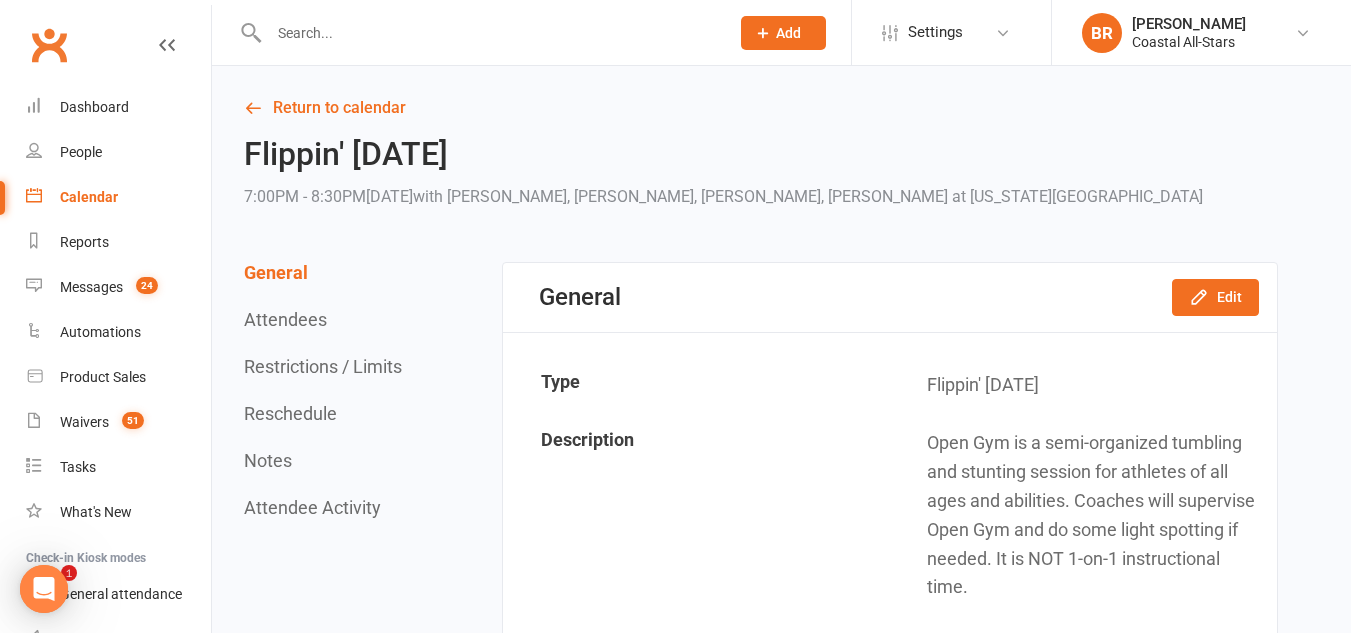 scroll, scrollTop: 0, scrollLeft: 0, axis: both 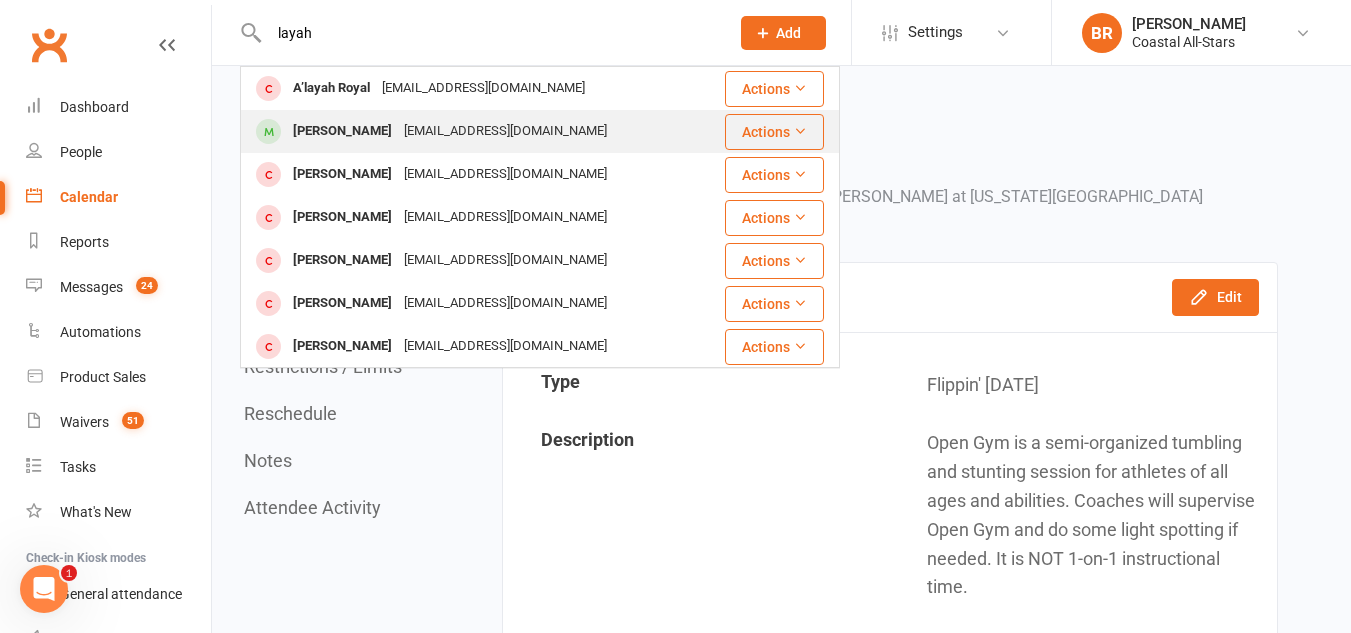 type on "layah" 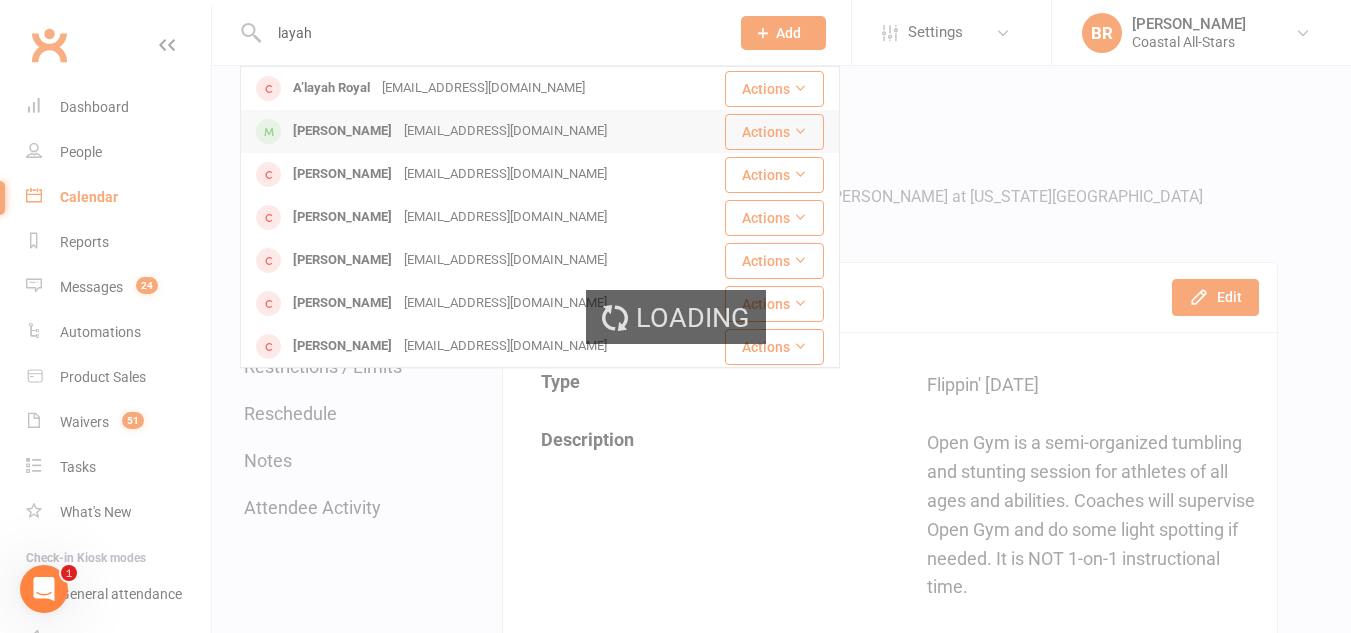 type 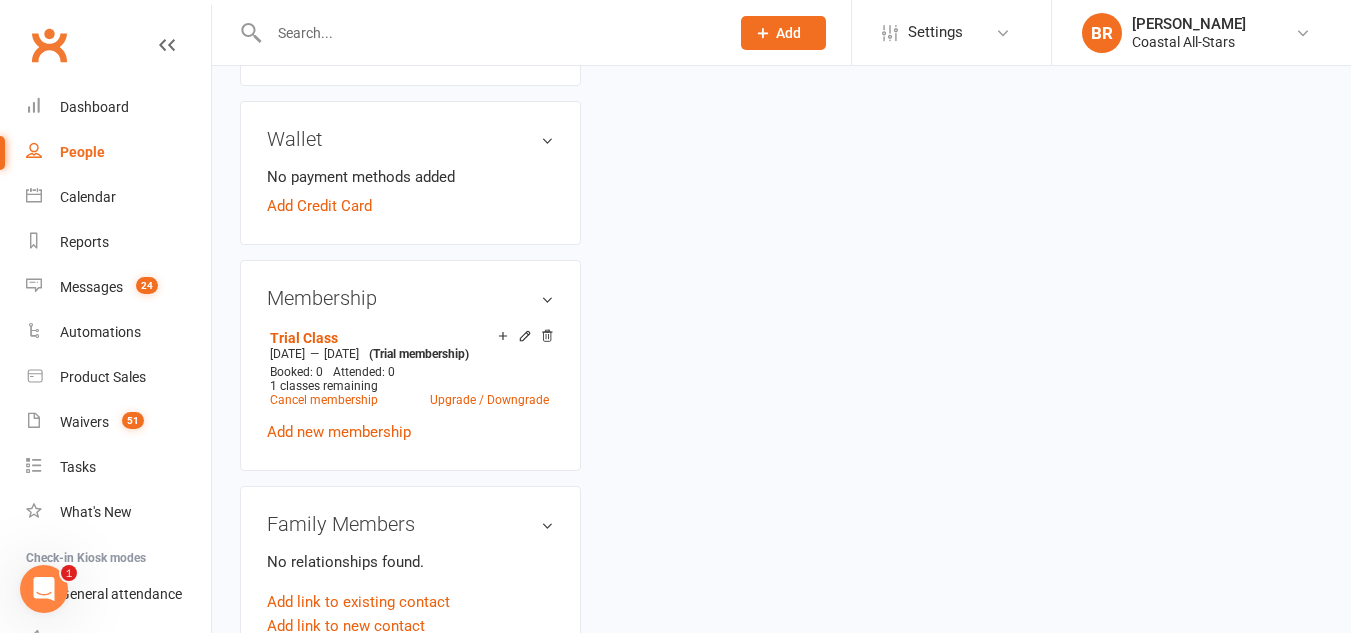 scroll, scrollTop: 614, scrollLeft: 0, axis: vertical 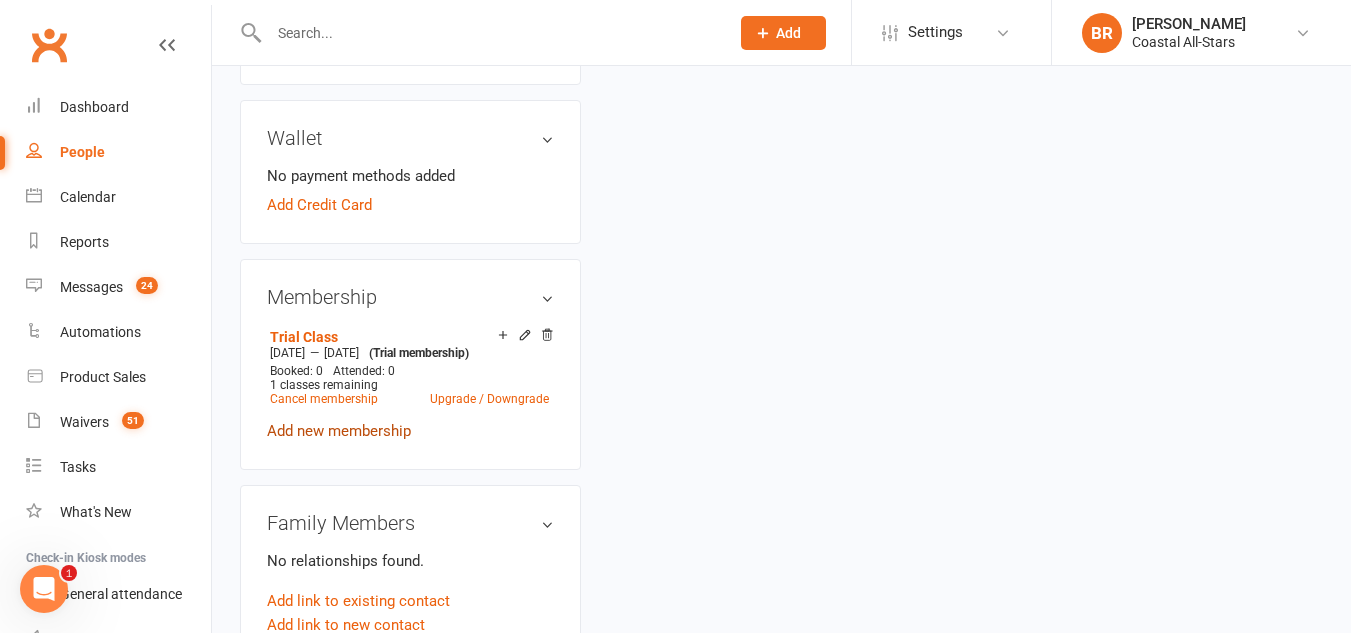 click on "Add new membership" at bounding box center (339, 431) 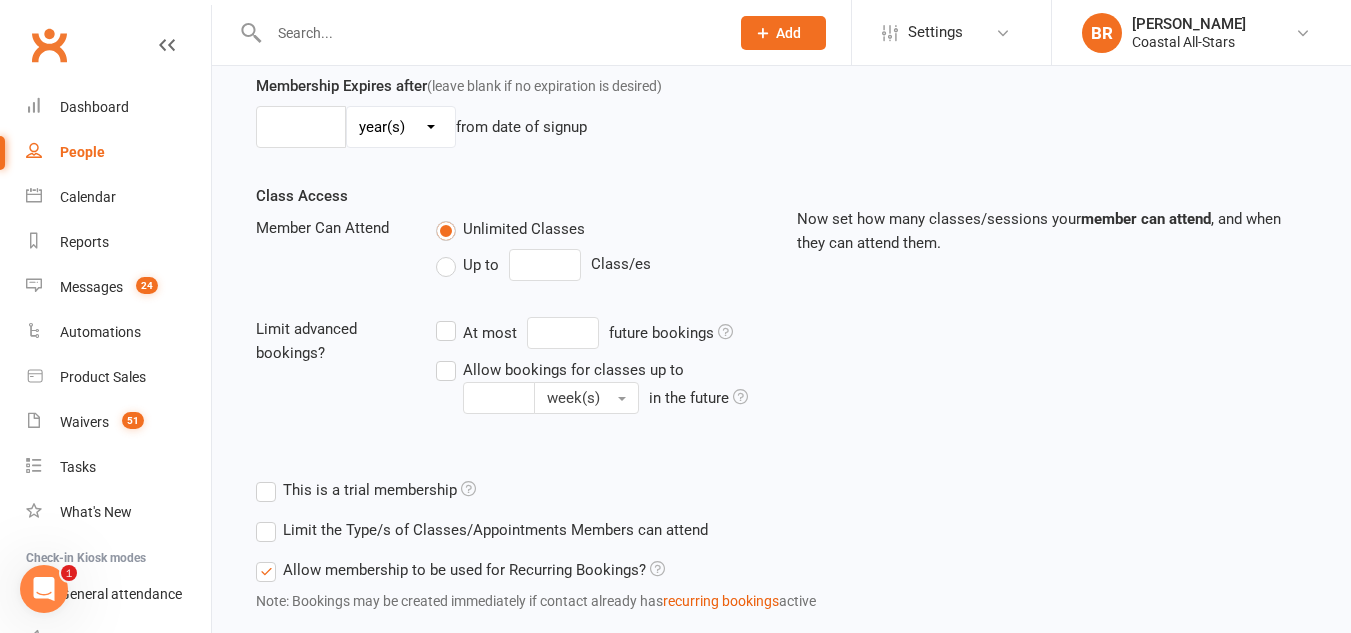 scroll, scrollTop: 0, scrollLeft: 0, axis: both 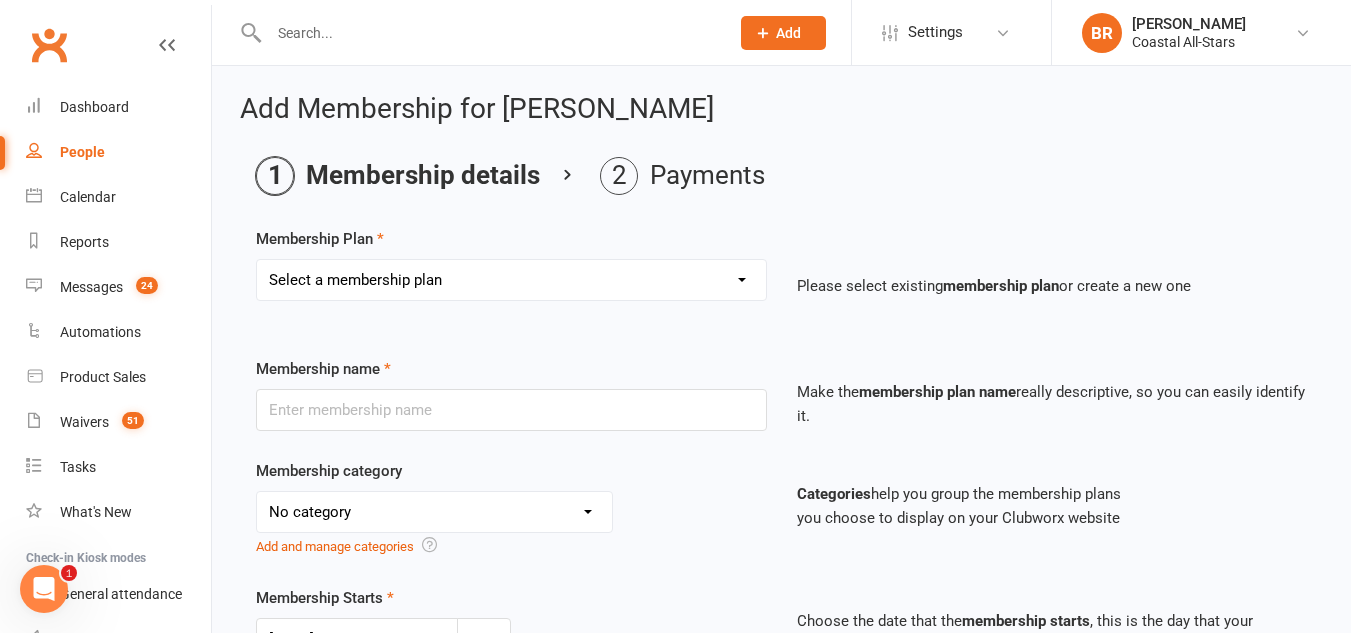 click on "Select a membership plan Create new Membership Plan Trial Class Coastal Membership Fee Annual Registration Evaluations Fitness Class (Drop-In) Flexibility Class (Drop-In) Jump Class (Drop-in) Stunt Class (Drop-In) Stunt Class (4 Pack) Tiny Tumble (Drop-In) Tumble (Drop-In) Weekly Tumble Monthly Tumble Tiny Tumble Flippin' [DATE] (Open Gym) TEAM Member Tumble (Drop-In) TEAM Member Flexibility Class TEAM Mandatory Flexibility Class TEAM Member Fitness Class TEAM Member Group Stunt Class (Drop-In) TEAM Member Group Stunt Class (4 Pack) TEAM Member Group Stunt Class (8 Pack) TEAM Member Jump Class (Drop-In) Partner Stunt Class (8 Pack) TEAM Member Weekly Tumble TEAM Member Monthly Tumble Team Member Any 3 Classes Member Flippin' [DATE] (Open Gym) Annual Private Membership Walkover Tumbling Clinic Summer Camp (Day Pass) Summer Camp (3-day Pass) Summer Camp (5-day Pass) Pay in Full - Tiny Tiny Tuition Tiny Tuition (1yr Loyalty) Tiny Tuition (2yr Loyalty) Tiny Comp, Choreo, Music, & Travel Fees Novice Tuition Pearls" at bounding box center [511, 280] 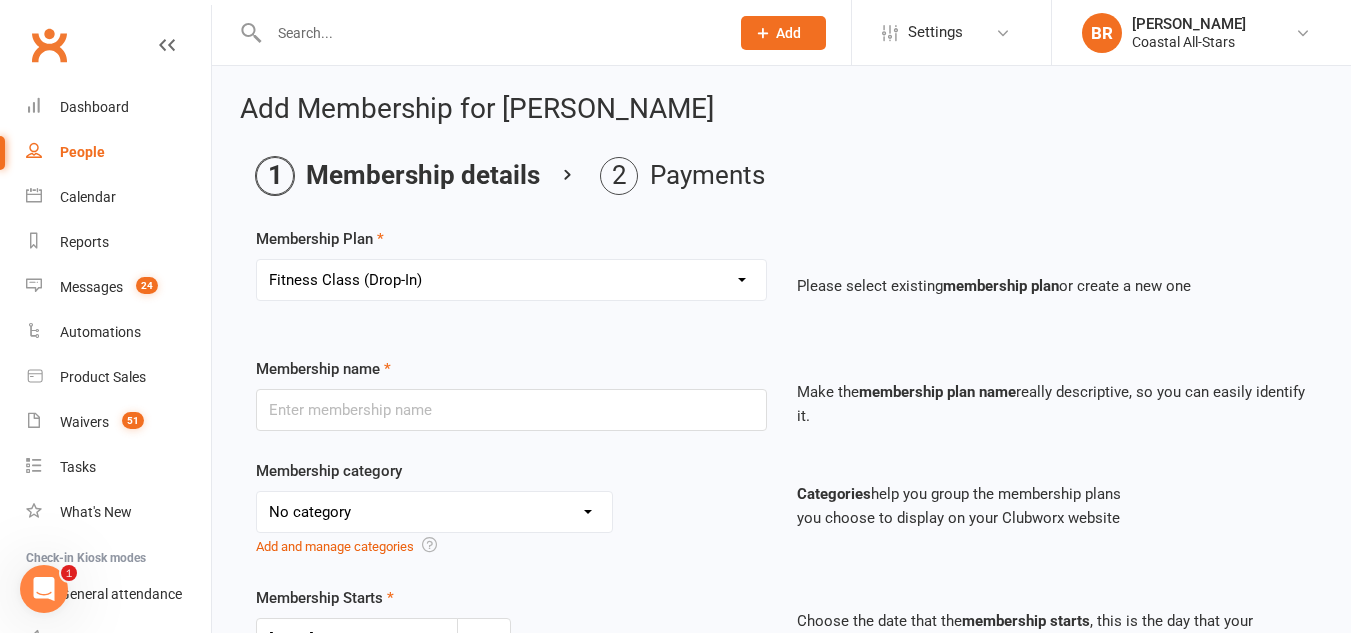 click on "Loading" at bounding box center [0, 0] 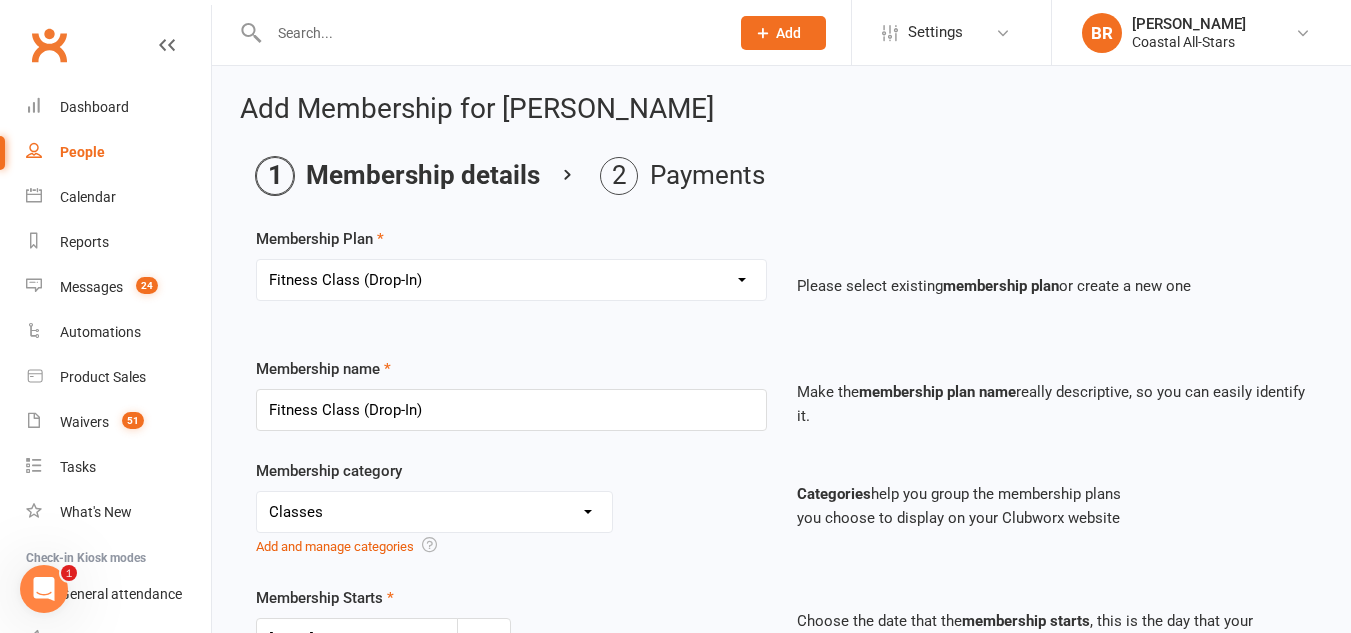 click on "Select a membership plan Create new Membership Plan Trial Class Coastal Membership Fee Annual Registration Evaluations Fitness Class (Drop-In) Flexibility Class (Drop-In) Jump Class (Drop-in) Stunt Class (Drop-In) Stunt Class (4 Pack) Tiny Tumble (Drop-In) Tumble (Drop-In) Weekly Tumble Monthly Tumble Tiny Tumble Flippin' [DATE] (Open Gym) TEAM Member Tumble (Drop-In) TEAM Member Flexibility Class TEAM Mandatory Flexibility Class TEAM Member Fitness Class TEAM Member Group Stunt Class (Drop-In) TEAM Member Group Stunt Class (4 Pack) TEAM Member Group Stunt Class (8 Pack) TEAM Member Jump Class (Drop-In) Partner Stunt Class (8 Pack) TEAM Member Weekly Tumble TEAM Member Monthly Tumble Team Member Any 3 Classes Member Flippin' [DATE] (Open Gym) Annual Private Membership Walkover Tumbling Clinic Summer Camp (Day Pass) Summer Camp (3-day Pass) Summer Camp (5-day Pass) Pay in Full - Tiny Tiny Tuition Tiny Tuition (1yr Loyalty) Tiny Tuition (2yr Loyalty) Tiny Comp, Choreo, Music, & Travel Fees Novice Tuition Pearls" at bounding box center [511, 280] 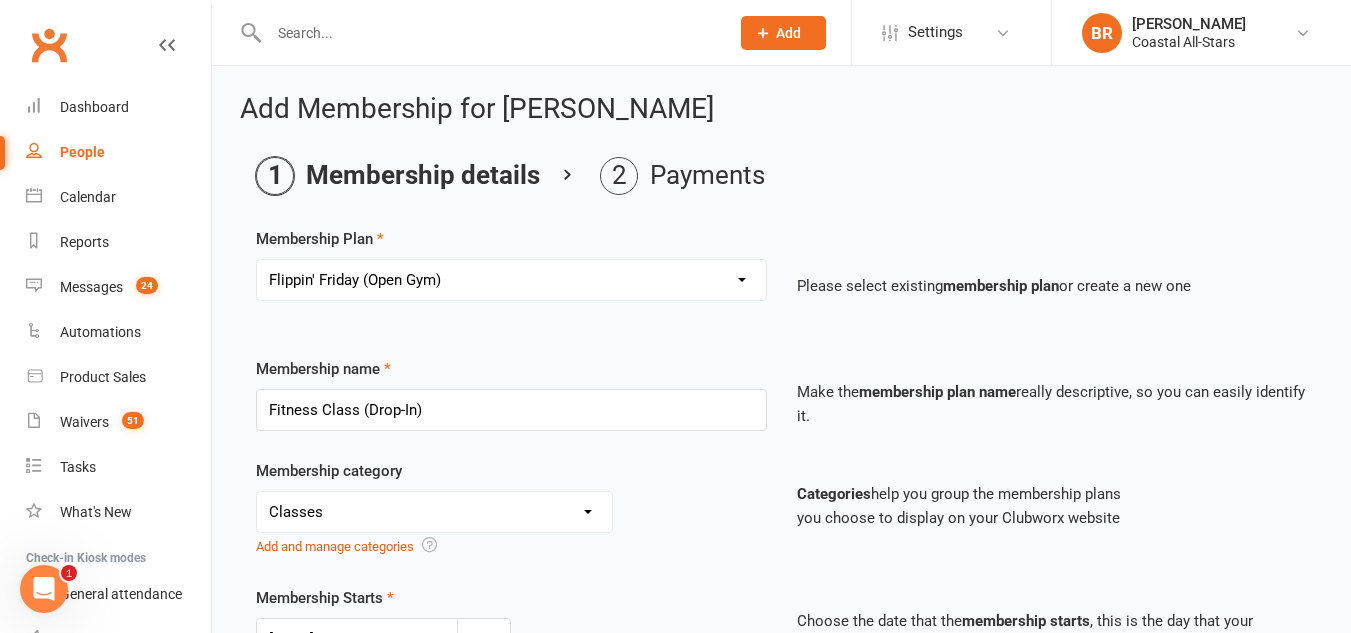 click on "Select a membership plan Create new Membership Plan Trial Class Coastal Membership Fee Annual Registration Evaluations Fitness Class (Drop-In) Flexibility Class (Drop-In) Jump Class (Drop-in) Stunt Class (Drop-In) Stunt Class (4 Pack) Tiny Tumble (Drop-In) Tumble (Drop-In) Weekly Tumble Monthly Tumble Tiny Tumble Flippin' [DATE] (Open Gym) TEAM Member Tumble (Drop-In) TEAM Member Flexibility Class TEAM Mandatory Flexibility Class TEAM Member Fitness Class TEAM Member Group Stunt Class (Drop-In) TEAM Member Group Stunt Class (4 Pack) TEAM Member Group Stunt Class (8 Pack) TEAM Member Jump Class (Drop-In) Partner Stunt Class (8 Pack) TEAM Member Weekly Tumble TEAM Member Monthly Tumble Team Member Any 3 Classes Member Flippin' [DATE] (Open Gym) Annual Private Membership Walkover Tumbling Clinic Summer Camp (Day Pass) Summer Camp (3-day Pass) Summer Camp (5-day Pass) Pay in Full - Tiny Tiny Tuition Tiny Tuition (1yr Loyalty) Tiny Tuition (2yr Loyalty) Tiny Comp, Choreo, Music, & Travel Fees Novice Tuition Pearls" at bounding box center [511, 280] 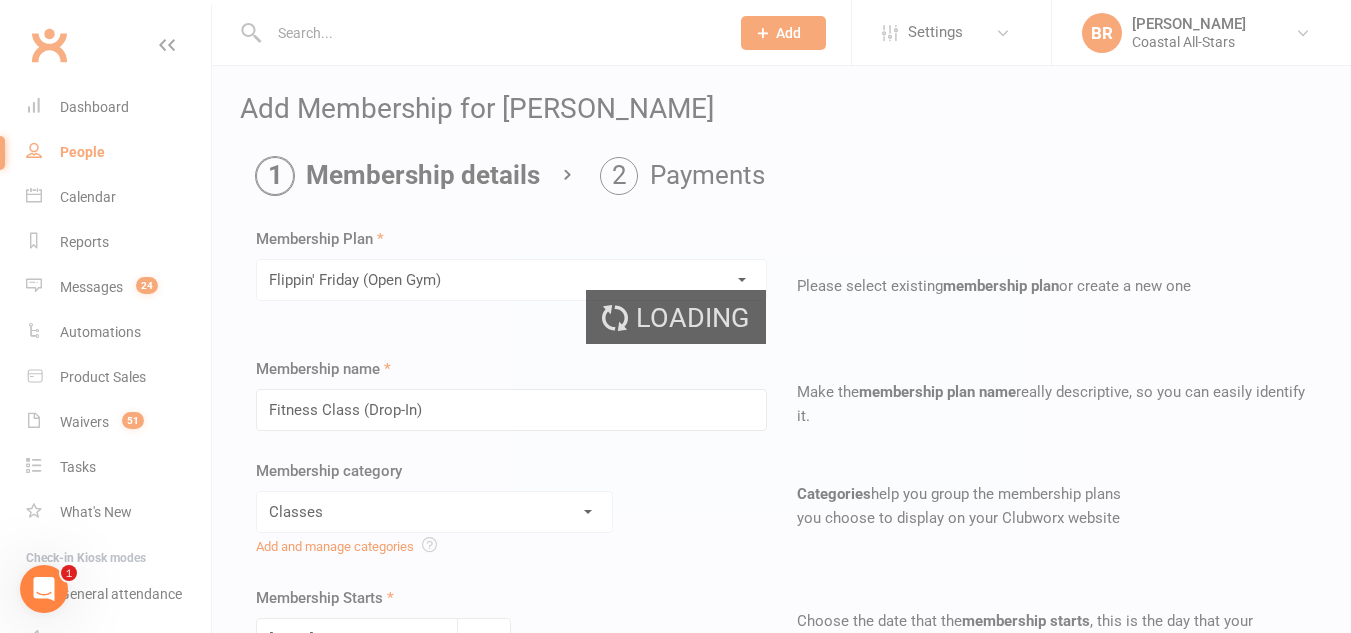 type on "Flippin' [DATE] (Open Gym)" 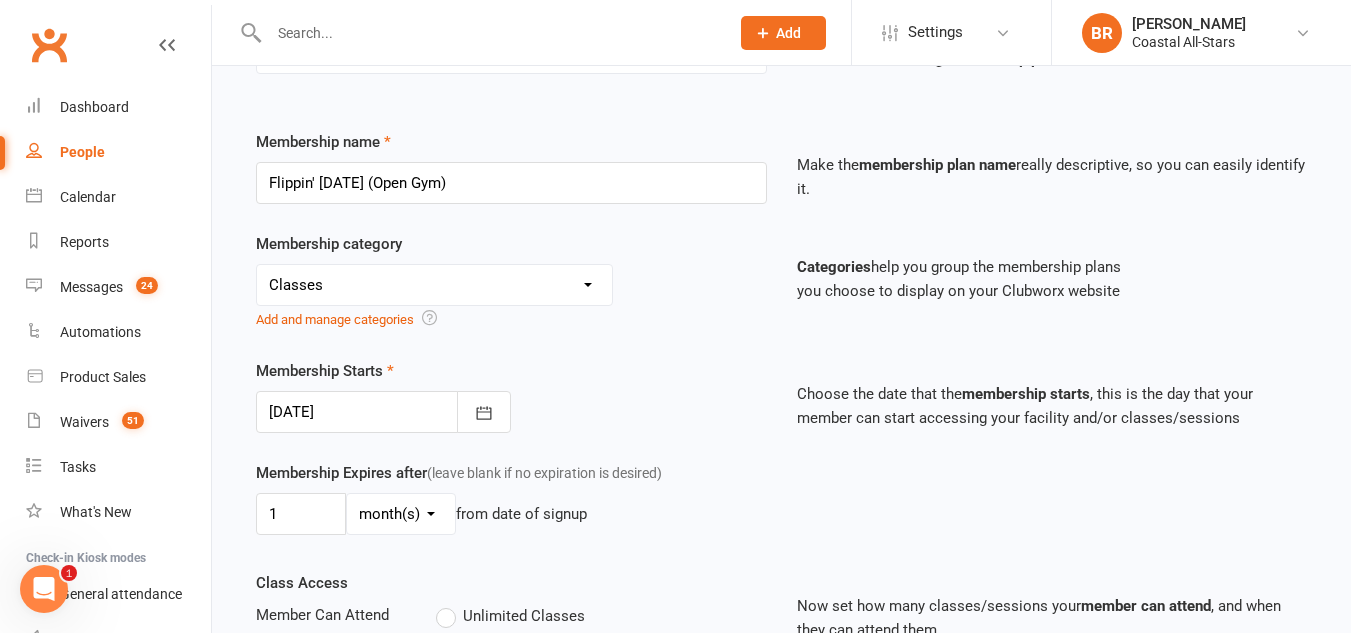 scroll, scrollTop: 0, scrollLeft: 0, axis: both 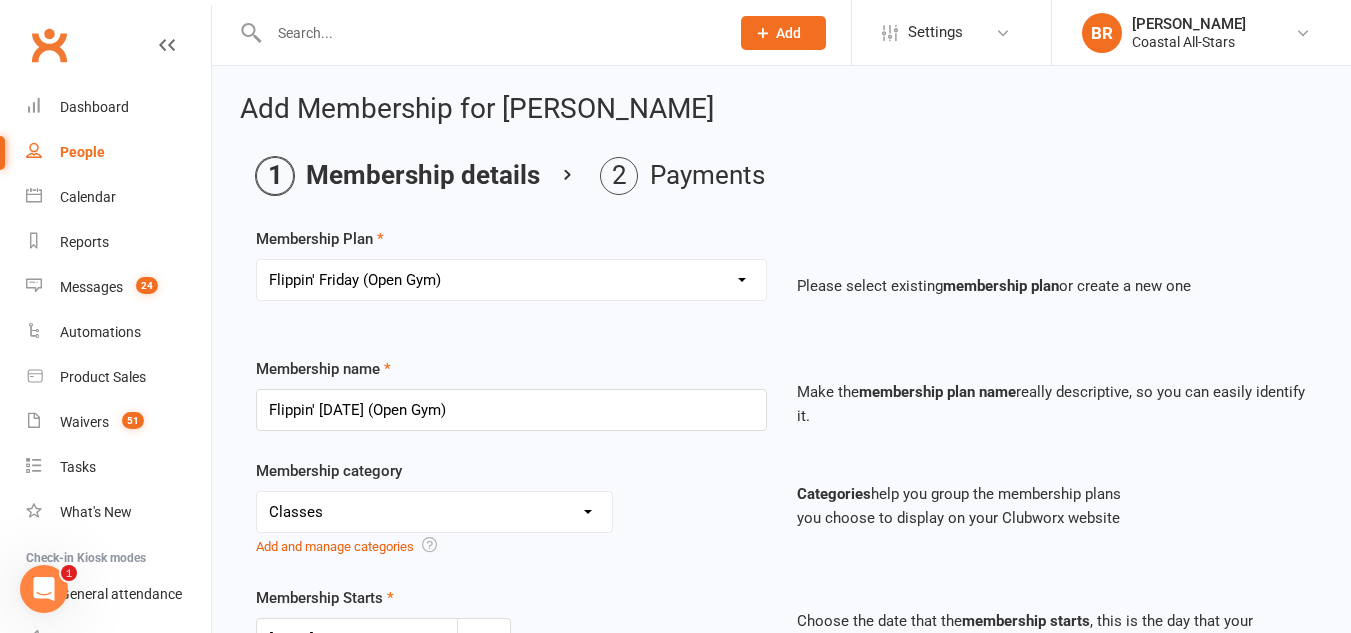 click on "Select a membership plan Create new Membership Plan Trial Class Coastal Membership Fee Annual Registration Evaluations Fitness Class (Drop-In) Flexibility Class (Drop-In) Jump Class (Drop-in) Stunt Class (Drop-In) Stunt Class (4 Pack) Tiny Tumble (Drop-In) Tumble (Drop-In) Weekly Tumble Monthly Tumble Tiny Tumble Flippin' [DATE] (Open Gym) TEAM Member Tumble (Drop-In) TEAM Member Flexibility Class TEAM Mandatory Flexibility Class TEAM Member Fitness Class TEAM Member Group Stunt Class (Drop-In) TEAM Member Group Stunt Class (4 Pack) TEAM Member Group Stunt Class (8 Pack) TEAM Member Jump Class (Drop-In) Partner Stunt Class (8 Pack) TEAM Member Weekly Tumble TEAM Member Monthly Tumble Team Member Any 3 Classes Member Flippin' [DATE] (Open Gym) Annual Private Membership Walkover Tumbling Clinic Summer Camp (Day Pass) Summer Camp (3-day Pass) Summer Camp (5-day Pass) Pay in Full - Tiny Tiny Tuition Tiny Tuition (1yr Loyalty) Tiny Tuition (2yr Loyalty) Tiny Comp, Choreo, Music, & Travel Fees Novice Tuition Pearls" at bounding box center (511, 280) 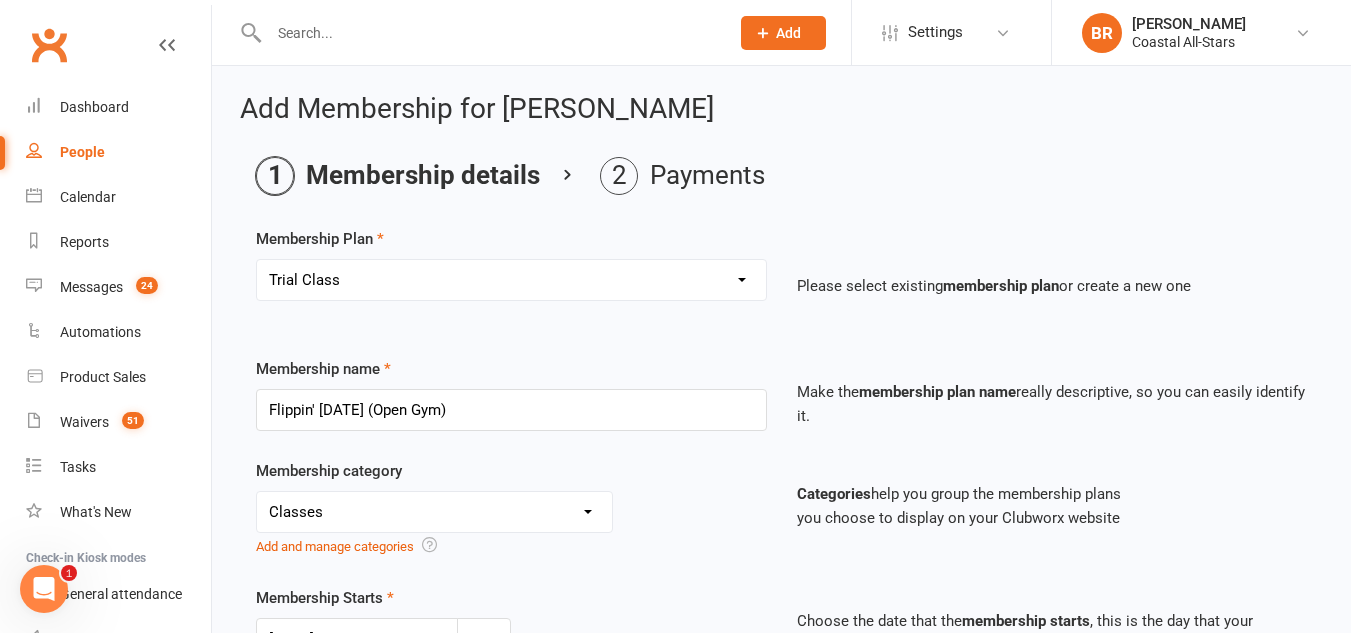 click on "Select a membership plan Create new Membership Plan Trial Class Coastal Membership Fee Annual Registration Evaluations Fitness Class (Drop-In) Flexibility Class (Drop-In) Jump Class (Drop-in) Stunt Class (Drop-In) Stunt Class (4 Pack) Tiny Tumble (Drop-In) Tumble (Drop-In) Weekly Tumble Monthly Tumble Tiny Tumble Flippin' [DATE] (Open Gym) TEAM Member Tumble (Drop-In) TEAM Member Flexibility Class TEAM Mandatory Flexibility Class TEAM Member Fitness Class TEAM Member Group Stunt Class (Drop-In) TEAM Member Group Stunt Class (4 Pack) TEAM Member Group Stunt Class (8 Pack) TEAM Member Jump Class (Drop-In) Partner Stunt Class (8 Pack) TEAM Member Weekly Tumble TEAM Member Monthly Tumble Team Member Any 3 Classes Member Flippin' [DATE] (Open Gym) Annual Private Membership Walkover Tumbling Clinic Summer Camp (Day Pass) Summer Camp (3-day Pass) Summer Camp (5-day Pass) Pay in Full - Tiny Tiny Tuition Tiny Tuition (1yr Loyalty) Tiny Tuition (2yr Loyalty) Tiny Comp, Choreo, Music, & Travel Fees Novice Tuition Pearls" at bounding box center (511, 280) 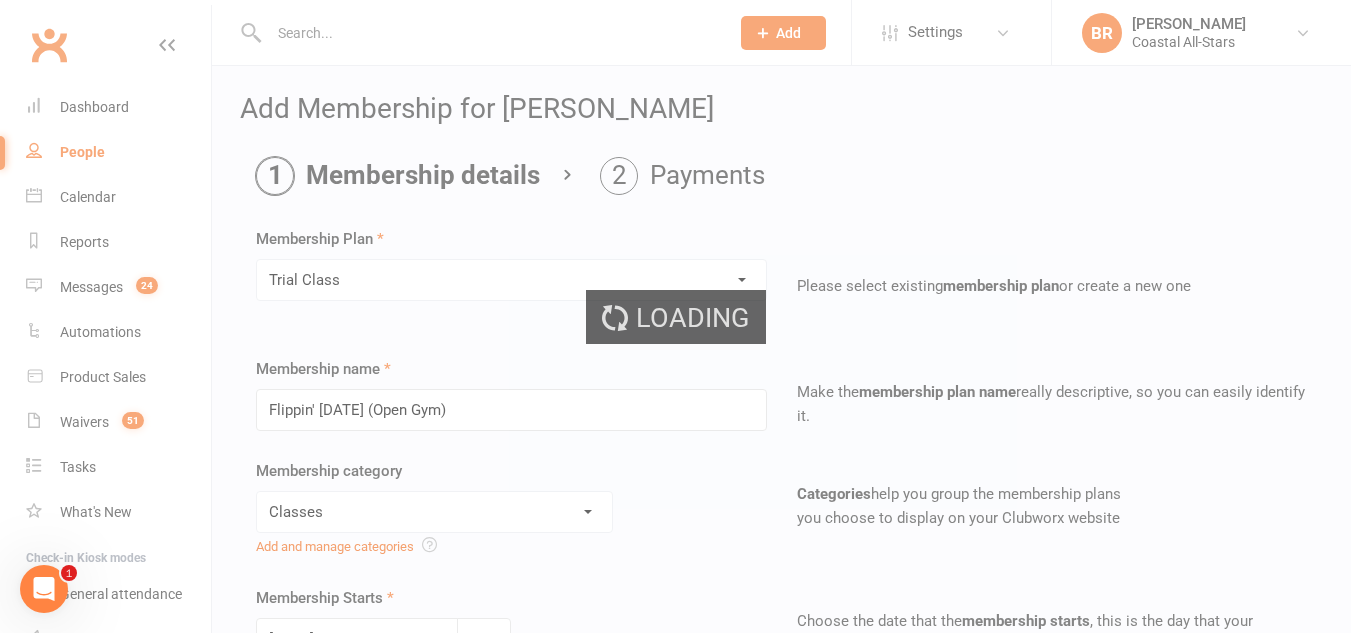type on "Trial Class" 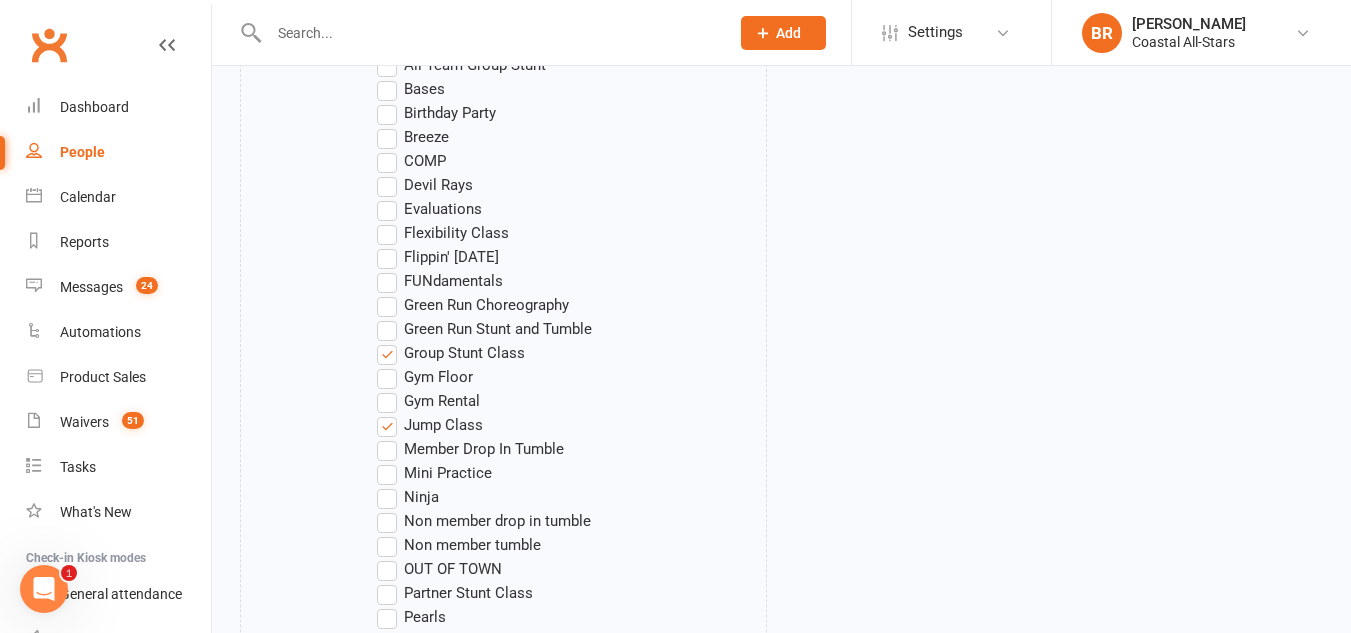 scroll, scrollTop: 1140, scrollLeft: 0, axis: vertical 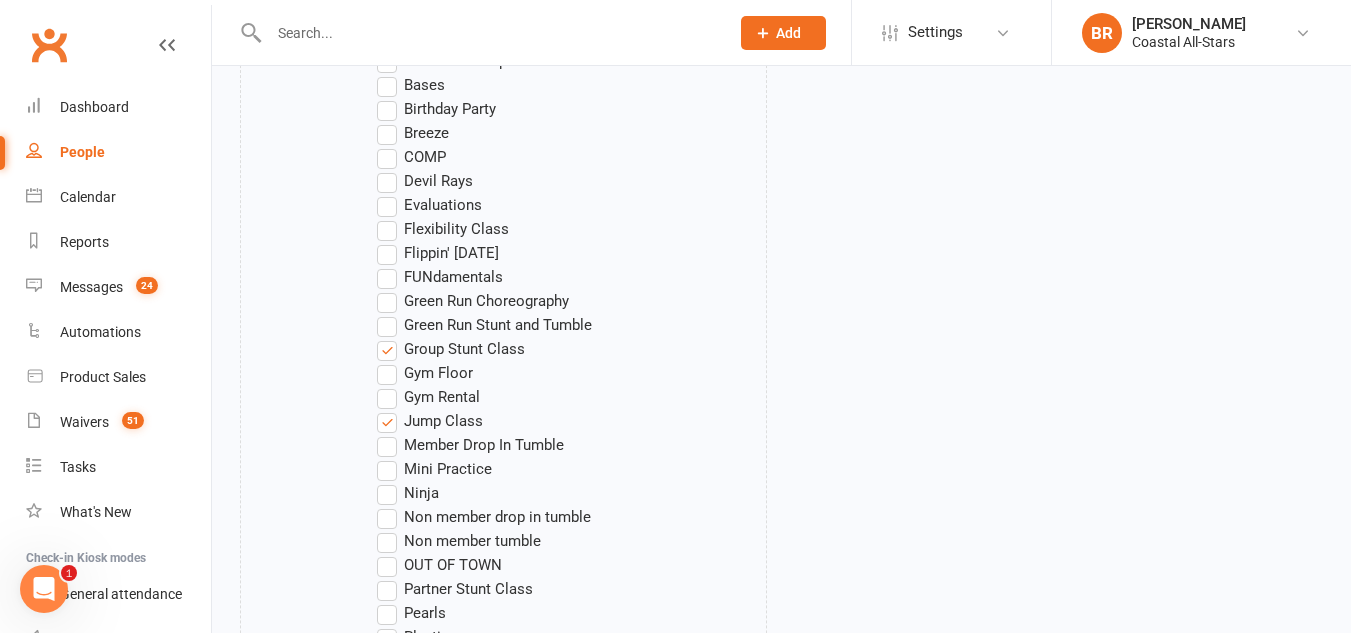 click on "Flippin' [DATE]" at bounding box center [438, 253] 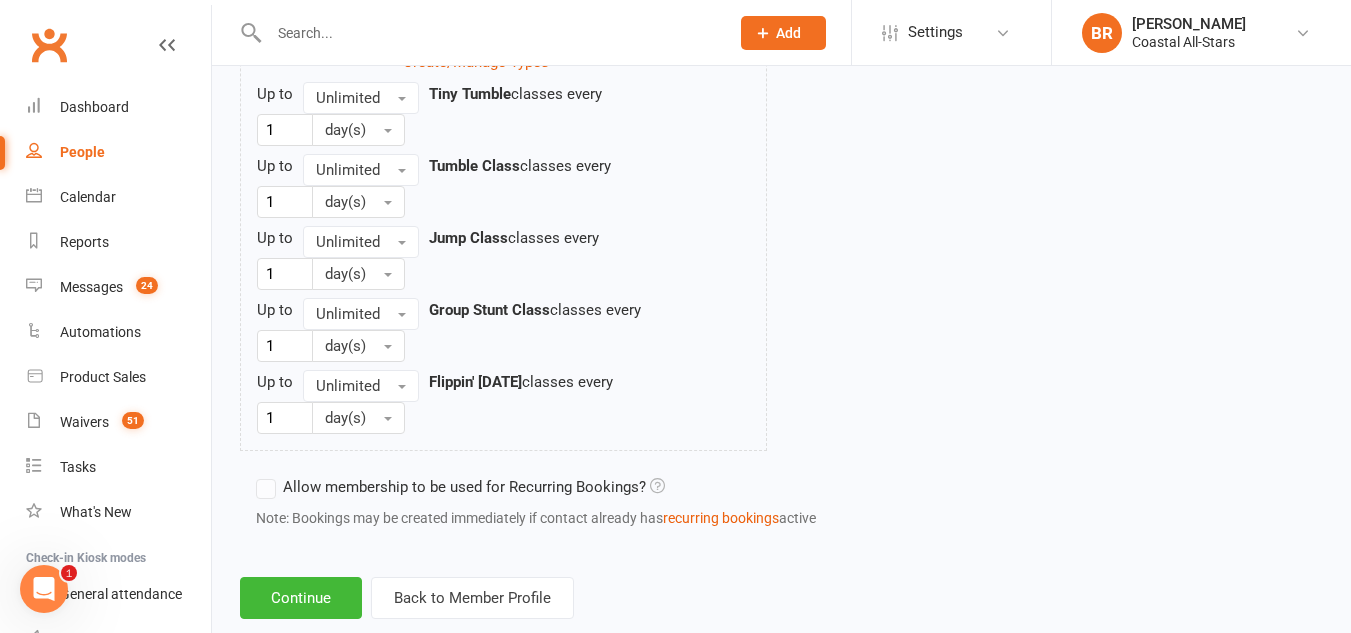 scroll, scrollTop: 2359, scrollLeft: 0, axis: vertical 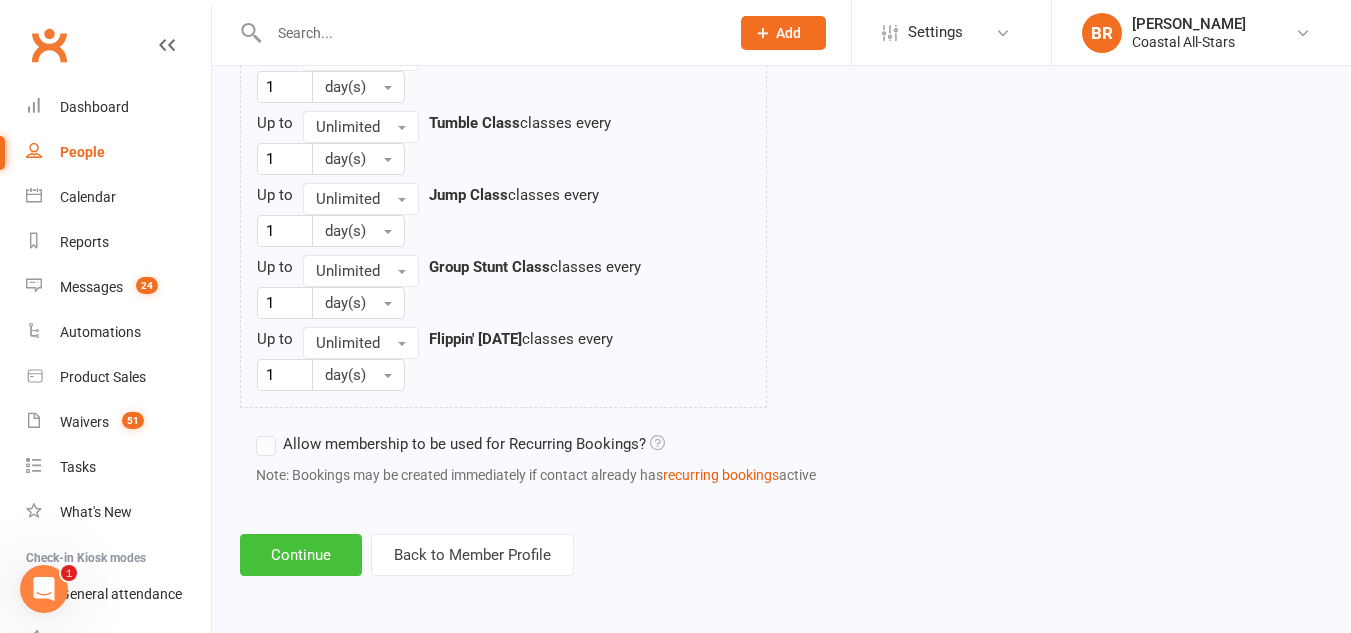 click on "Continue" at bounding box center (301, 555) 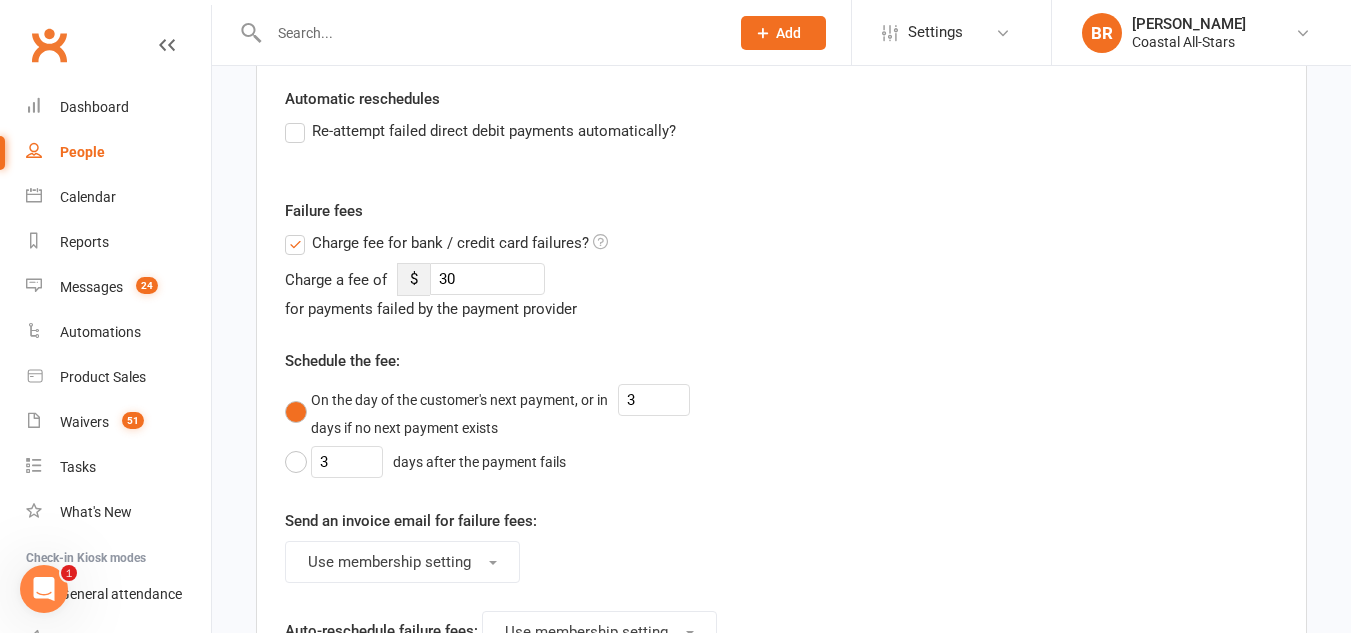 scroll, scrollTop: 801, scrollLeft: 0, axis: vertical 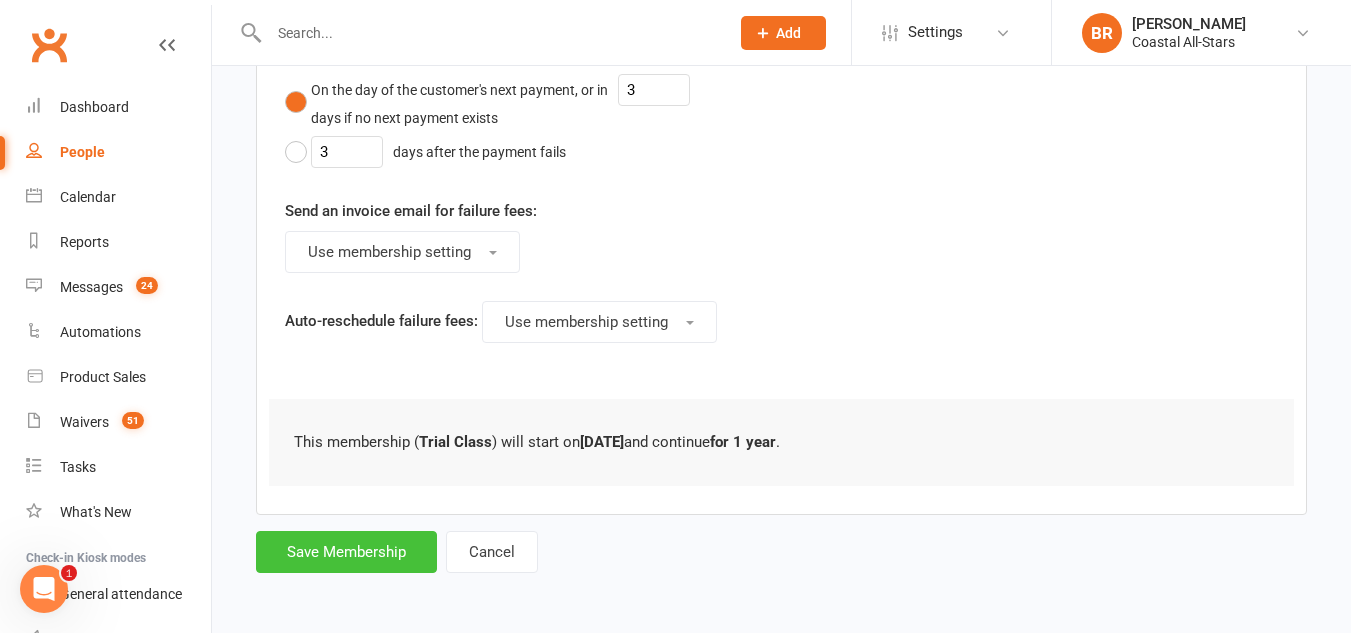 click on "Save Membership" at bounding box center (346, 552) 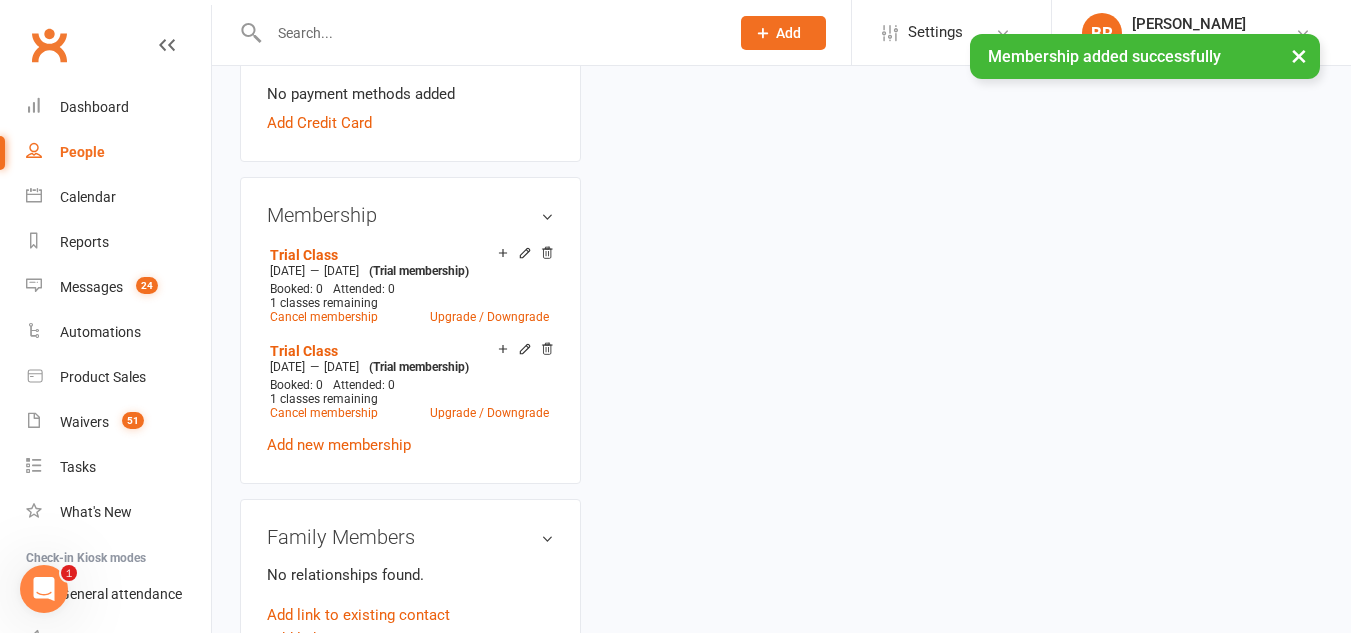 scroll, scrollTop: 700, scrollLeft: 0, axis: vertical 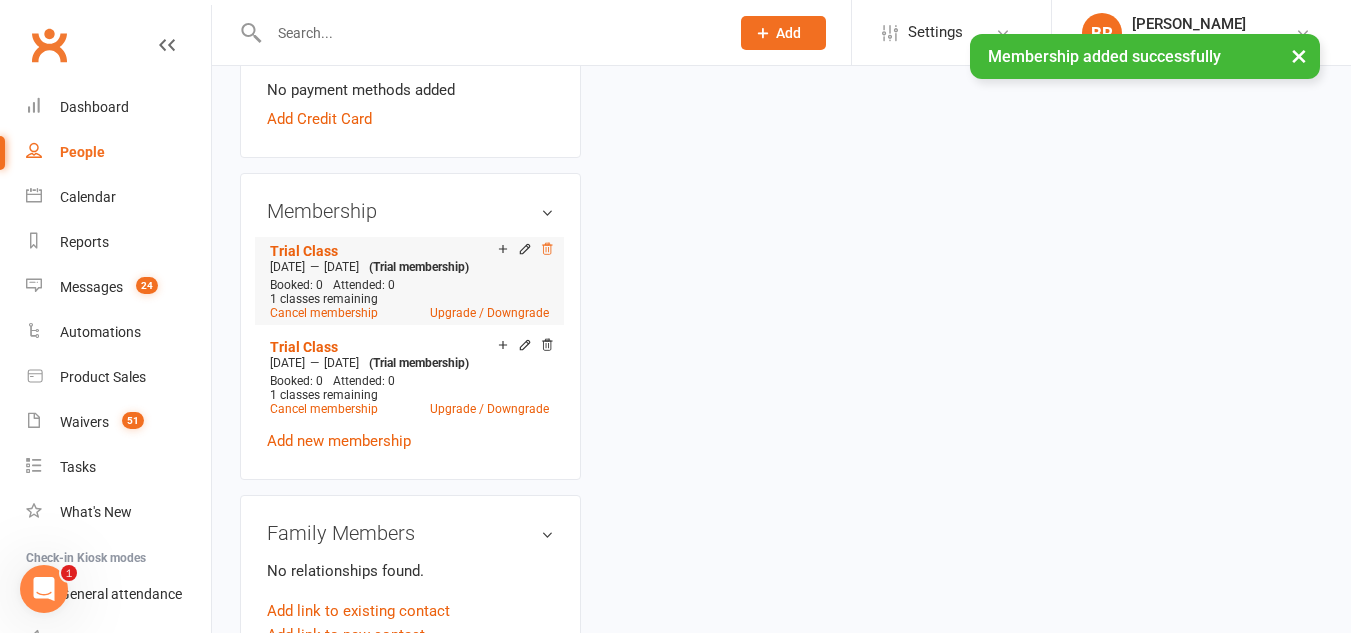 click 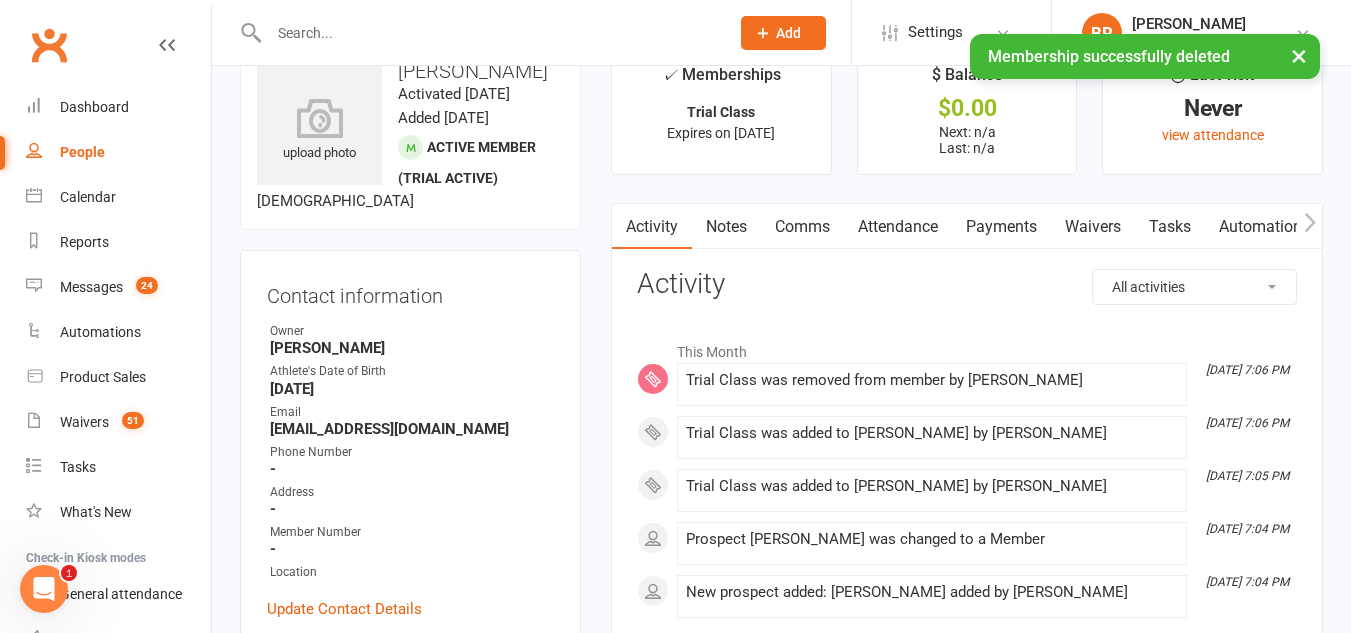 scroll, scrollTop: 0, scrollLeft: 0, axis: both 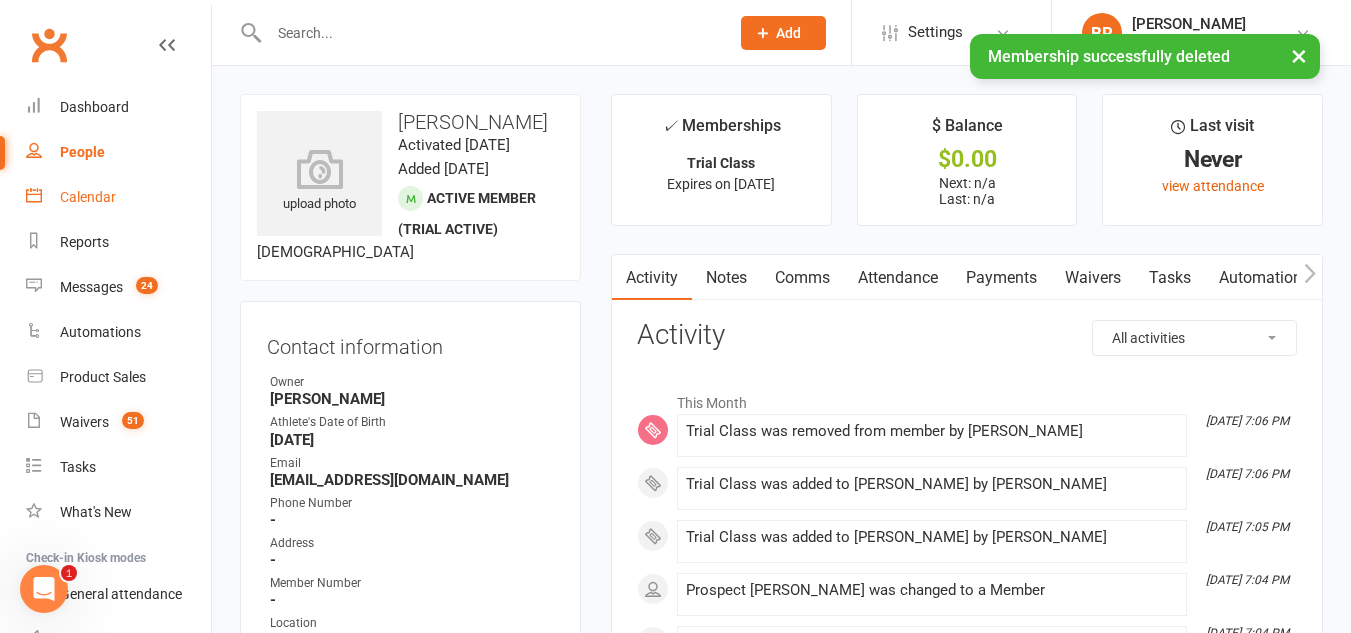 click on "Calendar" at bounding box center [118, 197] 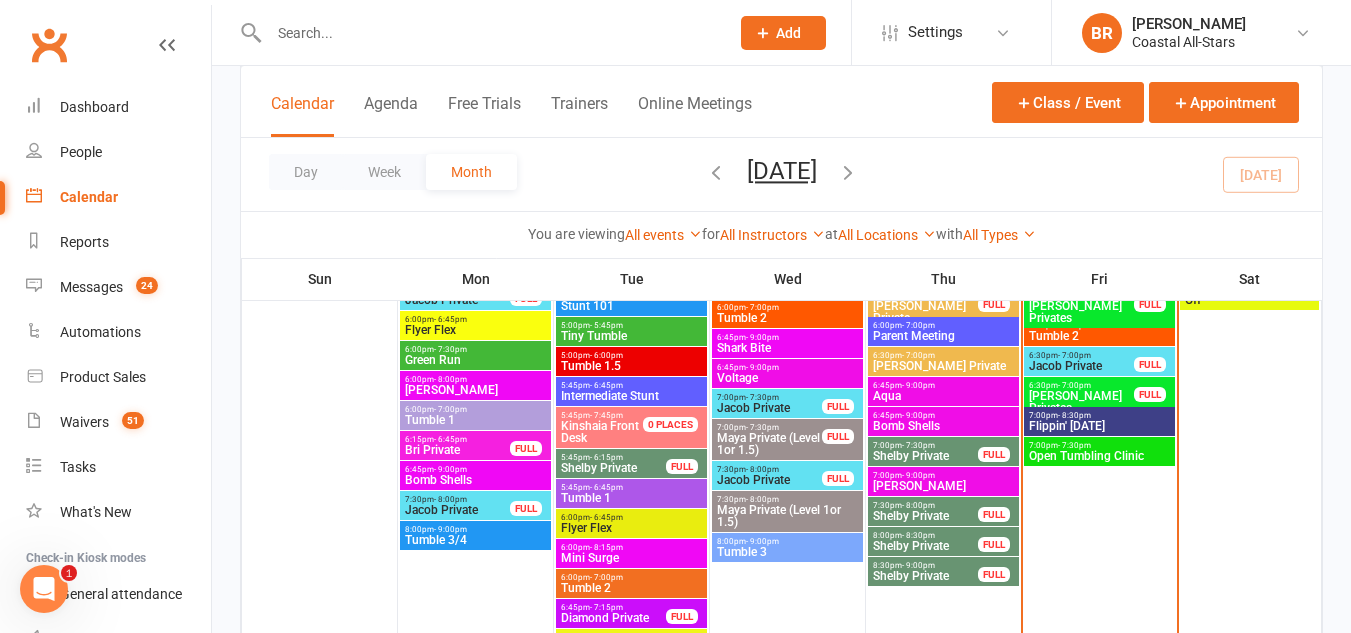 scroll, scrollTop: 1320, scrollLeft: 0, axis: vertical 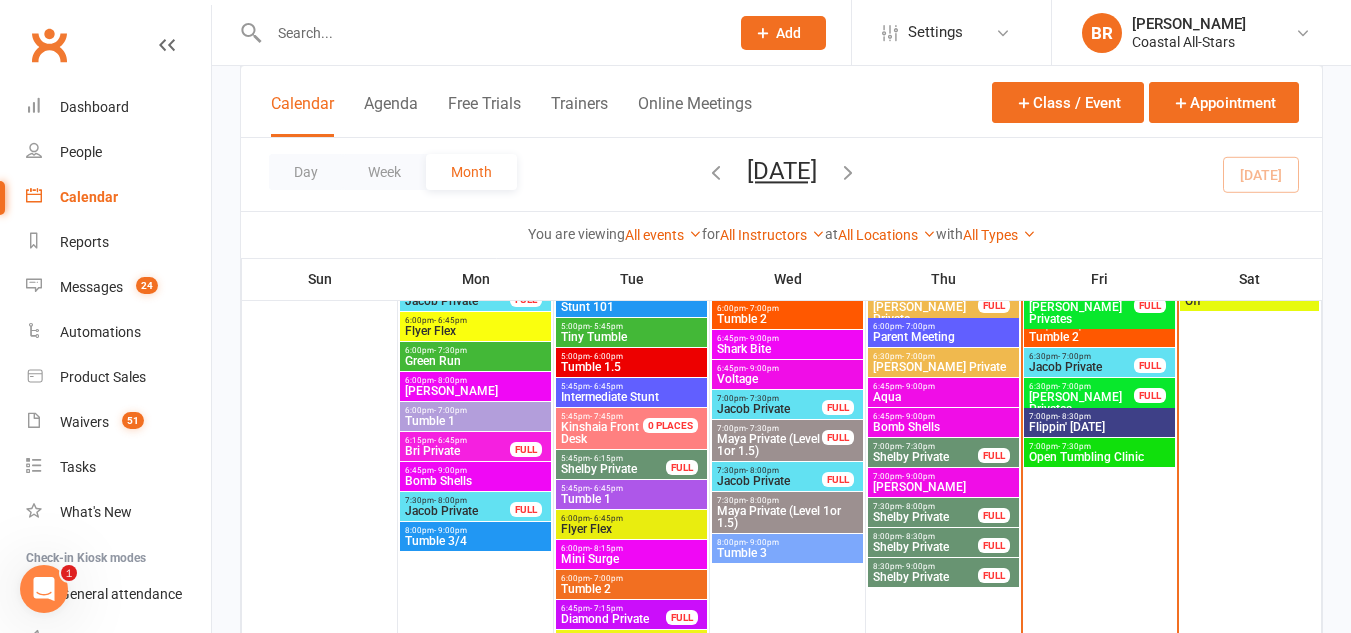 click on "7:00pm  - 8:30pm" at bounding box center [1099, 416] 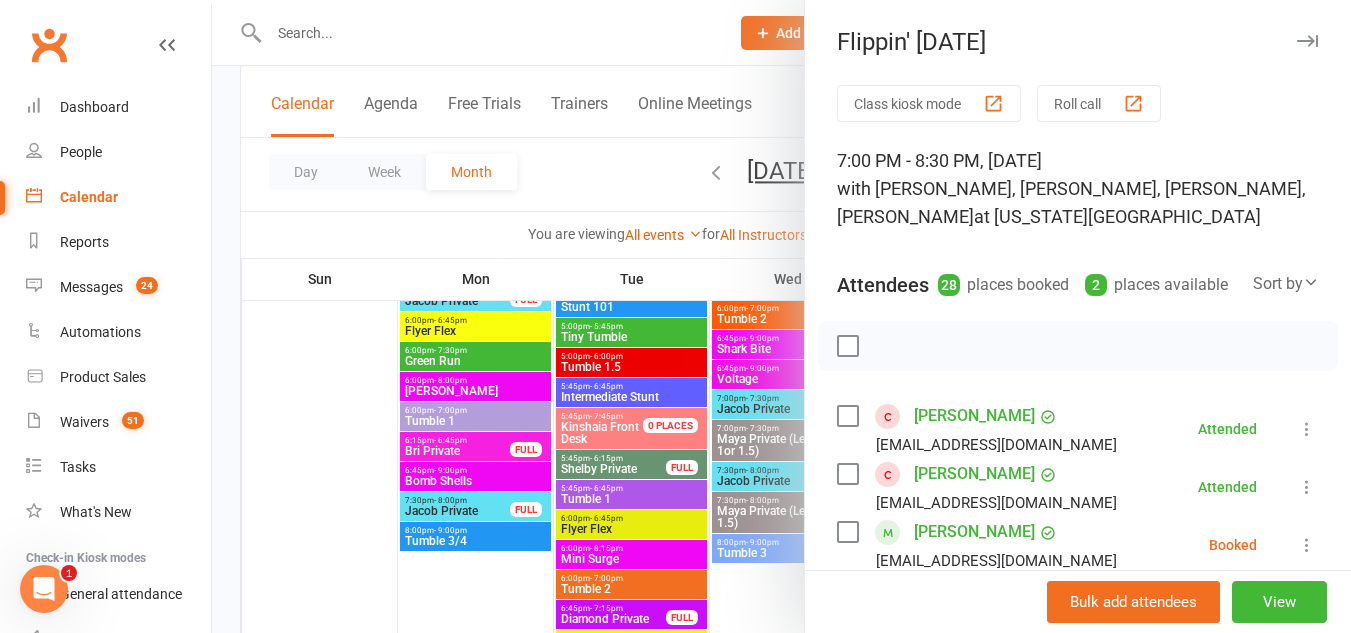 click on "Class kiosk mode" at bounding box center [929, 103] 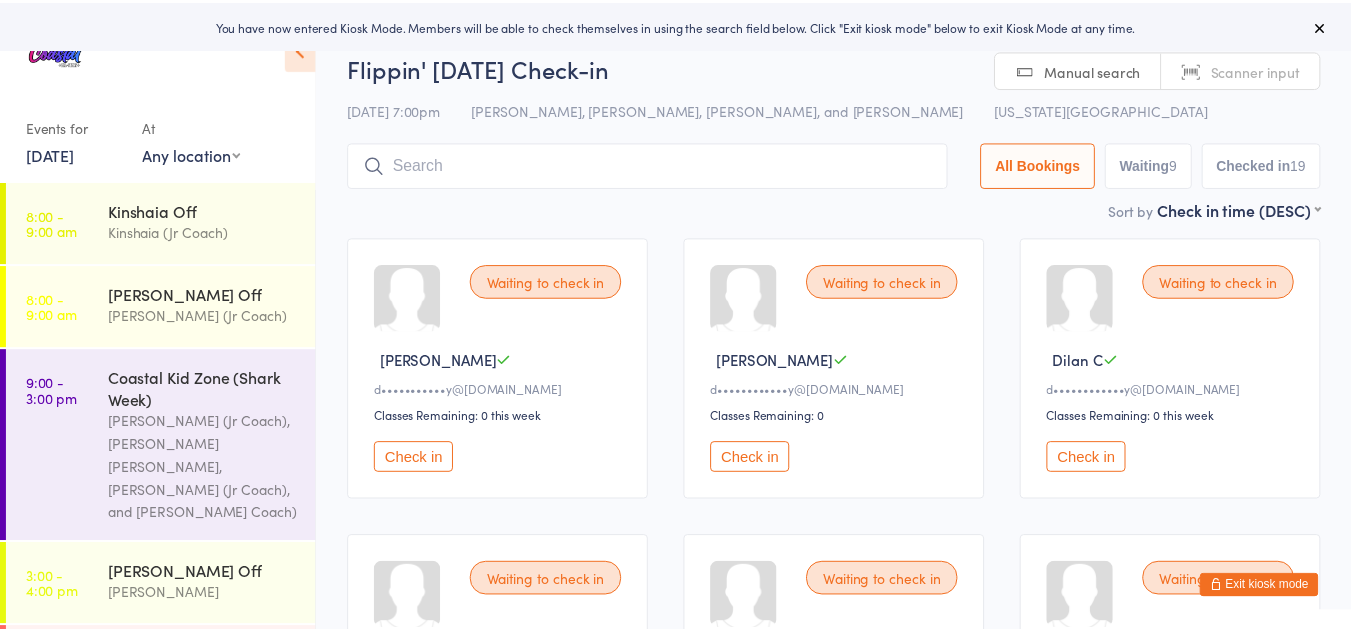 scroll, scrollTop: 0, scrollLeft: 0, axis: both 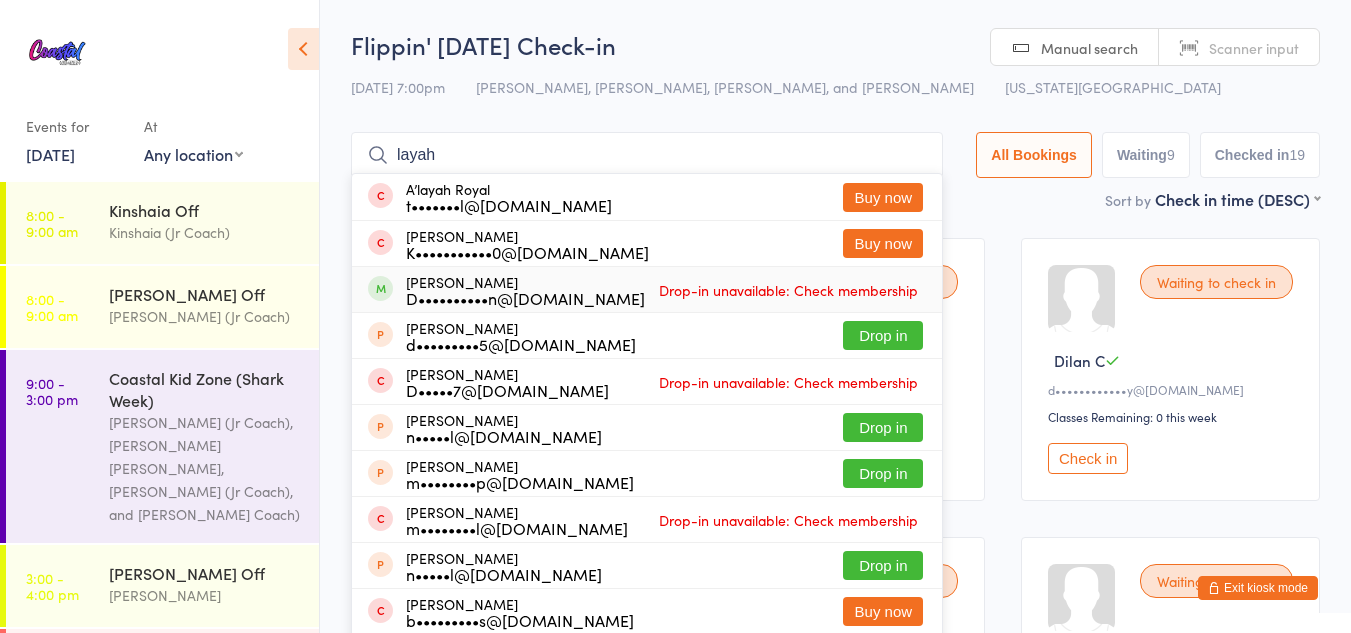 type on "layah" 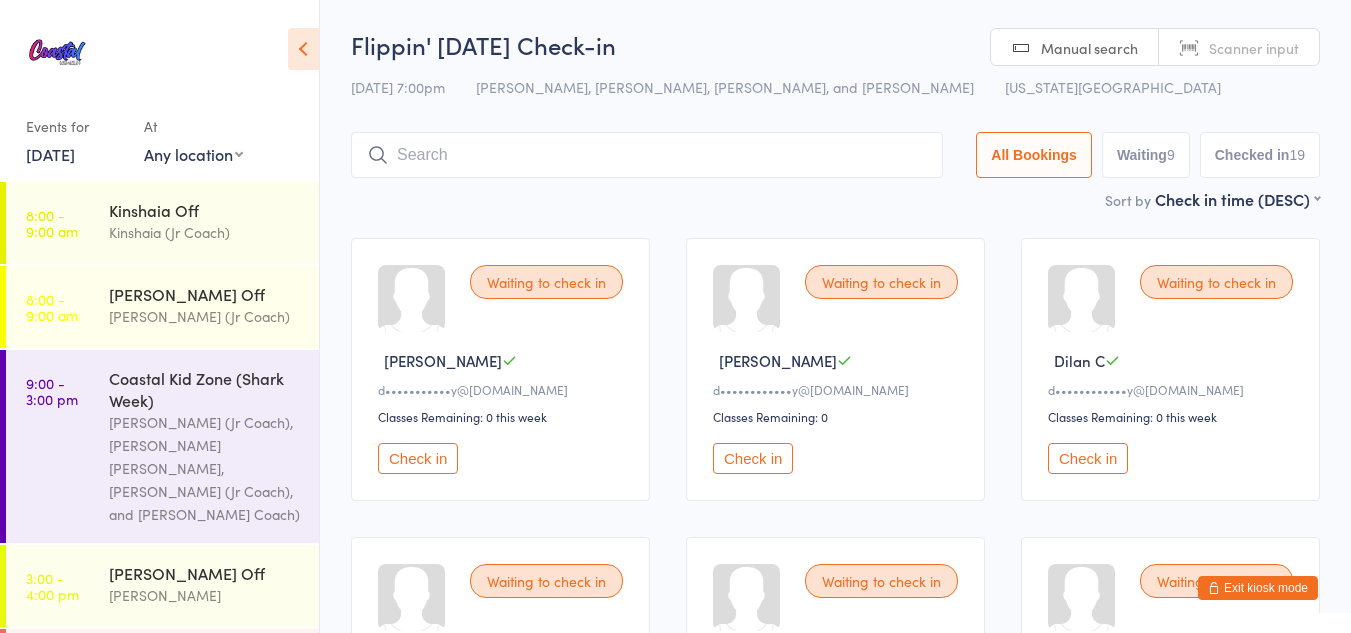 click on "Waiting to check in Devi C  d••••••••••••y@gmail.com Classes Remaining: 0    Check in" at bounding box center [835, 369] 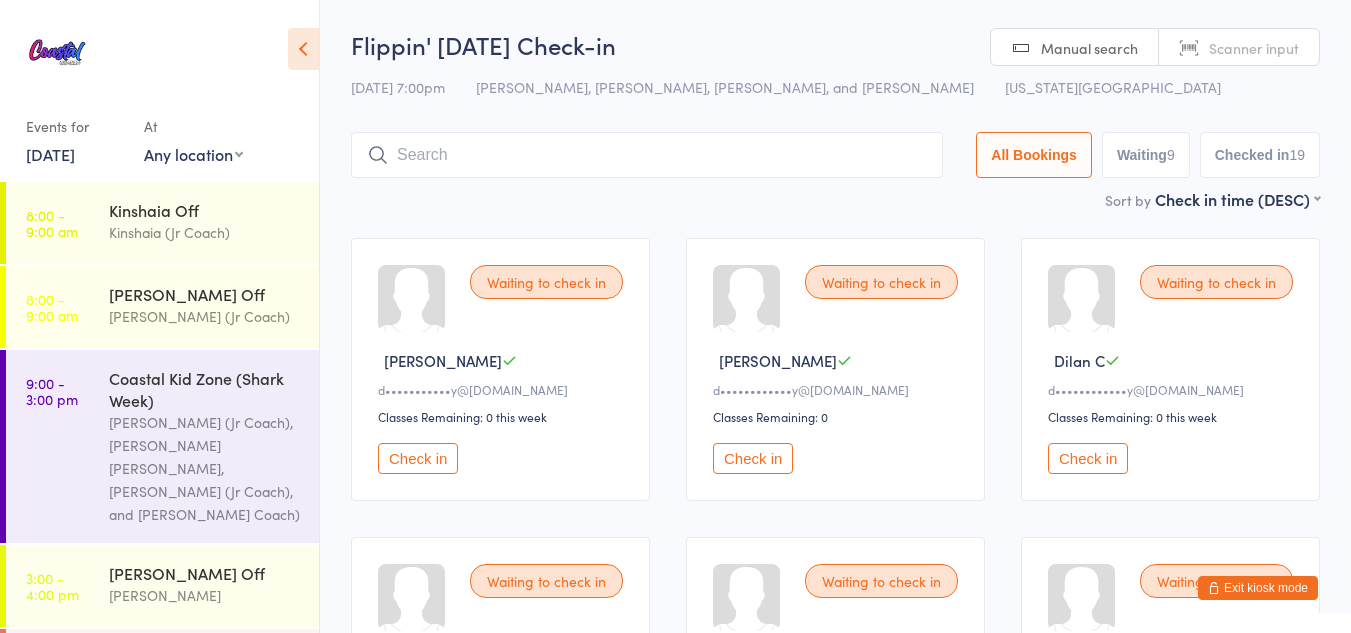 click on "Exit kiosk mode" at bounding box center [1258, 588] 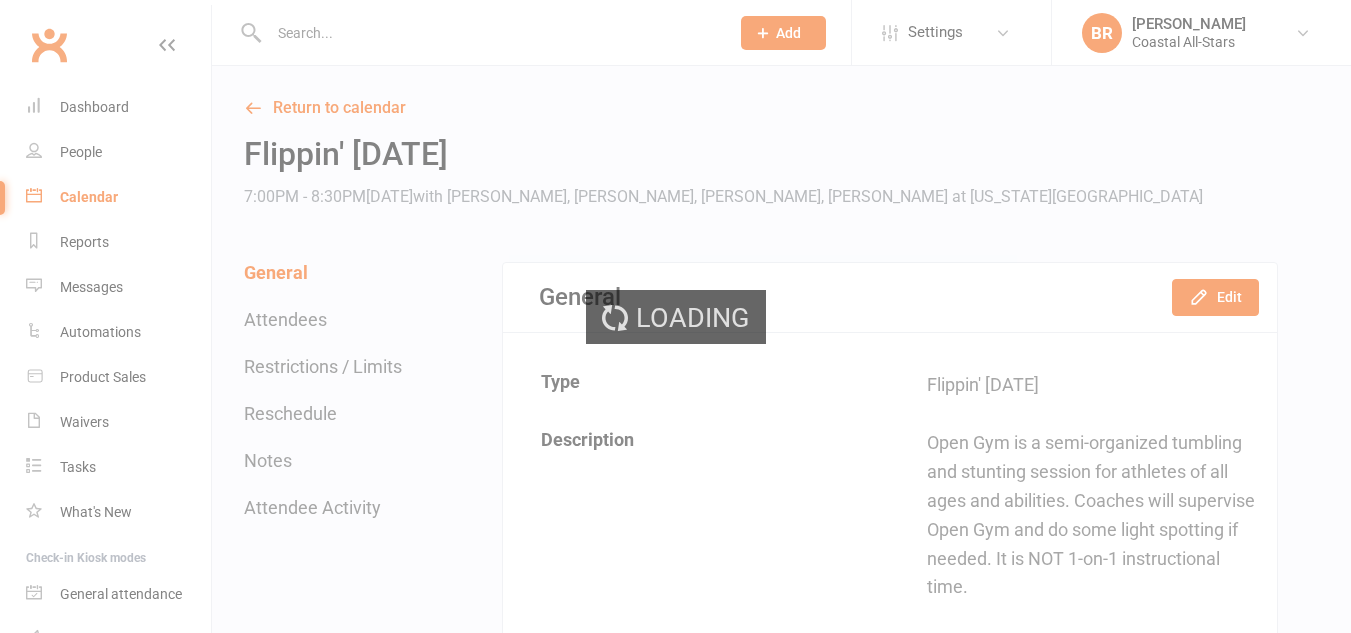 scroll, scrollTop: 0, scrollLeft: 0, axis: both 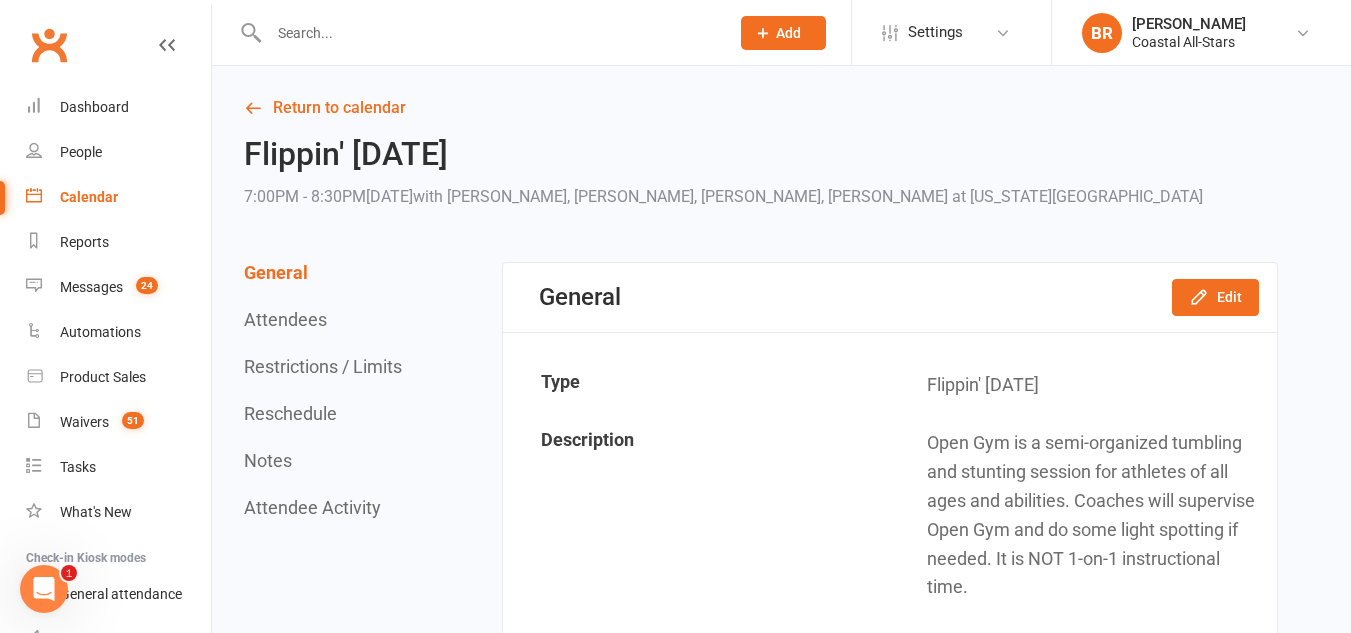 click at bounding box center (477, 32) 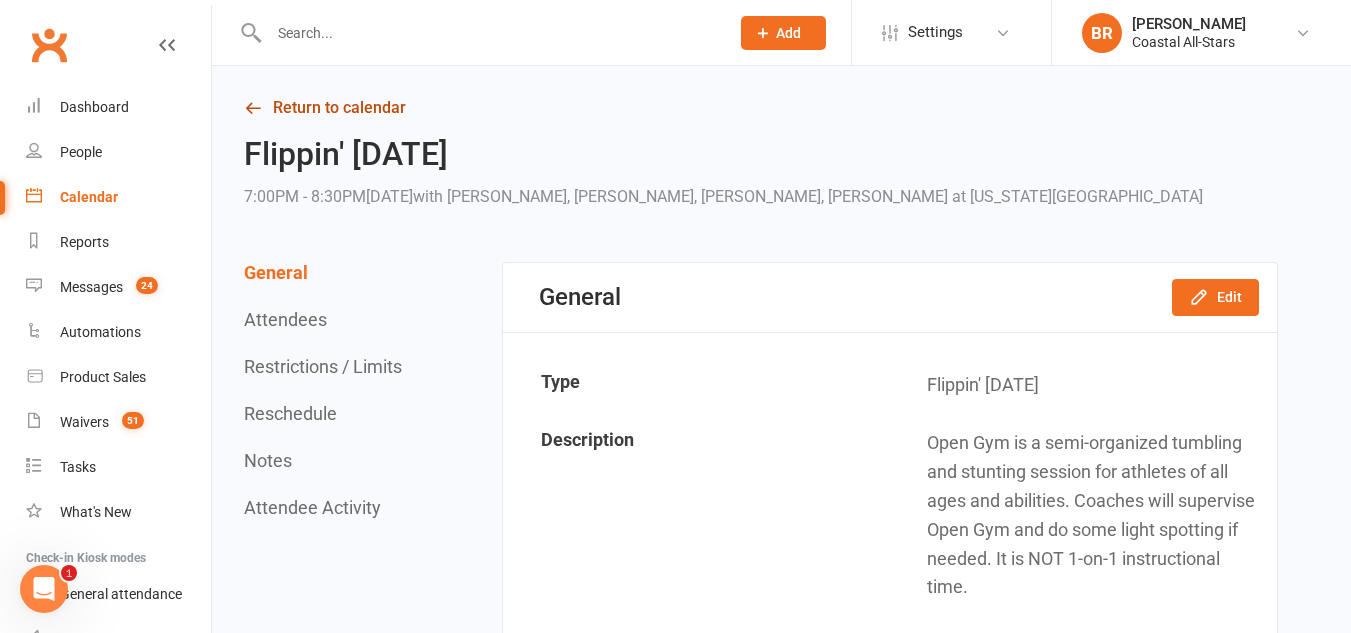 click on "Return to calendar" at bounding box center [761, 108] 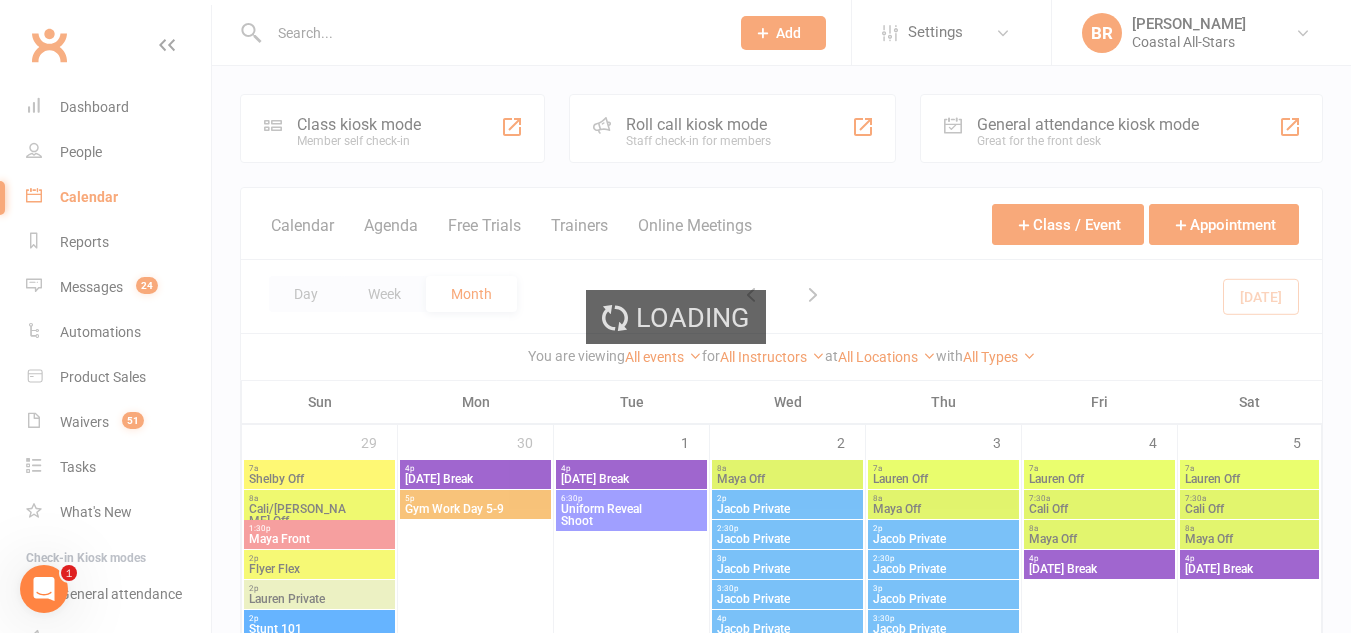 click on "Loading" at bounding box center [675, 316] 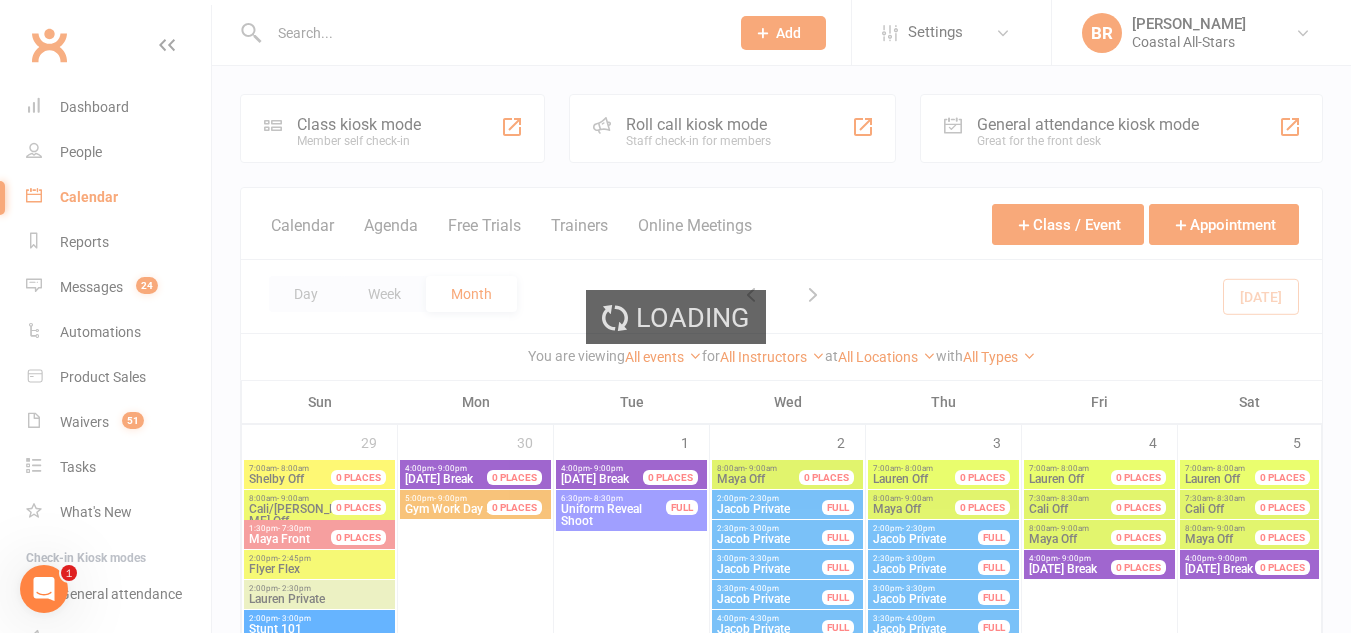click on "Loading" at bounding box center [675, 316] 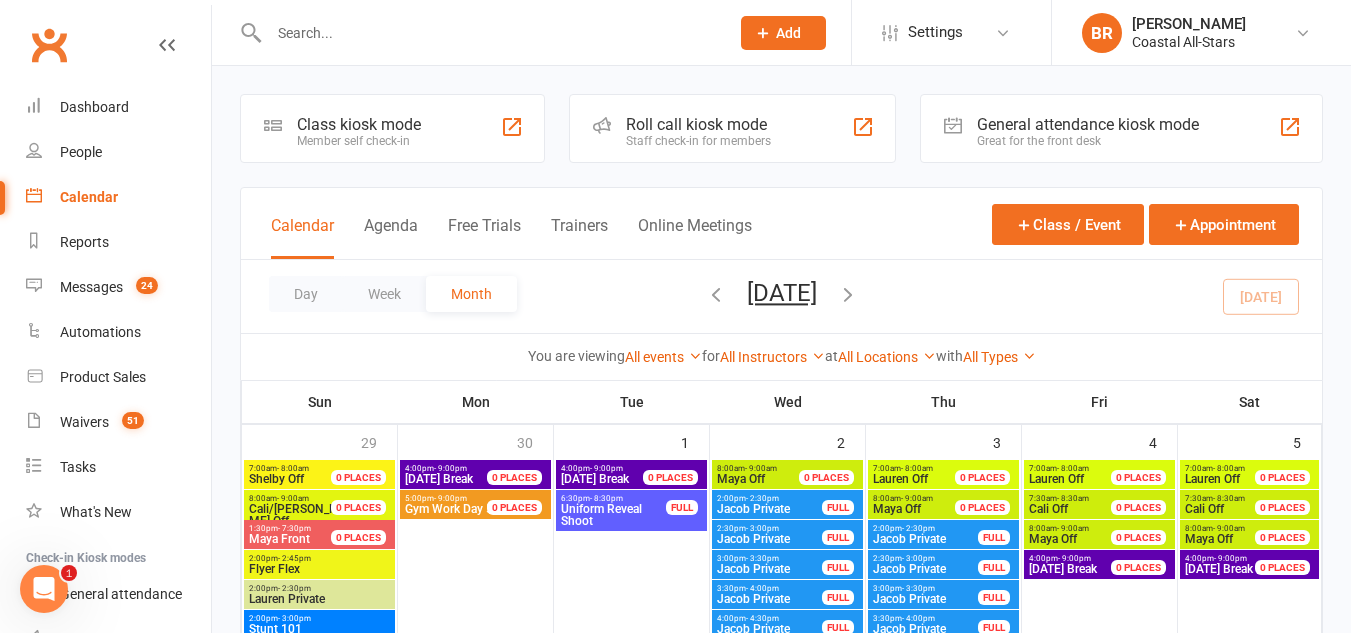 click at bounding box center (489, 33) 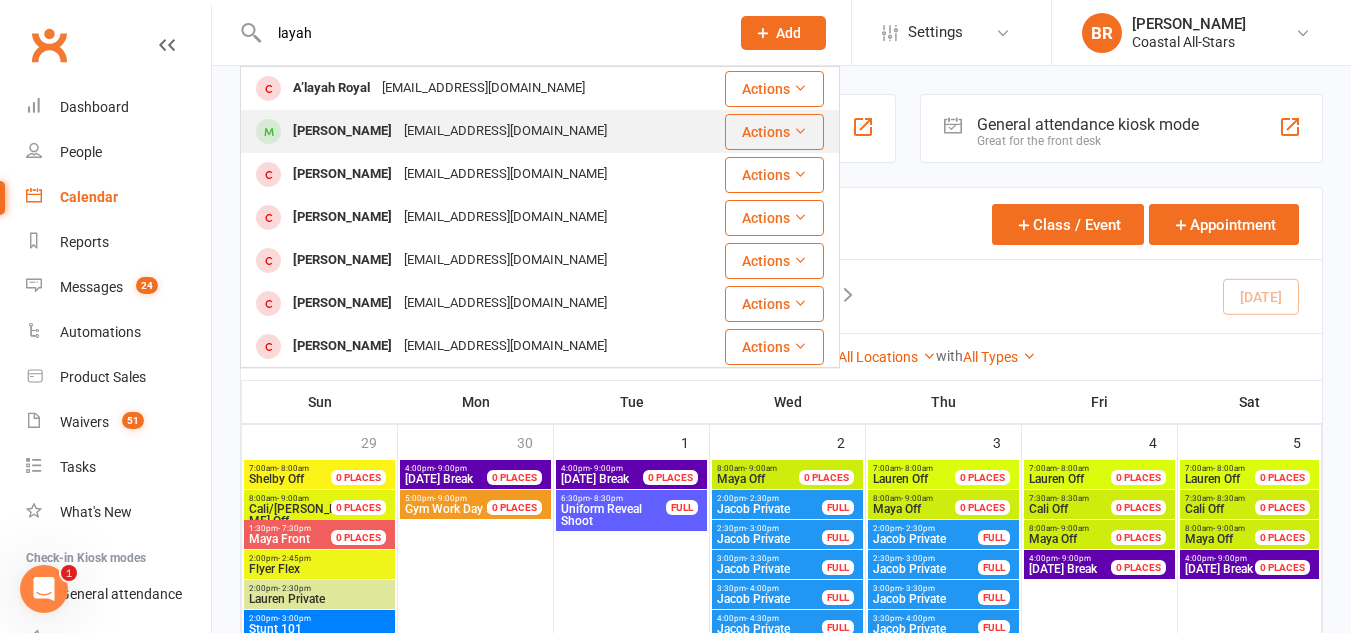 type on "layah" 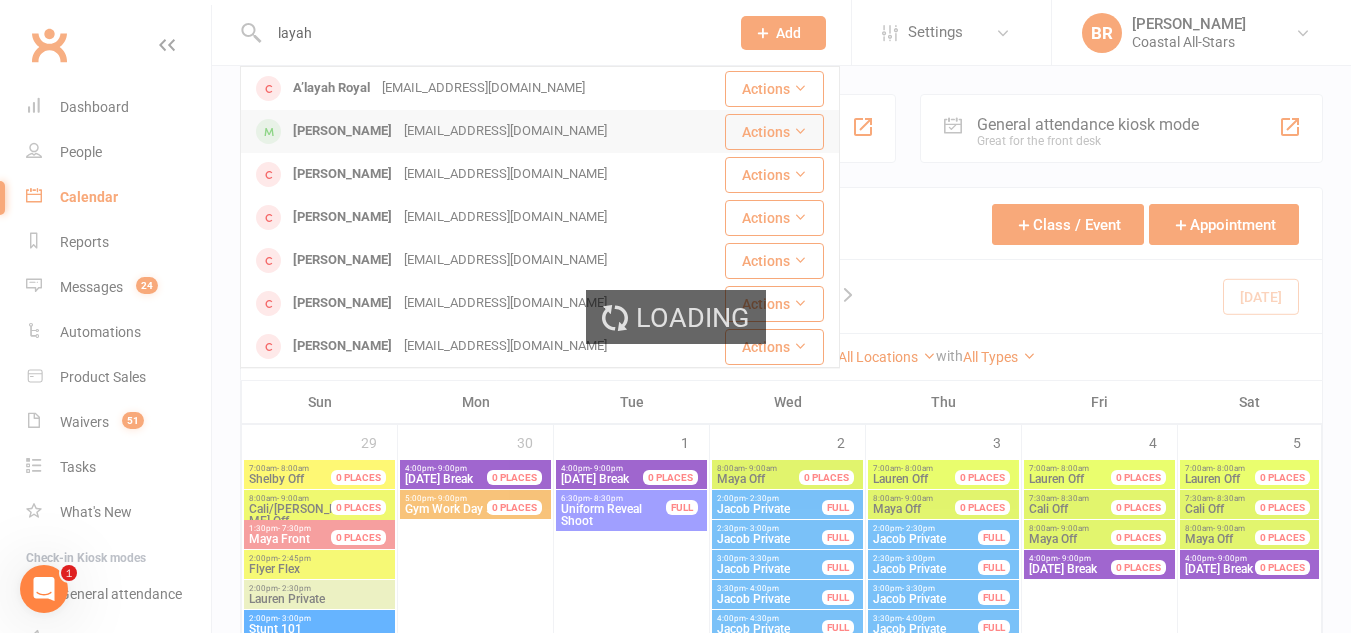 type 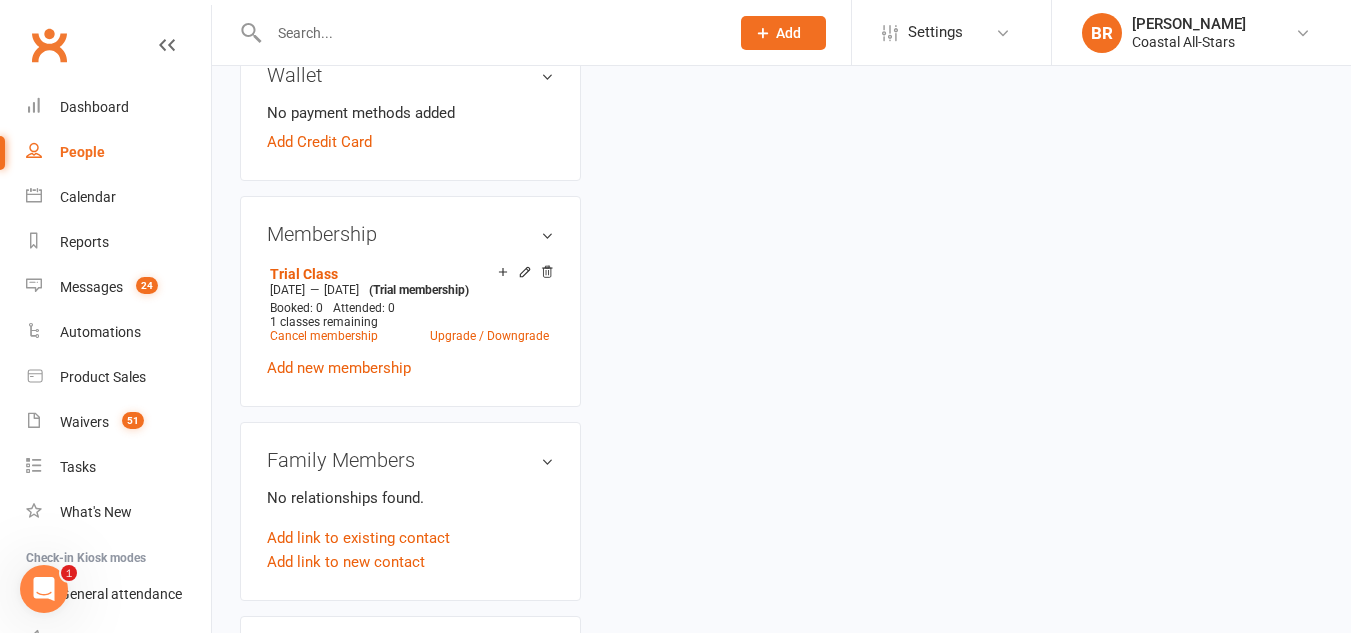 scroll, scrollTop: 678, scrollLeft: 0, axis: vertical 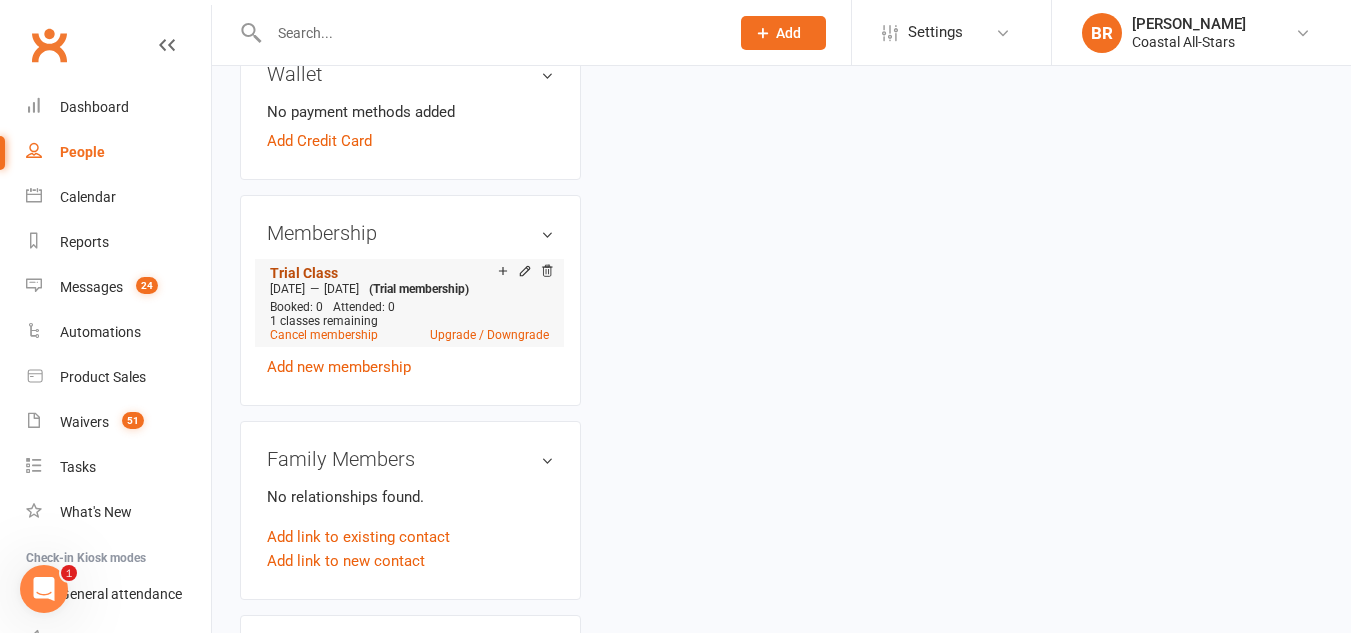 click on "Trial Class" at bounding box center [304, 273] 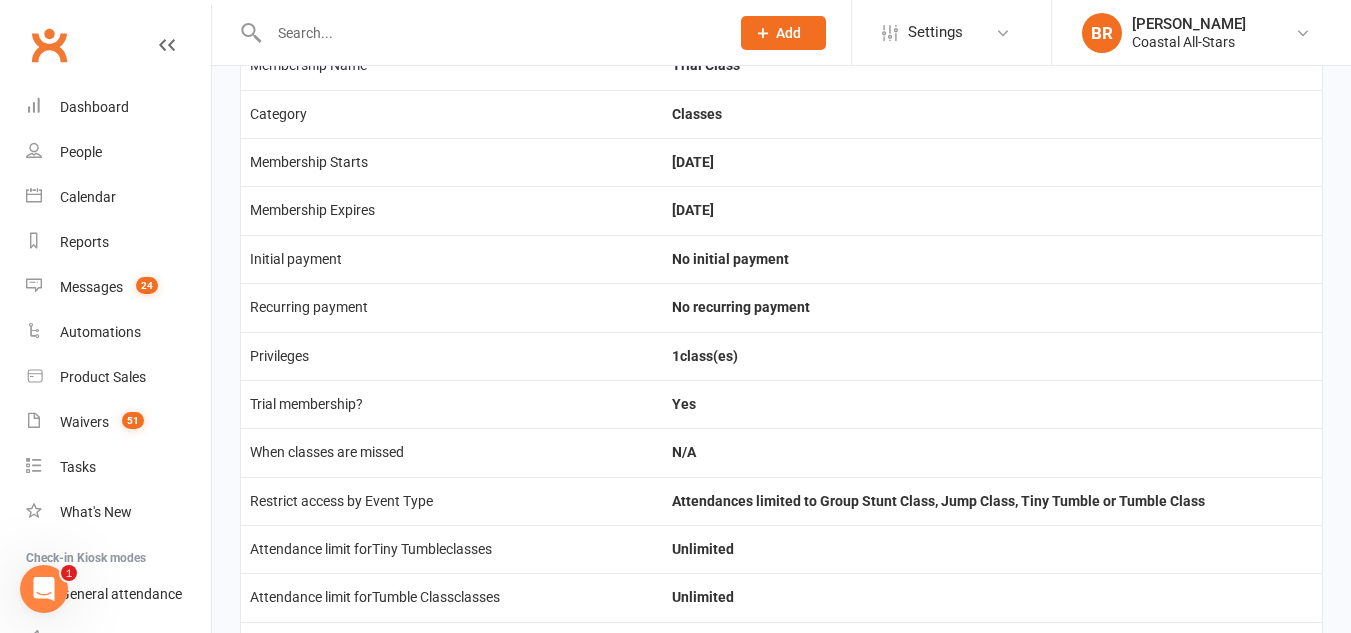 scroll, scrollTop: 0, scrollLeft: 0, axis: both 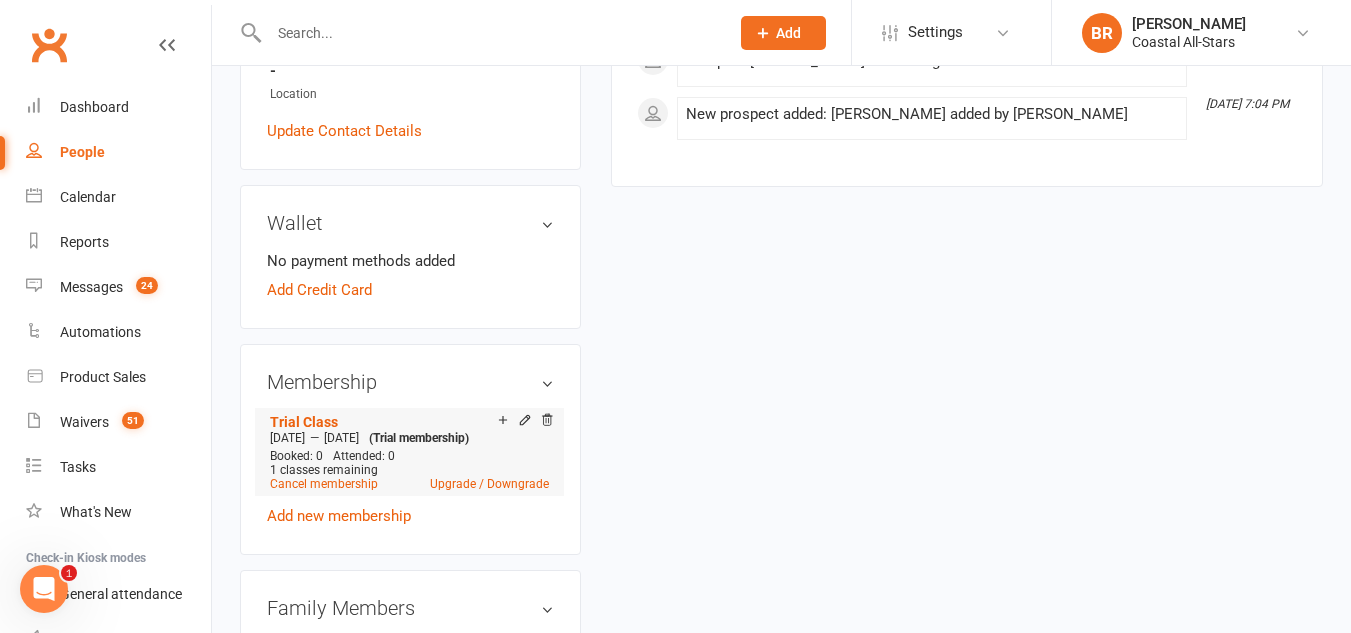 click on "1 classes remaining" at bounding box center [409, 470] 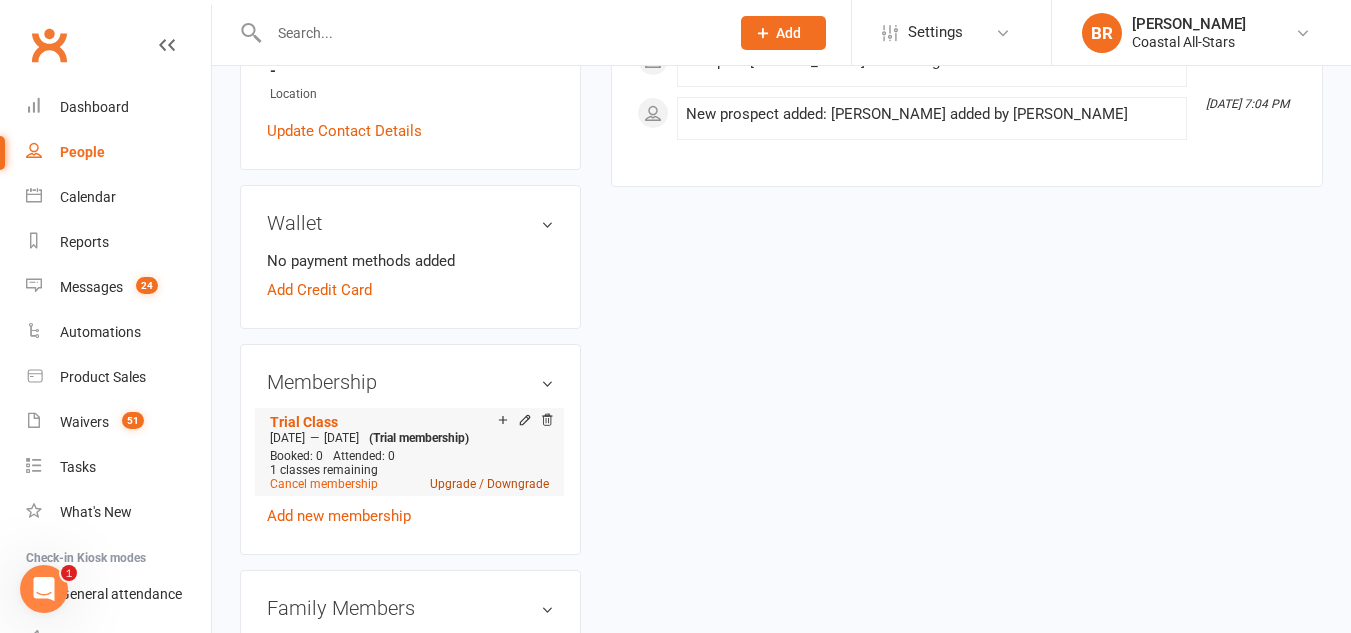 click on "Upgrade / Downgrade" at bounding box center [489, 484] 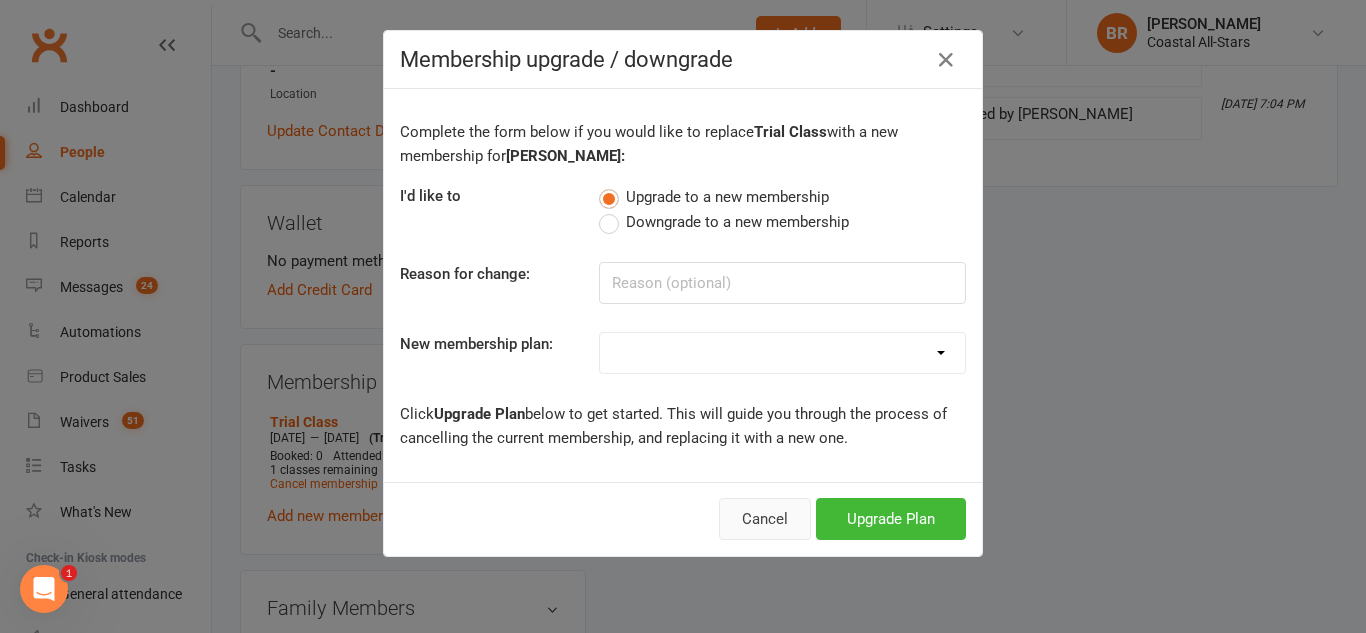 click on "Cancel" at bounding box center (765, 519) 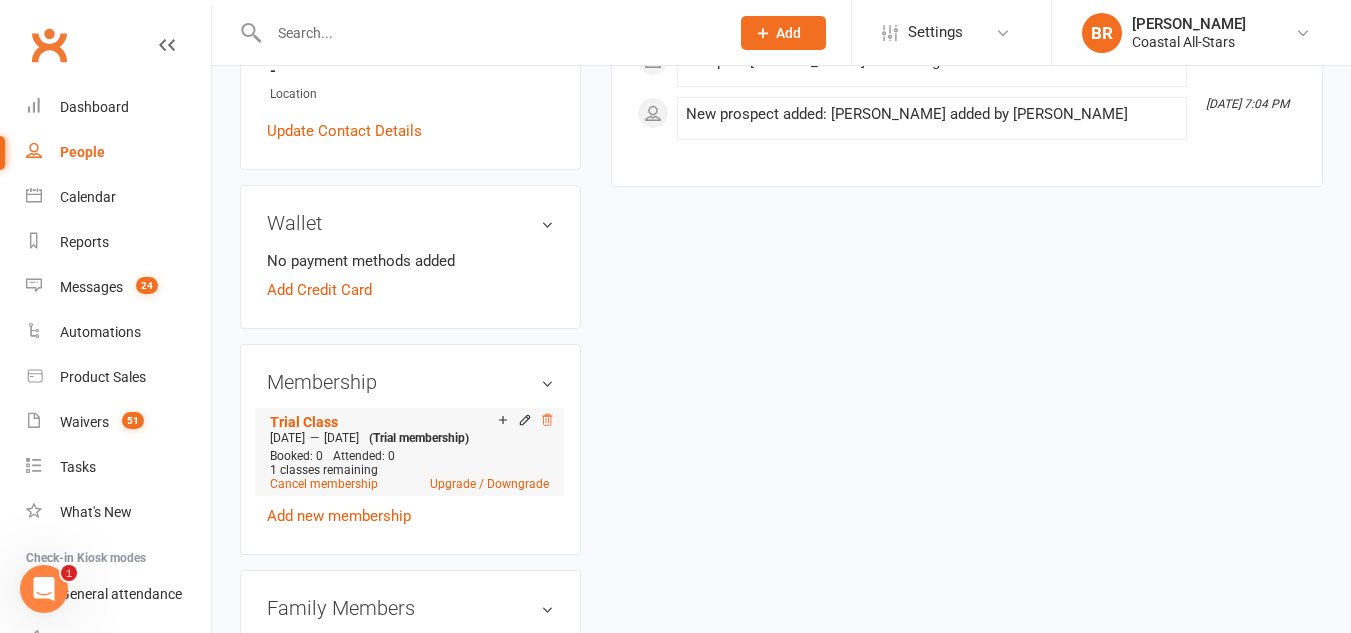 click 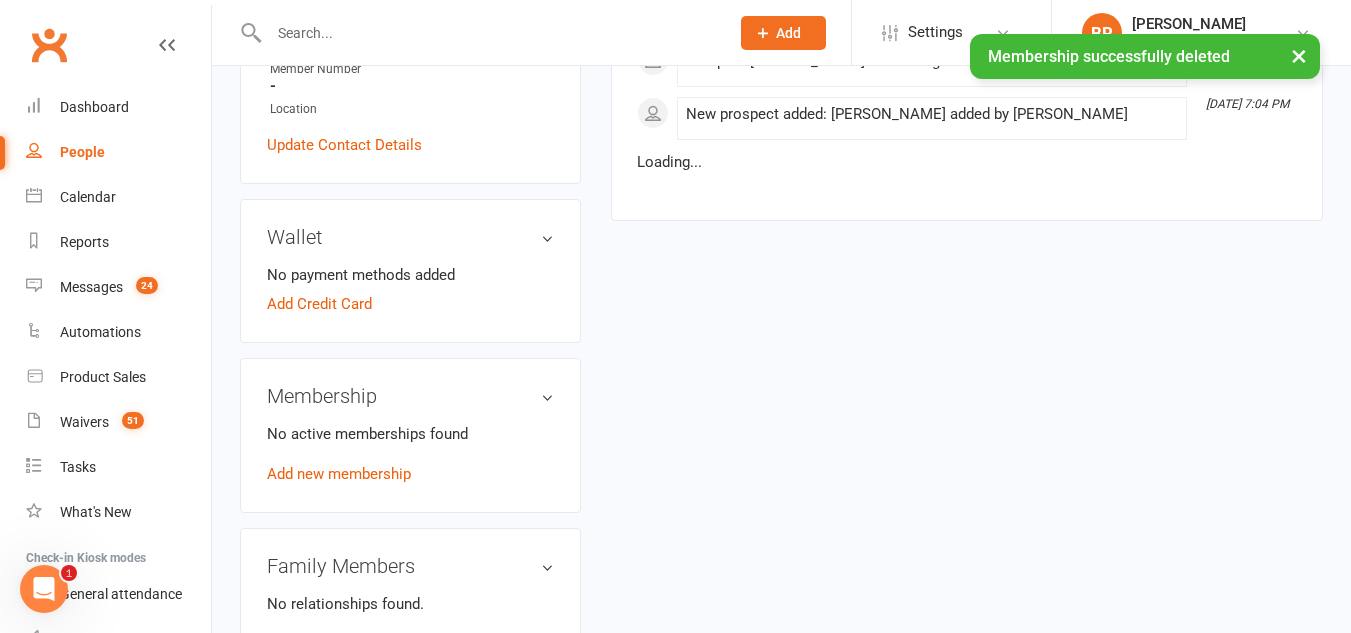 scroll, scrollTop: 544, scrollLeft: 0, axis: vertical 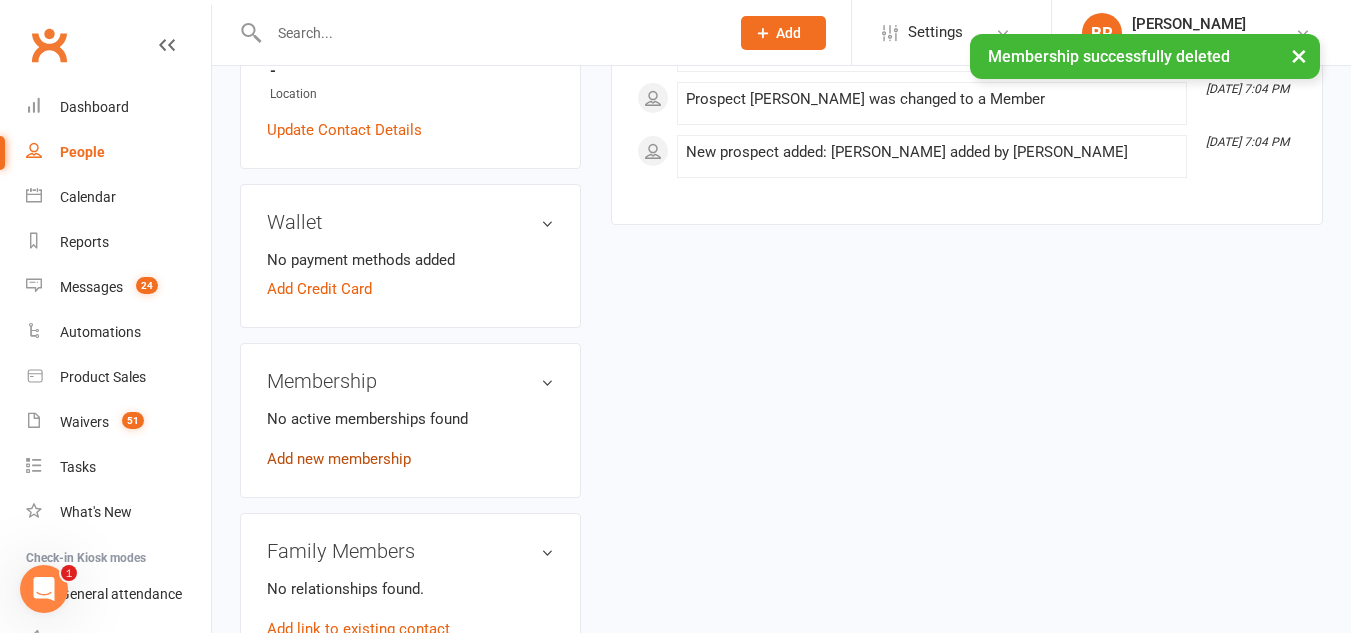 click on "Add new membership" at bounding box center (339, 459) 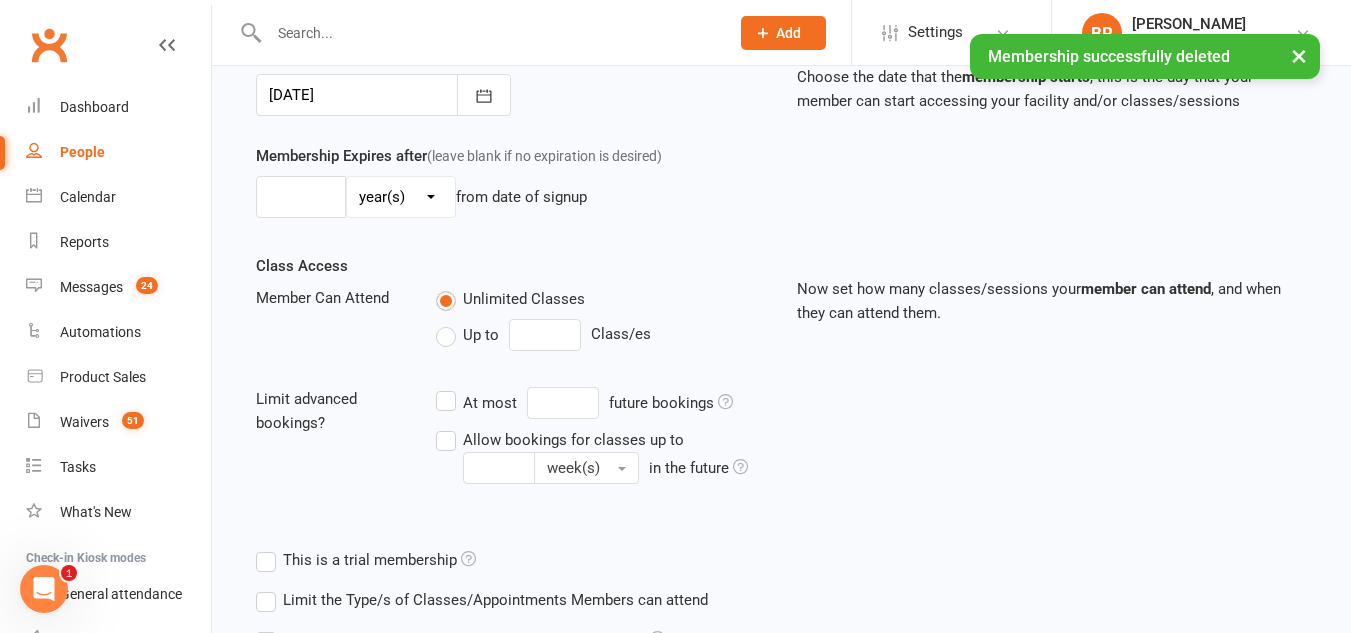 scroll, scrollTop: 0, scrollLeft: 0, axis: both 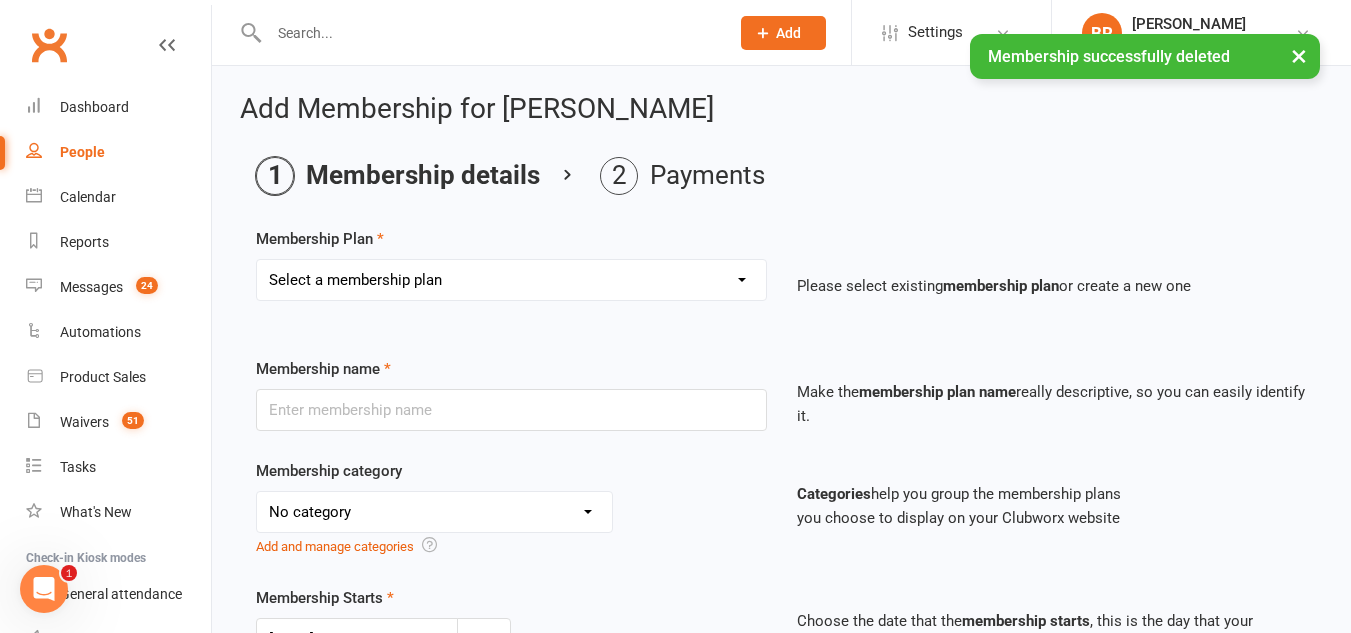 click on "Select a membership plan Create new Membership Plan Trial Class Coastal Membership Fee Annual Registration Evaluations Fitness Class (Drop-In) Flexibility Class (Drop-In) Jump Class (Drop-in) Stunt Class (Drop-In) Stunt Class (4 Pack) Tiny Tumble (Drop-In) Tumble (Drop-In) Weekly Tumble Monthly Tumble Tiny Tumble Flippin' [DATE] (Open Gym) TEAM Member Tumble (Drop-In) TEAM Member Flexibility Class TEAM Mandatory Flexibility Class TEAM Member Fitness Class TEAM Member Group Stunt Class (Drop-In) TEAM Member Group Stunt Class (4 Pack) TEAM Member Group Stunt Class (8 Pack) TEAM Member Jump Class (Drop-In) Partner Stunt Class (8 Pack) TEAM Member Weekly Tumble TEAM Member Monthly Tumble Team Member Any 3 Classes Member Flippin' [DATE] (Open Gym) Annual Private Membership Walkover Tumbling Clinic Summer Camp (Day Pass) Summer Camp (3-day Pass) Summer Camp (5-day Pass) Pay in Full - Tiny Tiny Tuition Tiny Tuition (1yr Loyalty) Tiny Tuition (2yr Loyalty) Tiny Comp, Choreo, Music, & Travel Fees Novice Tuition Pearls" at bounding box center (511, 280) 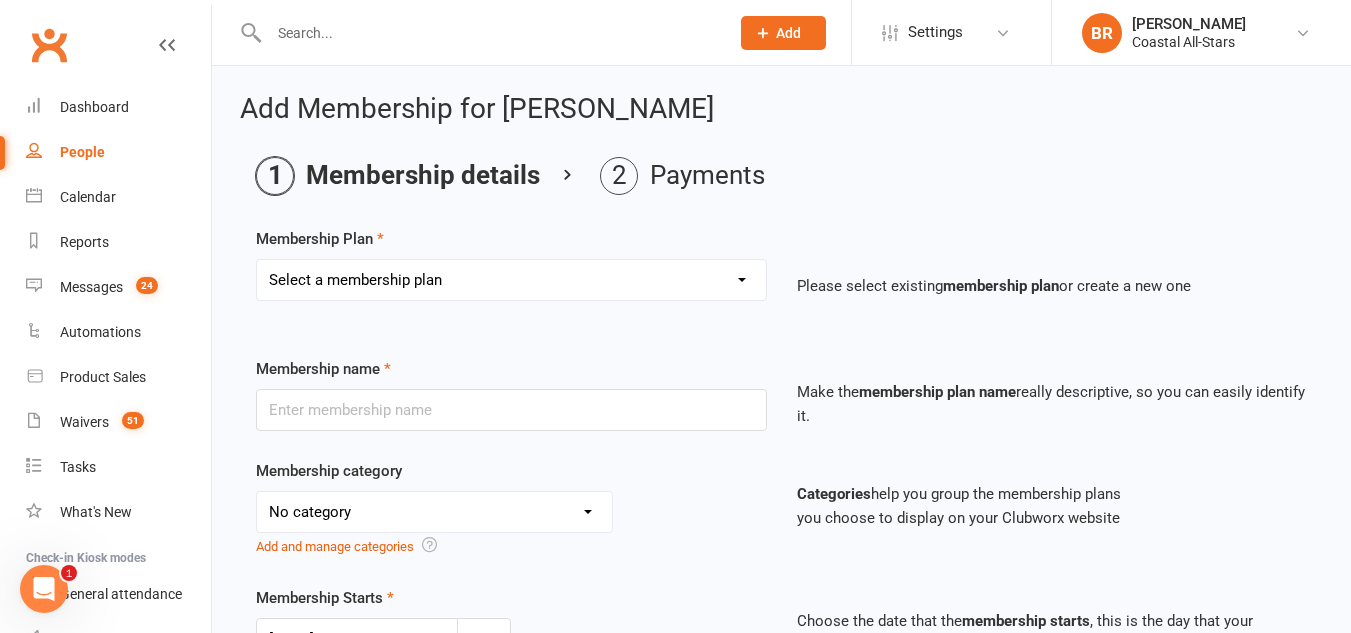 select on "1" 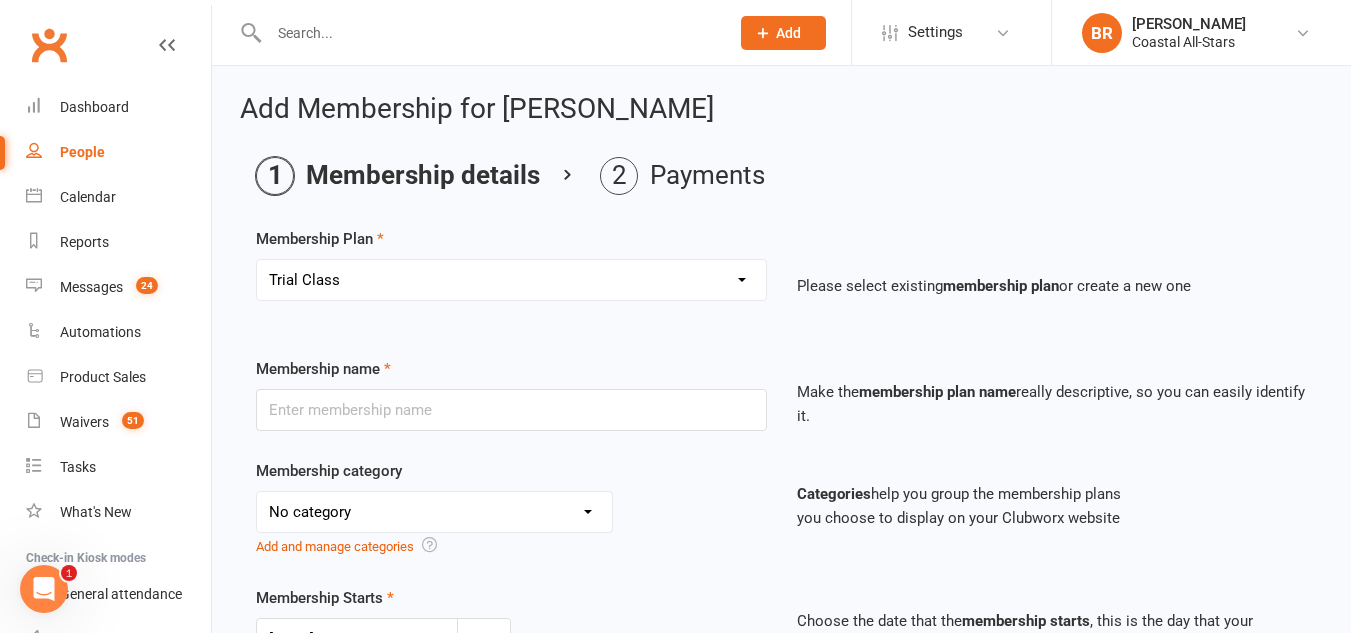 click on "Select a membership plan Create new Membership Plan Trial Class Coastal Membership Fee Annual Registration Evaluations Fitness Class (Drop-In) Flexibility Class (Drop-In) Jump Class (Drop-in) Stunt Class (Drop-In) Stunt Class (4 Pack) Tiny Tumble (Drop-In) Tumble (Drop-In) Weekly Tumble Monthly Tumble Tiny Tumble Flippin' [DATE] (Open Gym) TEAM Member Tumble (Drop-In) TEAM Member Flexibility Class TEAM Mandatory Flexibility Class TEAM Member Fitness Class TEAM Member Group Stunt Class (Drop-In) TEAM Member Group Stunt Class (4 Pack) TEAM Member Group Stunt Class (8 Pack) TEAM Member Jump Class (Drop-In) Partner Stunt Class (8 Pack) TEAM Member Weekly Tumble TEAM Member Monthly Tumble Team Member Any 3 Classes Member Flippin' [DATE] (Open Gym) Annual Private Membership Walkover Tumbling Clinic Summer Camp (Day Pass) Summer Camp (3-day Pass) Summer Camp (5-day Pass) Pay in Full - Tiny Tiny Tuition Tiny Tuition (1yr Loyalty) Tiny Tuition (2yr Loyalty) Tiny Comp, Choreo, Music, & Travel Fees Novice Tuition Pearls" at bounding box center [511, 280] 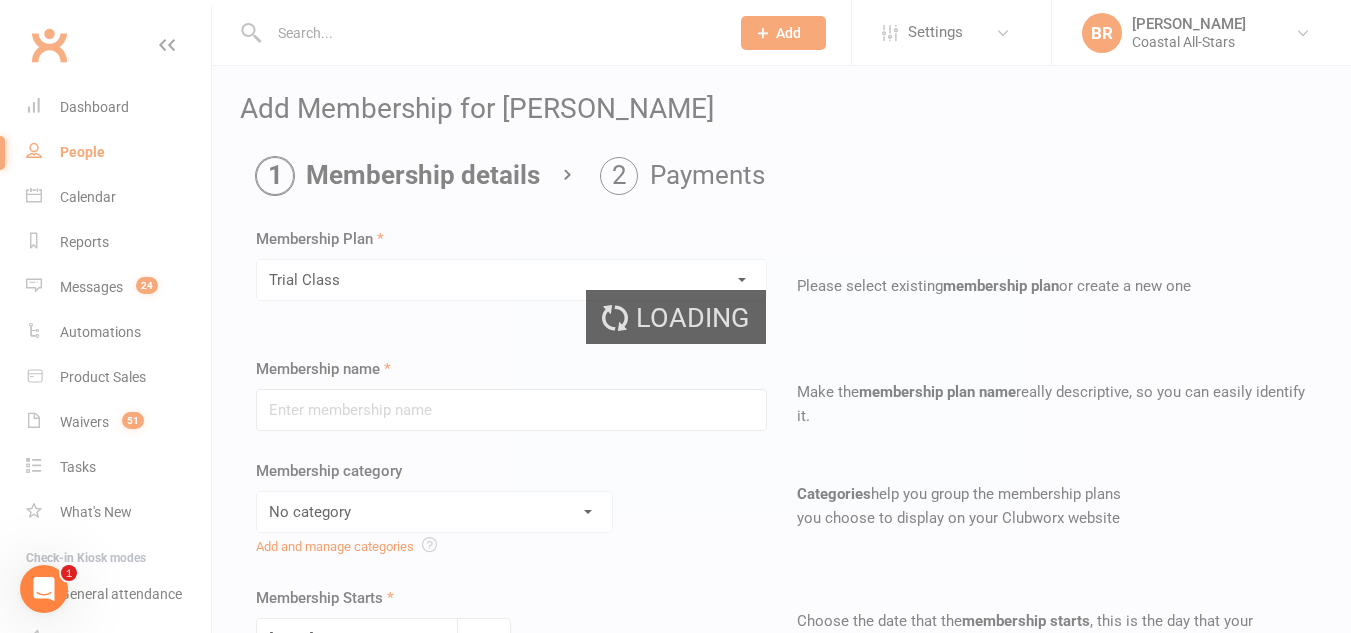 type on "Trial Class" 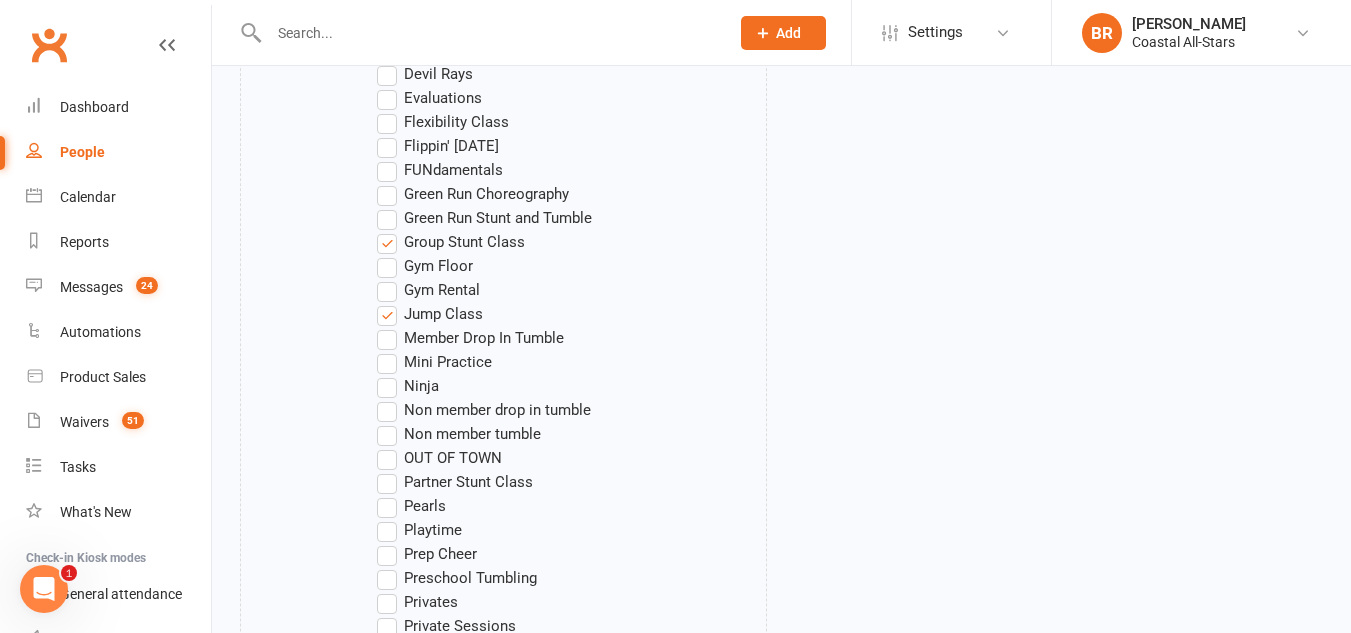scroll, scrollTop: 1211, scrollLeft: 0, axis: vertical 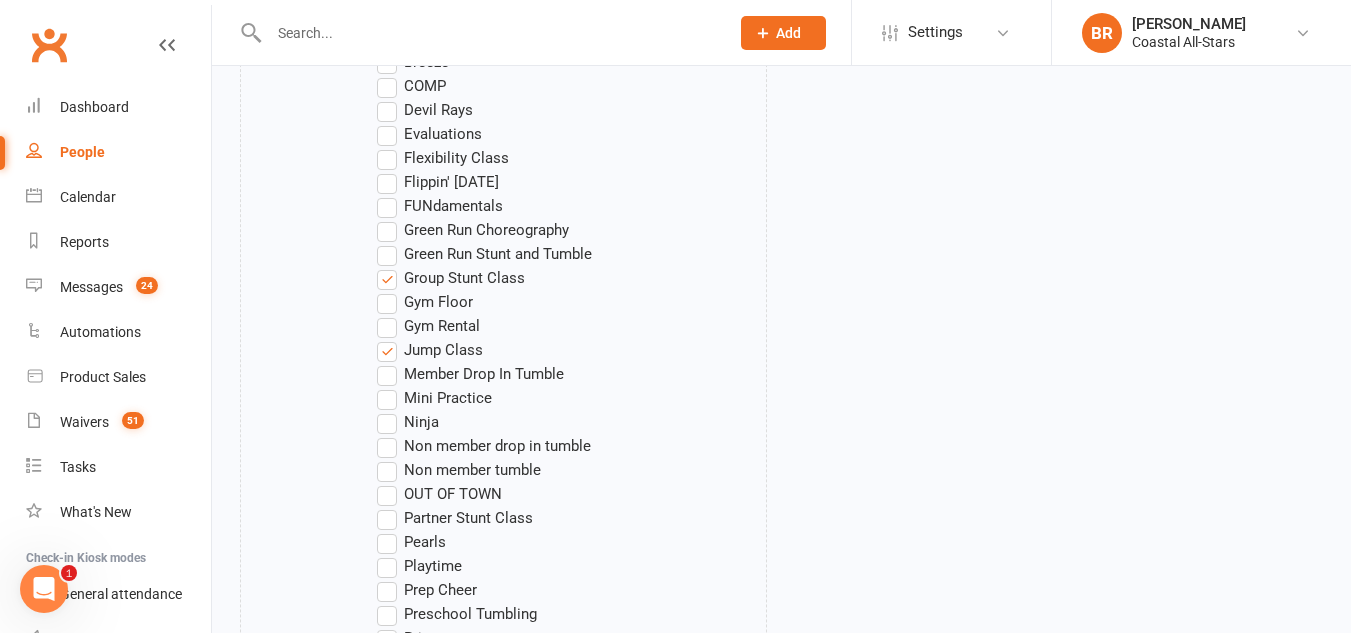click on "Flippin' [DATE]" at bounding box center [438, 182] 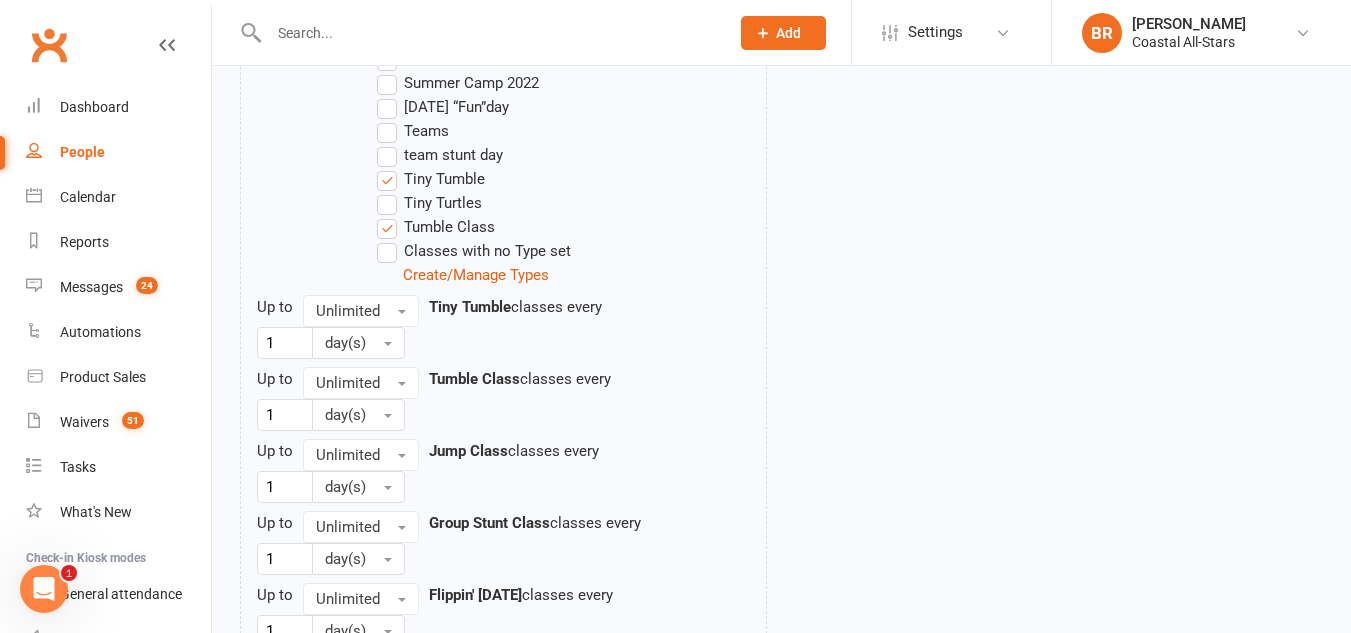 scroll, scrollTop: 2359, scrollLeft: 0, axis: vertical 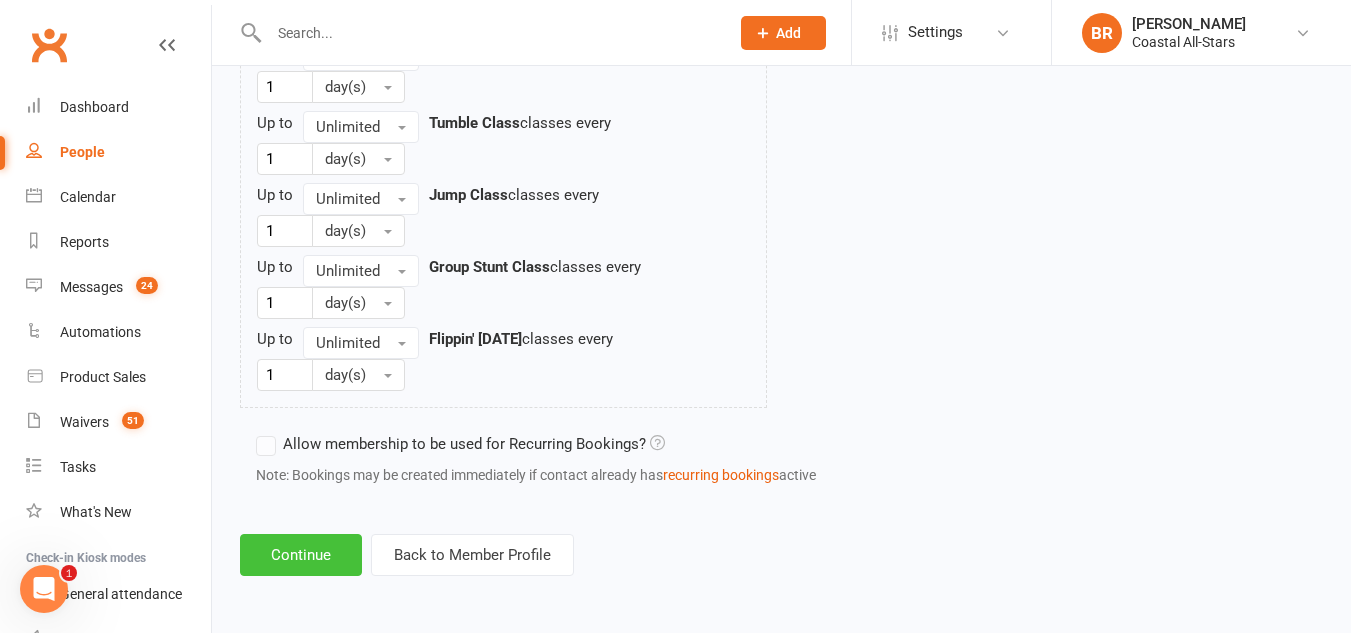 click on "Continue" at bounding box center [301, 555] 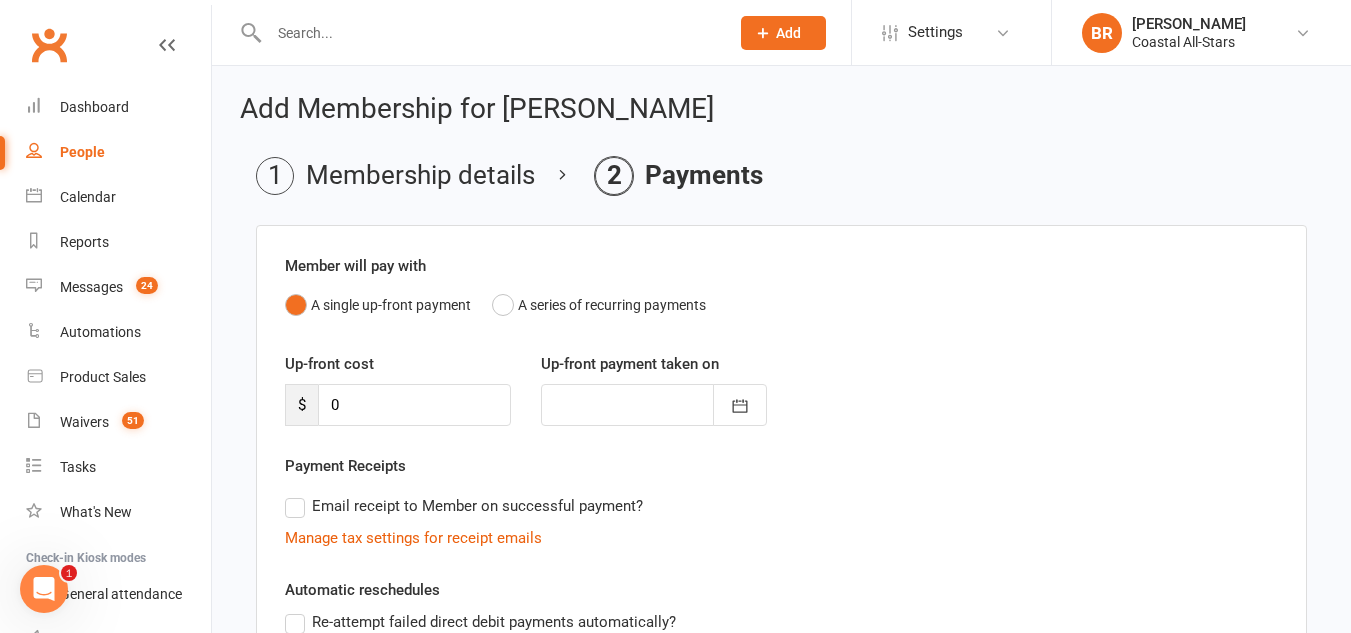 scroll, scrollTop: 376, scrollLeft: 0, axis: vertical 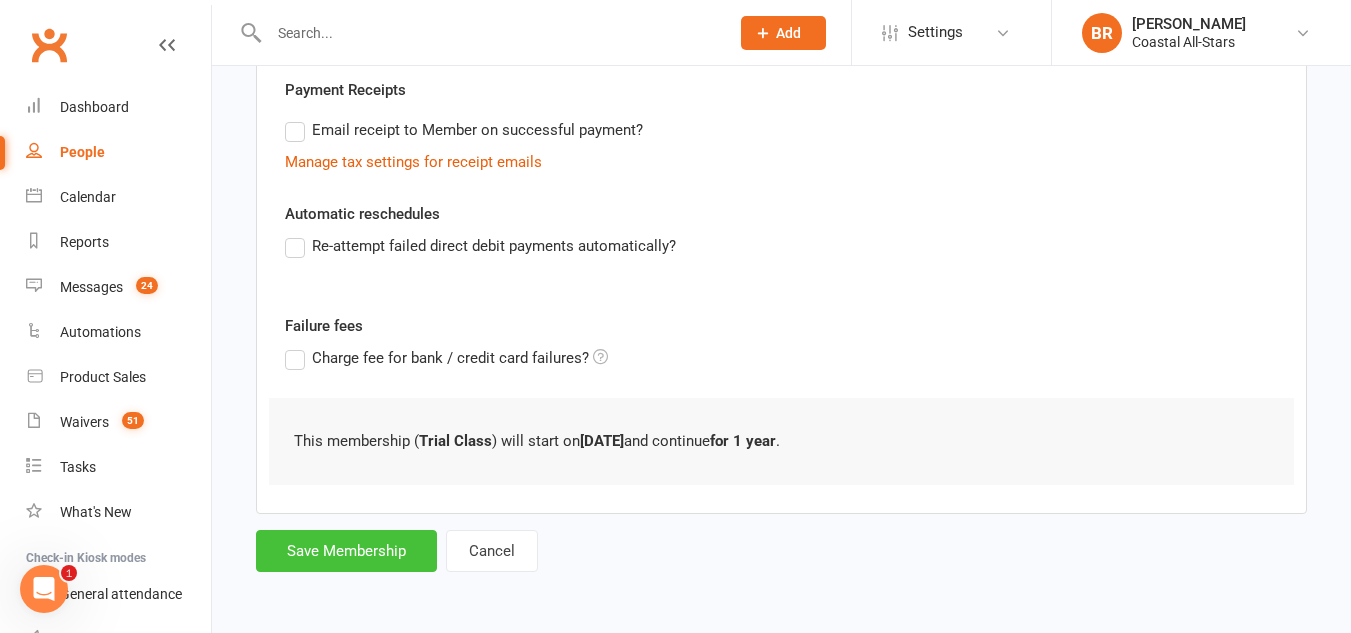 click on "Save Membership" at bounding box center (346, 551) 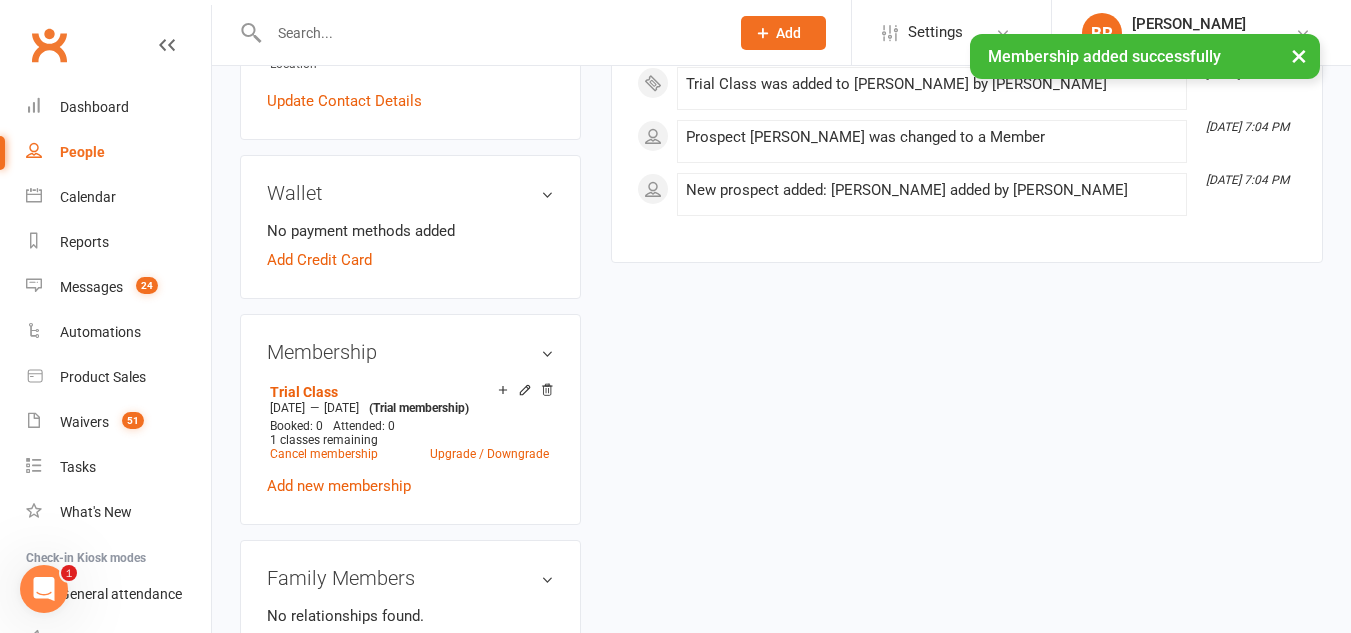 scroll, scrollTop: 555, scrollLeft: 0, axis: vertical 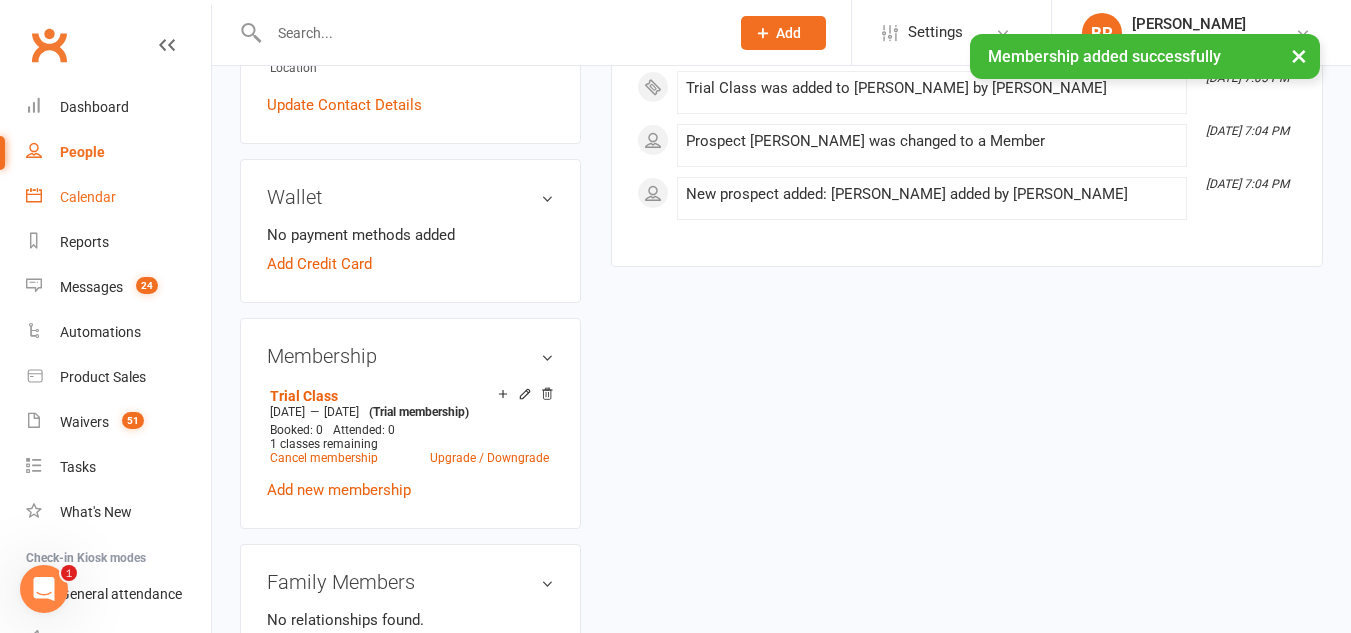 click on "Calendar" at bounding box center [88, 197] 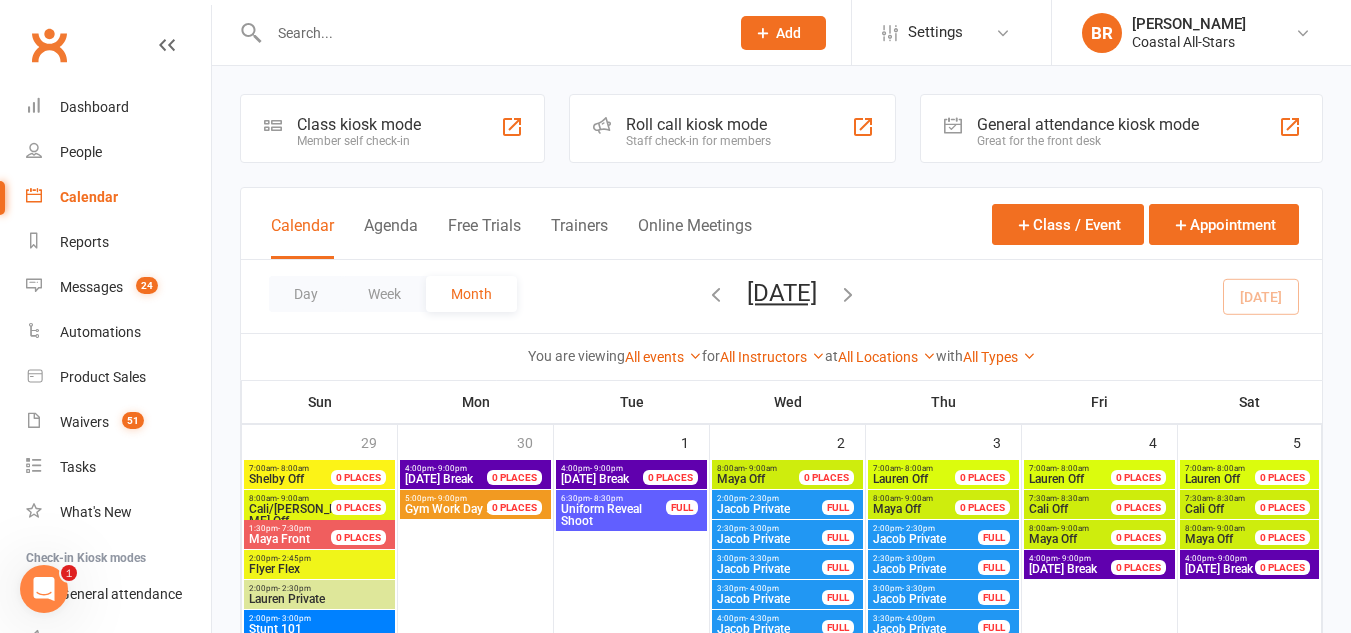 scroll, scrollTop: 1172, scrollLeft: 0, axis: vertical 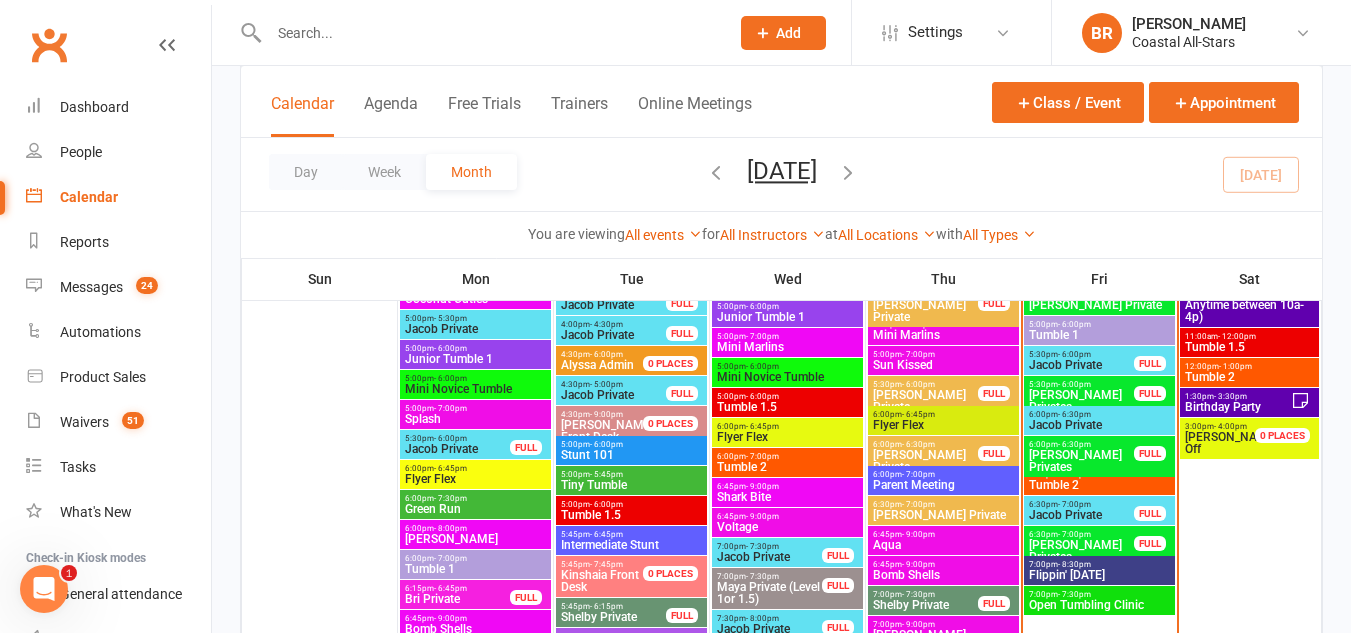 click on "7:00pm  - 8:30pm" at bounding box center (1099, 564) 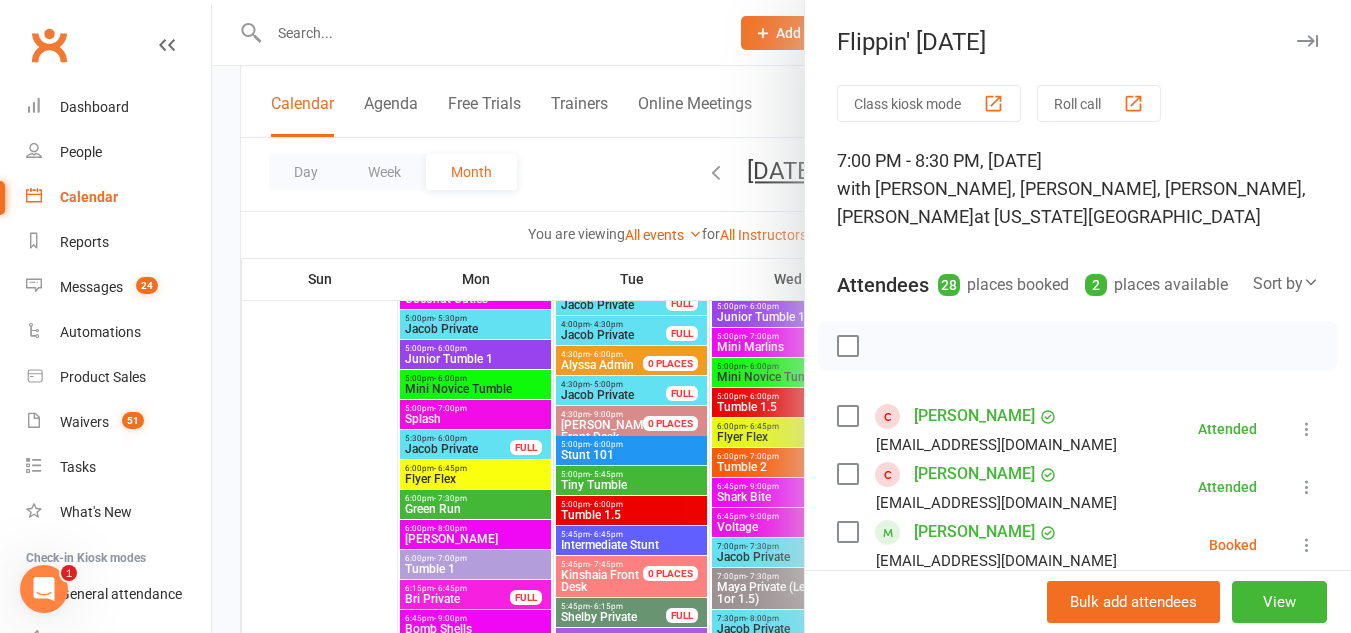 click on "Class kiosk mode" at bounding box center (929, 103) 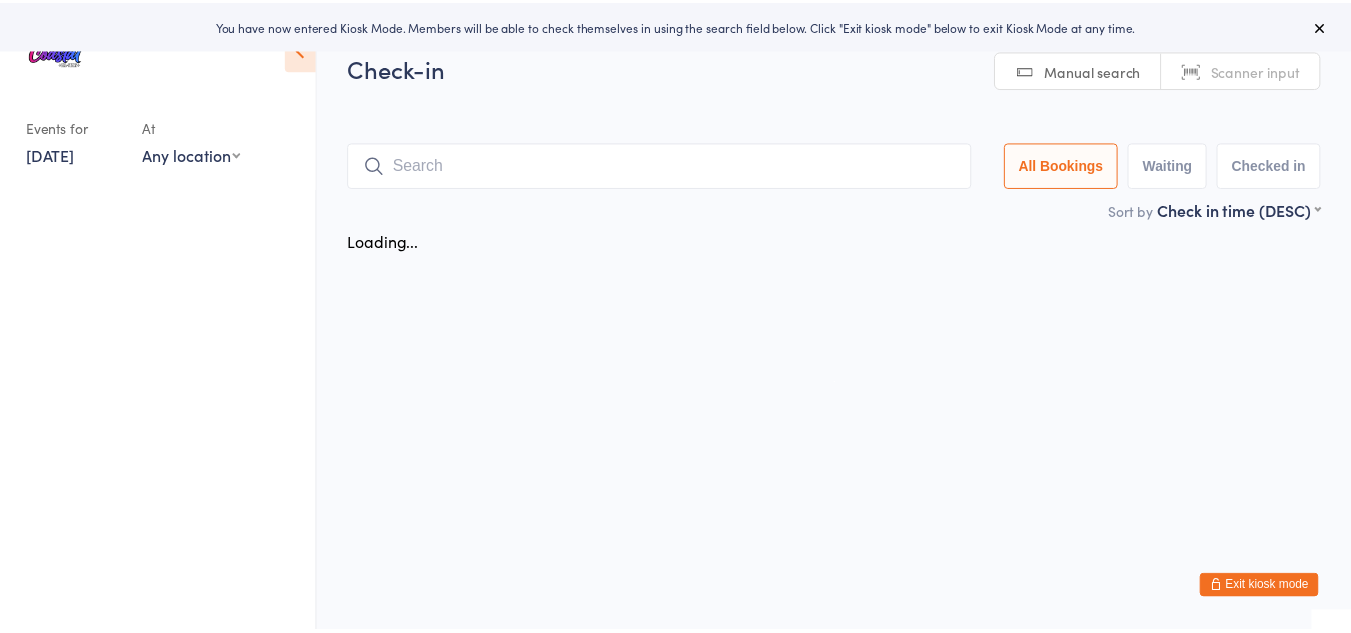 scroll, scrollTop: 0, scrollLeft: 0, axis: both 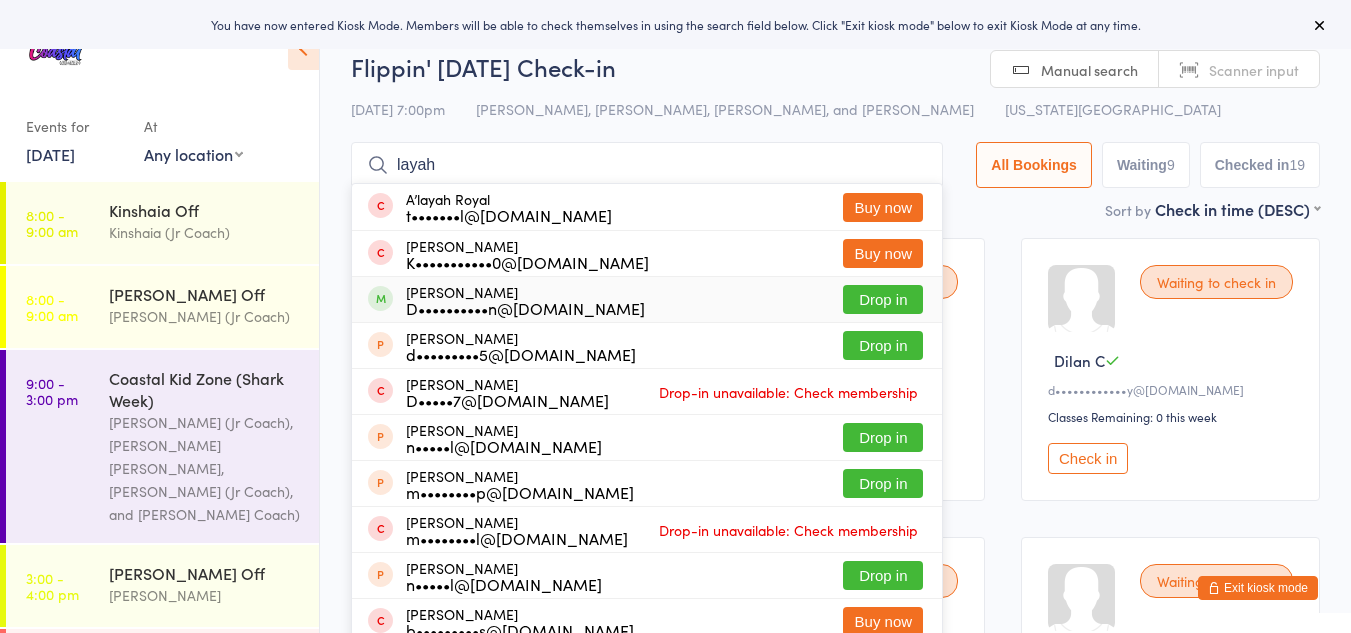 type on "layah" 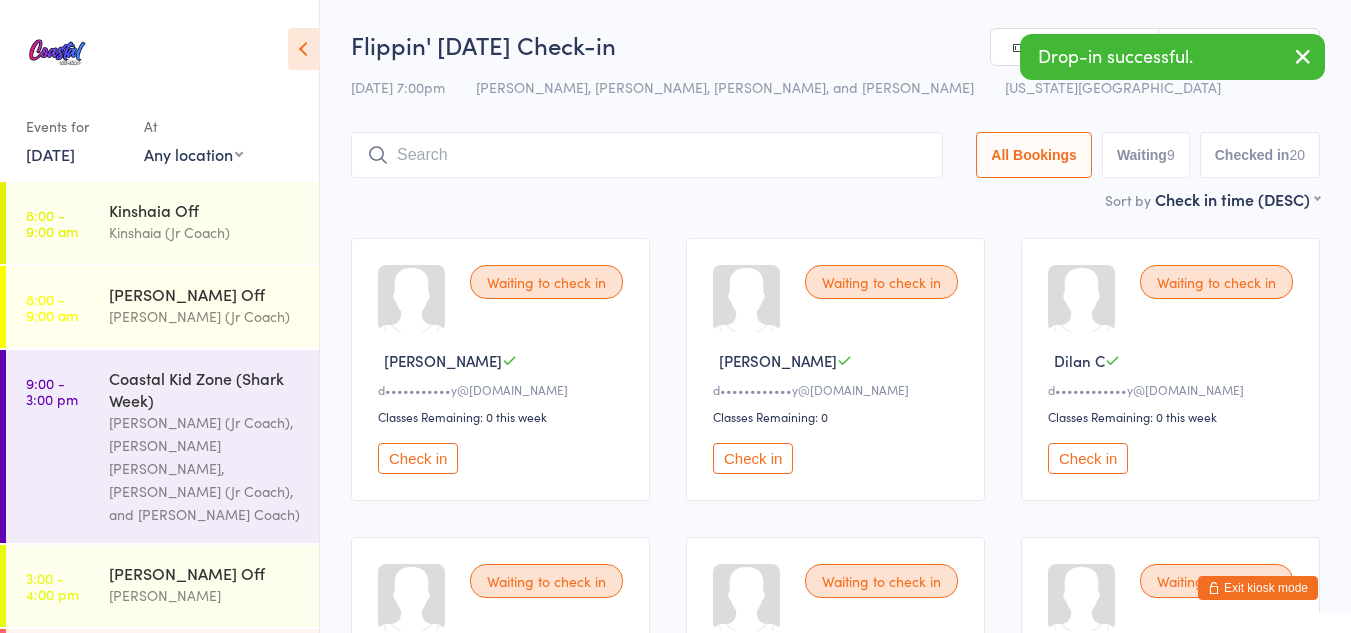 click on "Check in" at bounding box center [753, 458] 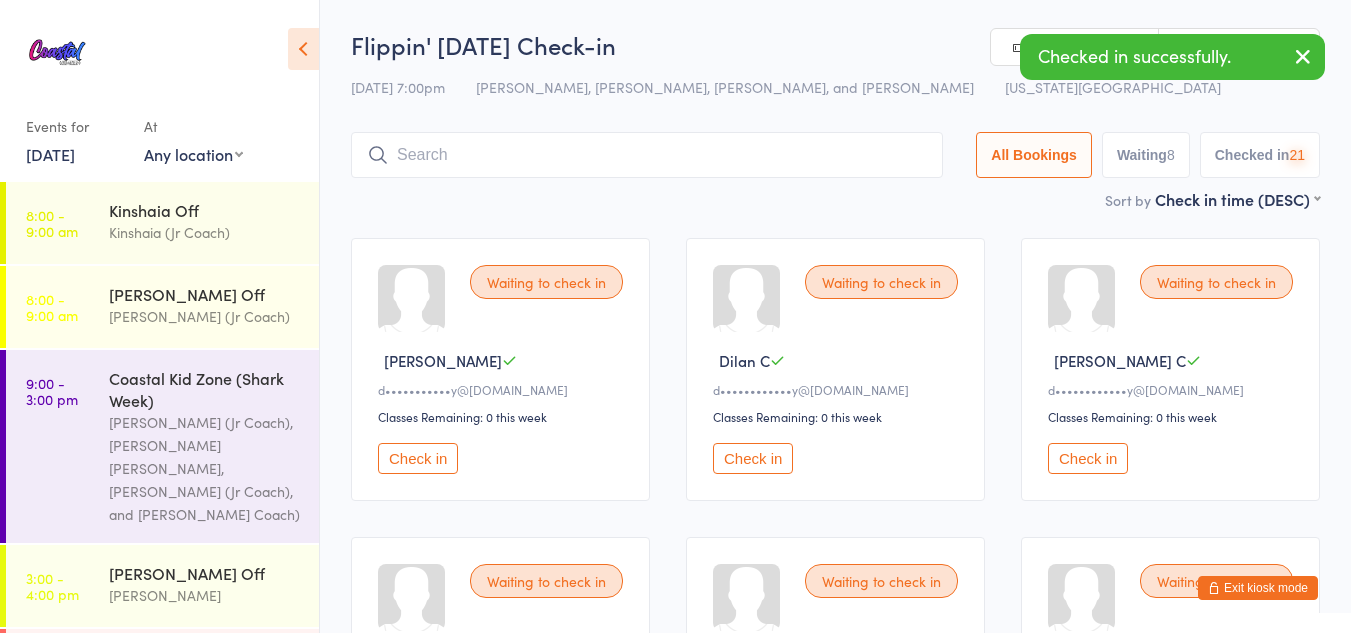 click on "Check in" at bounding box center (753, 458) 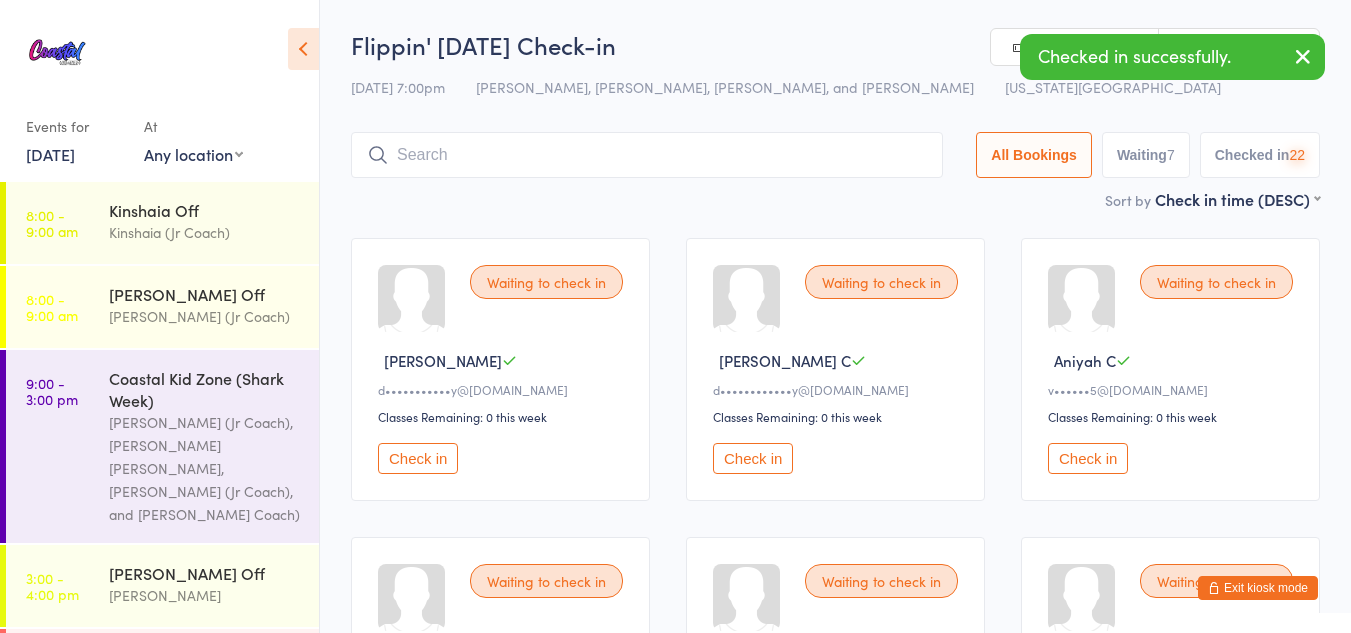 click on "Check in" at bounding box center (753, 458) 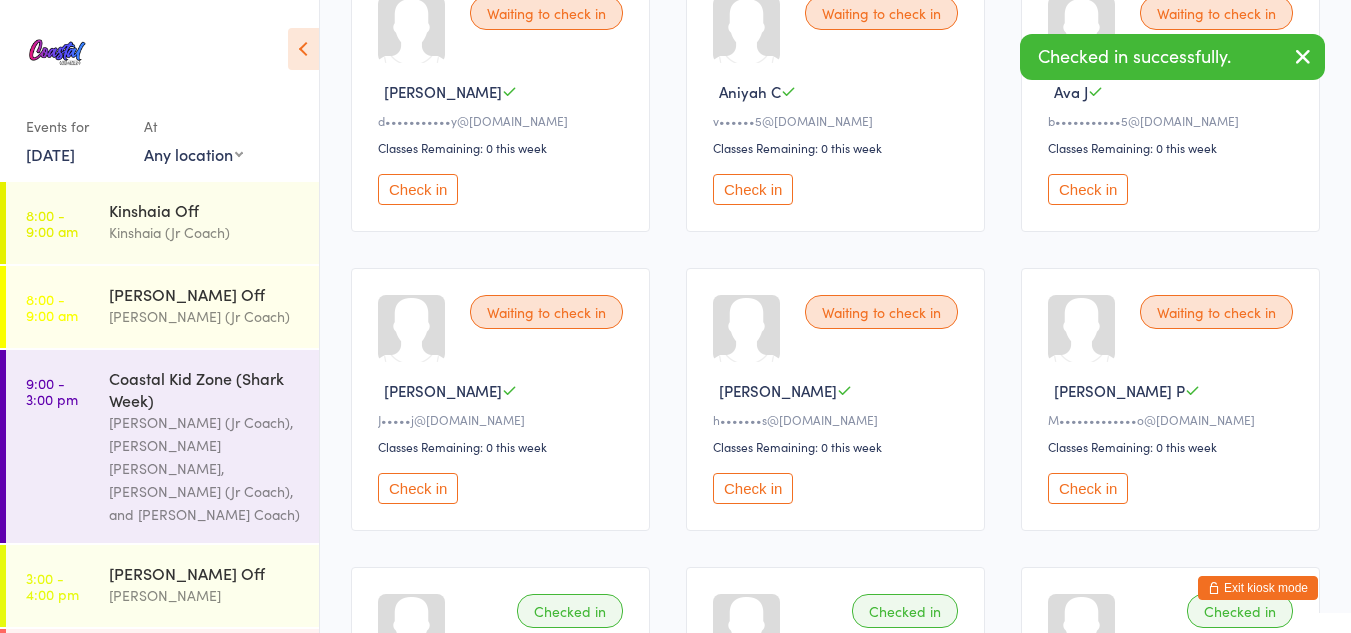 scroll, scrollTop: 270, scrollLeft: 0, axis: vertical 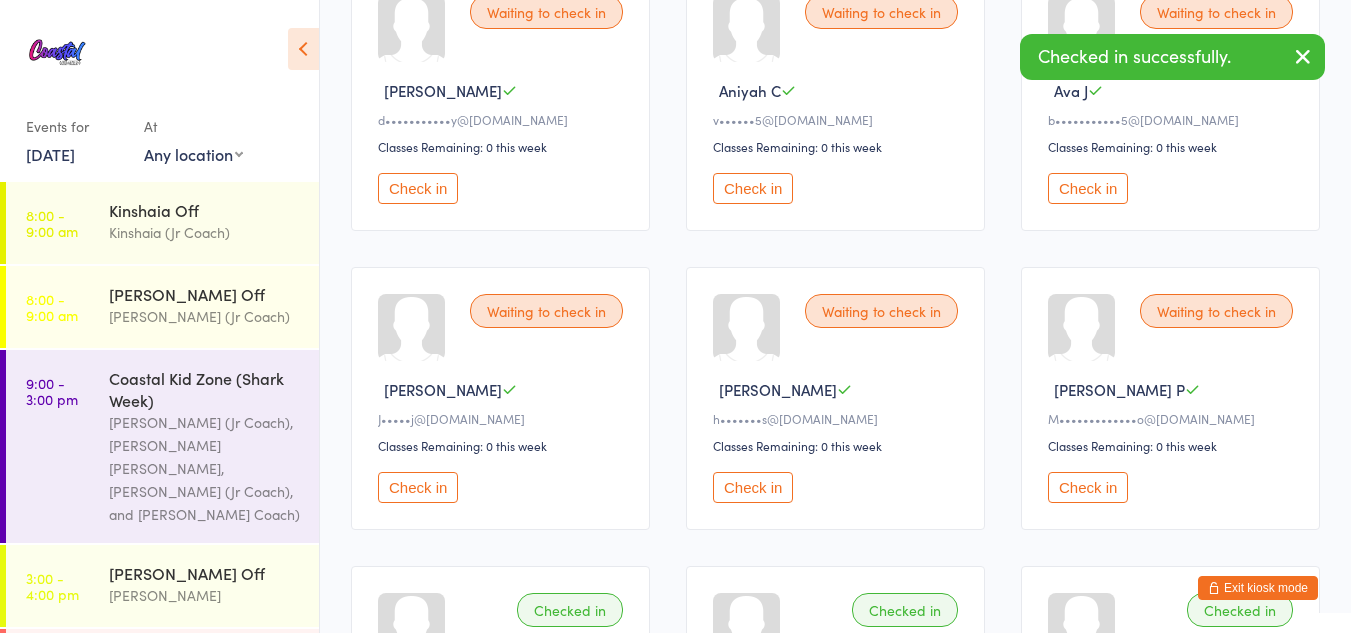 click on "Check in" at bounding box center (1088, 487) 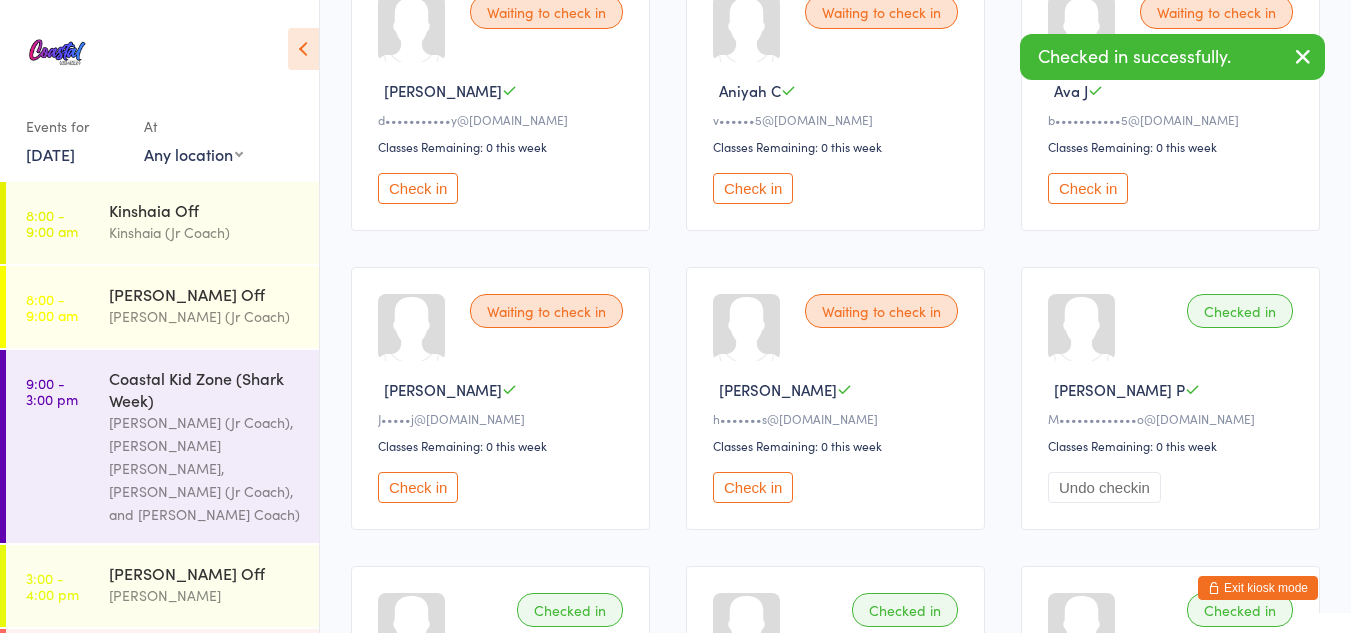 click on "Exit kiosk mode" at bounding box center [1258, 588] 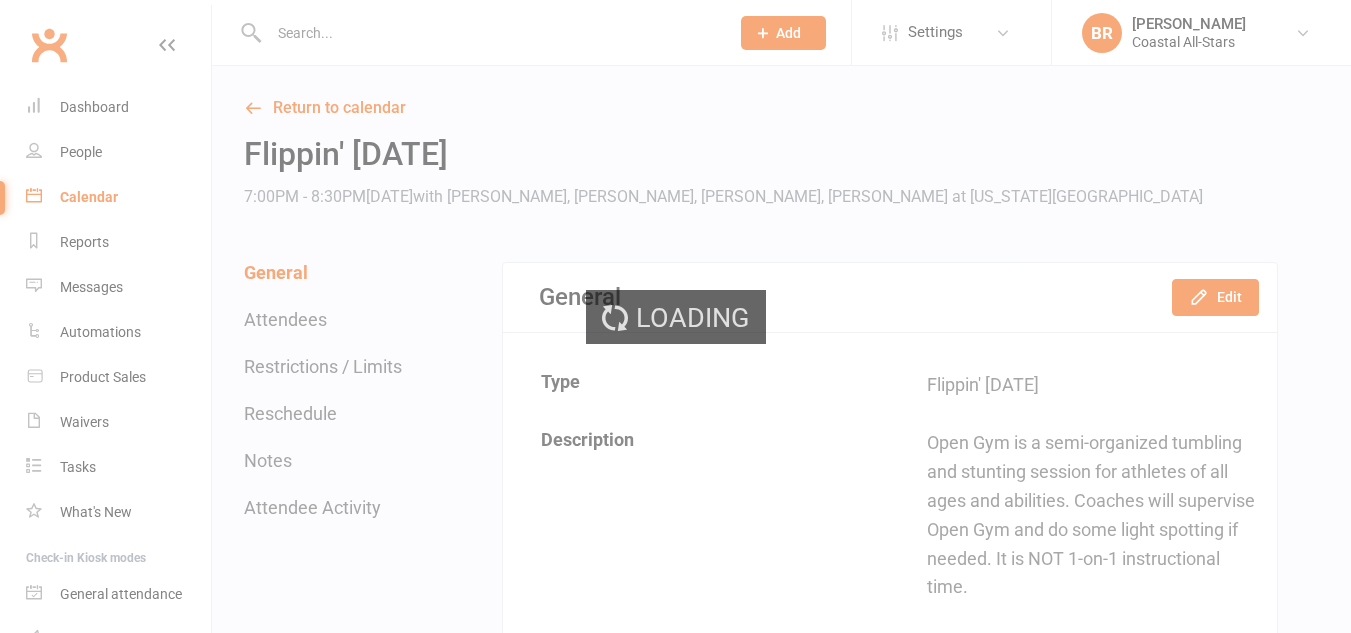 scroll, scrollTop: 0, scrollLeft: 0, axis: both 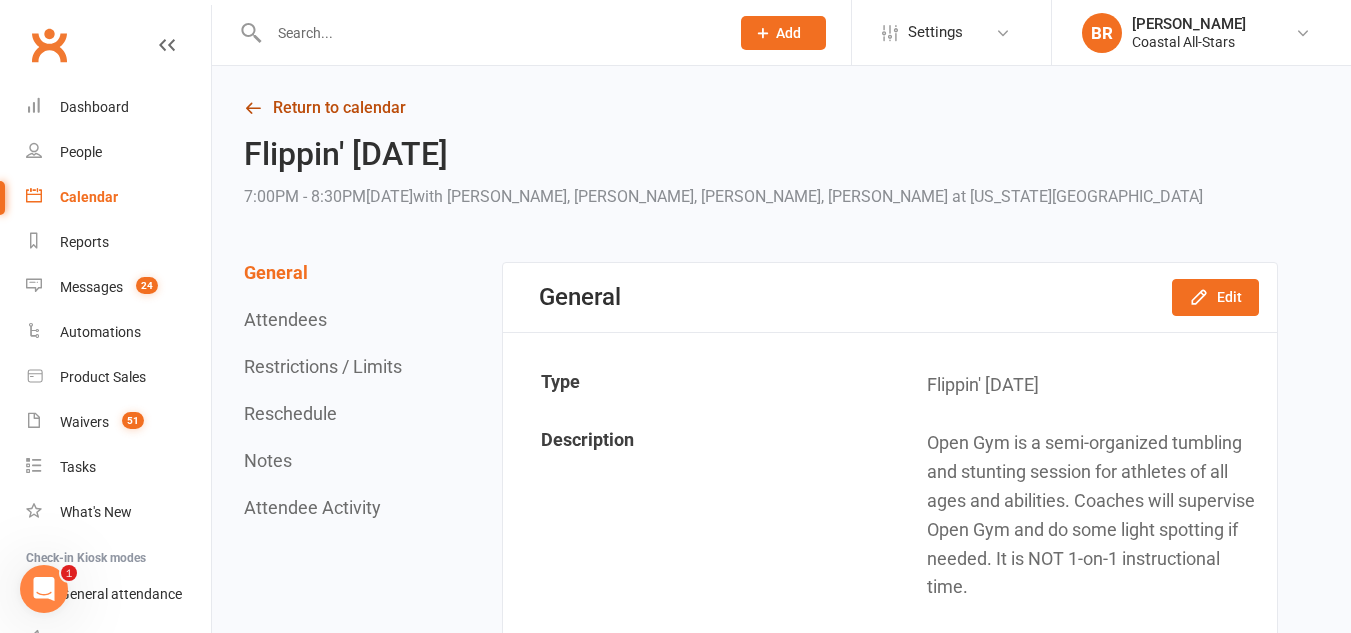 click on "Return to calendar" at bounding box center (761, 108) 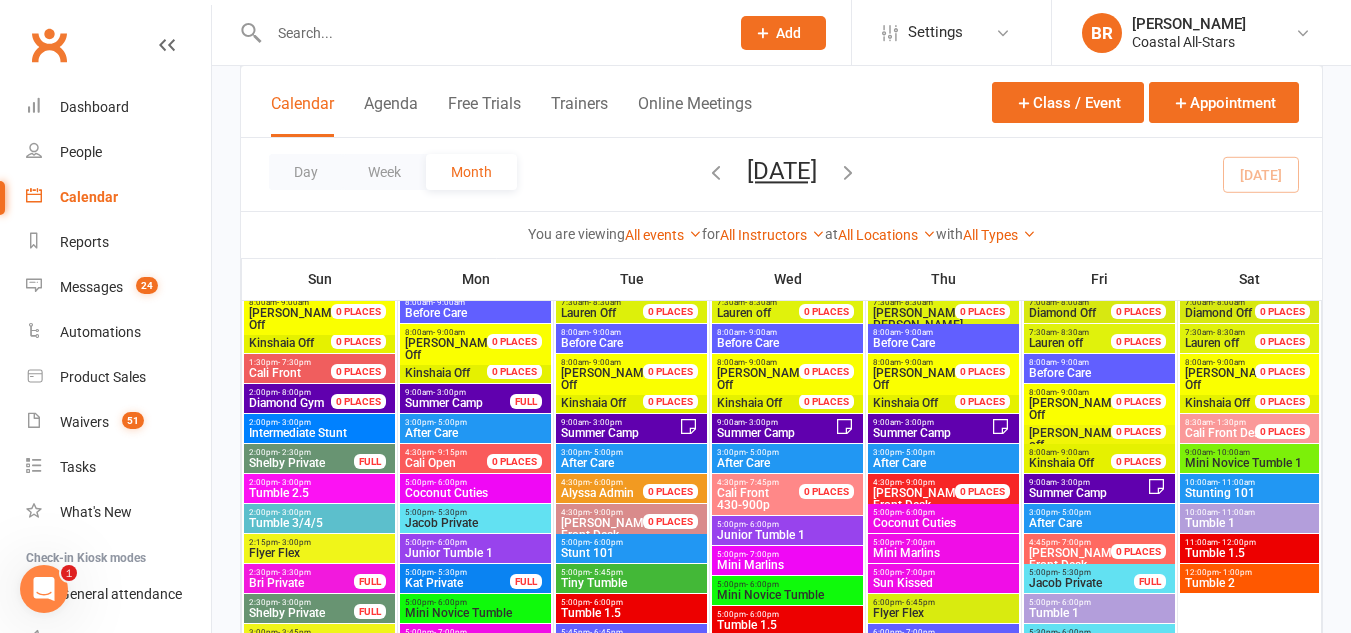 scroll, scrollTop: 1906, scrollLeft: 0, axis: vertical 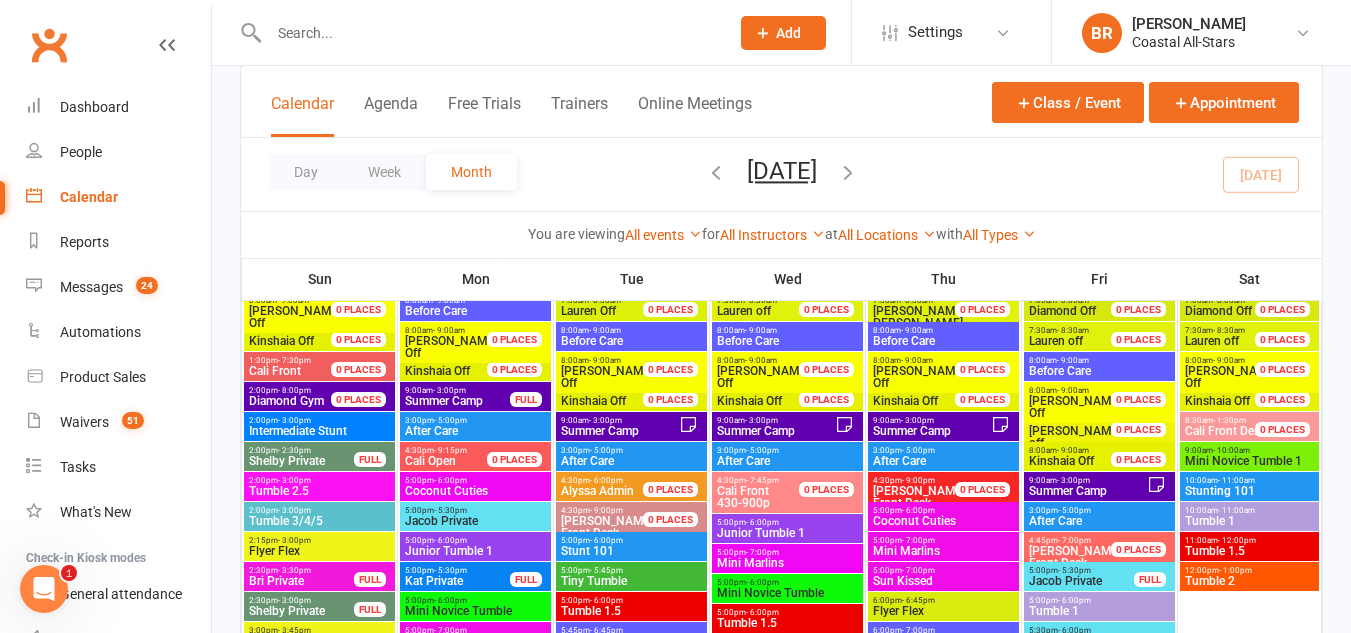 click on "3:00pm  - 5:00pm After Care" at bounding box center (631, 456) 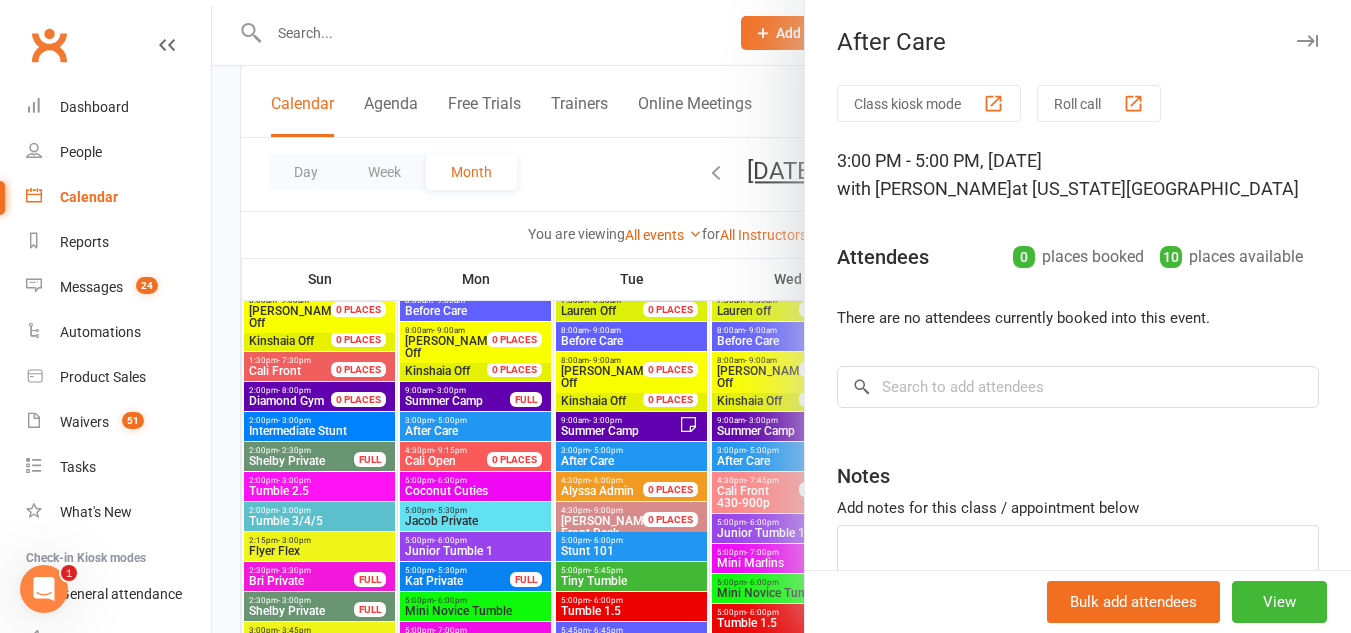 click at bounding box center [781, 316] 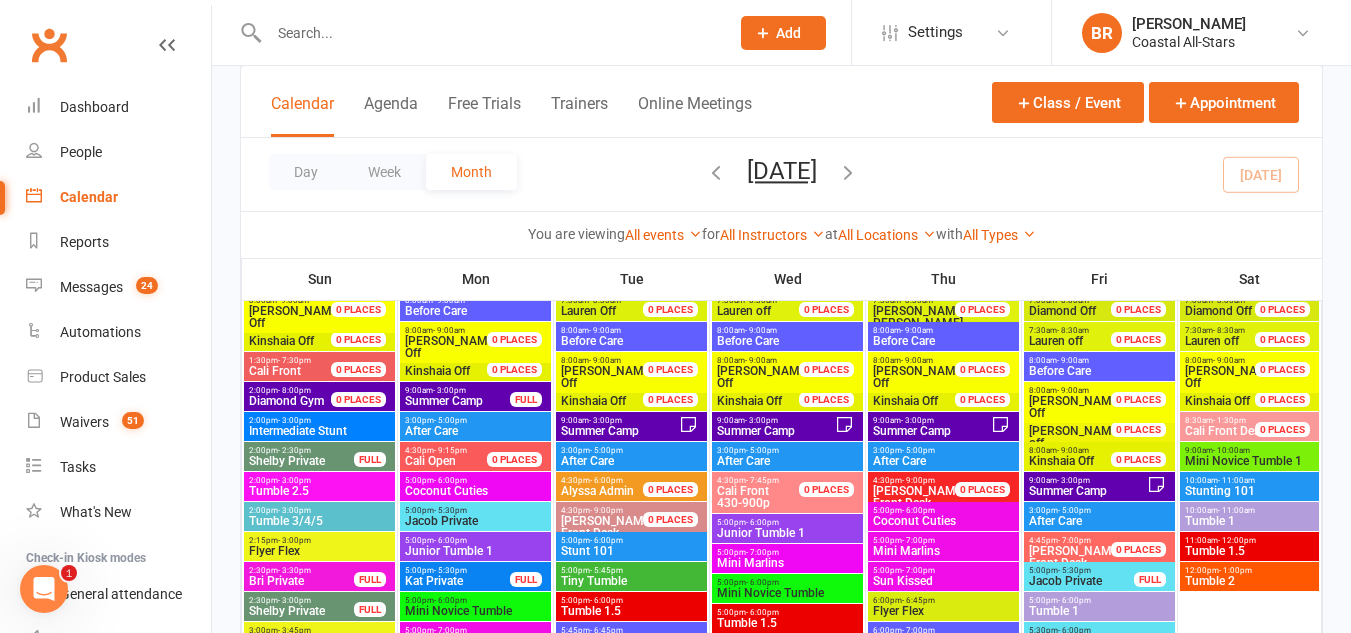 click on "After Care" at bounding box center (943, 461) 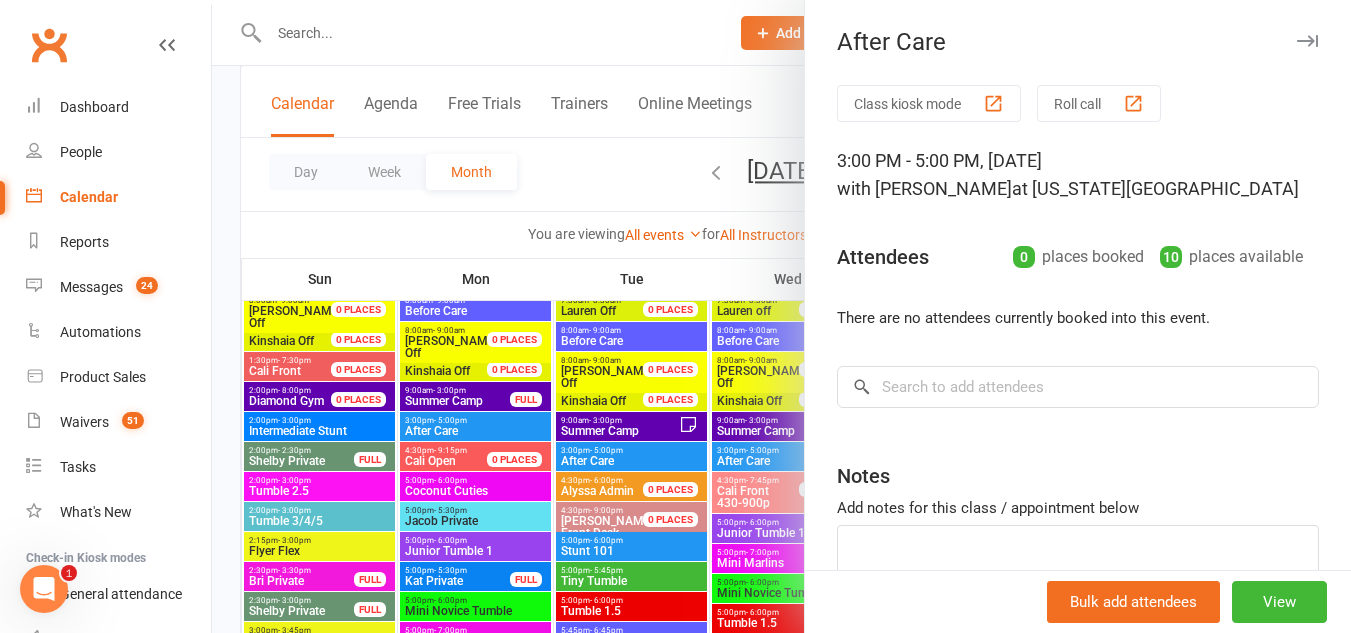 click at bounding box center [781, 316] 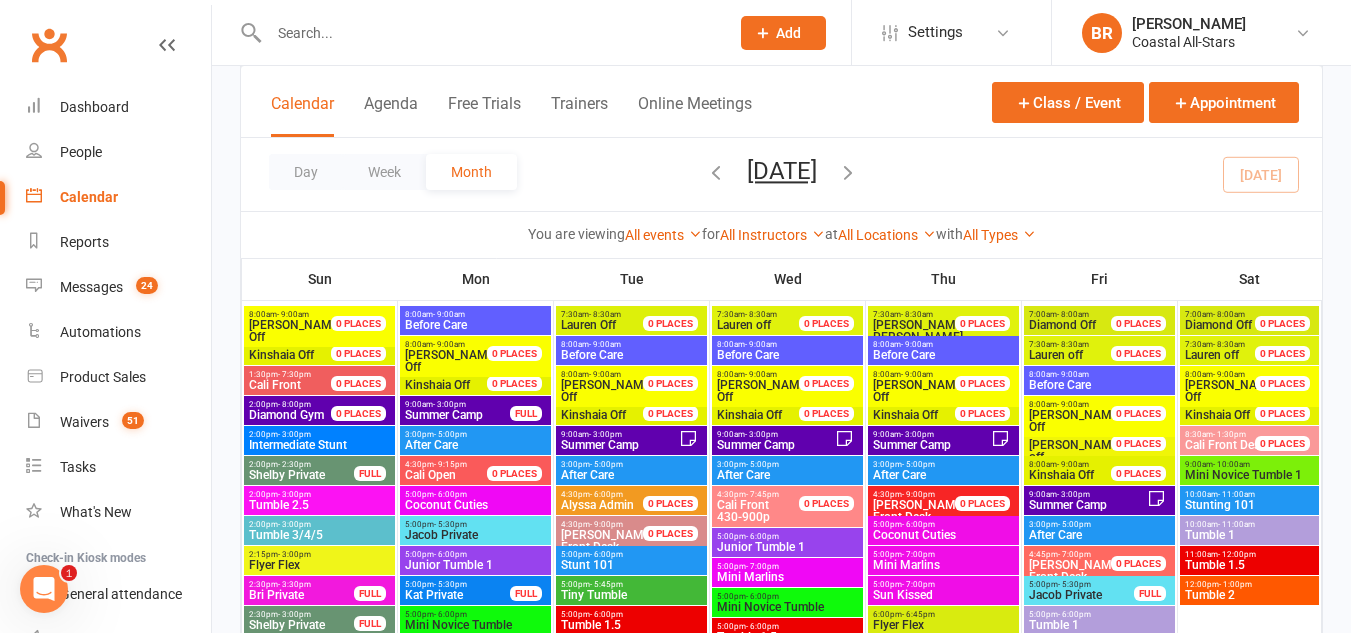 scroll, scrollTop: 1891, scrollLeft: 0, axis: vertical 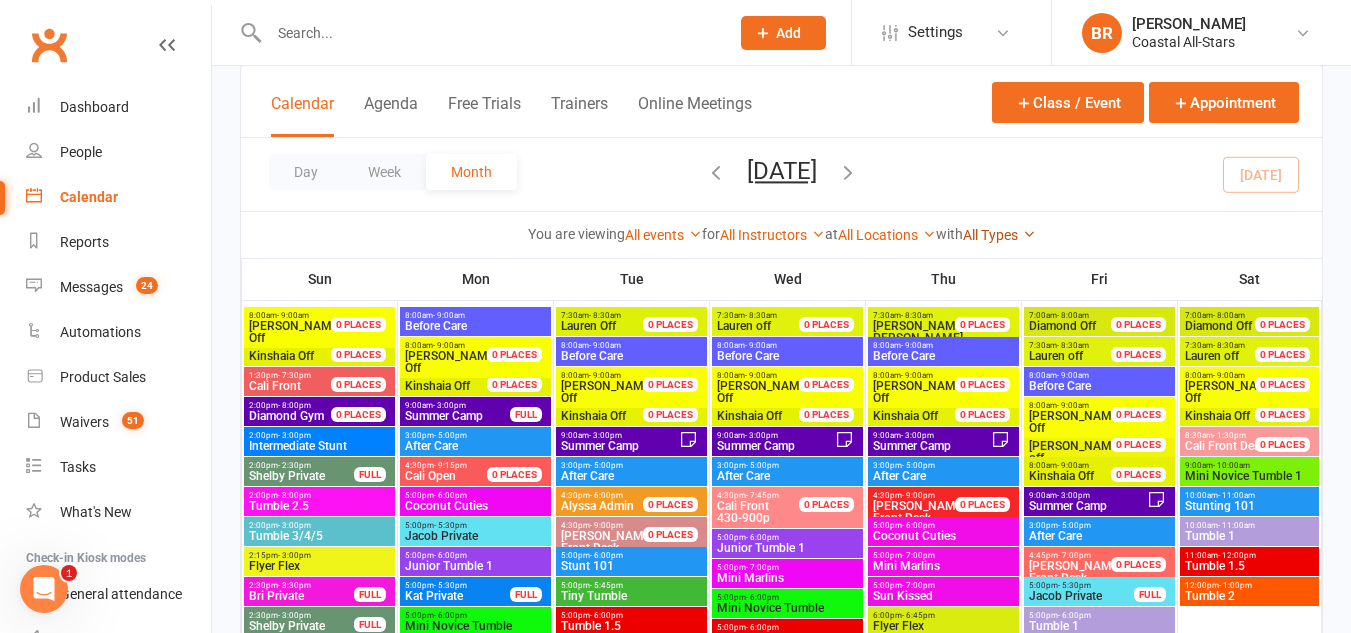 click on "All Types" at bounding box center [999, 235] 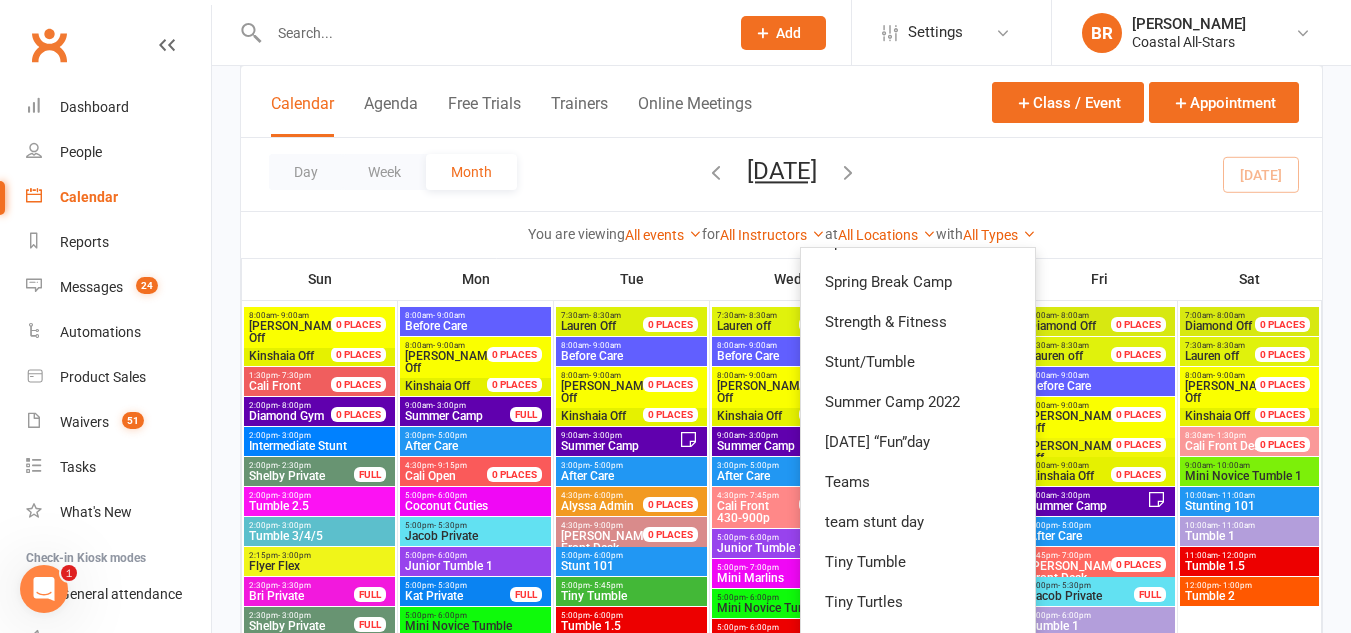 scroll, scrollTop: 1661, scrollLeft: 0, axis: vertical 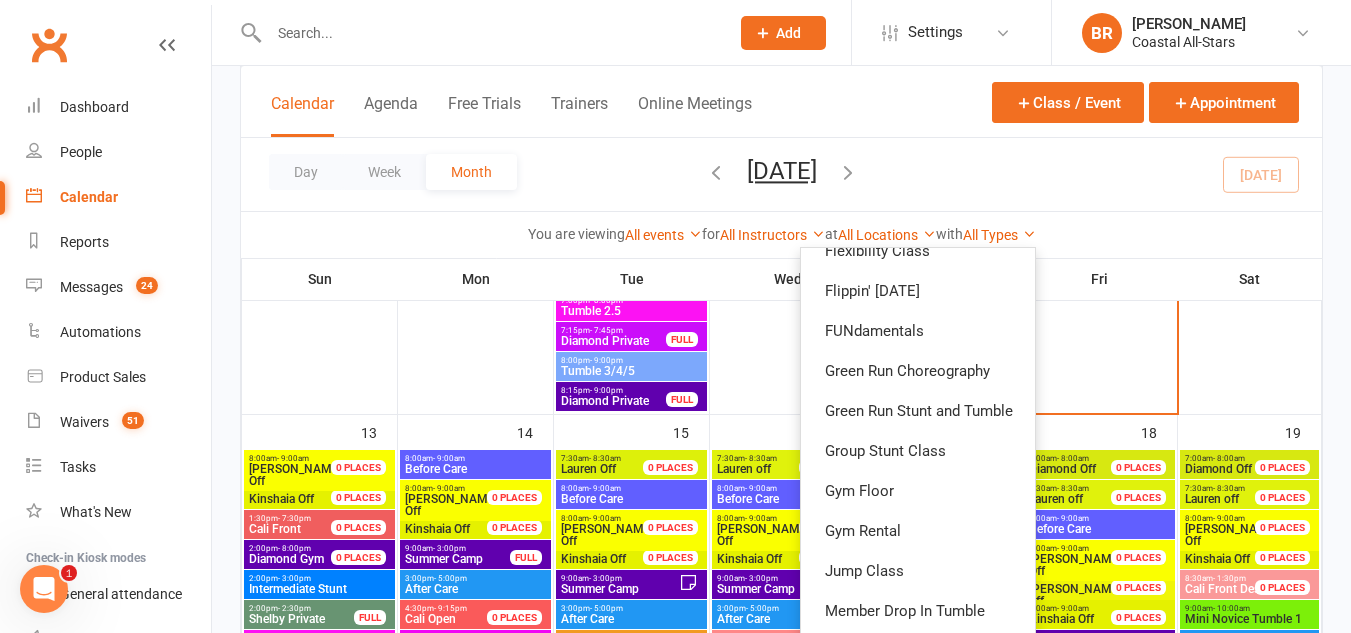 click on "Day Week Month July 2025
July 2025
Sun Mon Tue Wed Thu Fri Sat
29
30
01
02
03
04
05
06
07
08
09
10
11
12
13
14
15
16
17
18
19
20
21
22
23
24
25
26
27
28
29
30
31
01
02
03" at bounding box center [781, 174] 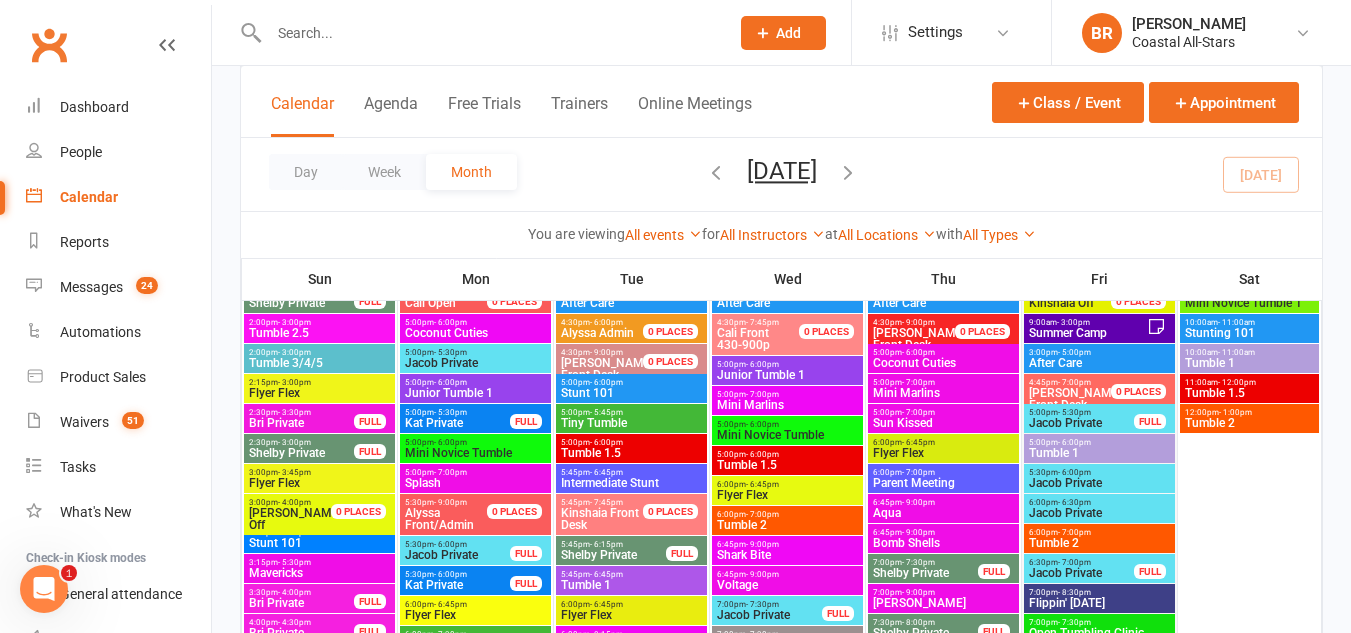 scroll, scrollTop: 2063, scrollLeft: 0, axis: vertical 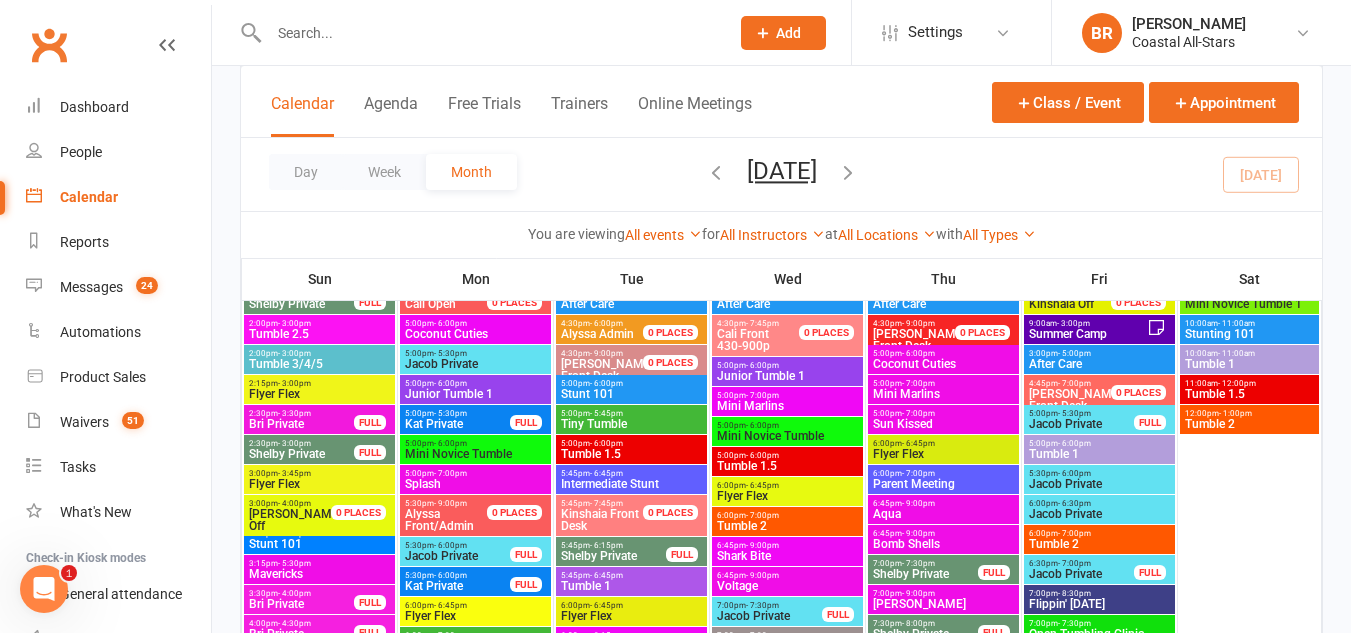 click at bounding box center (489, 33) 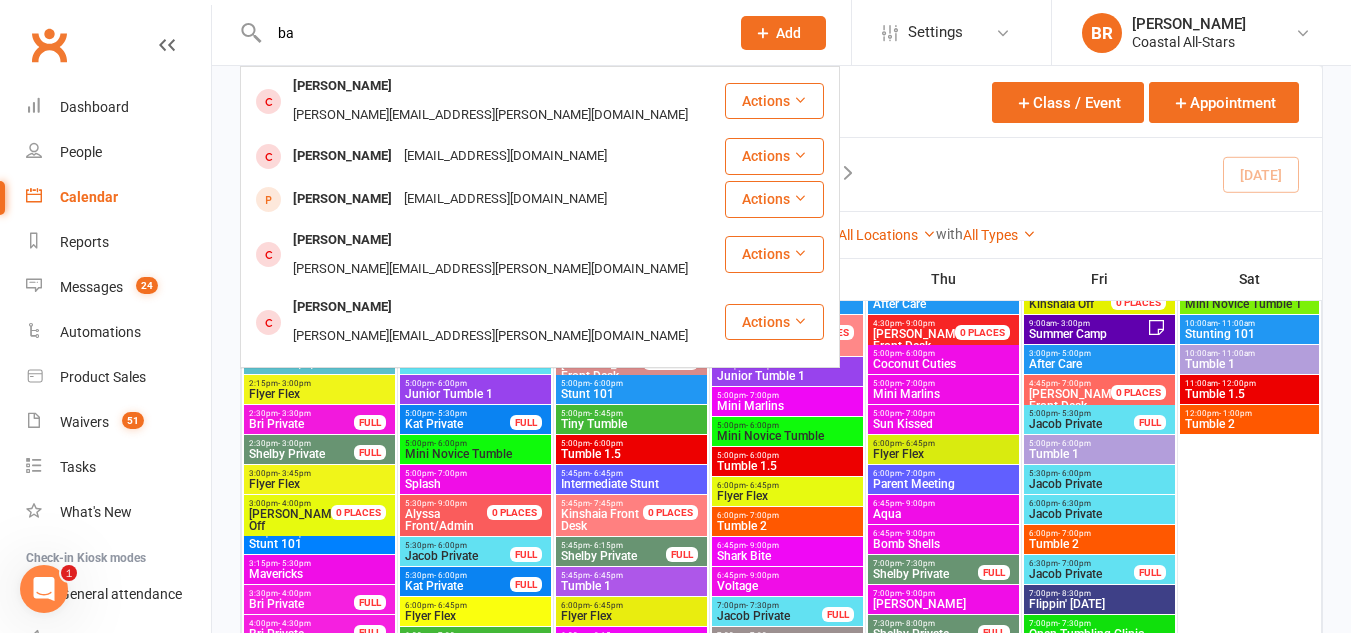type on "b" 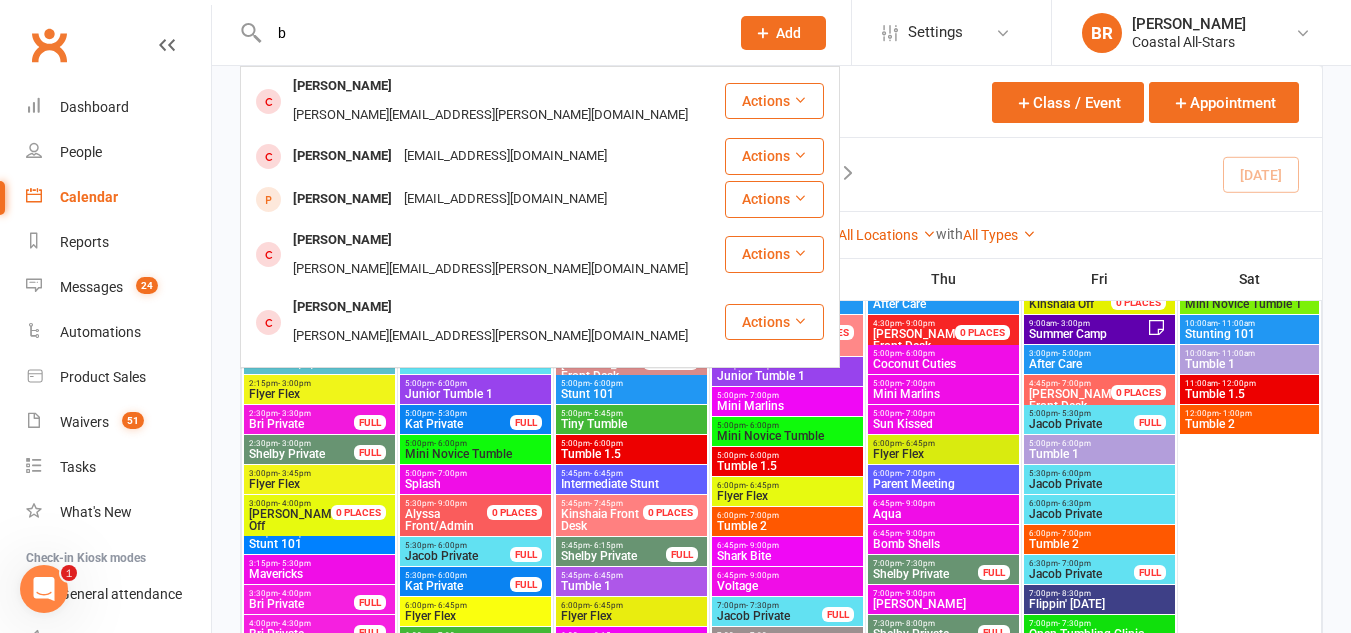 type 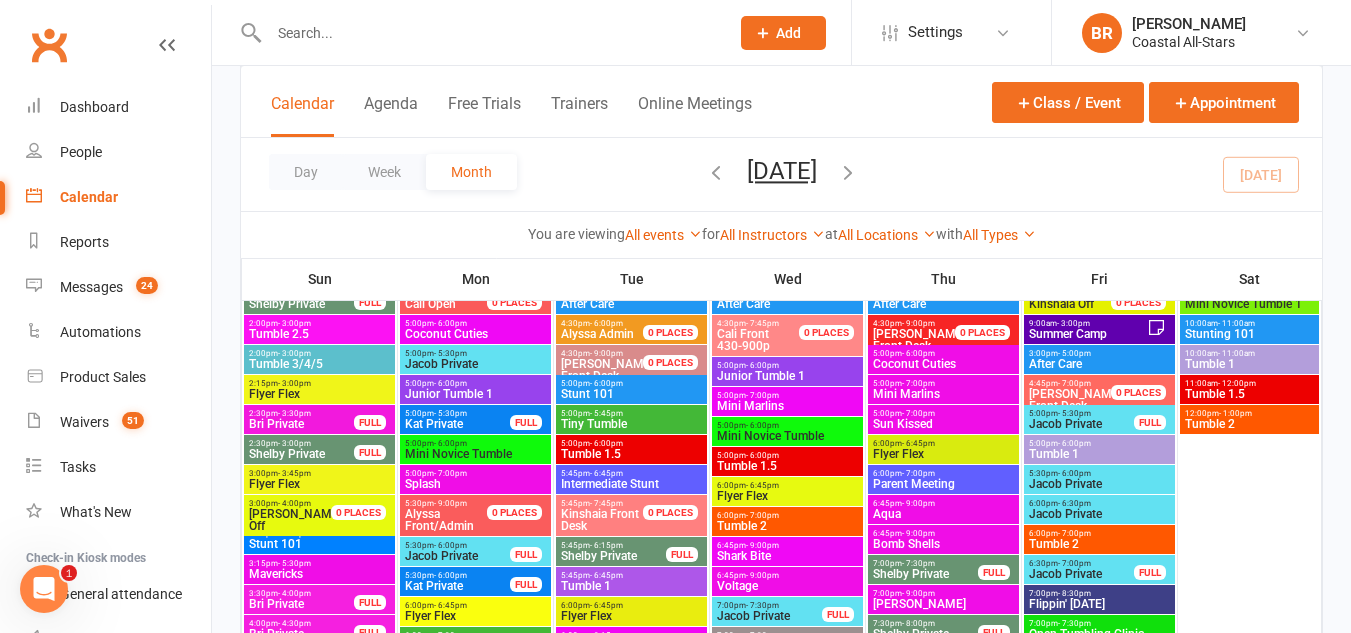 click 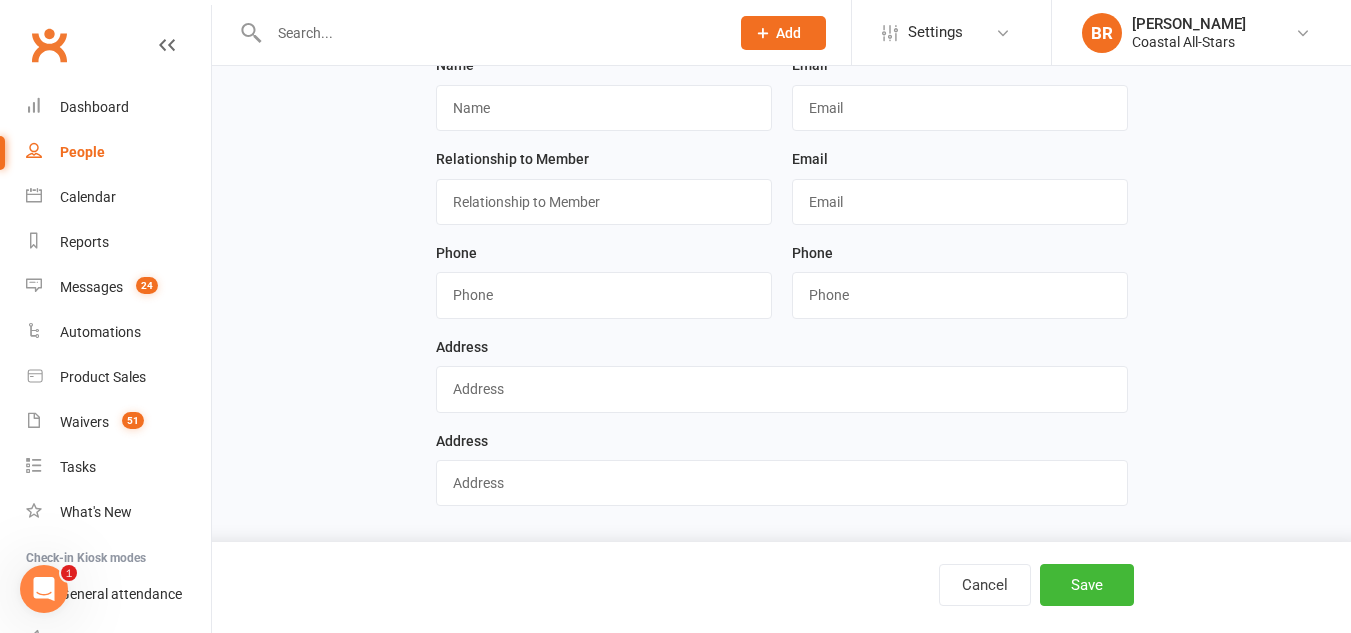 scroll, scrollTop: 0, scrollLeft: 0, axis: both 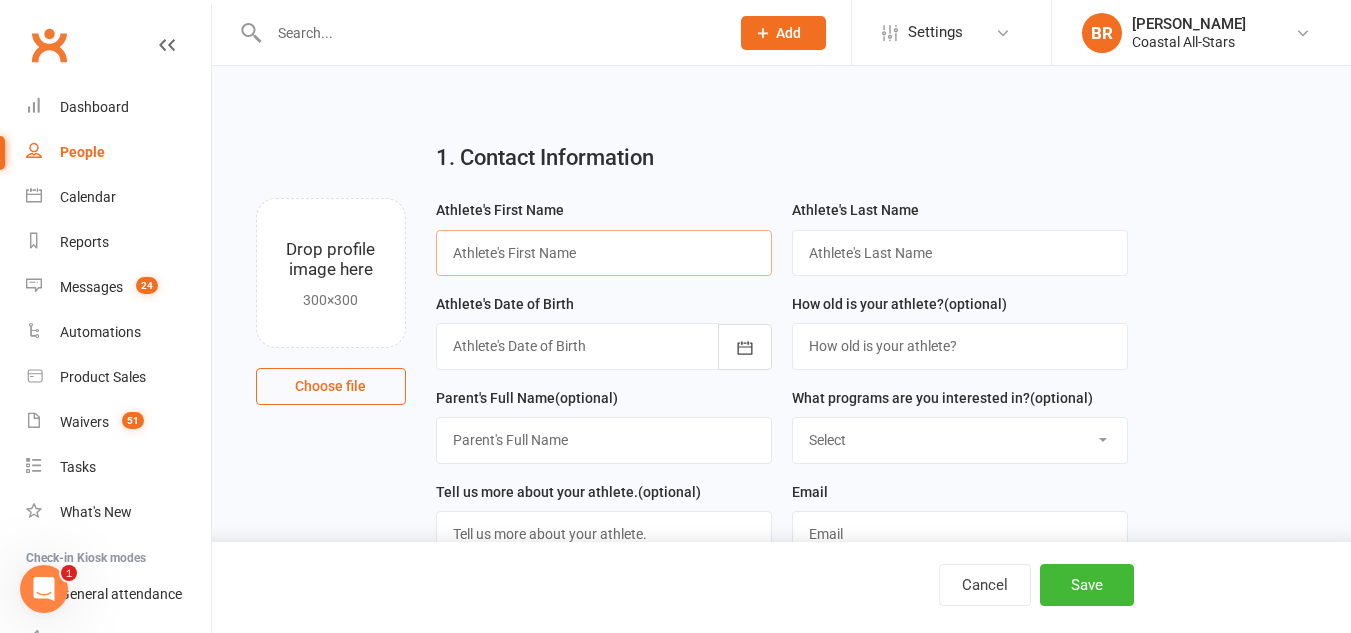 click at bounding box center (604, 253) 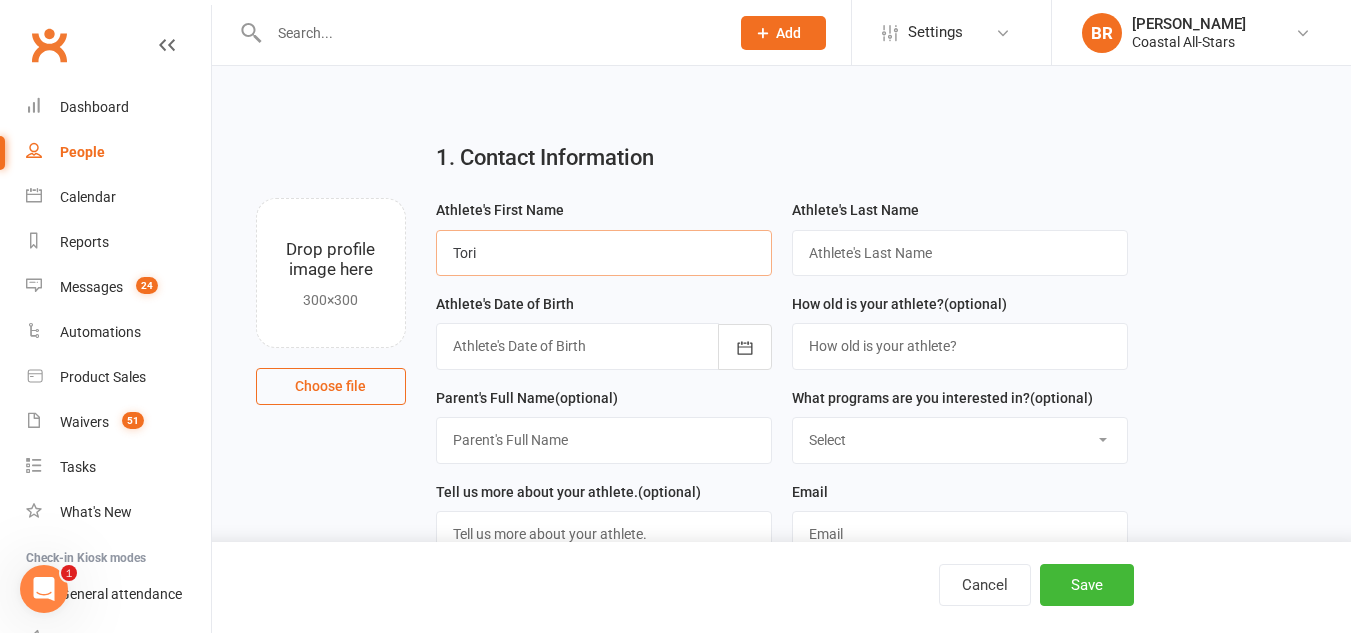 type on "Tori" 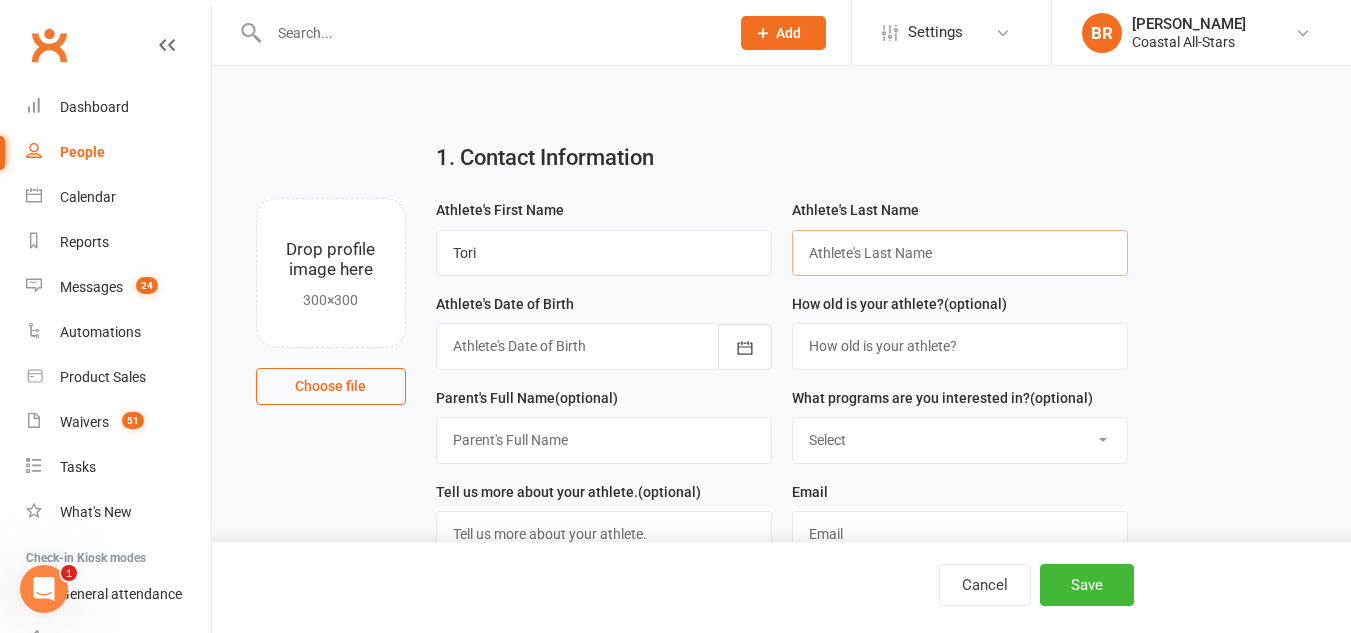 click at bounding box center (960, 253) 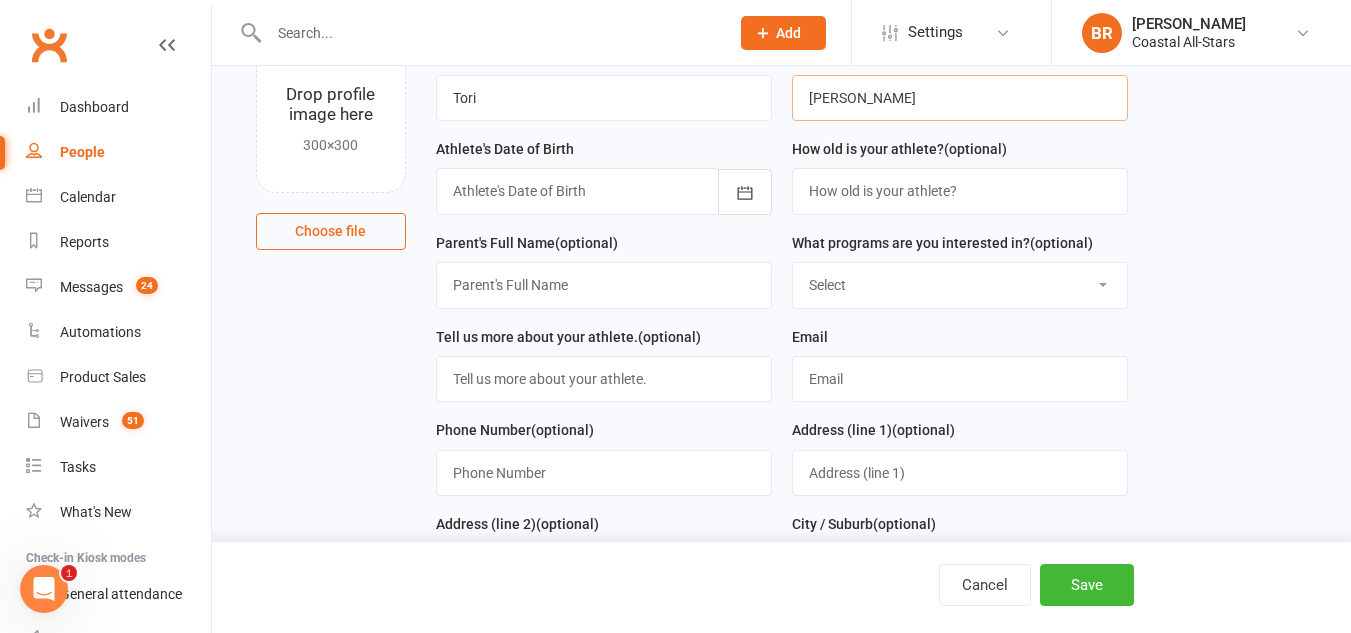 scroll, scrollTop: 156, scrollLeft: 0, axis: vertical 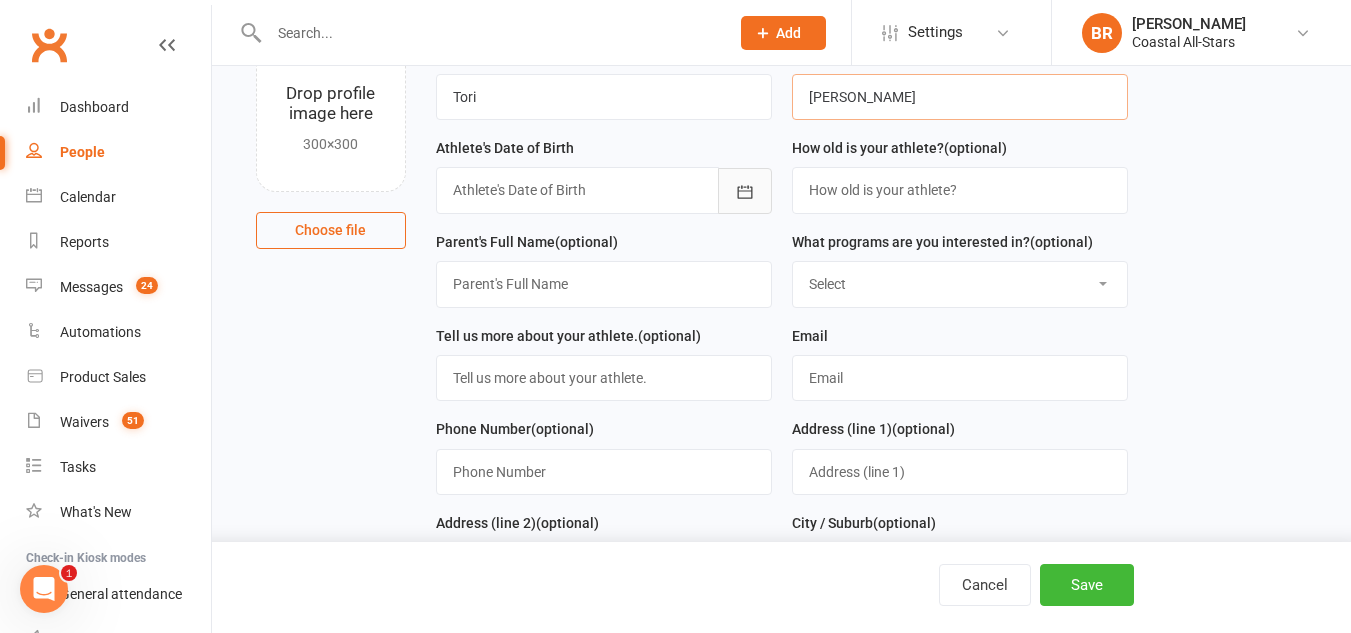 type on "Scotti" 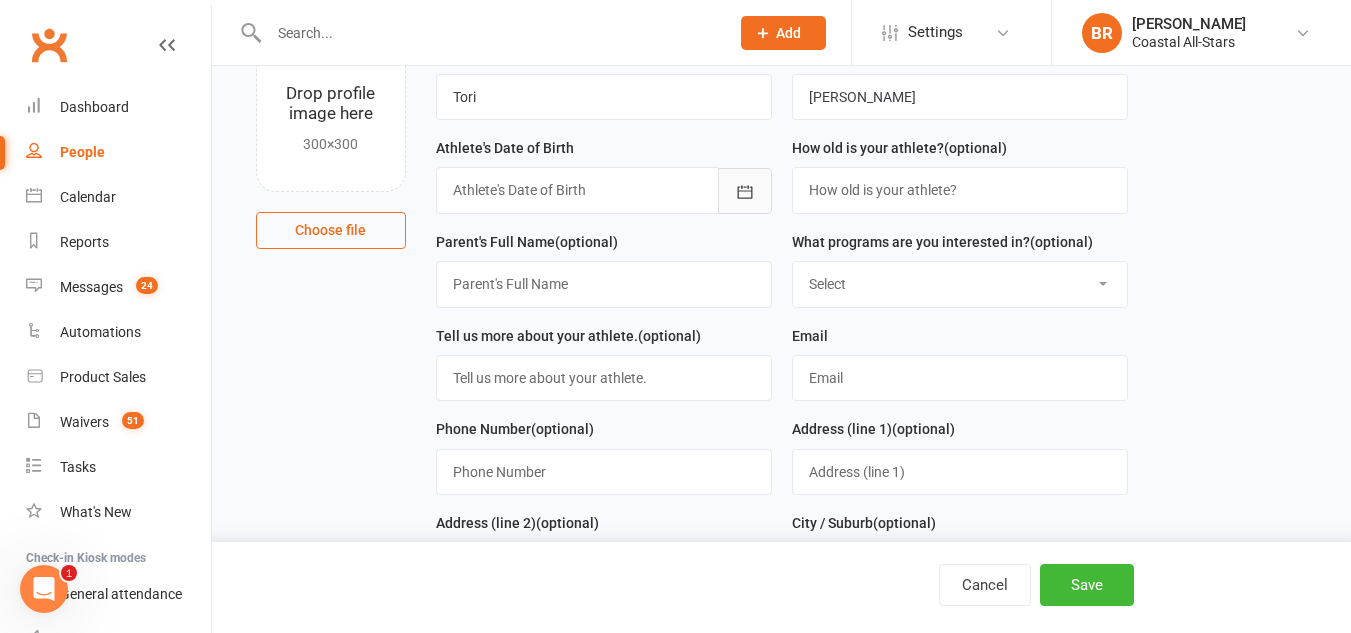click at bounding box center [745, 191] 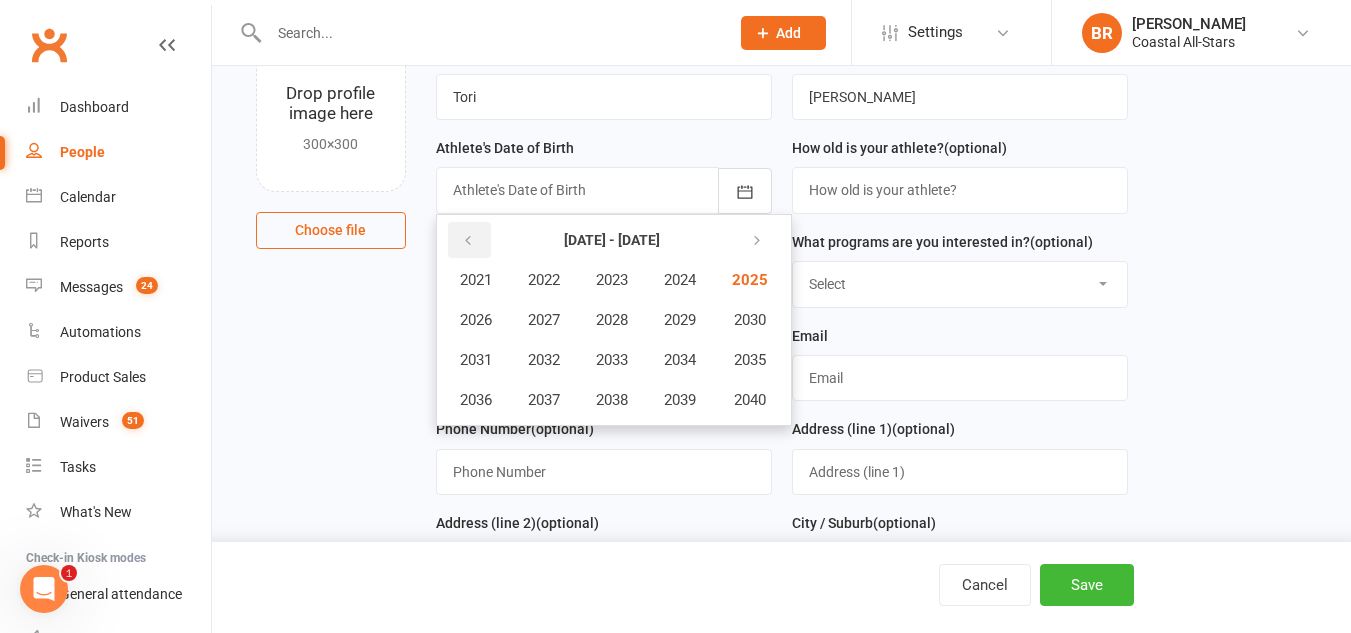 click at bounding box center [468, 241] 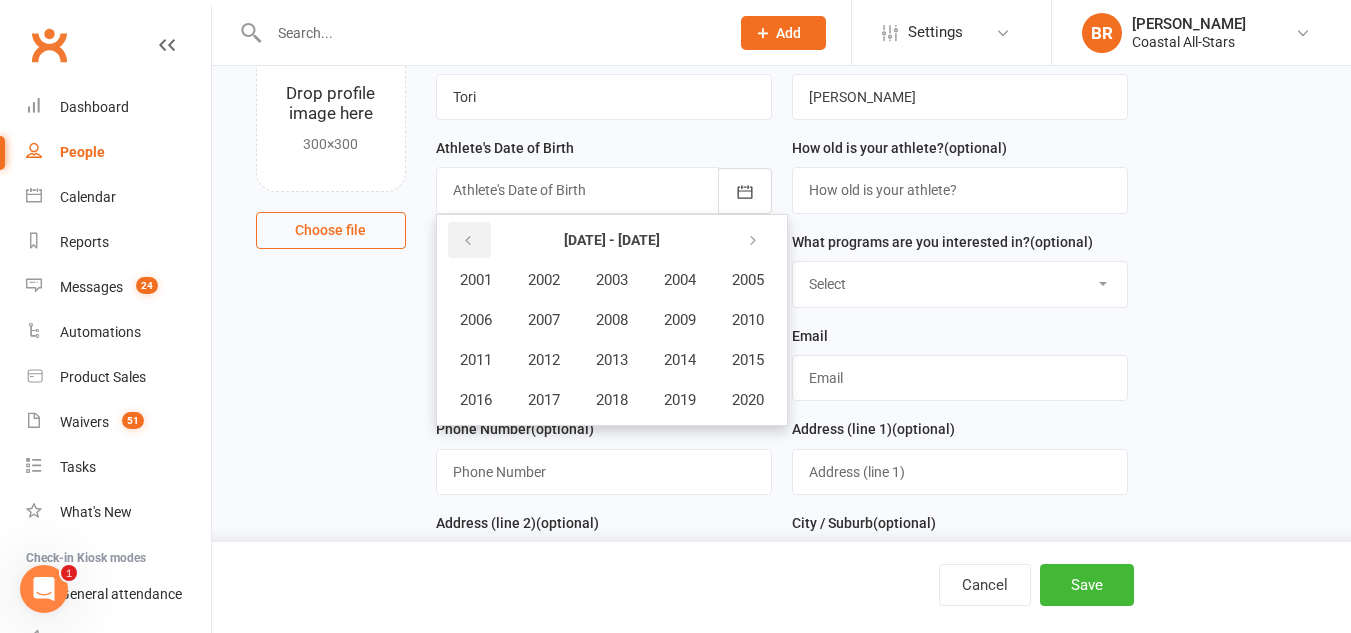 click at bounding box center (468, 241) 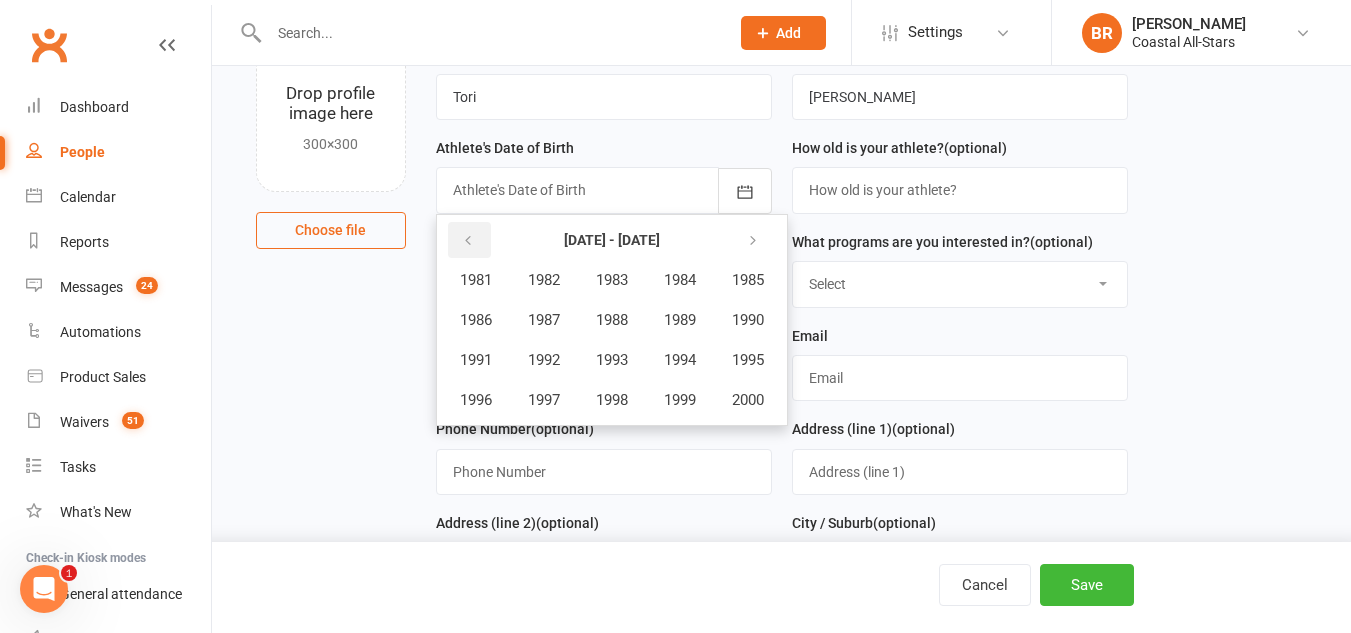 click at bounding box center (468, 241) 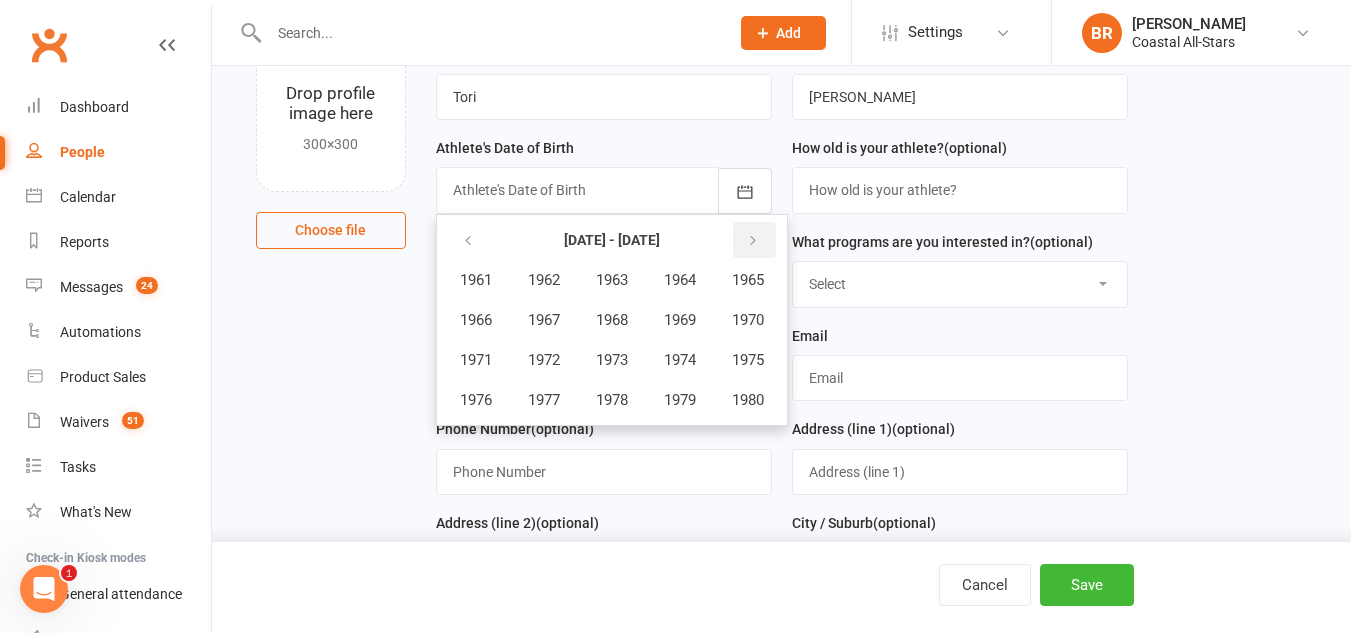 click at bounding box center [753, 241] 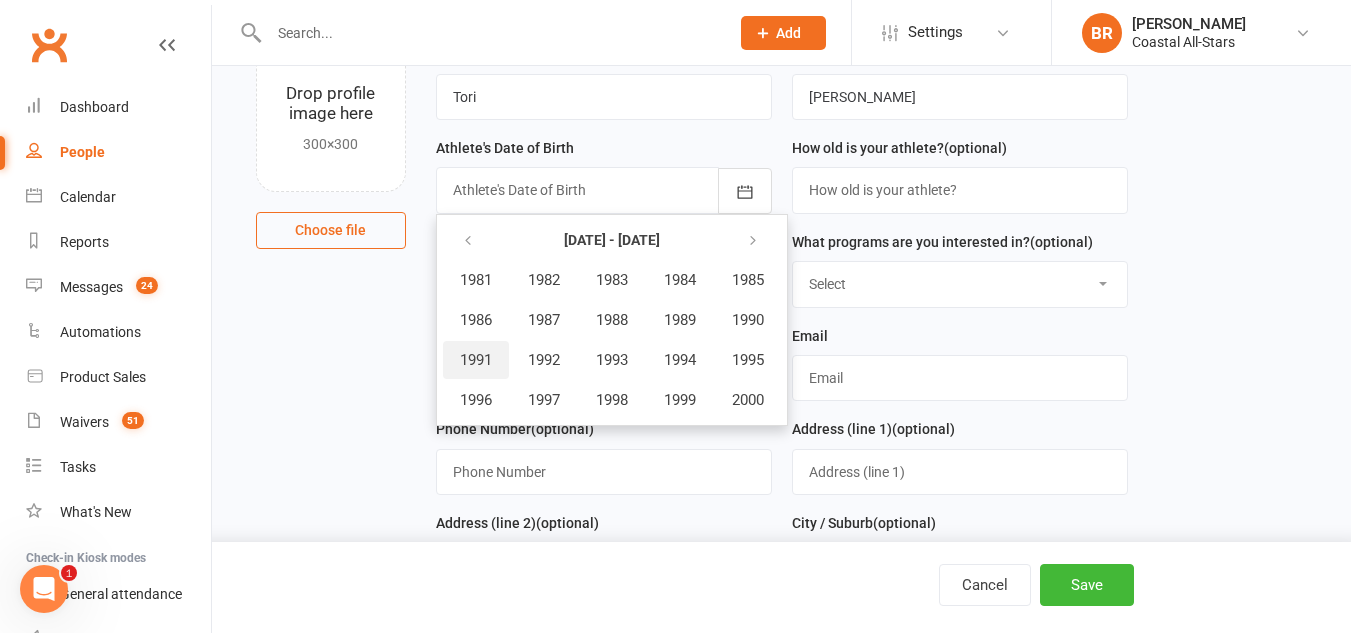 click on "1991" at bounding box center (476, 360) 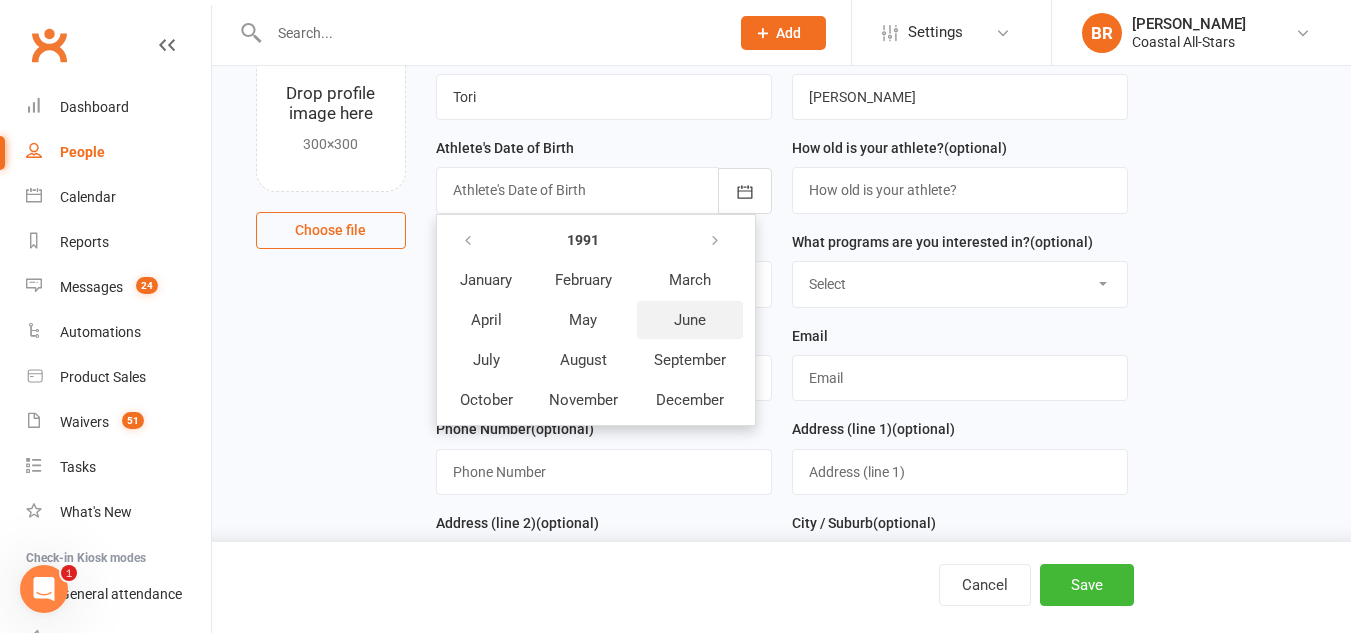 click on "June" at bounding box center [690, 320] 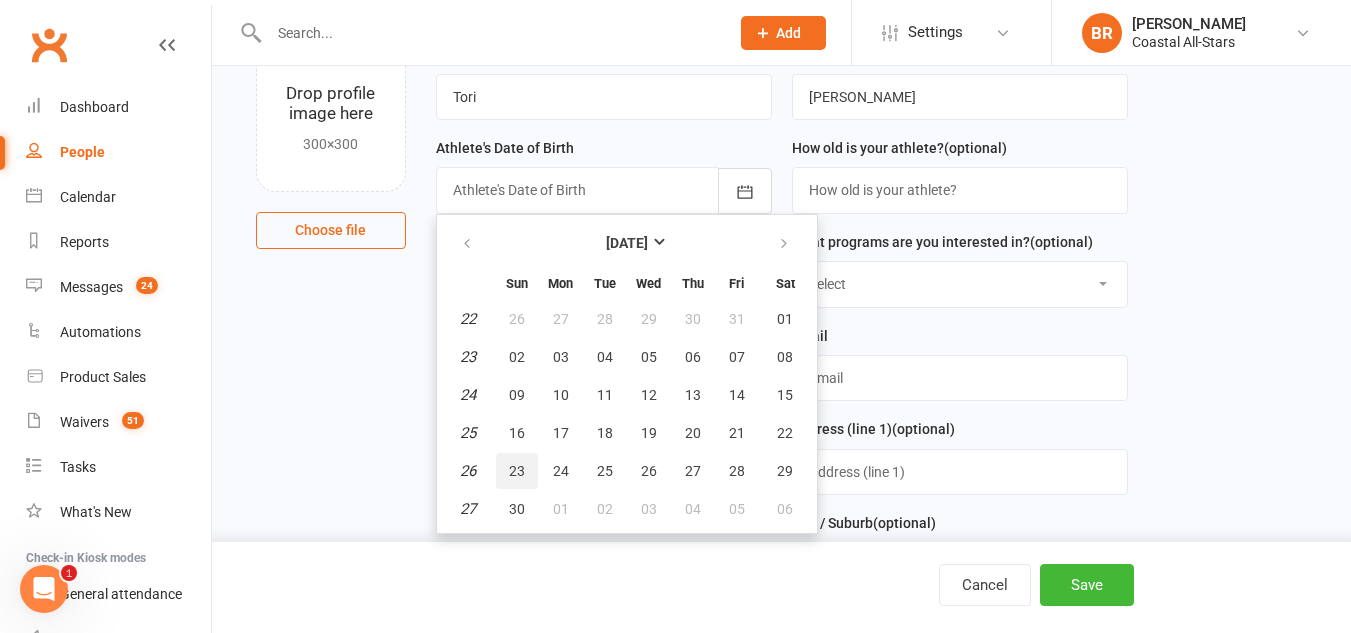 click on "23" at bounding box center (517, 471) 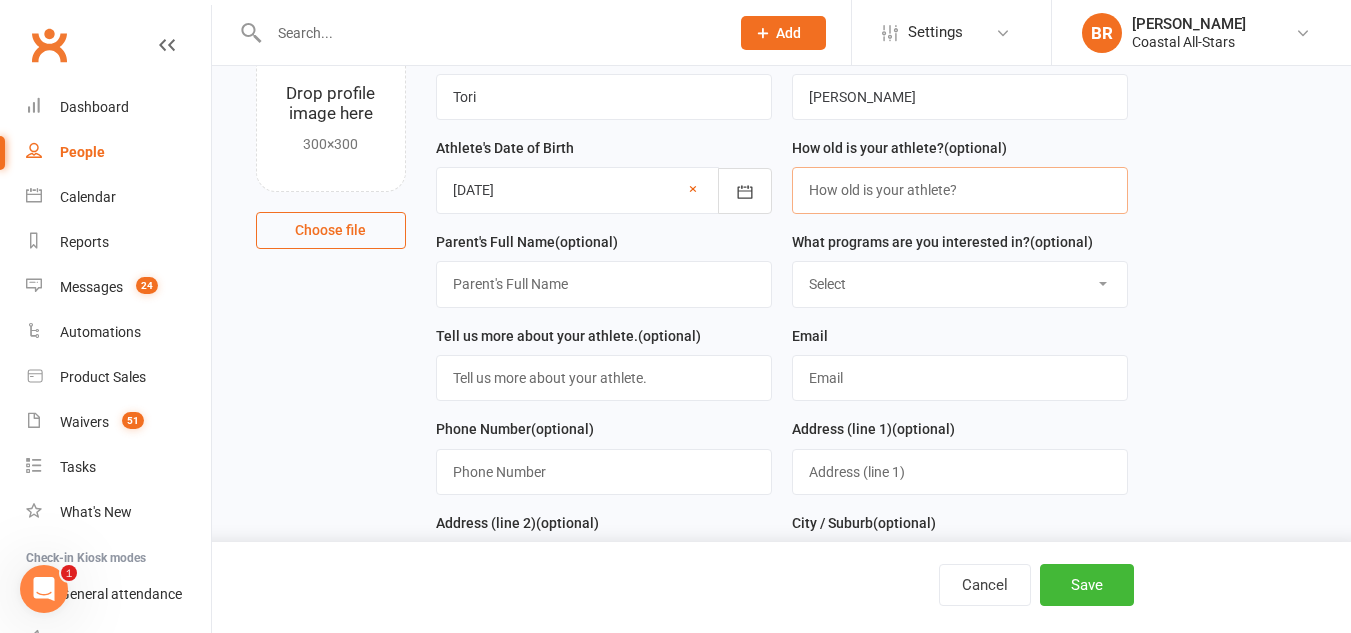 click at bounding box center (960, 190) 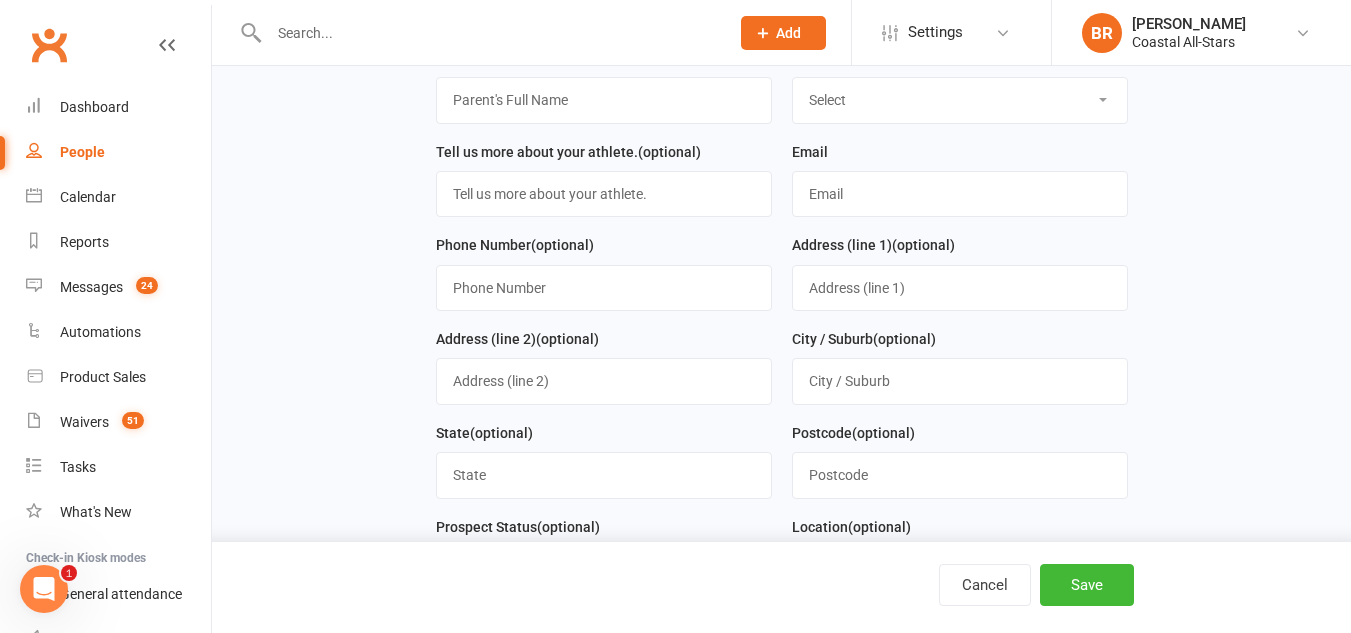 scroll, scrollTop: 343, scrollLeft: 0, axis: vertical 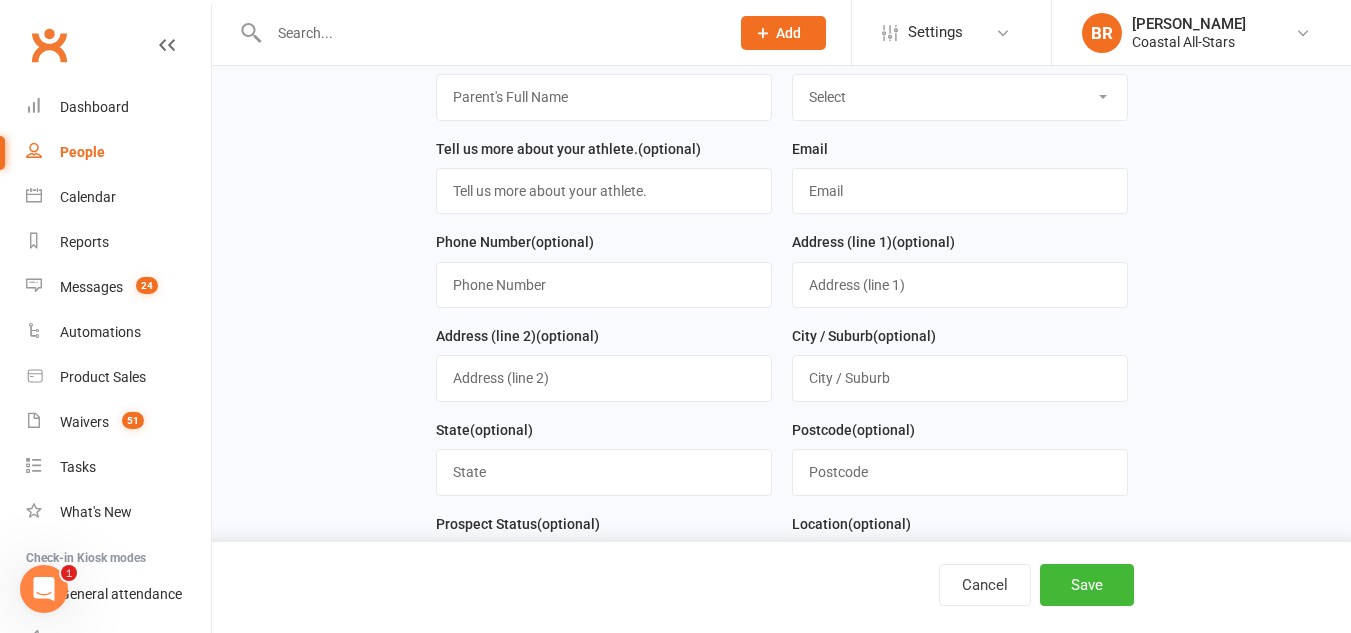 type on "34" 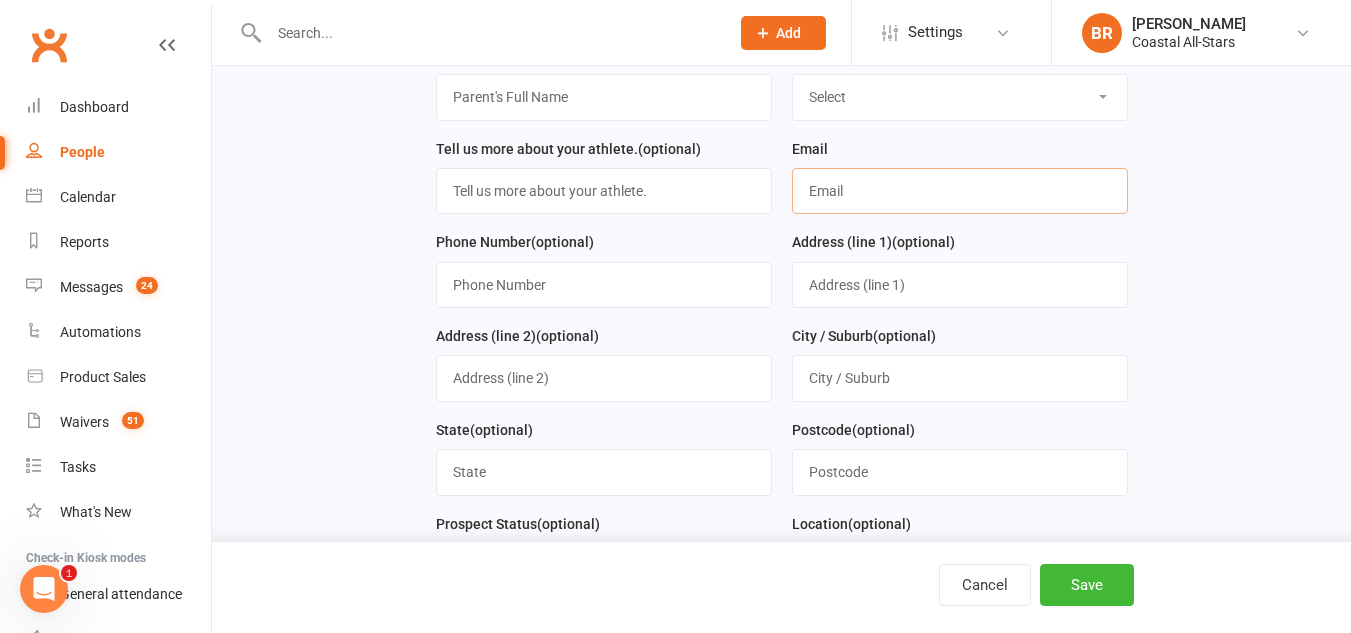 click at bounding box center [960, 191] 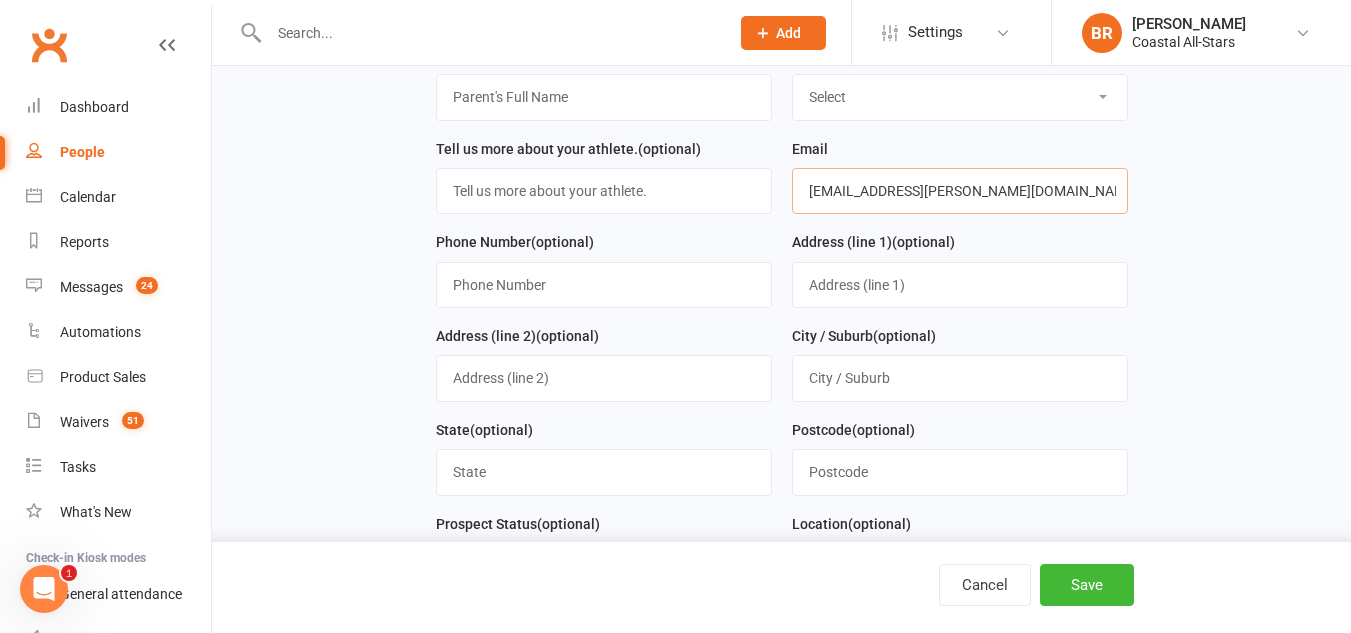 type on "tori.p.scotti@gmail.com" 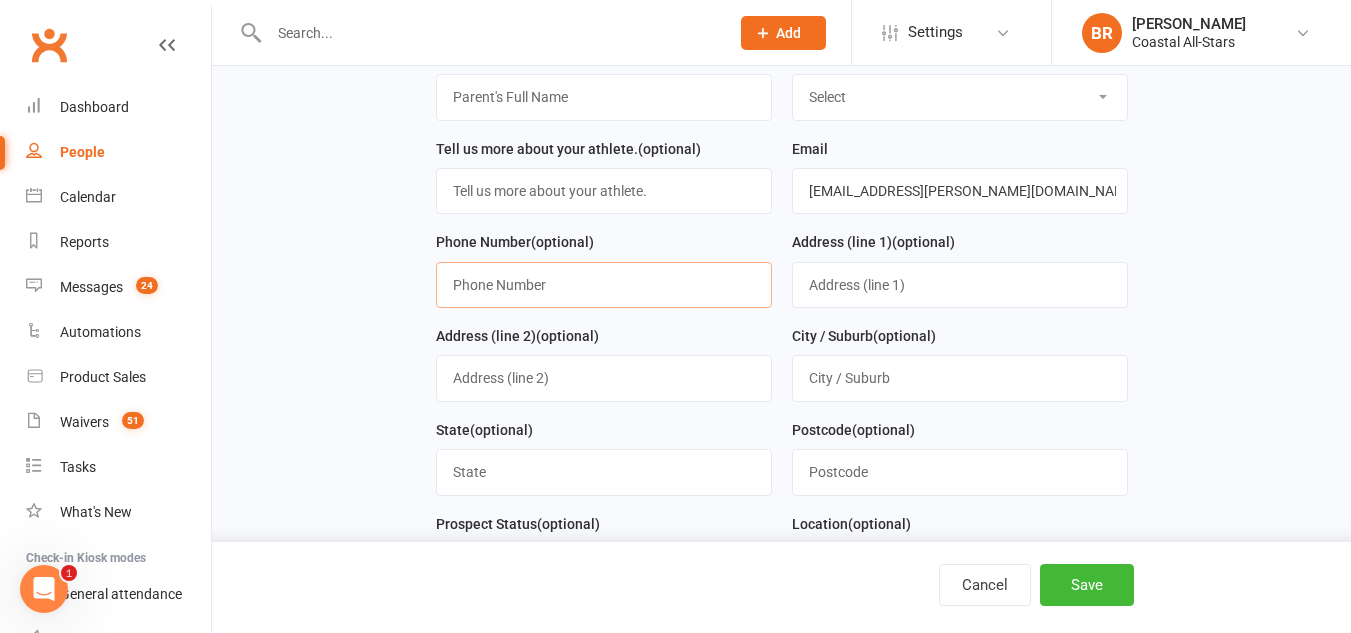 click at bounding box center [604, 285] 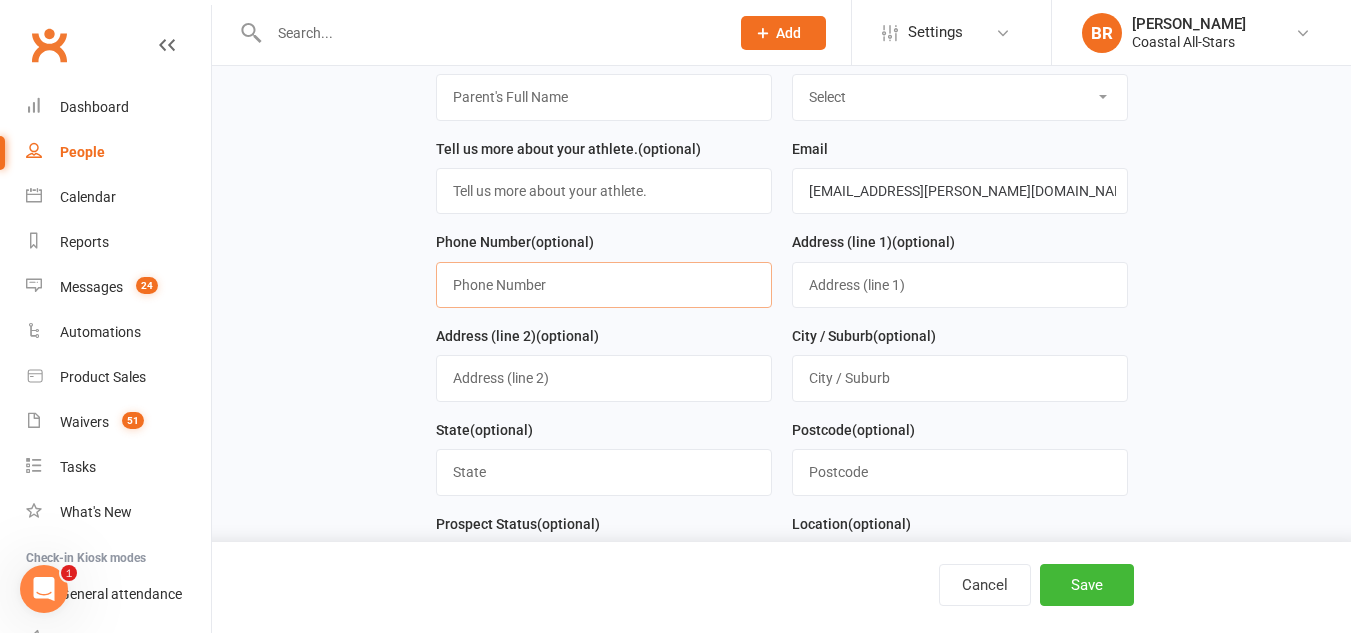 type on "7" 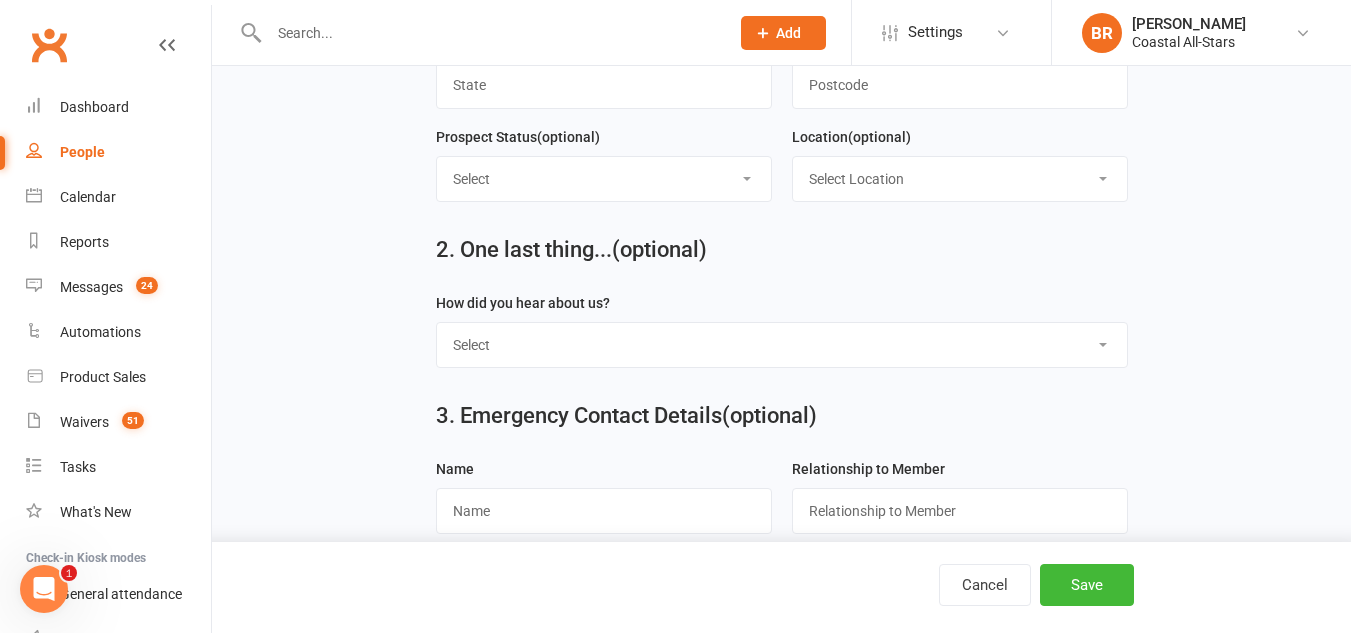 scroll, scrollTop: 734, scrollLeft: 0, axis: vertical 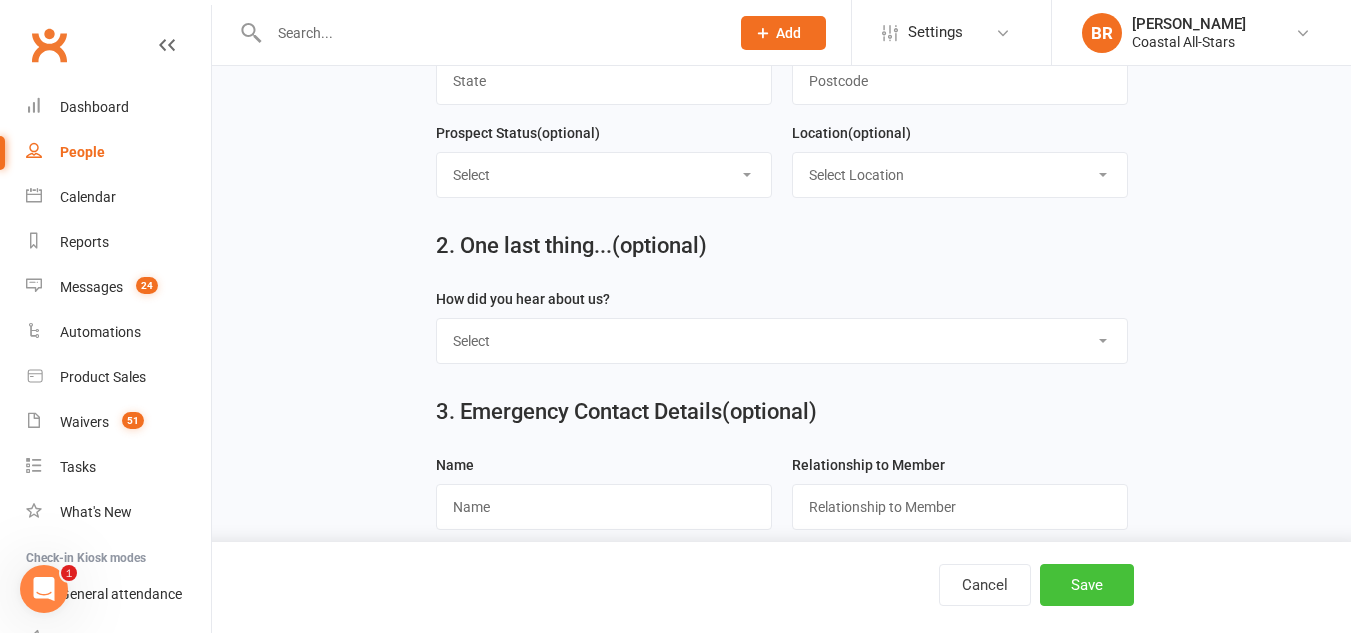 type on "309-231-9625" 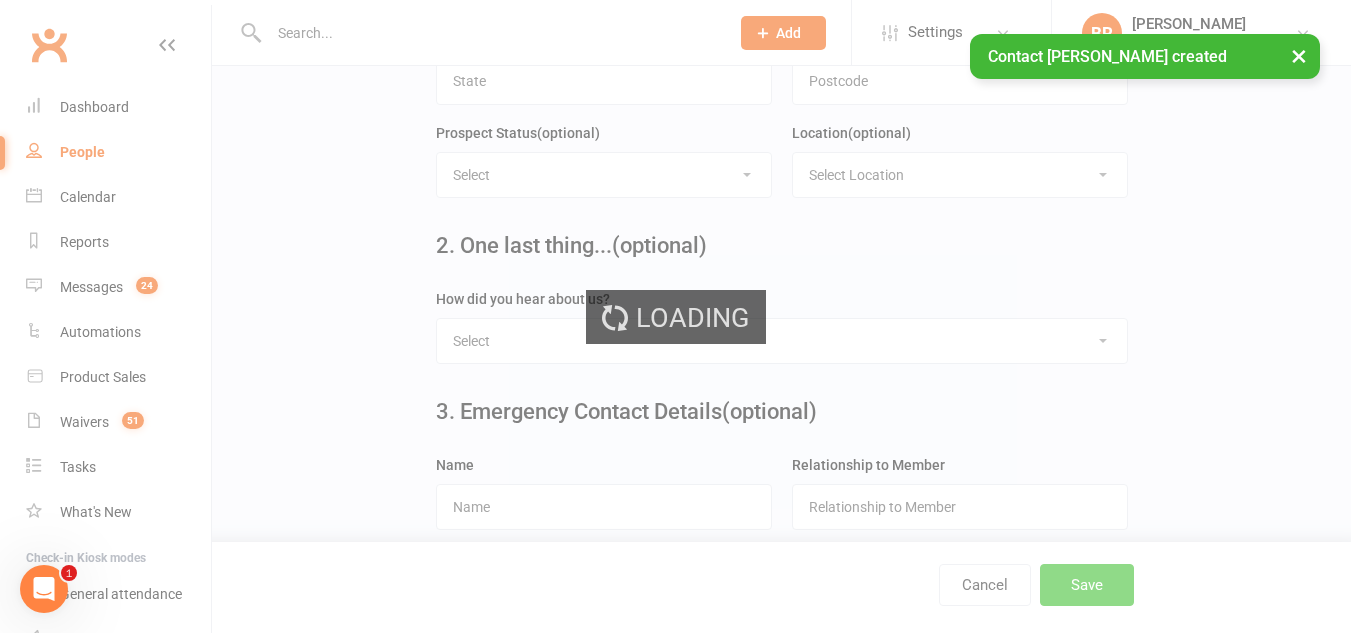 scroll, scrollTop: 0, scrollLeft: 0, axis: both 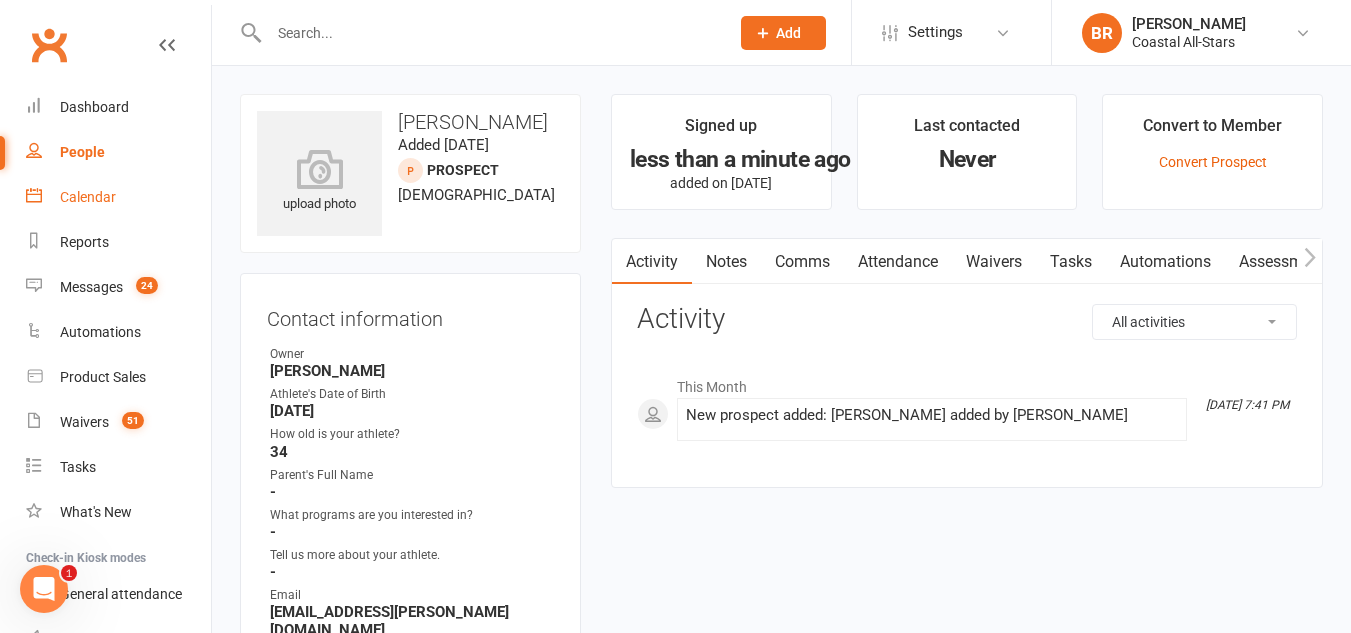 click on "Calendar" at bounding box center [118, 197] 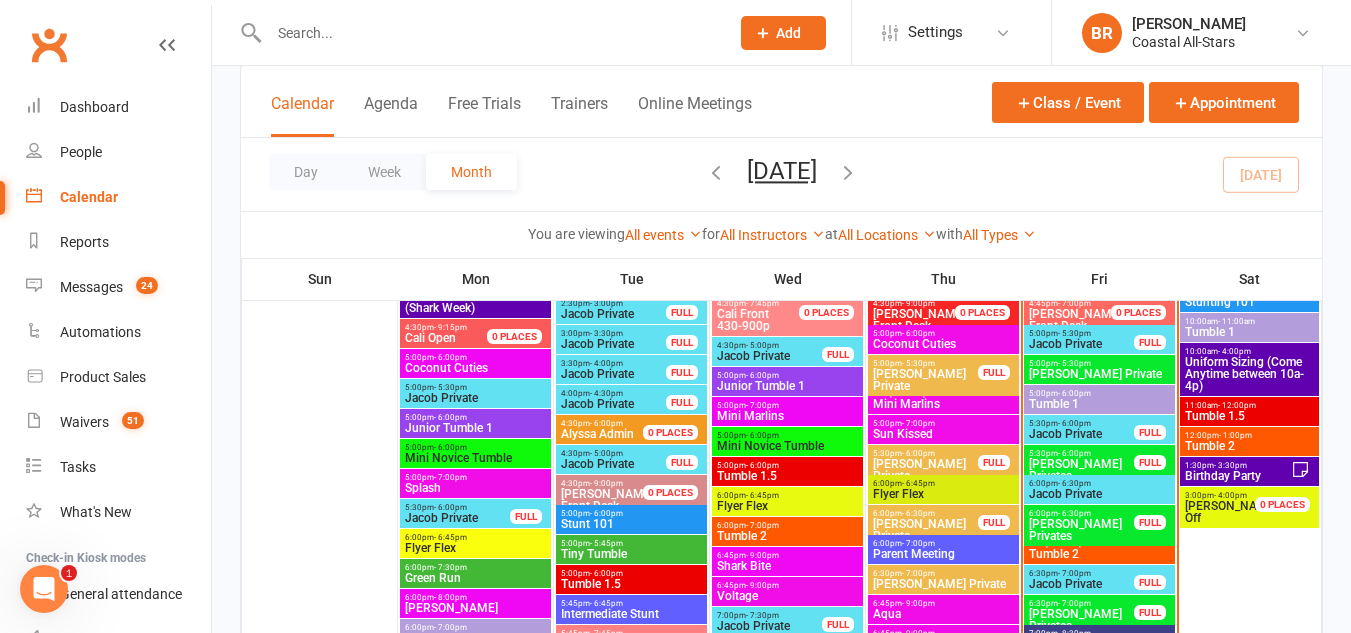 scroll, scrollTop: 1102, scrollLeft: 0, axis: vertical 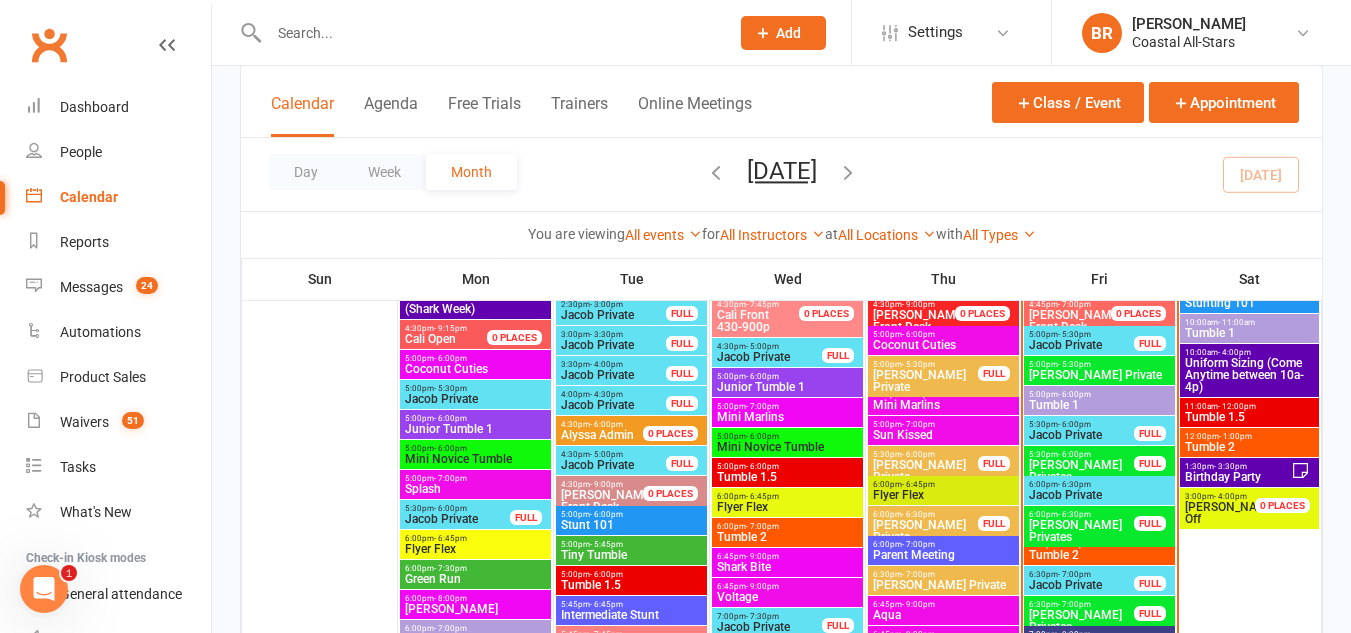 click at bounding box center (489, 33) 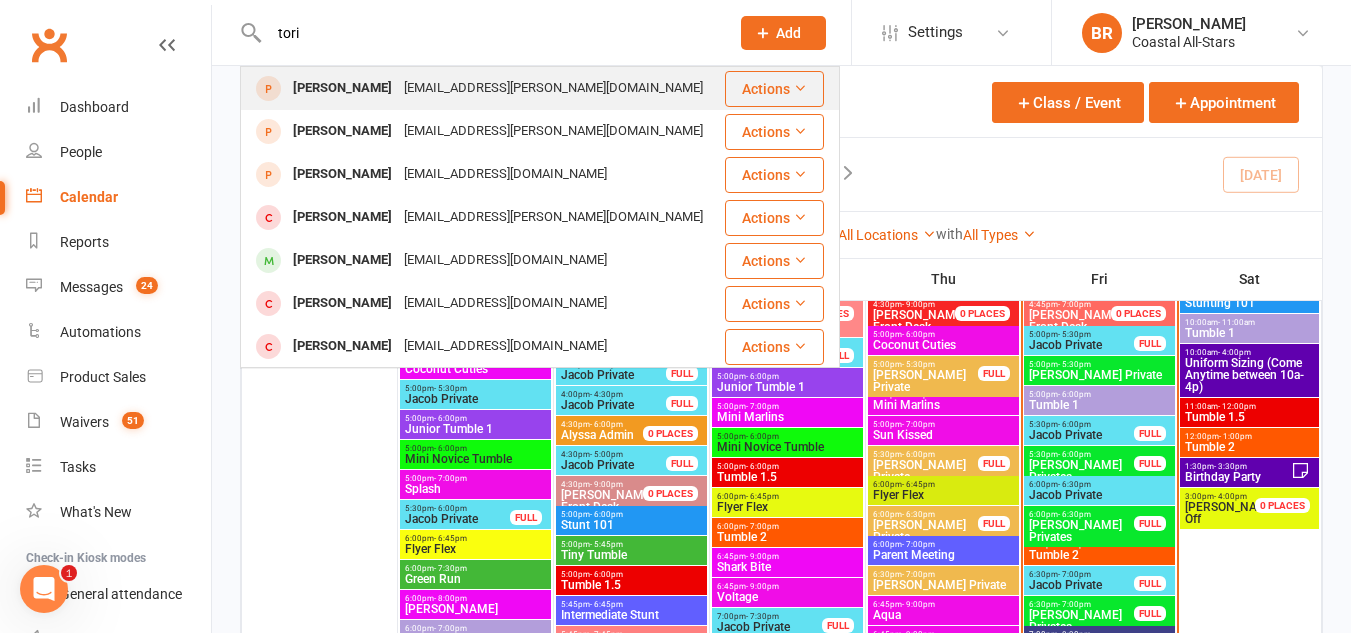 type on "tori" 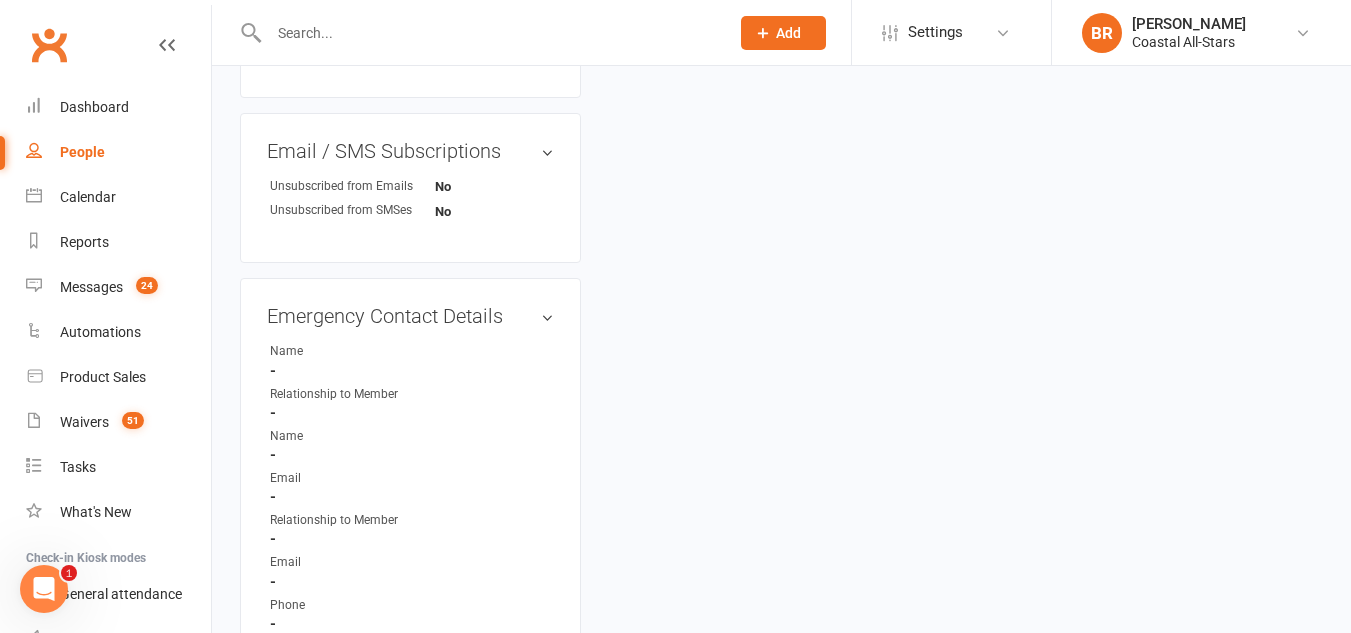 scroll, scrollTop: 1041, scrollLeft: 0, axis: vertical 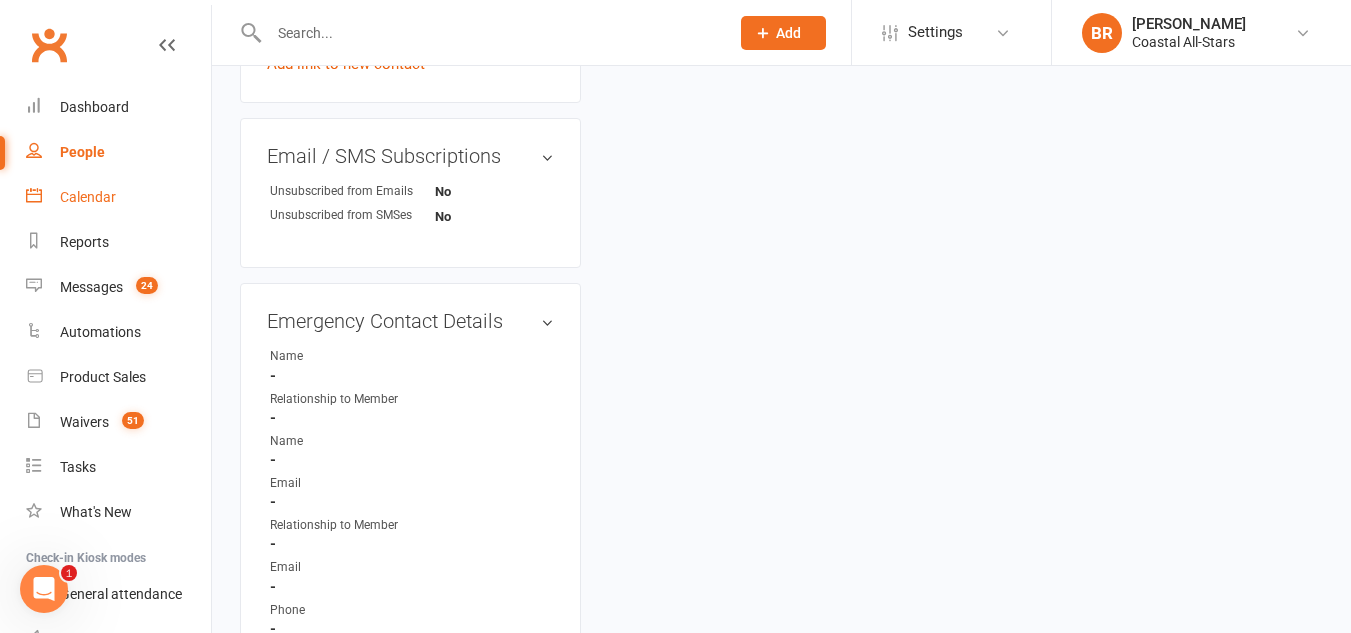 click on "Calendar" at bounding box center (118, 197) 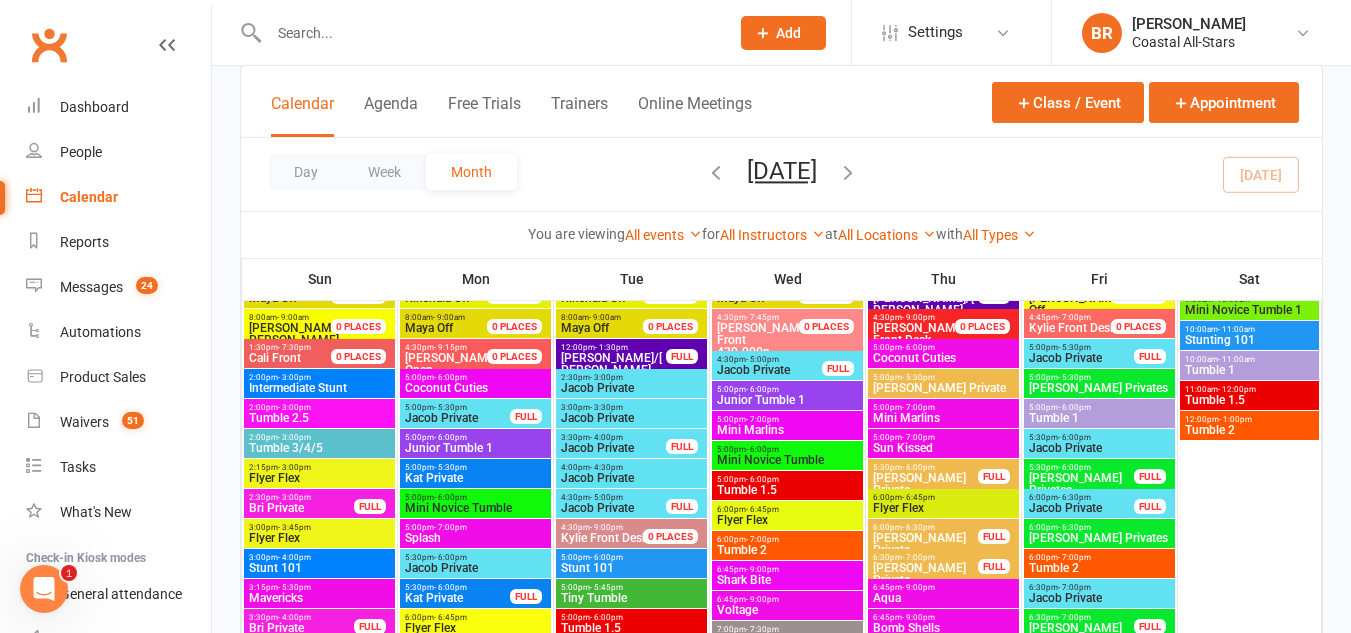scroll, scrollTop: 2950, scrollLeft: 0, axis: vertical 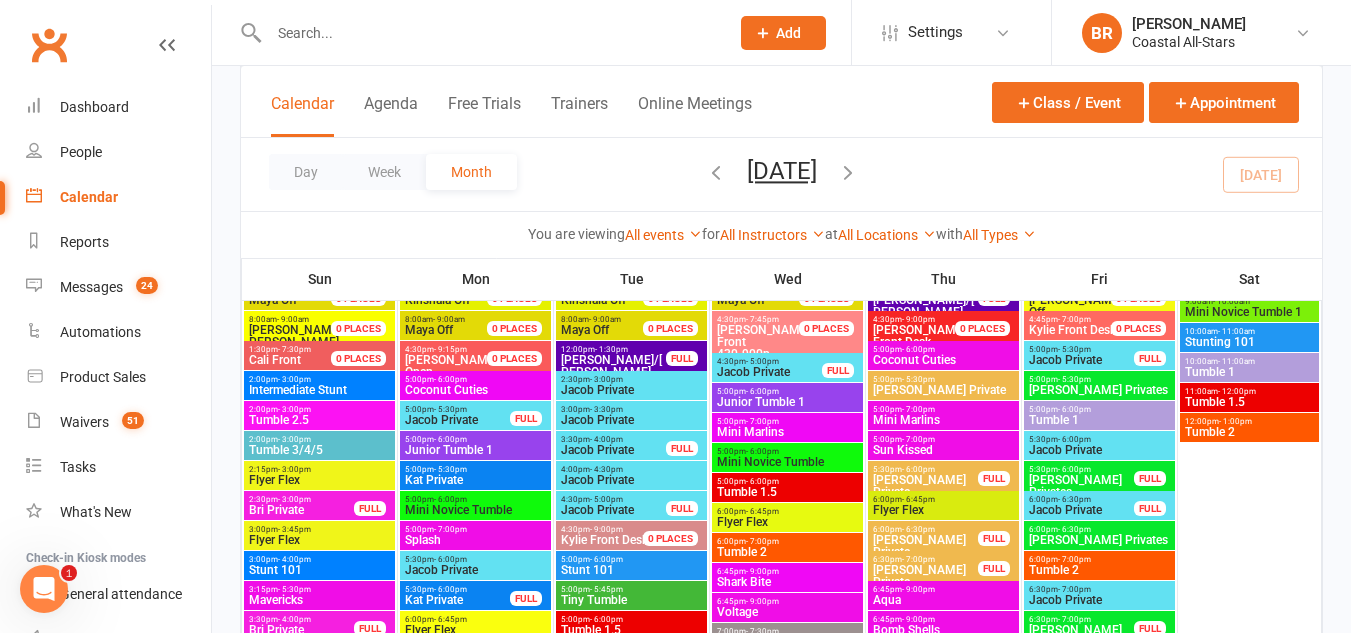 click at bounding box center [489, 33] 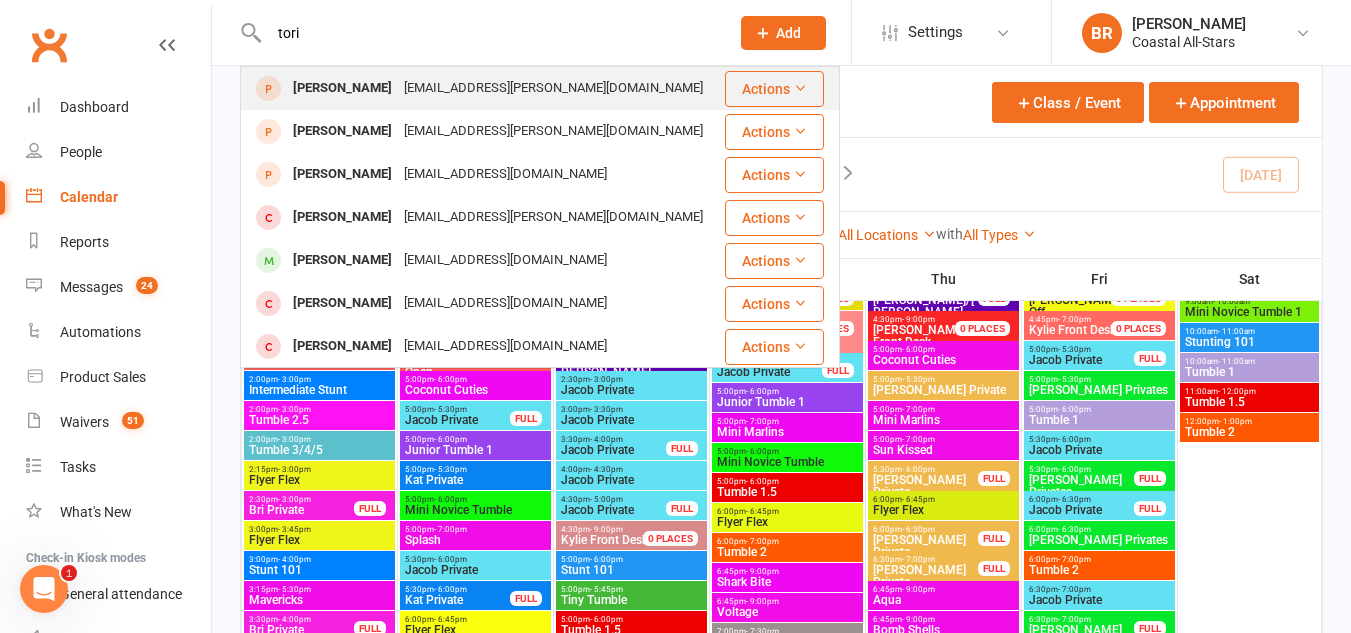 type on "tori" 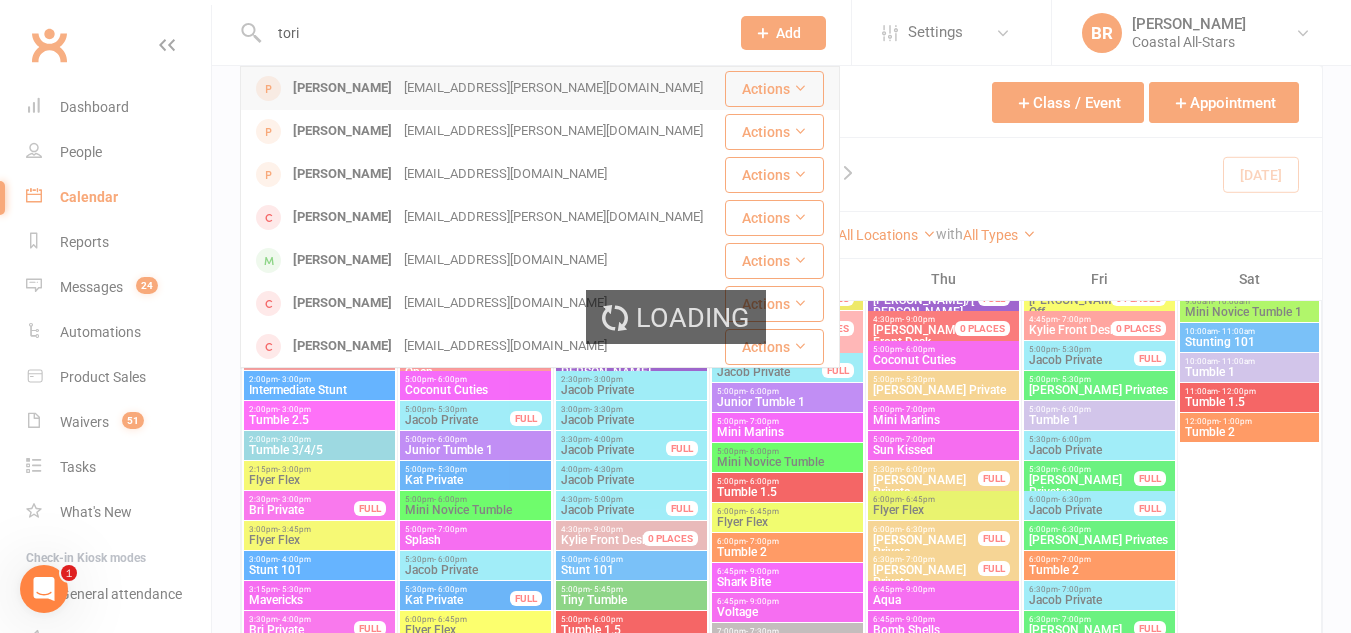 type 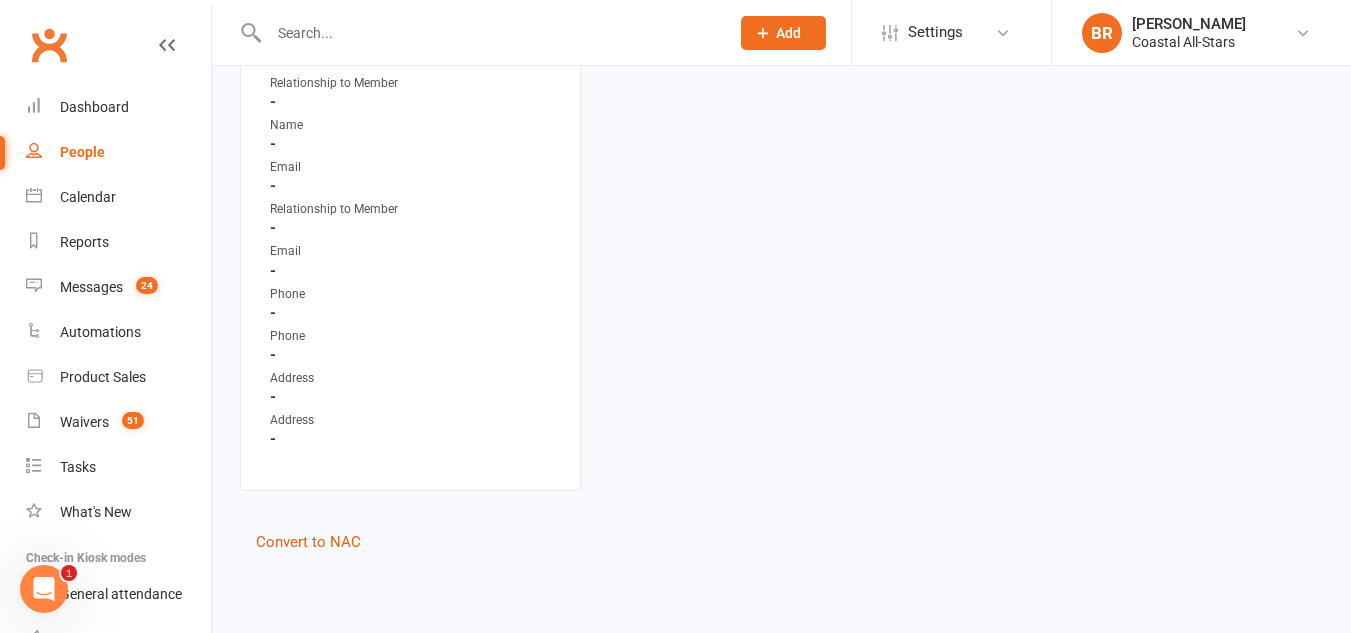 scroll, scrollTop: 0, scrollLeft: 0, axis: both 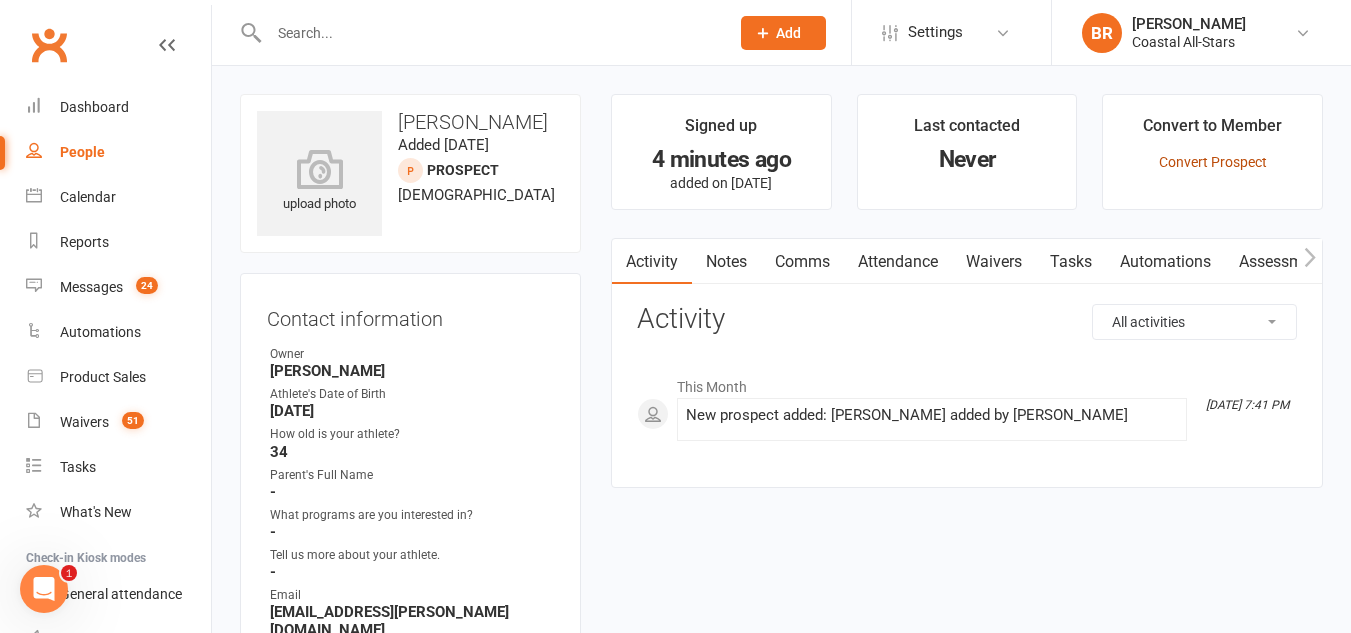click on "Convert Prospect" at bounding box center (1213, 162) 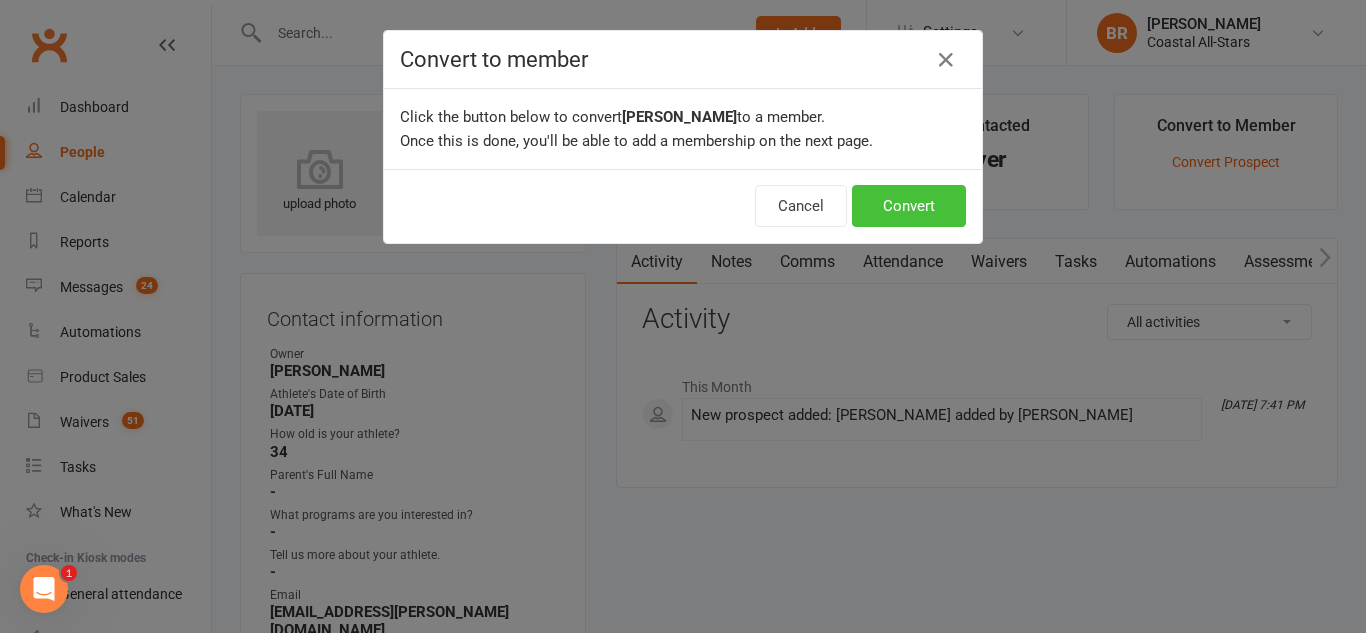 click on "Convert" at bounding box center (909, 206) 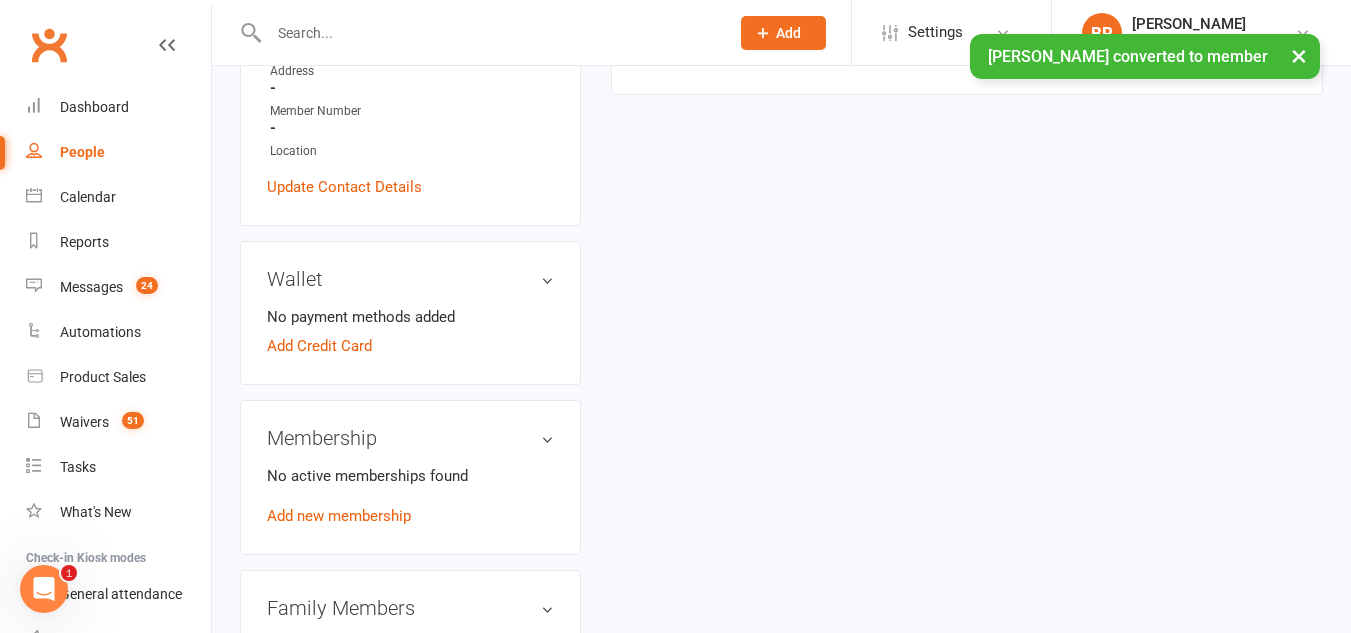 scroll, scrollTop: 536, scrollLeft: 0, axis: vertical 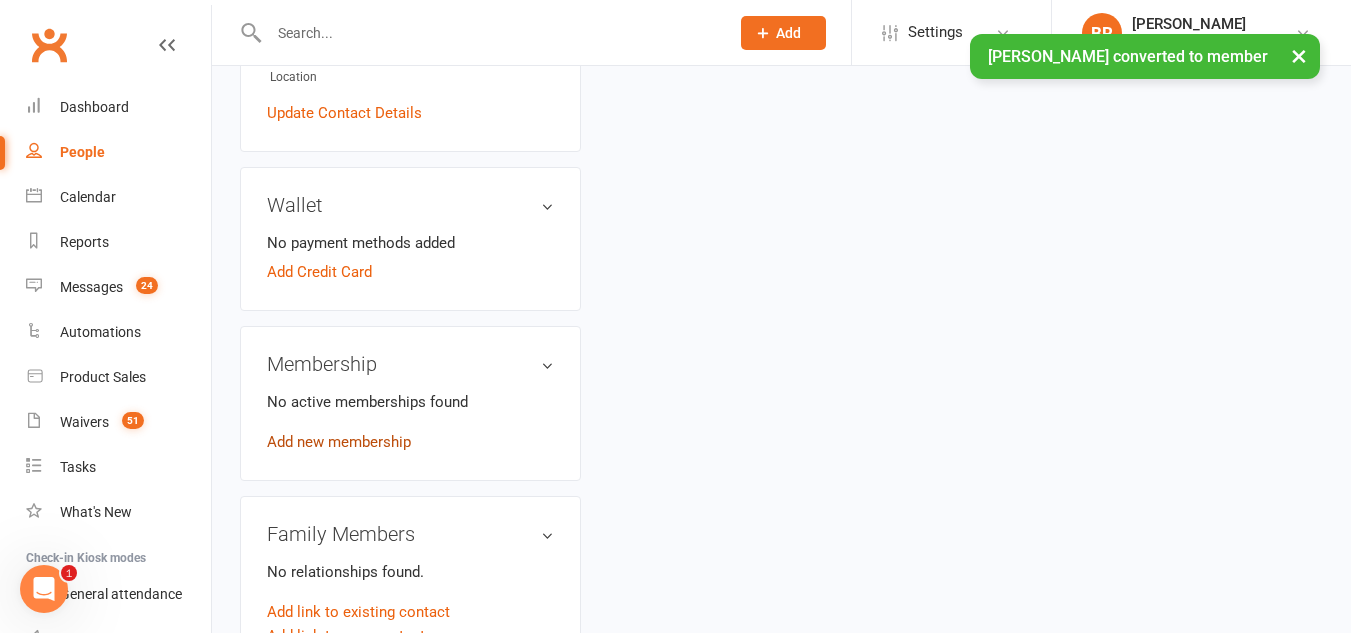 click on "Add new membership" at bounding box center [339, 442] 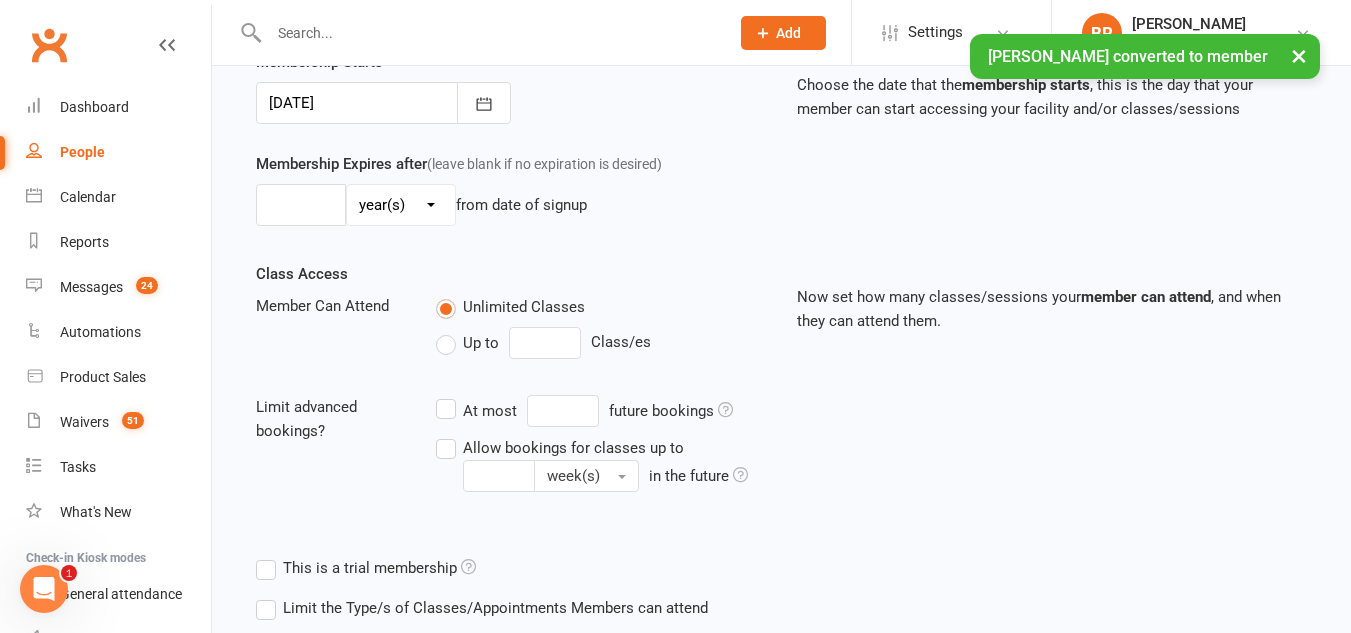 scroll, scrollTop: 0, scrollLeft: 0, axis: both 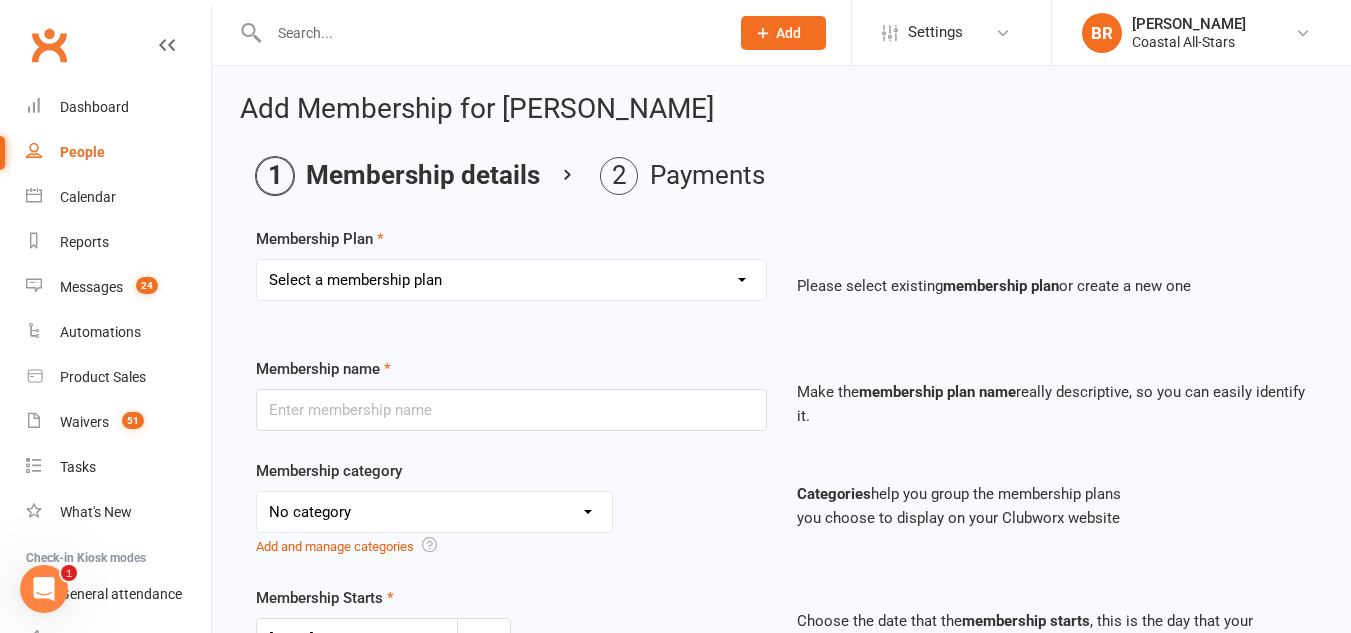 click on "Select a membership plan Create new Membership Plan Trial Class Coastal Membership Fee Annual Registration Evaluations Fitness Class (Drop-In) Flexibility Class (Drop-In) Jump Class (Drop-in) Stunt Class (Drop-In) Stunt Class (4 Pack) Tiny Tumble (Drop-In) Tumble (Drop-In) Weekly Tumble Monthly Tumble Tiny Tumble Flippin' Friday (Open Gym) TEAM Member Tumble (Drop-In) TEAM Member Flexibility Class TEAM Mandatory Flexibility Class TEAM Member Fitness Class TEAM Member Group Stunt Class (Drop-In) TEAM Member Group Stunt Class (4 Pack) TEAM Member Group Stunt Class (8 Pack) TEAM Member Jump Class (Drop-In) Partner Stunt Class (8 Pack) TEAM Member Weekly Tumble TEAM Member Monthly Tumble Team Member Any 3 Classes Member Flippin' Friday (Open Gym) Annual Private Membership Walkover Tumbling Clinic Summer Camp (Day Pass) Summer Camp (3-day Pass) Summer Camp (5-day Pass) Pay in Full - Tiny Tiny Tuition Tiny Tuition (1yr Loyalty) Tiny Tuition (2yr Loyalty) Tiny Comp, Choreo, Music, & Travel Fees Novice Tuition Pearls" at bounding box center [511, 280] 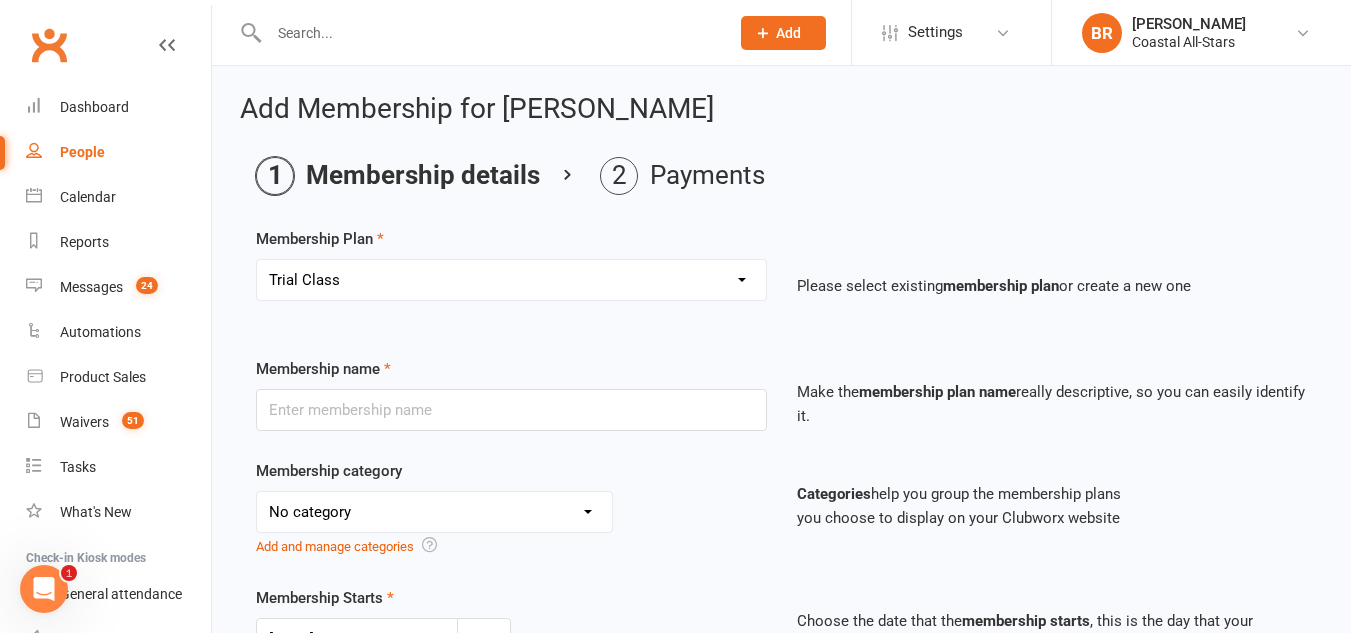 click on "Select a membership plan Create new Membership Plan Trial Class Coastal Membership Fee Annual Registration Evaluations Fitness Class (Drop-In) Flexibility Class (Drop-In) Jump Class (Drop-in) Stunt Class (Drop-In) Stunt Class (4 Pack) Tiny Tumble (Drop-In) Tumble (Drop-In) Weekly Tumble Monthly Tumble Tiny Tumble Flippin' Friday (Open Gym) TEAM Member Tumble (Drop-In) TEAM Member Flexibility Class TEAM Mandatory Flexibility Class TEAM Member Fitness Class TEAM Member Group Stunt Class (Drop-In) TEAM Member Group Stunt Class (4 Pack) TEAM Member Group Stunt Class (8 Pack) TEAM Member Jump Class (Drop-In) Partner Stunt Class (8 Pack) TEAM Member Weekly Tumble TEAM Member Monthly Tumble Team Member Any 3 Classes Member Flippin' Friday (Open Gym) Annual Private Membership Walkover Tumbling Clinic Summer Camp (Day Pass) Summer Camp (3-day Pass) Summer Camp (5-day Pass) Pay in Full - Tiny Tiny Tuition Tiny Tuition (1yr Loyalty) Tiny Tuition (2yr Loyalty) Tiny Comp, Choreo, Music, & Travel Fees Novice Tuition Pearls" at bounding box center [511, 280] 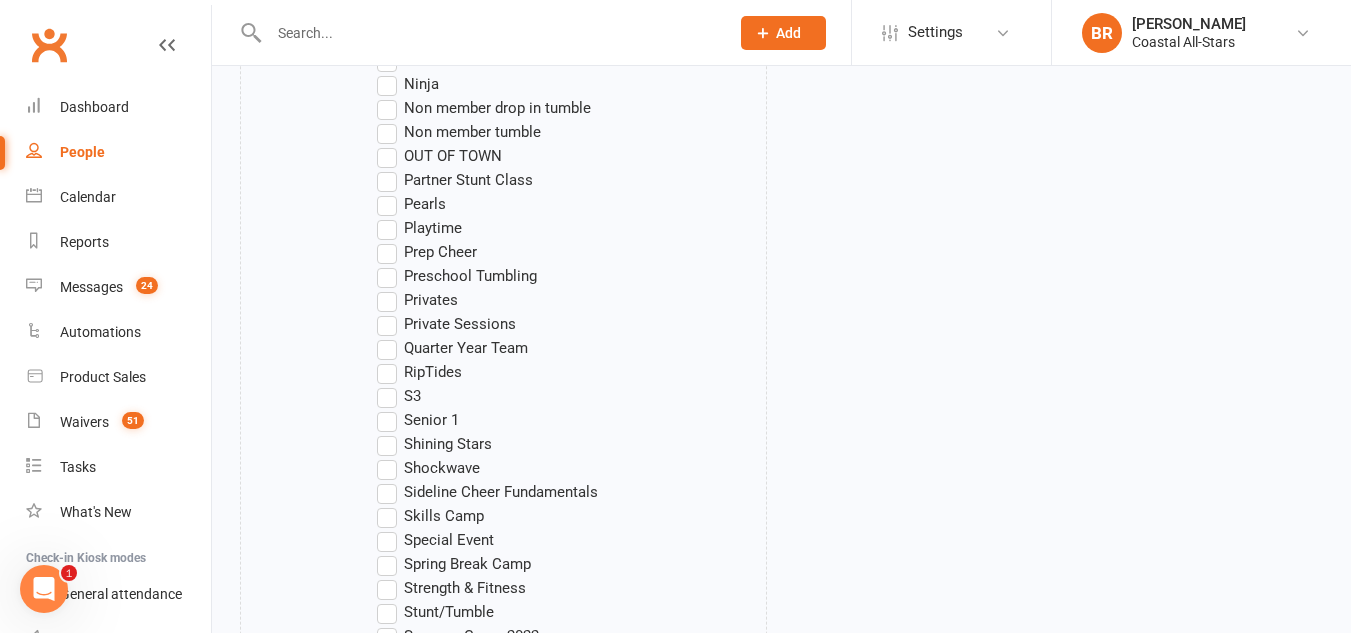 scroll, scrollTop: 1550, scrollLeft: 0, axis: vertical 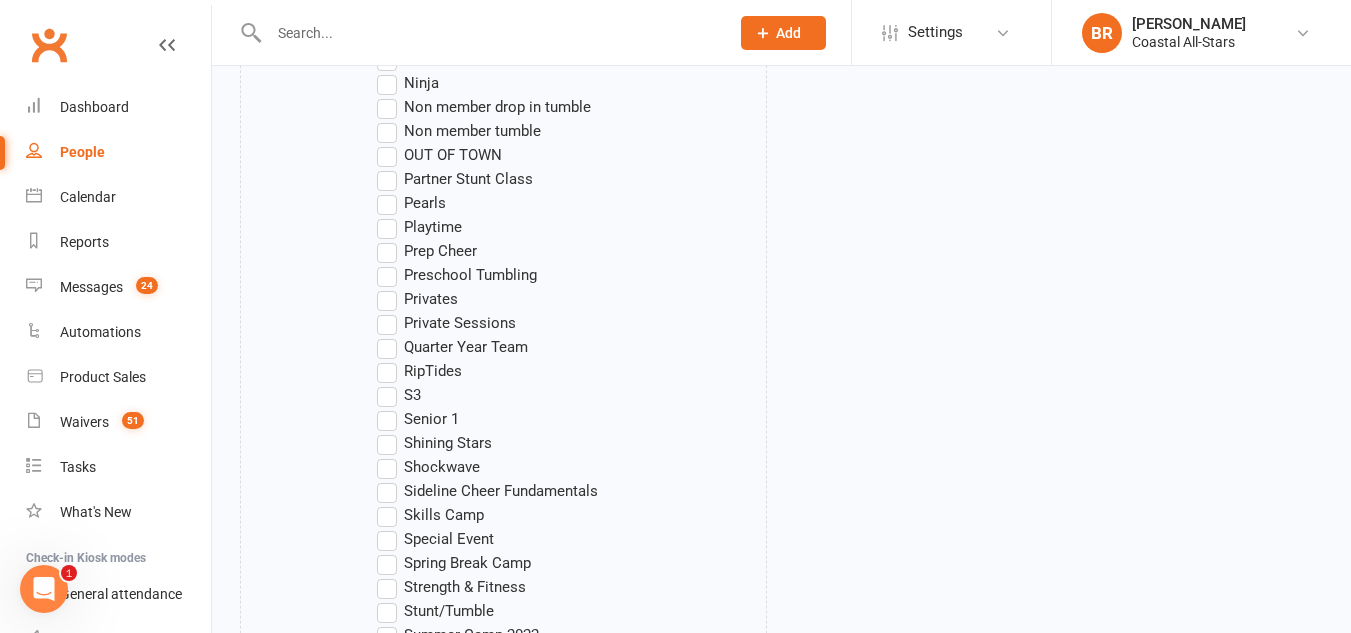 click on "Privates" at bounding box center [417, 299] 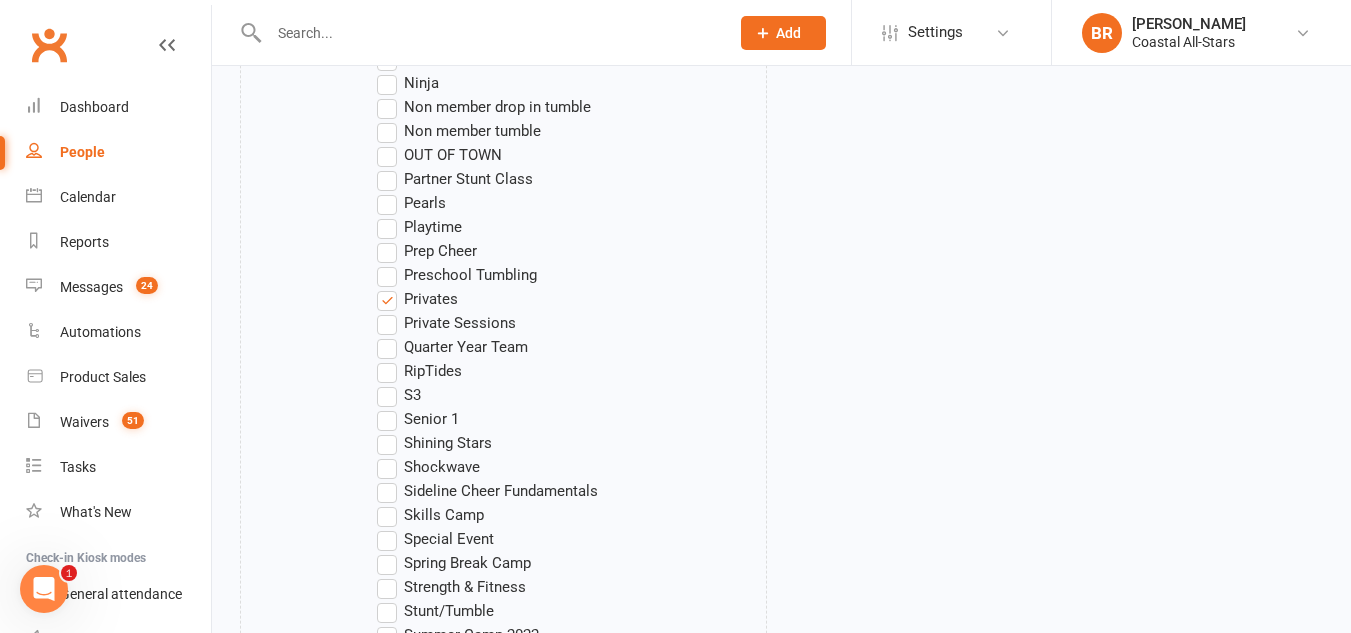 scroll, scrollTop: 2327, scrollLeft: 0, axis: vertical 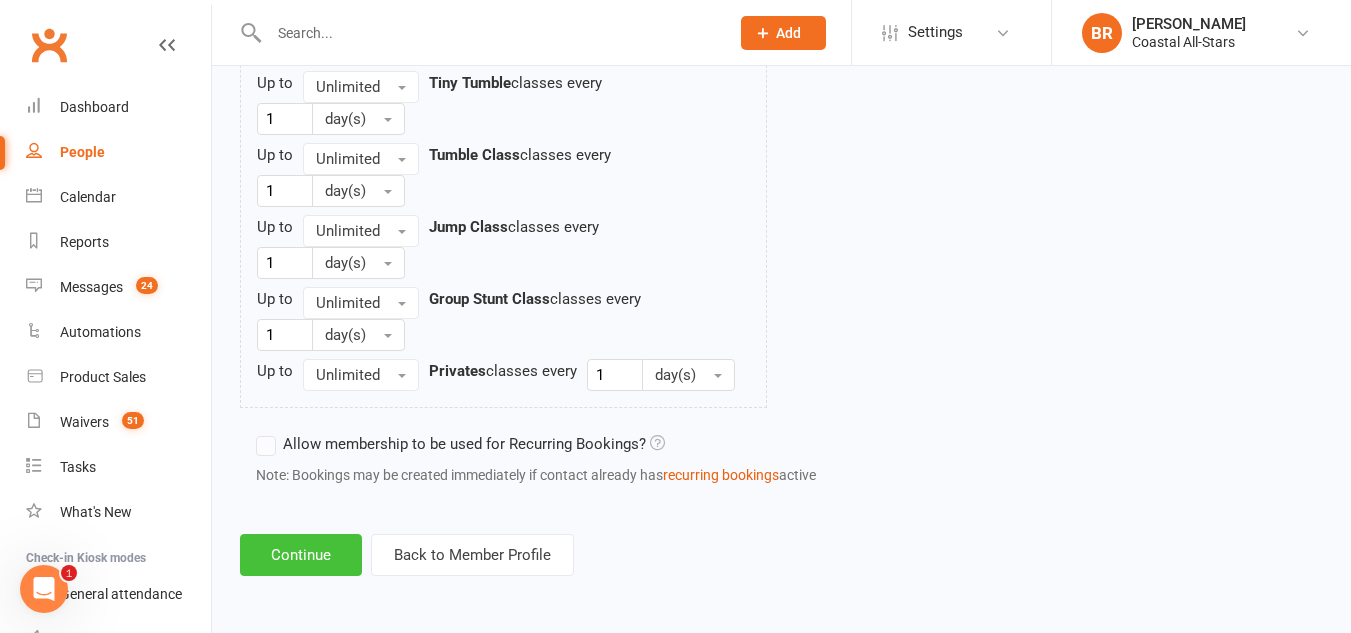 click on "Continue" at bounding box center (301, 555) 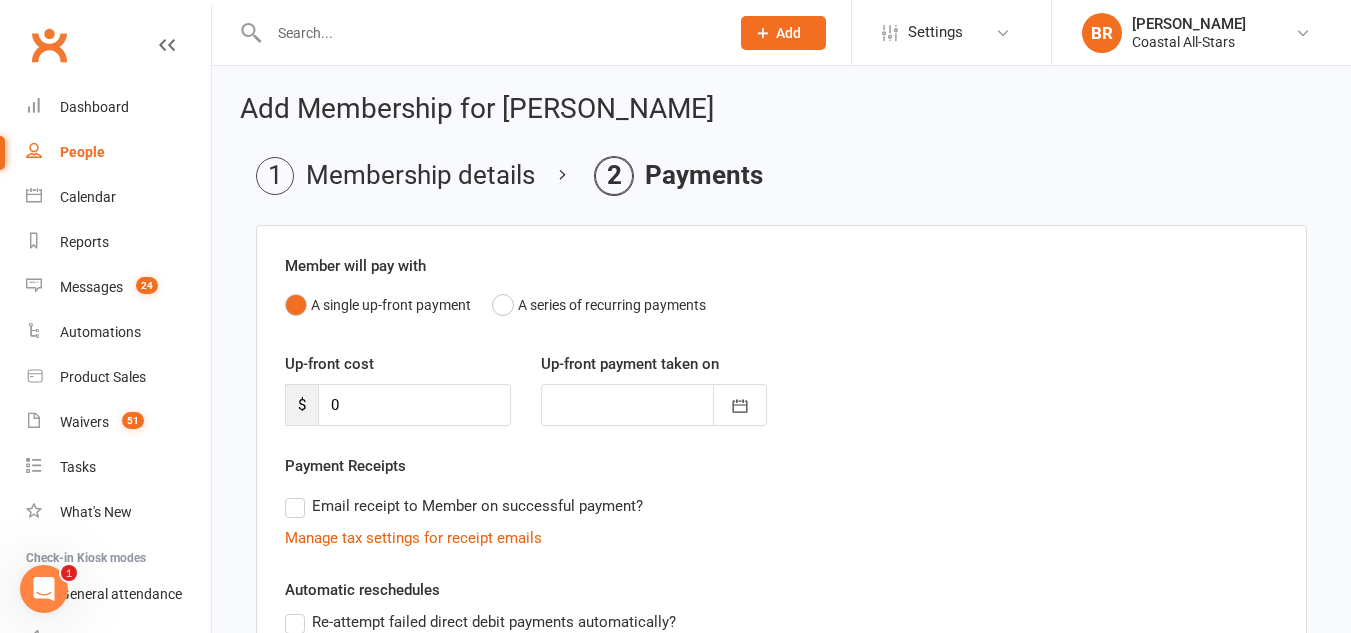 scroll, scrollTop: 376, scrollLeft: 0, axis: vertical 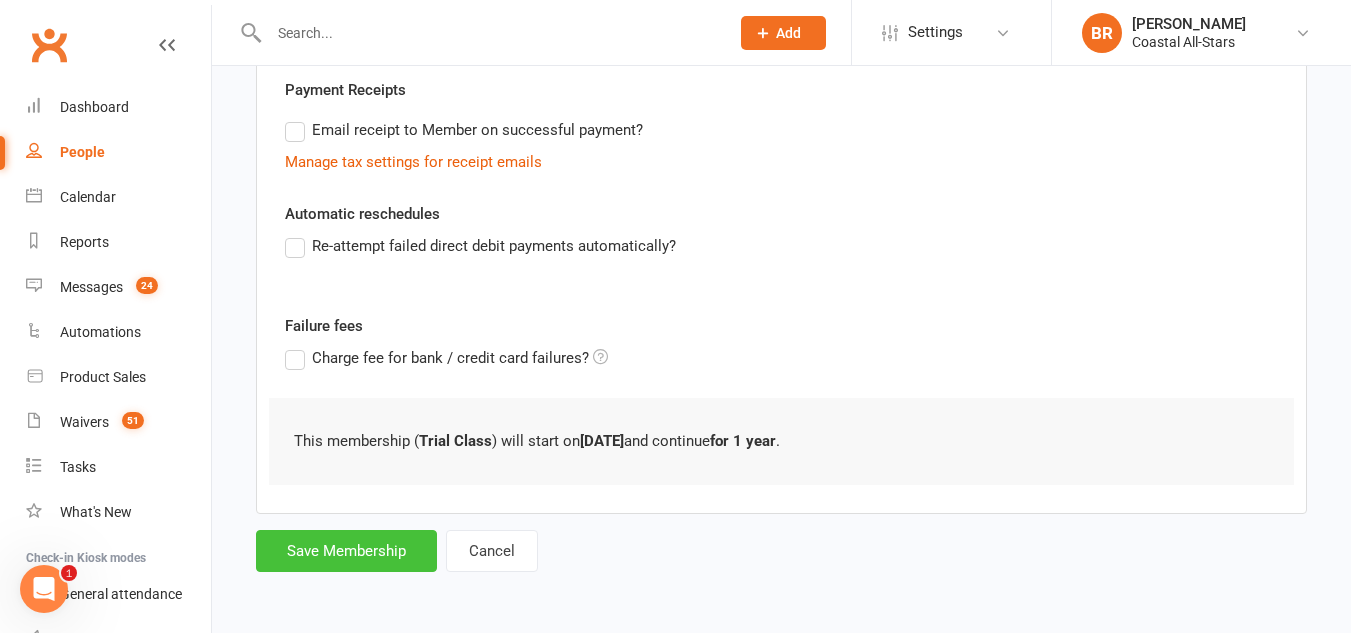 click on "Save Membership" at bounding box center (346, 551) 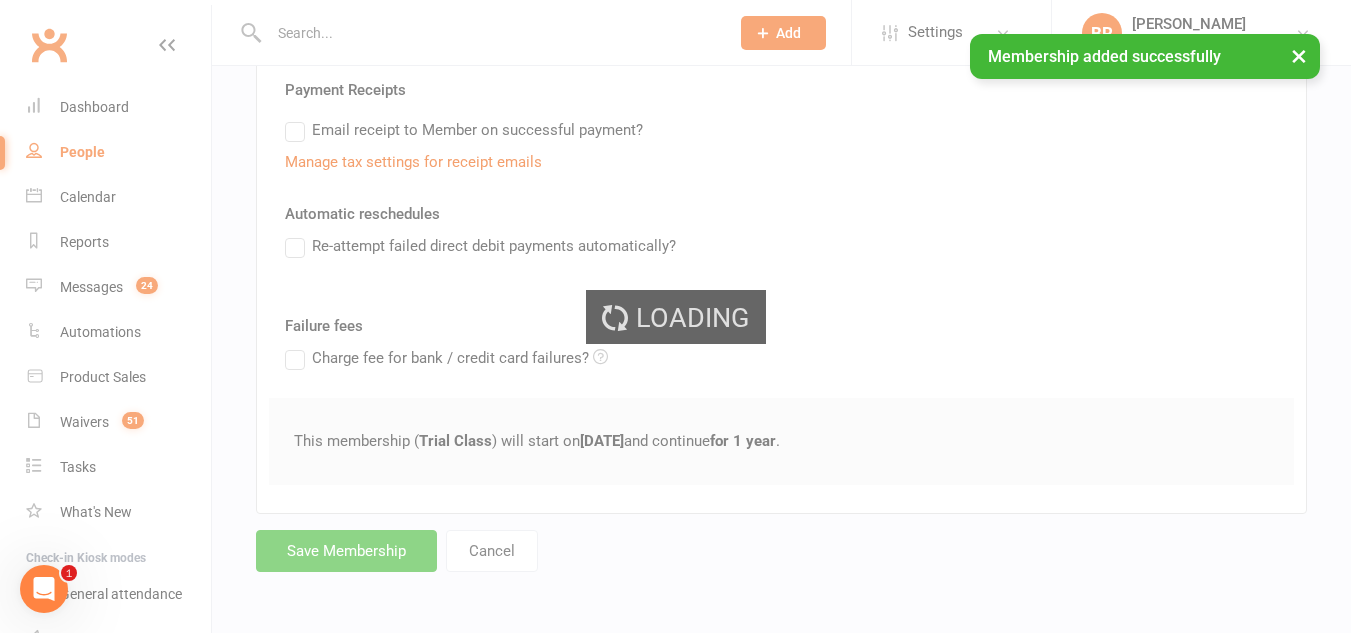 scroll, scrollTop: 0, scrollLeft: 0, axis: both 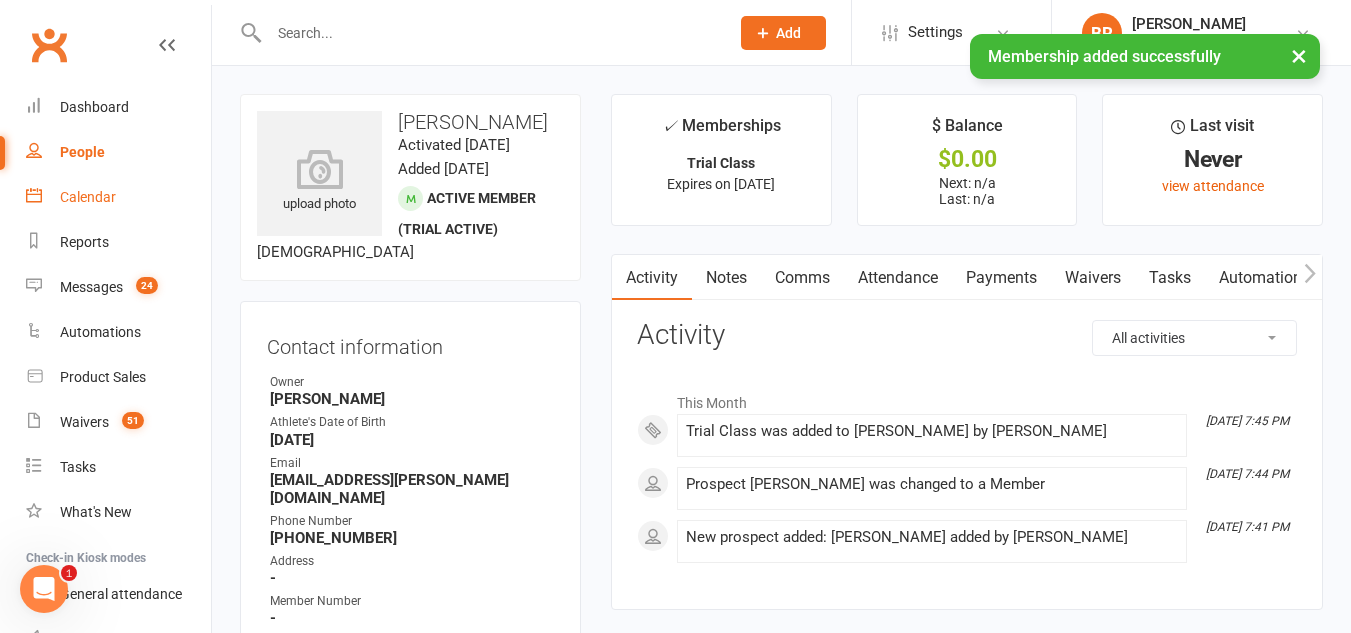 click on "Calendar" at bounding box center (88, 197) 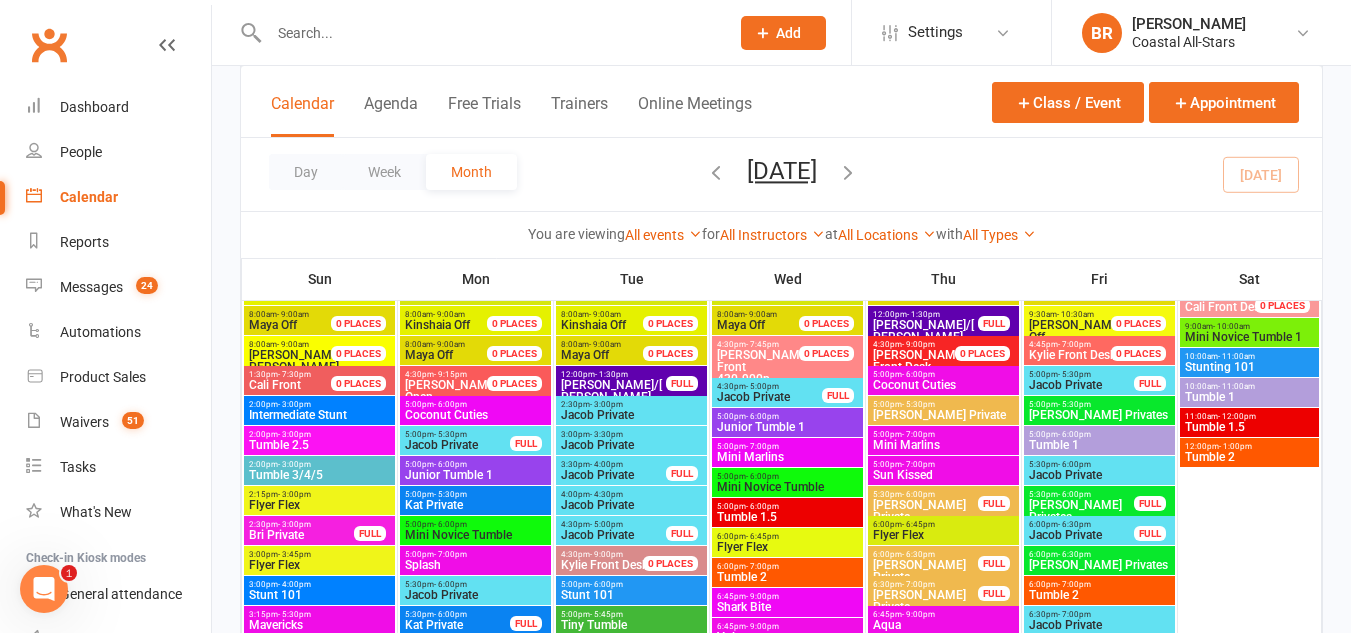 scroll, scrollTop: 2926, scrollLeft: 0, axis: vertical 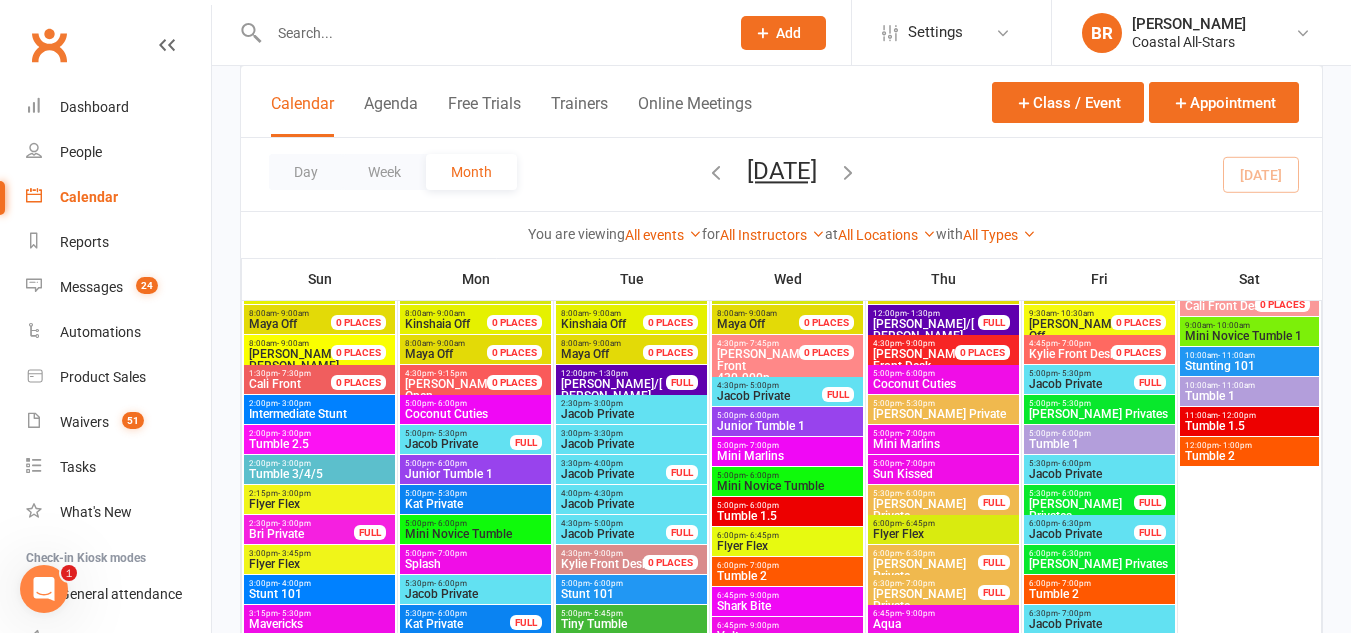 click on "Jacob Private" at bounding box center (631, 414) 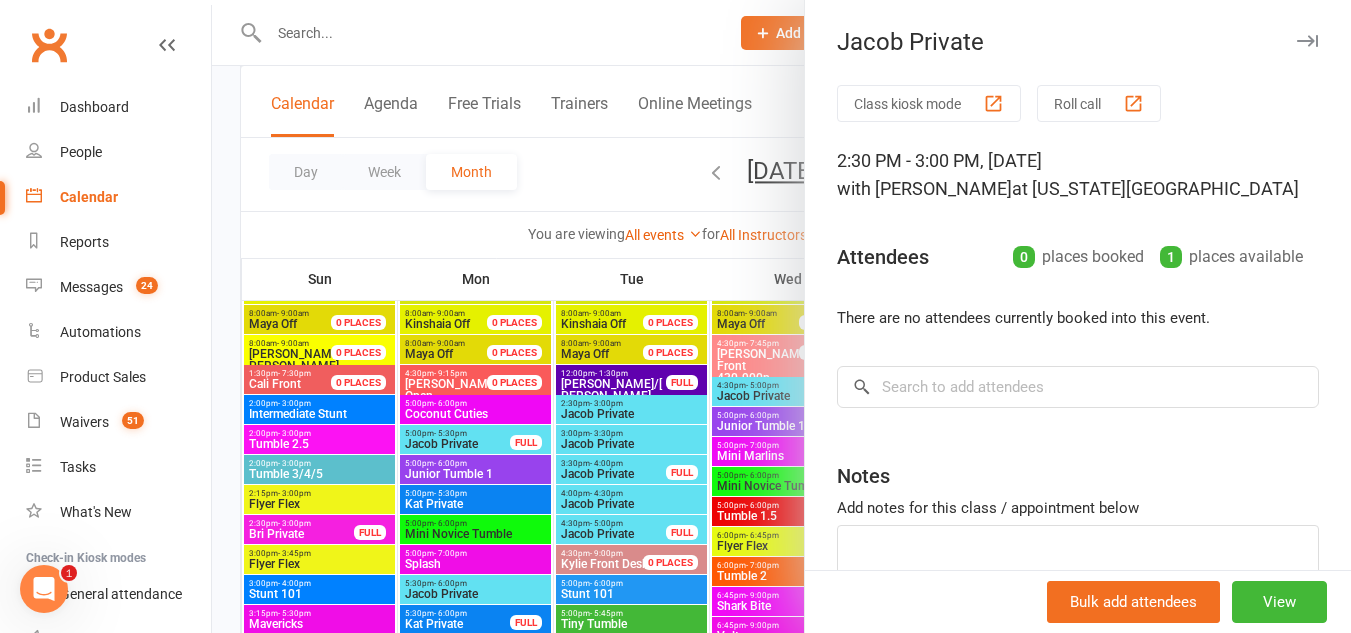 click on "Class kiosk mode" at bounding box center (929, 103) 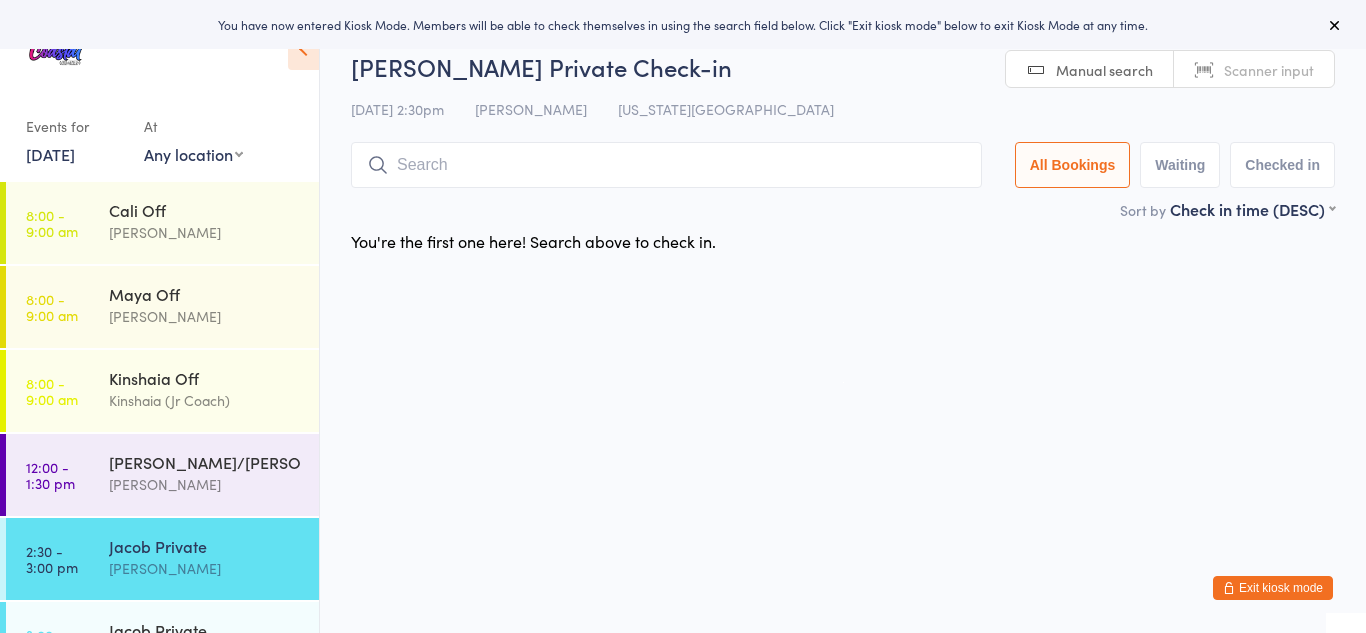 scroll, scrollTop: 0, scrollLeft: 0, axis: both 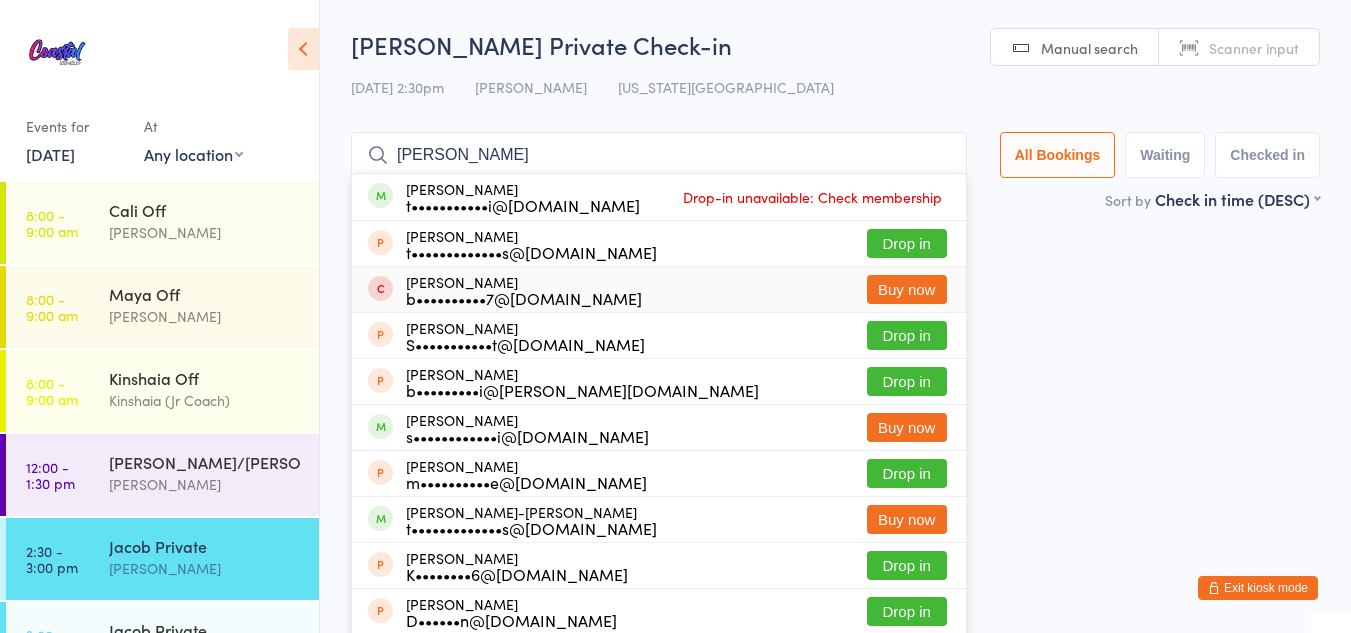 type on "[PERSON_NAME]" 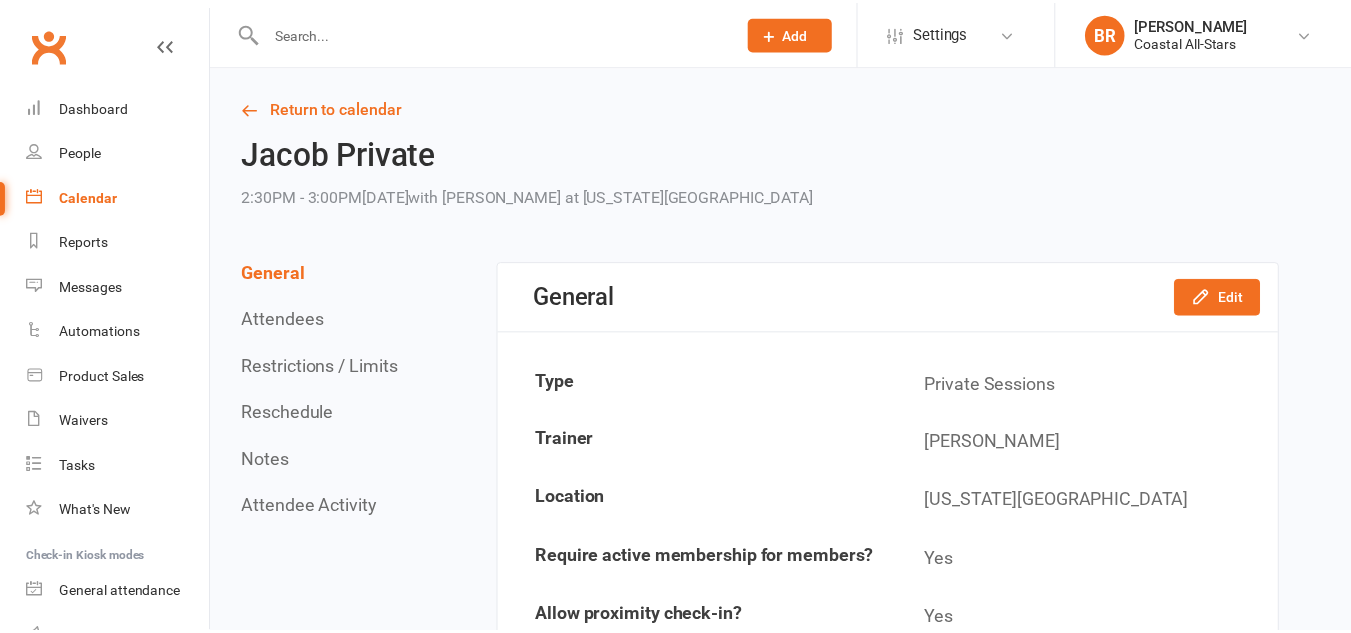 scroll, scrollTop: 0, scrollLeft: 0, axis: both 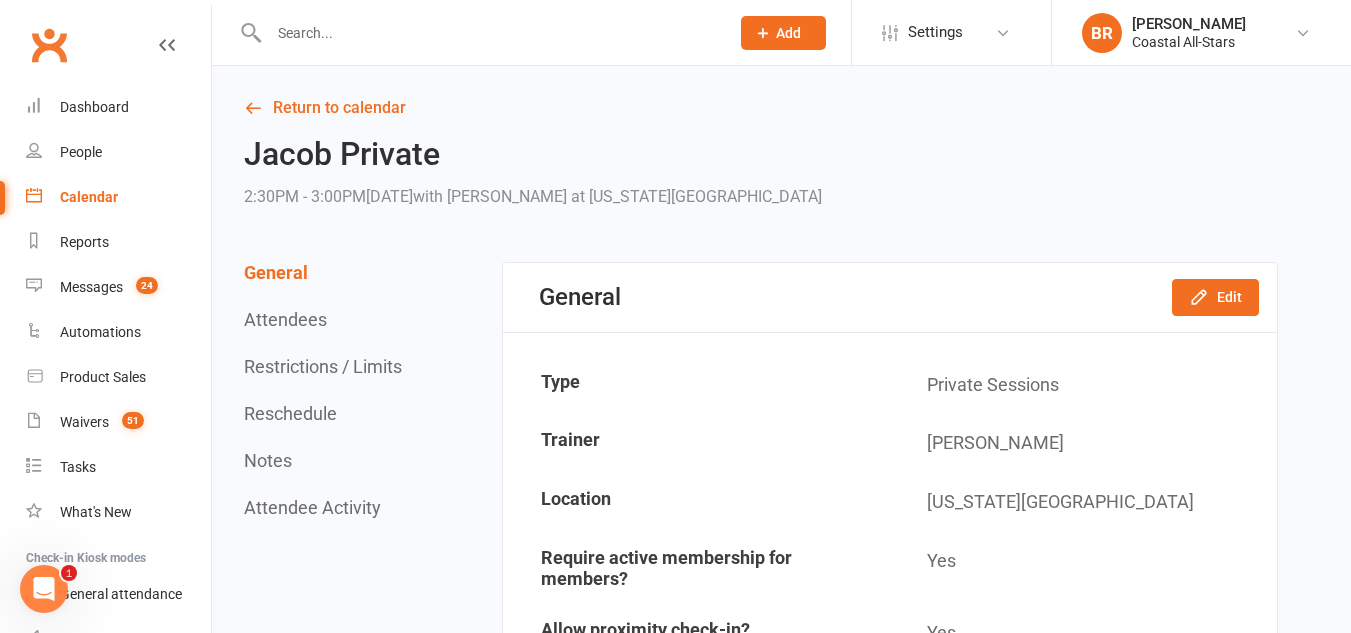 click at bounding box center (489, 33) 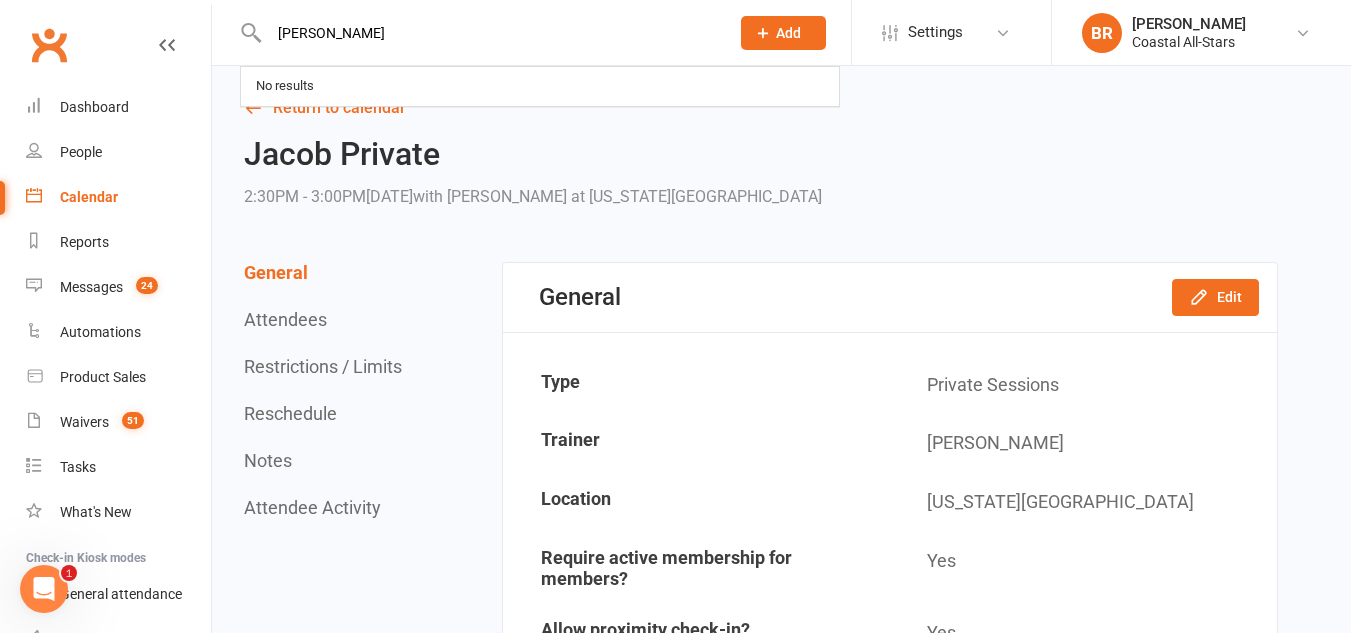 type on "[PERSON_NAME]" 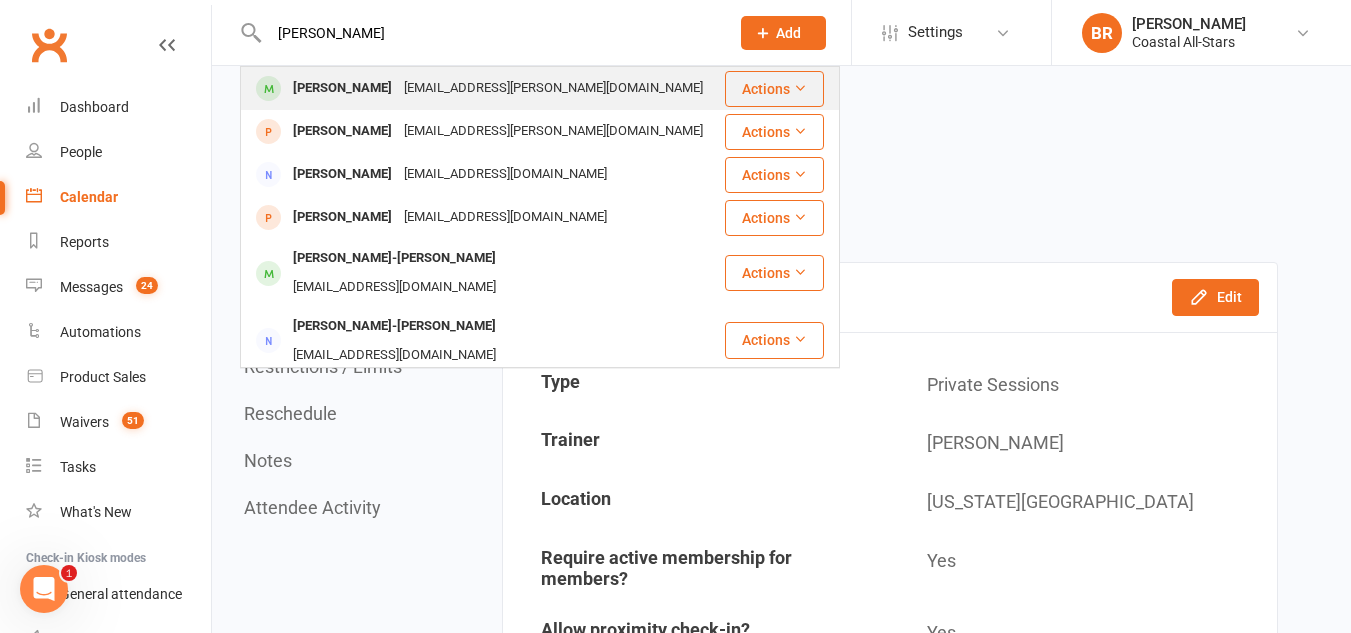 click on "[PERSON_NAME]" at bounding box center (342, 88) 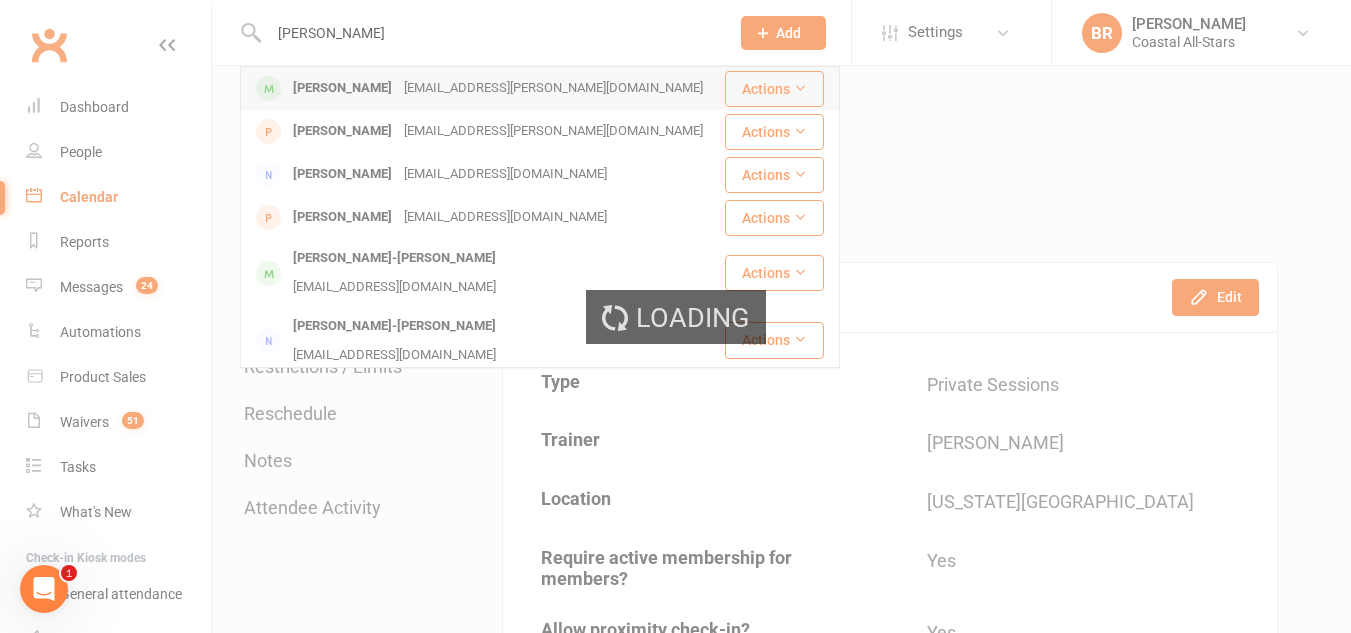 type 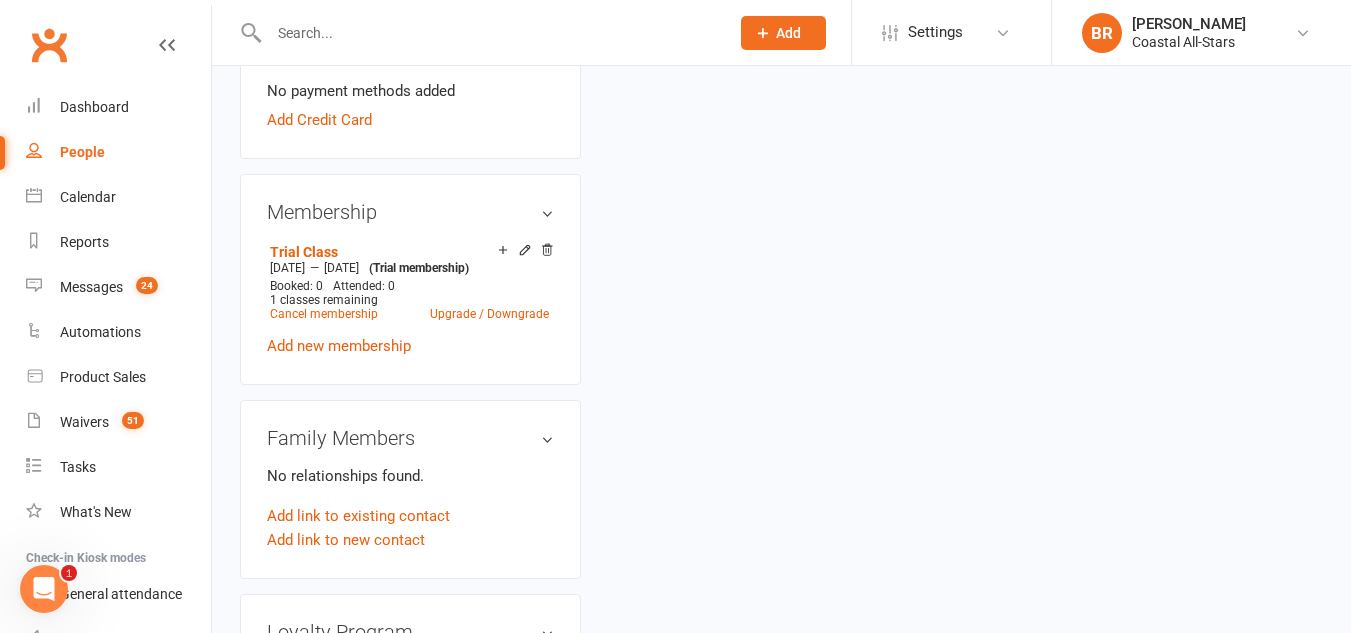 scroll, scrollTop: 718, scrollLeft: 0, axis: vertical 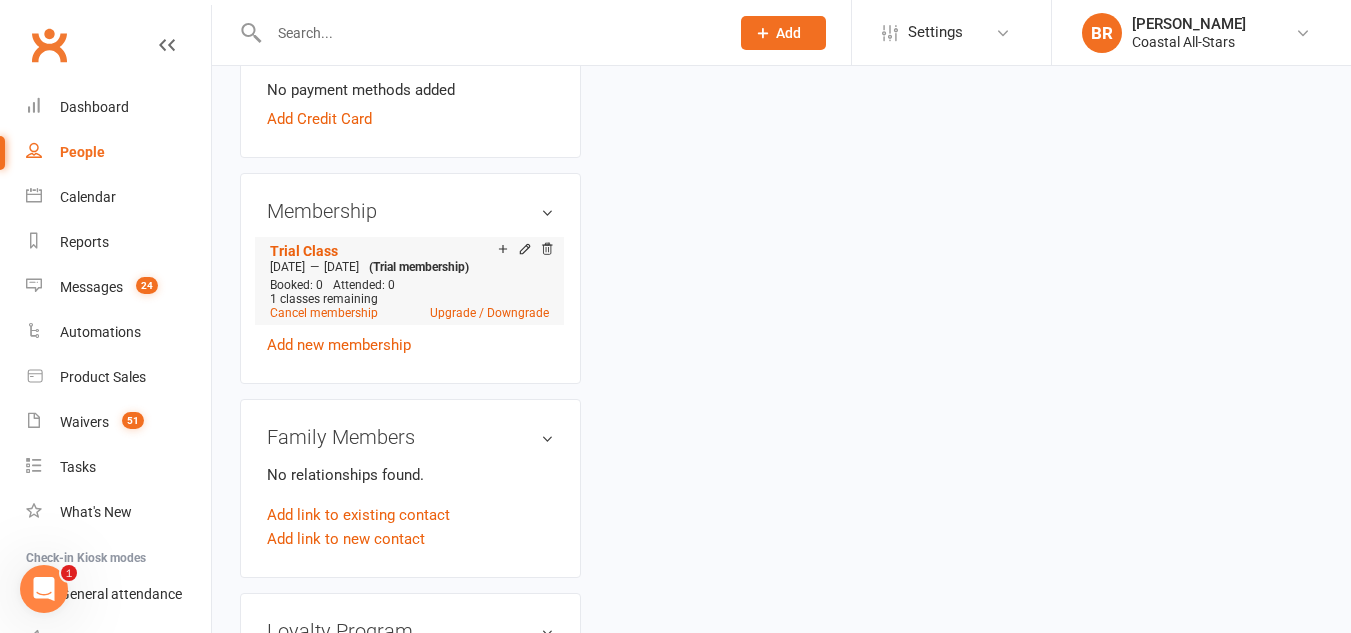click on "Trial Class [DATE] — [DATE] (Trial membership) Booked: 0 Attended: 0 1 classes remaining    Cancel membership Upgrade / Downgrade" at bounding box center (409, 281) 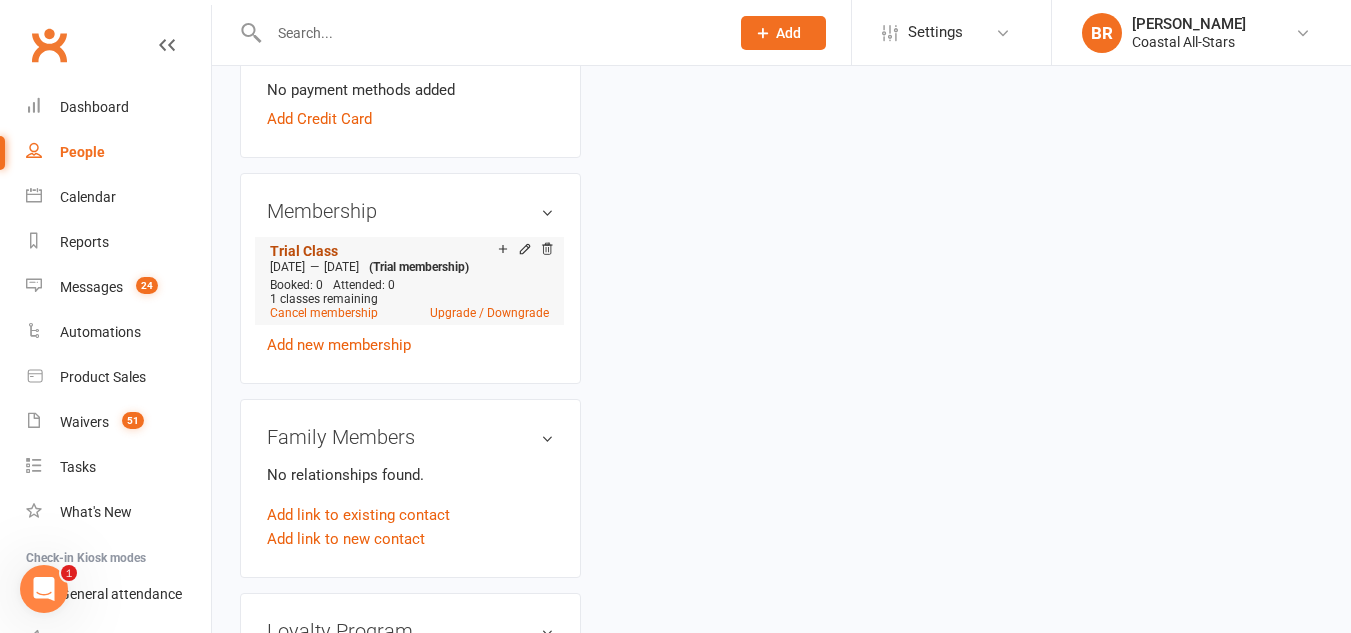 click on "Trial Class" at bounding box center (304, 251) 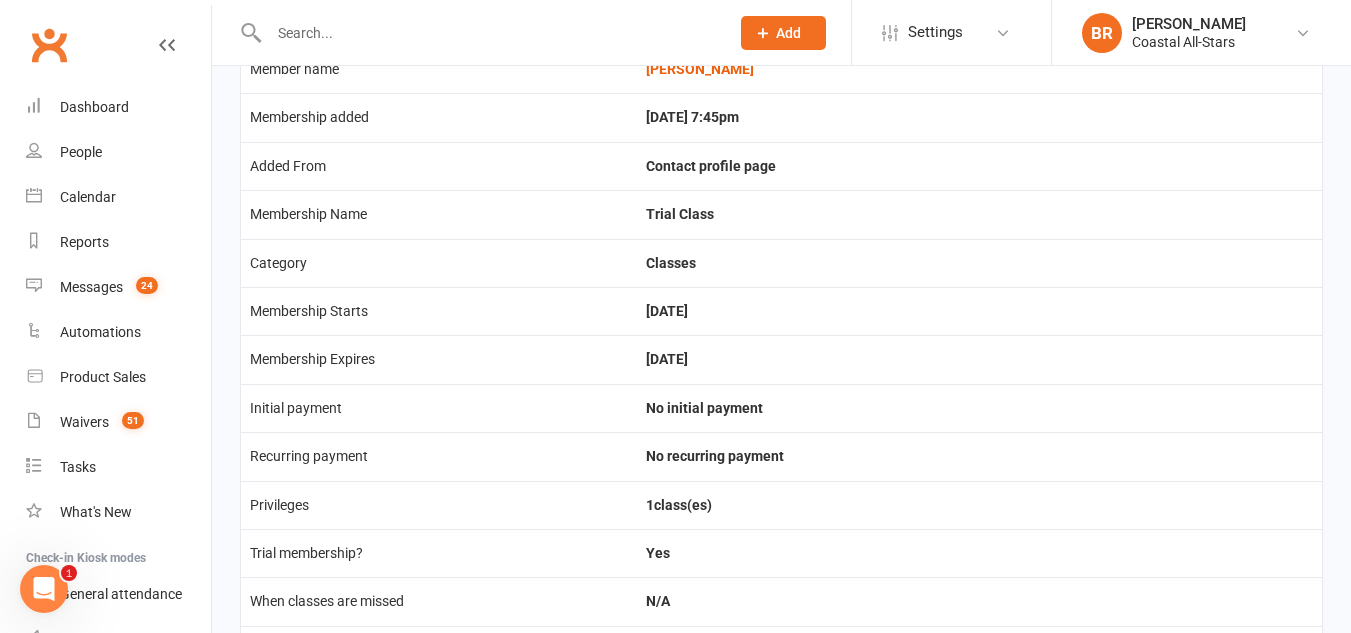 scroll, scrollTop: 0, scrollLeft: 0, axis: both 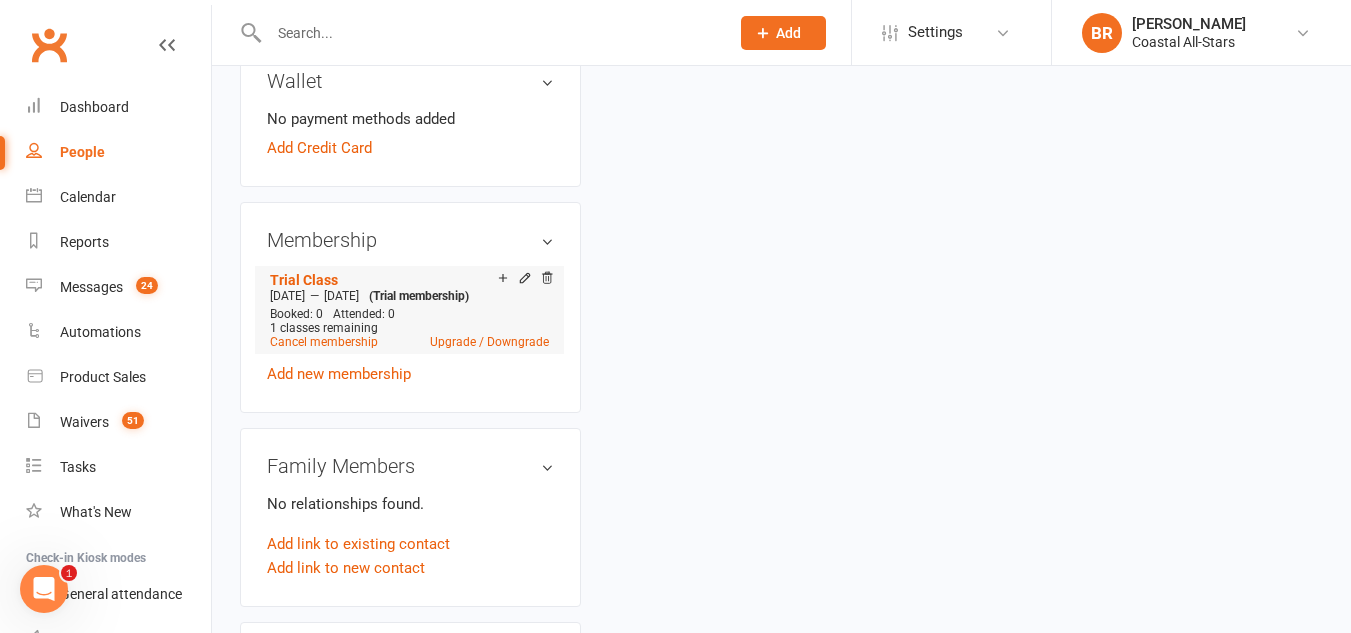 click on "Trial Class Jul 11 2025 — Jul 10 2026 (Trial membership) Booked: 0 Attended: 0 1 classes remaining    Cancel membership Upgrade / Downgrade" at bounding box center [409, 310] 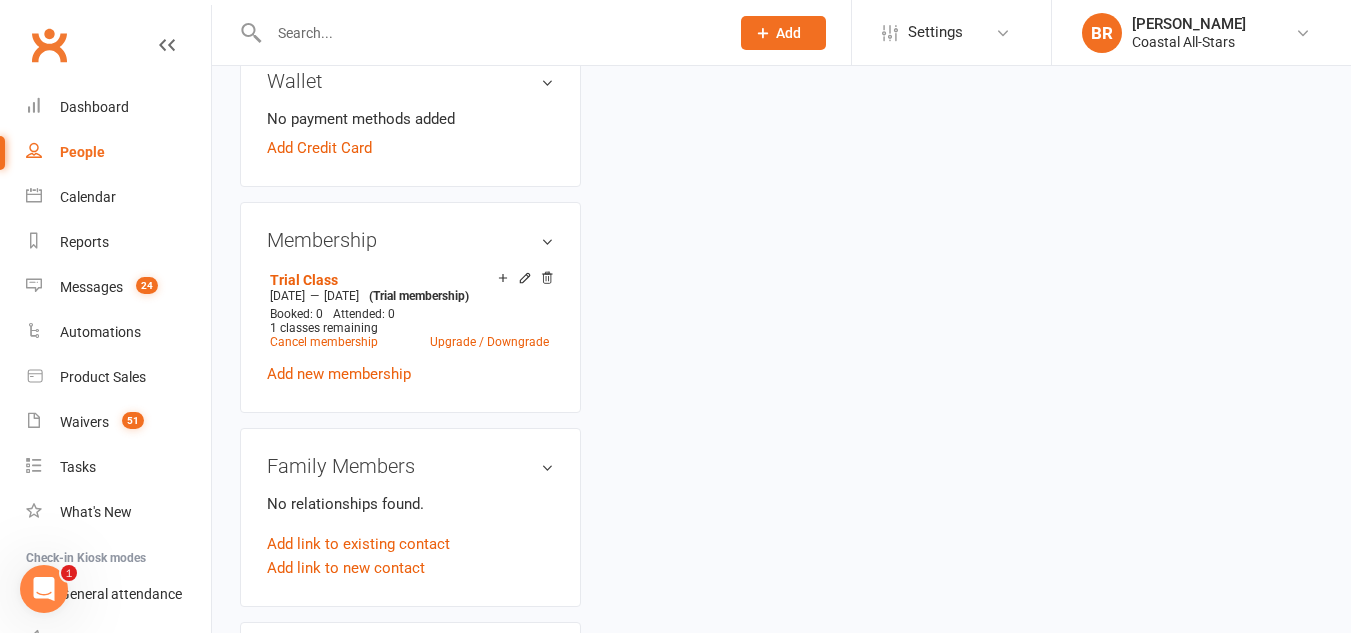click 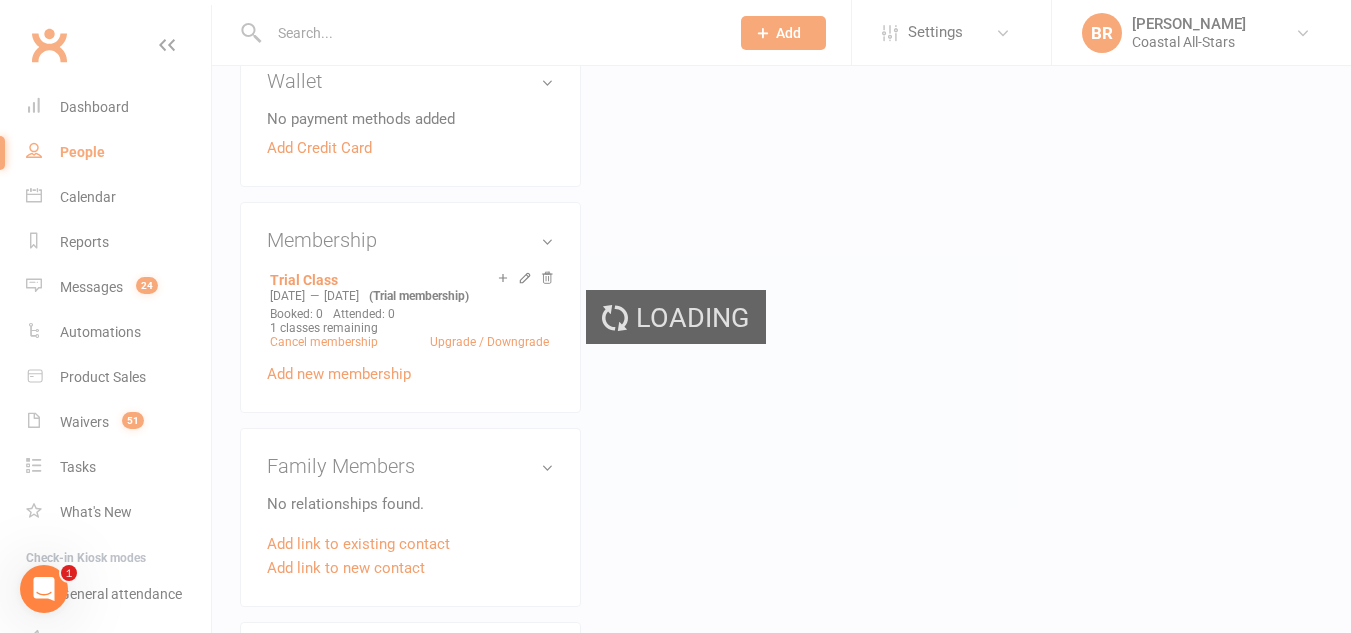 scroll, scrollTop: 680, scrollLeft: 0, axis: vertical 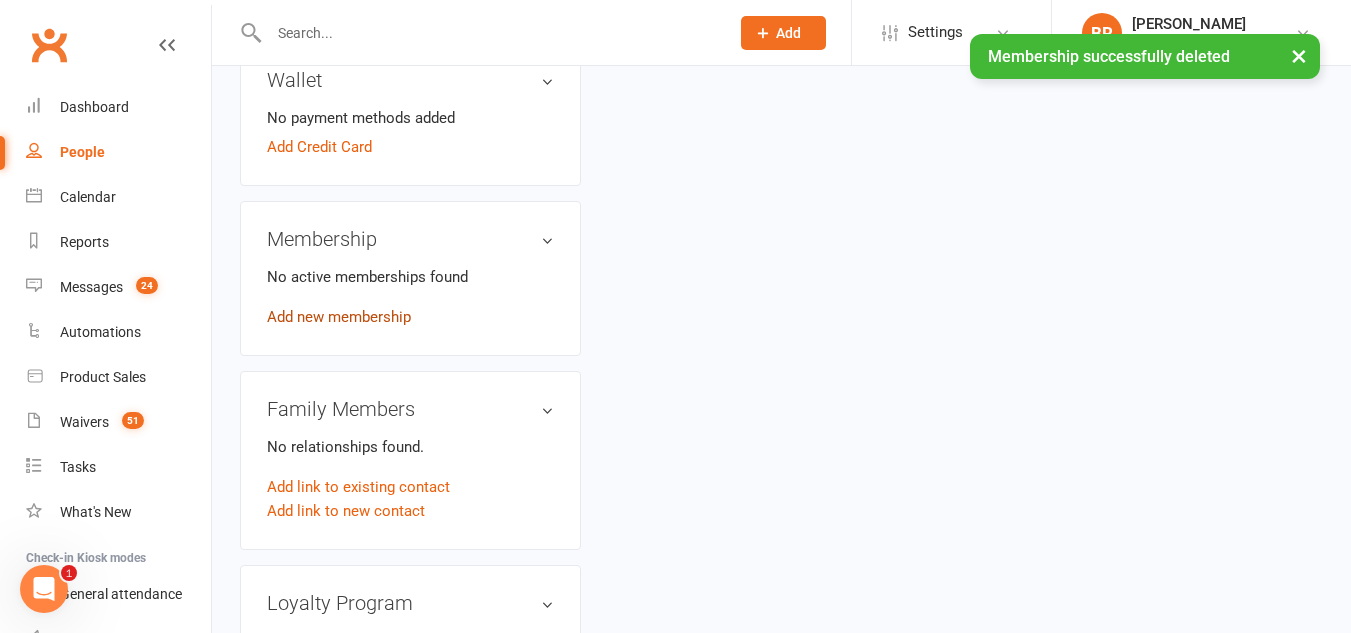 click on "Add new membership" at bounding box center [339, 317] 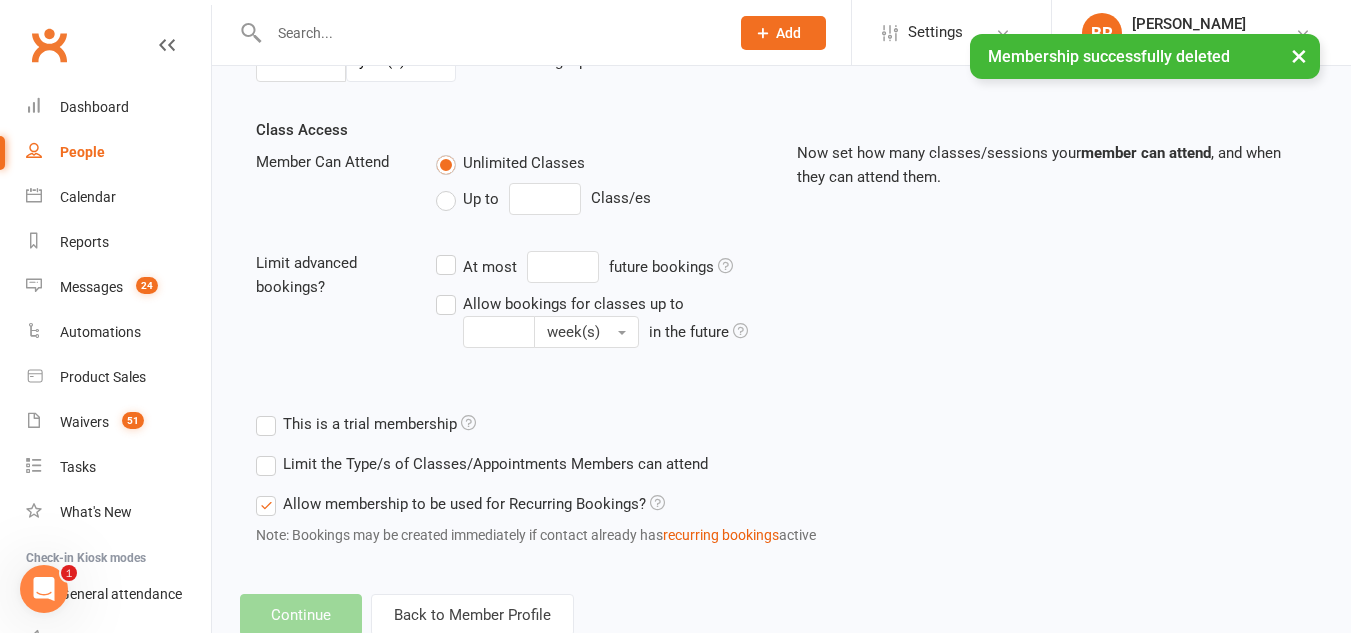 scroll, scrollTop: 0, scrollLeft: 0, axis: both 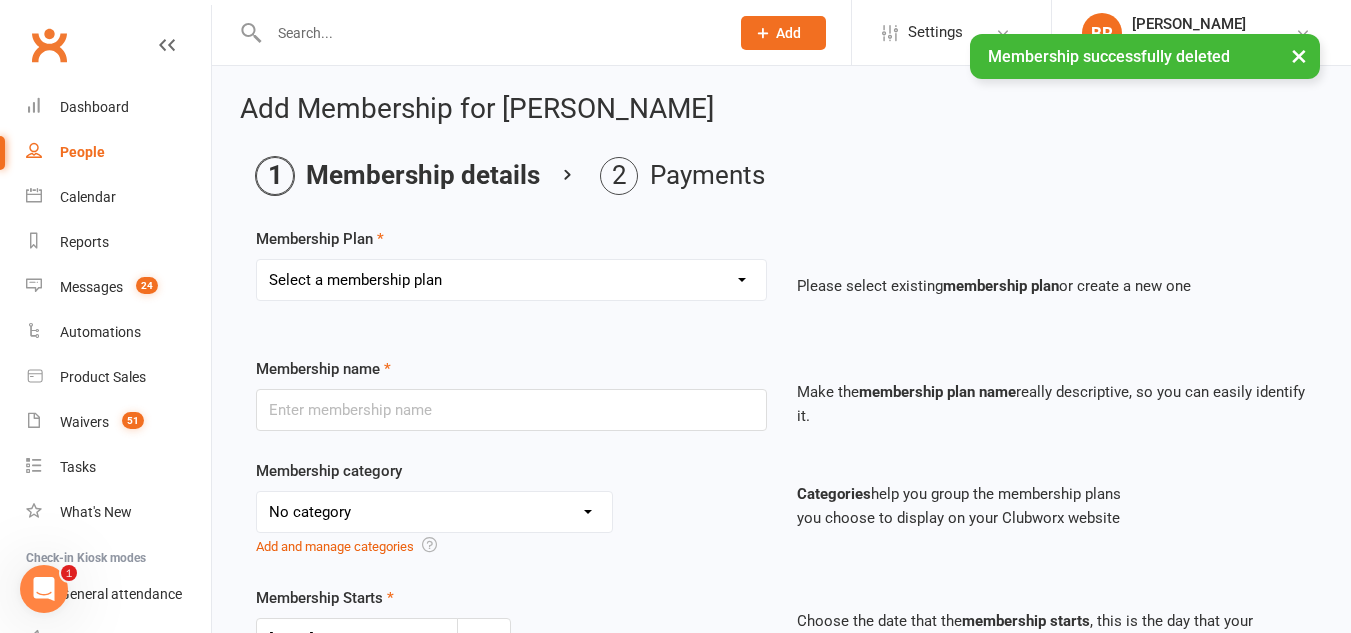 click on "Select a membership plan Create new Membership Plan Trial Class Coastal Membership Fee Annual Registration Evaluations Fitness Class (Drop-In) Flexibility Class (Drop-In) Jump Class (Drop-in) Stunt Class (Drop-In) Stunt Class (4 Pack) Tiny Tumble (Drop-In) Tumble (Drop-In) Weekly Tumble Monthly Tumble Tiny Tumble Flippin' Friday (Open Gym) TEAM Member Tumble (Drop-In) TEAM Member Flexibility Class TEAM Mandatory Flexibility Class TEAM Member Fitness Class TEAM Member Group Stunt Class (Drop-In) TEAM Member Group Stunt Class (4 Pack) TEAM Member Group Stunt Class (8 Pack) TEAM Member Jump Class (Drop-In) Partner Stunt Class (8 Pack) TEAM Member Weekly Tumble TEAM Member Monthly Tumble Team Member Any 3 Classes Member Flippin' Friday (Open Gym) Annual Private Membership Walkover Tumbling Clinic Summer Camp (Day Pass) Summer Camp (3-day Pass) Summer Camp (5-day Pass) Pay in Full - Tiny Tiny Tuition Tiny Tuition (1yr Loyalty) Tiny Tuition (2yr Loyalty) Tiny Comp, Choreo, Music, & Travel Fees Novice Tuition Pearls" at bounding box center [511, 280] 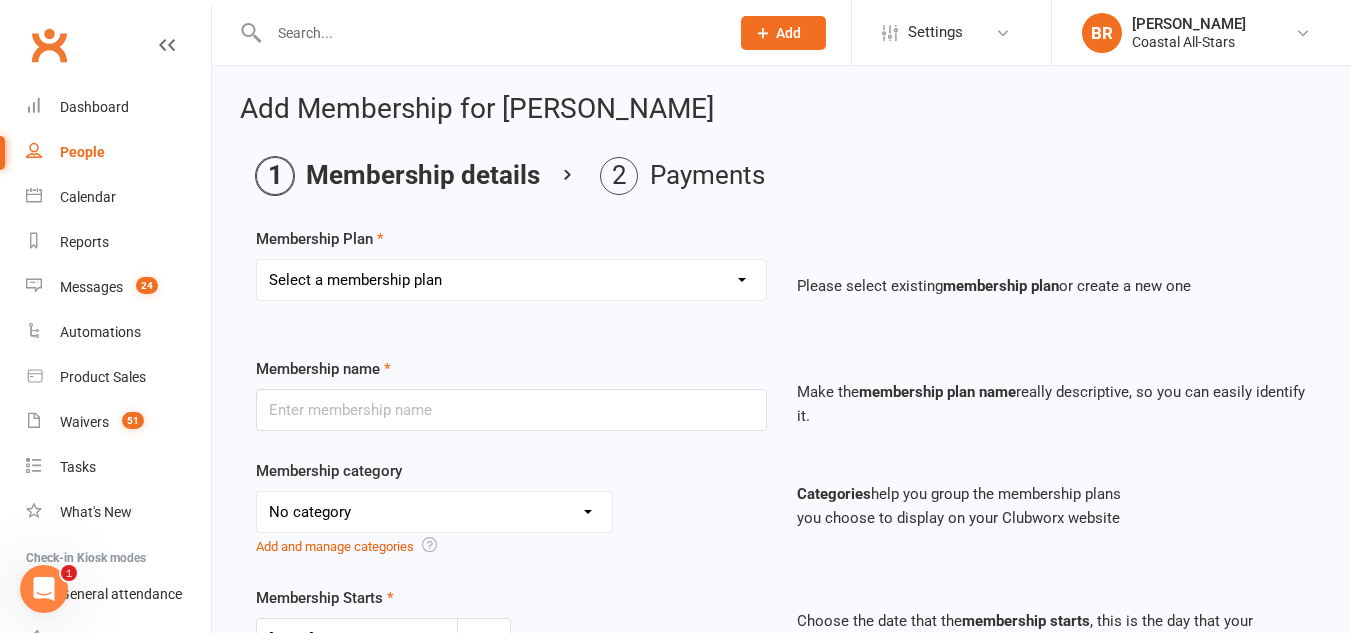 select on "1" 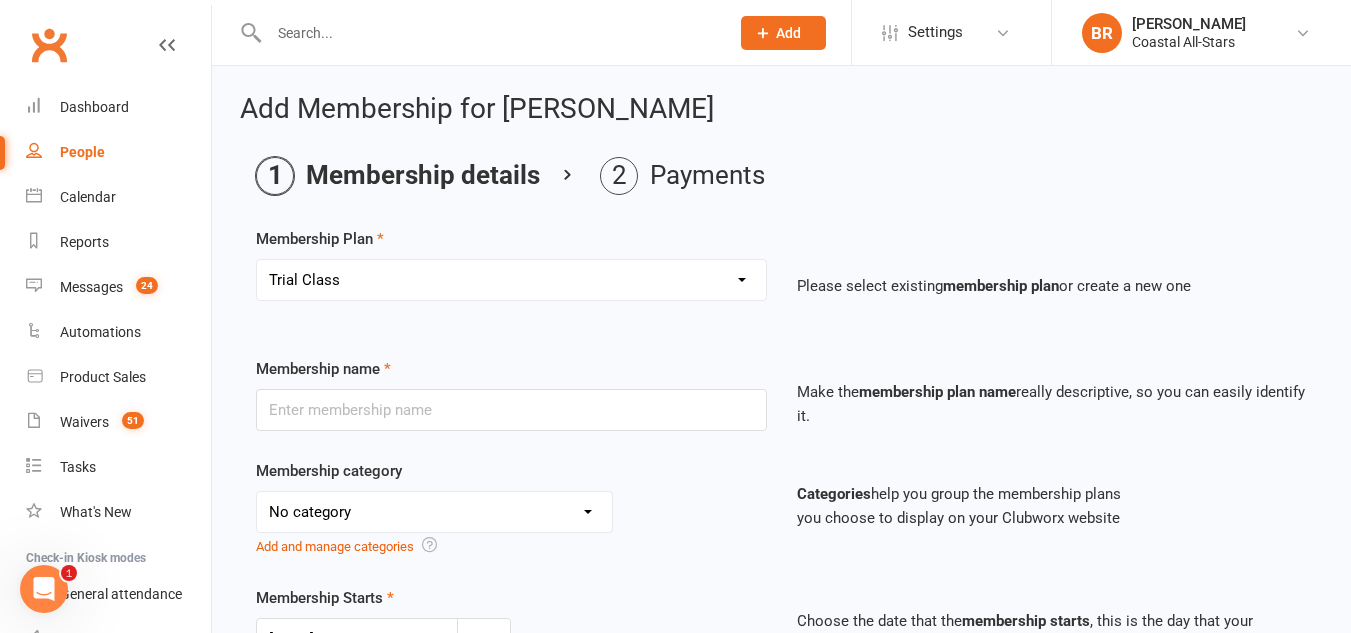 click on "Select a membership plan Create new Membership Plan Trial Class Coastal Membership Fee Annual Registration Evaluations Fitness Class (Drop-In) Flexibility Class (Drop-In) Jump Class (Drop-in) Stunt Class (Drop-In) Stunt Class (4 Pack) Tiny Tumble (Drop-In) Tumble (Drop-In) Weekly Tumble Monthly Tumble Tiny Tumble Flippin' Friday (Open Gym) TEAM Member Tumble (Drop-In) TEAM Member Flexibility Class TEAM Mandatory Flexibility Class TEAM Member Fitness Class TEAM Member Group Stunt Class (Drop-In) TEAM Member Group Stunt Class (4 Pack) TEAM Member Group Stunt Class (8 Pack) TEAM Member Jump Class (Drop-In) Partner Stunt Class (8 Pack) TEAM Member Weekly Tumble TEAM Member Monthly Tumble Team Member Any 3 Classes Member Flippin' Friday (Open Gym) Annual Private Membership Walkover Tumbling Clinic Summer Camp (Day Pass) Summer Camp (3-day Pass) Summer Camp (5-day Pass) Pay in Full - Tiny Tiny Tuition Tiny Tuition (1yr Loyalty) Tiny Tuition (2yr Loyalty) Tiny Comp, Choreo, Music, & Travel Fees Novice Tuition Pearls" at bounding box center [511, 280] 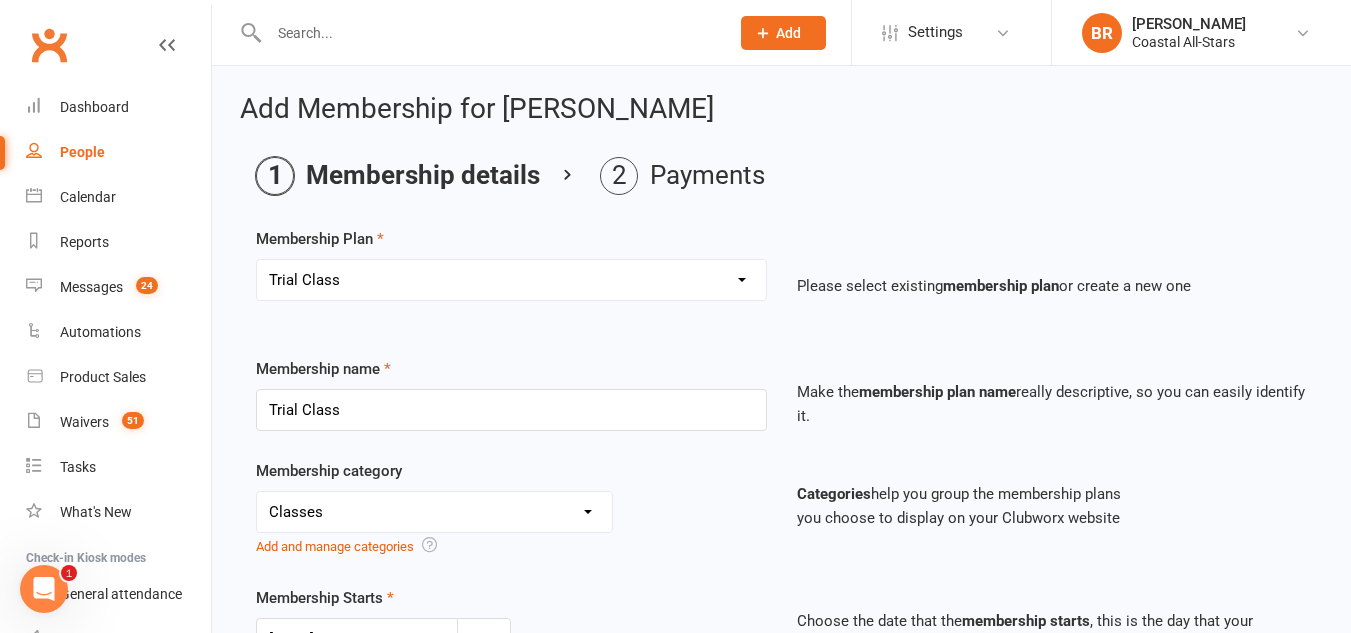 type on "1" 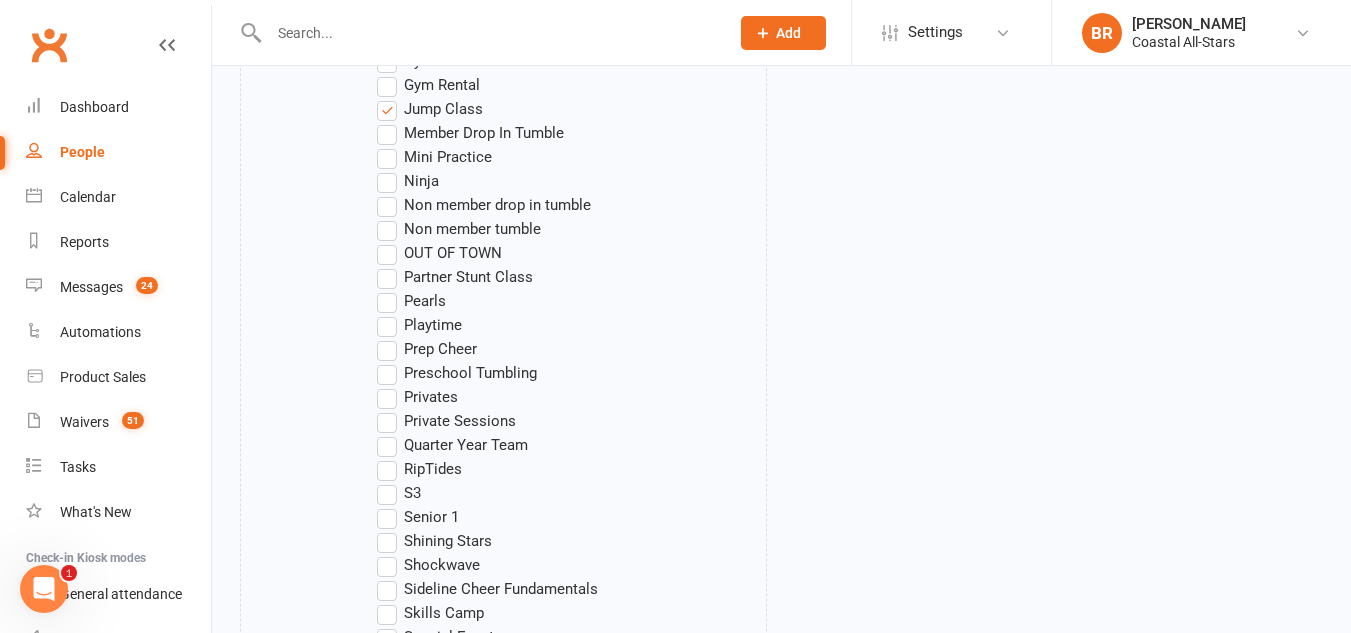scroll, scrollTop: 1458, scrollLeft: 0, axis: vertical 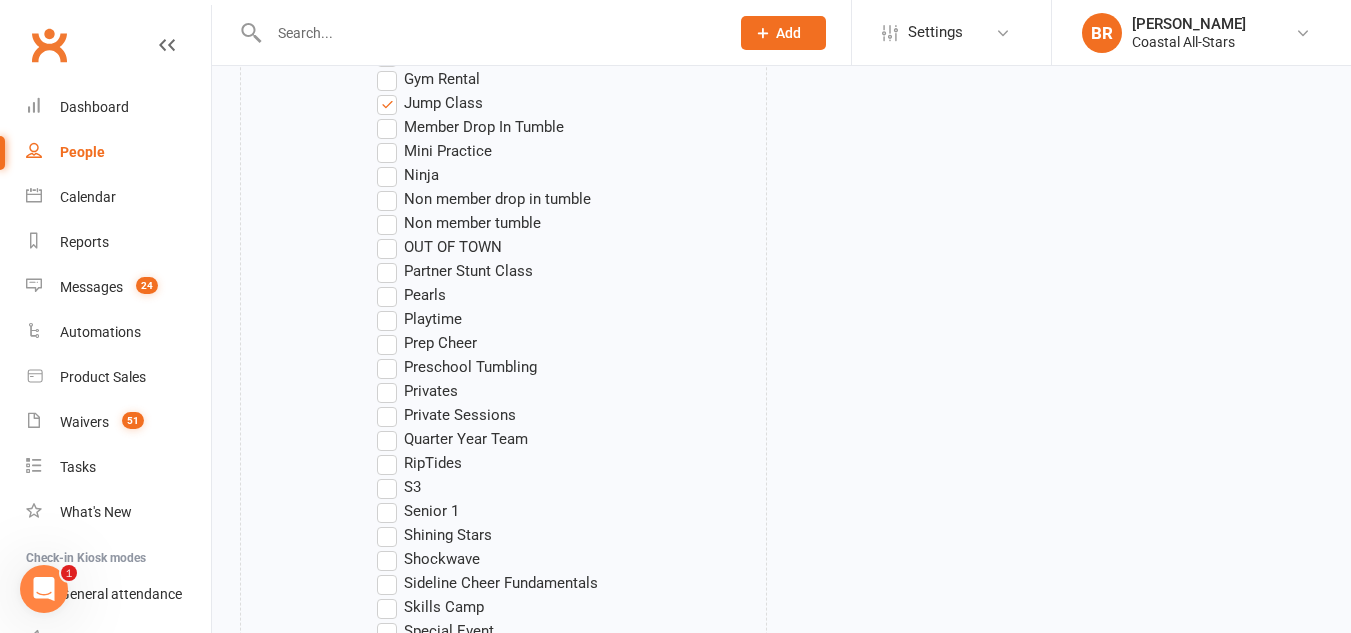 click on "Privates" at bounding box center [417, 391] 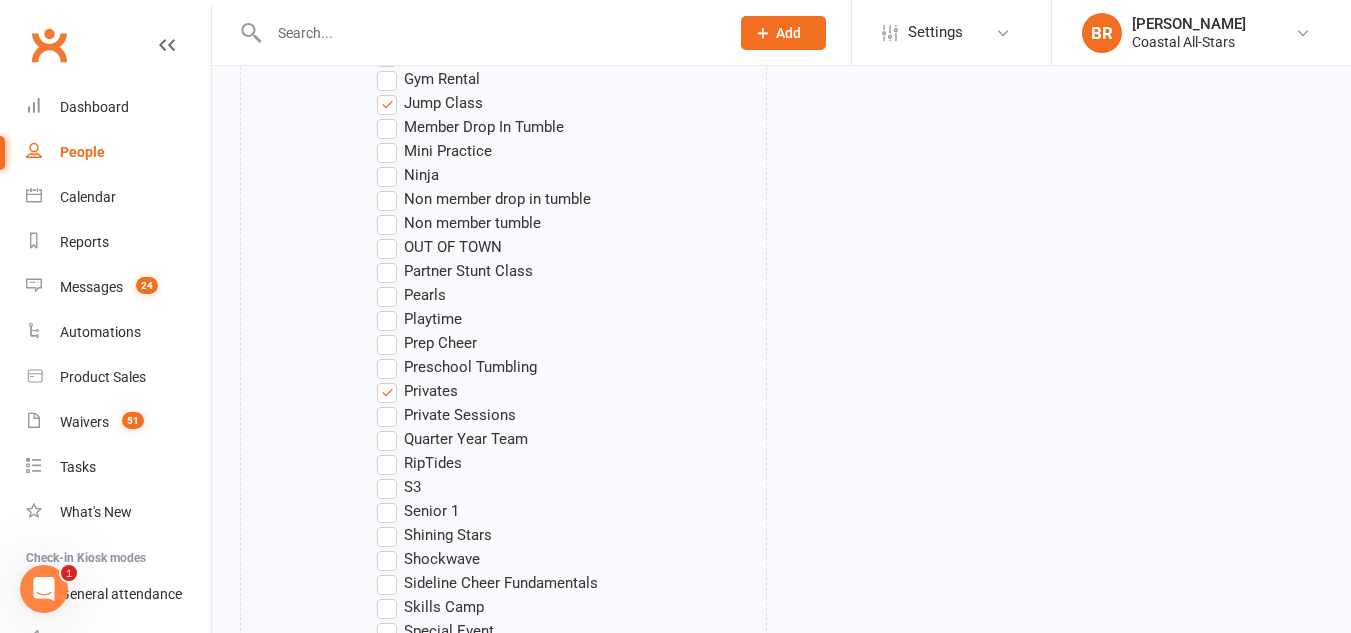 click on "Private Sessions" at bounding box center (446, 415) 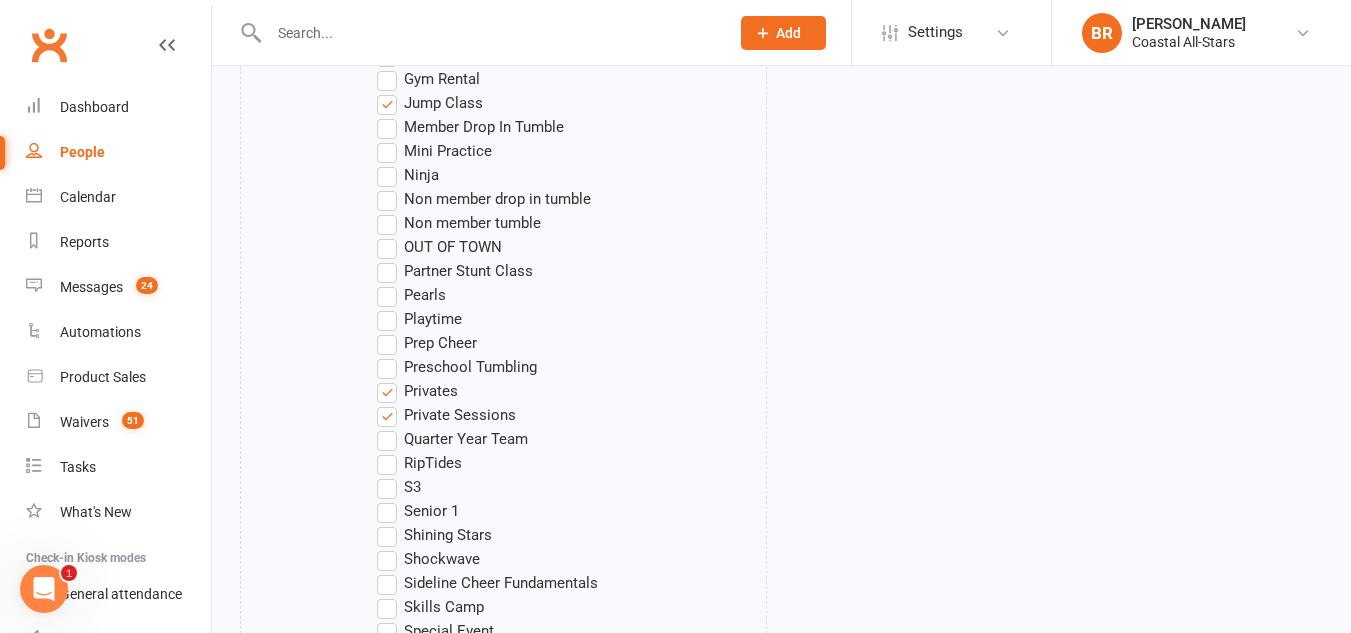 scroll, scrollTop: 2399, scrollLeft: 0, axis: vertical 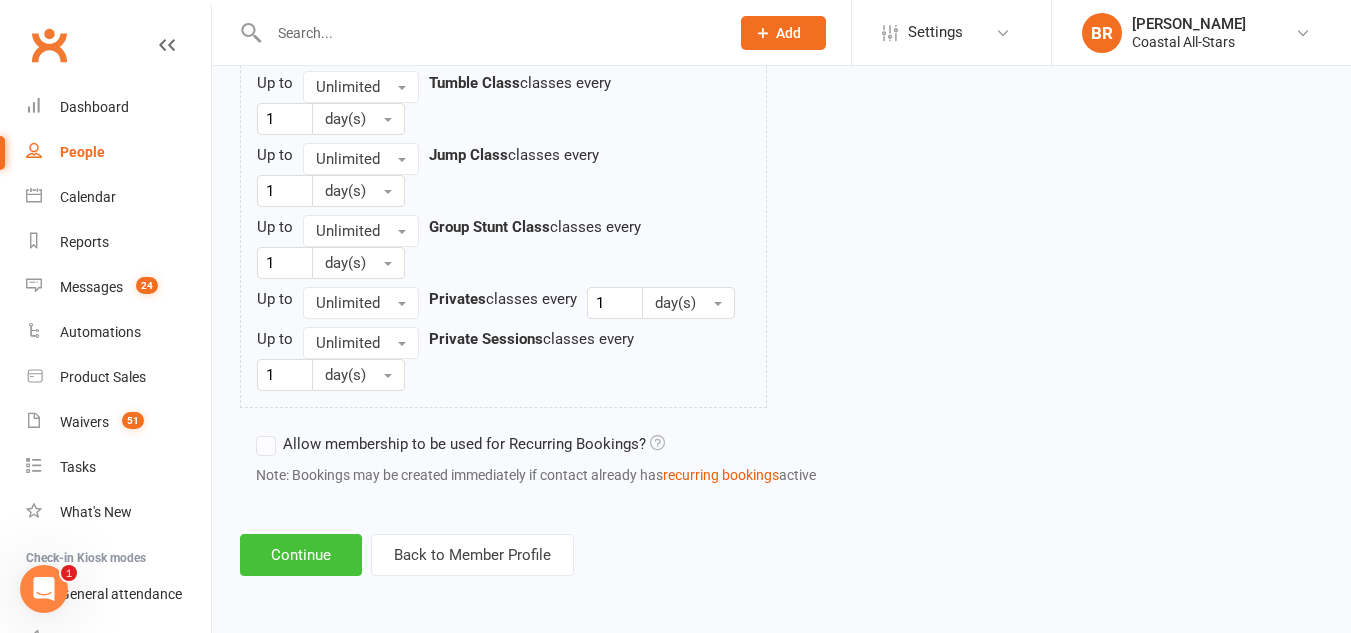 click on "Continue" at bounding box center (301, 555) 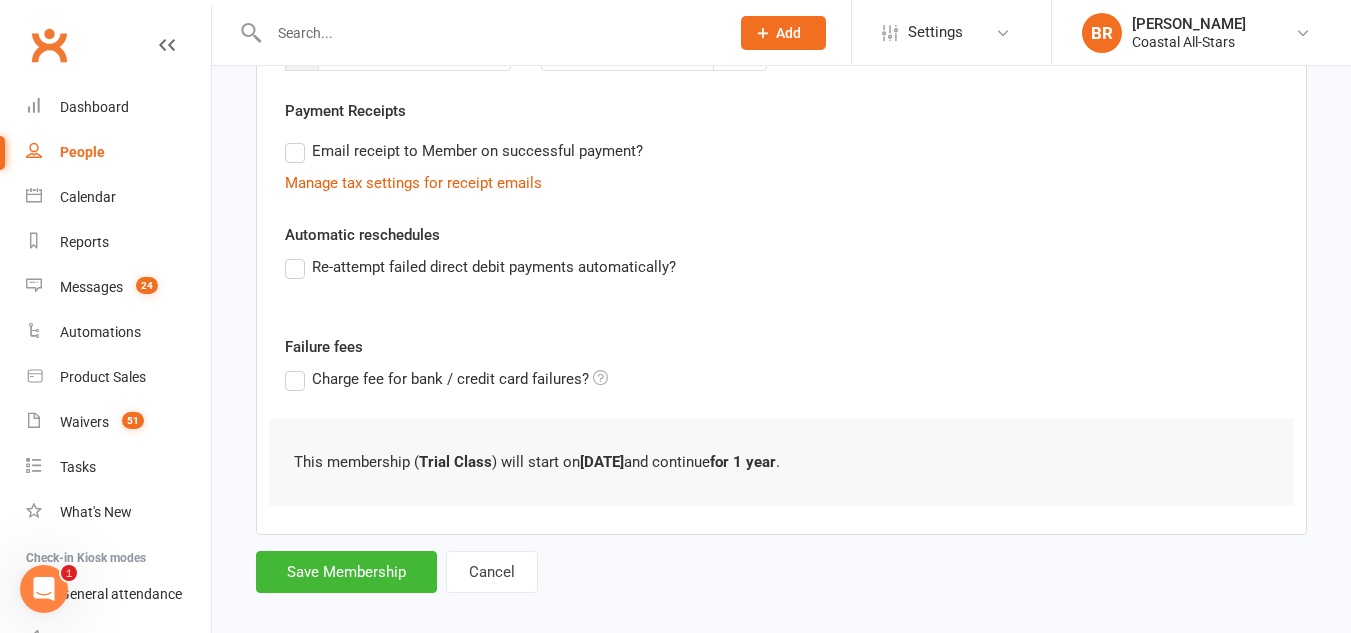 scroll, scrollTop: 376, scrollLeft: 0, axis: vertical 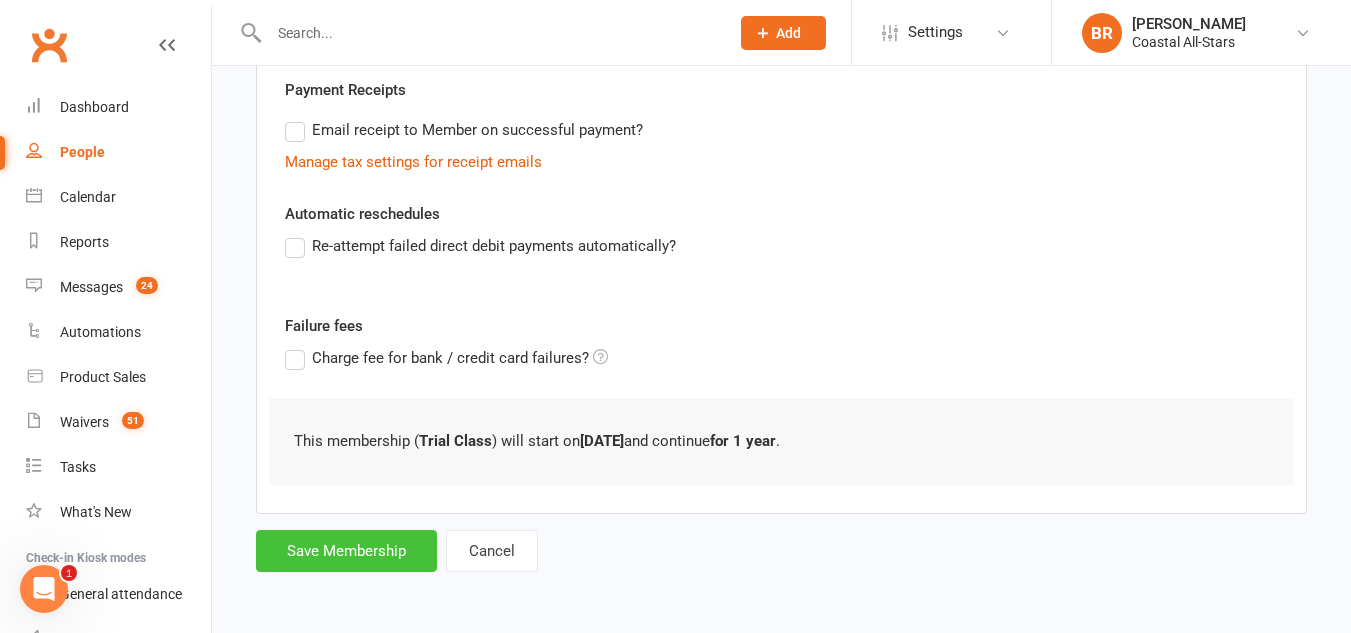 click on "Save Membership" at bounding box center (346, 551) 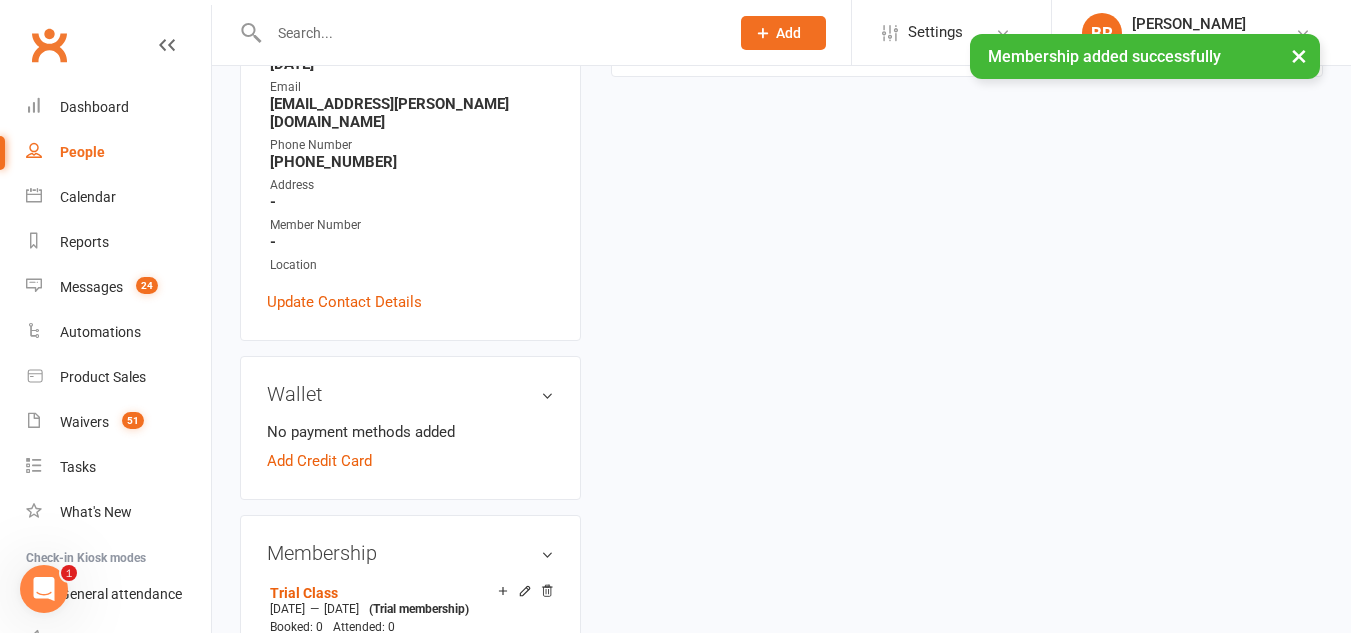 scroll, scrollTop: 0, scrollLeft: 0, axis: both 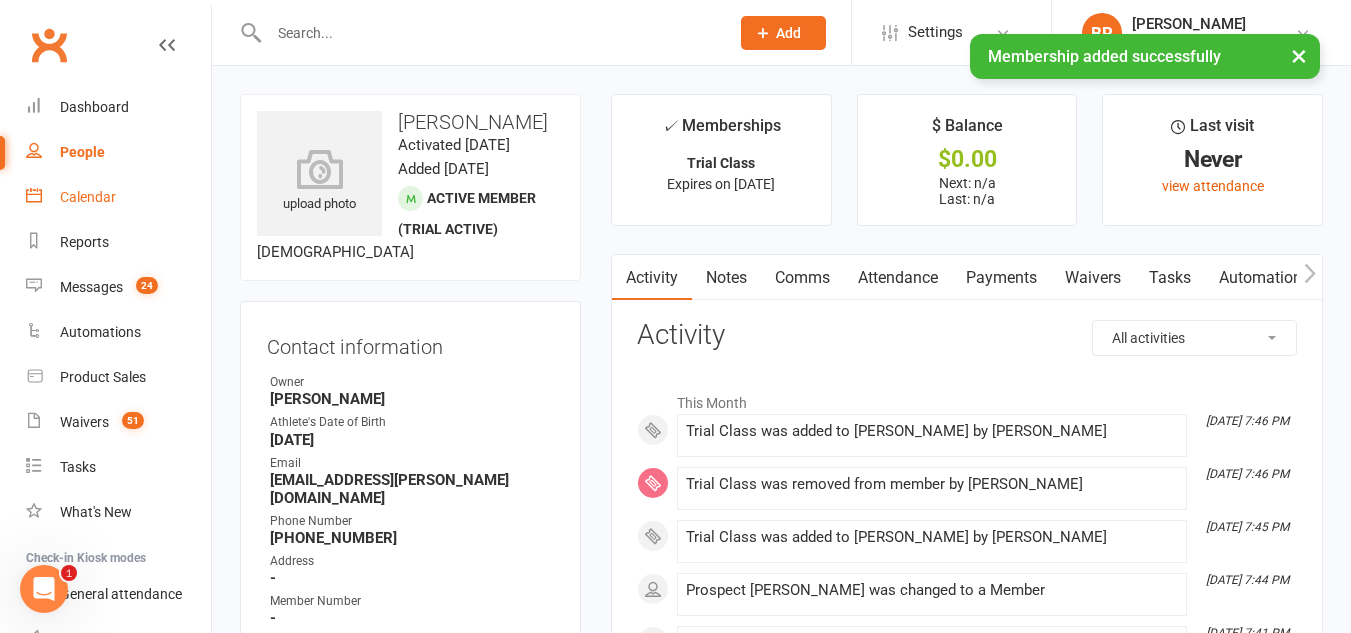 click on "Calendar" at bounding box center [88, 197] 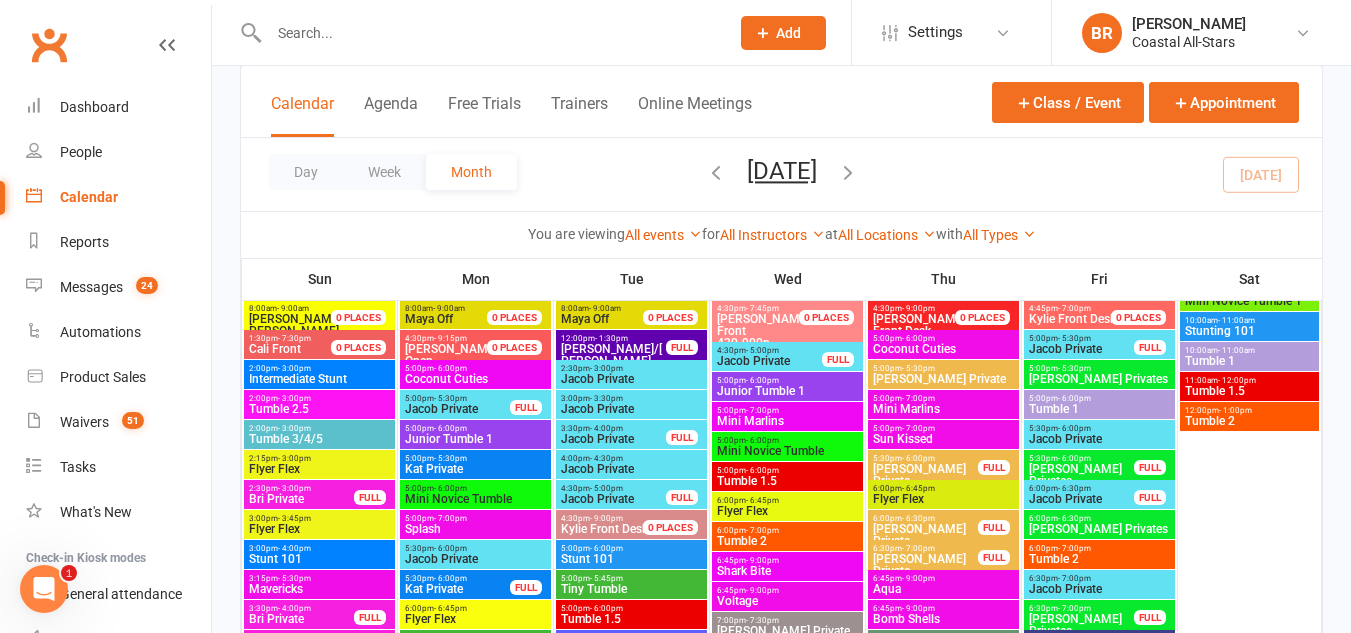 scroll, scrollTop: 2960, scrollLeft: 0, axis: vertical 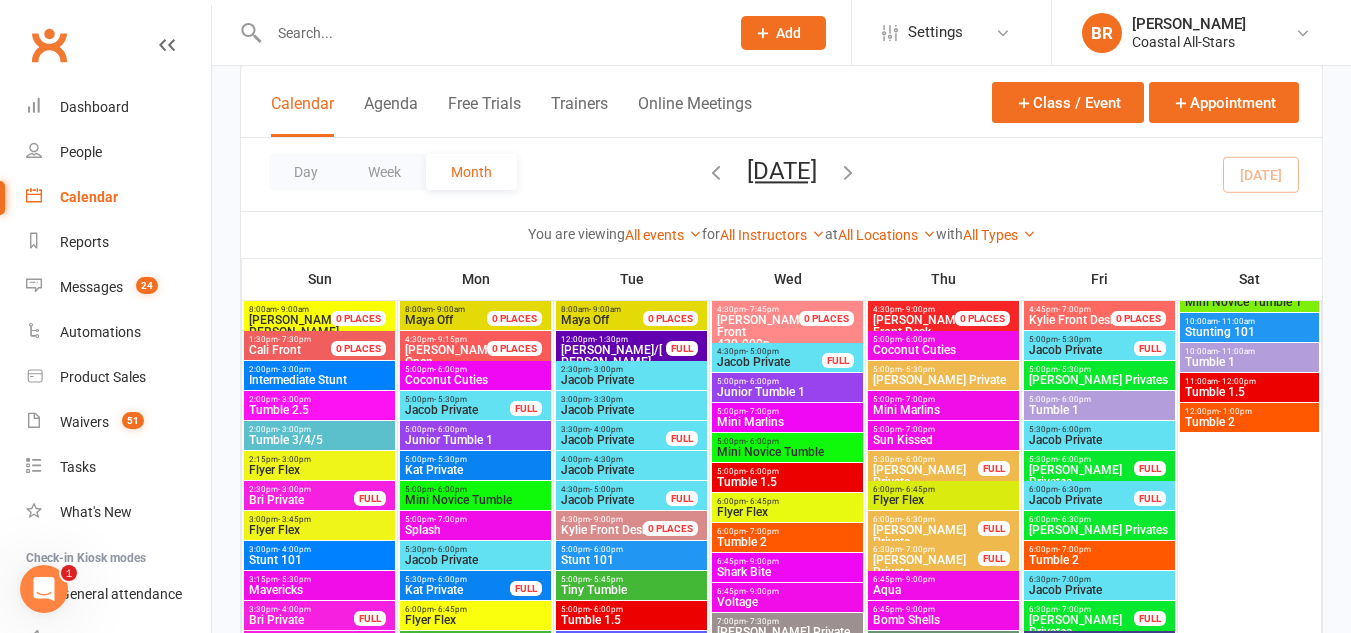 click on "Jacob Private" at bounding box center (631, 380) 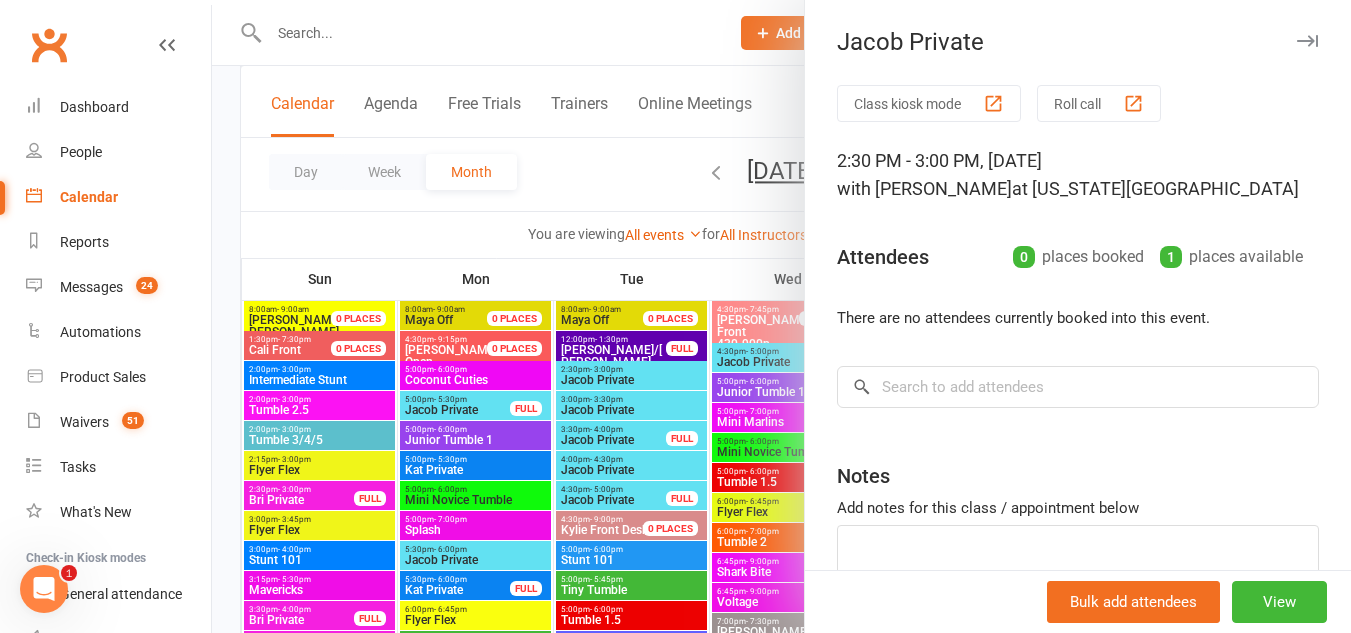 click on "Class kiosk mode" at bounding box center (929, 103) 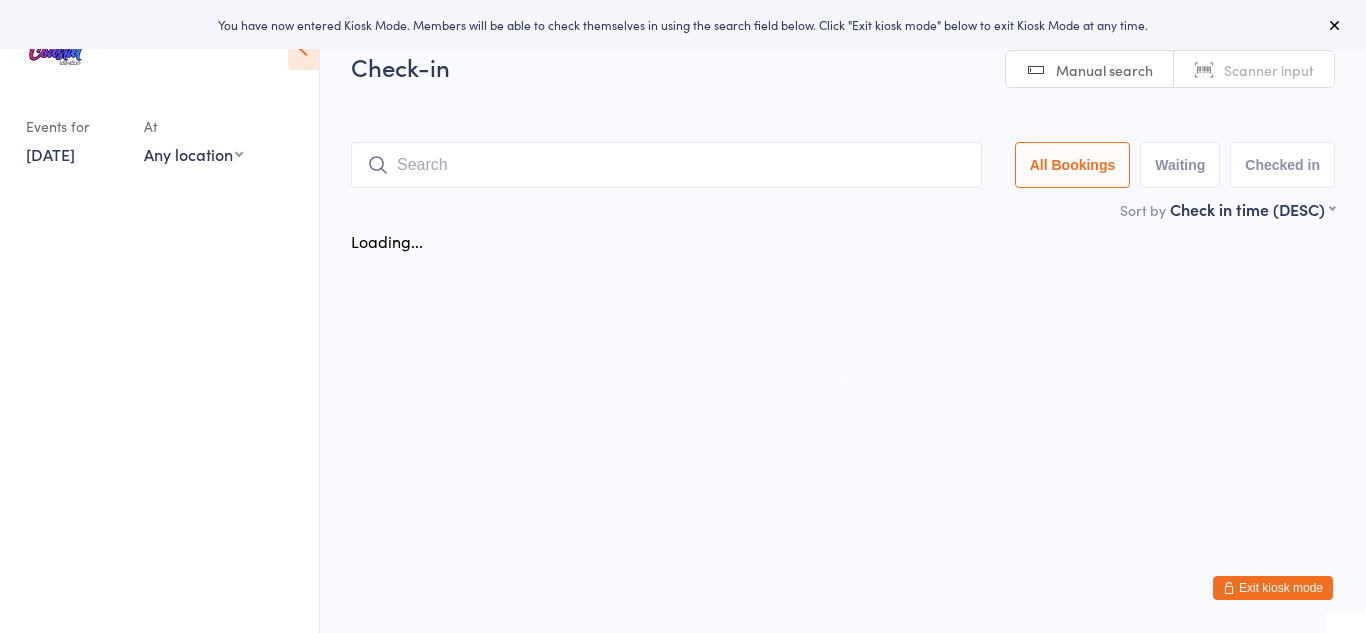 scroll, scrollTop: 0, scrollLeft: 0, axis: both 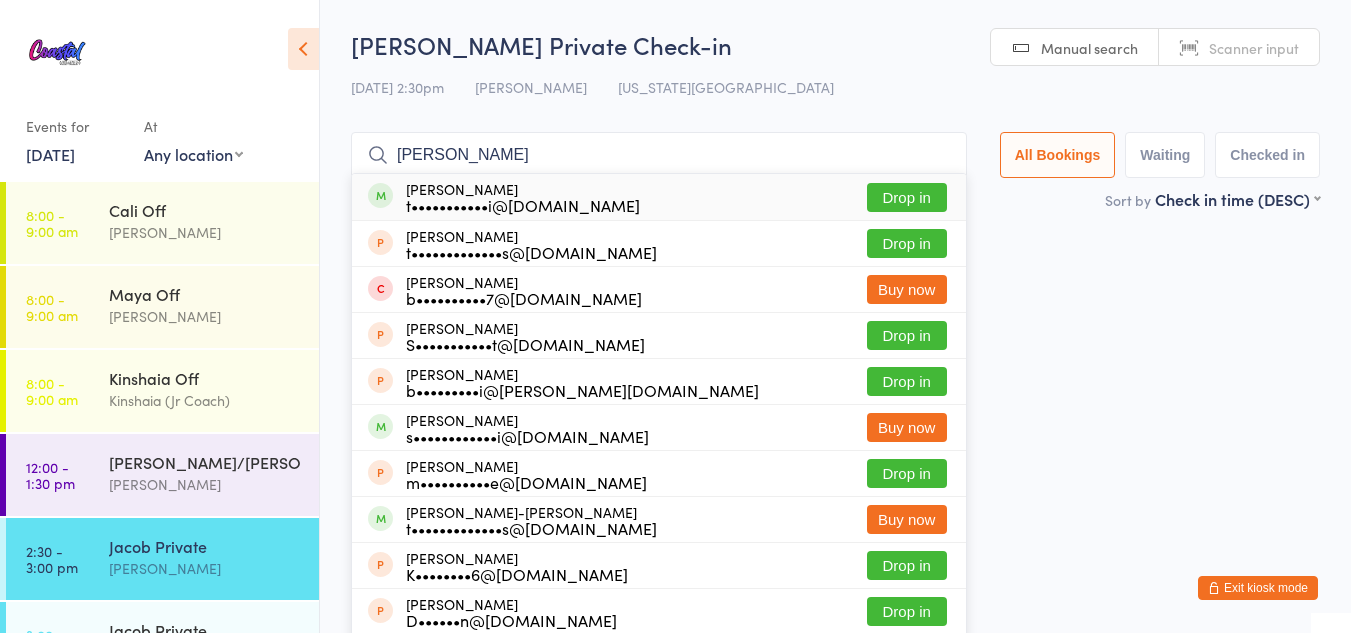 type on "[PERSON_NAME]" 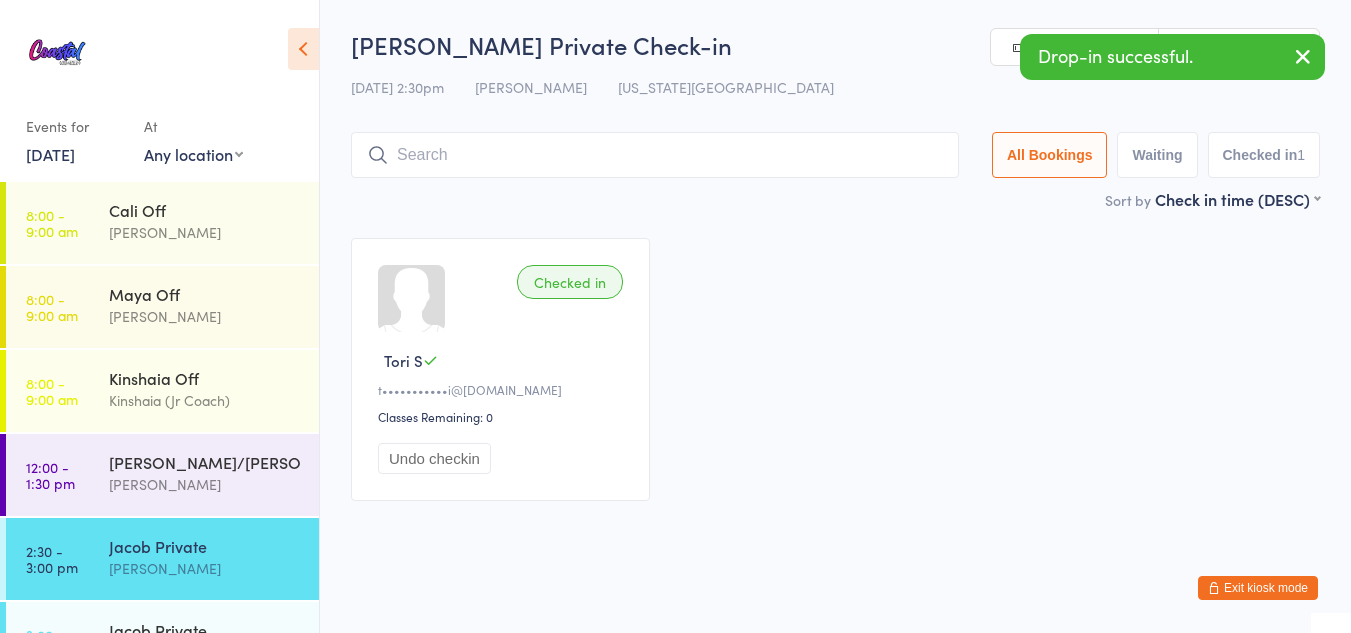 click on "Undo checkin" at bounding box center [434, 458] 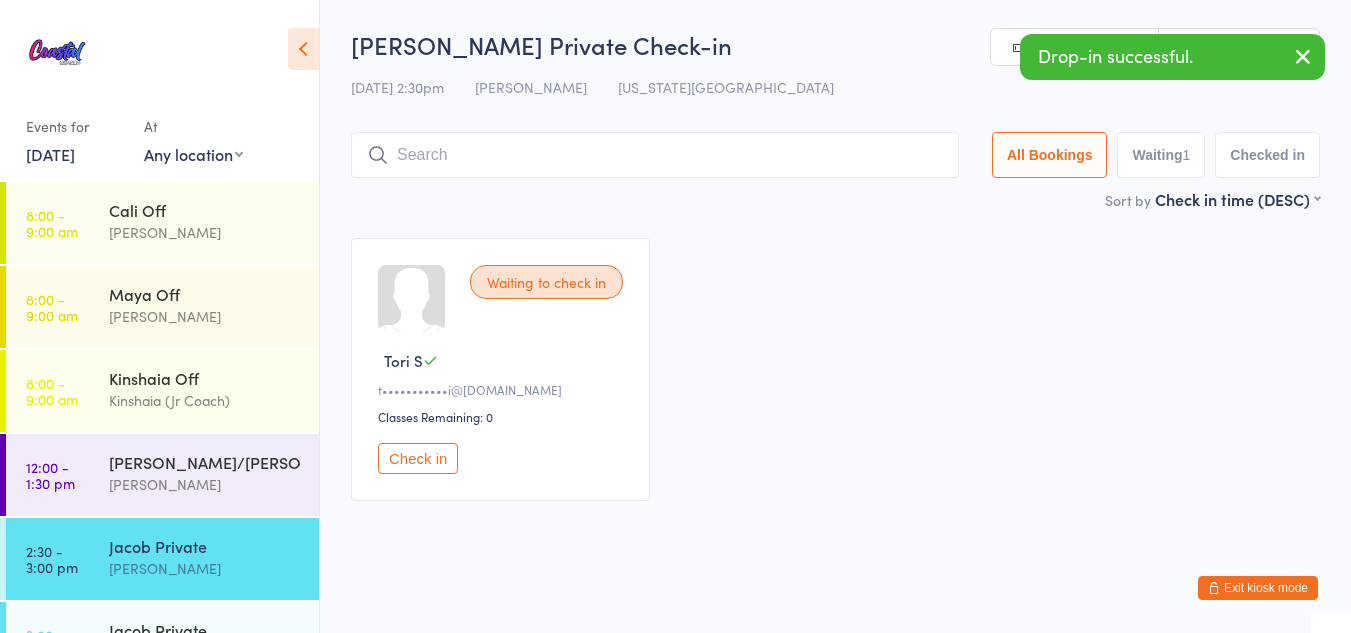 click on "Exit kiosk mode" at bounding box center [1258, 588] 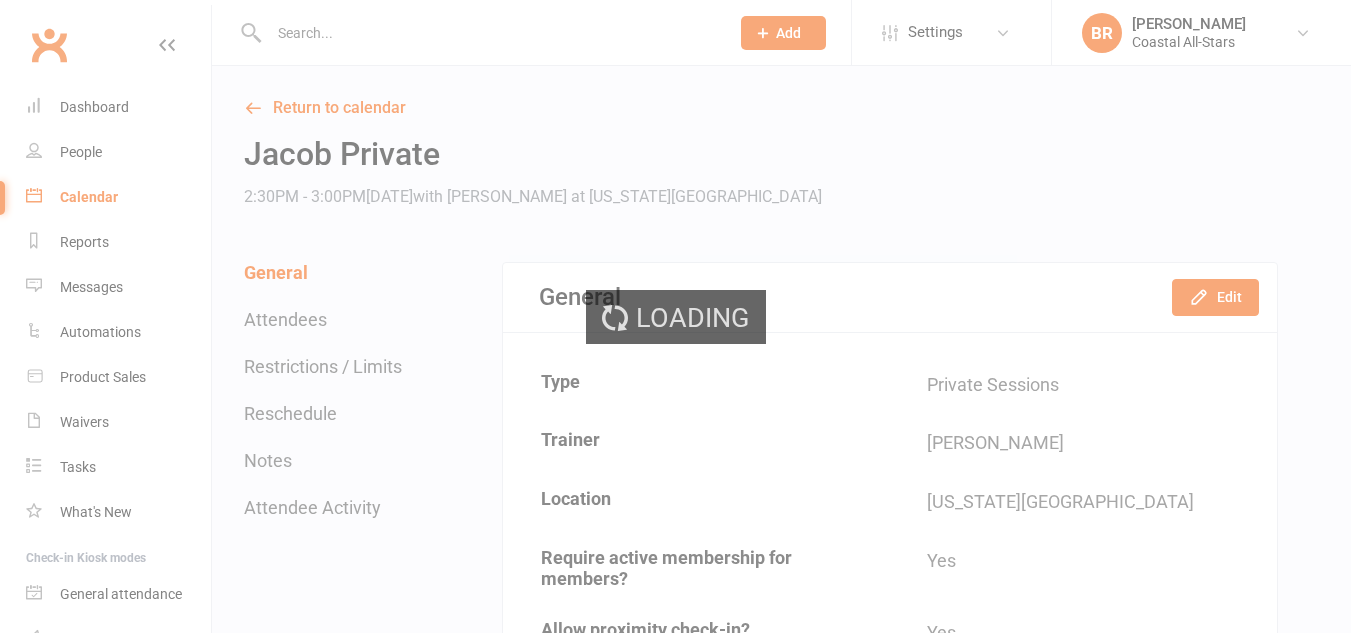 scroll, scrollTop: 0, scrollLeft: 0, axis: both 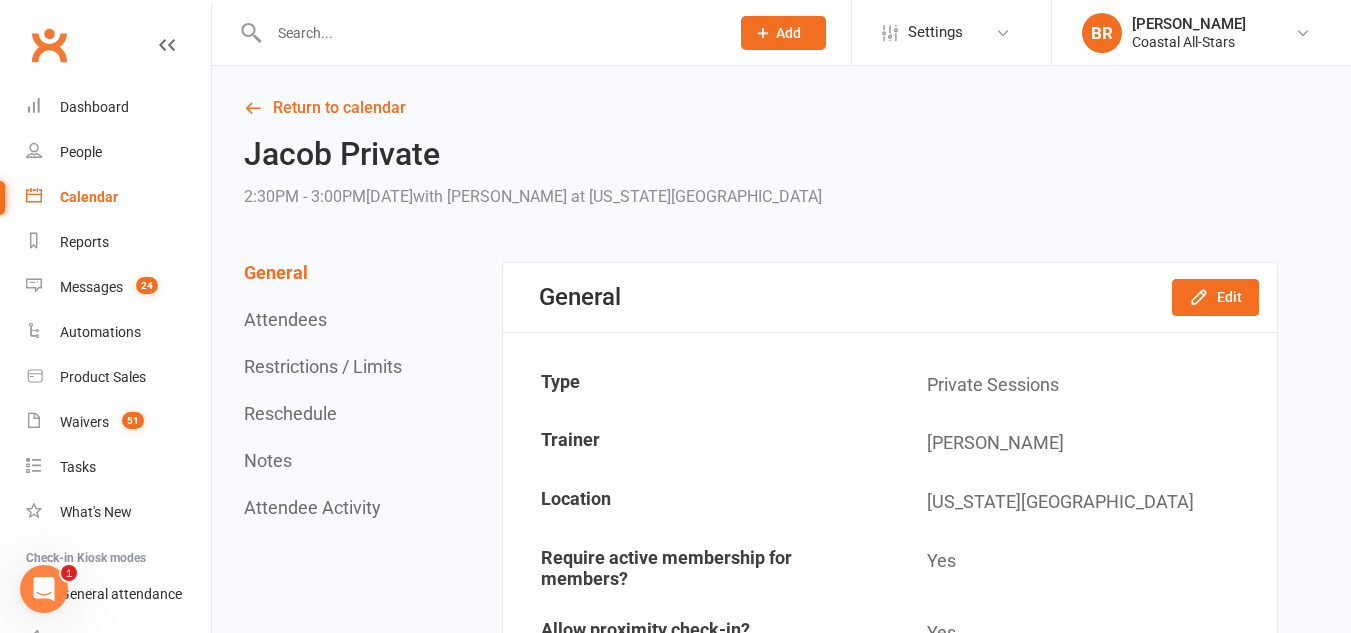 click on "Calendar" at bounding box center [118, 197] 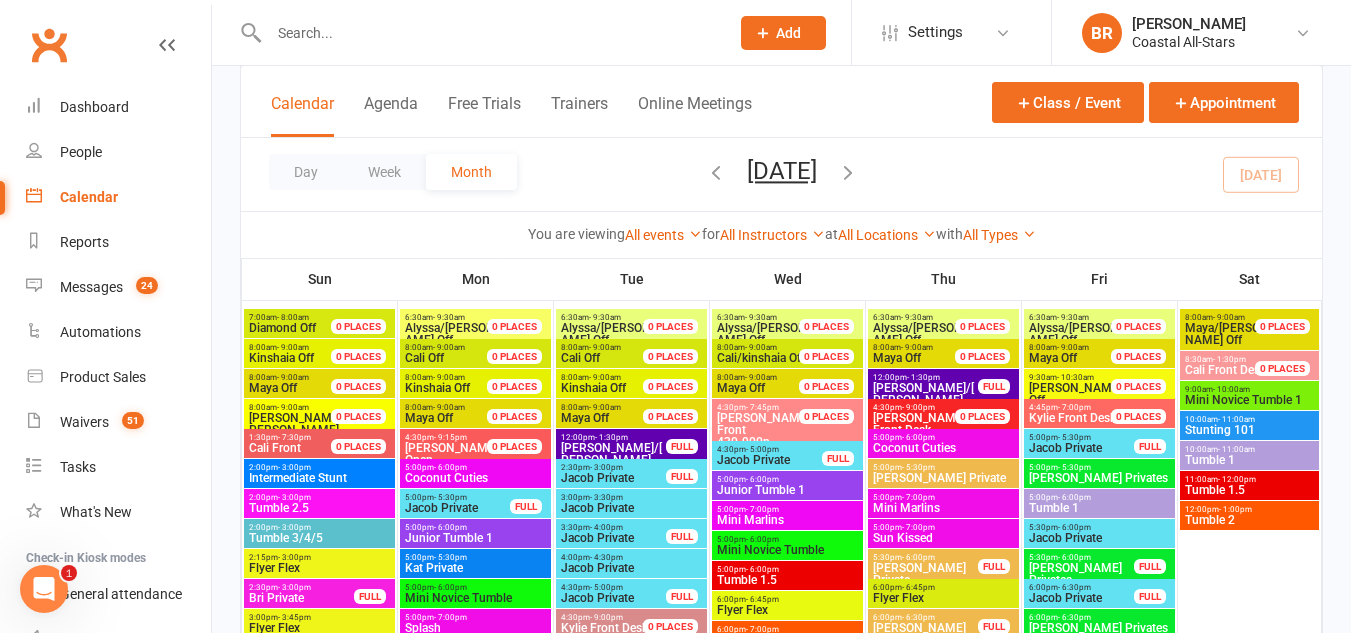 scroll, scrollTop: 2861, scrollLeft: 0, axis: vertical 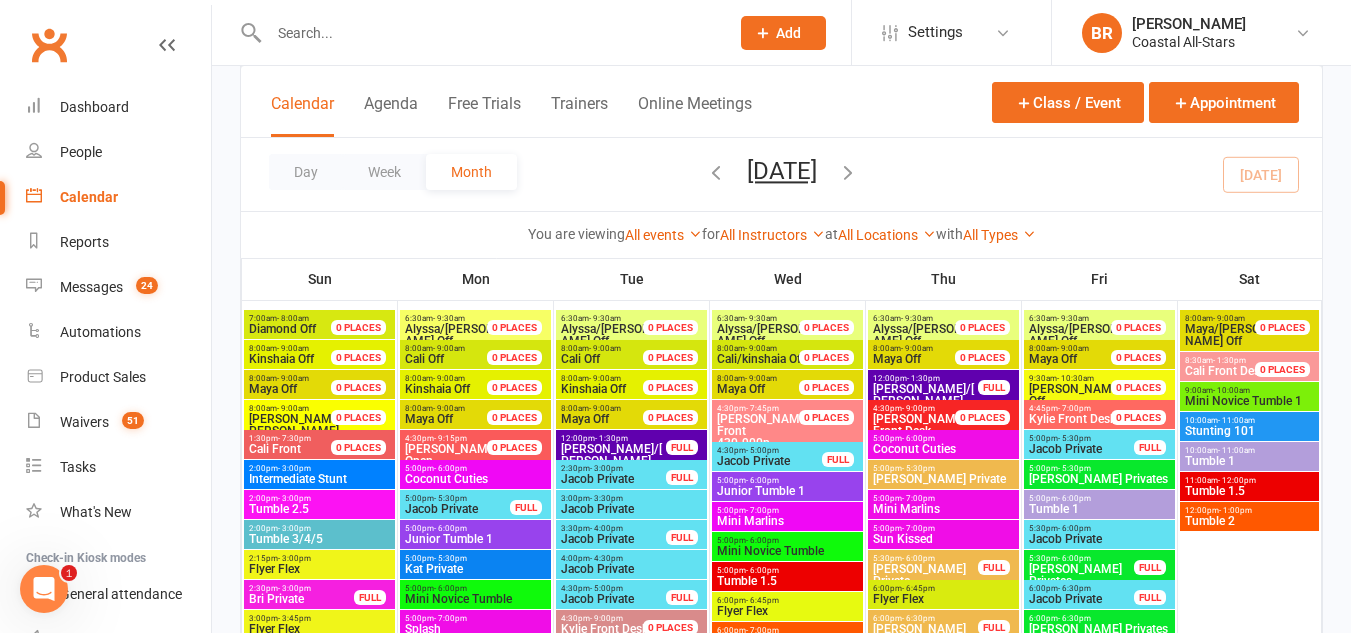 click on "Jacob Private" at bounding box center (613, 479) 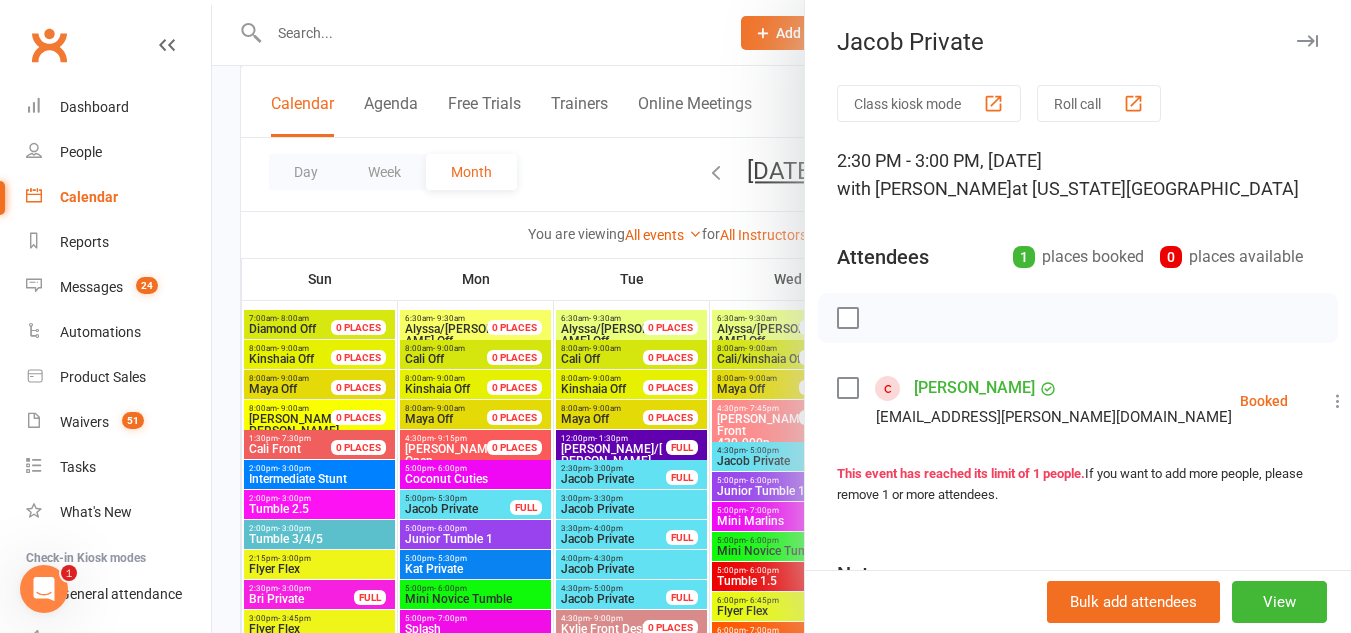 click at bounding box center [1338, 401] 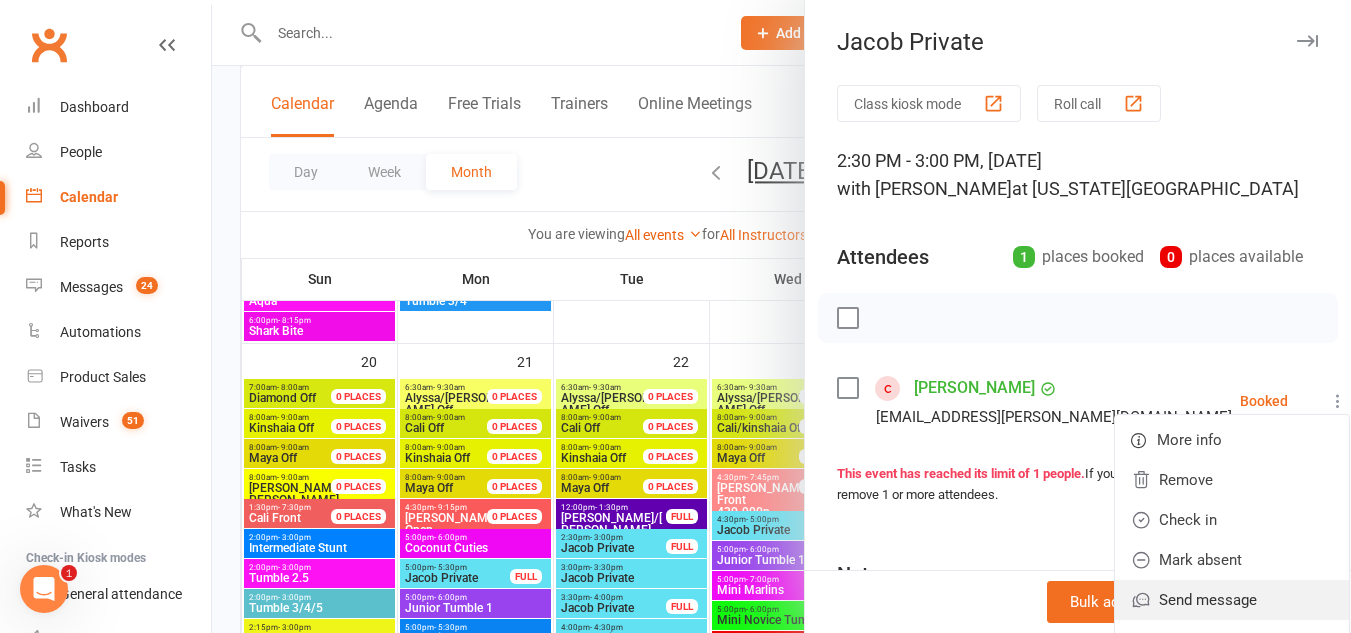 scroll, scrollTop: 2760, scrollLeft: 0, axis: vertical 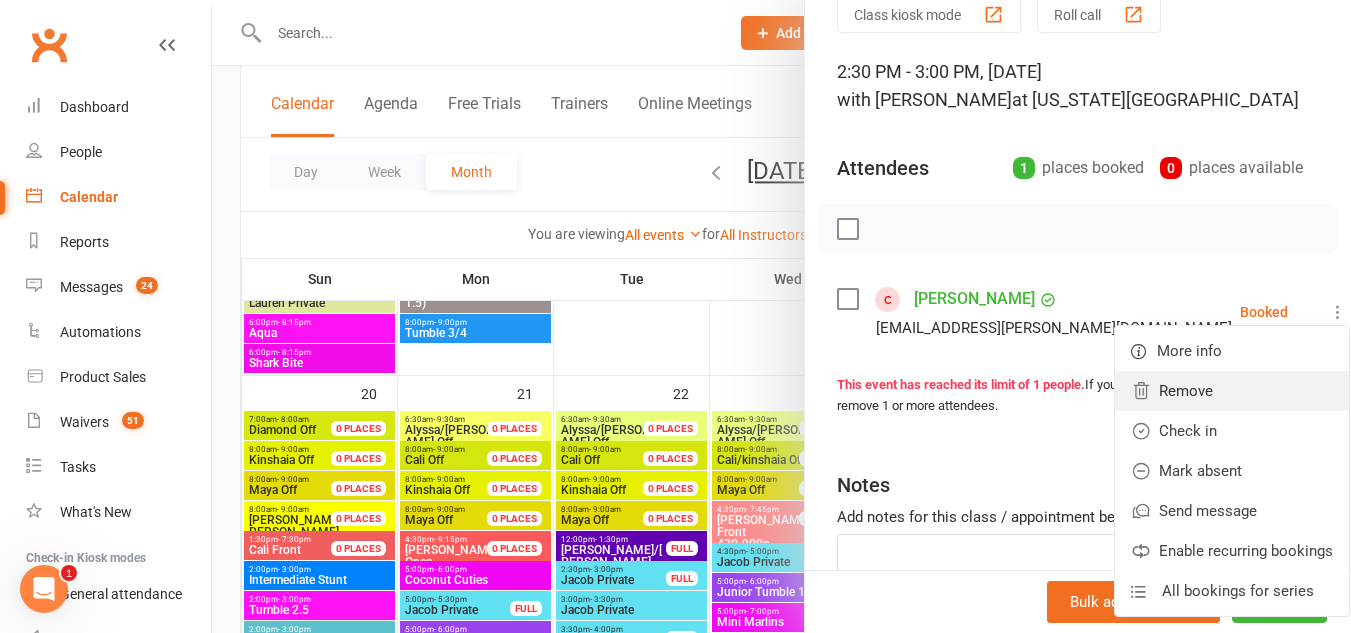 click on "Remove" at bounding box center [1232, 391] 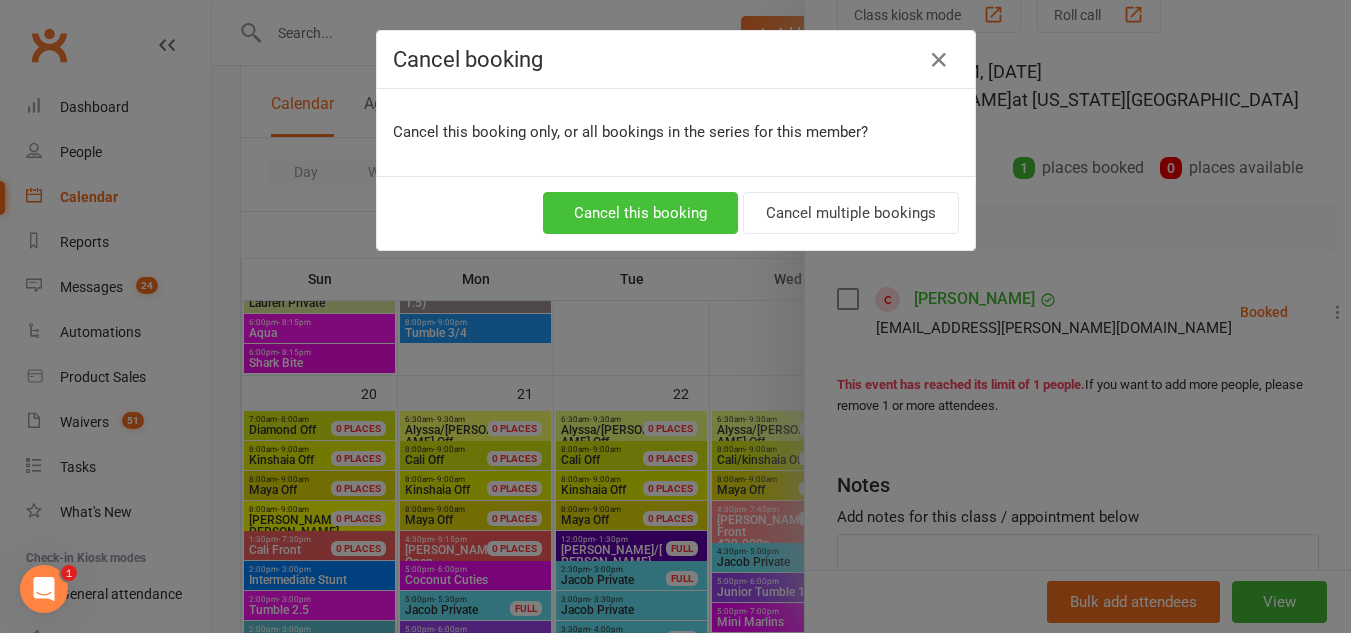 click on "Cancel this booking" at bounding box center [640, 213] 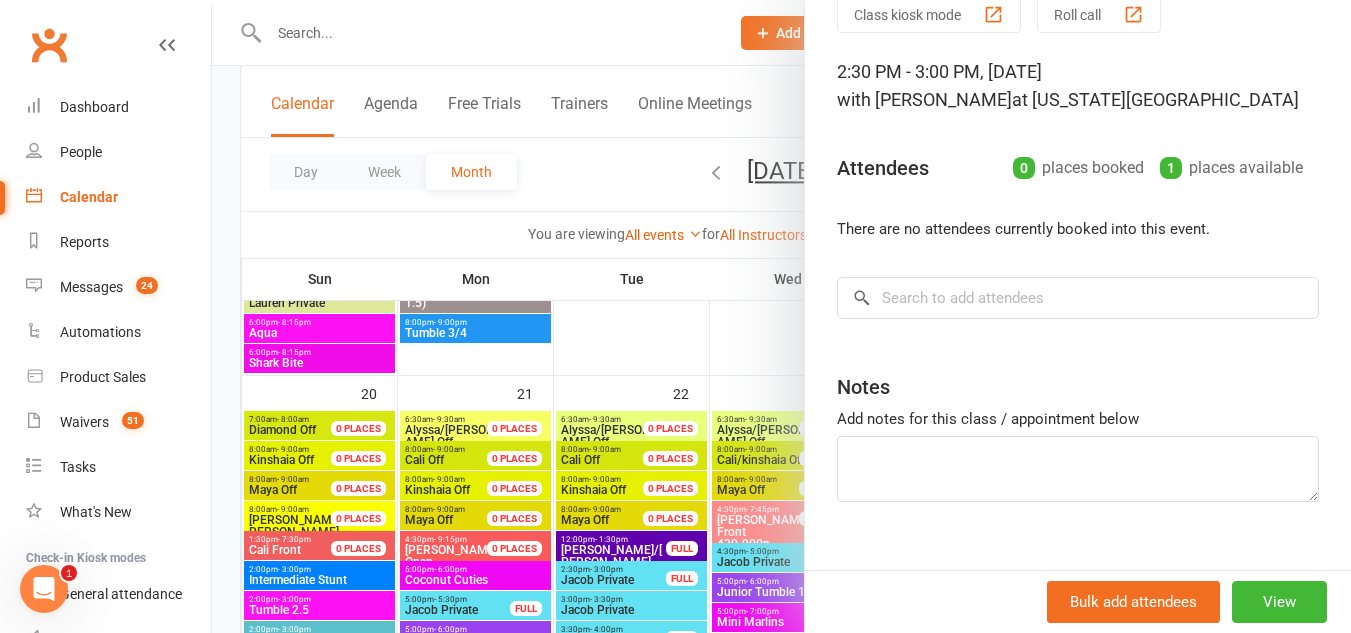 click at bounding box center [781, 316] 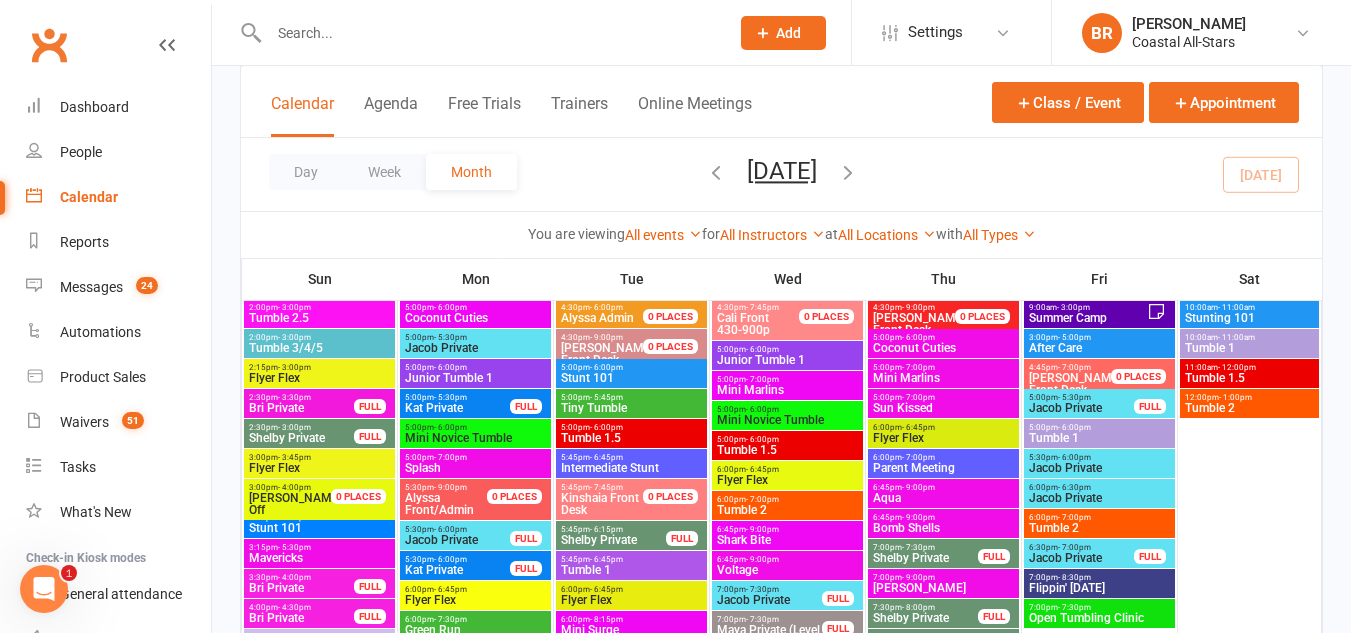 scroll, scrollTop: 2078, scrollLeft: 0, axis: vertical 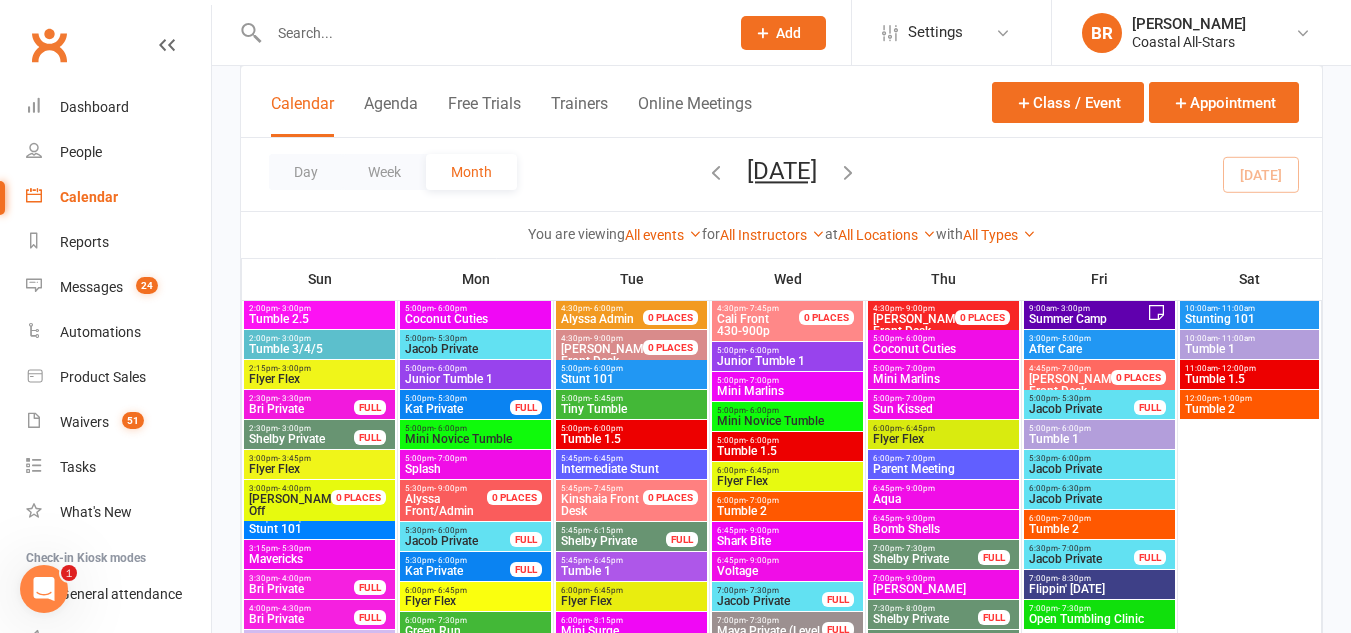 click on "- 6:00pm" at bounding box center [1074, 428] 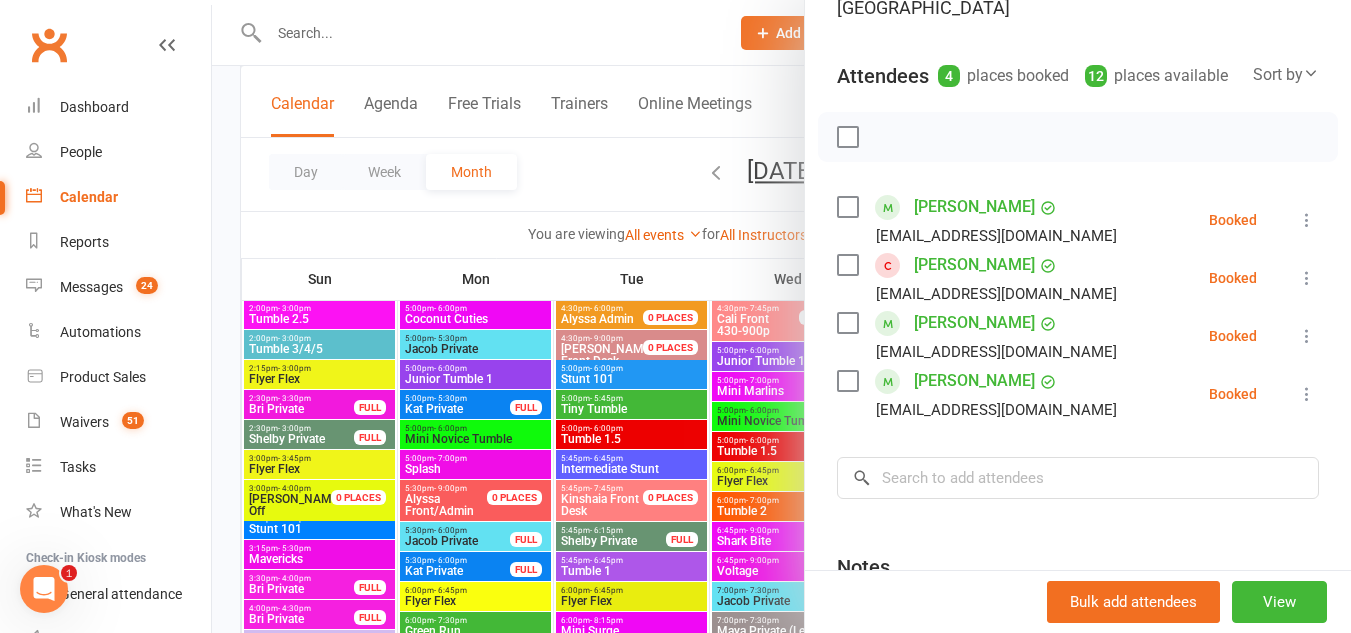 scroll, scrollTop: 205, scrollLeft: 0, axis: vertical 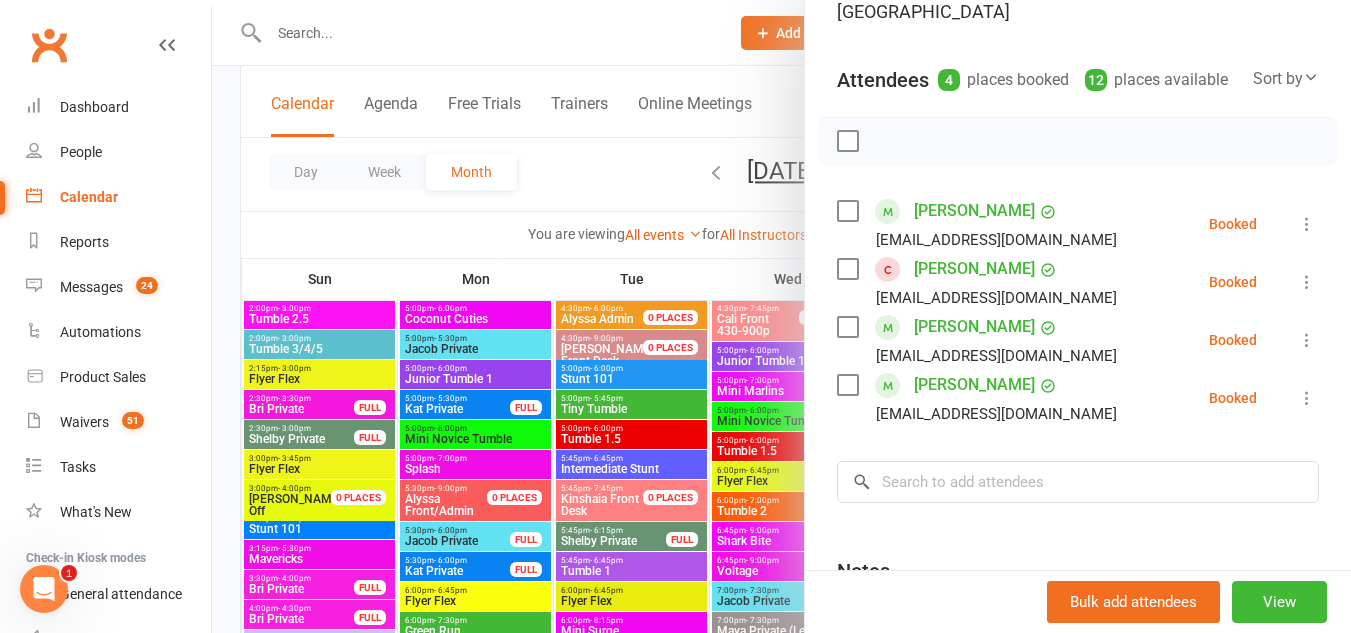 click at bounding box center (781, 316) 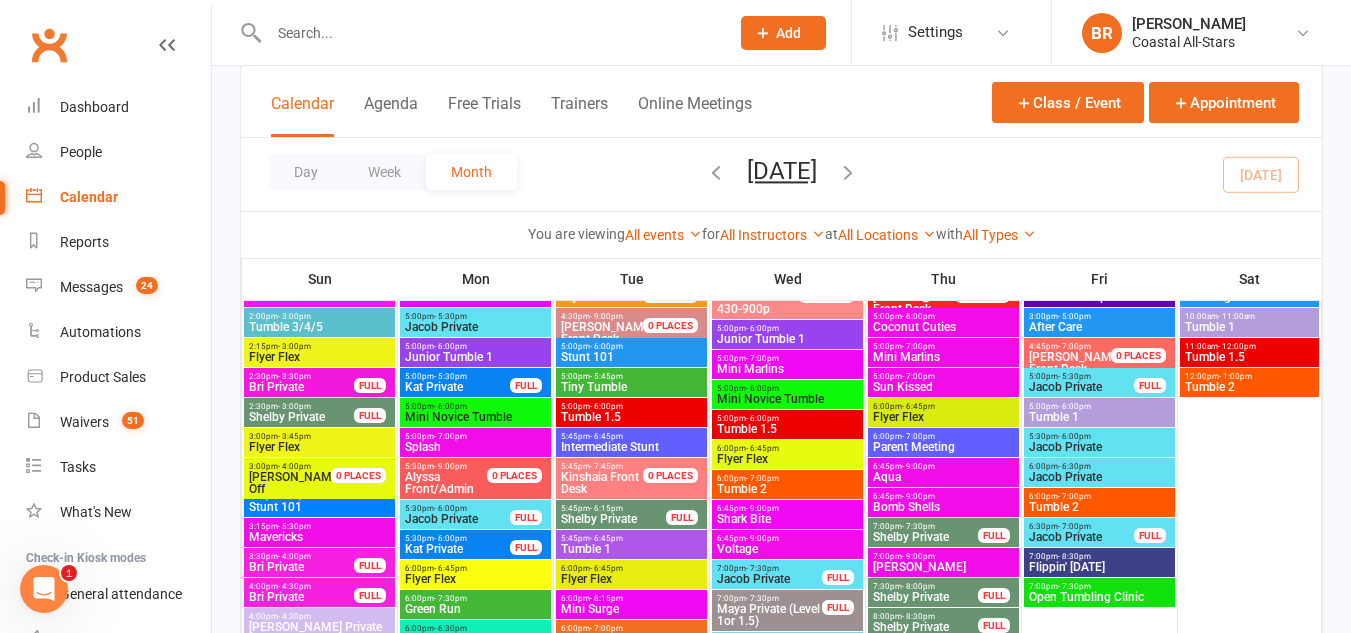 scroll, scrollTop: 2099, scrollLeft: 0, axis: vertical 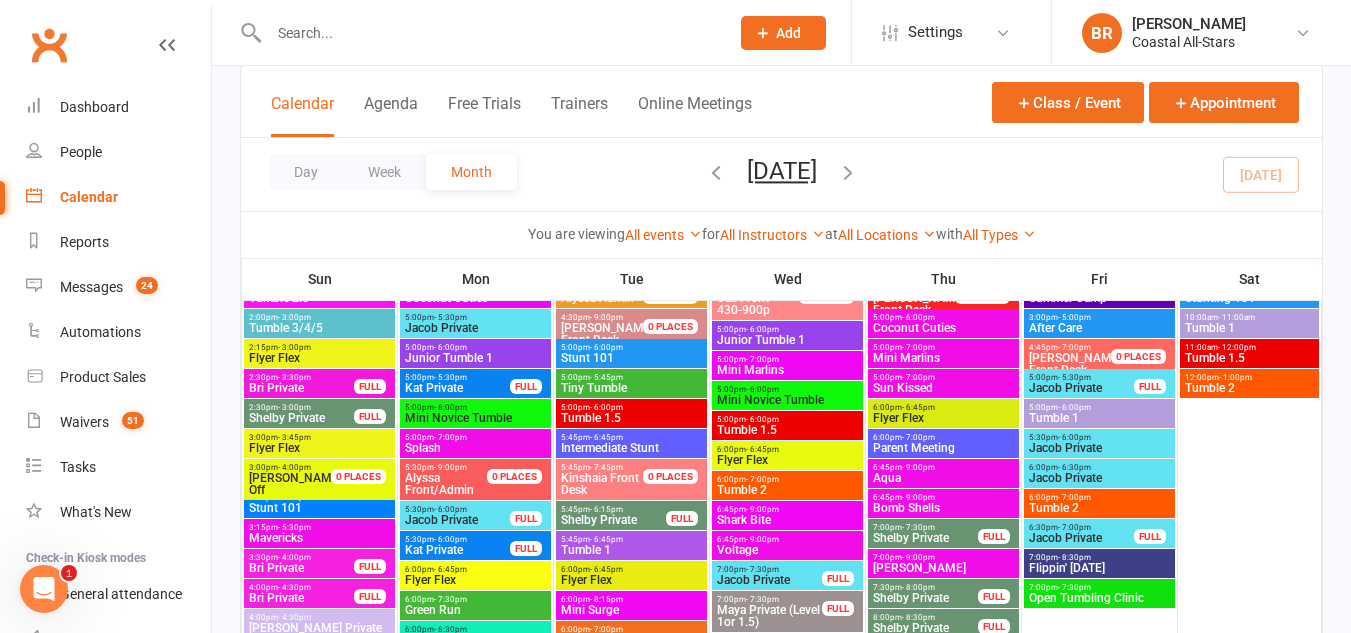 click on "Jacob Private" at bounding box center [1099, 448] 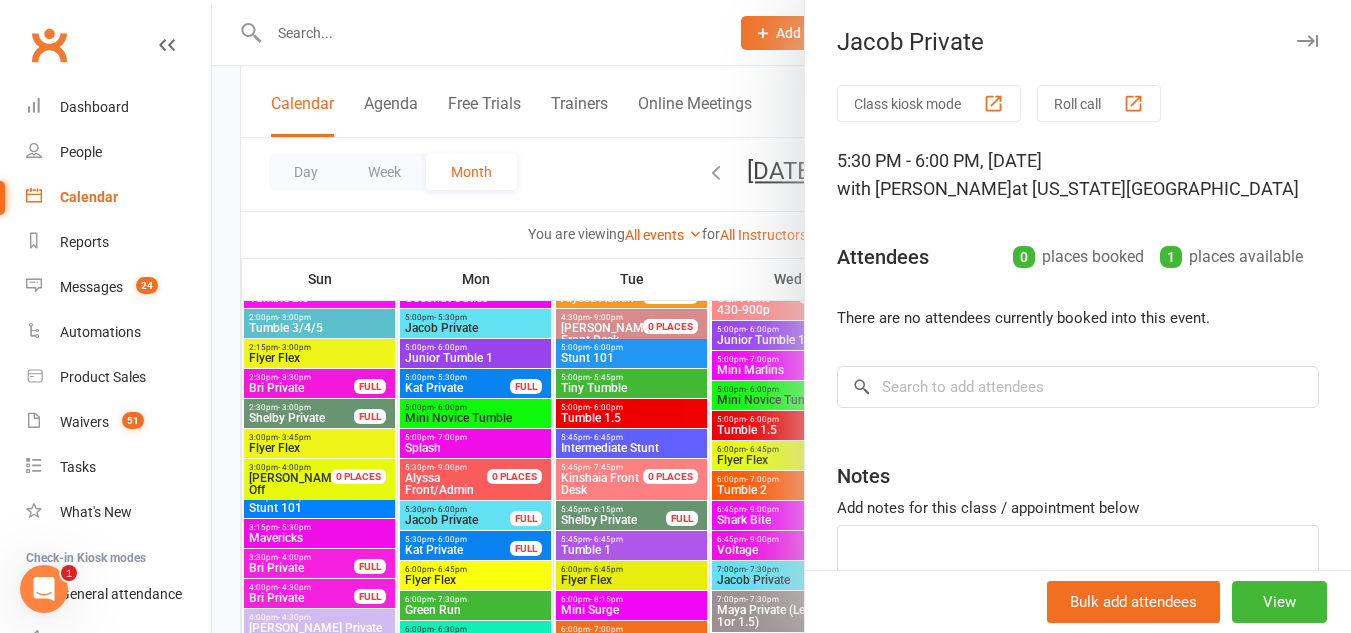 click on "Class kiosk mode" at bounding box center [929, 103] 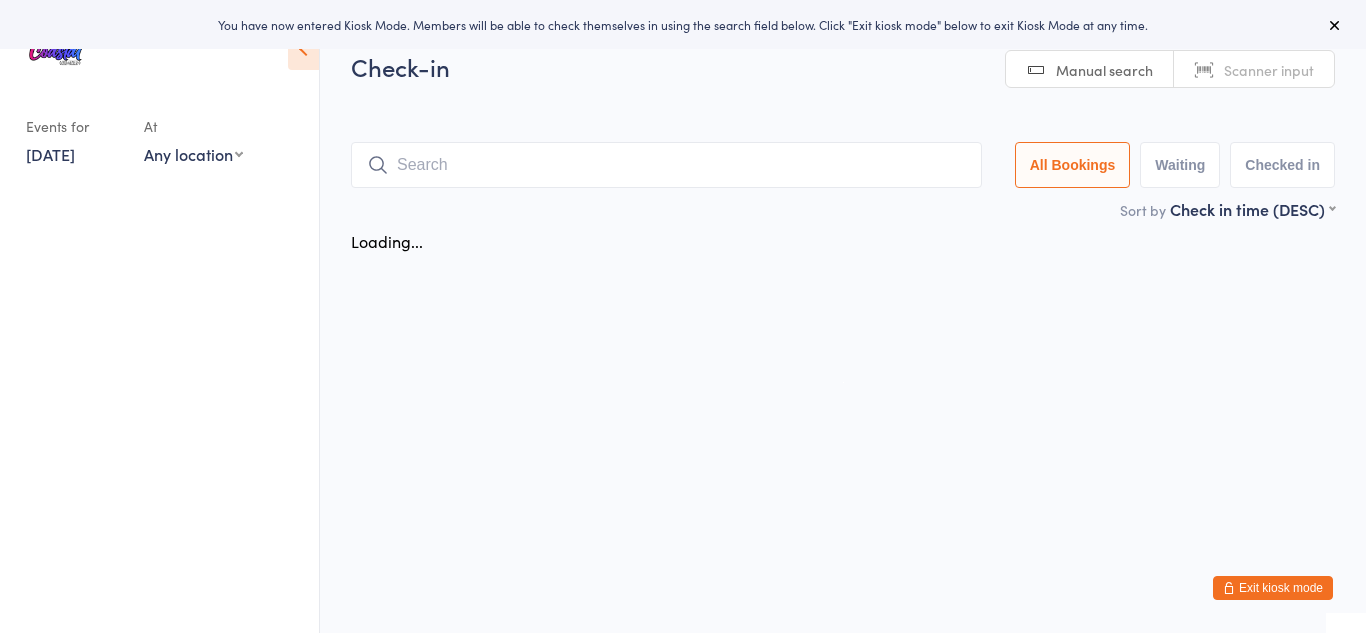scroll, scrollTop: 0, scrollLeft: 0, axis: both 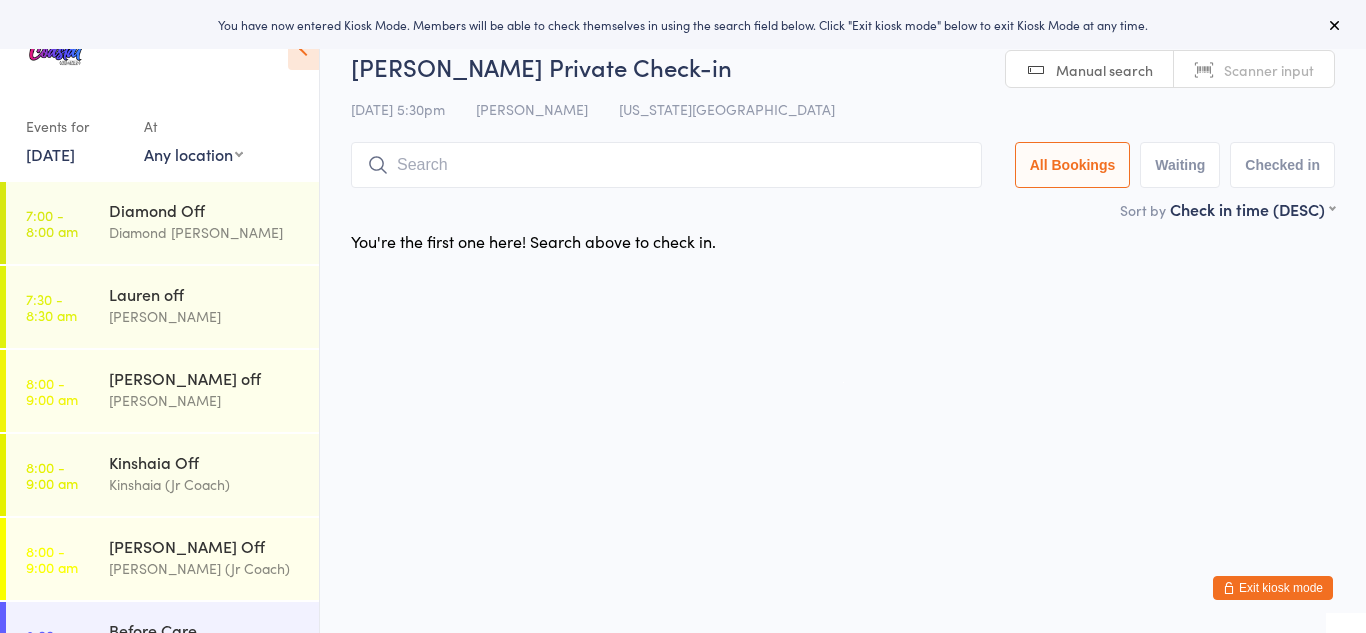 click at bounding box center [666, 165] 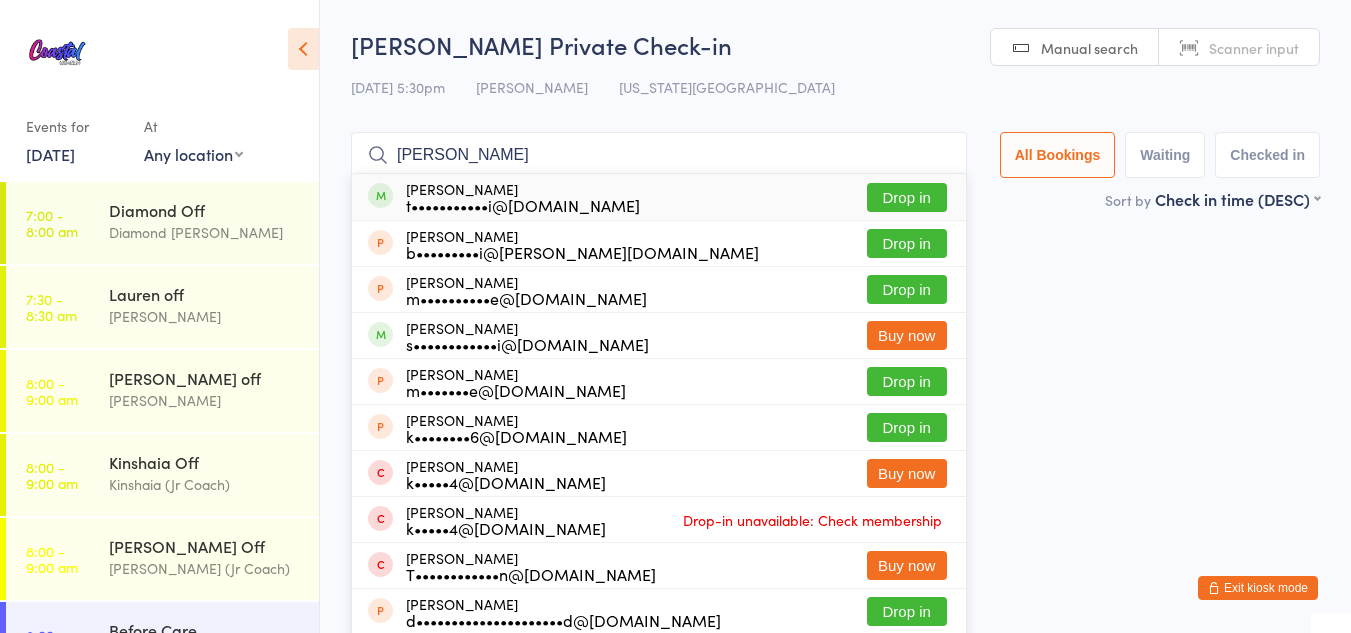 type on "[PERSON_NAME]" 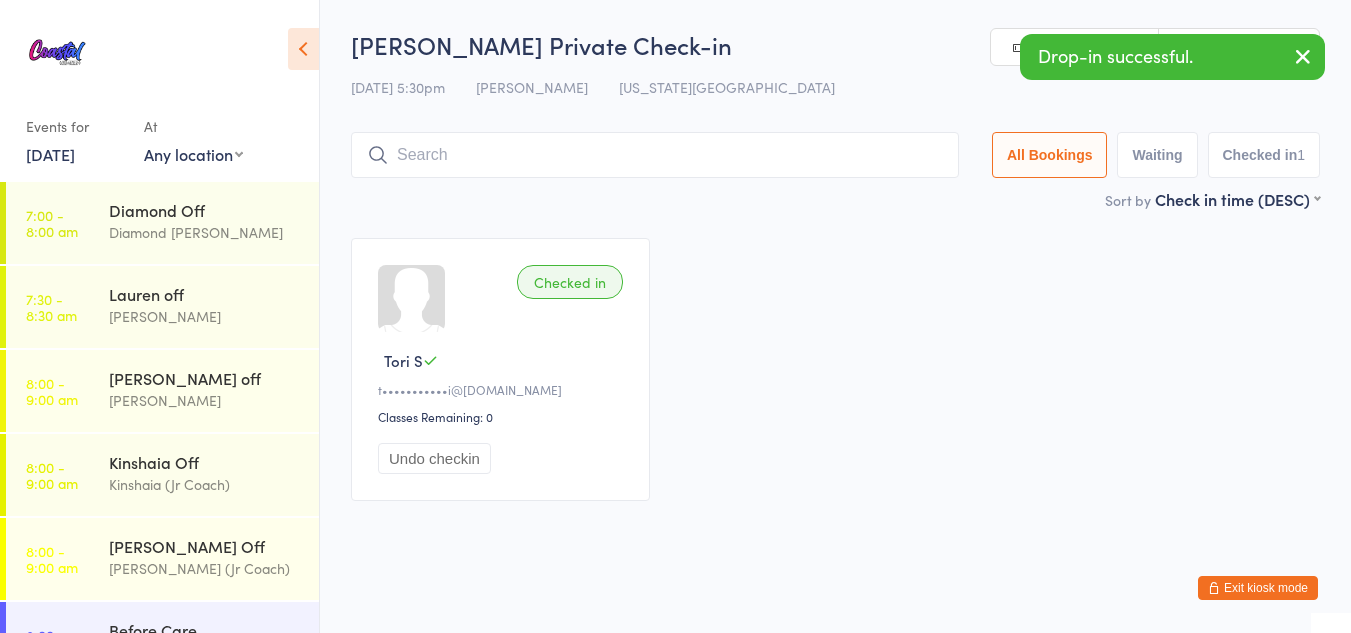 click on "Undo checkin" at bounding box center (434, 458) 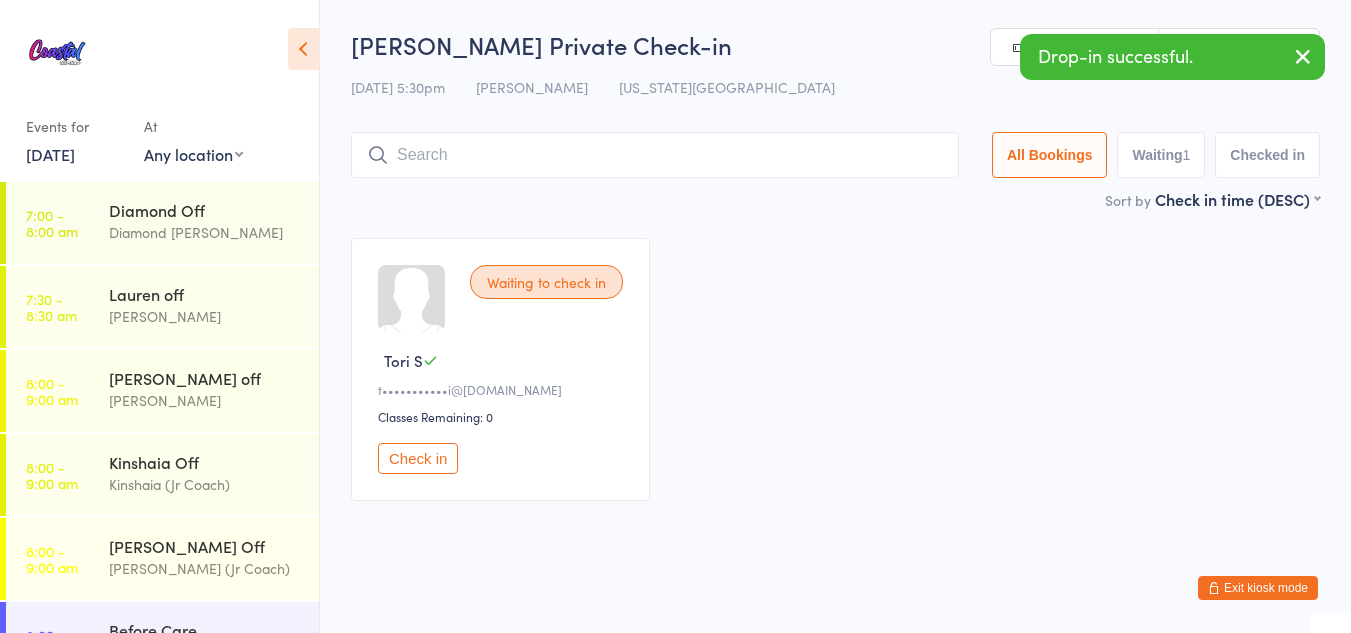 click at bounding box center [1214, 588] 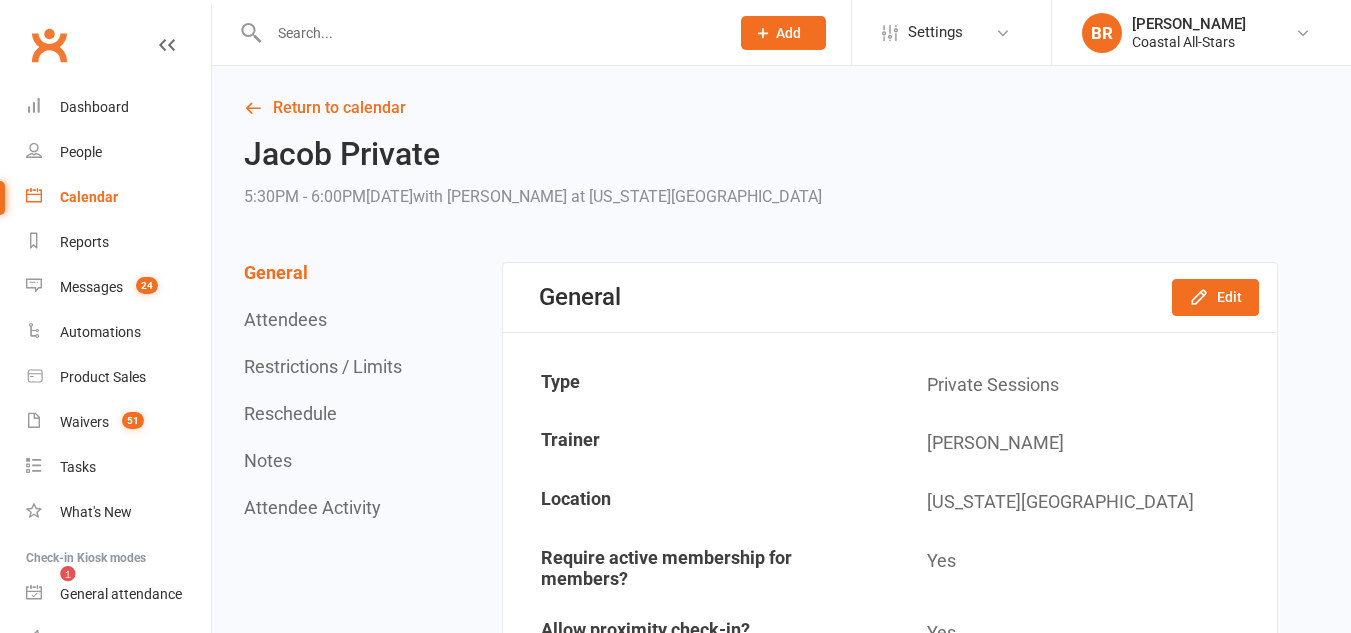 scroll, scrollTop: 0, scrollLeft: 0, axis: both 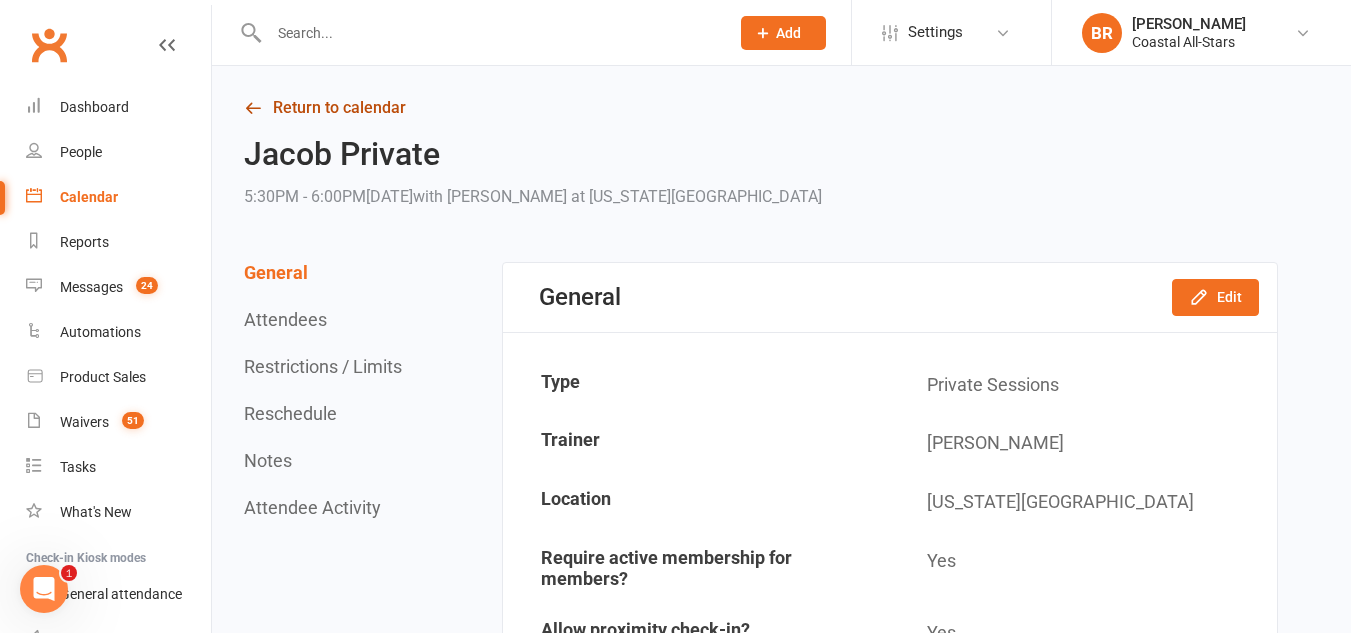 click on "Return to calendar" at bounding box center [761, 108] 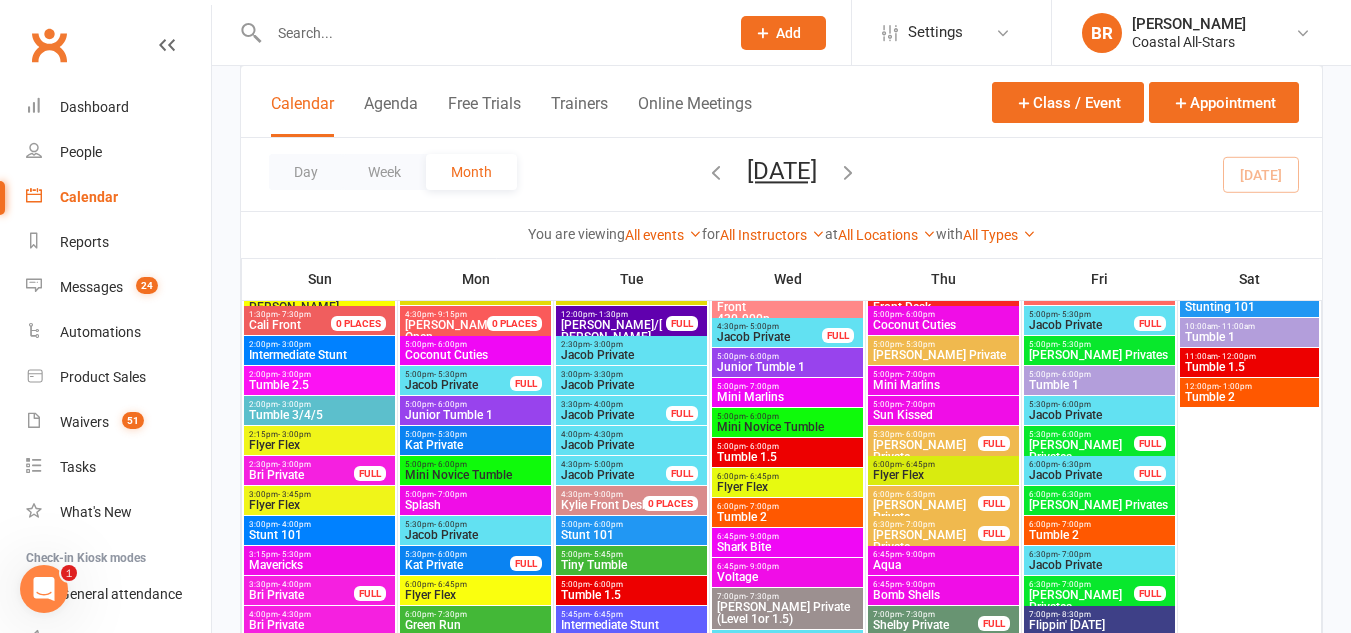 scroll, scrollTop: 2986, scrollLeft: 0, axis: vertical 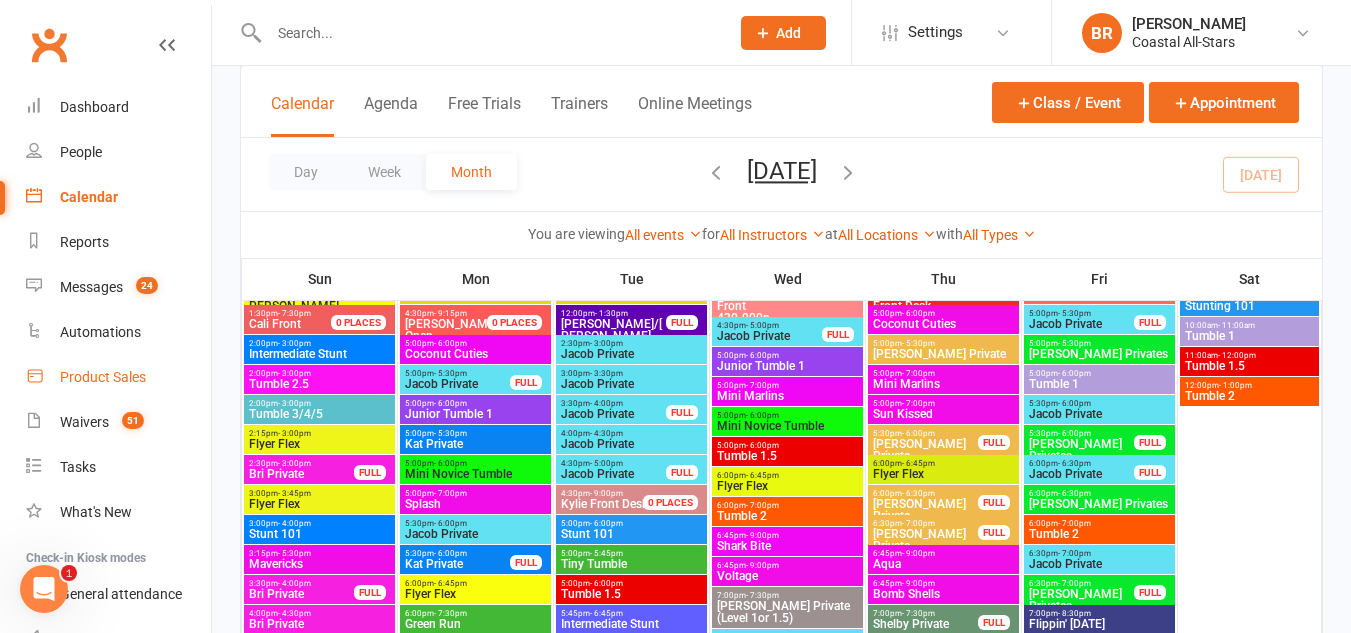 click on "Product Sales" at bounding box center (118, 377) 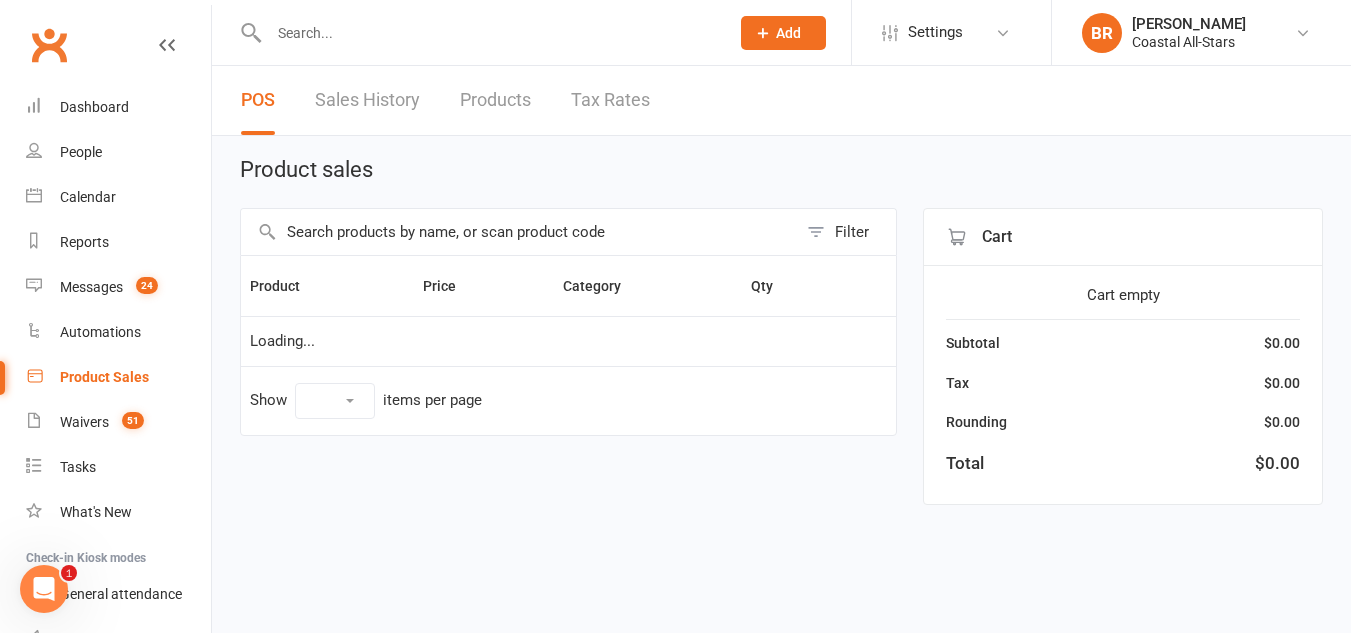 scroll, scrollTop: 0, scrollLeft: 0, axis: both 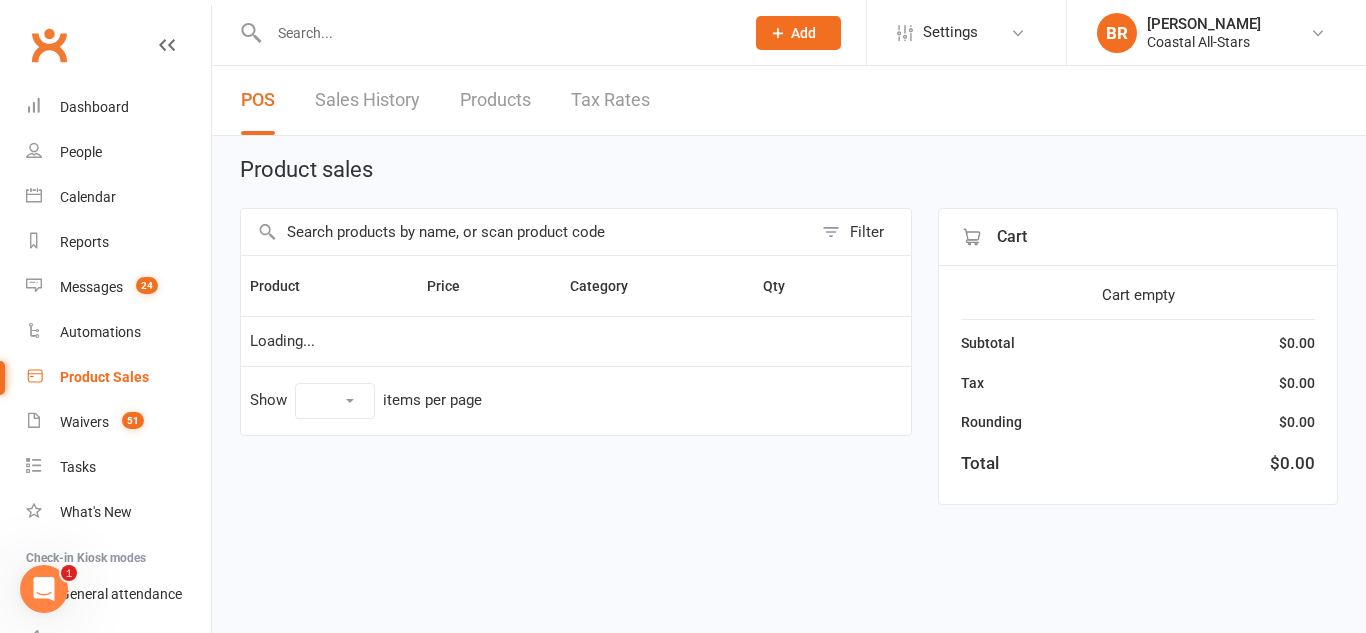 select on "10" 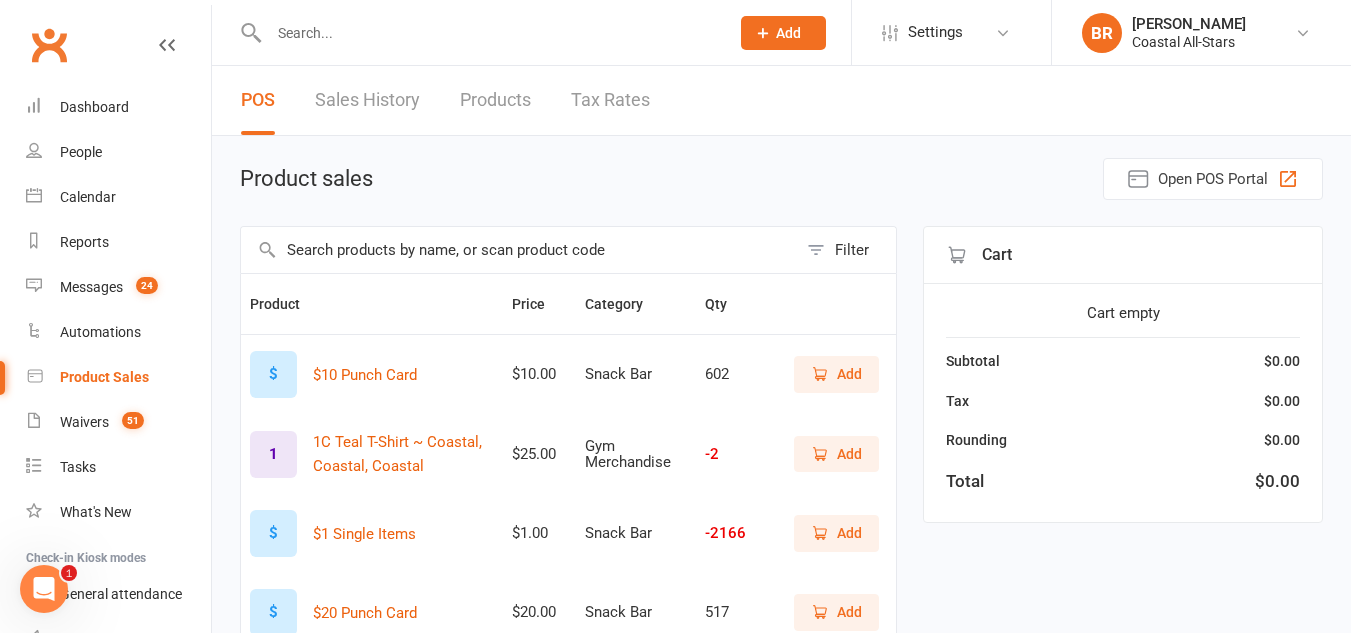 click at bounding box center (519, 250) 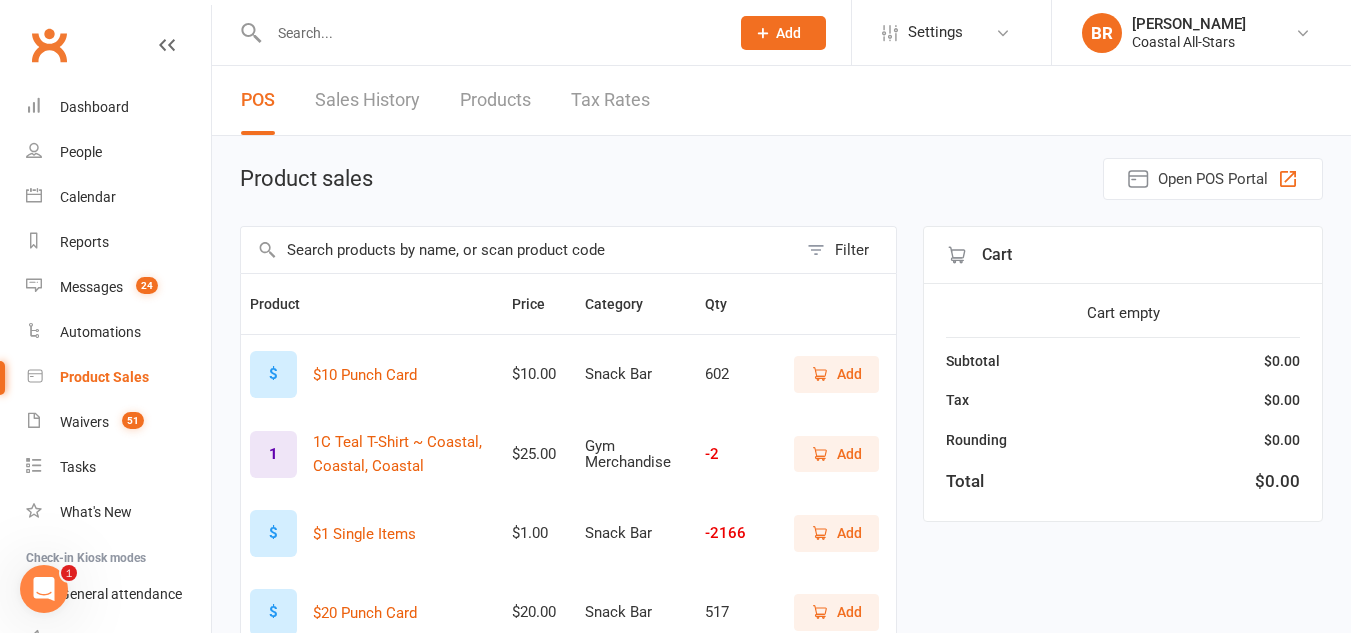 click on "Add" at bounding box center [836, 612] 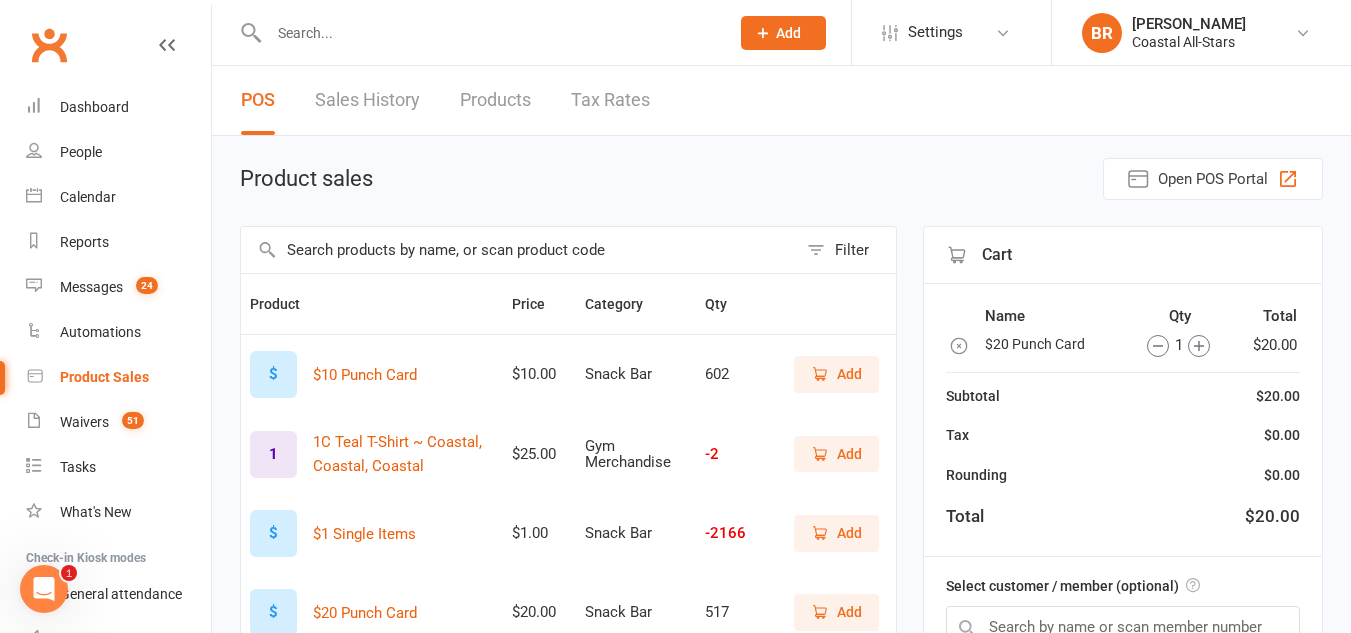 scroll, scrollTop: 125, scrollLeft: 0, axis: vertical 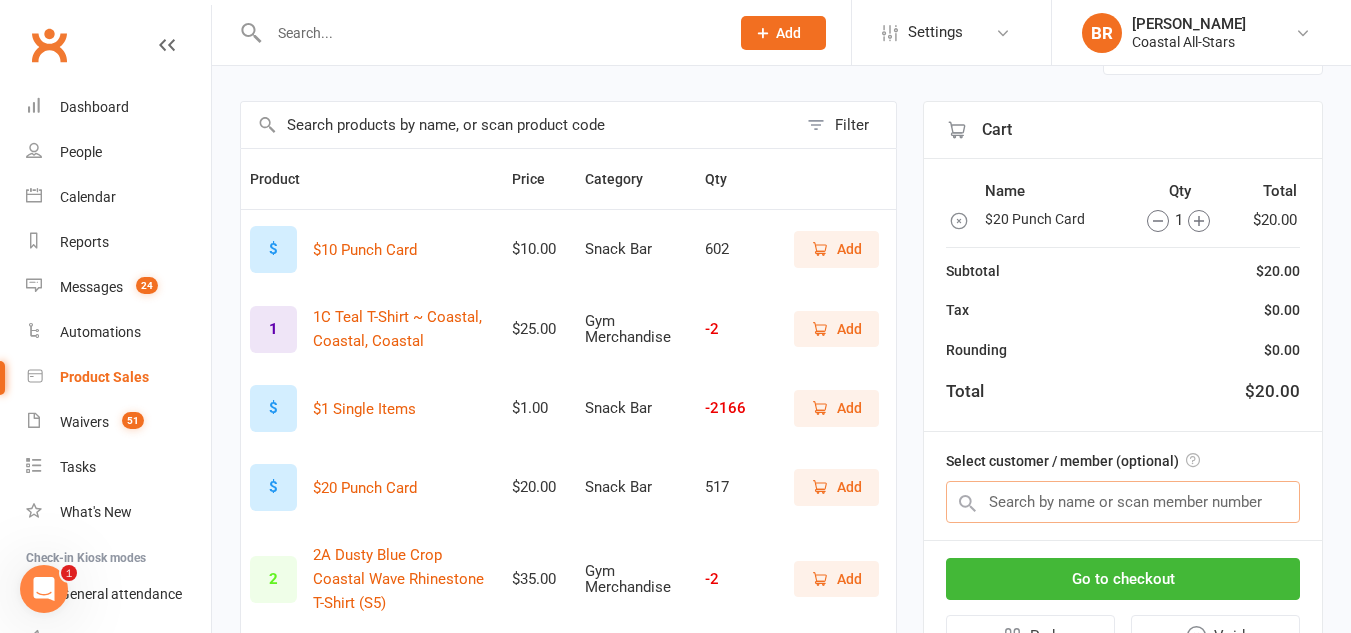 click at bounding box center (1123, 502) 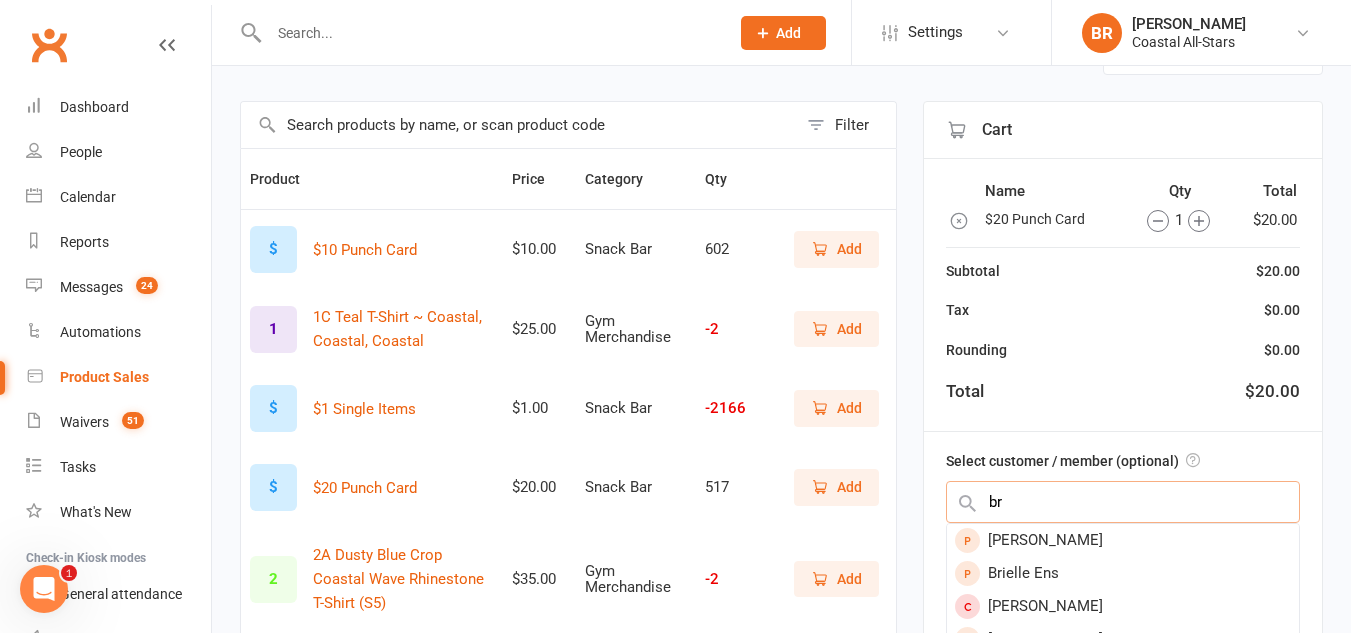 type on "b" 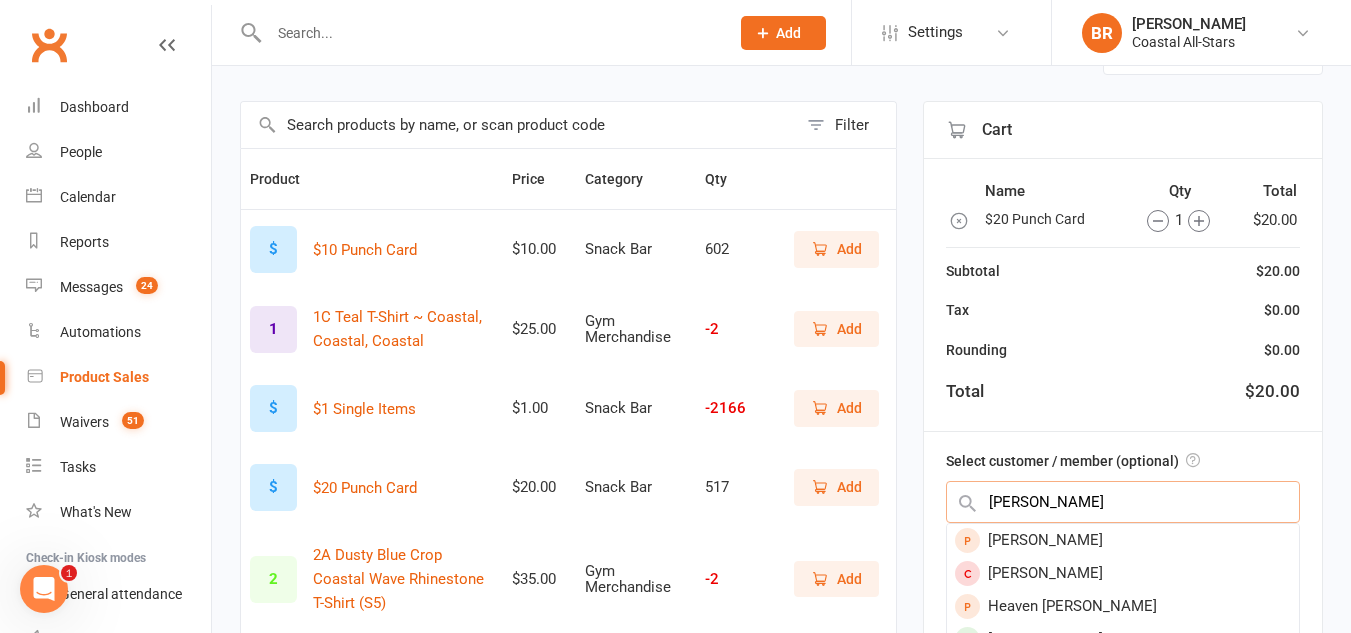scroll, scrollTop: 40, scrollLeft: 0, axis: vertical 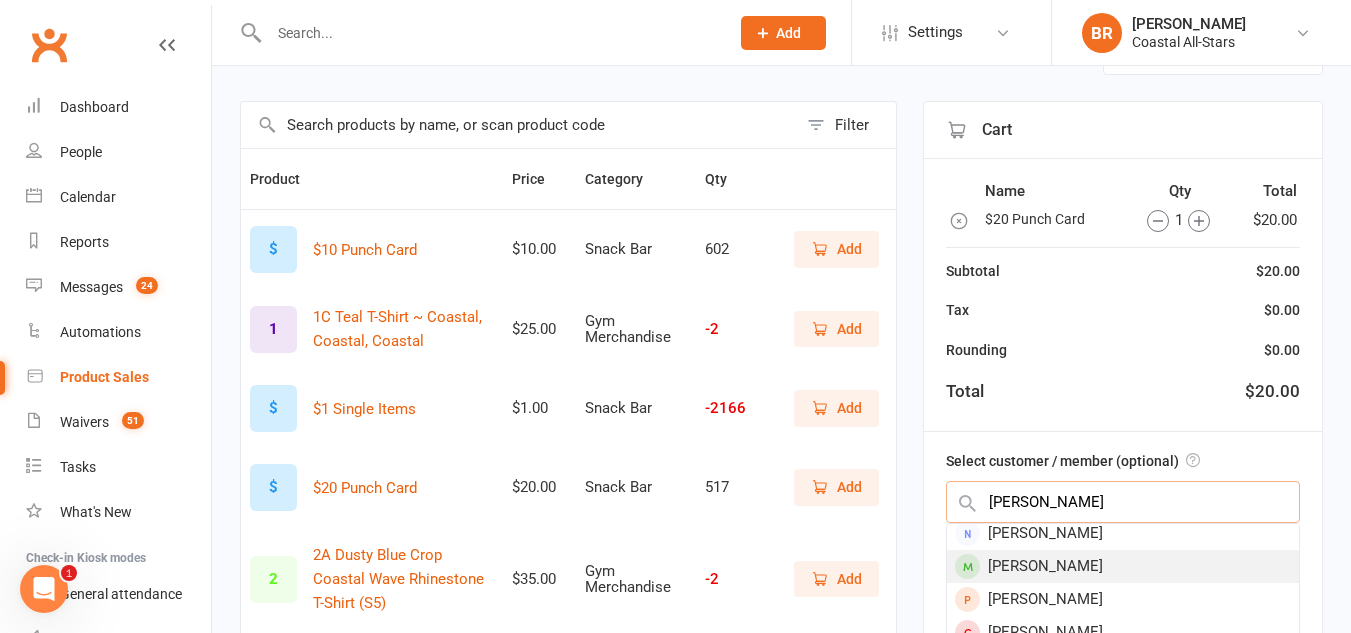 type on "[PERSON_NAME]" 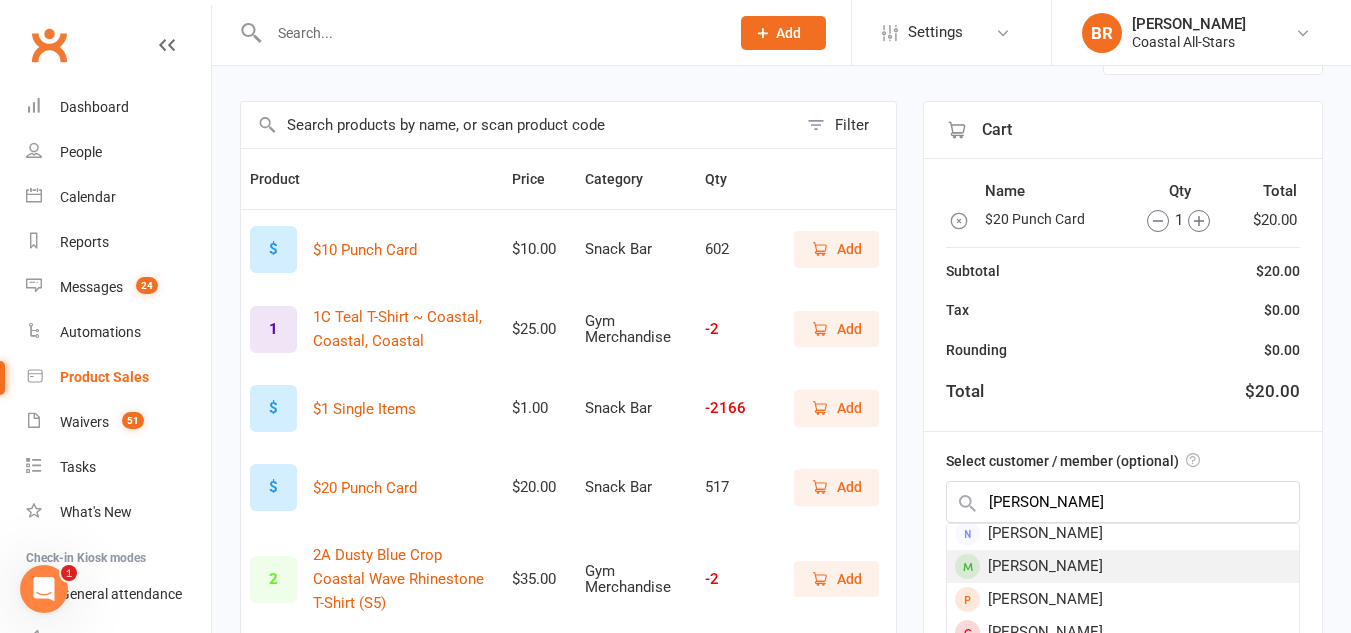 click on "[PERSON_NAME]" at bounding box center [1123, 566] 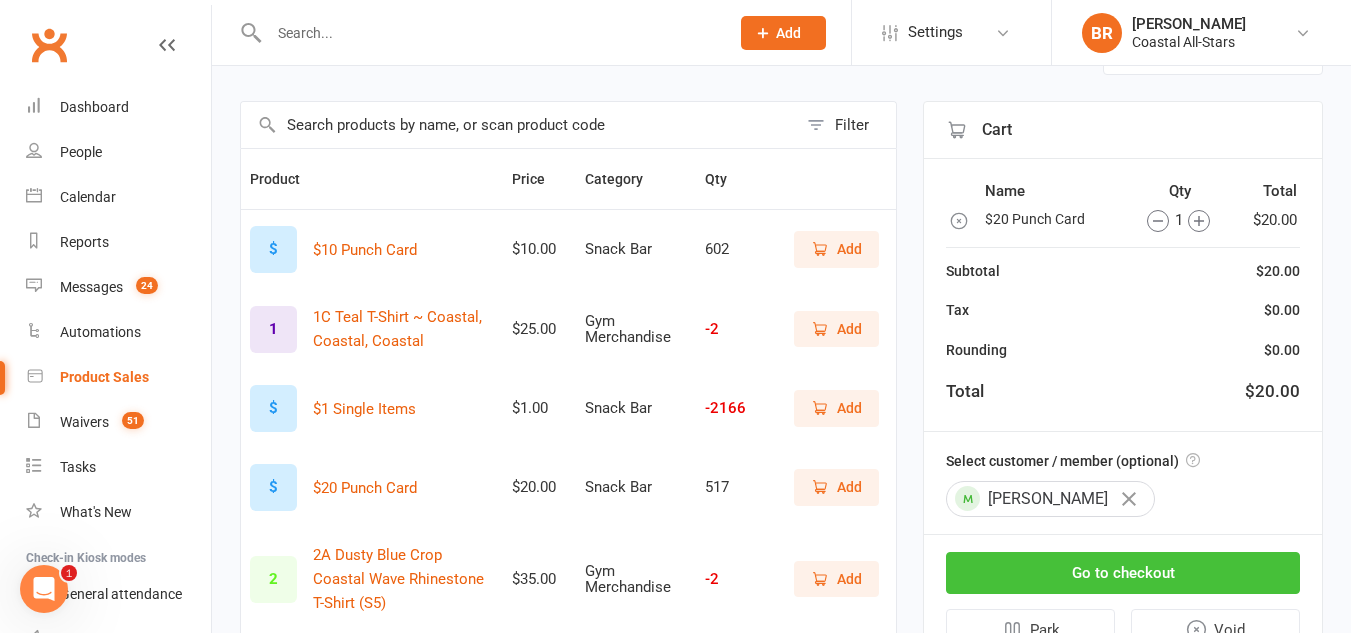 click on "Go to checkout" at bounding box center (1123, 573) 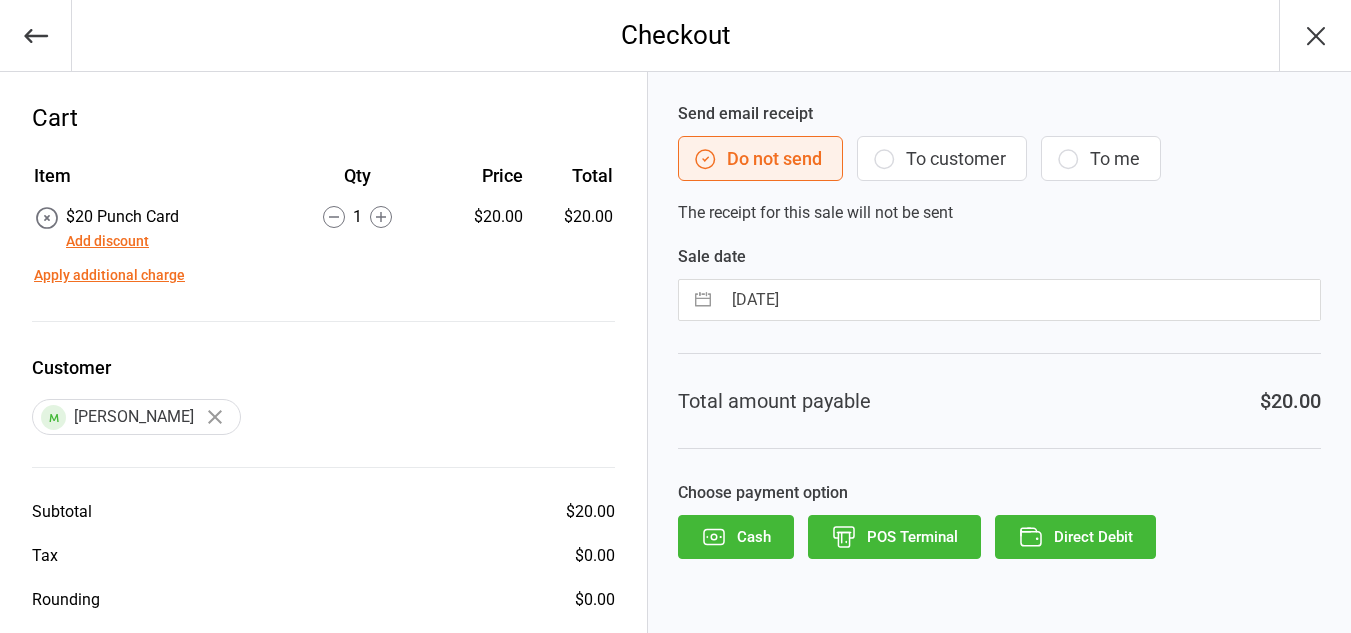 scroll, scrollTop: 0, scrollLeft: 0, axis: both 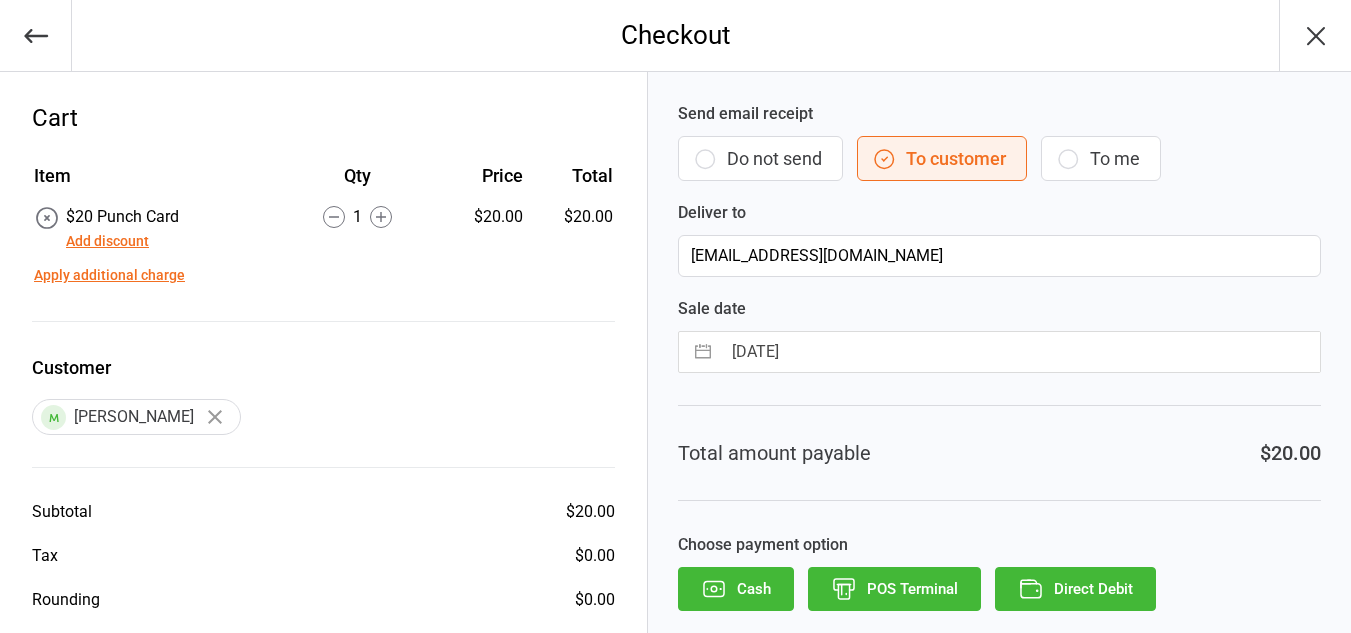 click on "Direct Debit" at bounding box center [1075, 589] 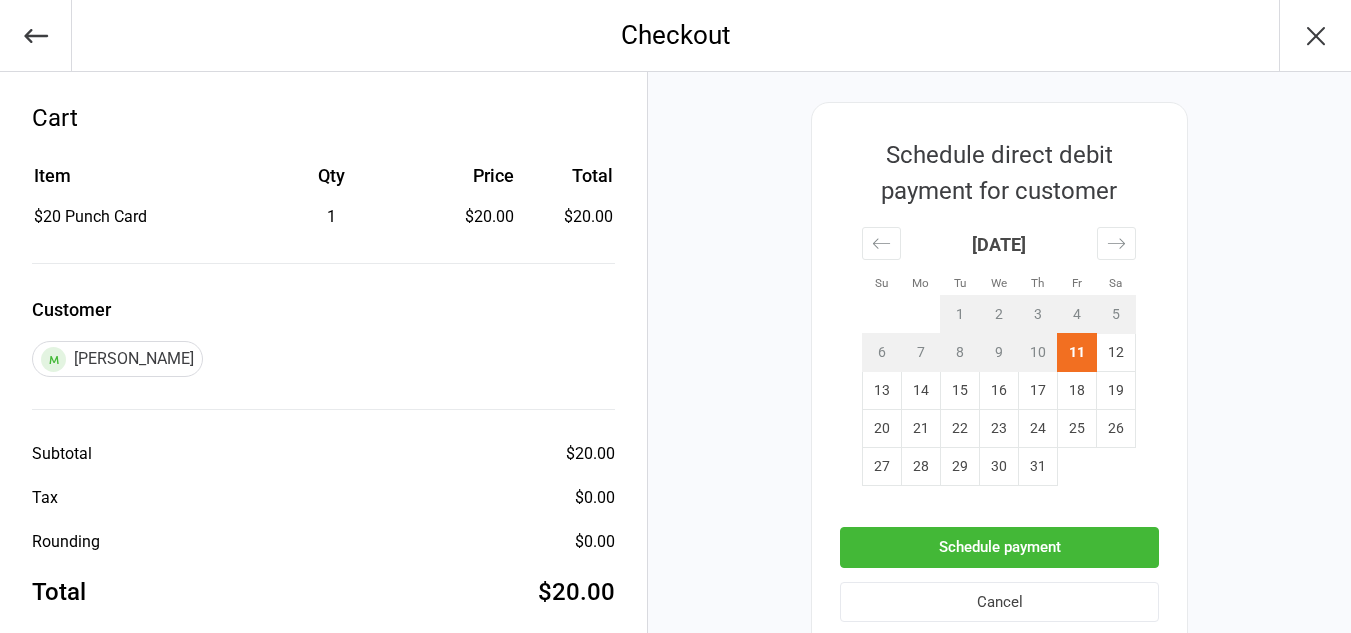 click on "Schedule payment" at bounding box center [999, 547] 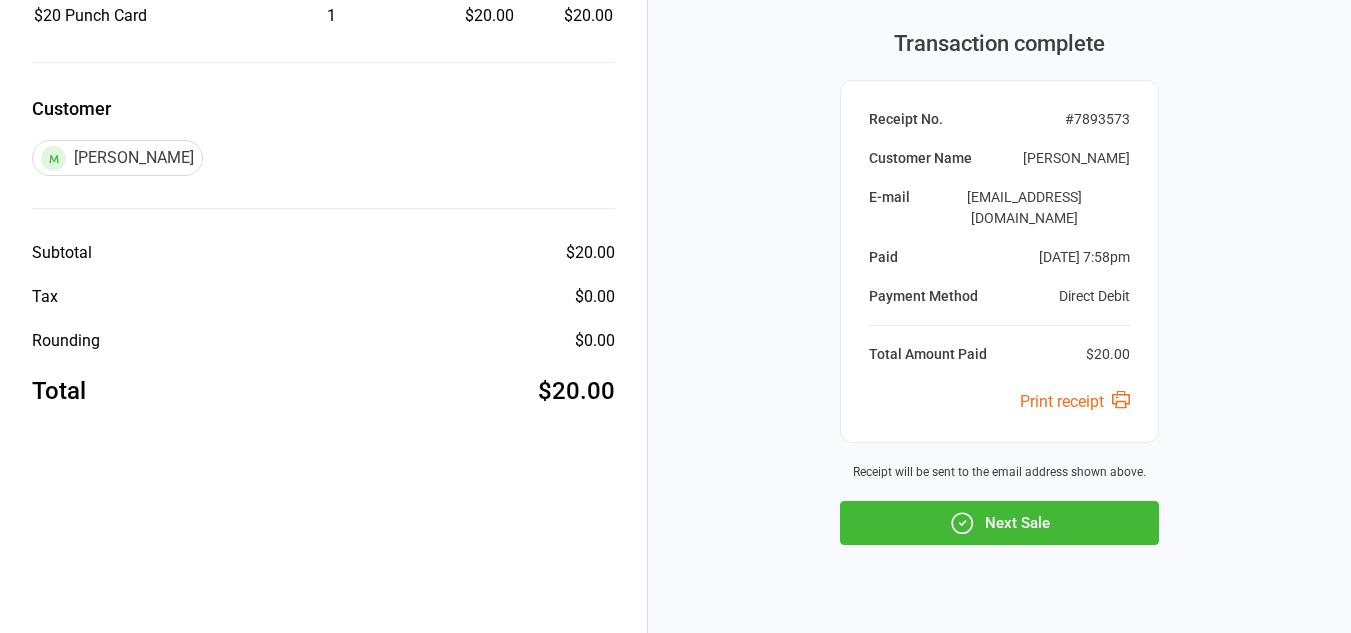 scroll, scrollTop: 222, scrollLeft: 0, axis: vertical 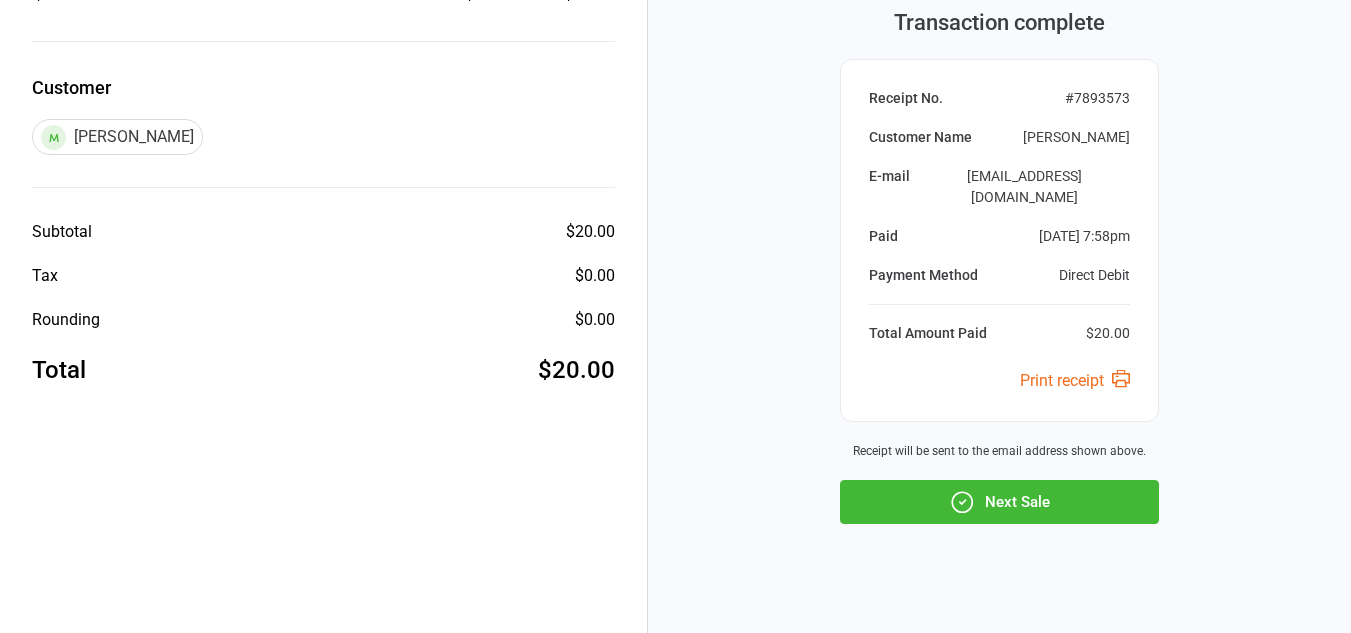 click on "Next Sale" at bounding box center (999, 502) 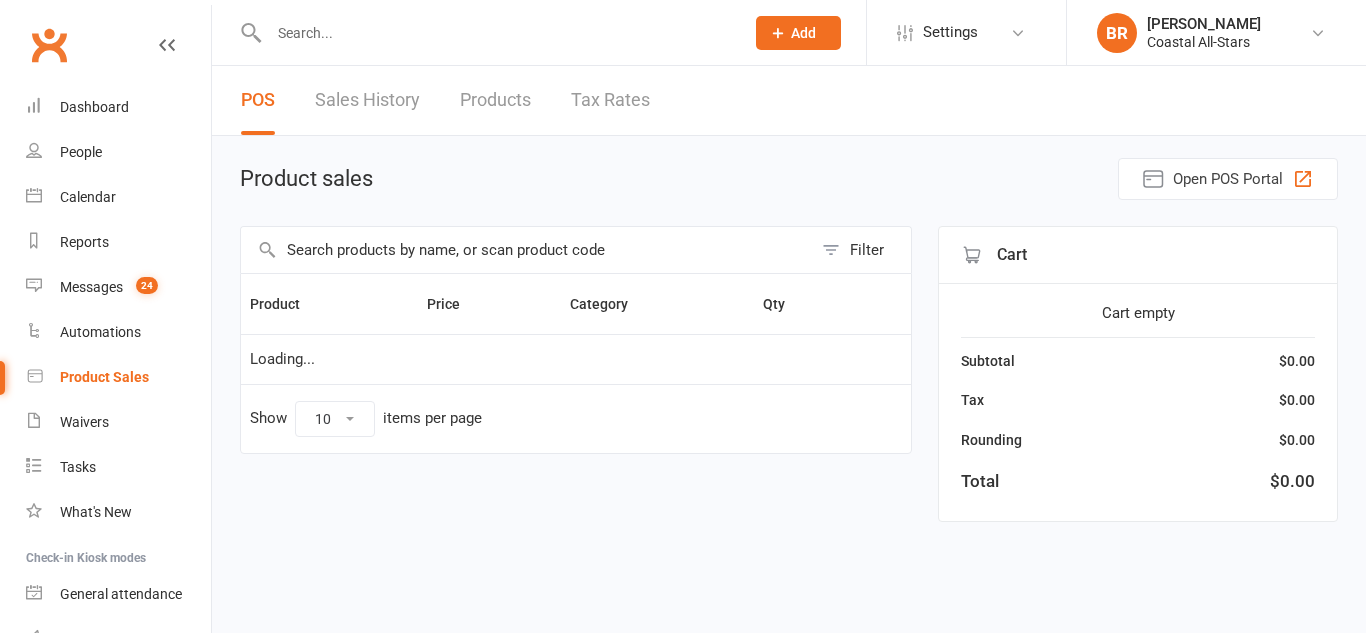 scroll, scrollTop: 0, scrollLeft: 0, axis: both 